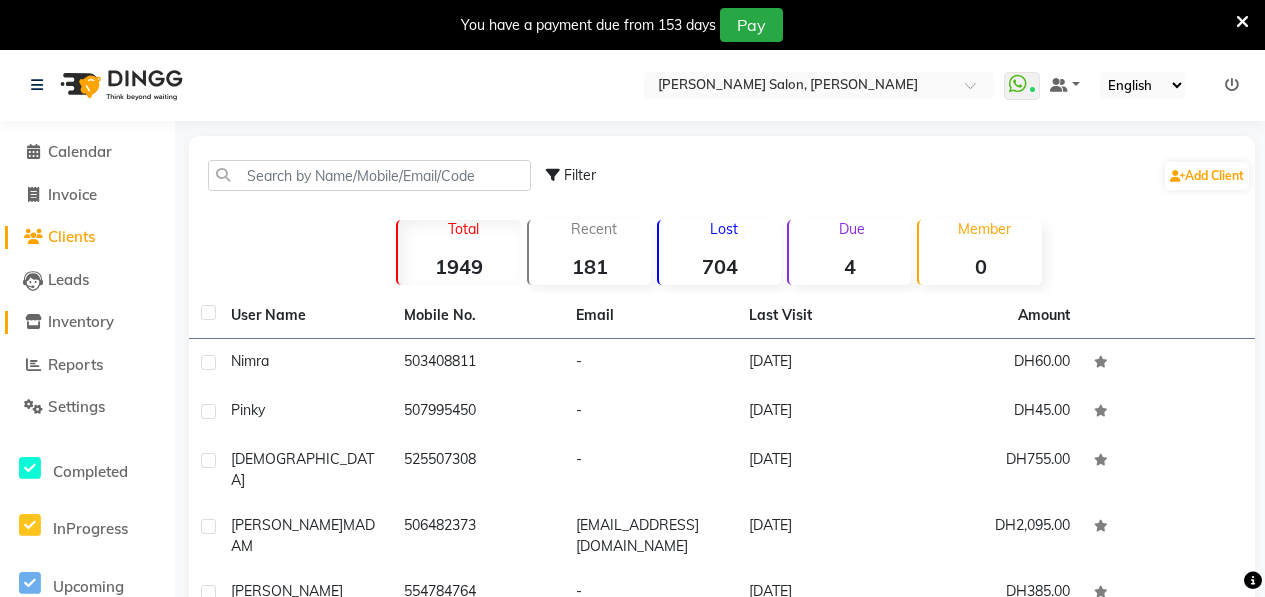 scroll, scrollTop: 0, scrollLeft: 0, axis: both 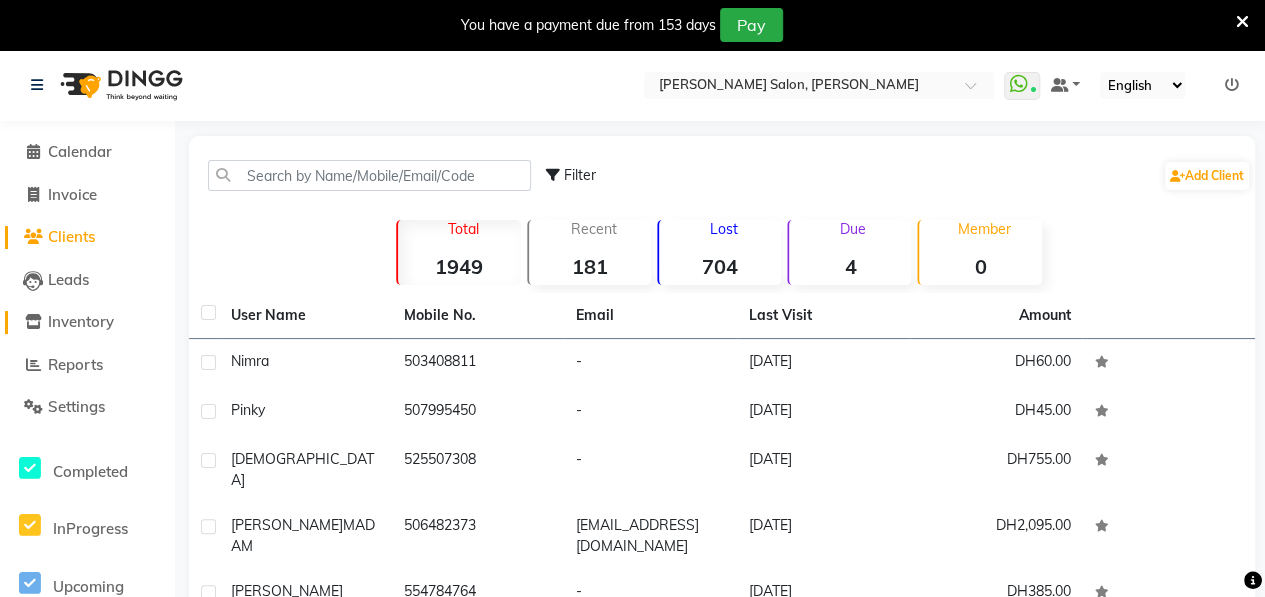click on "Inventory" 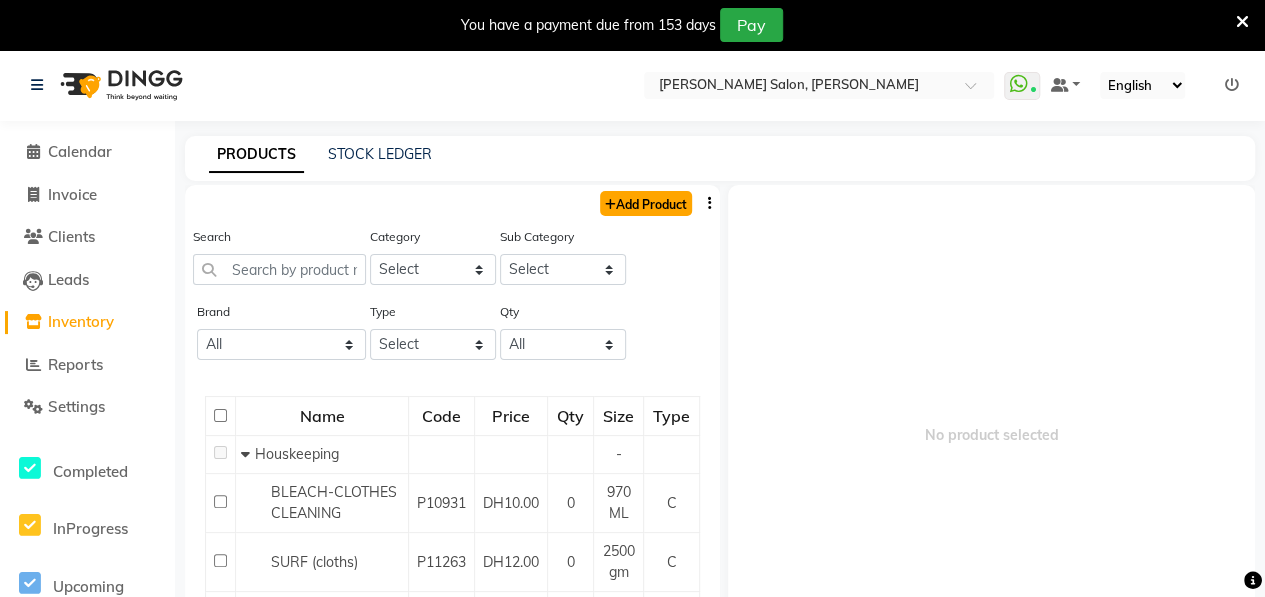 click on "Add Product" 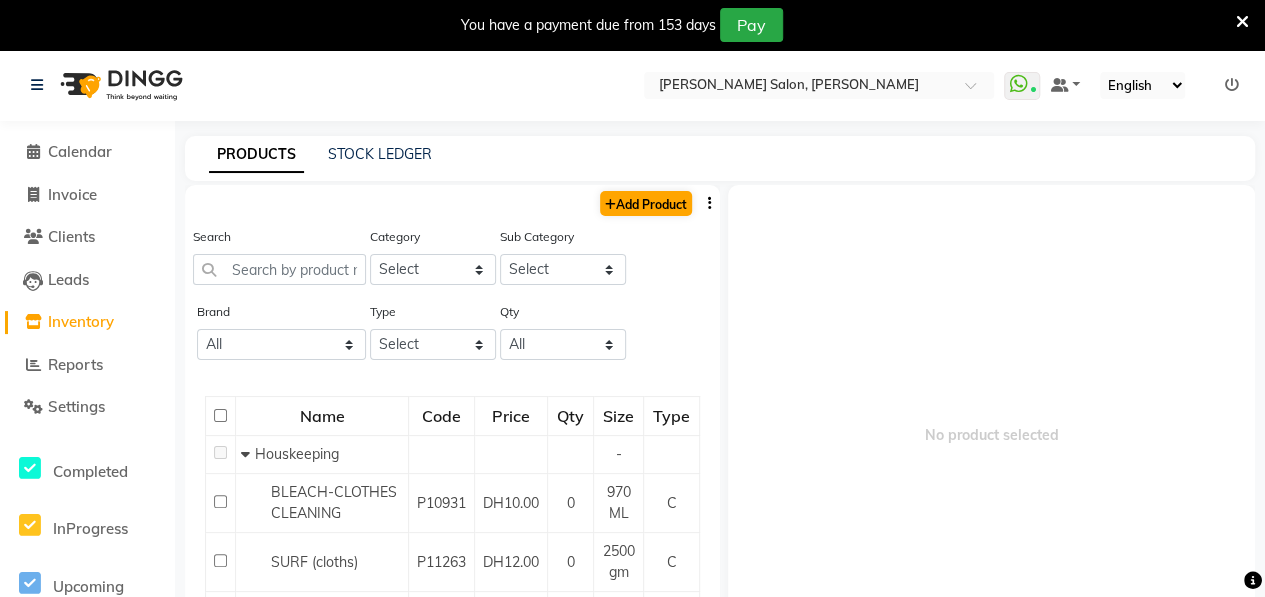 select on "true" 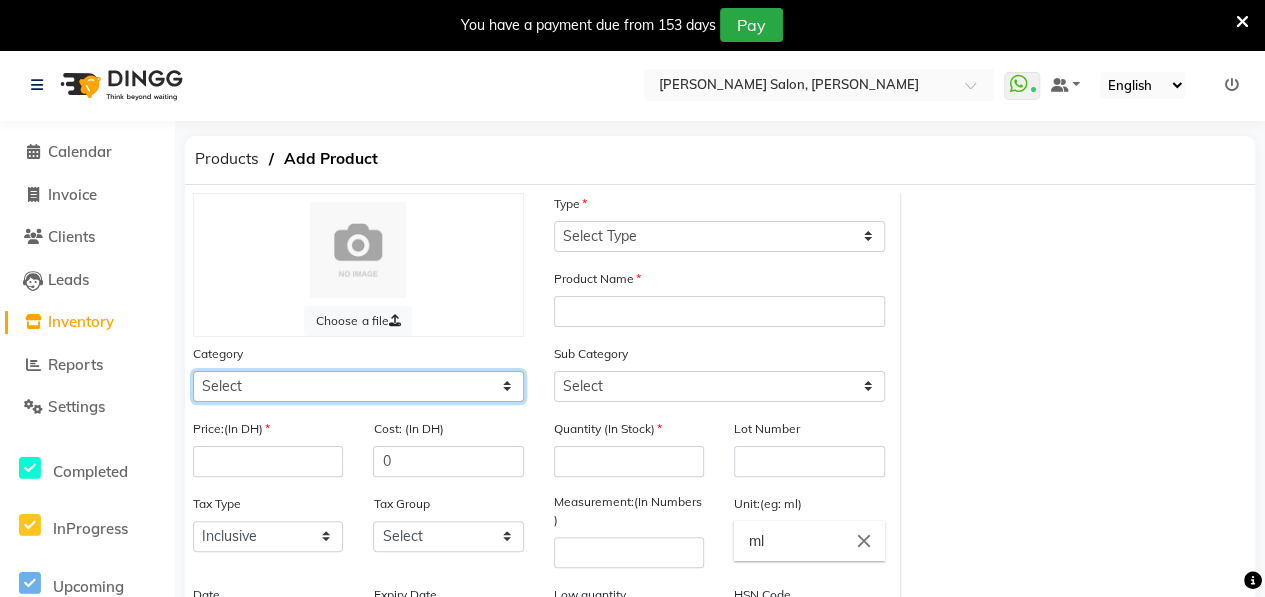 click on "Select Hair Skin Makeup Personal Care Appliances [PERSON_NAME] Waxing Disposable Threading Hands and Feet Beauty Planet [MEDICAL_DATA] Cadiveu Casmara [PERSON_NAME] Olaplex GOWN Other" 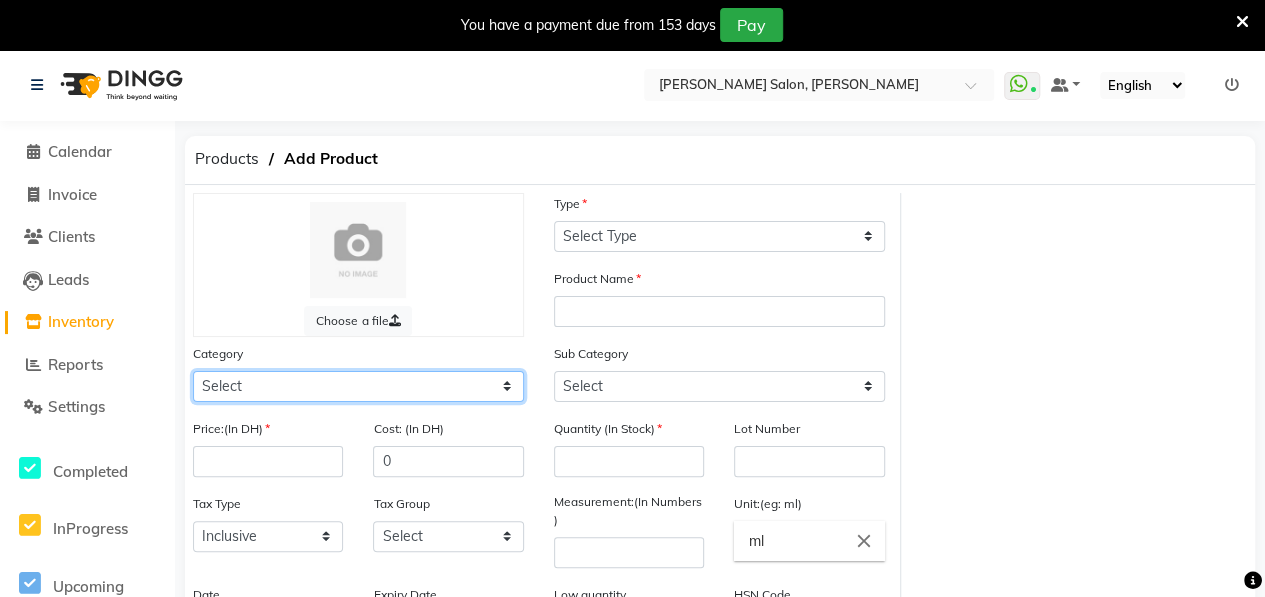 select on "462401100" 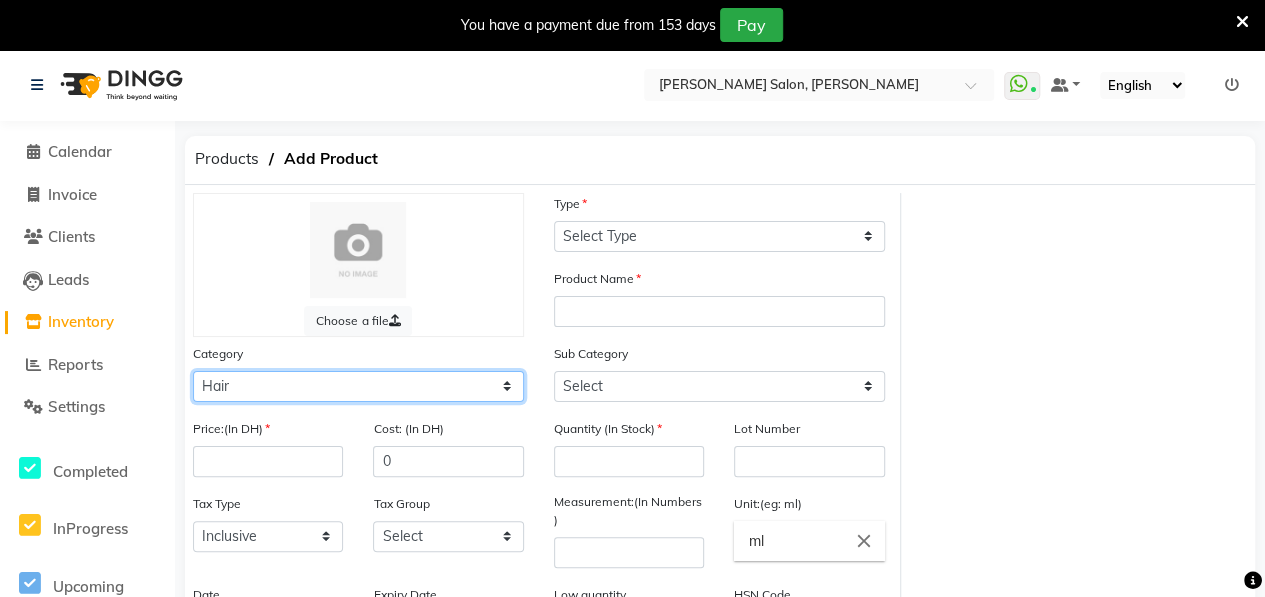 click on "Select Hair Skin Makeup Personal Care Appliances [PERSON_NAME] Waxing Disposable Threading Hands and Feet Beauty Planet [MEDICAL_DATA] Cadiveu Casmara [PERSON_NAME] Olaplex GOWN Other" 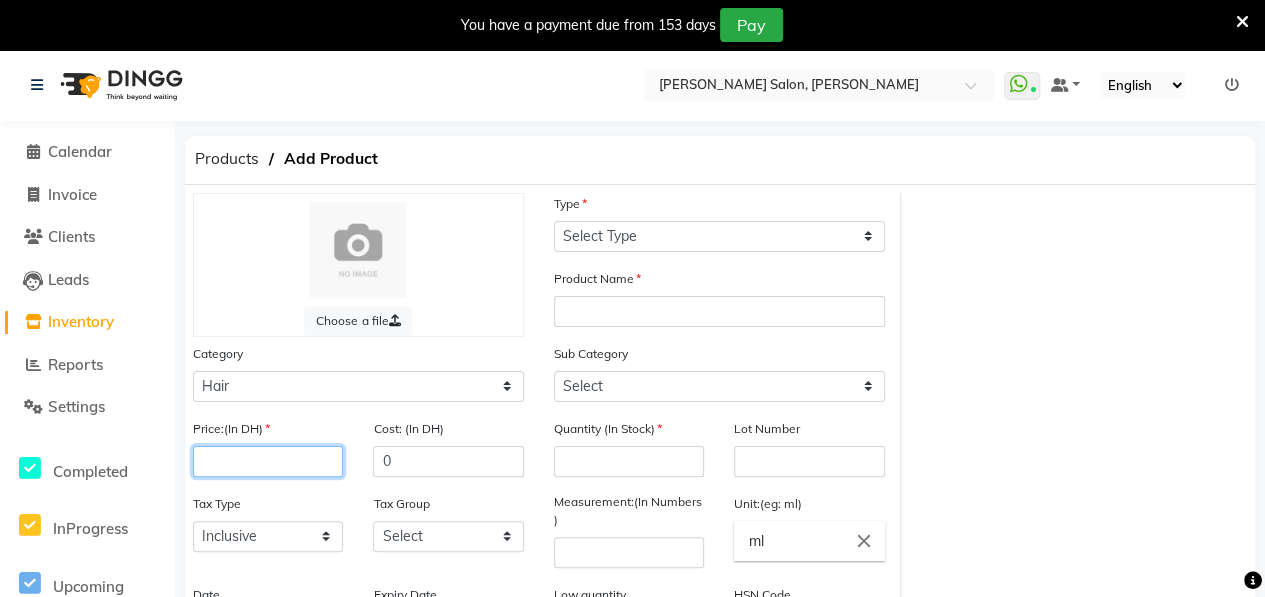 click 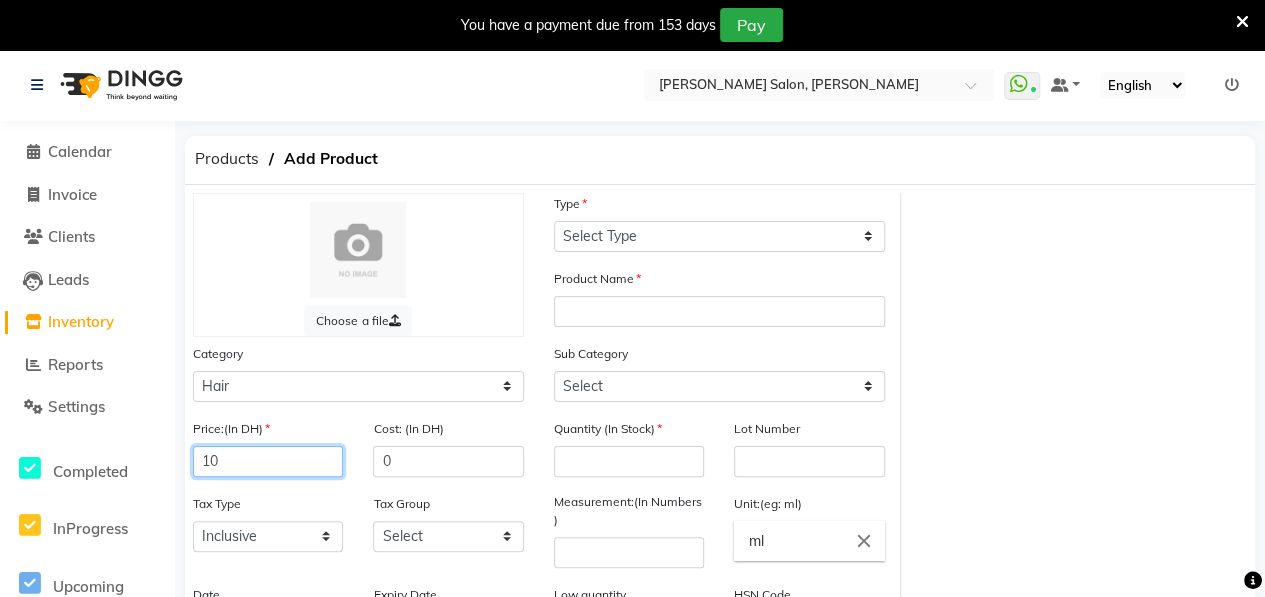 scroll, scrollTop: 332, scrollLeft: 0, axis: vertical 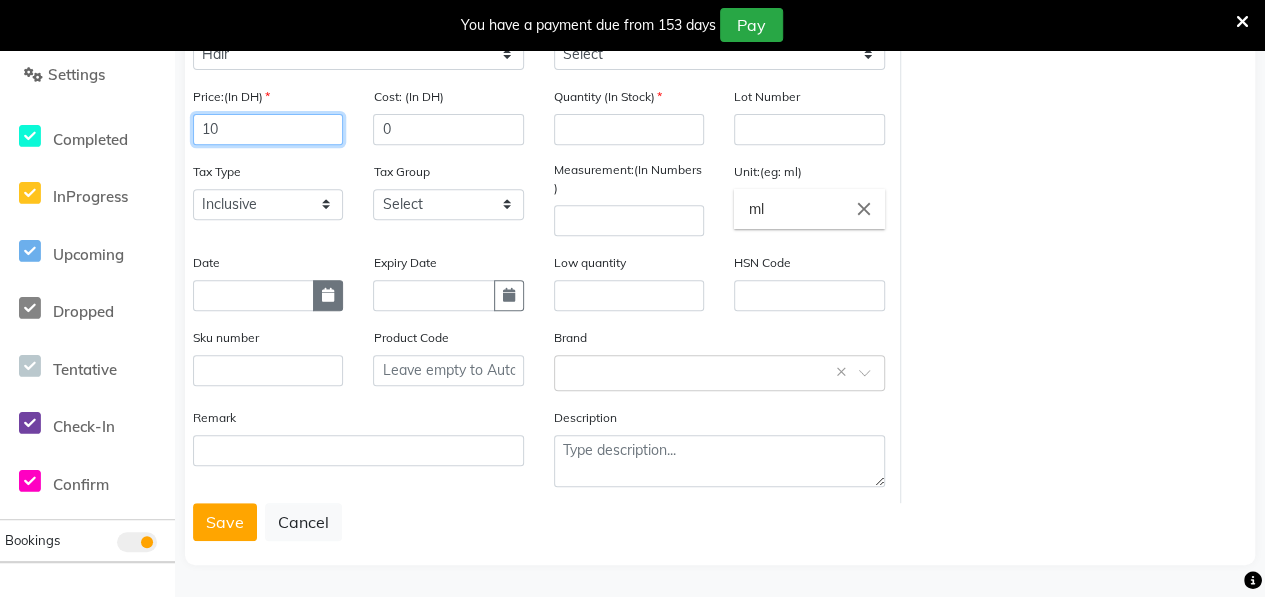 type on "10" 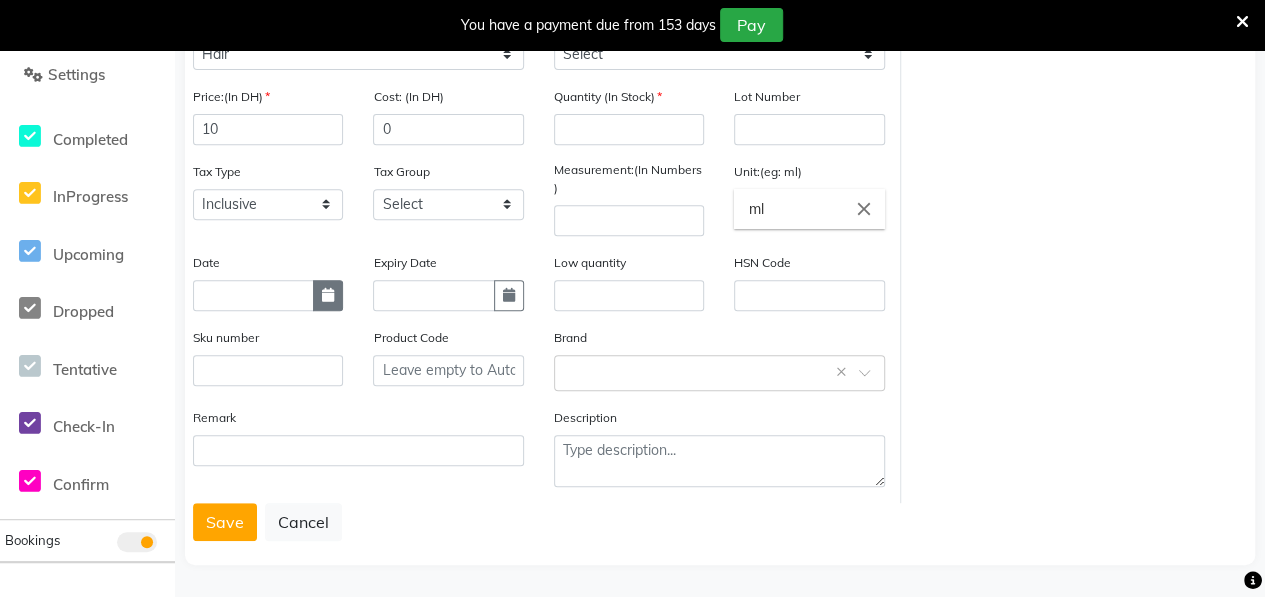 click 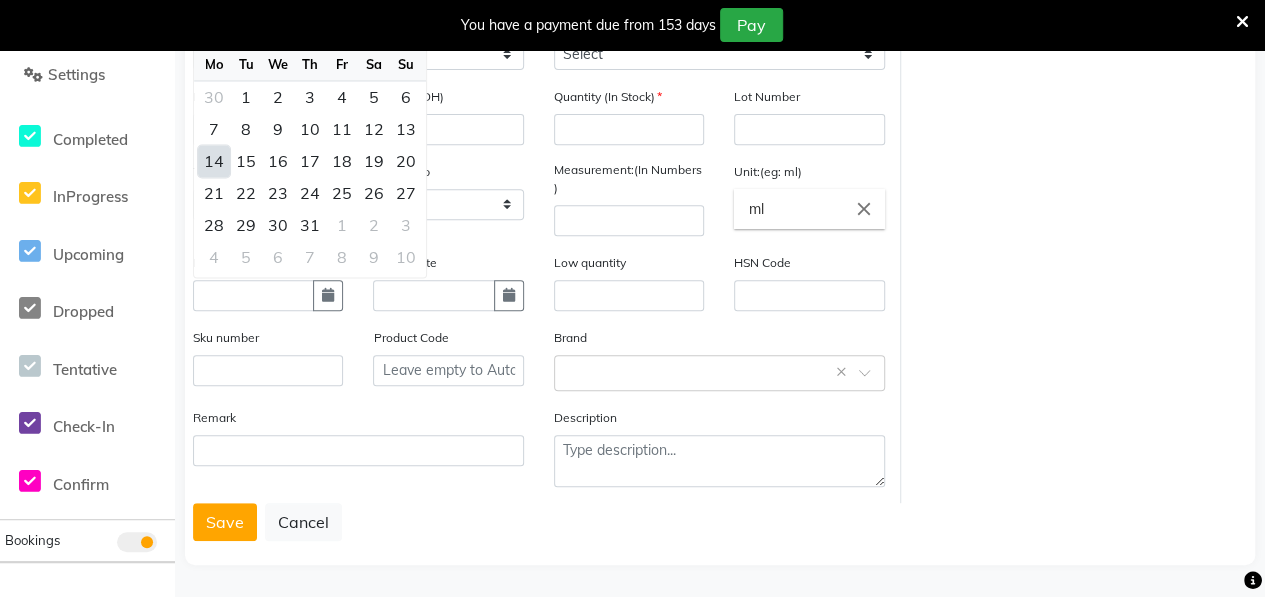 click on "14" 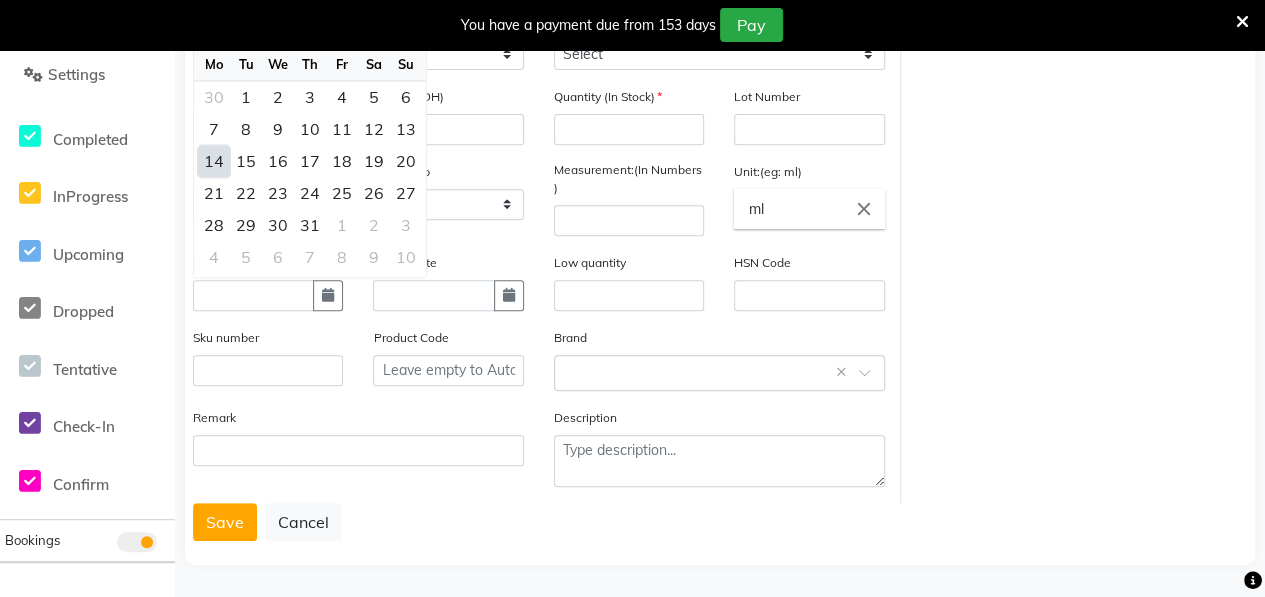 type on "[DATE]" 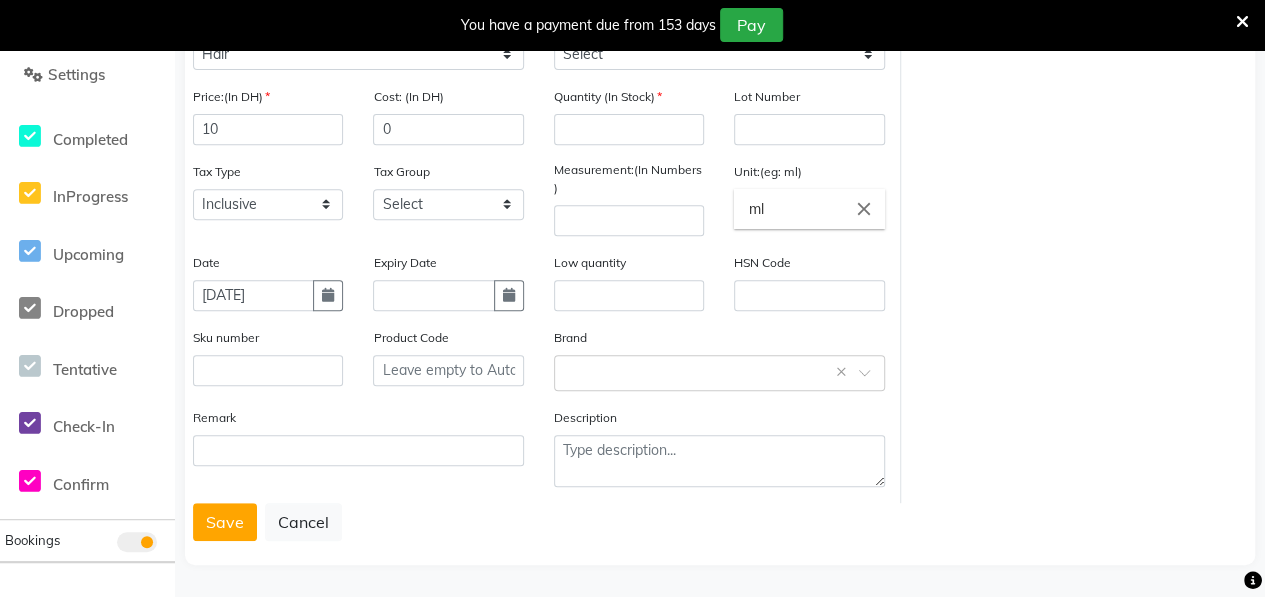 scroll, scrollTop: 0, scrollLeft: 0, axis: both 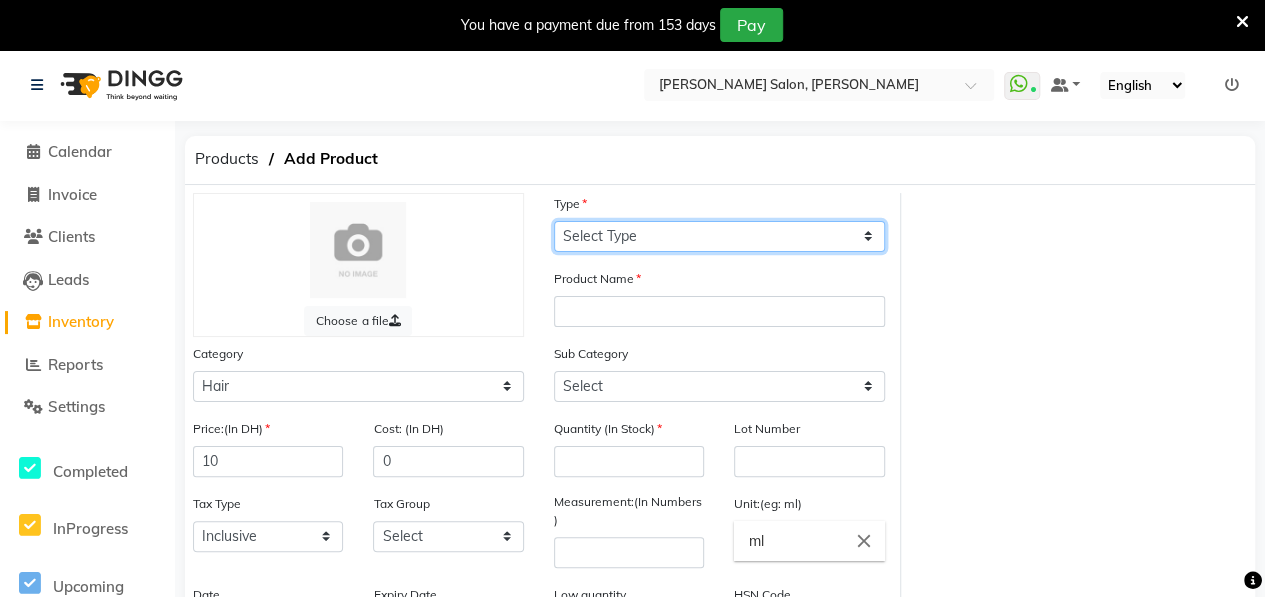 click on "Select Type Both Retail Consumable" 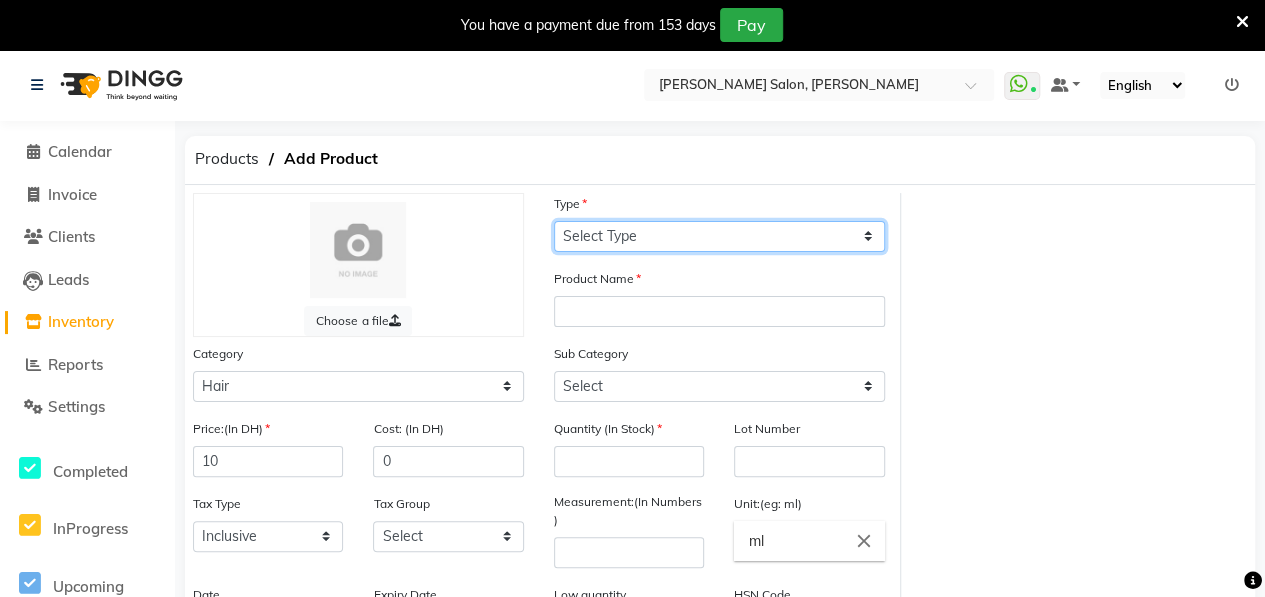 select on "C" 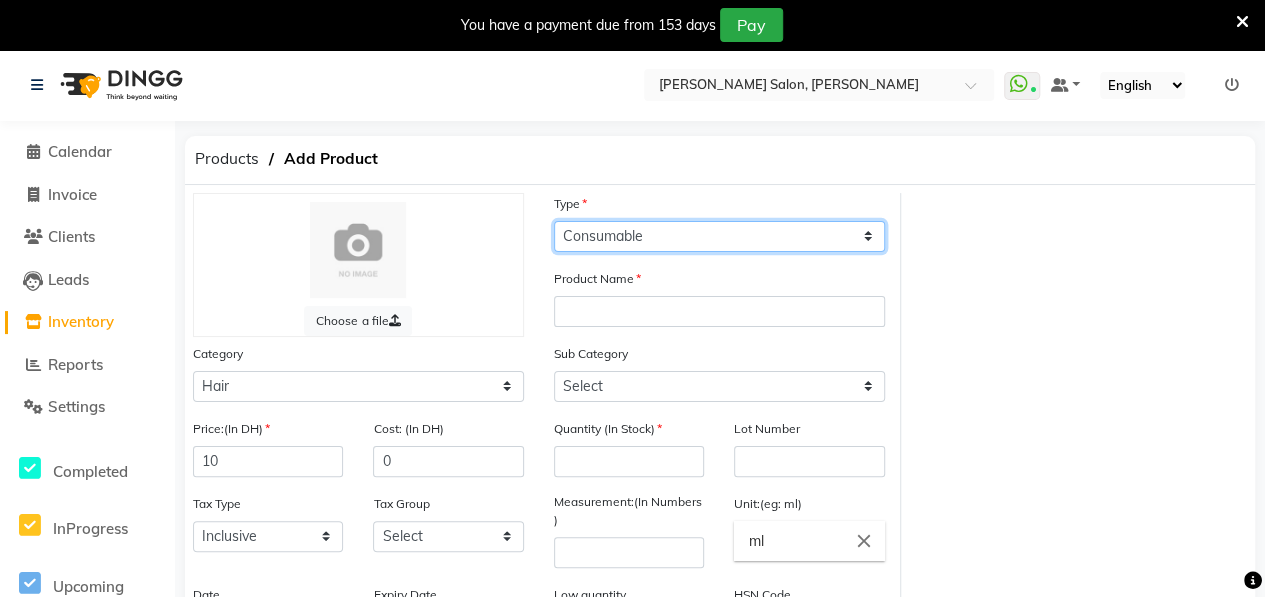 click on "Select Type Both Retail Consumable" 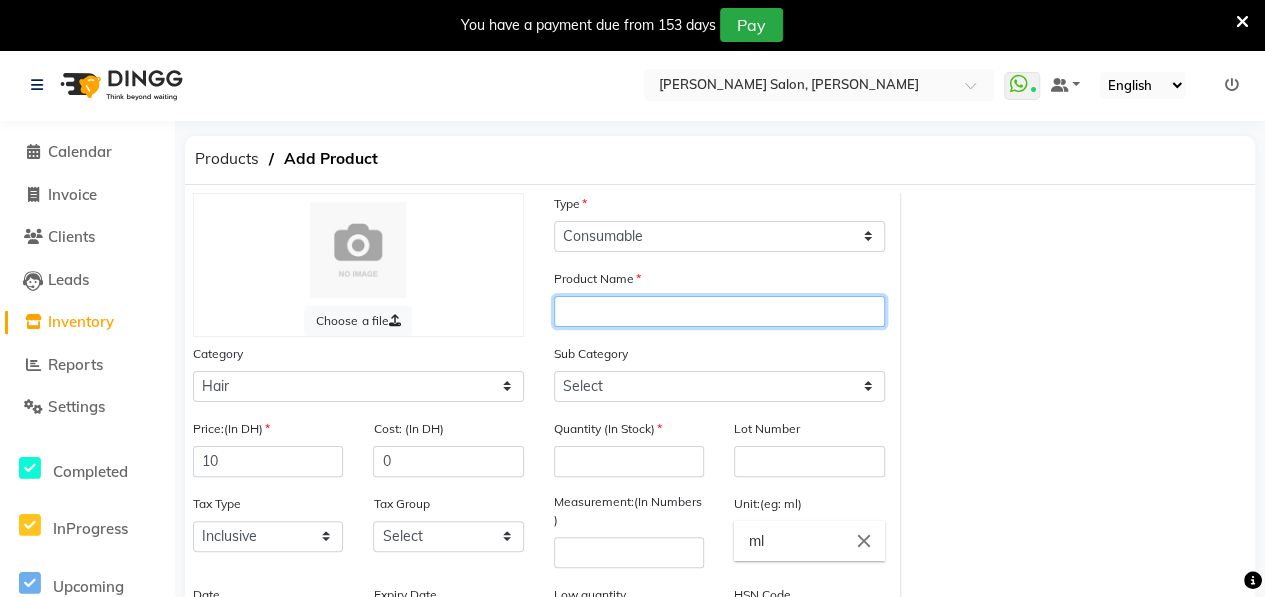 click 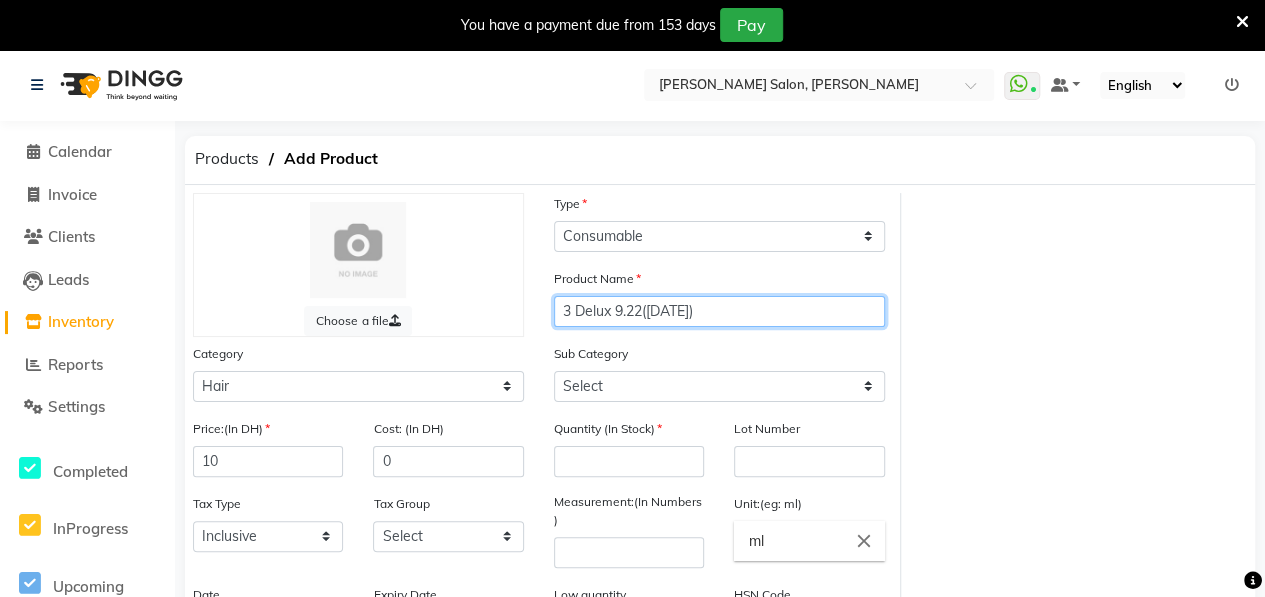 type on "3 Delux 9.22([DATE])" 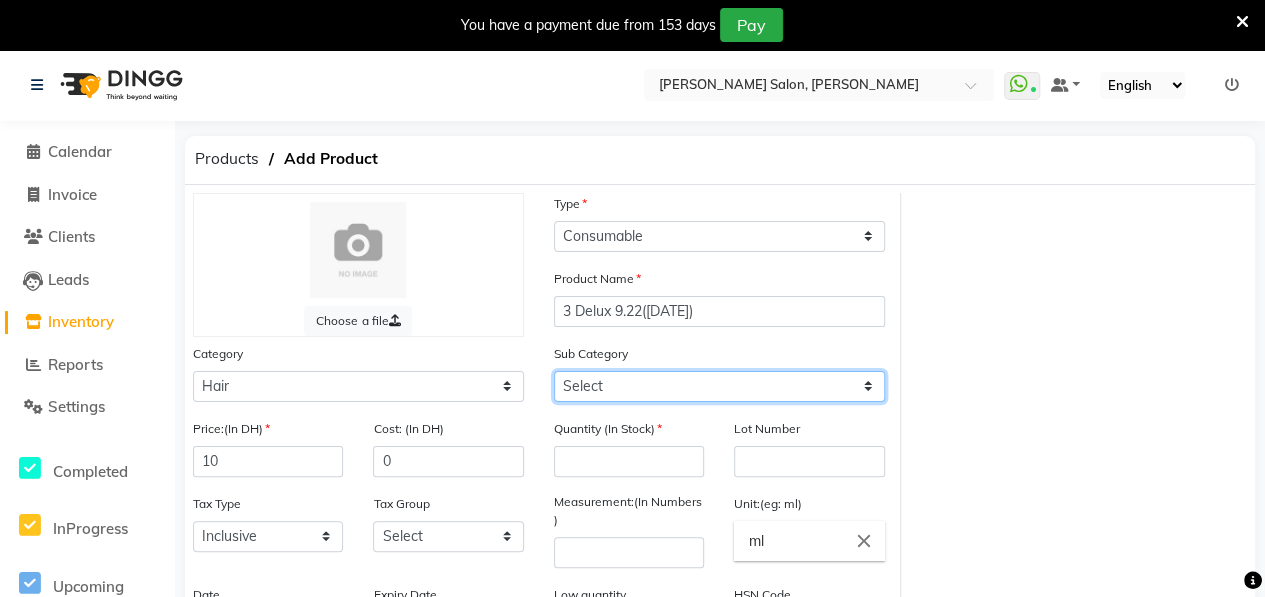 click on "Select Shampoo Conditioner Cream Mask Oil Serum Color Appliances Treatment Styling Kit & Combo Other" 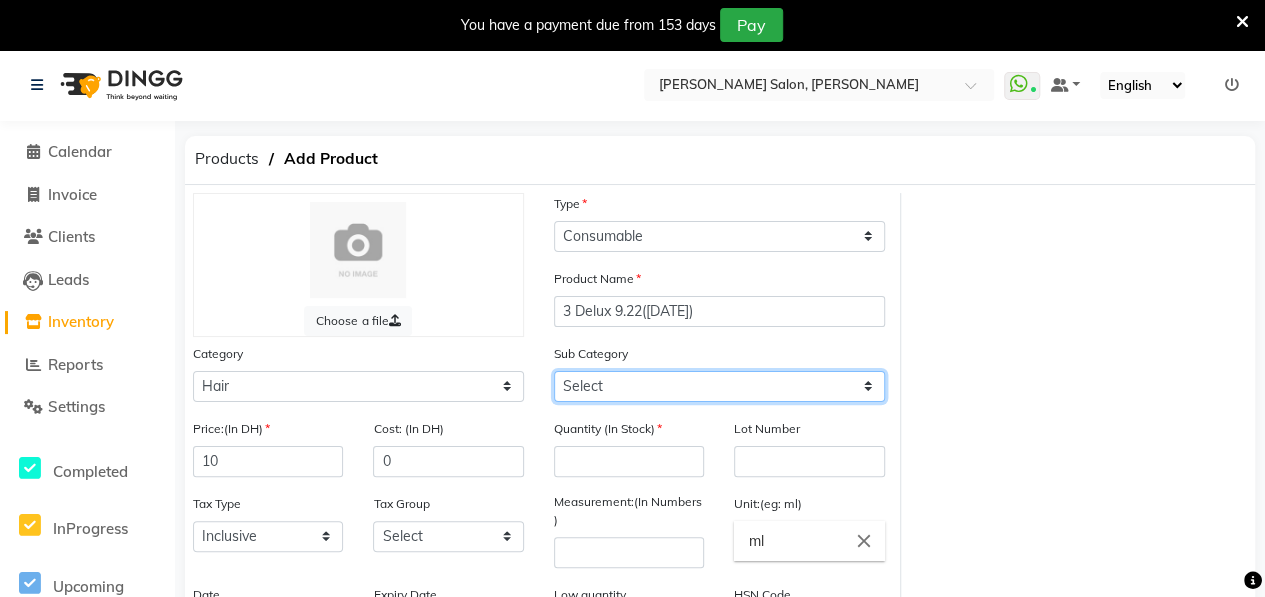 select on "462401107" 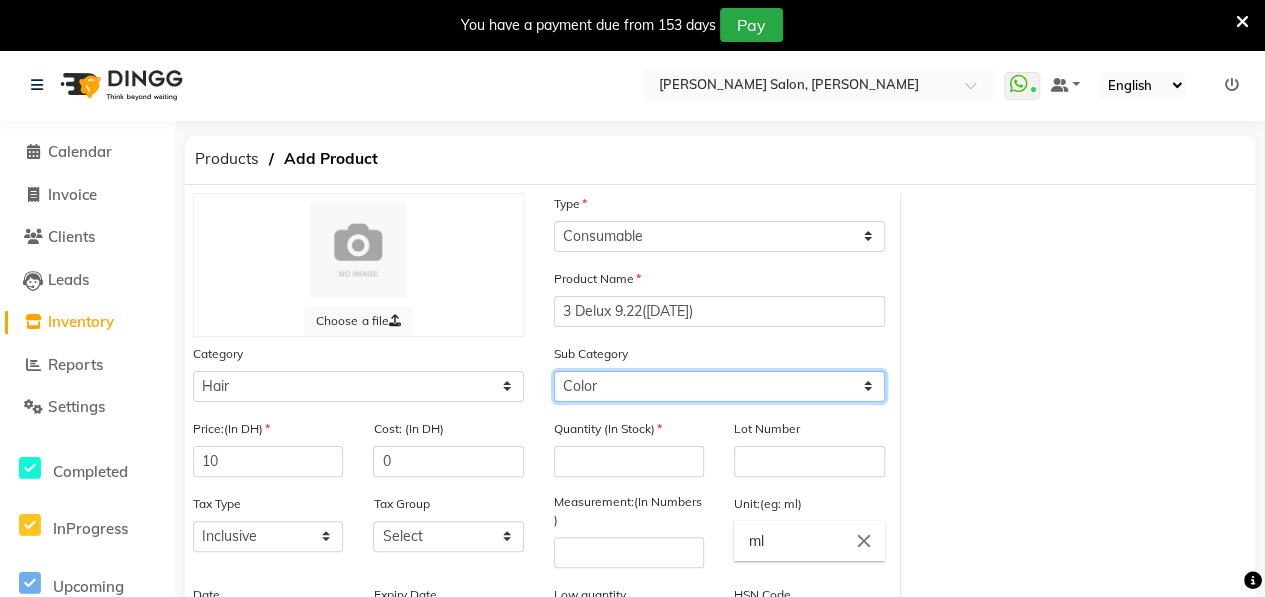 click on "Select Shampoo Conditioner Cream Mask Oil Serum Color Appliances Treatment Styling Kit & Combo Other" 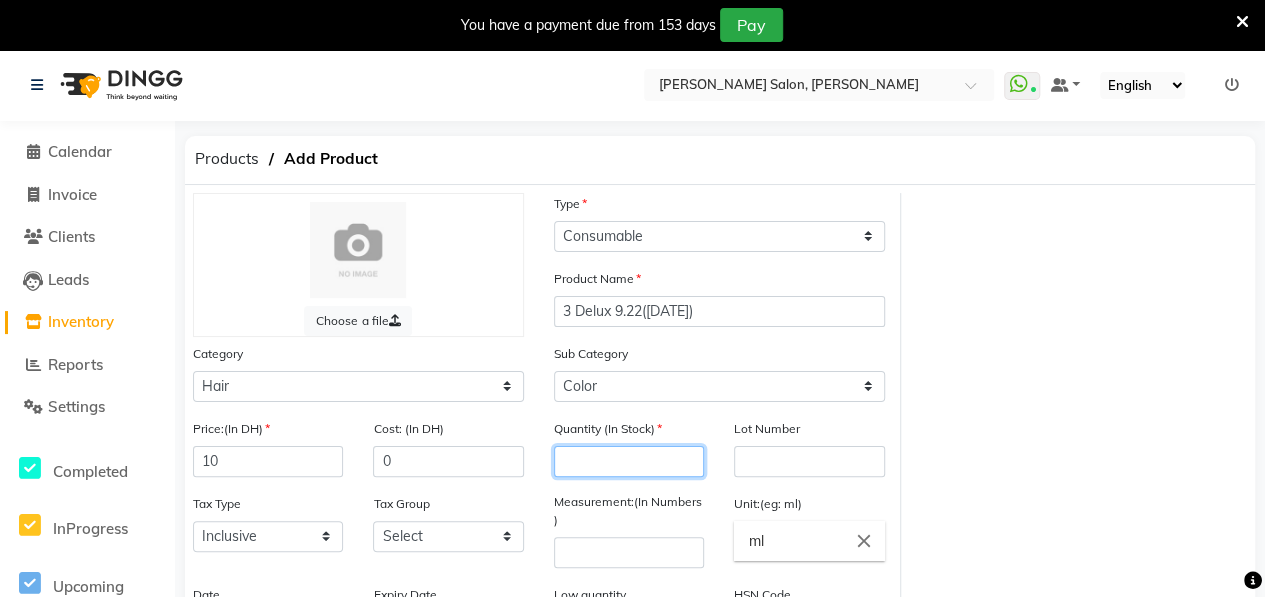 click 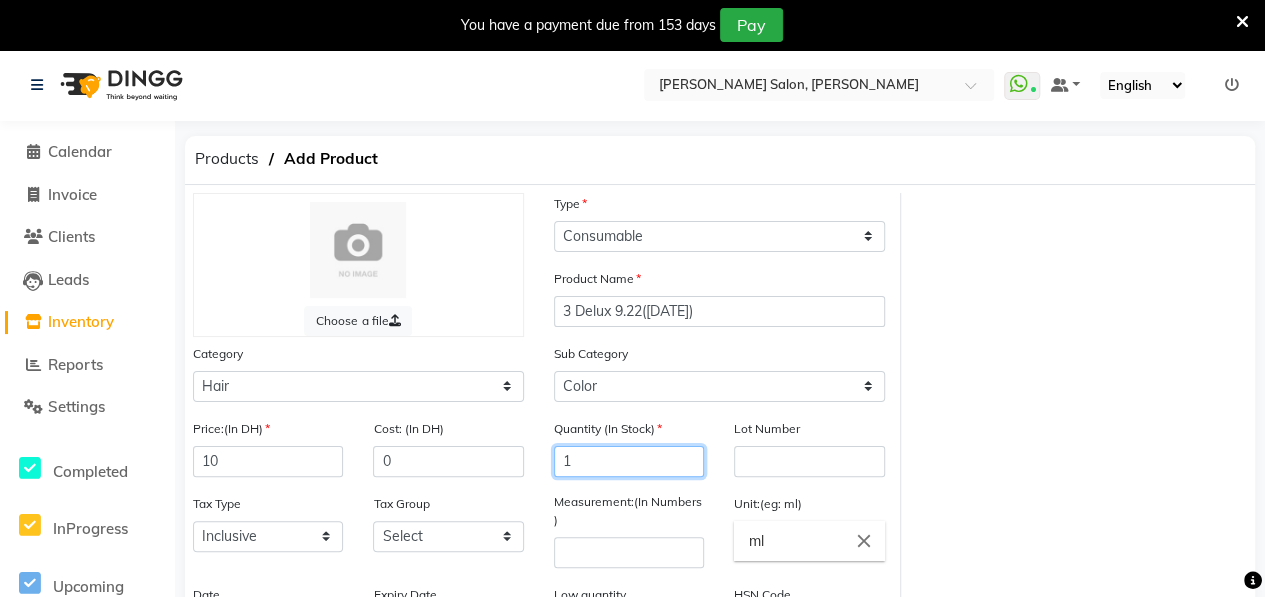 type on "1" 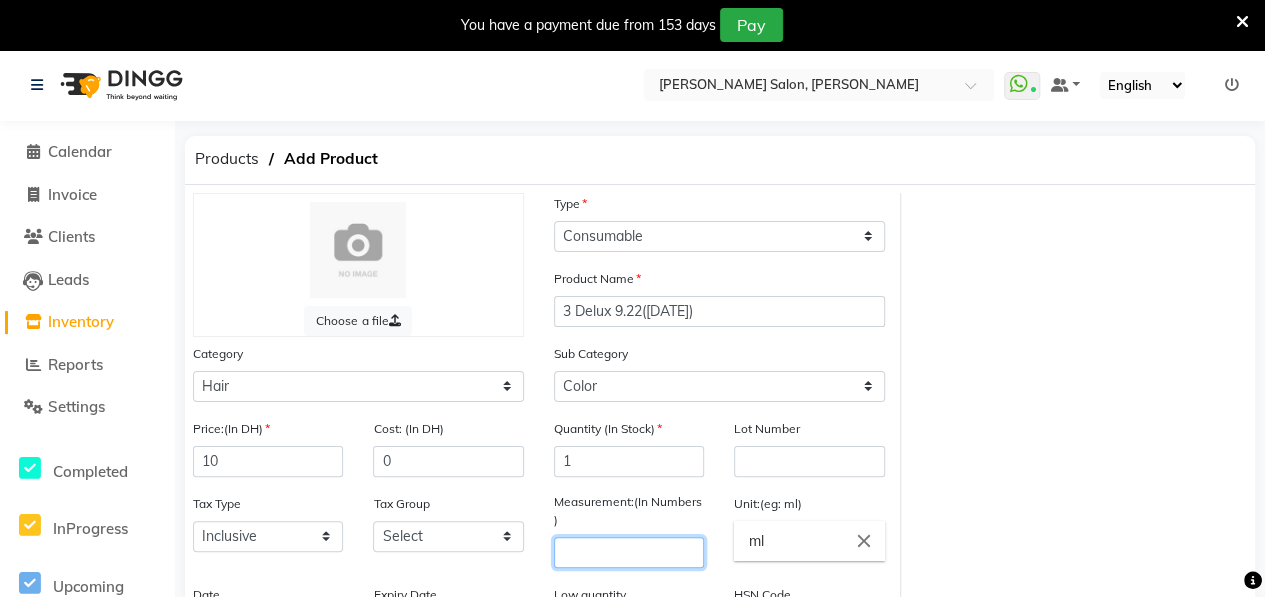 click 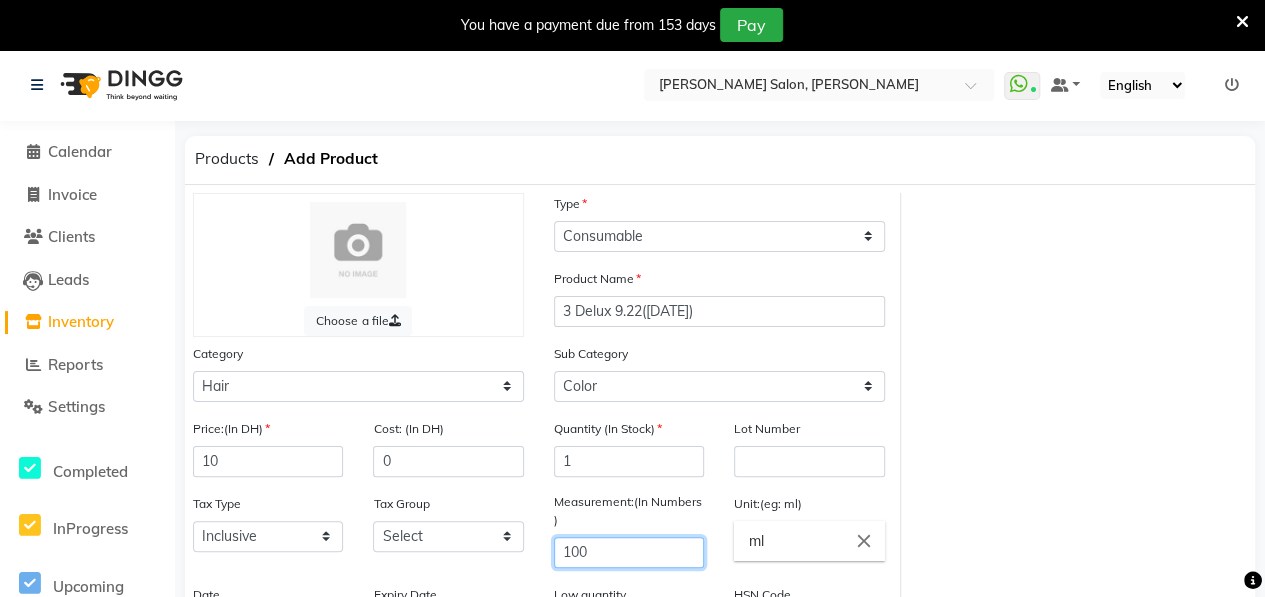 type on "100" 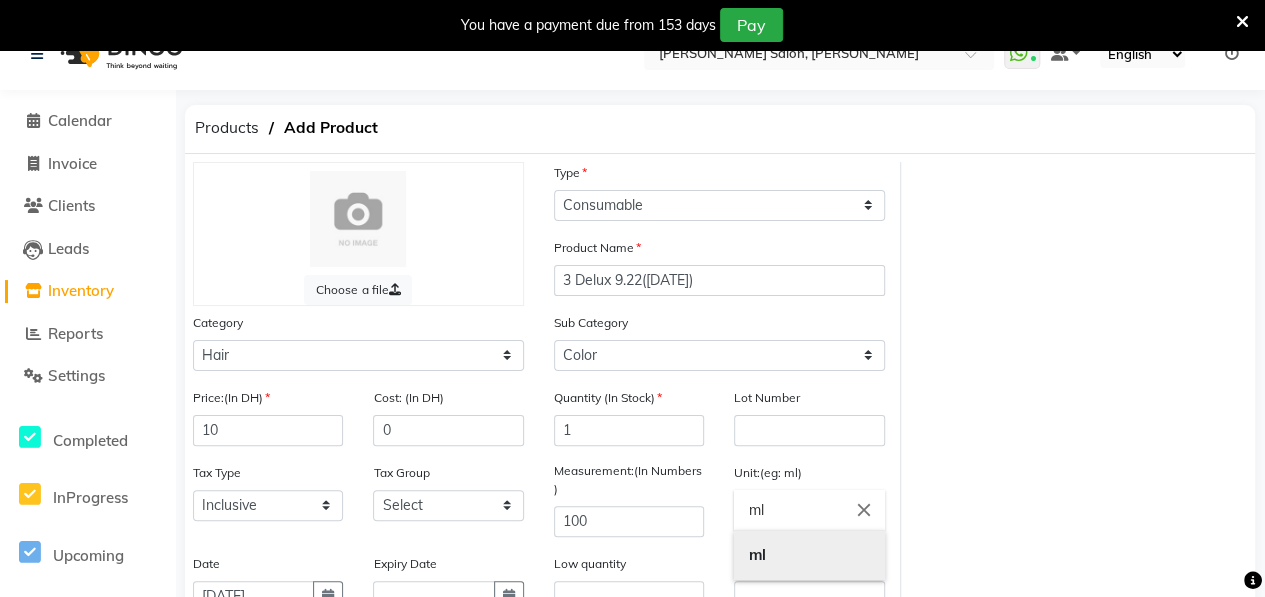 drag, startPoint x: 758, startPoint y: 552, endPoint x: 768, endPoint y: 585, distance: 34.48188 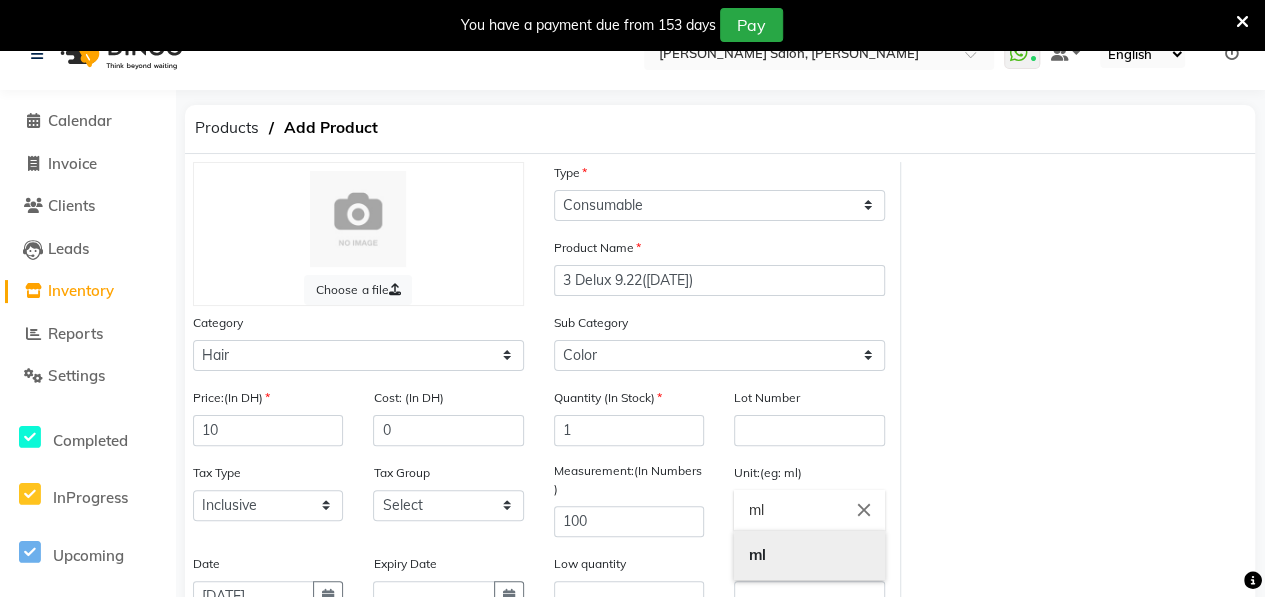 click on "ml close ml" 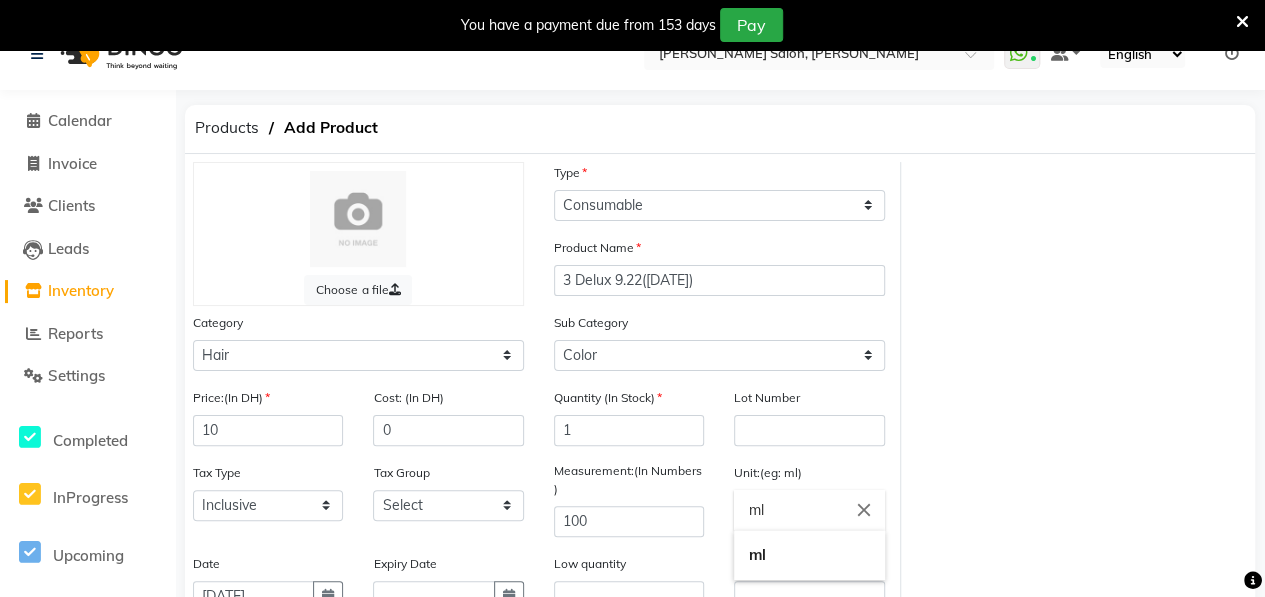 scroll, scrollTop: 39, scrollLeft: 0, axis: vertical 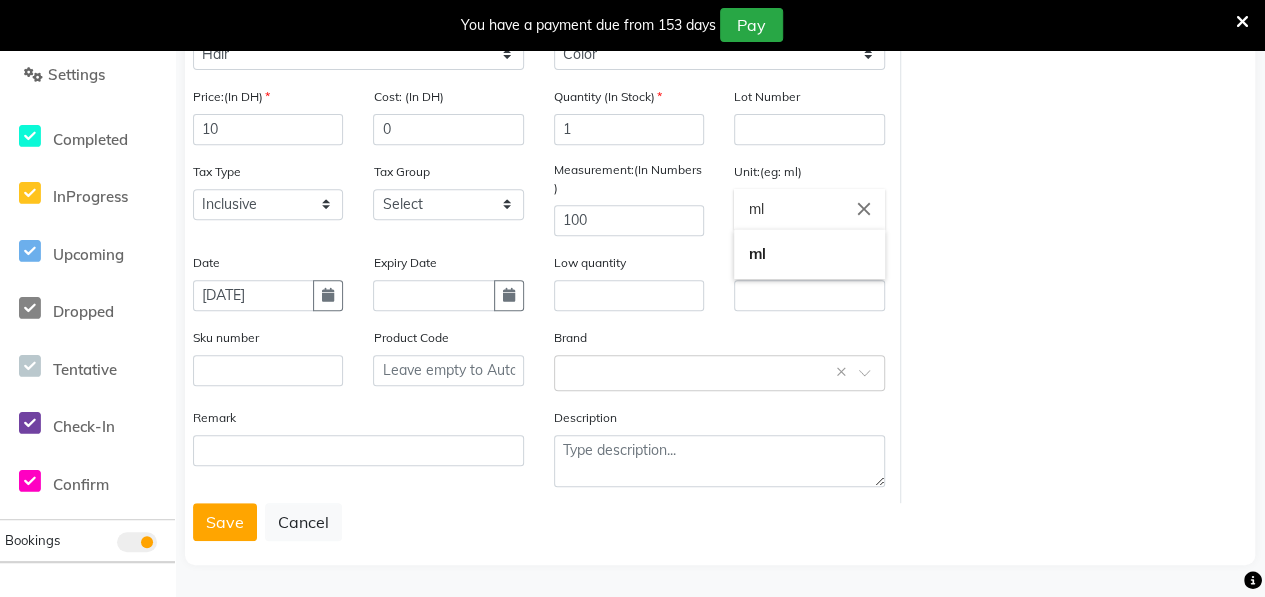 click 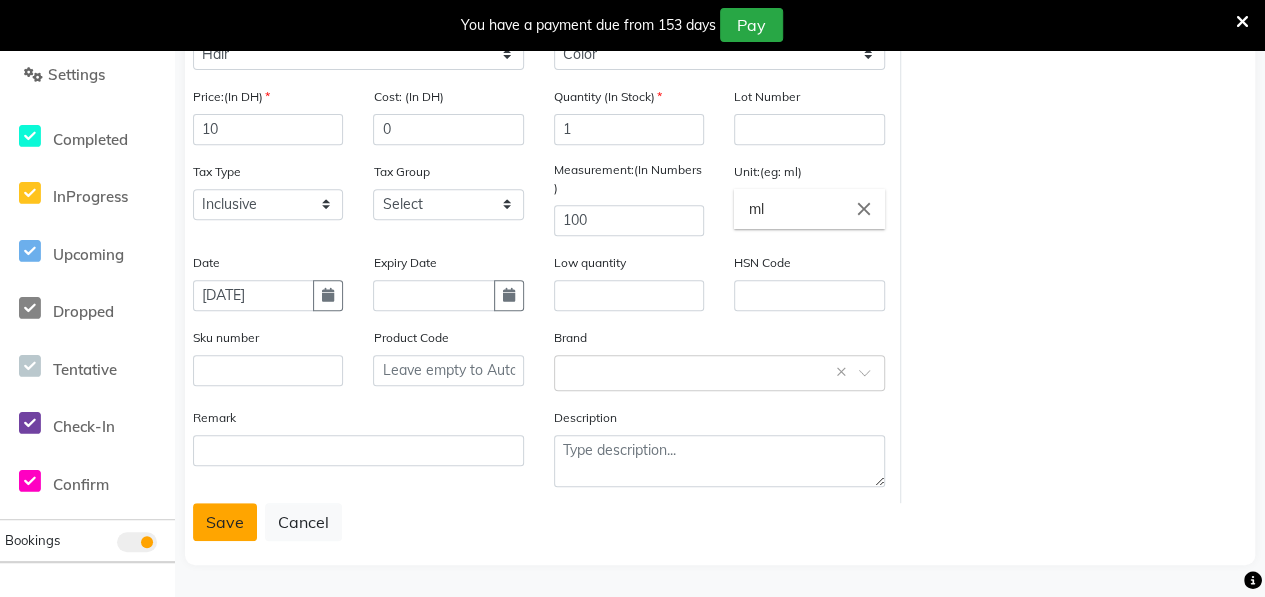 click on "Save" 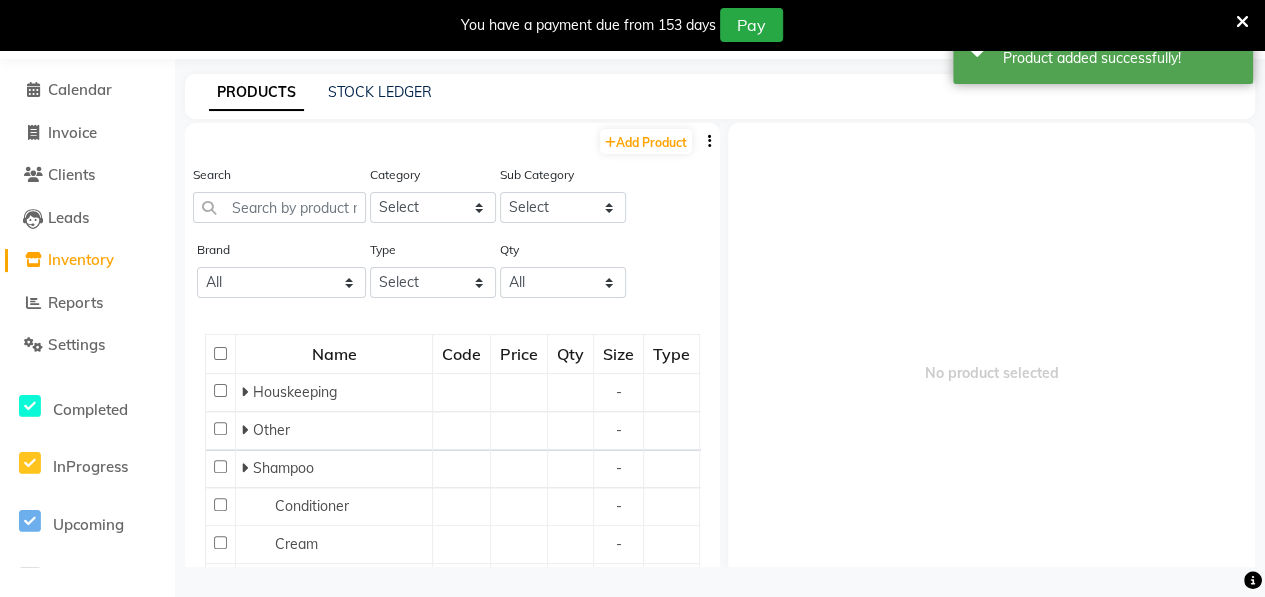 scroll, scrollTop: 62, scrollLeft: 0, axis: vertical 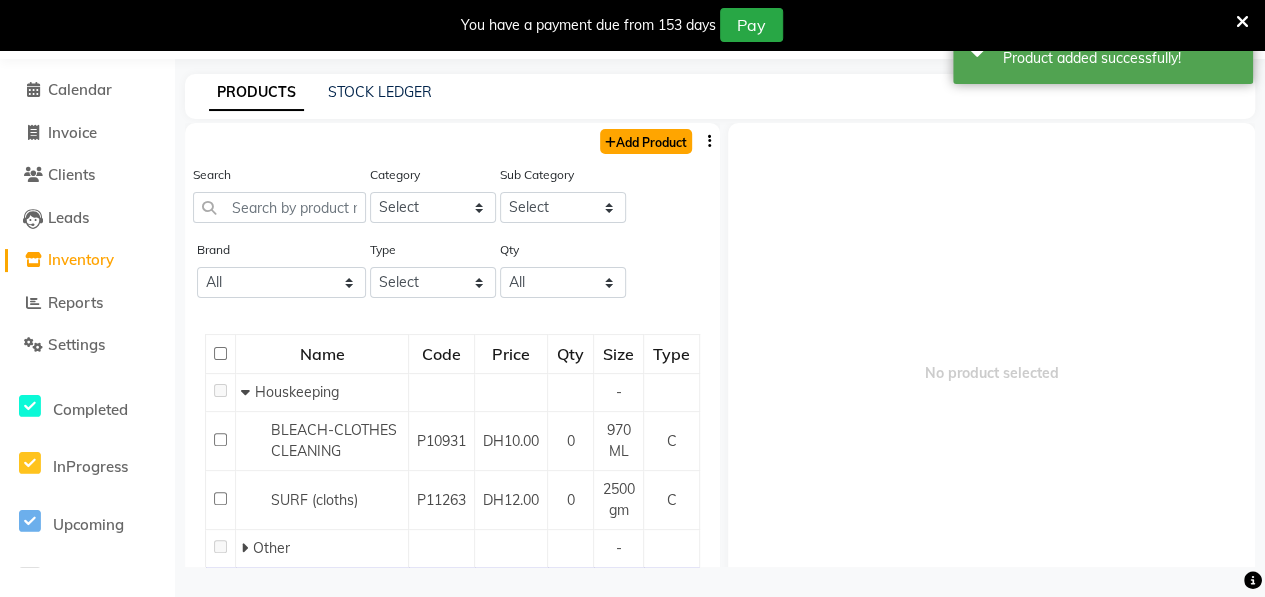 click on "Add Product" 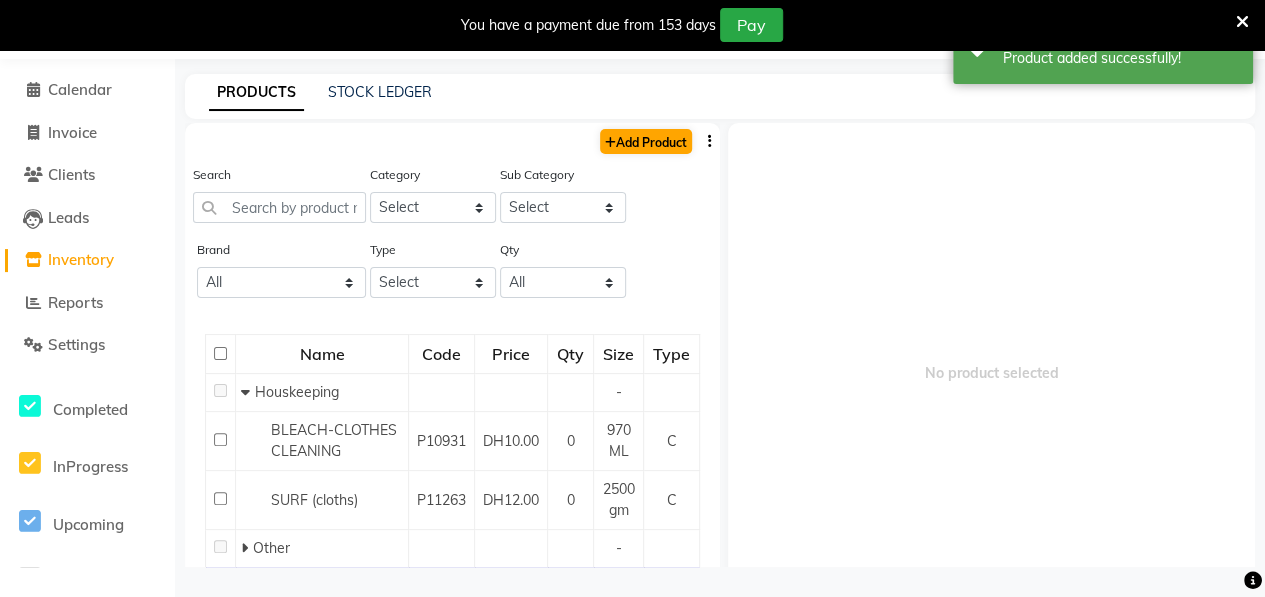 select on "true" 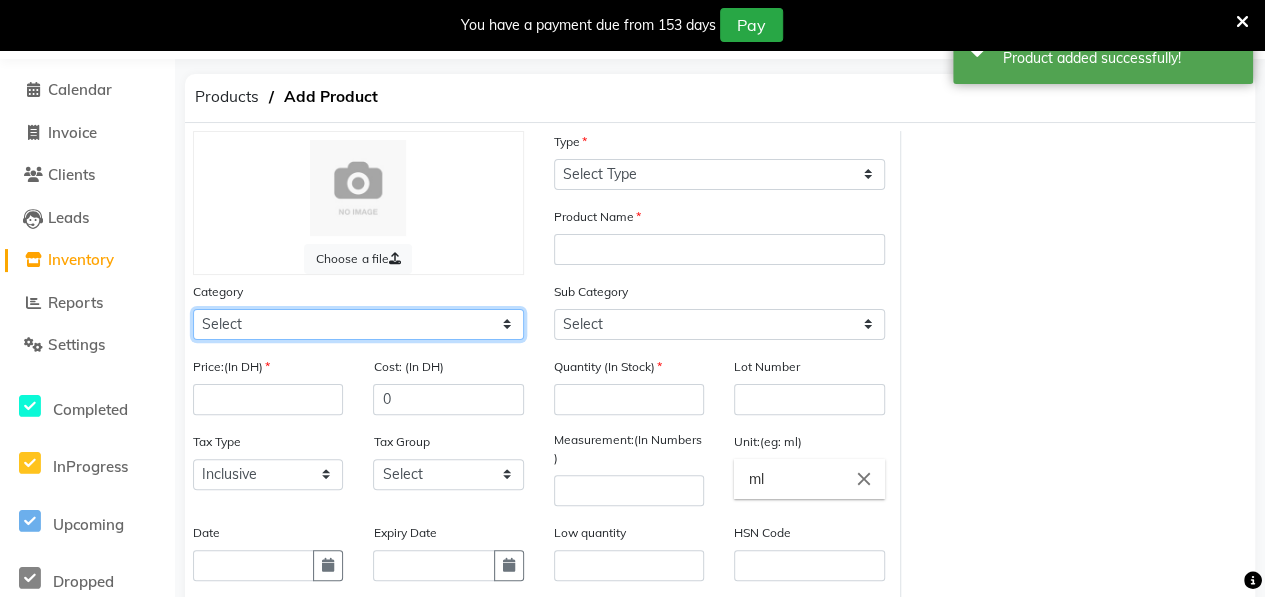 click on "Select Hair Skin Makeup Personal Care Appliances [PERSON_NAME] Waxing Disposable Threading Hands and Feet Beauty Planet [MEDICAL_DATA] Cadiveu Casmara [PERSON_NAME] Olaplex GOWN Other" 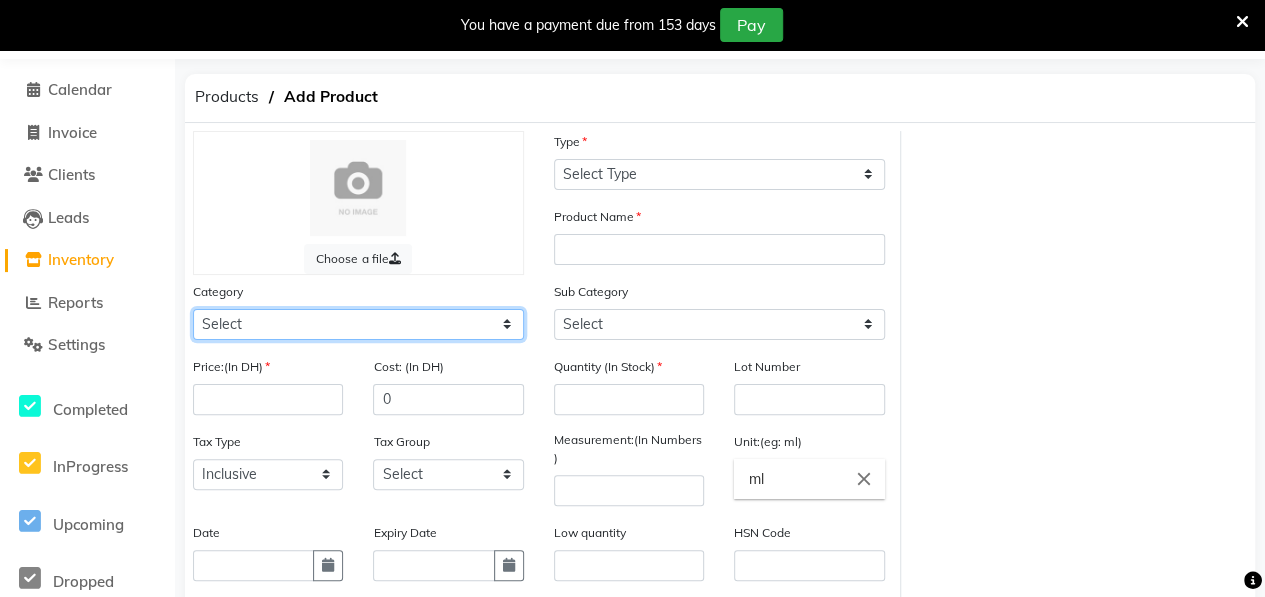 select on "462401100" 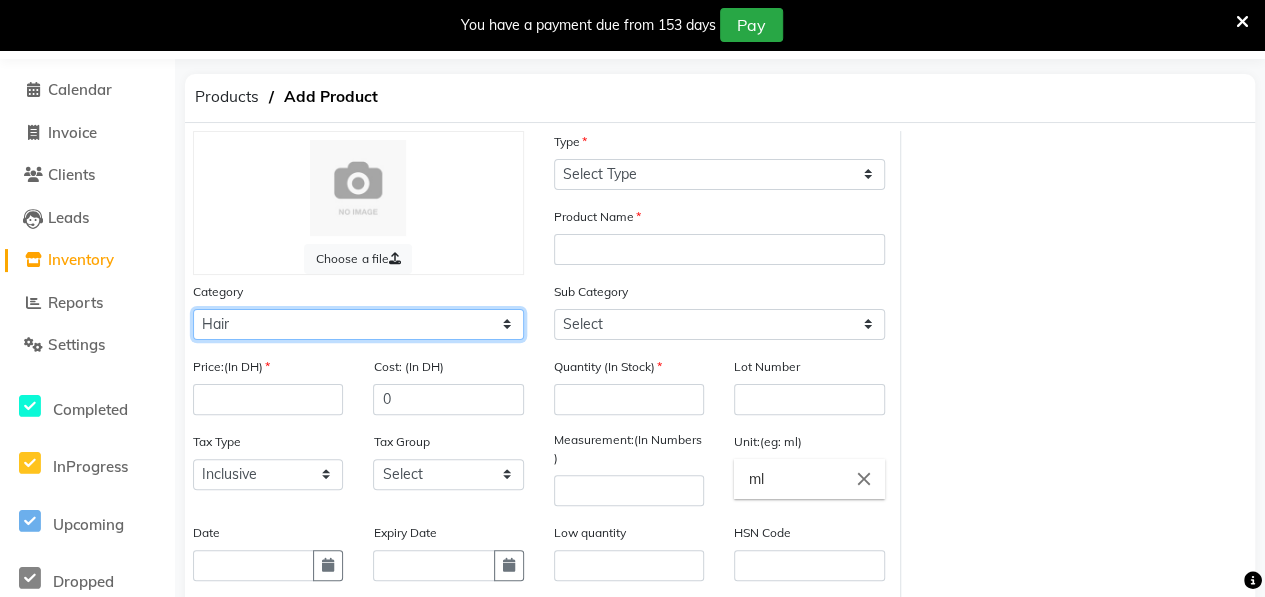 click on "Select Hair Skin Makeup Personal Care Appliances [PERSON_NAME] Waxing Disposable Threading Hands and Feet Beauty Planet [MEDICAL_DATA] Cadiveu Casmara [PERSON_NAME] Olaplex GOWN Other" 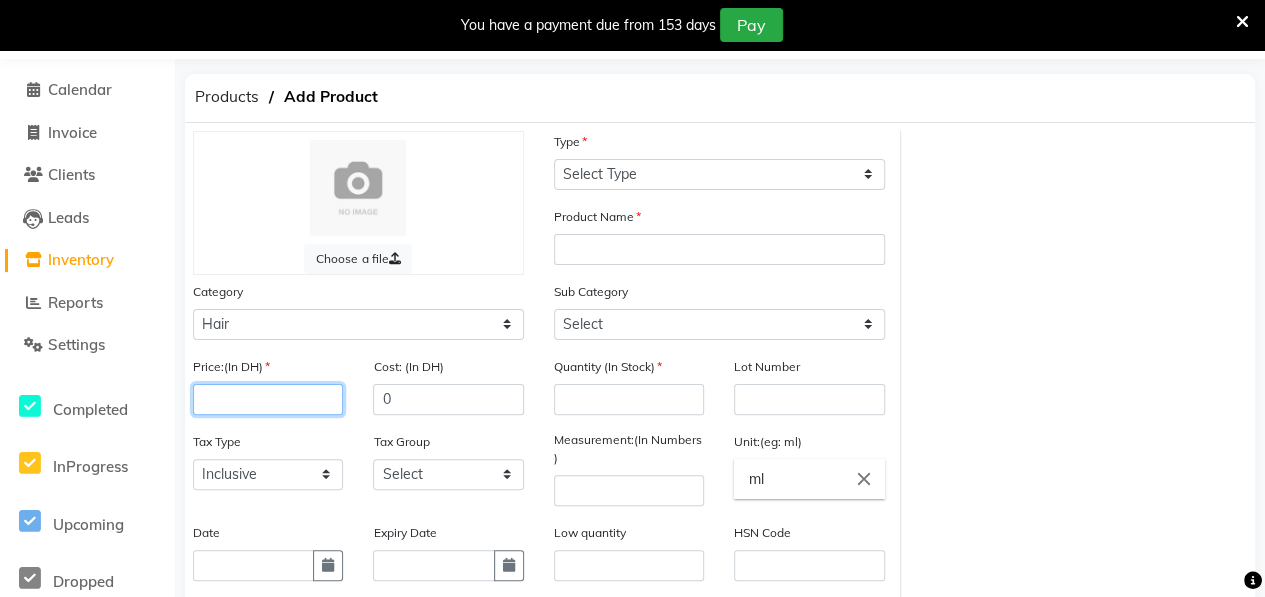 click 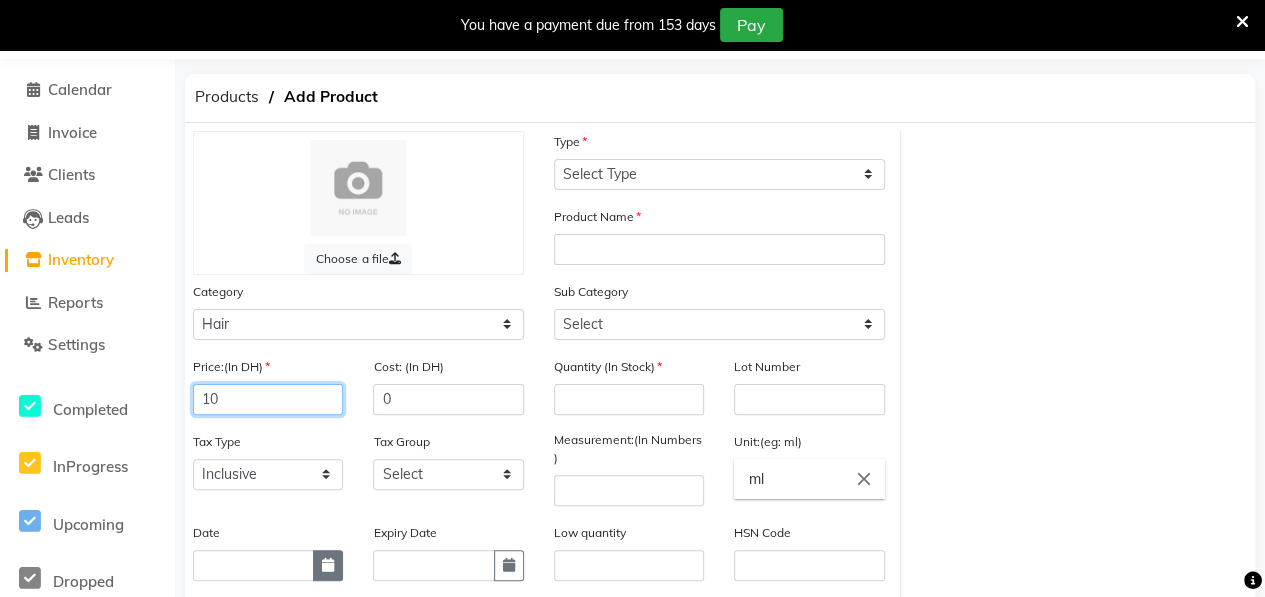 type on "10" 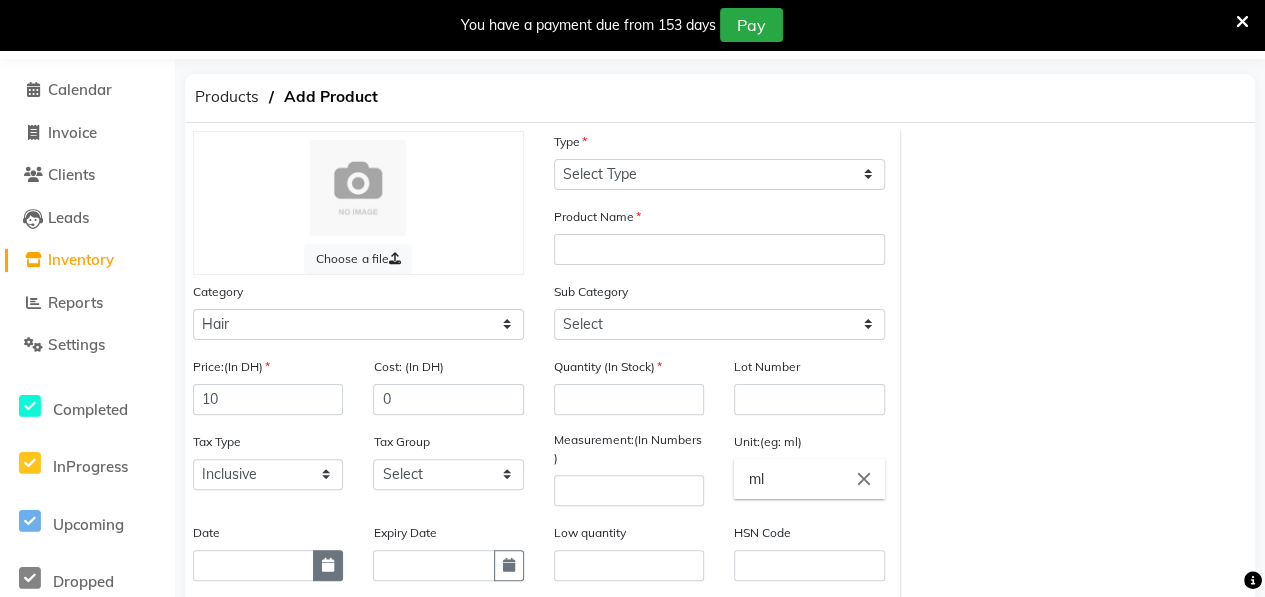 click 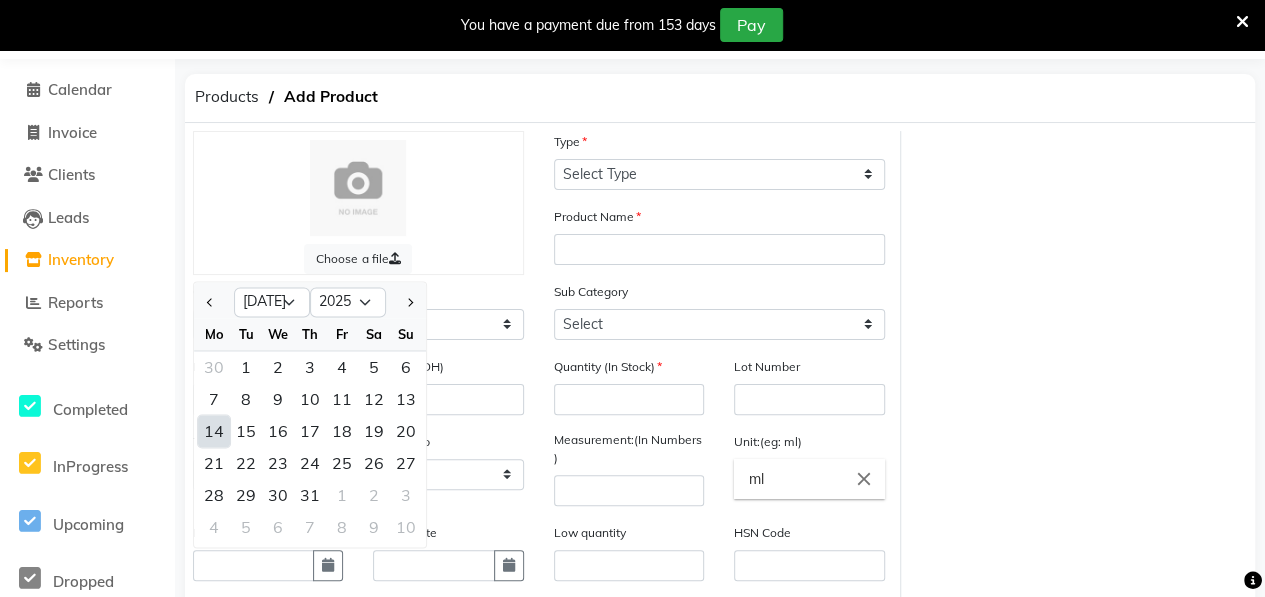 click on "14" 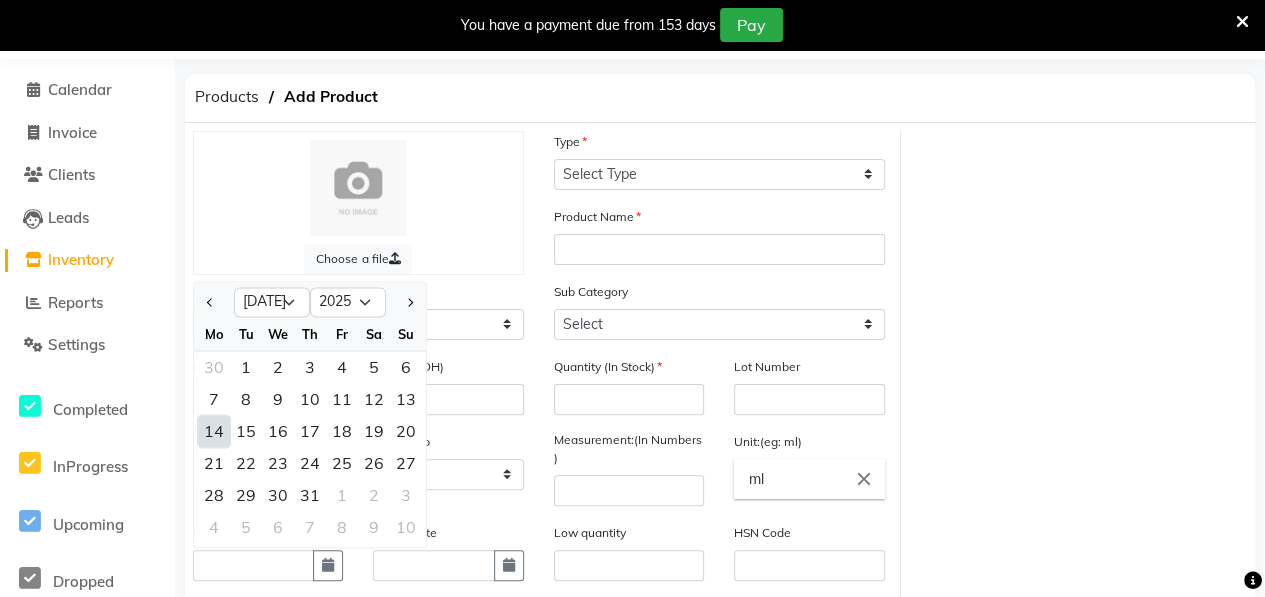 type on "[DATE]" 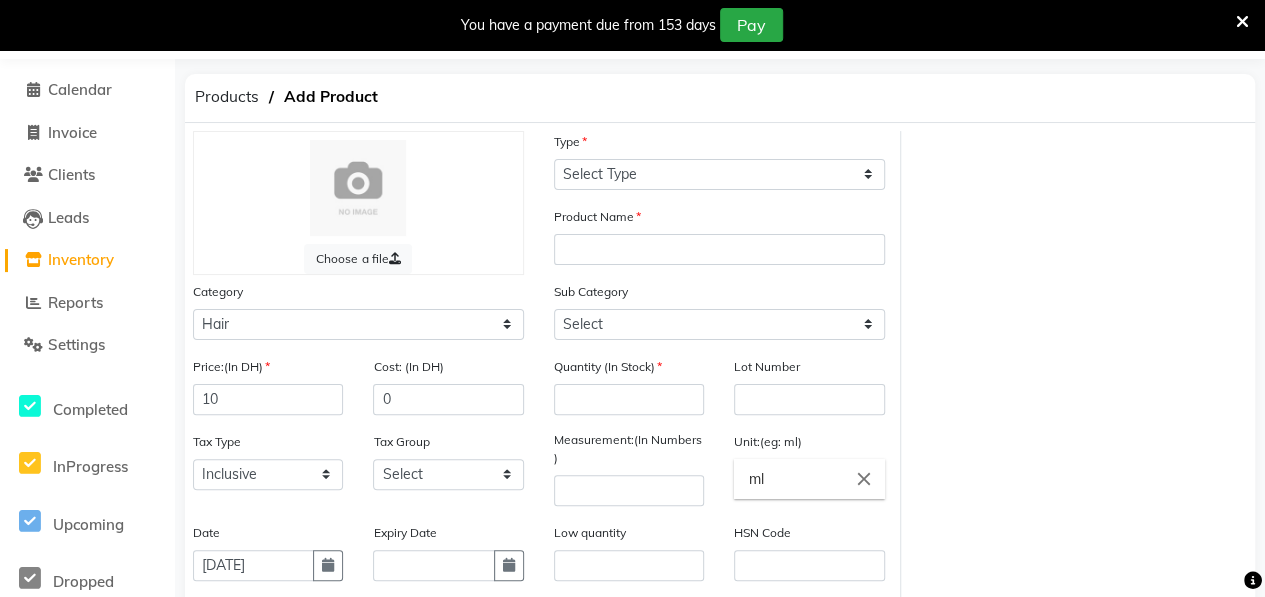 scroll, scrollTop: 332, scrollLeft: 0, axis: vertical 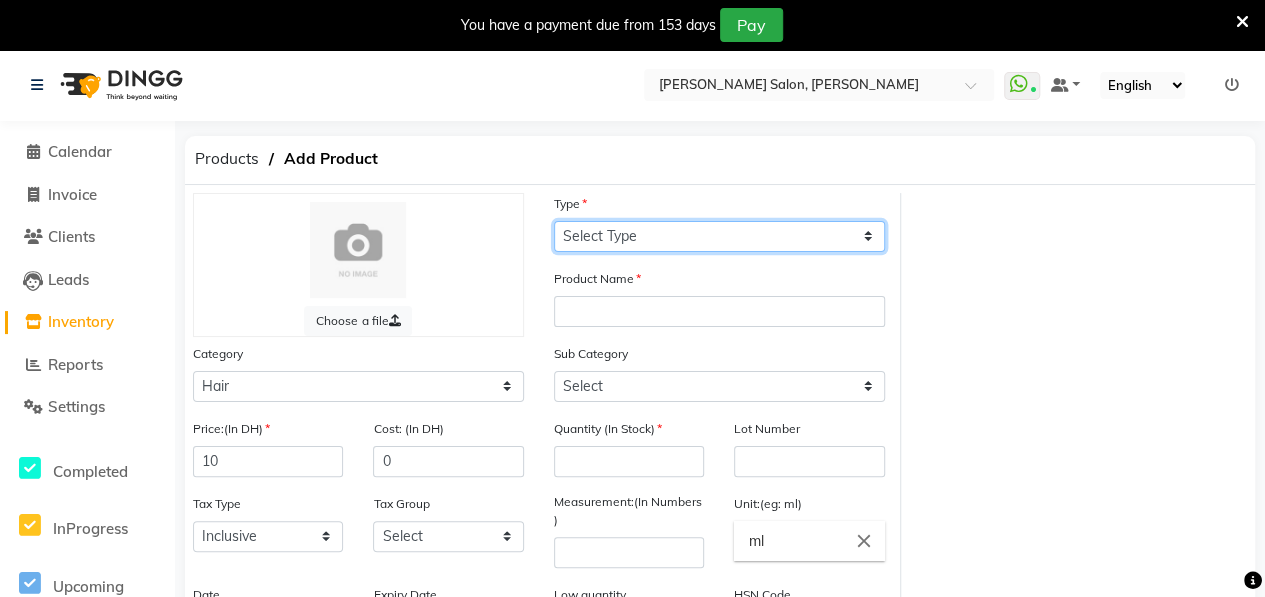 click on "Select Type Both Retail Consumable" 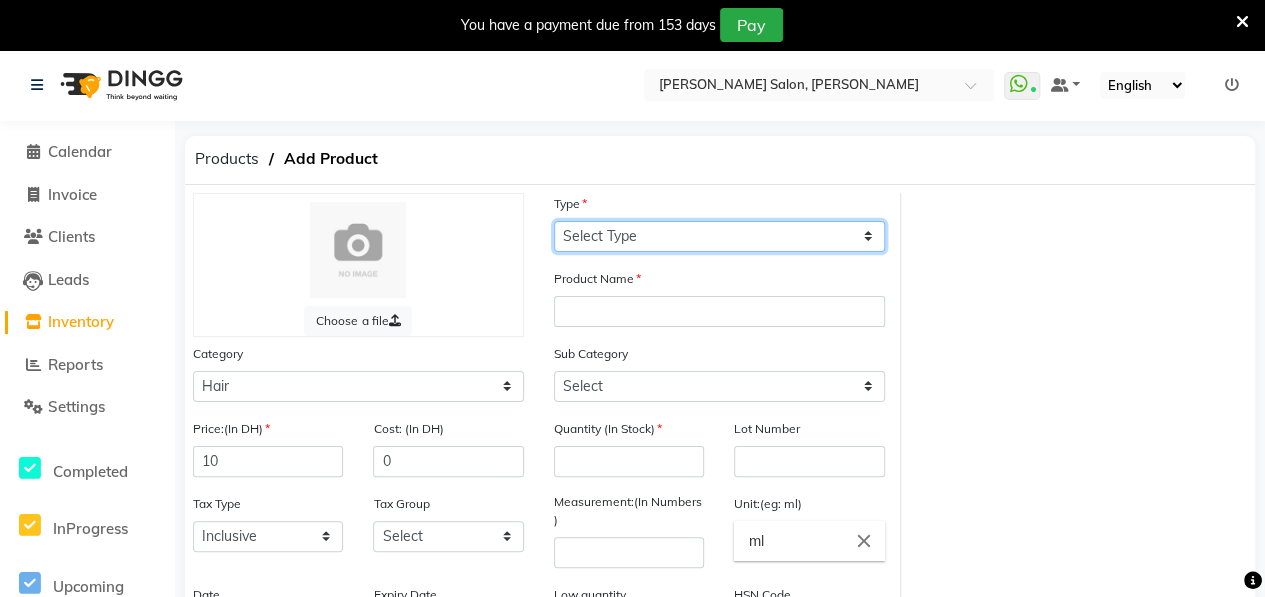 select on "C" 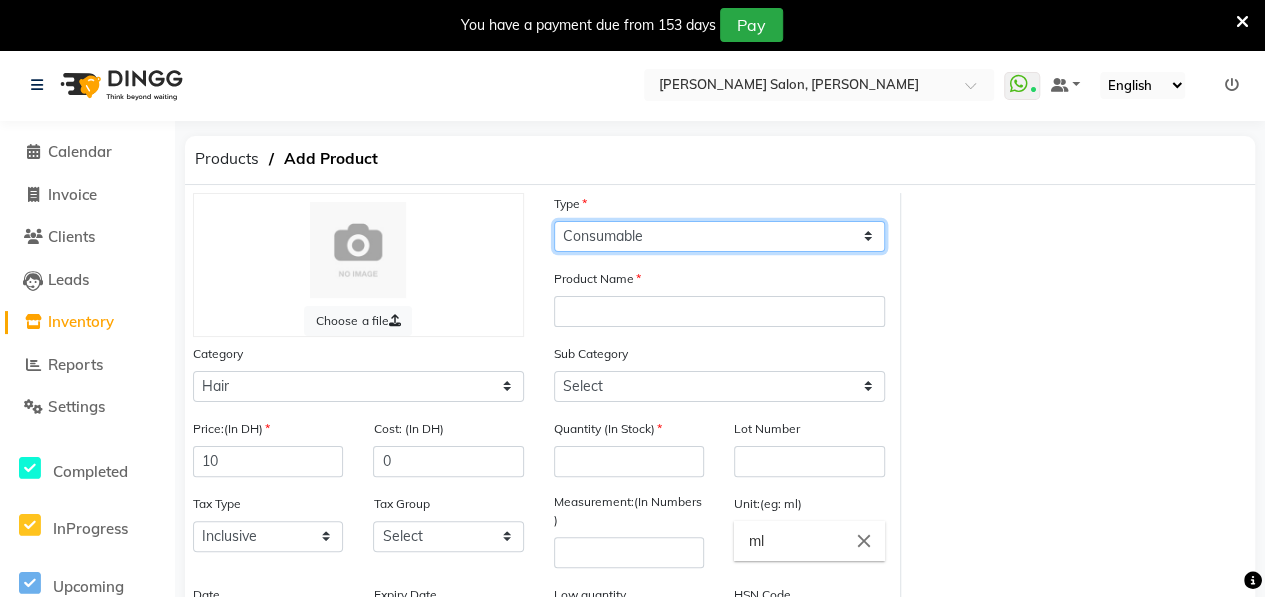 click on "Select Type Both Retail Consumable" 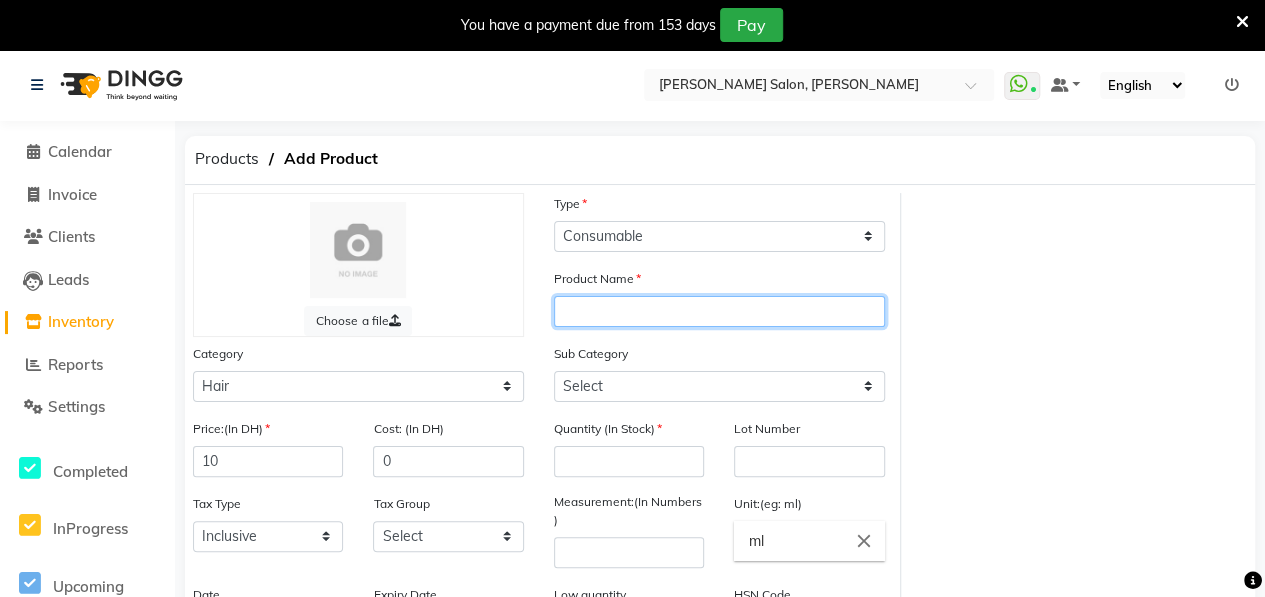 click 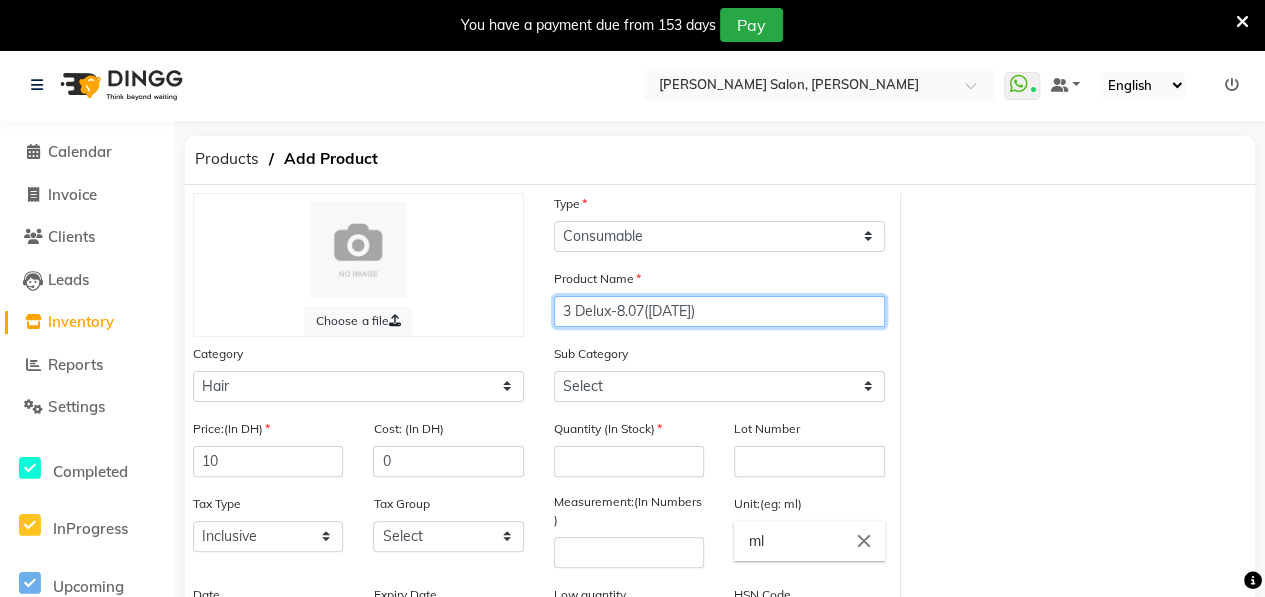 type on "3 Delux-8.07([DATE])" 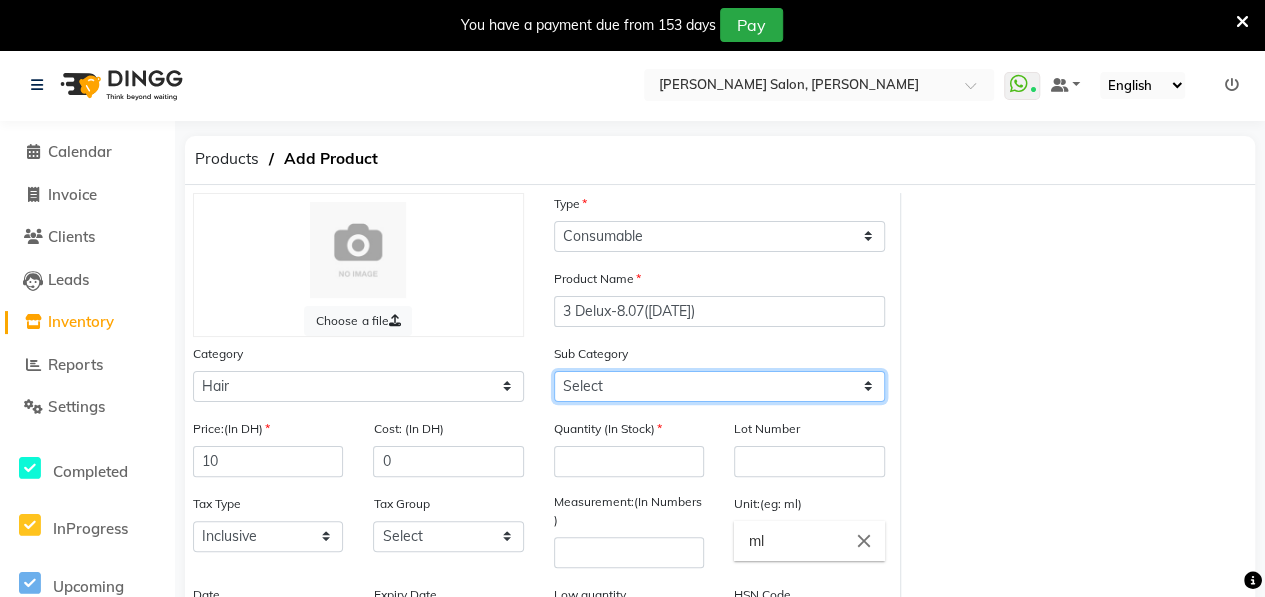 click on "Select Shampoo Conditioner Cream Mask Oil Serum Color Appliances Treatment Styling Kit & Combo Other" 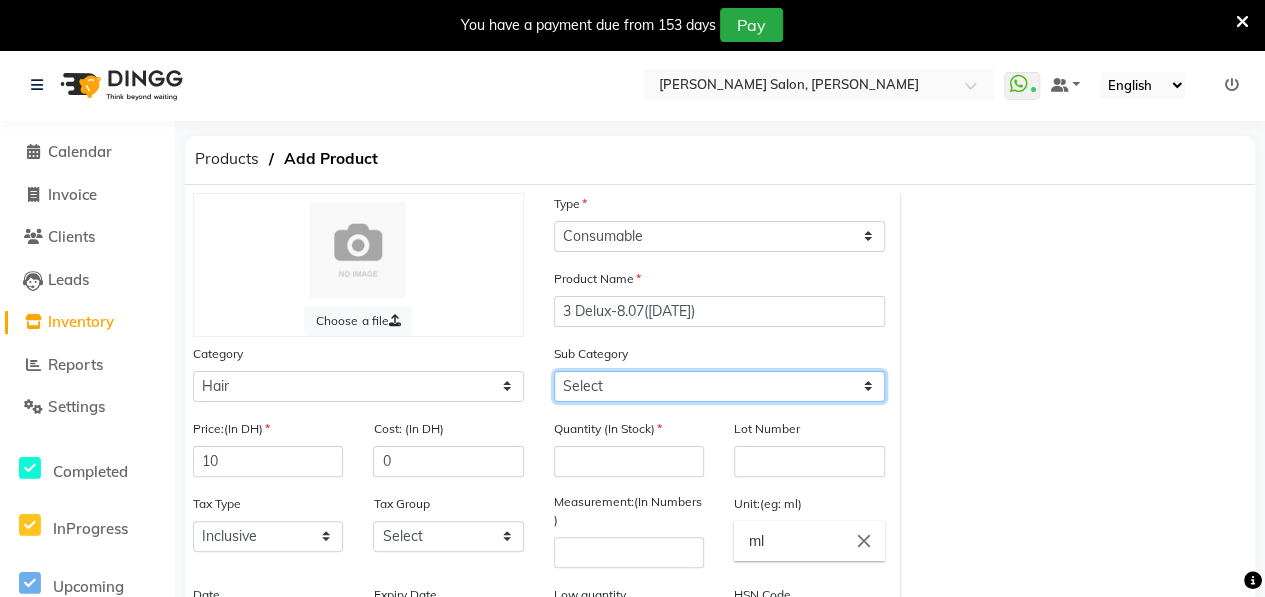 select on "462401107" 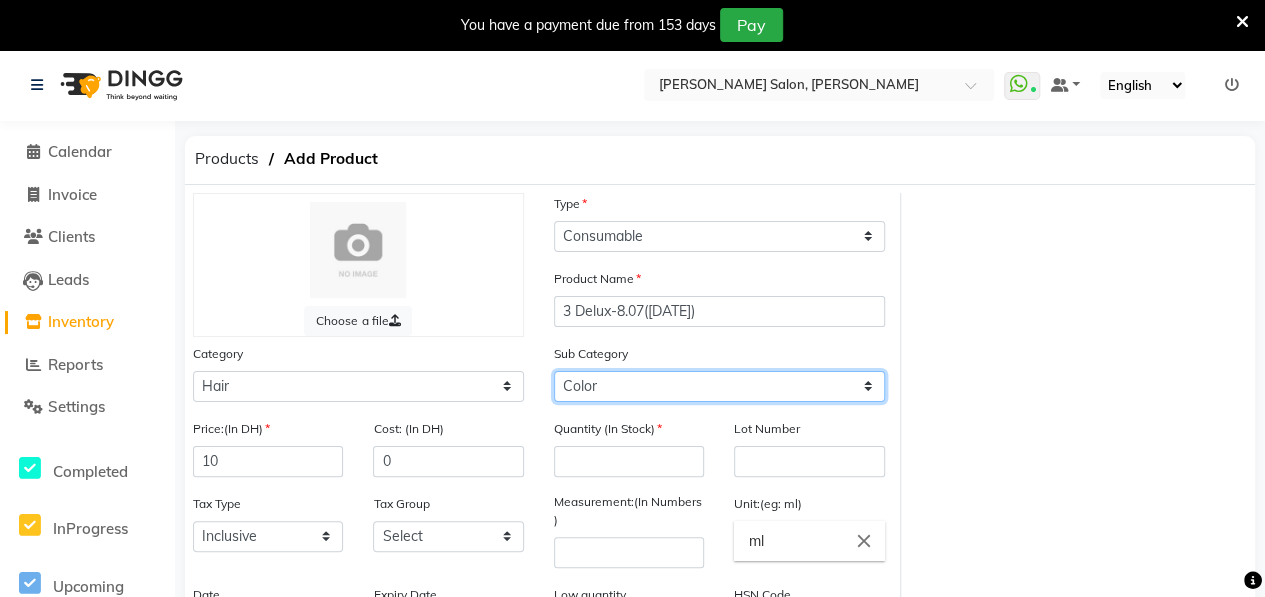 click on "Select Shampoo Conditioner Cream Mask Oil Serum Color Appliances Treatment Styling Kit & Combo Other" 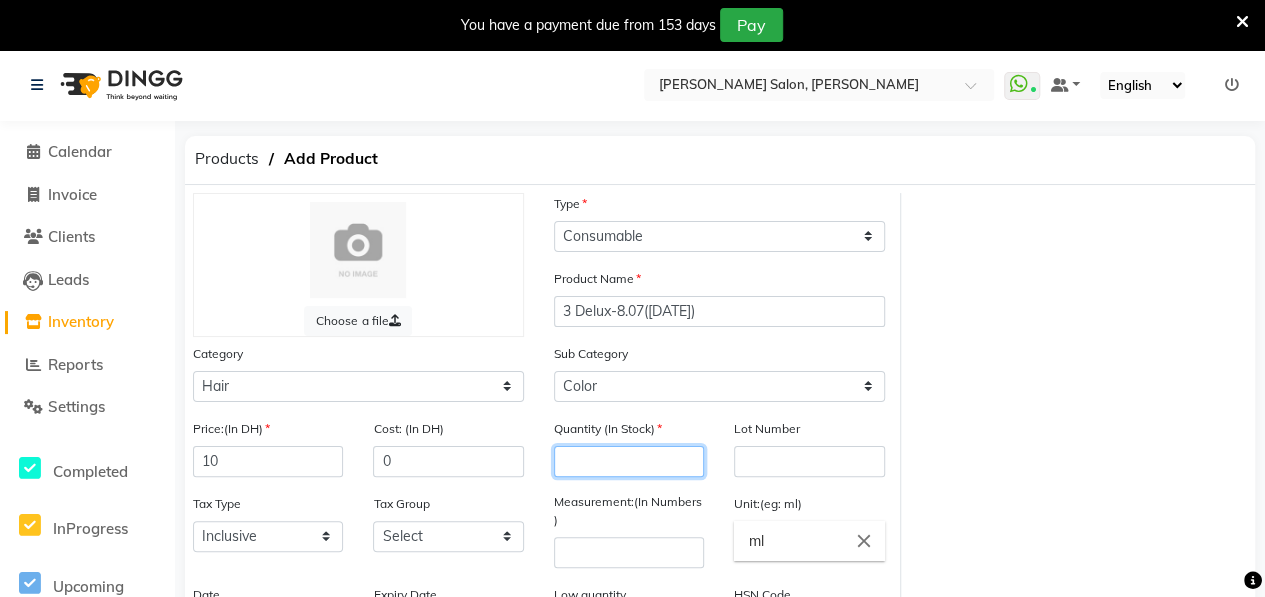 click 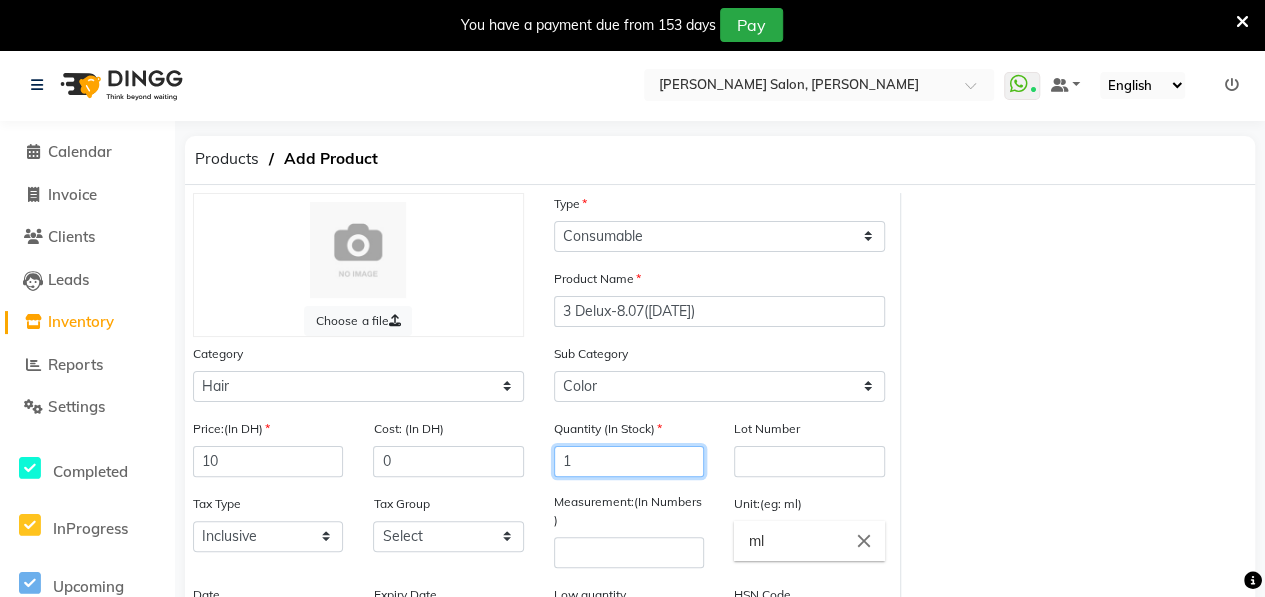 type on "1" 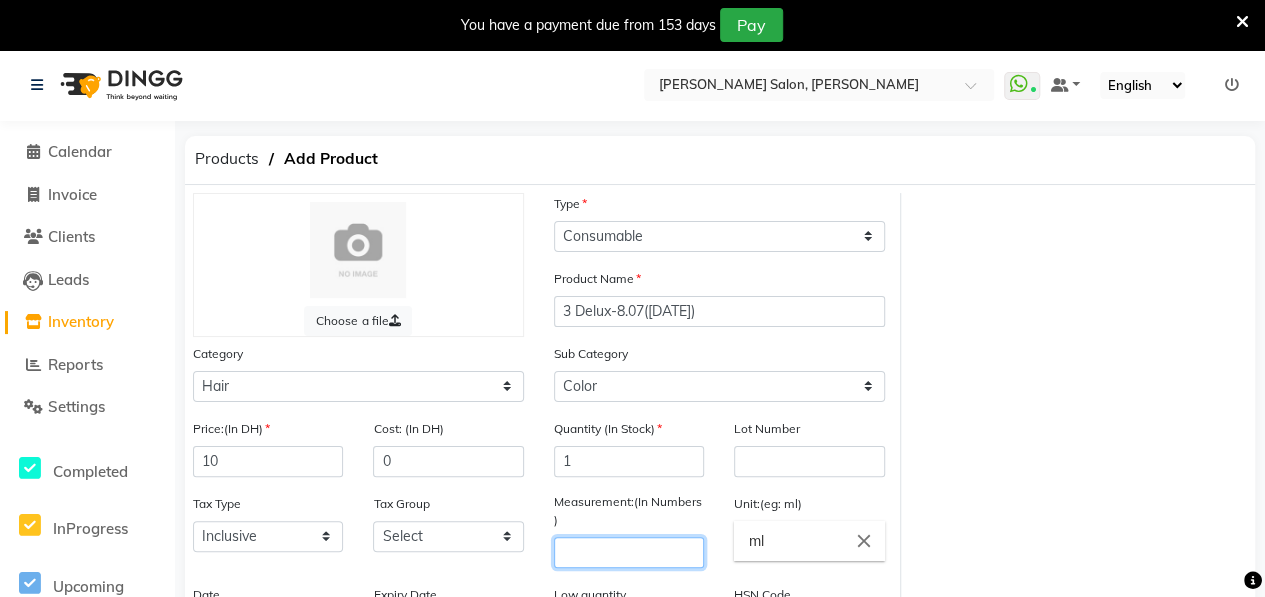 click 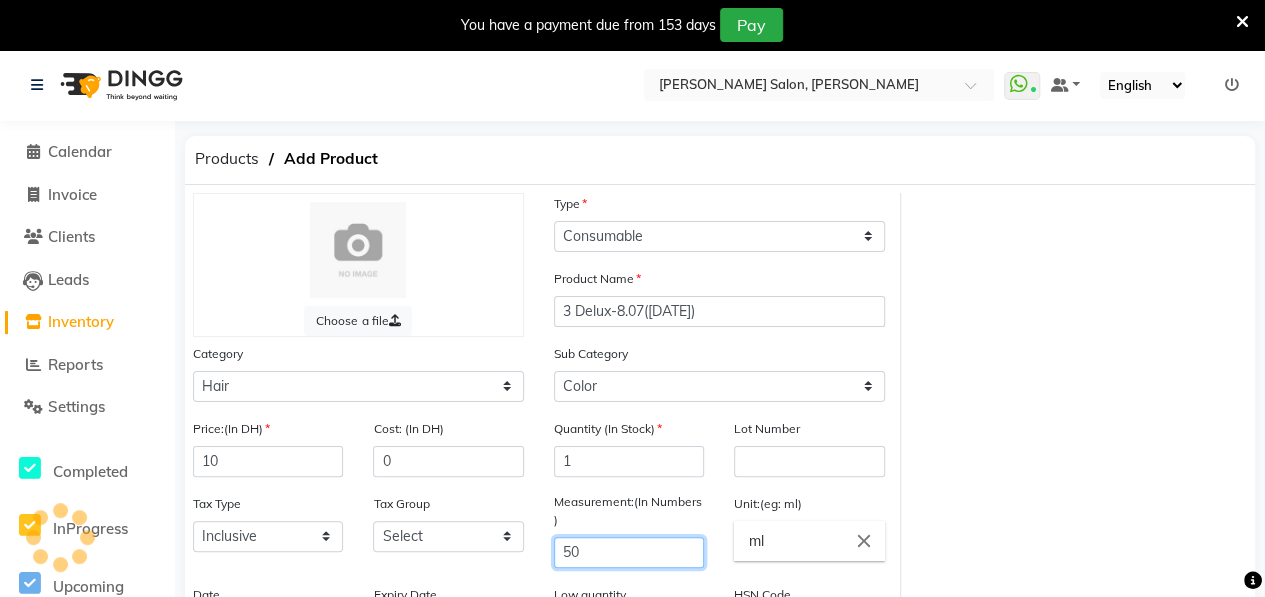 scroll, scrollTop: 332, scrollLeft: 0, axis: vertical 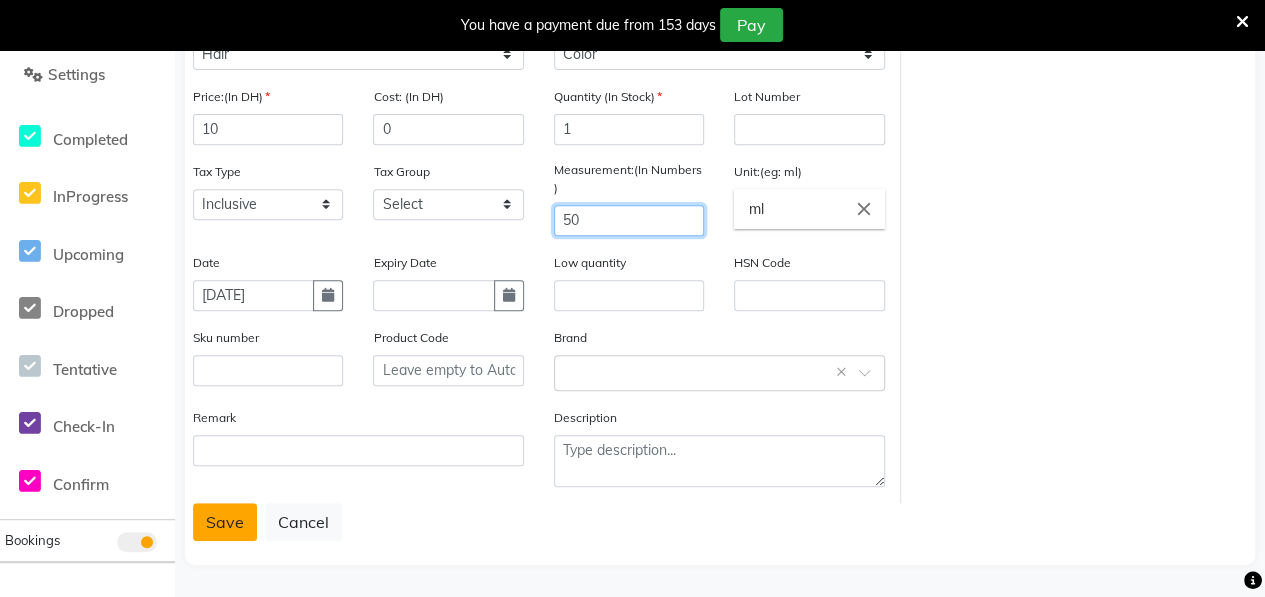 type on "50" 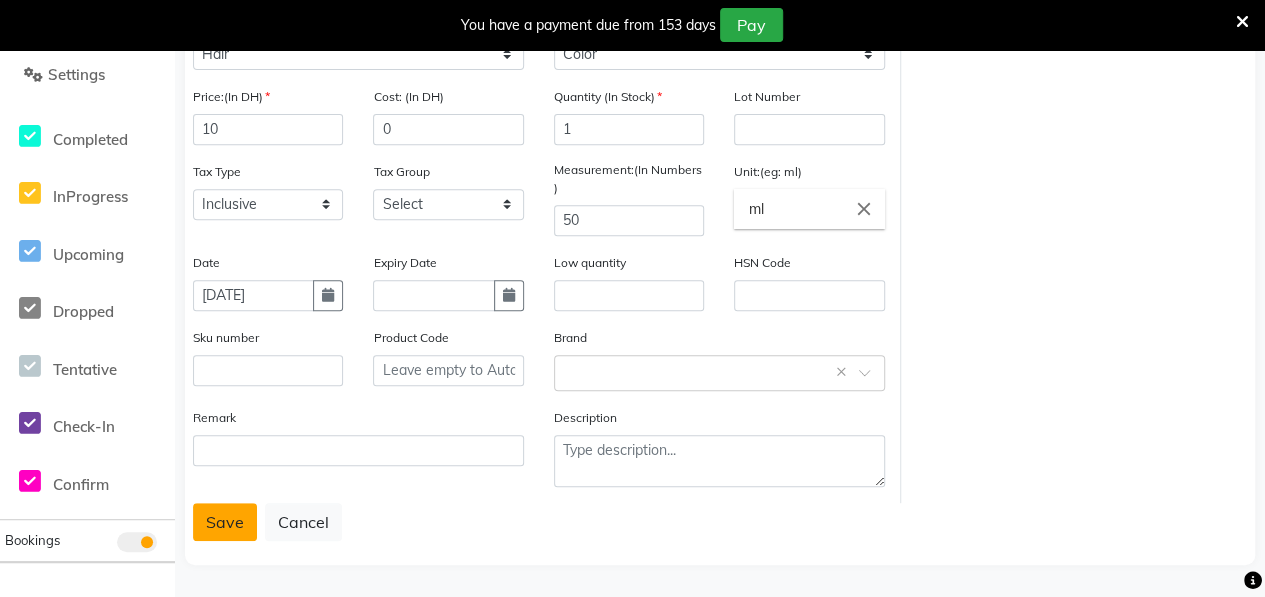 click on "Save" 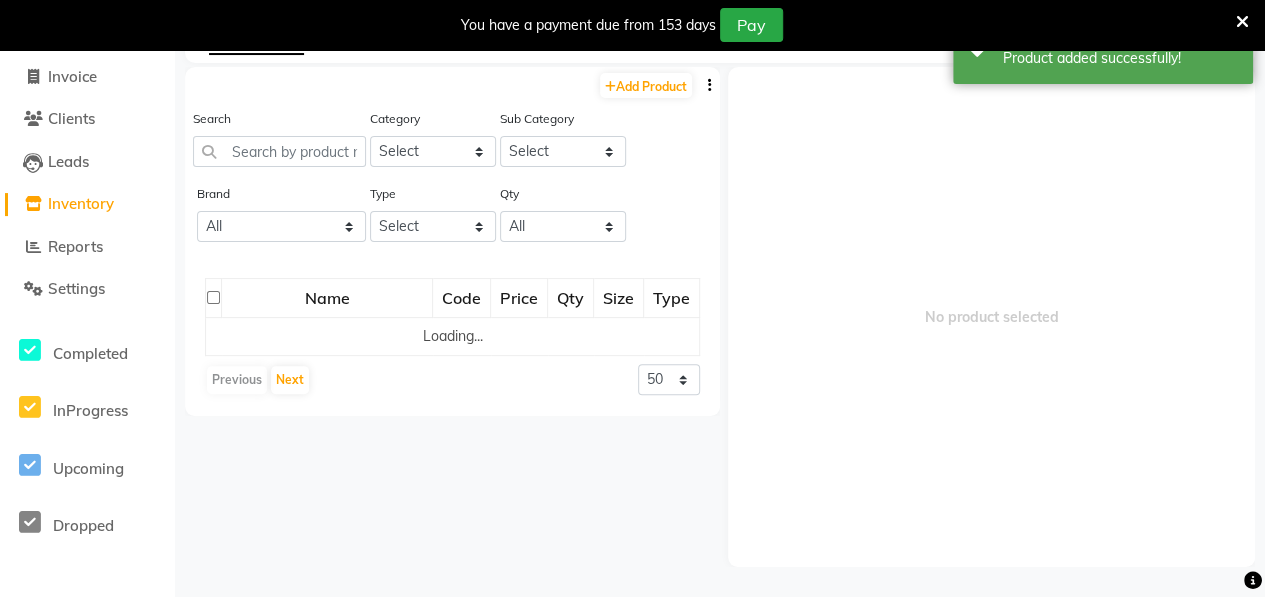 scroll, scrollTop: 62, scrollLeft: 0, axis: vertical 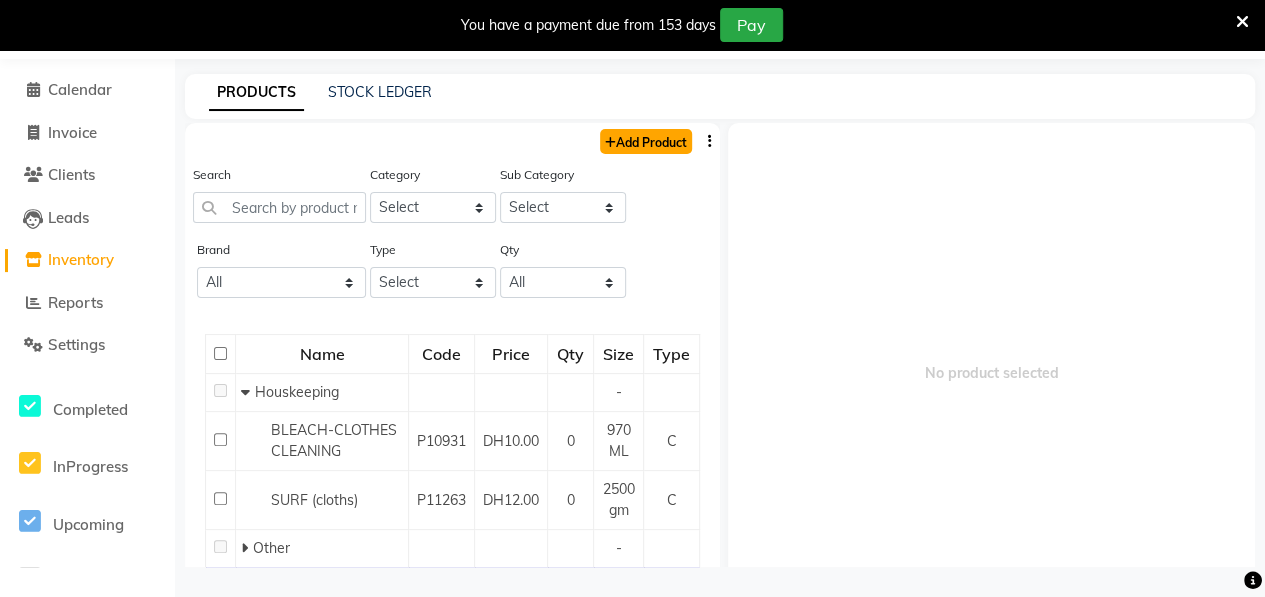 click on "Add Product" 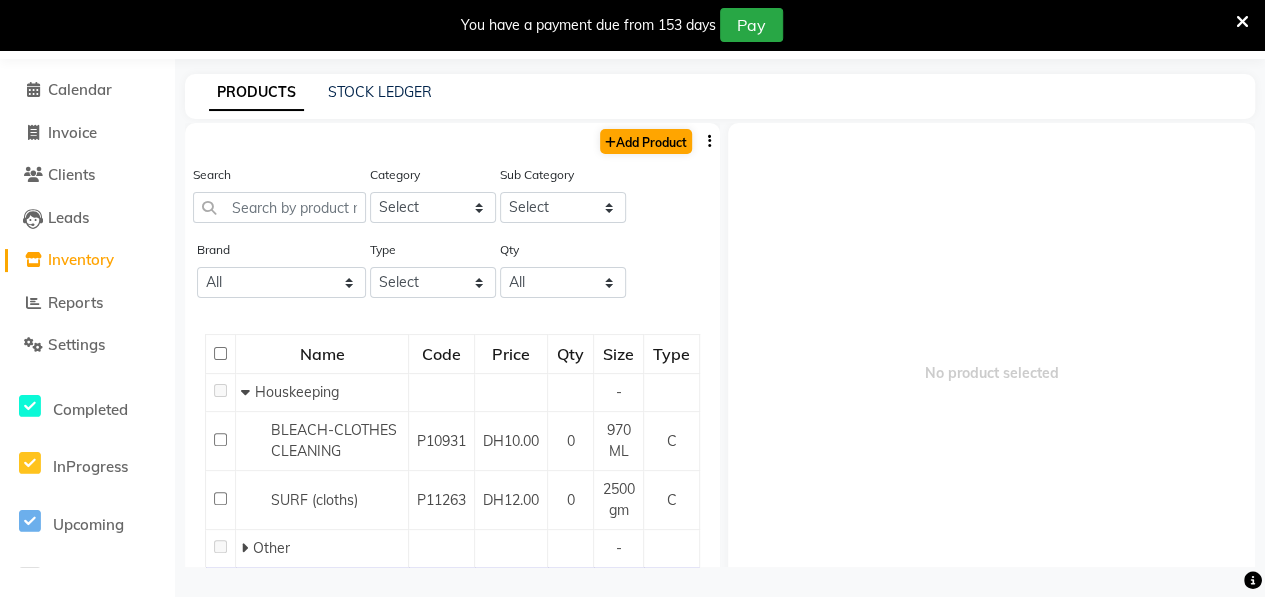select on "true" 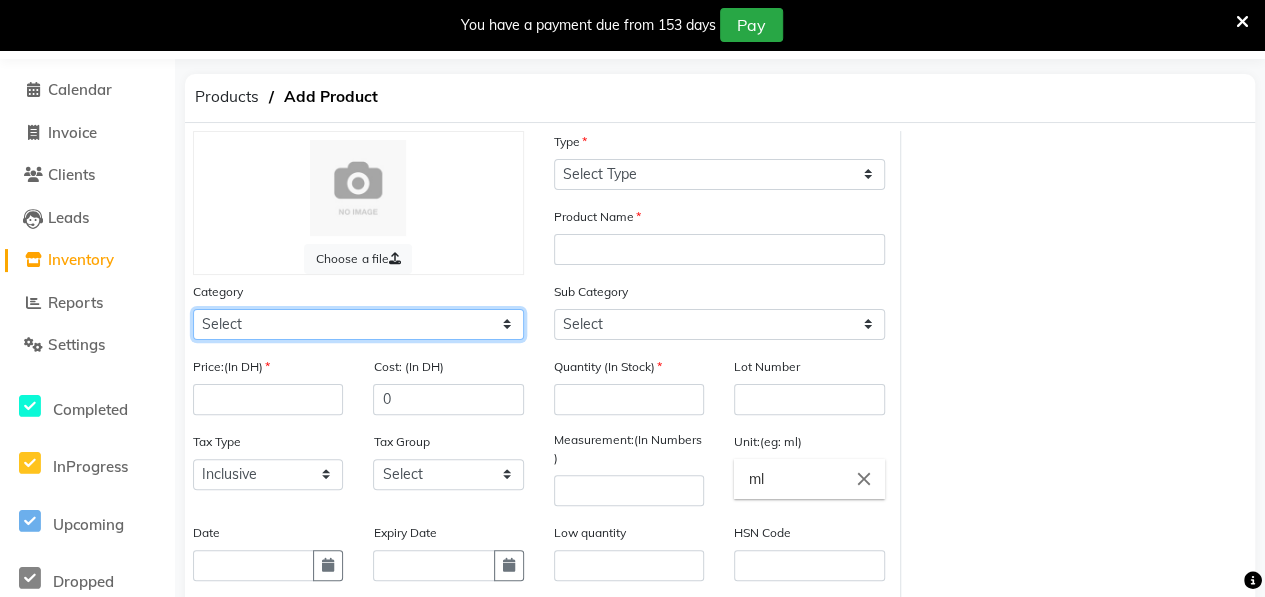 click on "Select Hair Skin Makeup Personal Care Appliances [PERSON_NAME] Waxing Disposable Threading Hands and Feet Beauty Planet [MEDICAL_DATA] Cadiveu Casmara [PERSON_NAME] Olaplex GOWN Other" 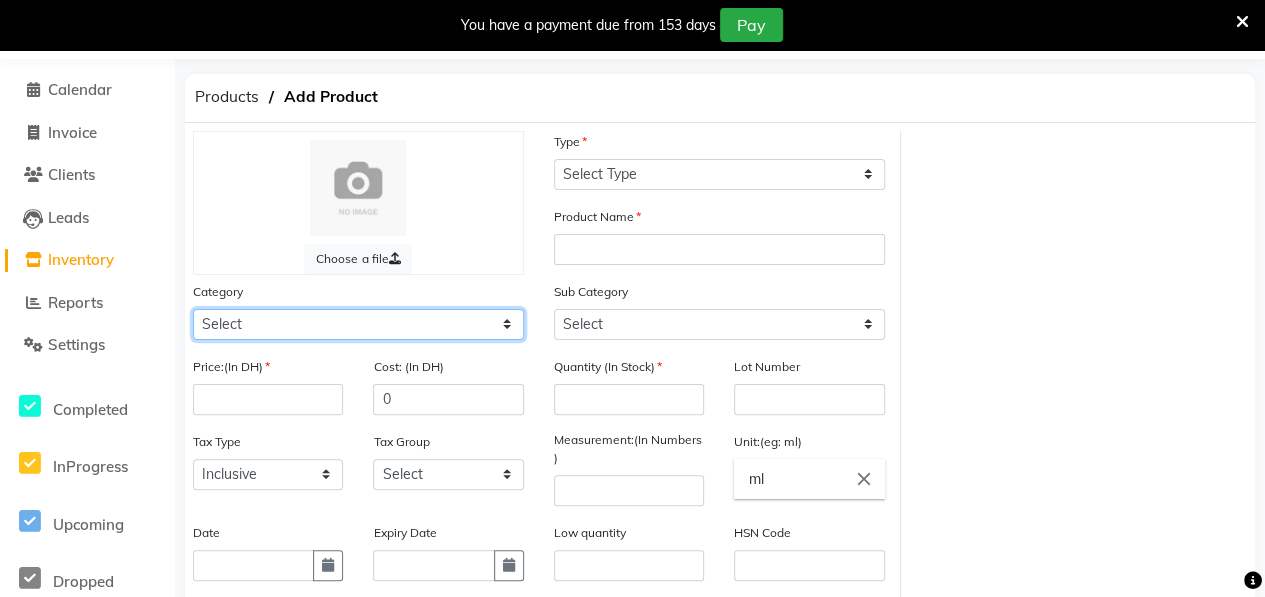 select on "462401100" 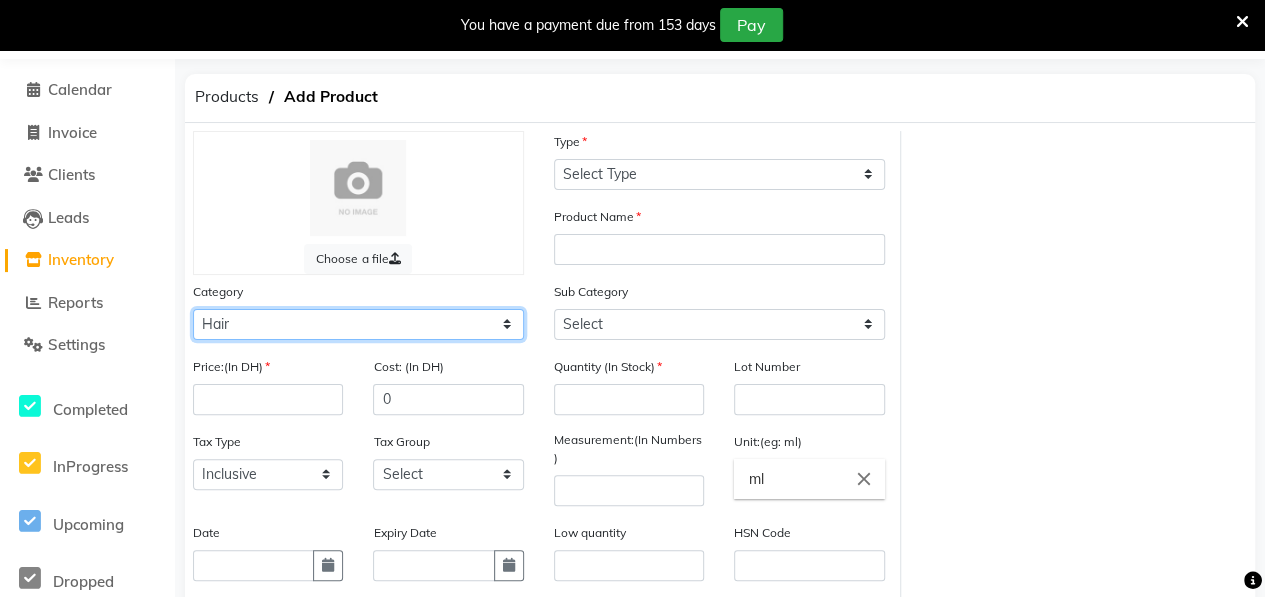 click on "Select Hair Skin Makeup Personal Care Appliances [PERSON_NAME] Waxing Disposable Threading Hands and Feet Beauty Planet [MEDICAL_DATA] Cadiveu Casmara [PERSON_NAME] Olaplex GOWN Other" 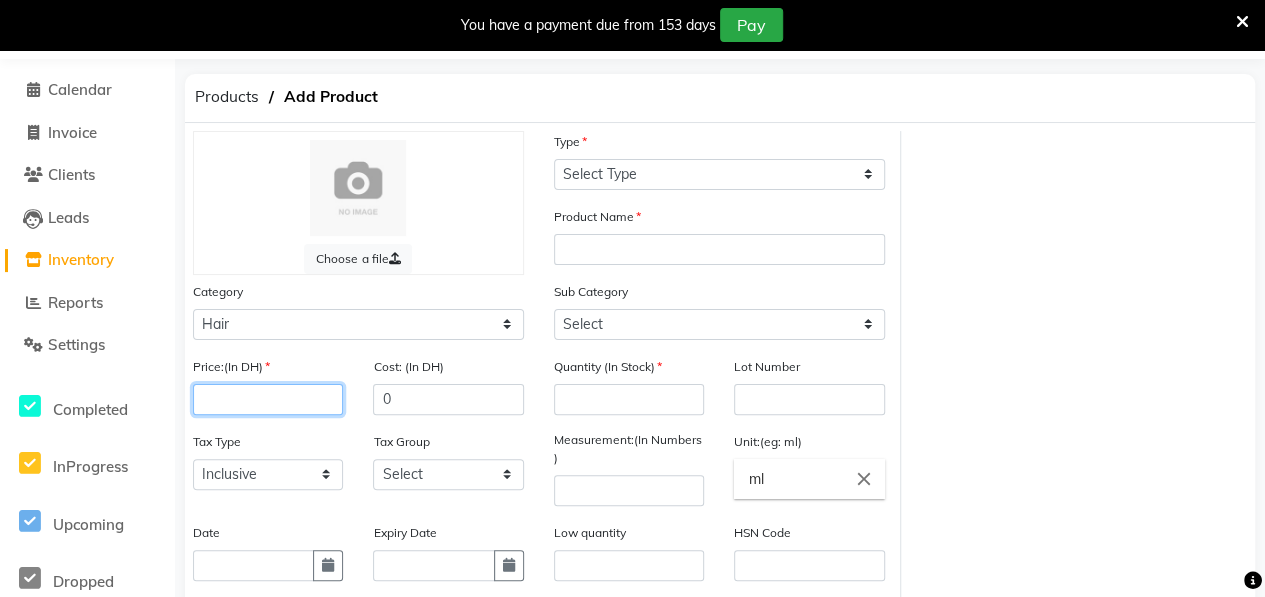 click 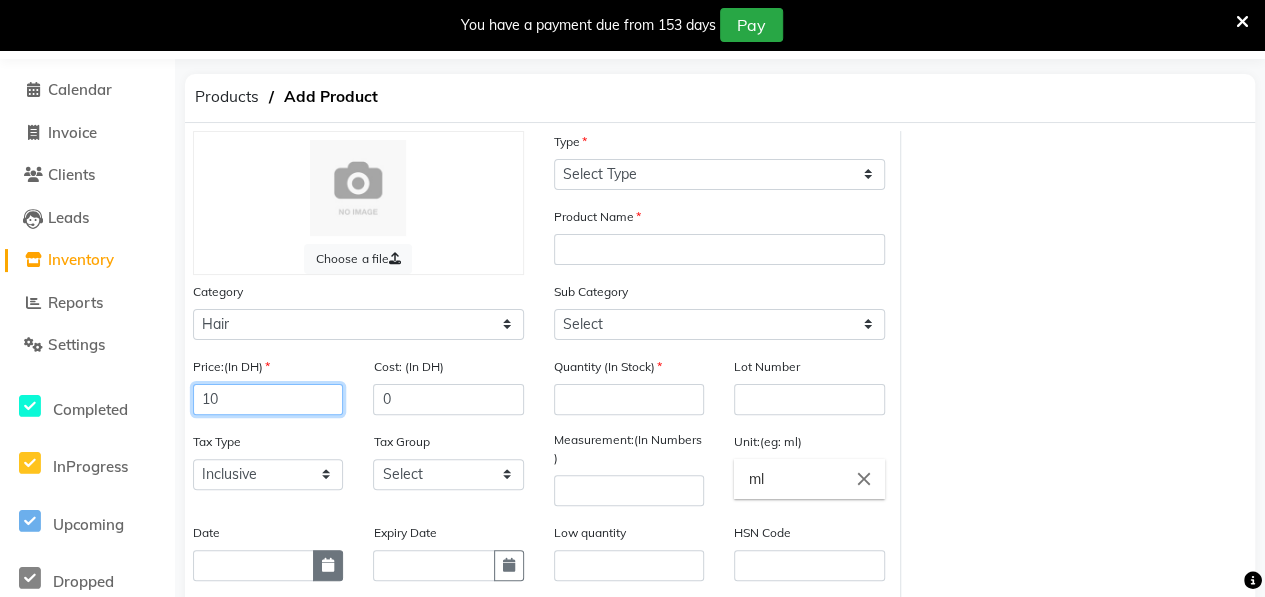 type on "10" 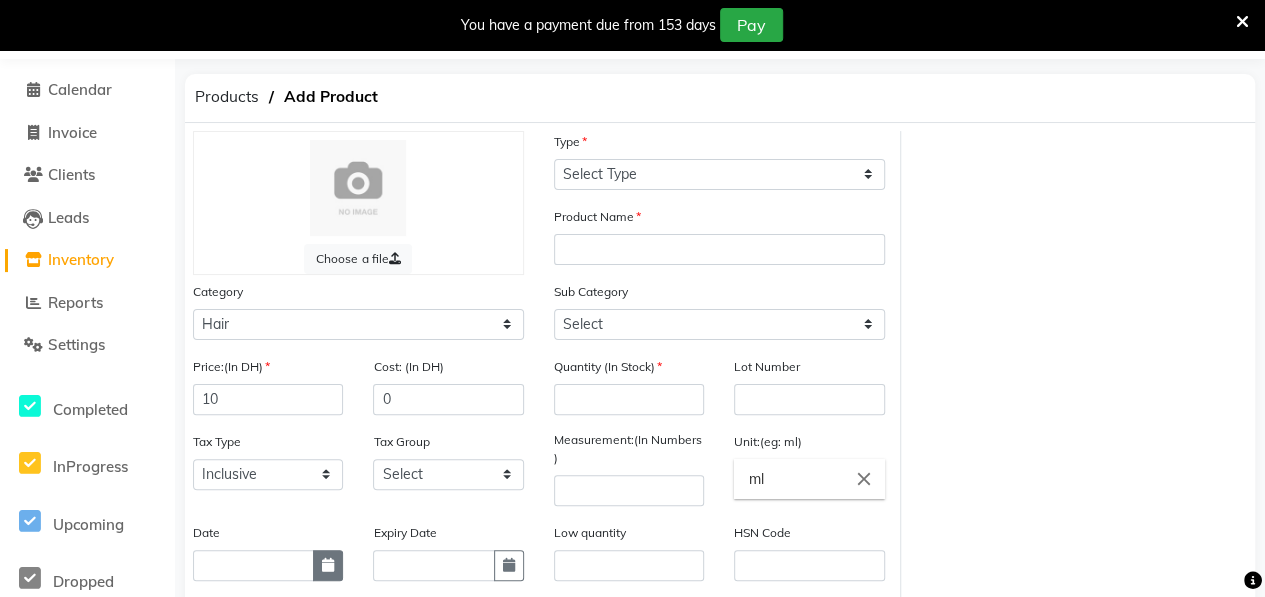 click 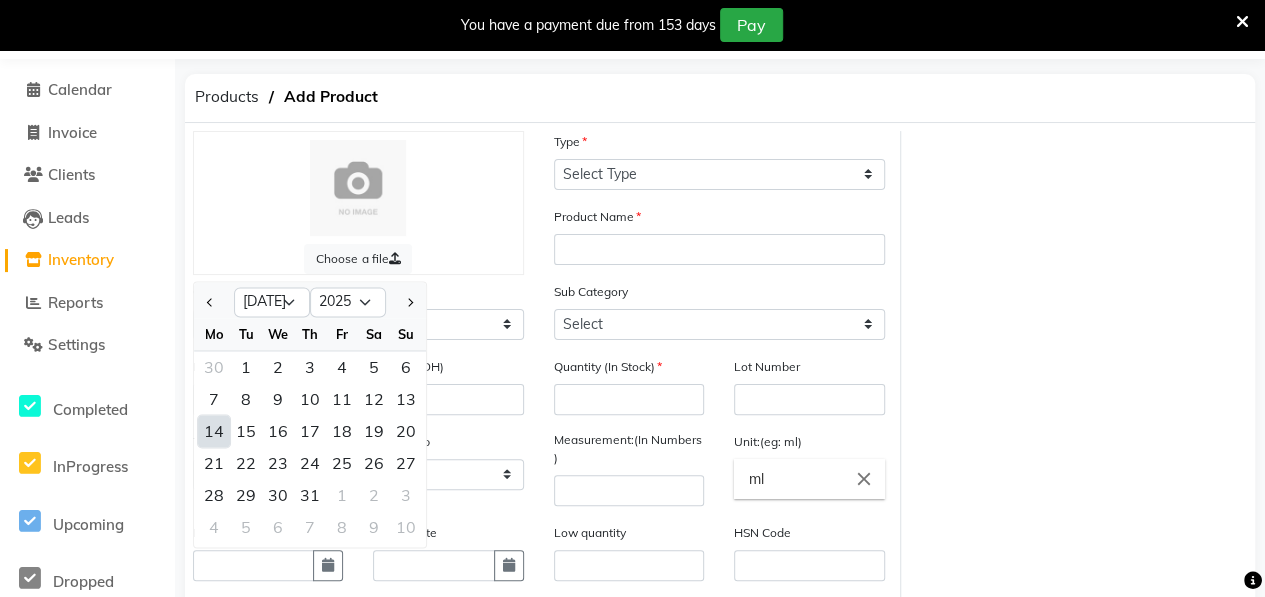 click on "14" 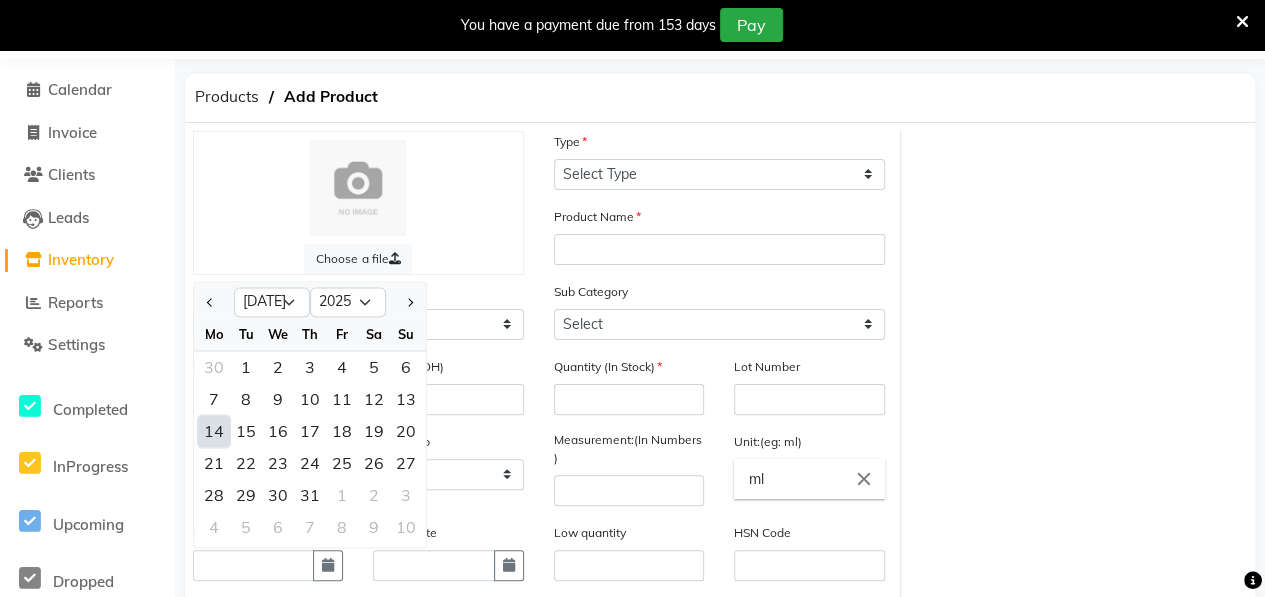 type on "[DATE]" 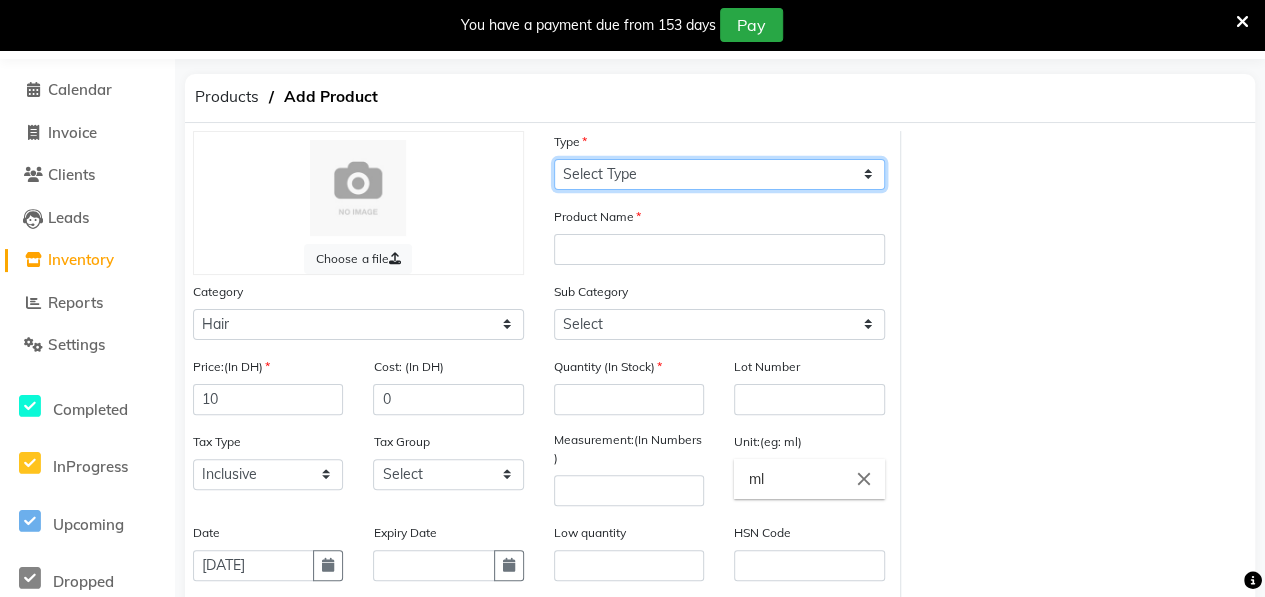 click on "Select Type Both Retail Consumable" 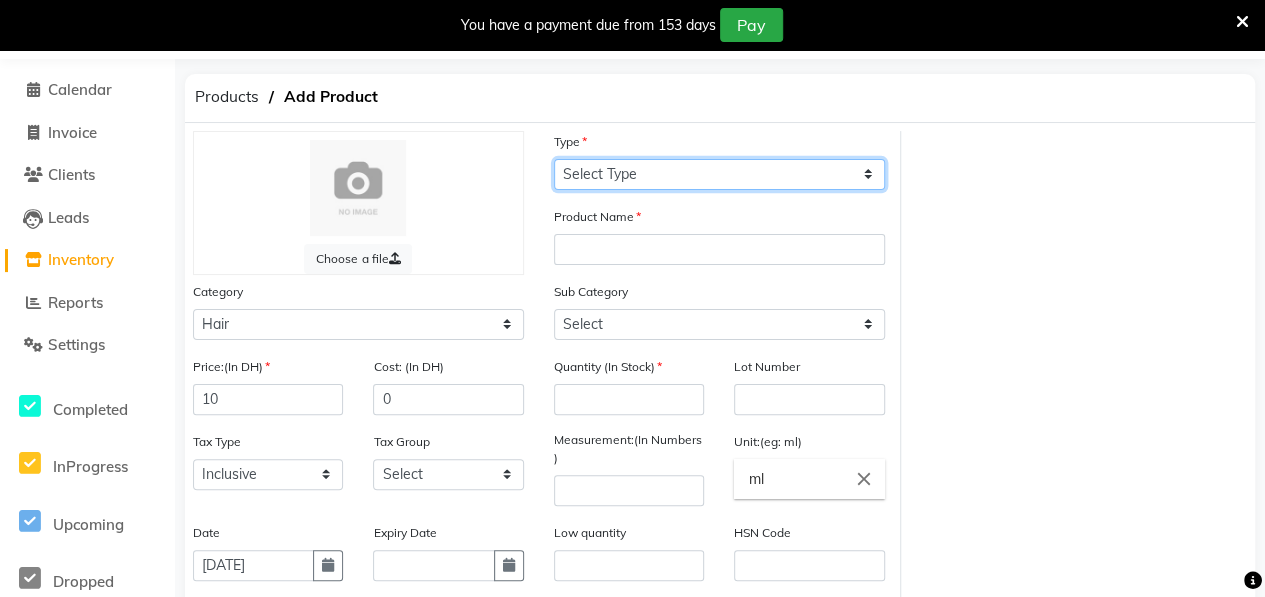 select on "C" 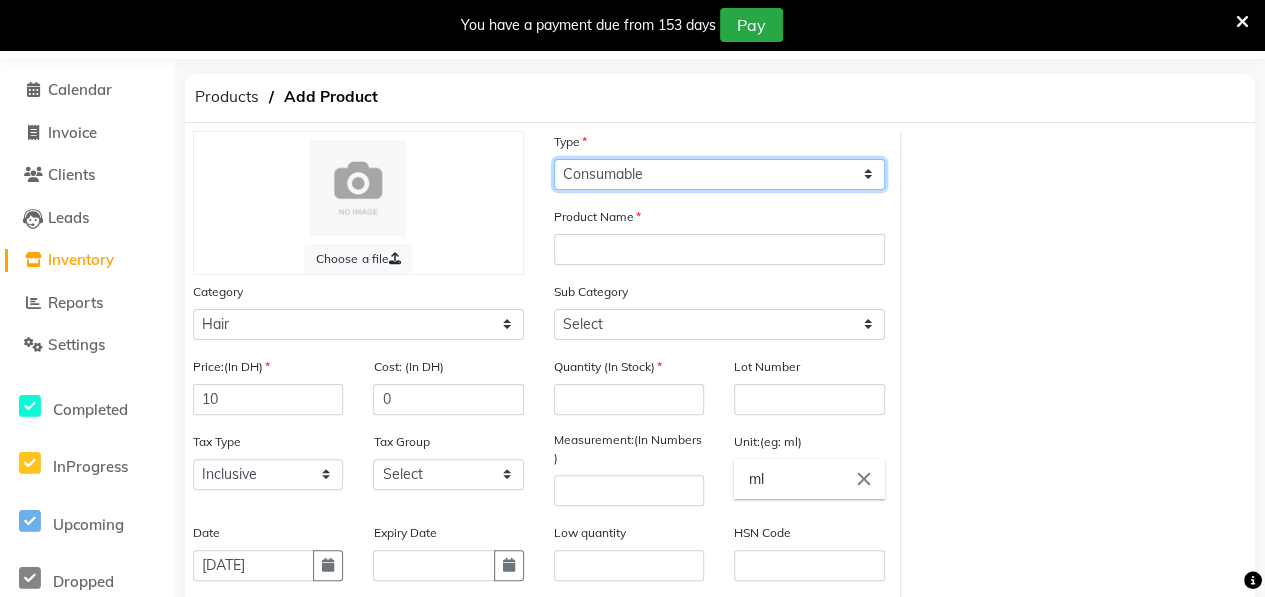 click on "Select Type Both Retail Consumable" 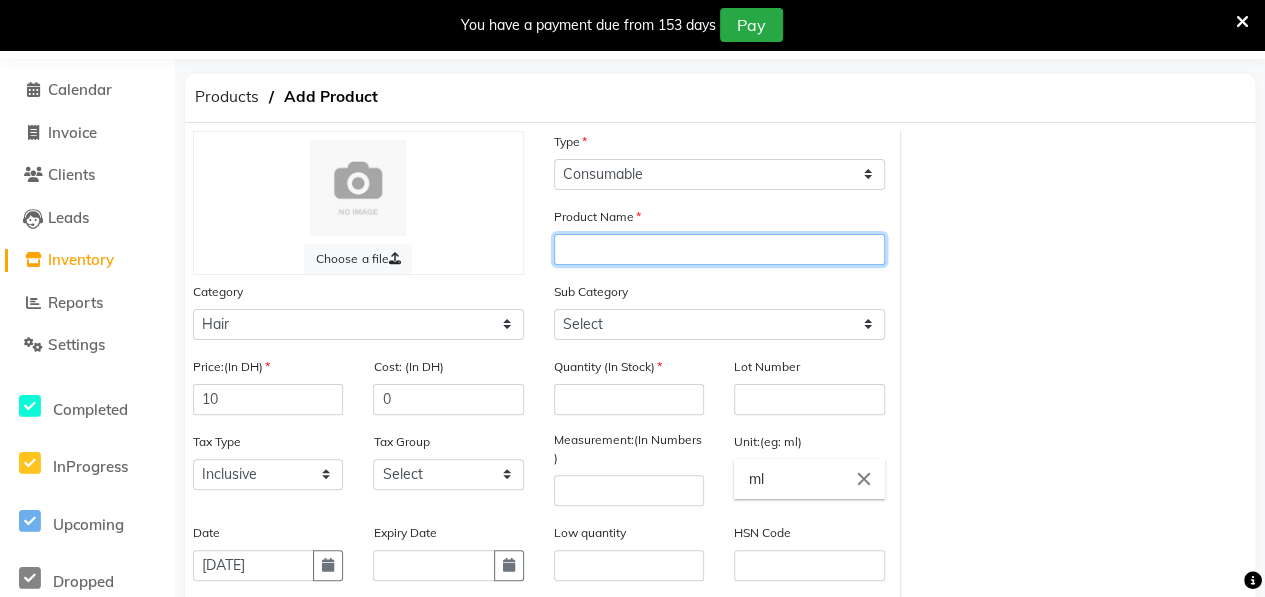 click 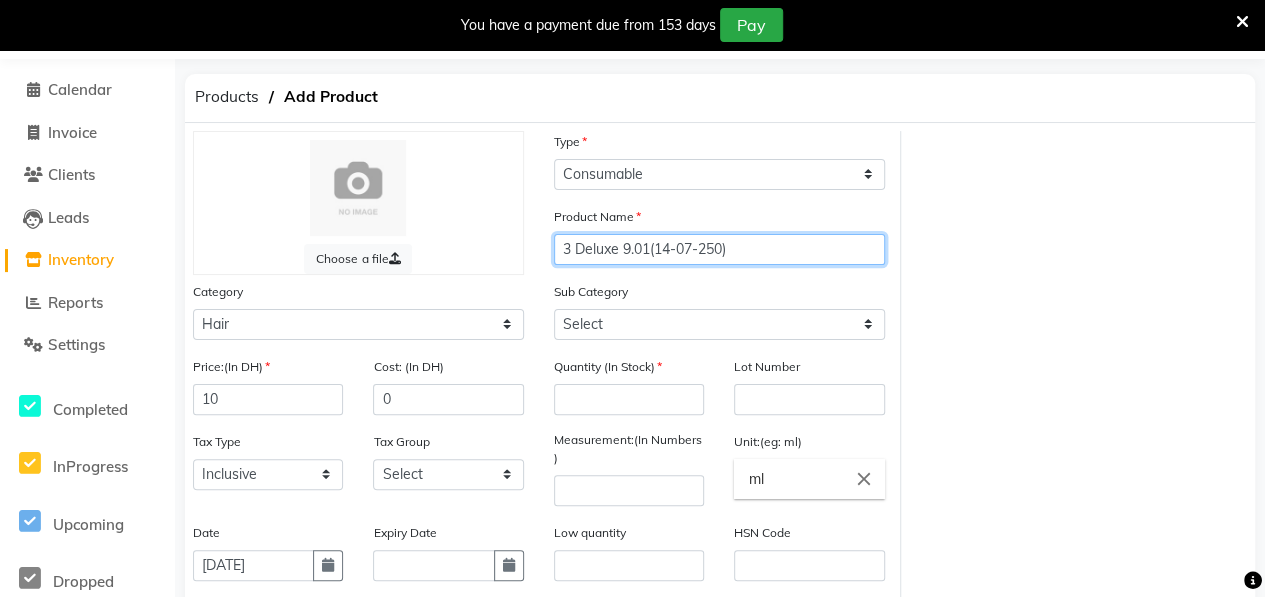 type on "3 Deluxe 9.01(14-07-250)" 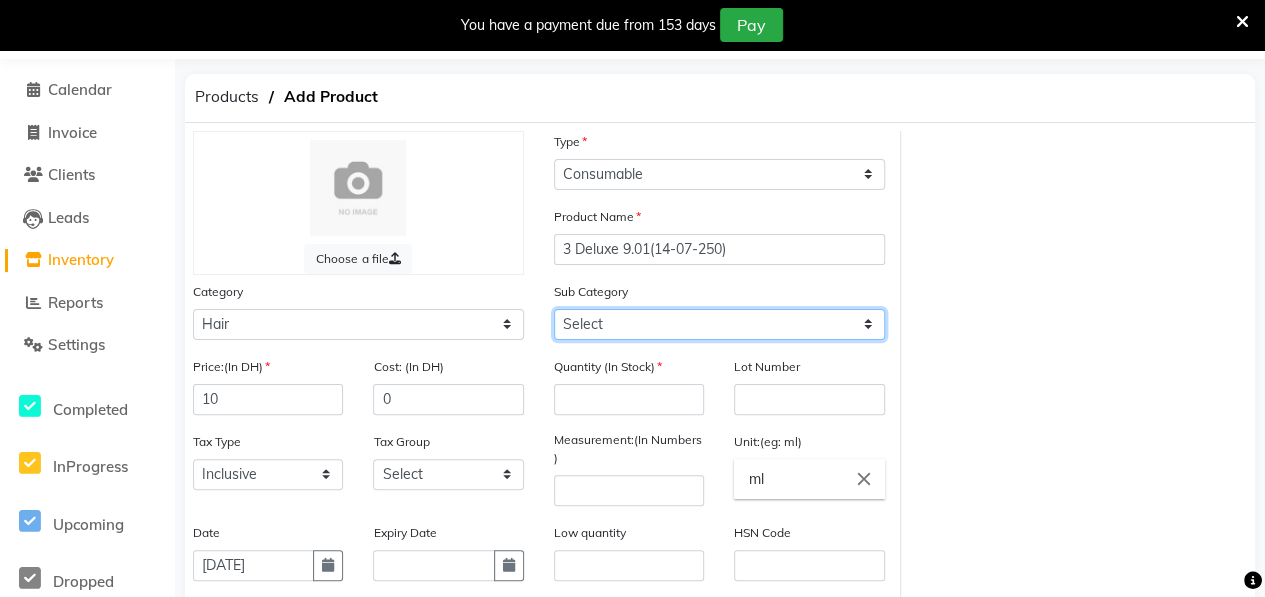 click on "Select Shampoo Conditioner Cream Mask Oil Serum Color Appliances Treatment Styling Kit & Combo Other" 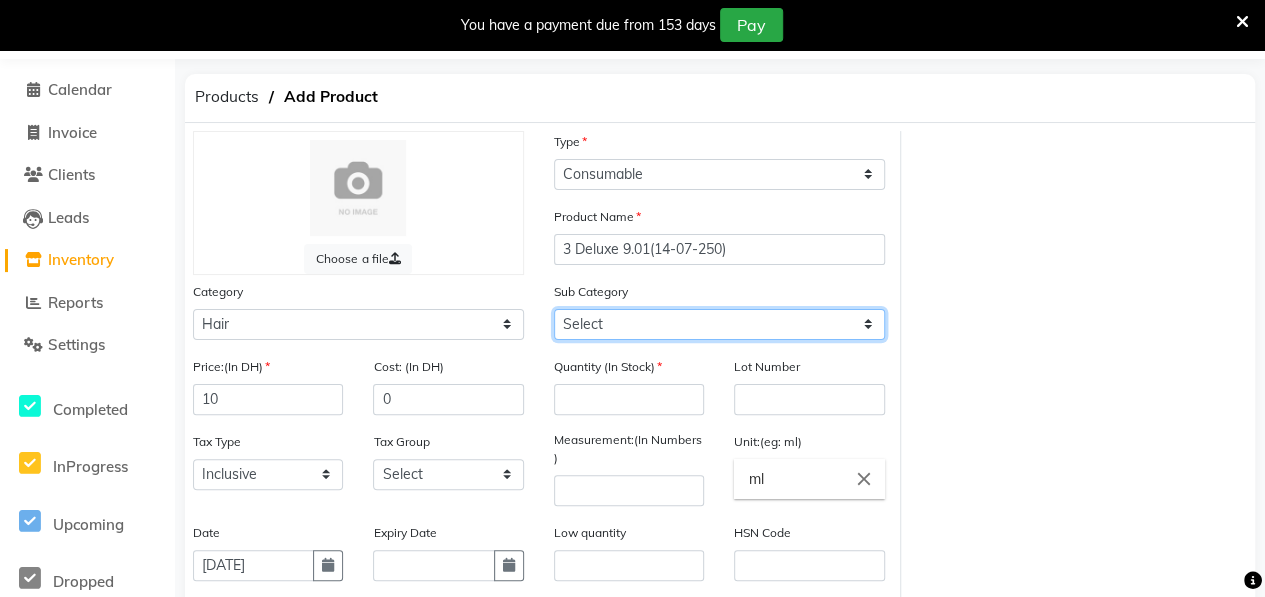 select on "462401107" 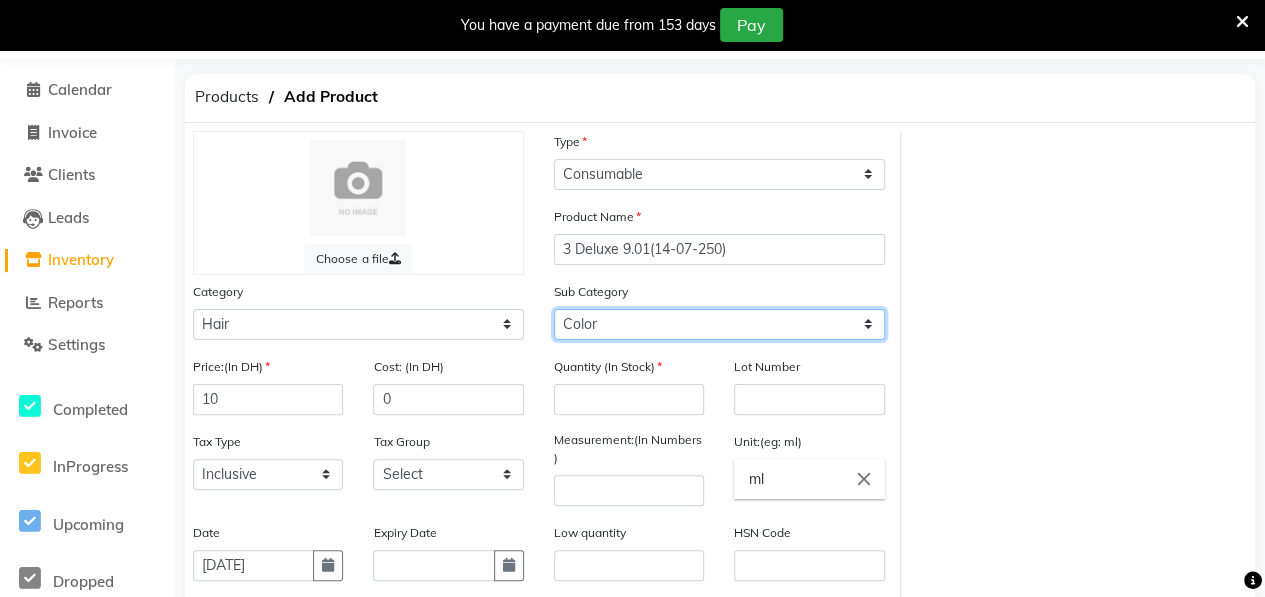 click on "Select Shampoo Conditioner Cream Mask Oil Serum Color Appliances Treatment Styling Kit & Combo Other" 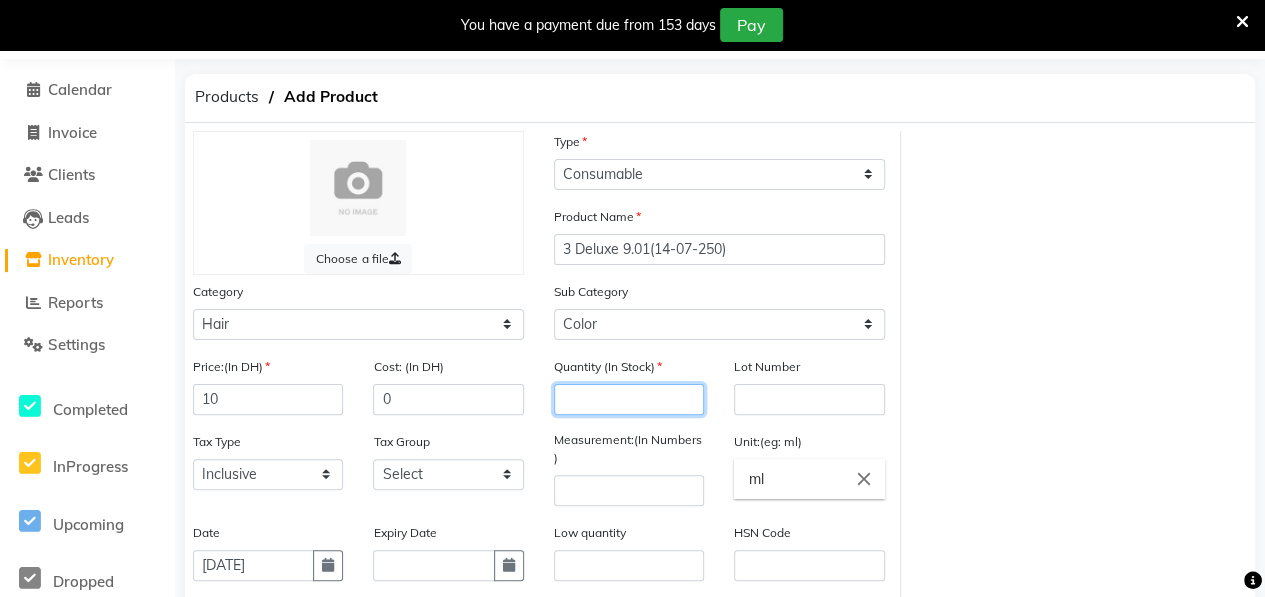 click 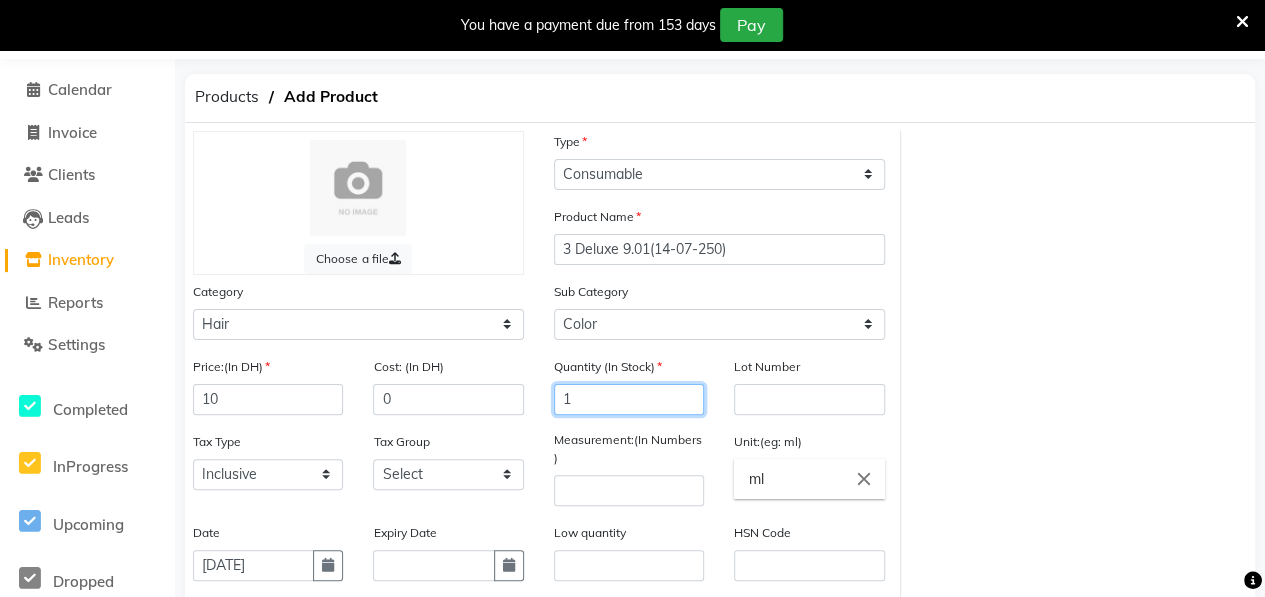 type on "1" 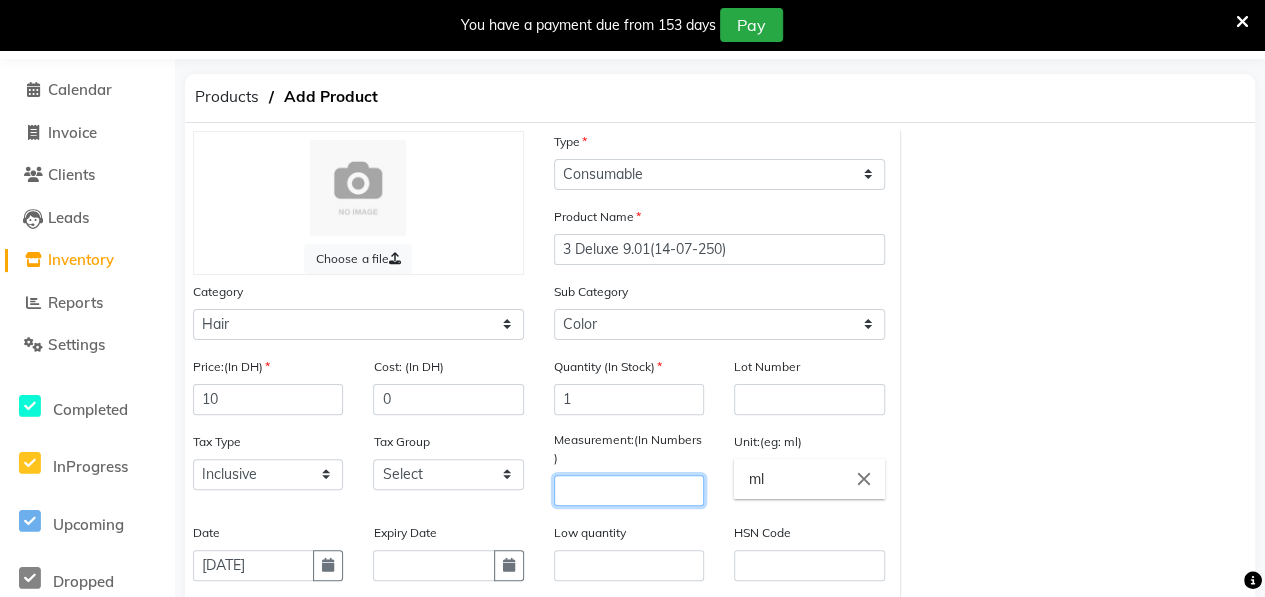 click 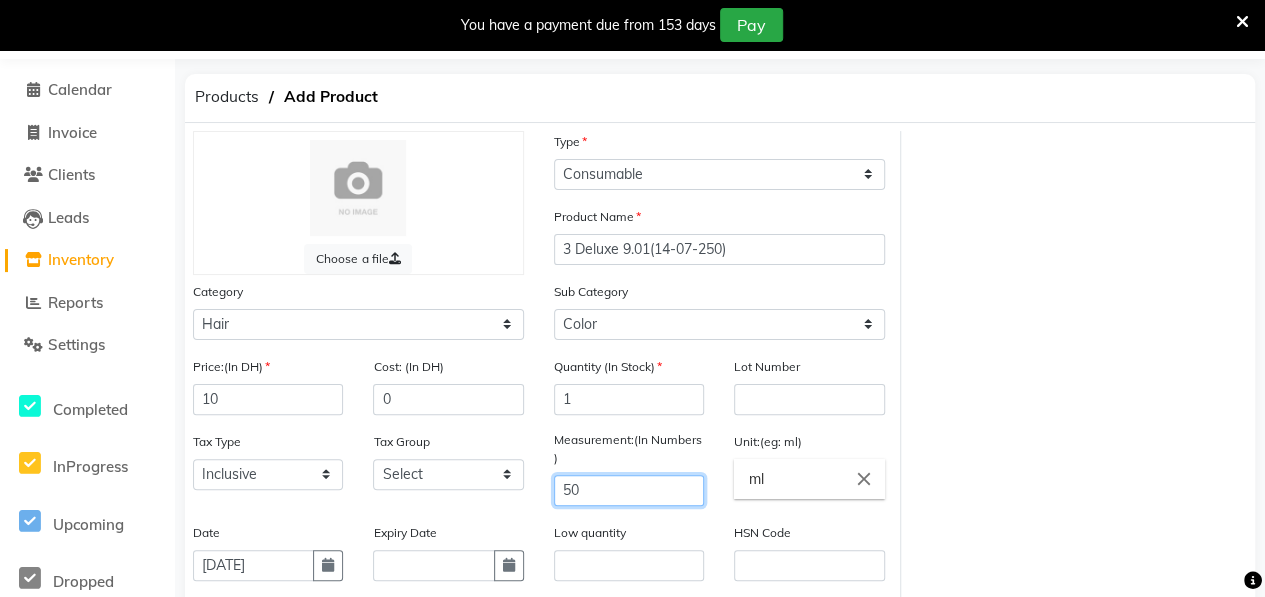 scroll, scrollTop: 332, scrollLeft: 0, axis: vertical 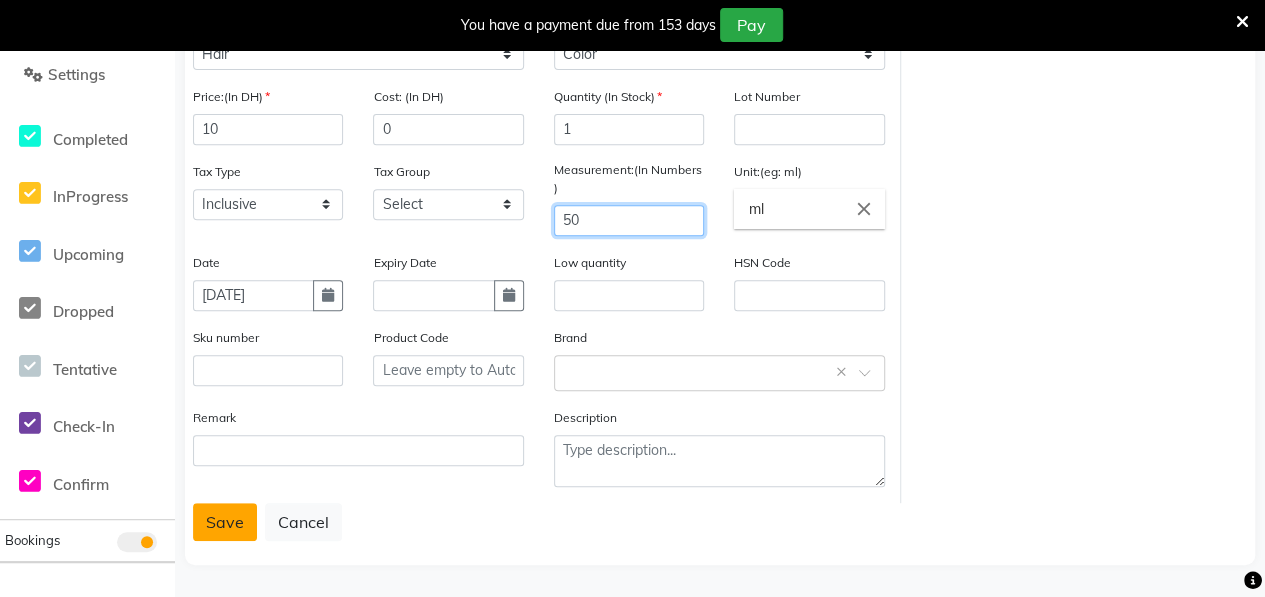 type on "50" 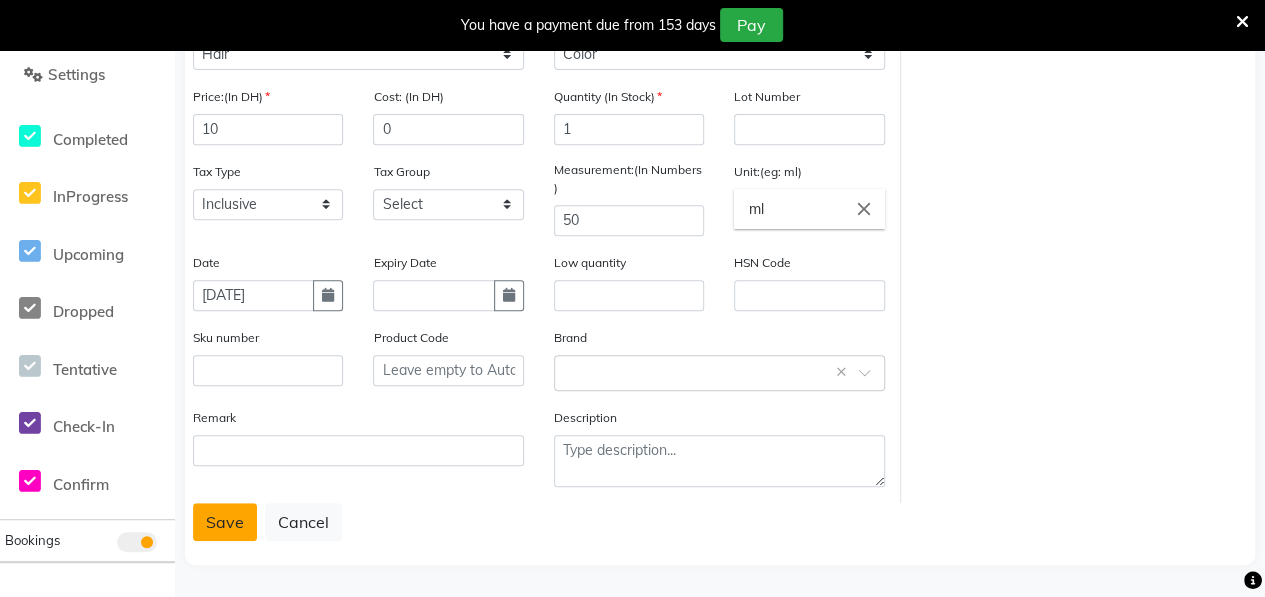 click on "Save" 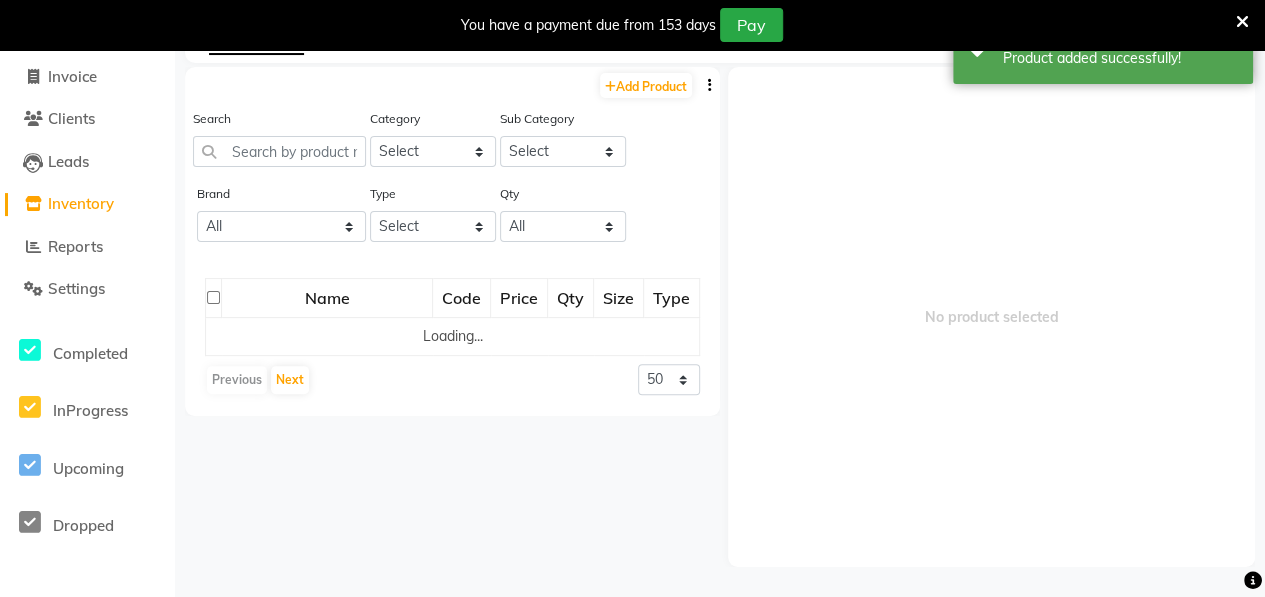 scroll, scrollTop: 62, scrollLeft: 0, axis: vertical 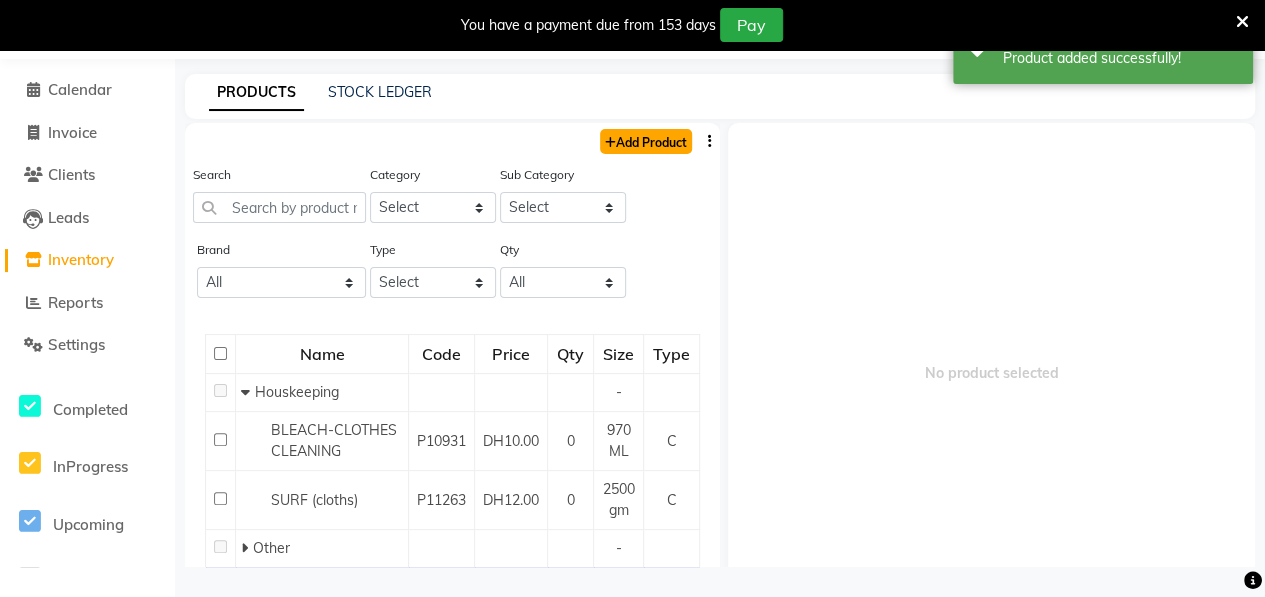 click on "Add Product" 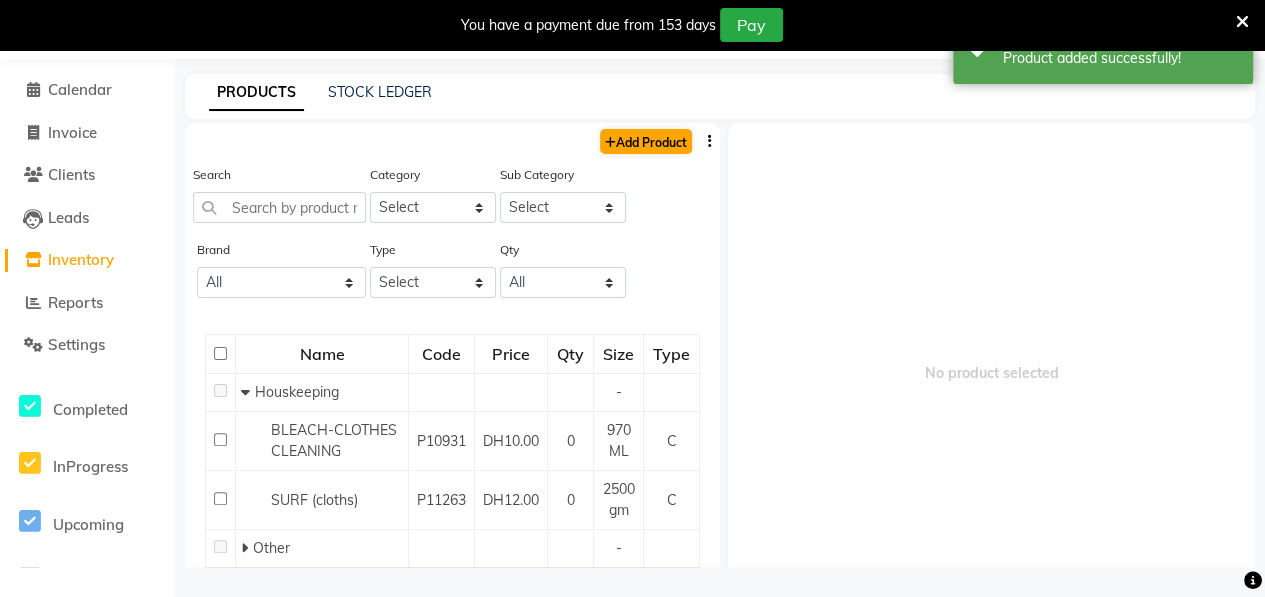 select on "true" 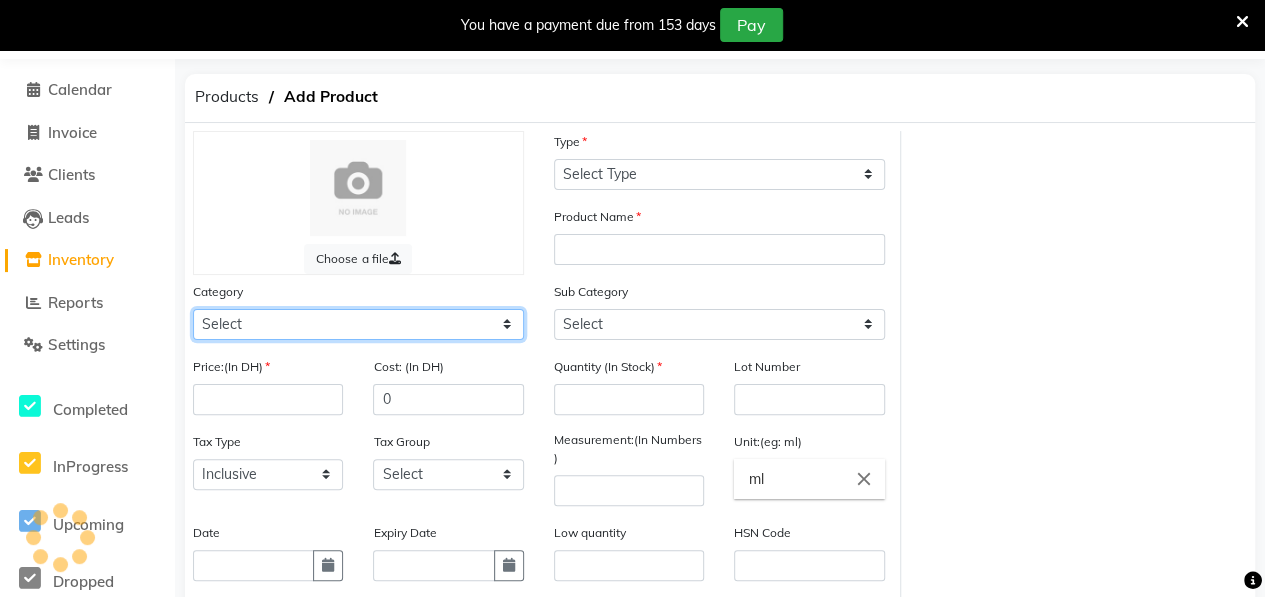 click on "Select Hair Skin Makeup Personal Care Appliances [PERSON_NAME] Waxing Disposable Threading Hands and Feet Beauty Planet [MEDICAL_DATA] Cadiveu Casmara [PERSON_NAME] Olaplex GOWN Other" 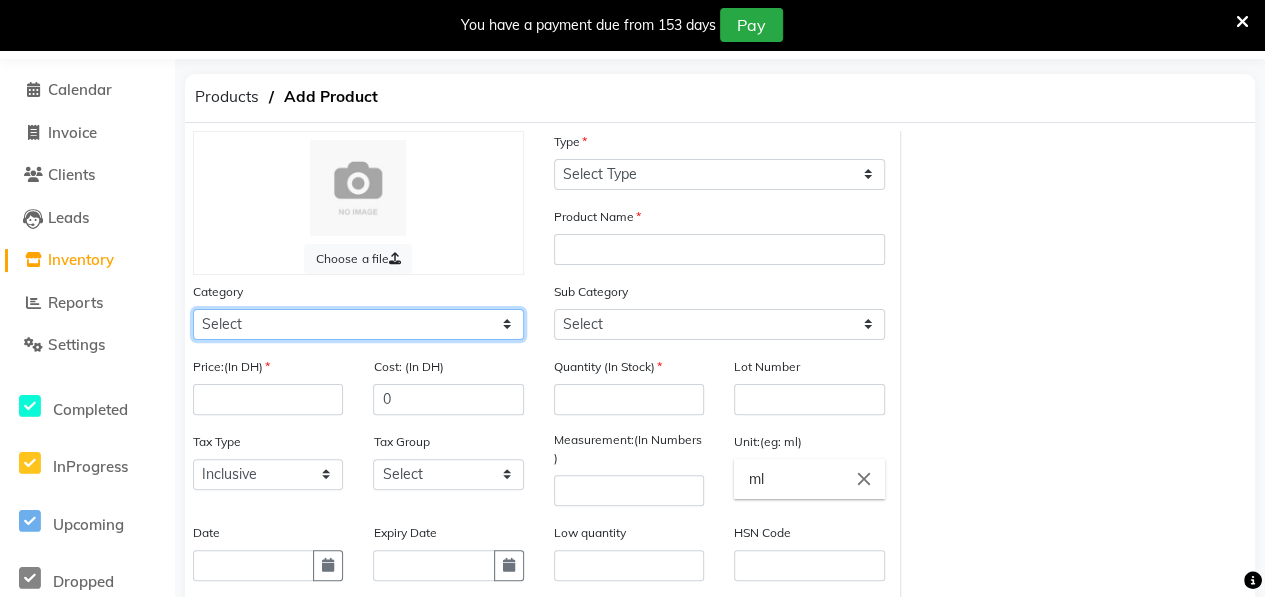 select on "462401100" 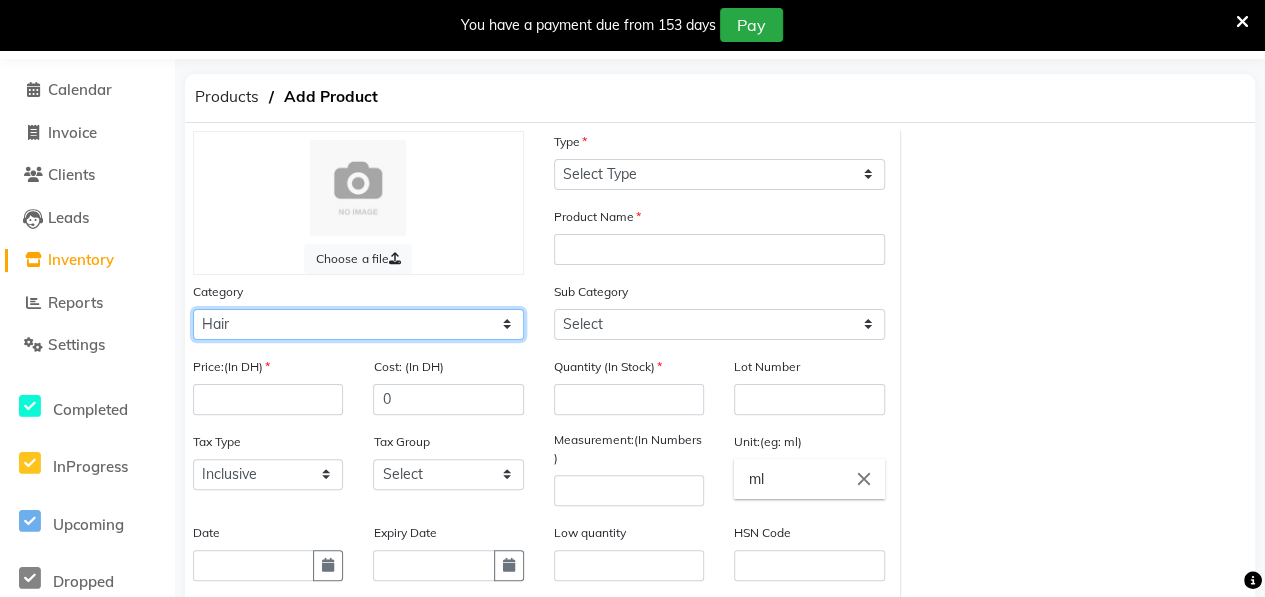 click on "Select Hair Skin Makeup Personal Care Appliances [PERSON_NAME] Waxing Disposable Threading Hands and Feet Beauty Planet [MEDICAL_DATA] Cadiveu Casmara [PERSON_NAME] Olaplex GOWN Other" 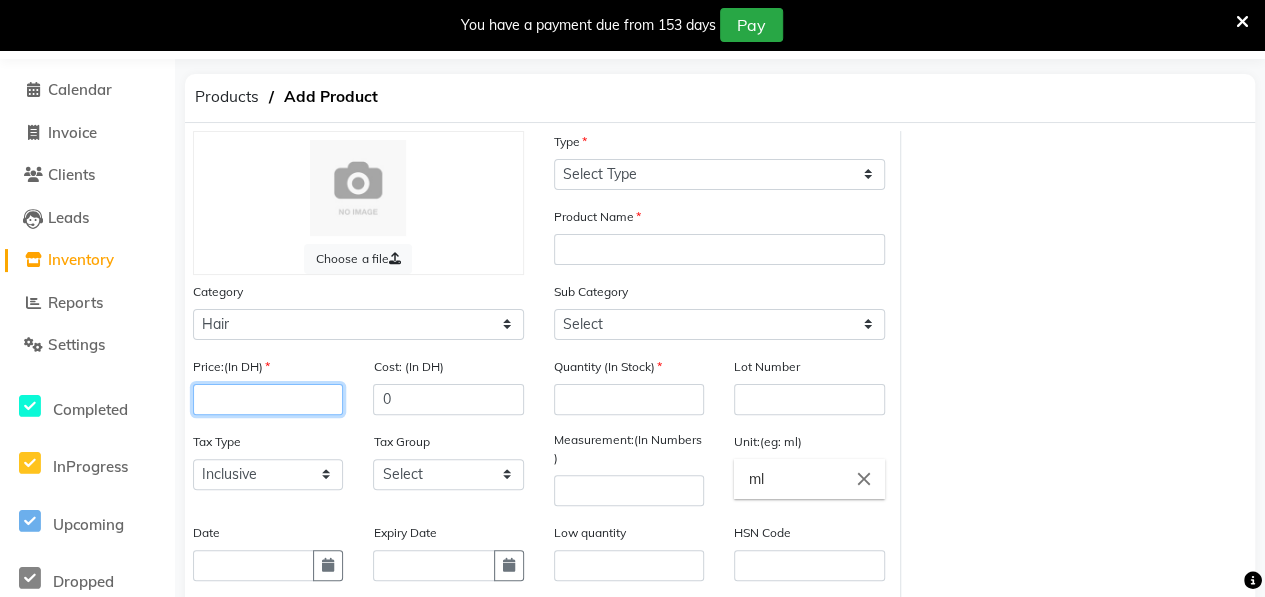 click 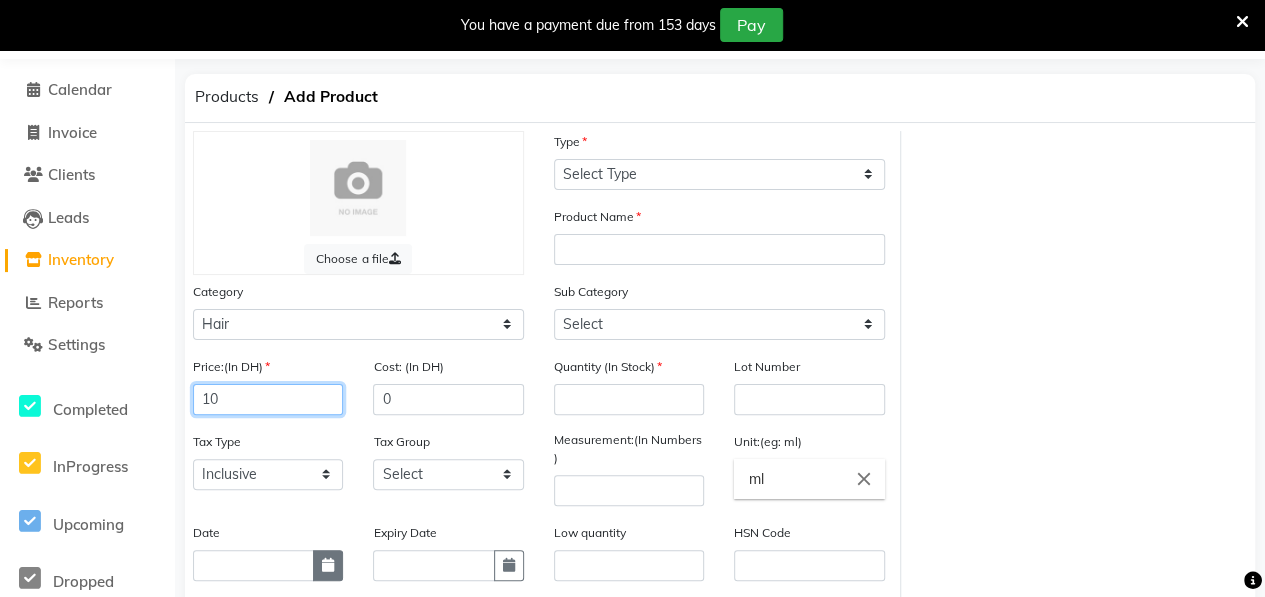 type on "10" 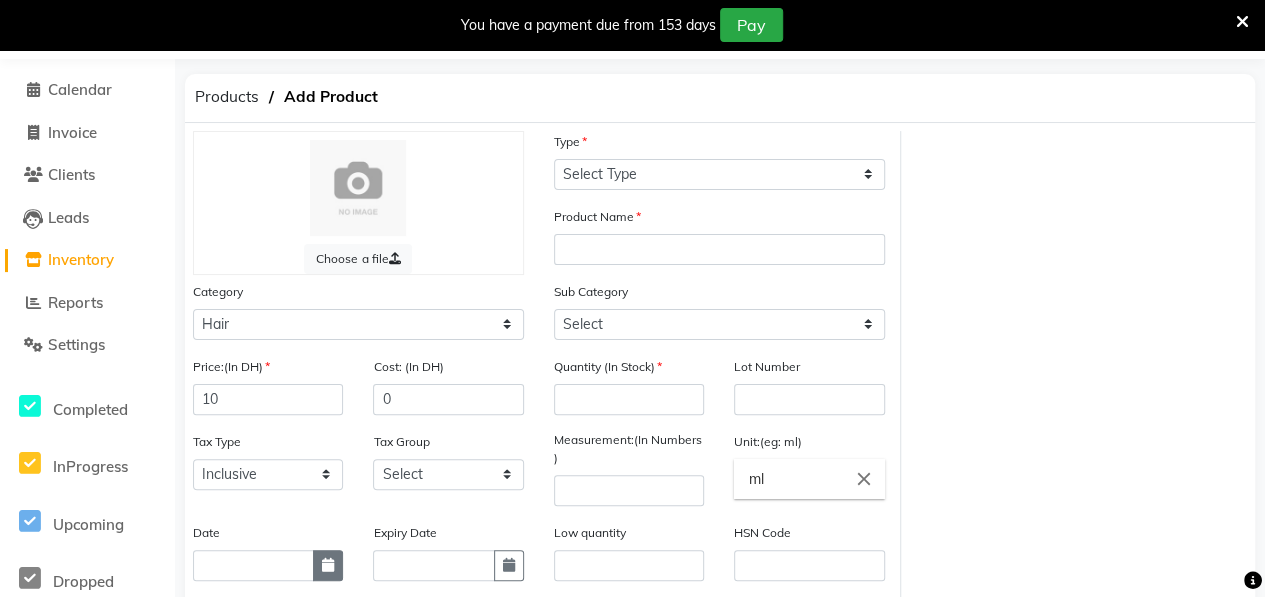 click 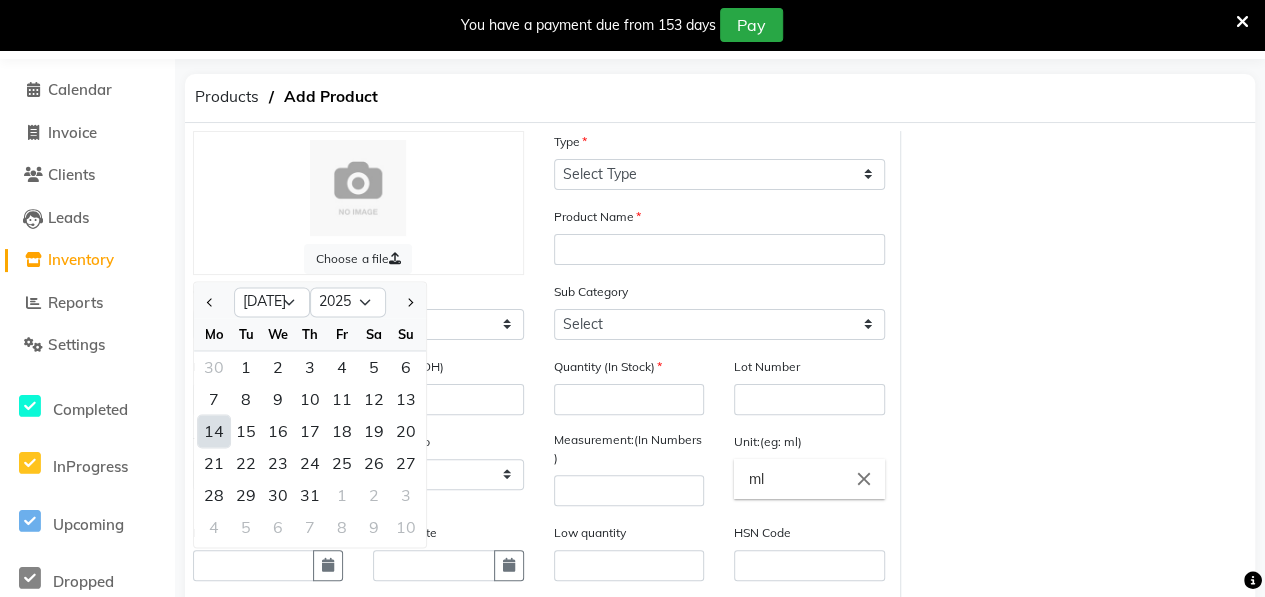 click on "14" 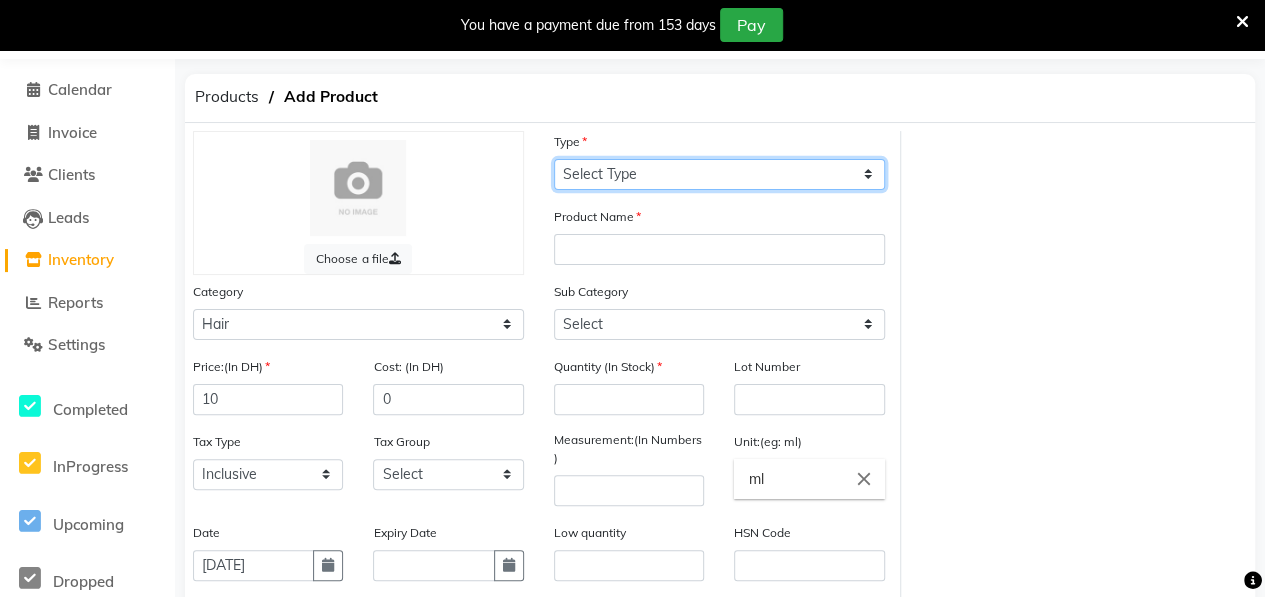 click on "Select Type Both Retail Consumable" 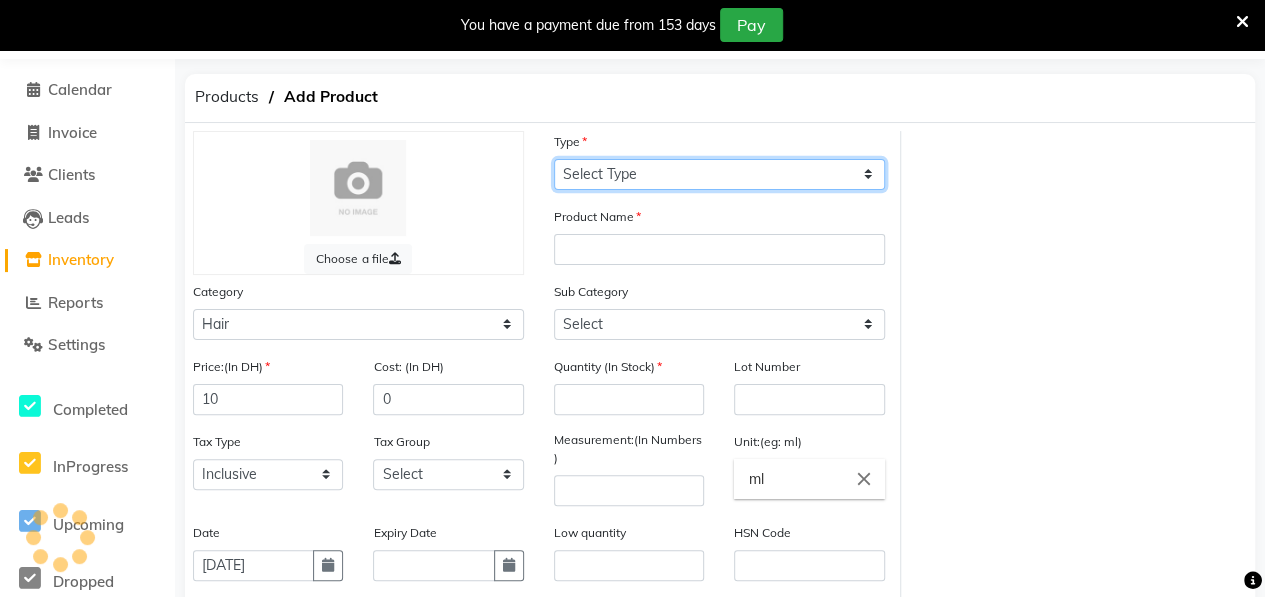 select on "C" 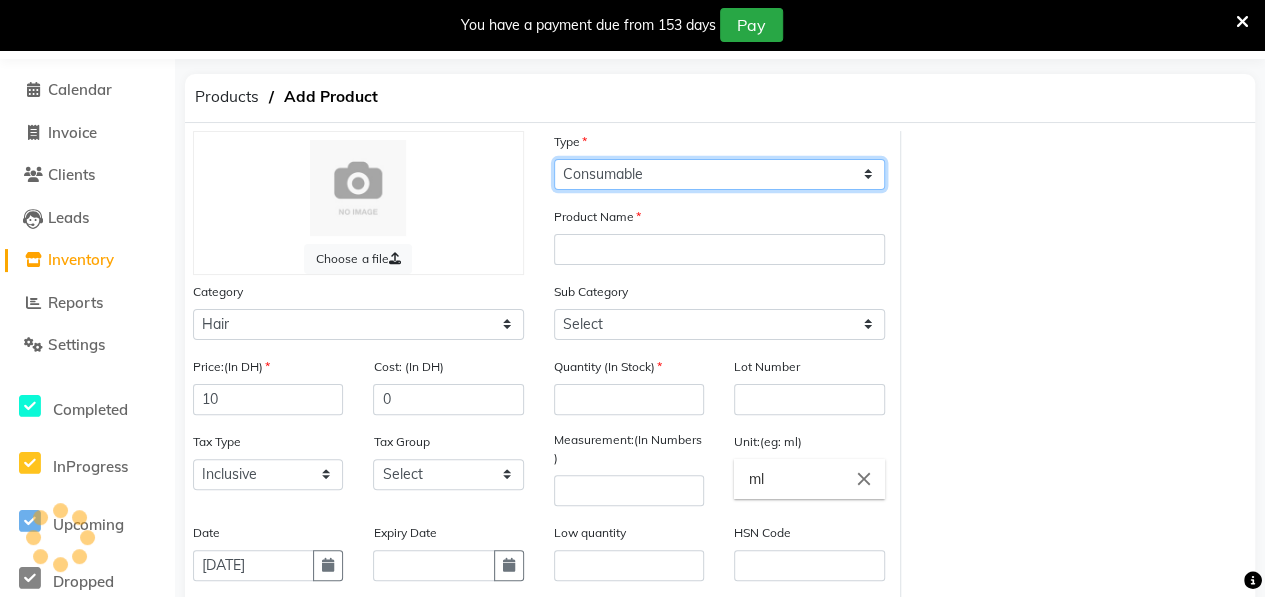 click on "Select Type Both Retail Consumable" 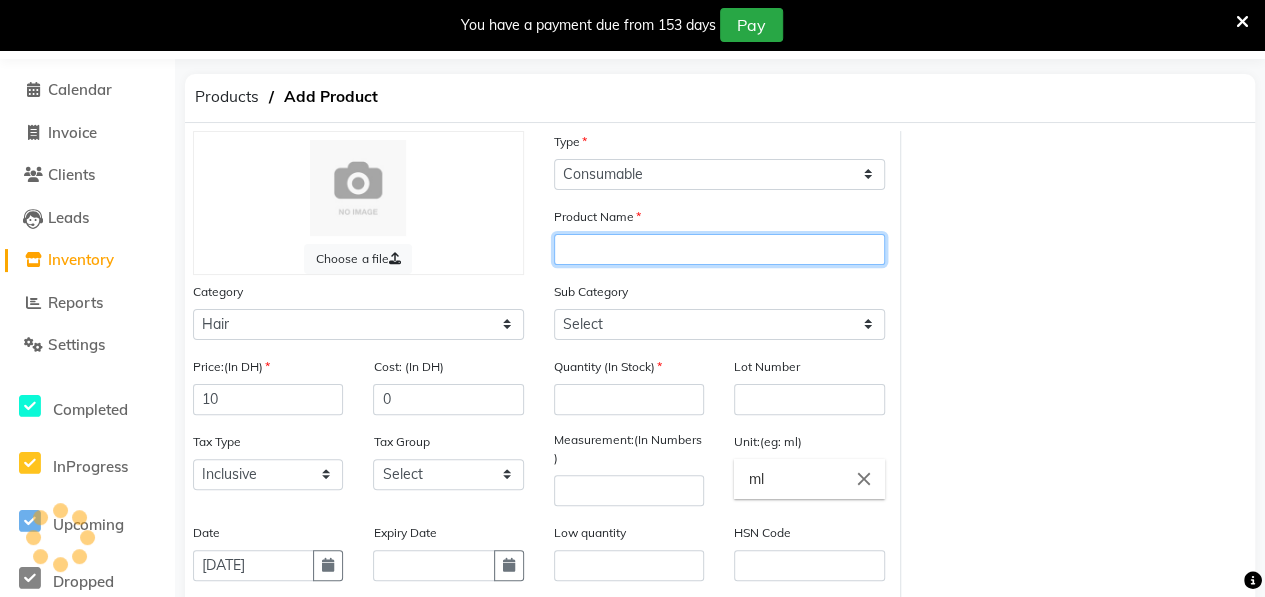 click 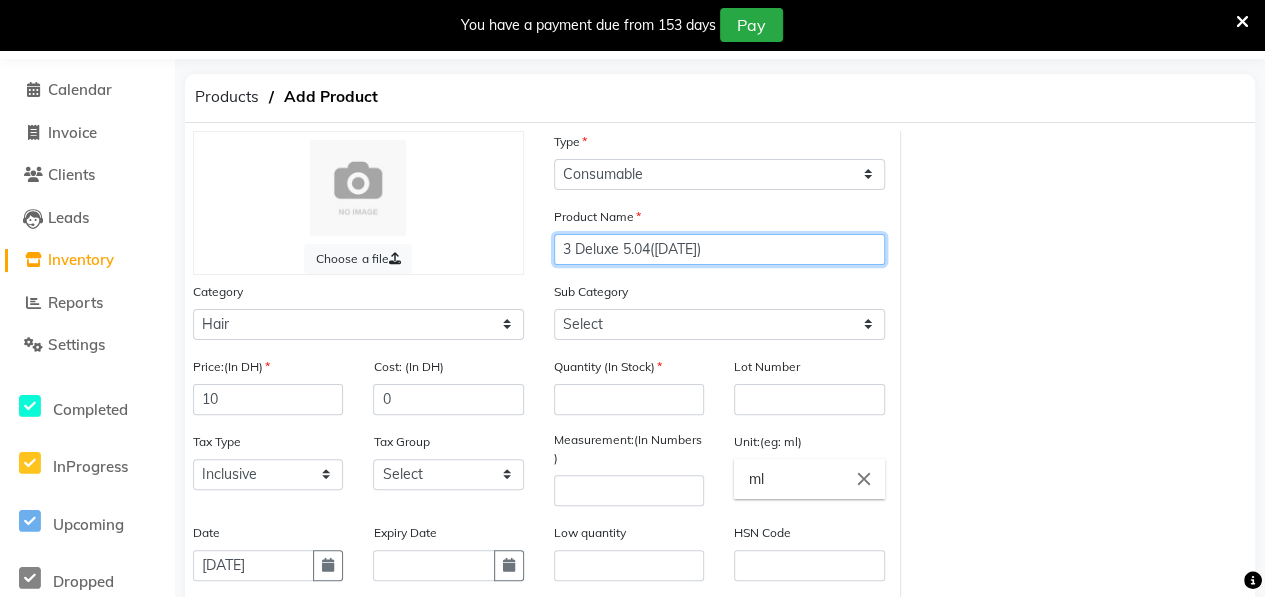 type on "3 Deluxe 5.04([DATE])" 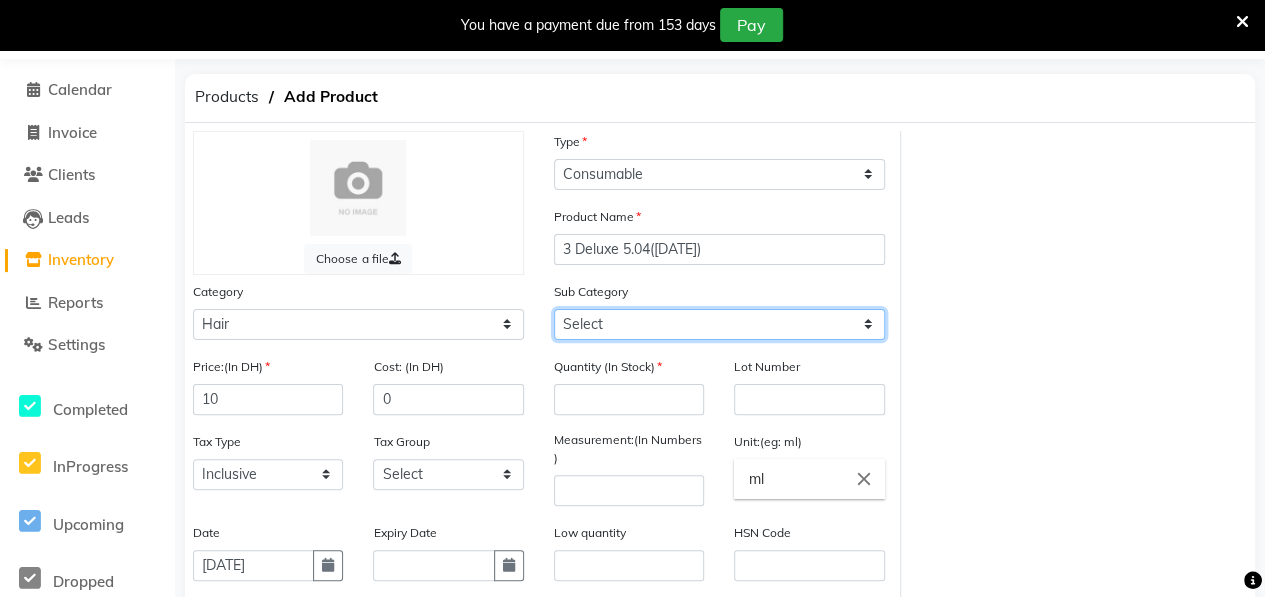 click on "Select Shampoo Conditioner Cream Mask Oil Serum Color Appliances Treatment Styling Kit & Combo Other" 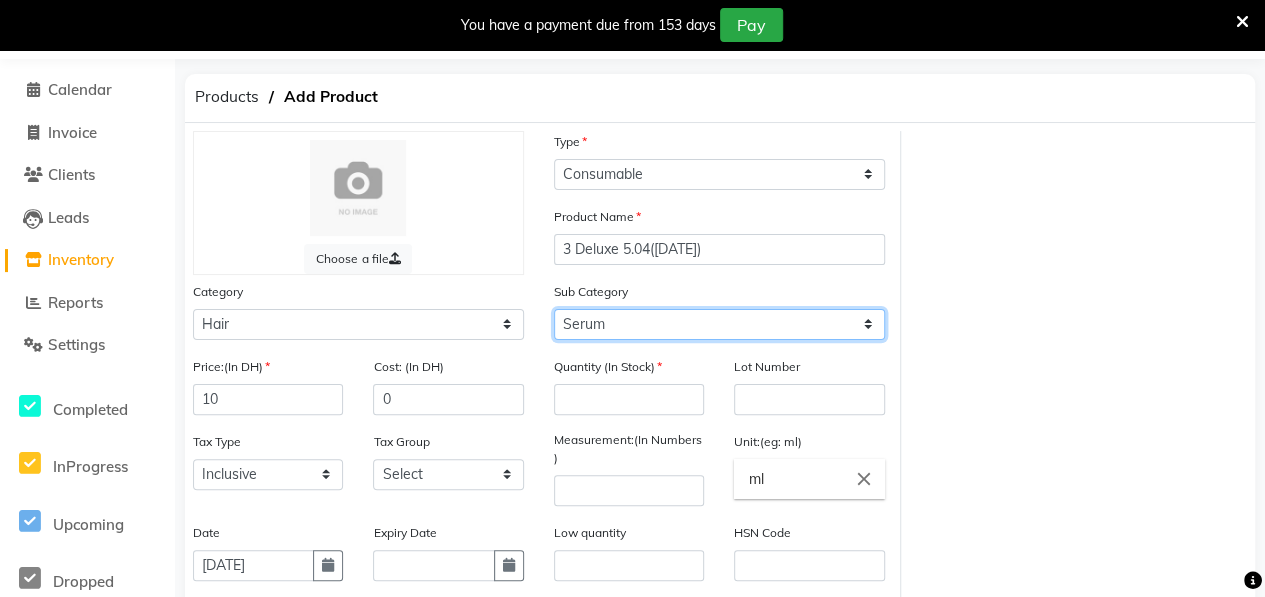 click on "Select Shampoo Conditioner Cream Mask Oil Serum Color Appliances Treatment Styling Kit & Combo Other" 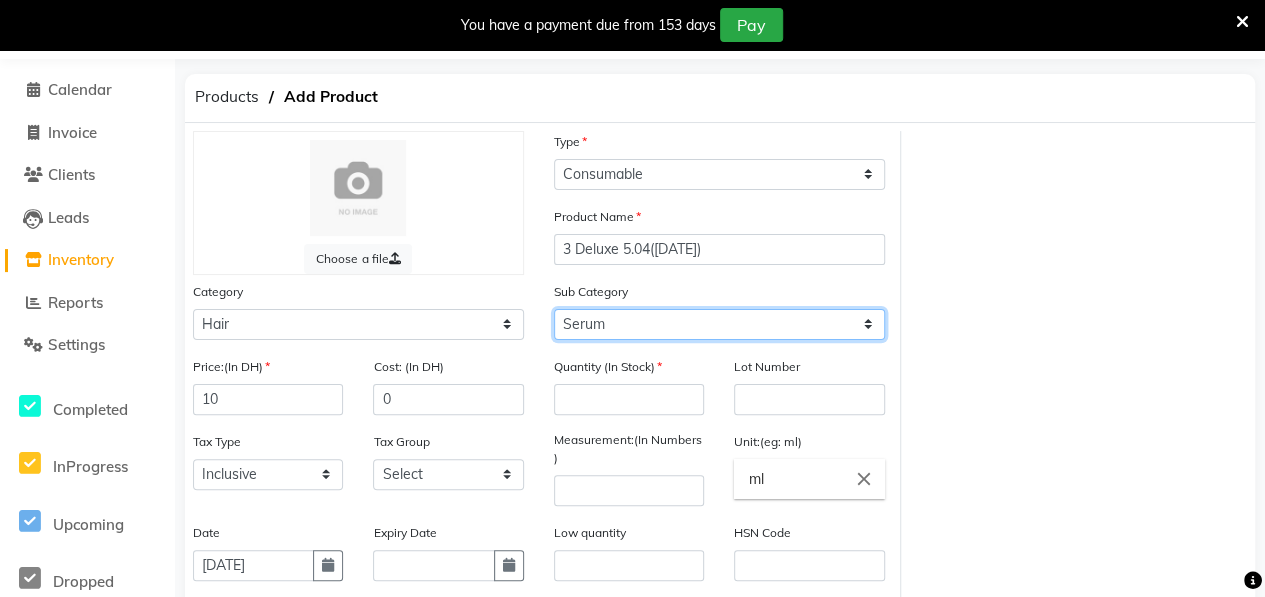 select on "462401107" 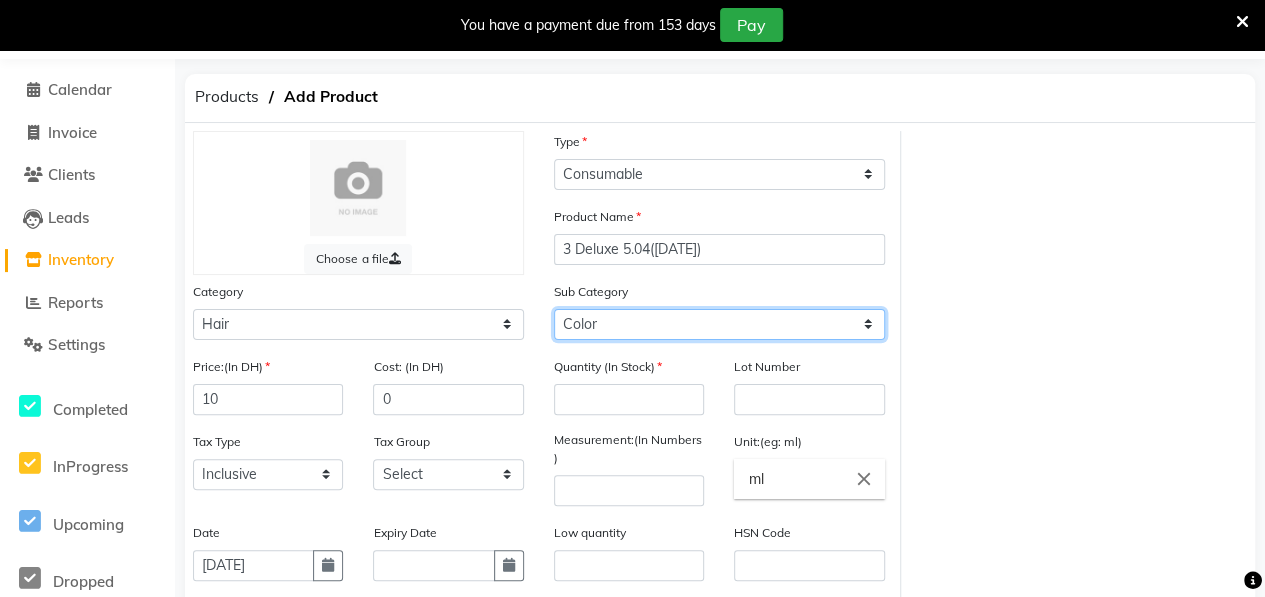 click on "Select Shampoo Conditioner Cream Mask Oil Serum Color Appliances Treatment Styling Kit & Combo Other" 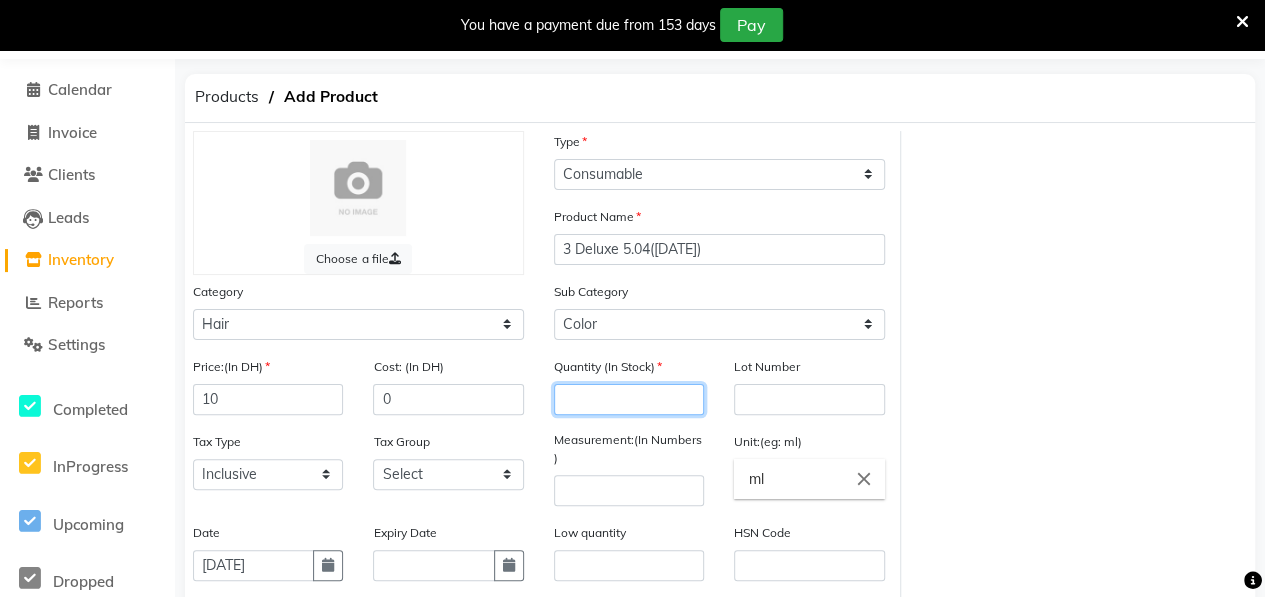 click 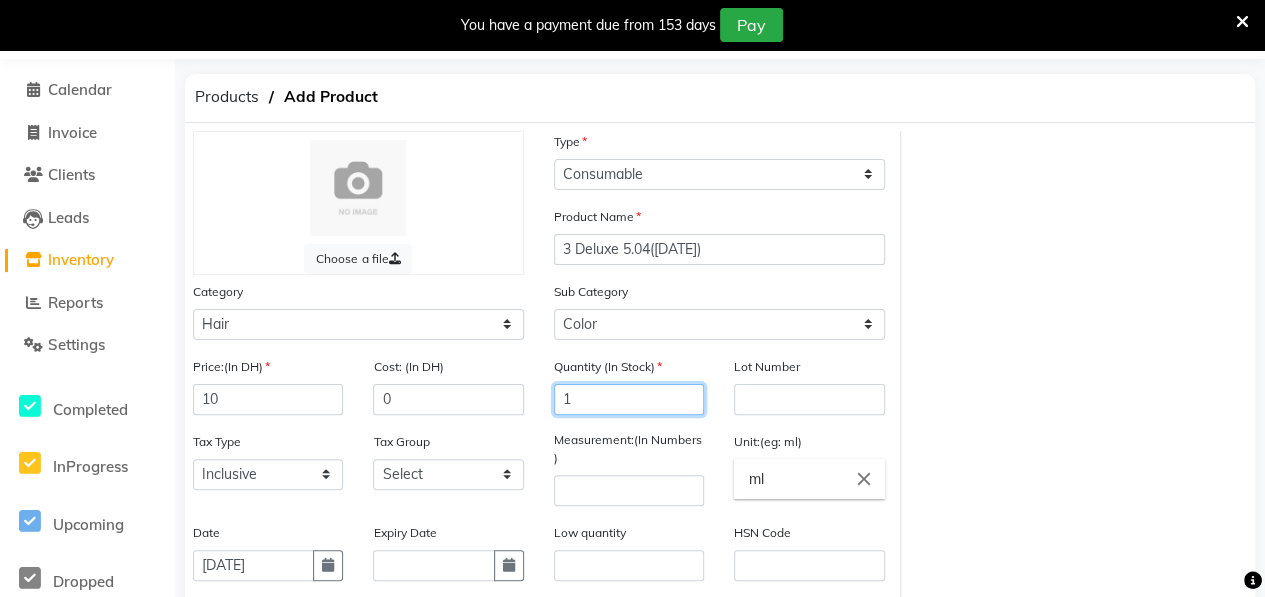 type on "1" 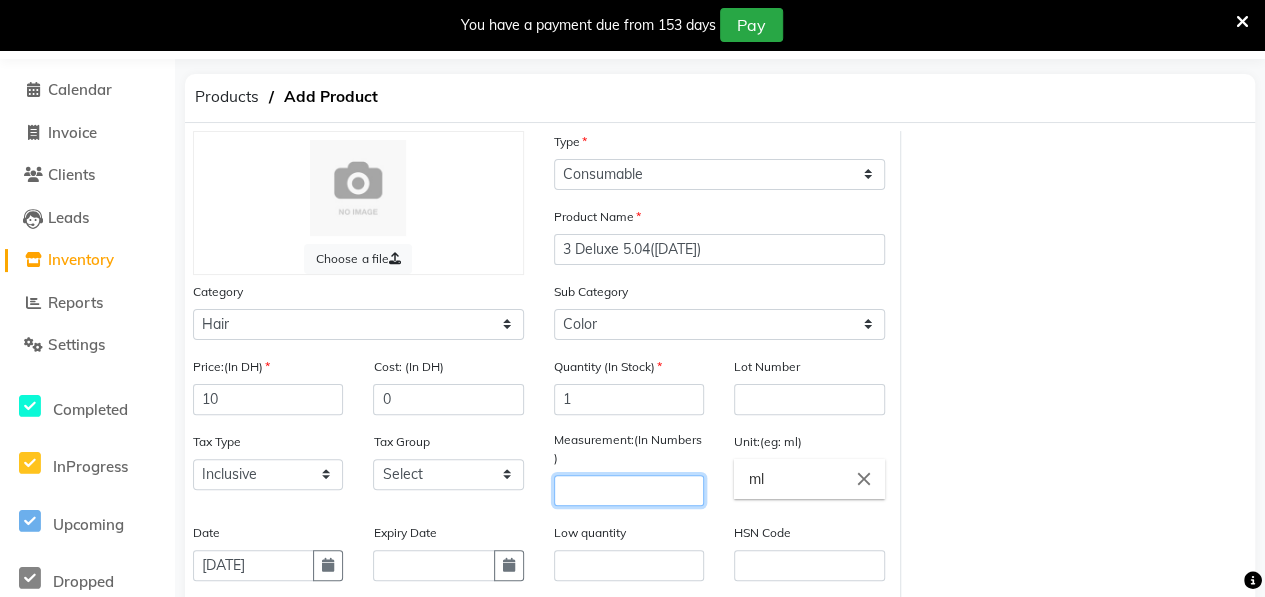 click 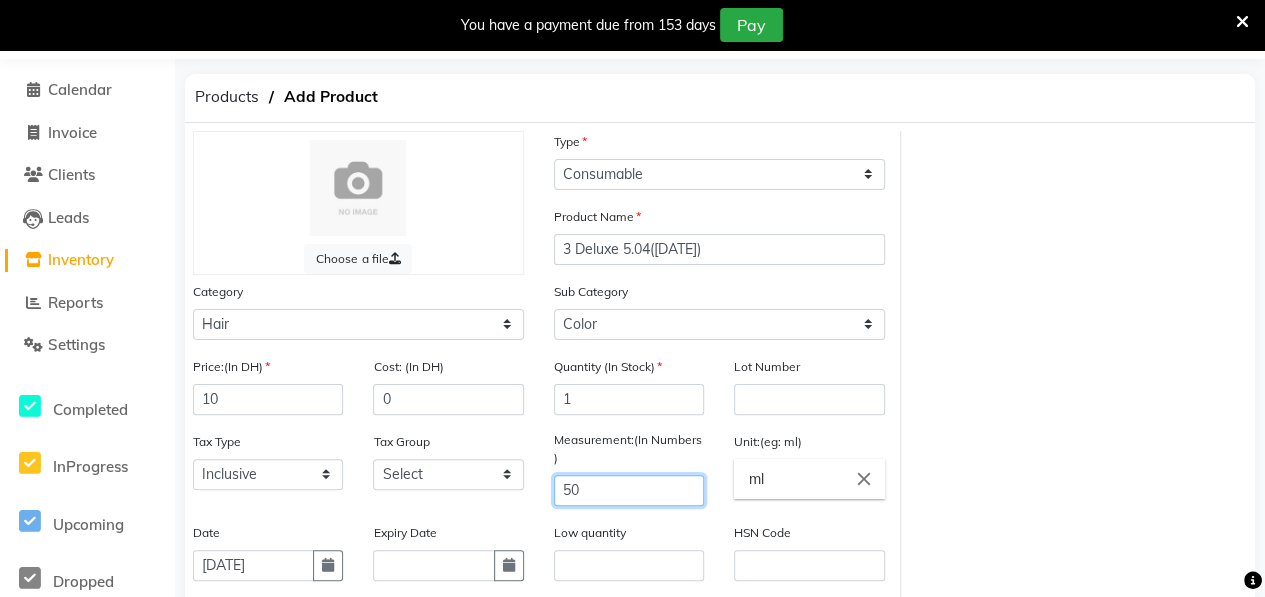 scroll, scrollTop: 332, scrollLeft: 0, axis: vertical 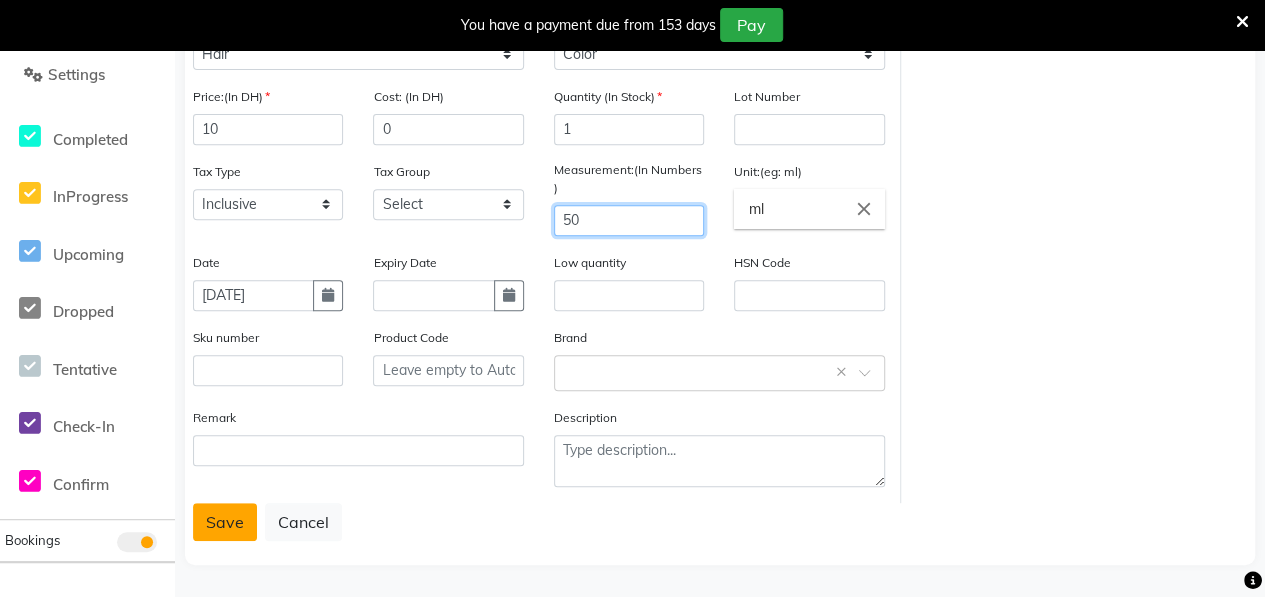 type on "50" 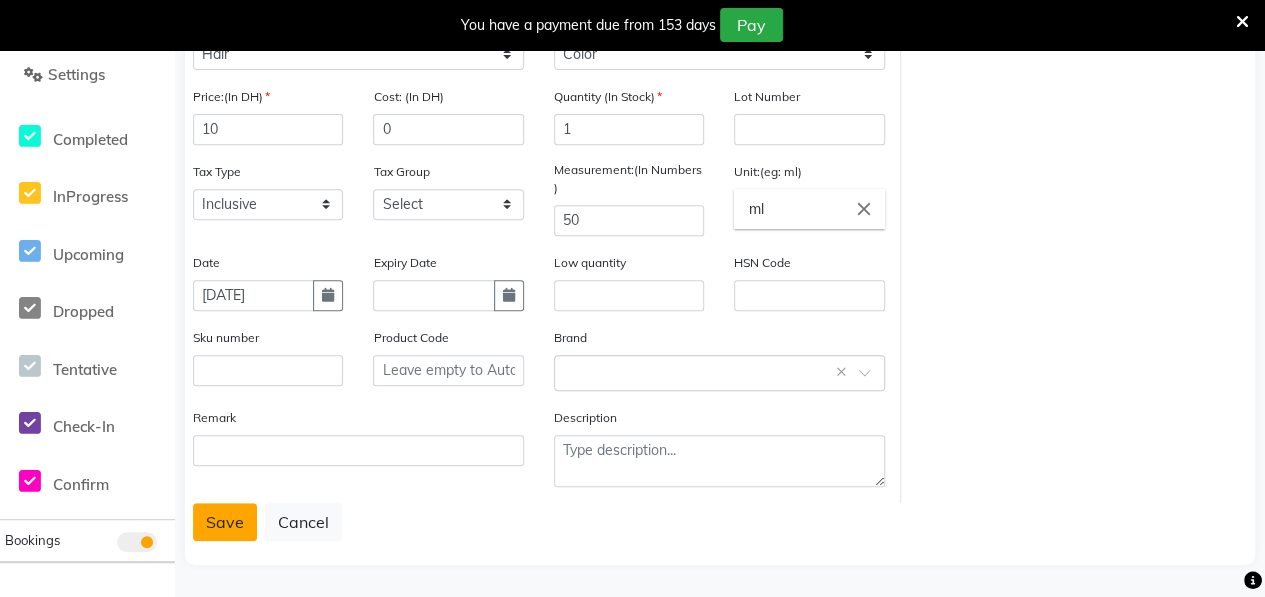 click on "Save" 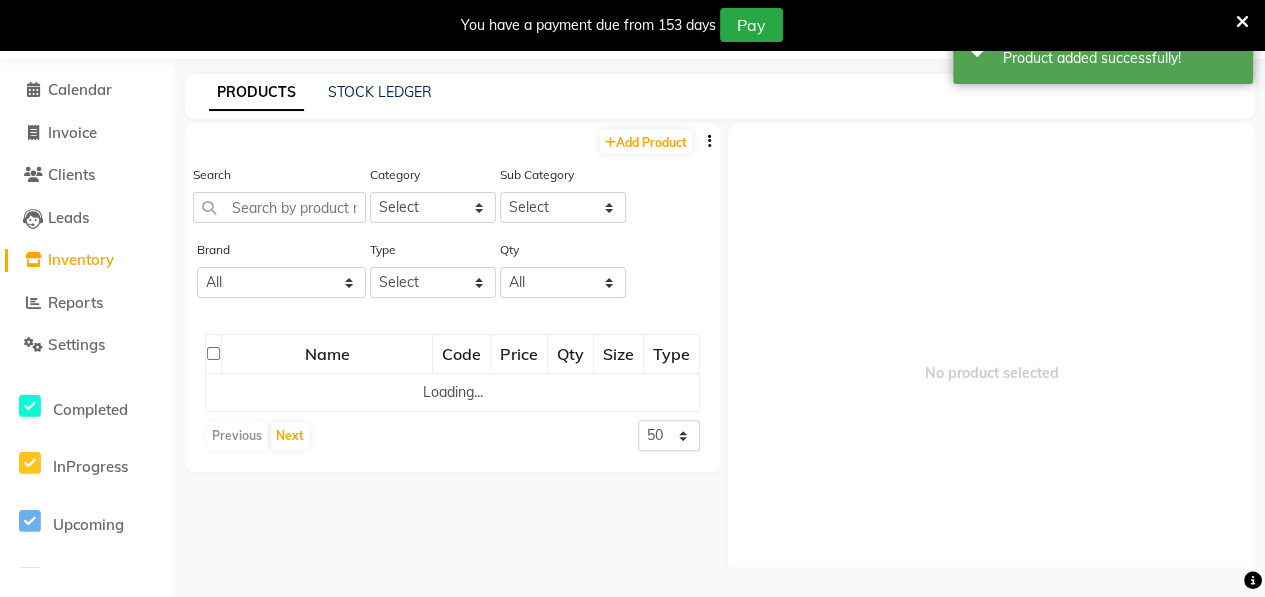 scroll, scrollTop: 62, scrollLeft: 0, axis: vertical 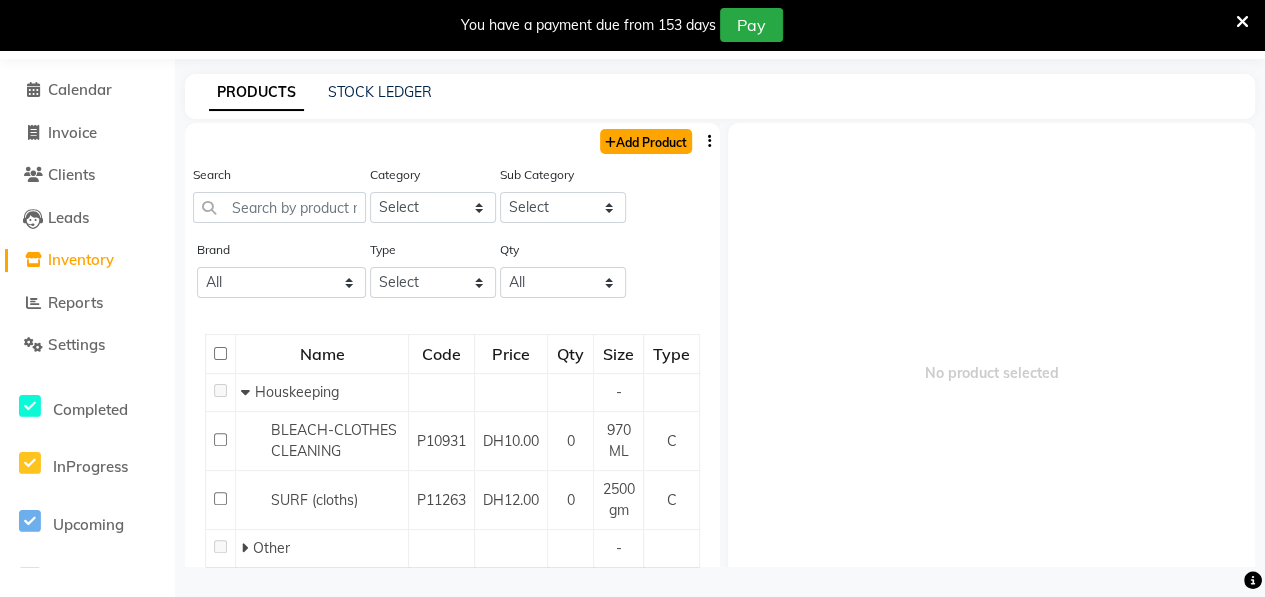 click on "Add Product" 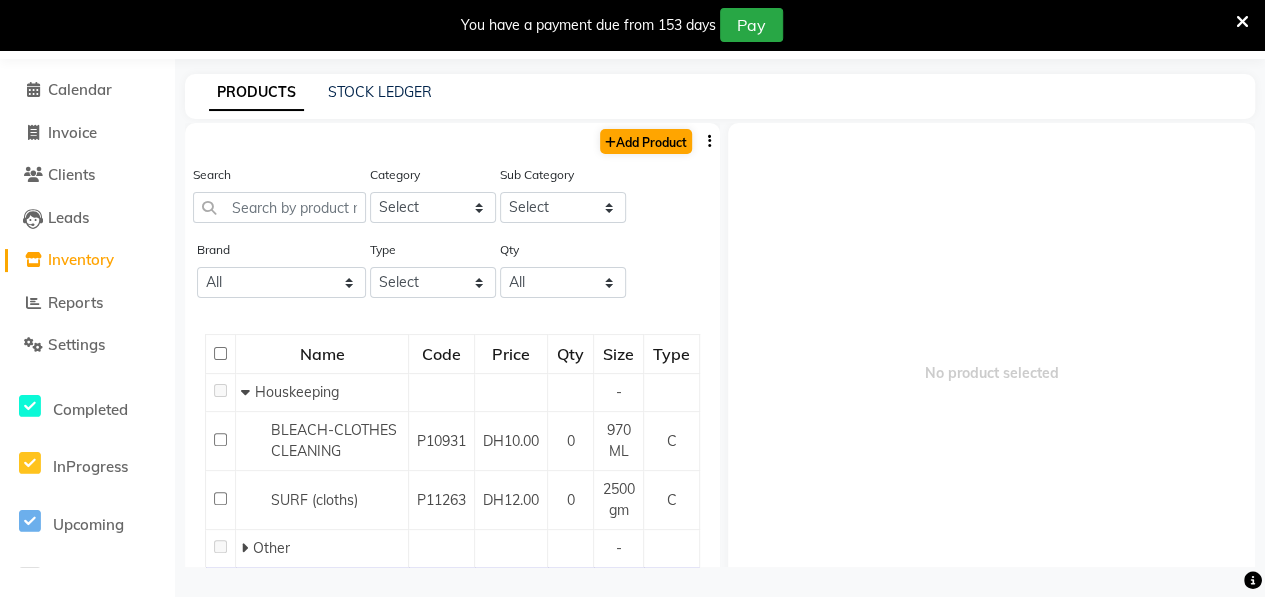 select on "true" 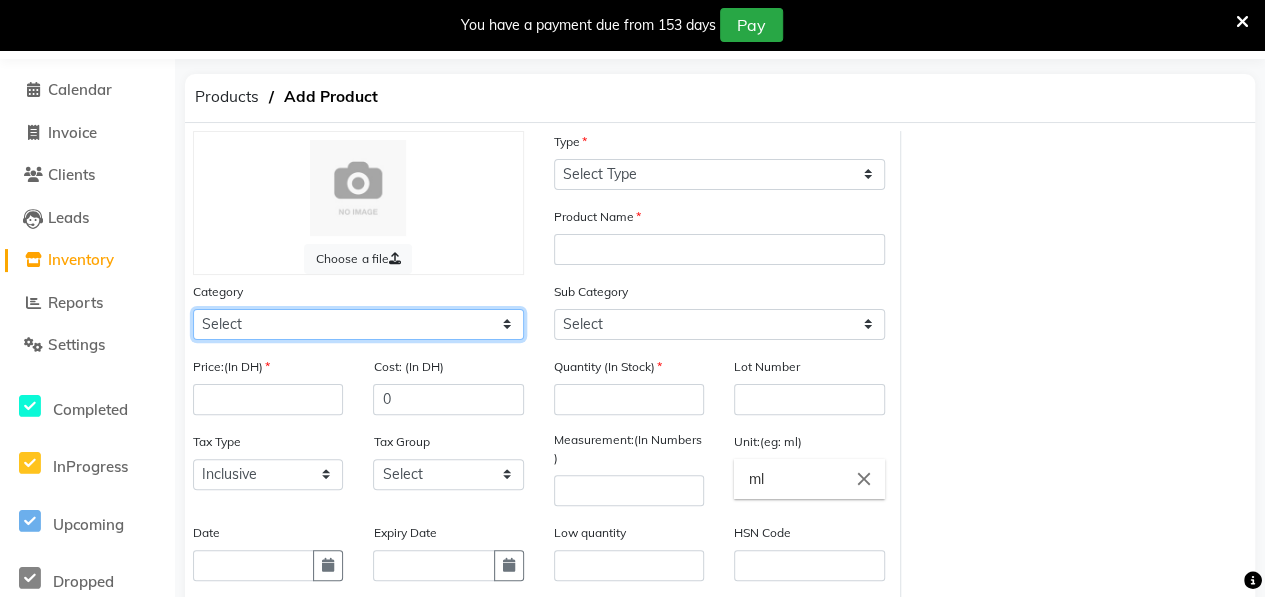 click on "Select Hair Skin Makeup Personal Care Appliances [PERSON_NAME] Waxing Disposable Threading Hands and Feet Beauty Planet [MEDICAL_DATA] Cadiveu Casmara [PERSON_NAME] Olaplex GOWN Other" 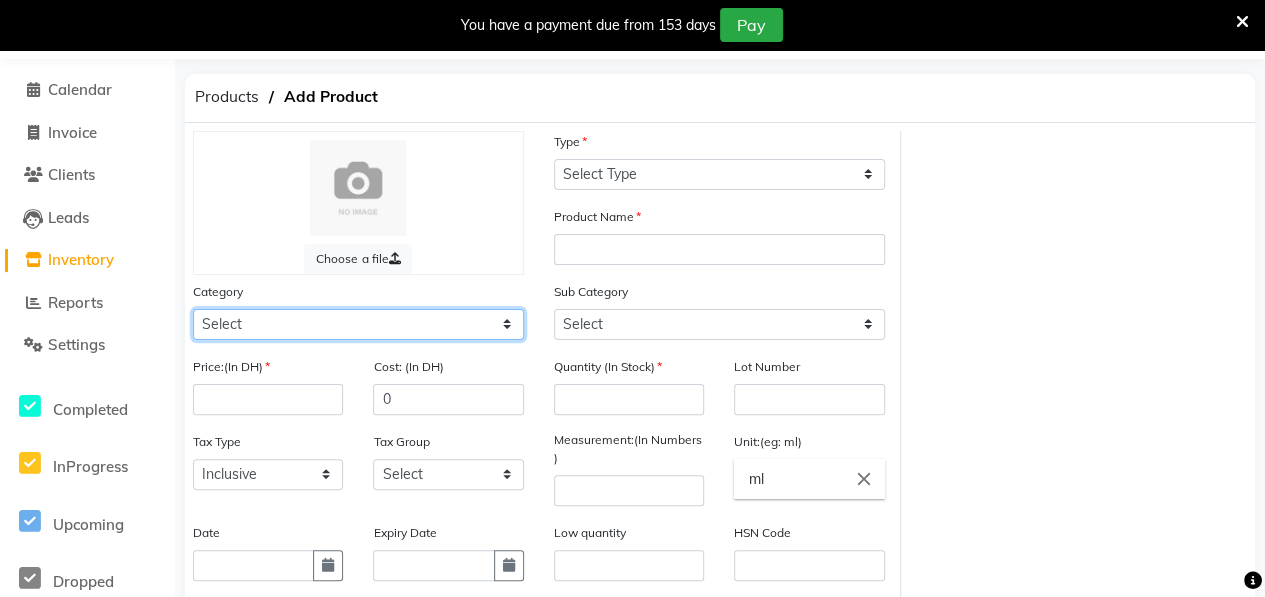 select on "462401100" 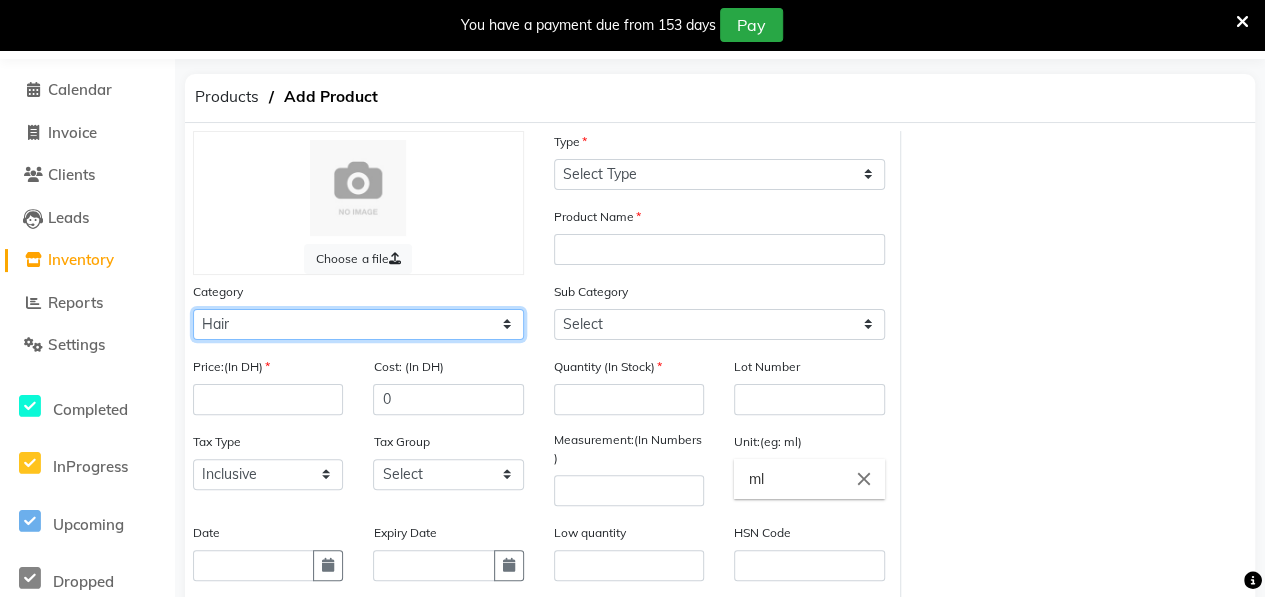 click on "Select Hair Skin Makeup Personal Care Appliances [PERSON_NAME] Waxing Disposable Threading Hands and Feet Beauty Planet [MEDICAL_DATA] Cadiveu Casmara [PERSON_NAME] Olaplex GOWN Other" 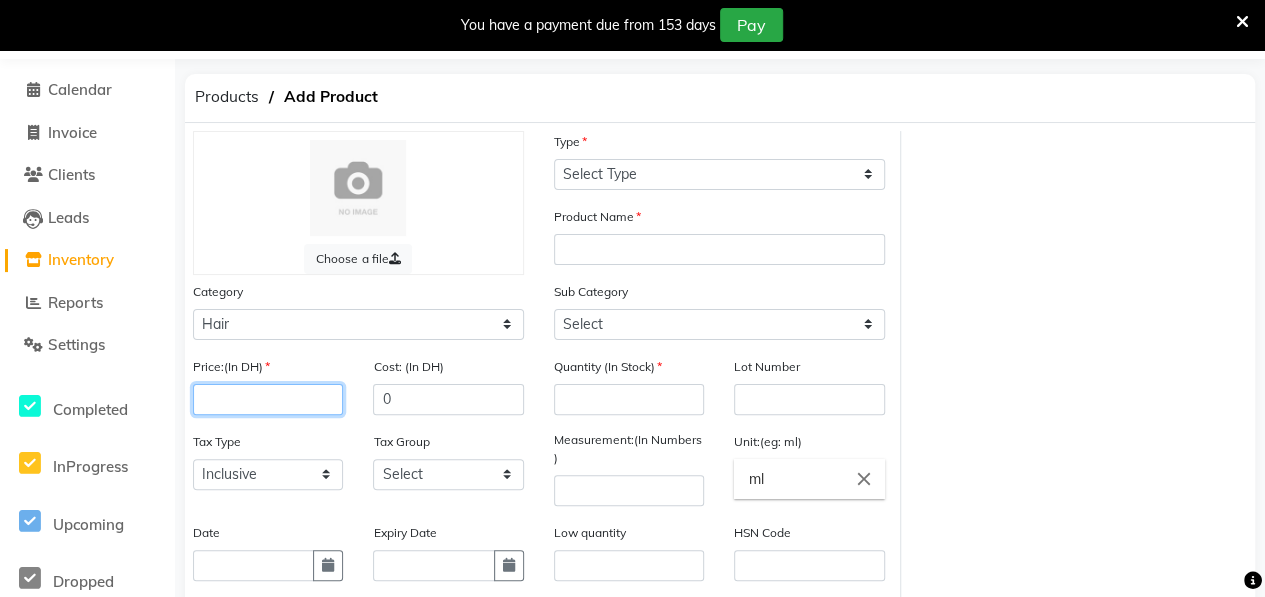 click 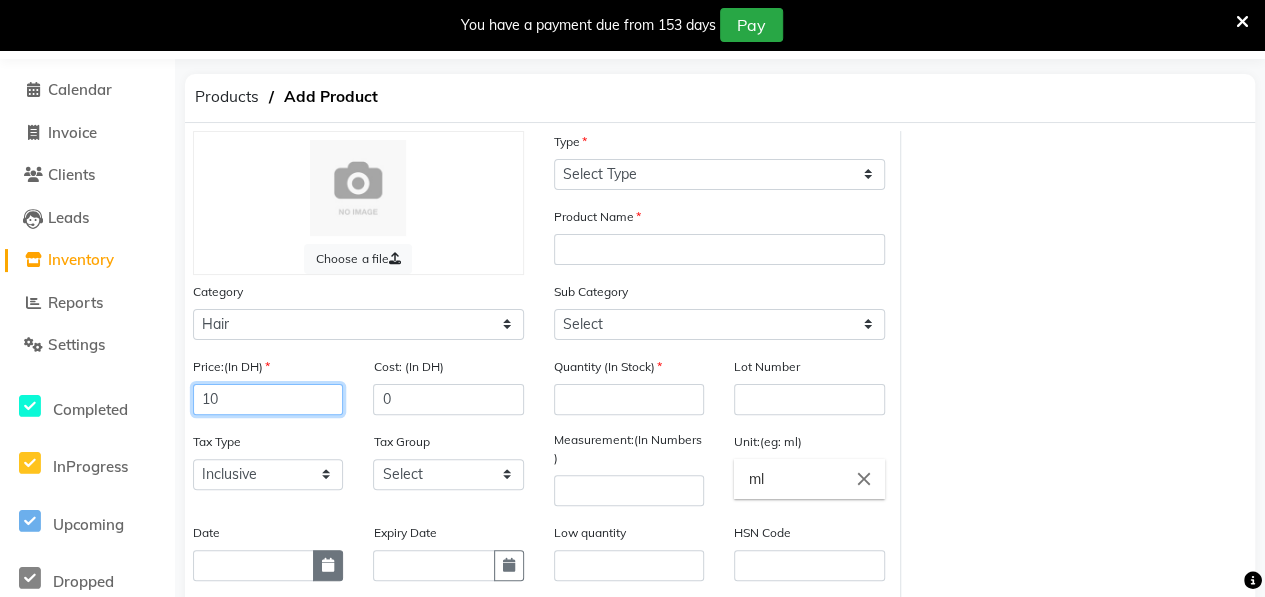 type on "10" 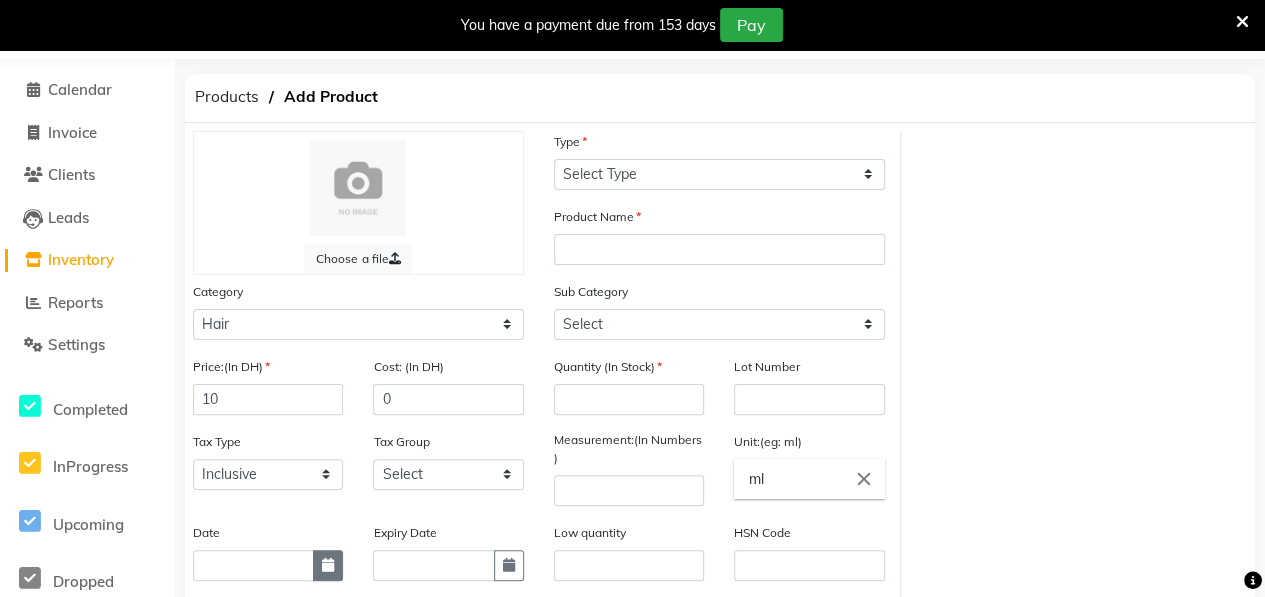 click 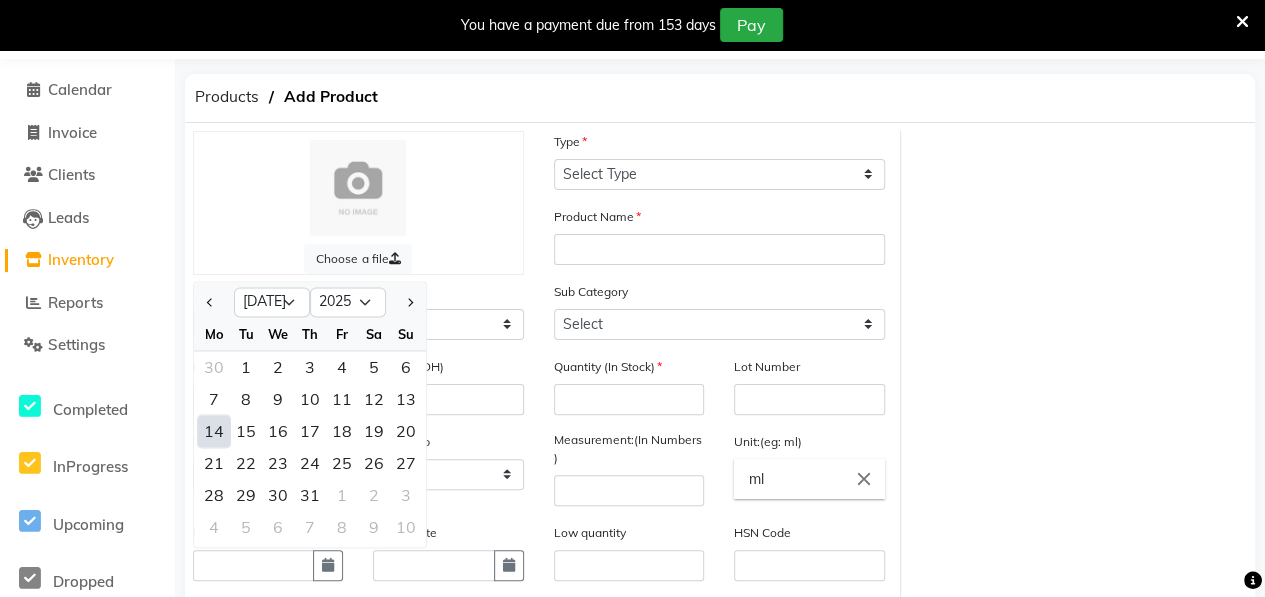 click on "14" 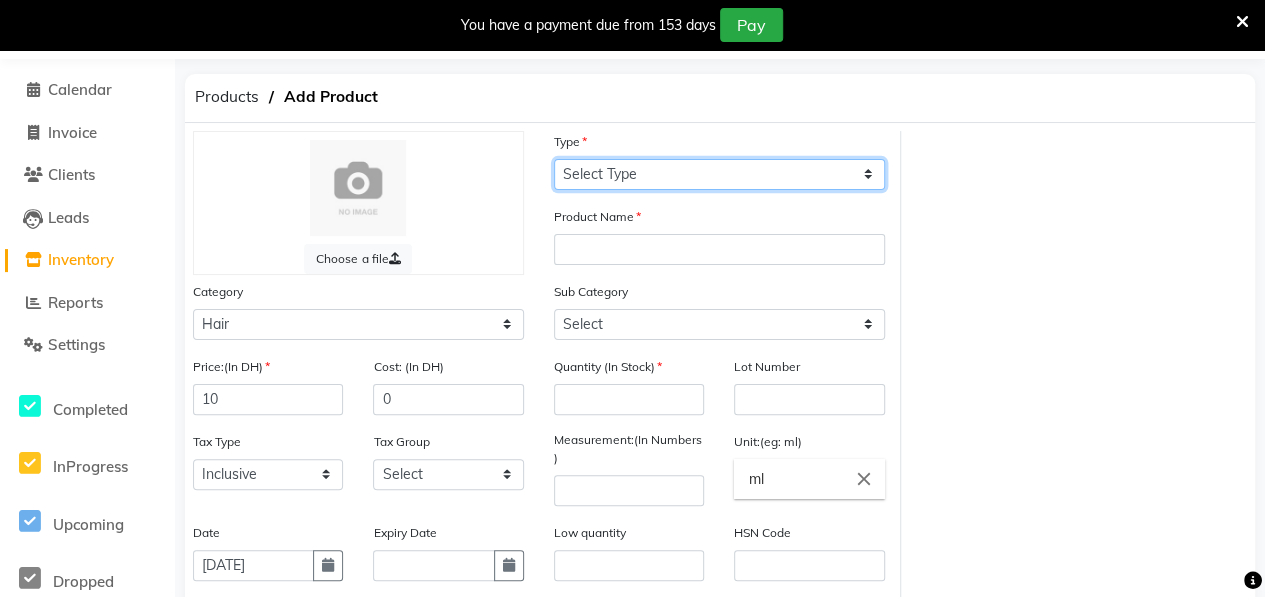 click on "Select Type Both Retail Consumable" 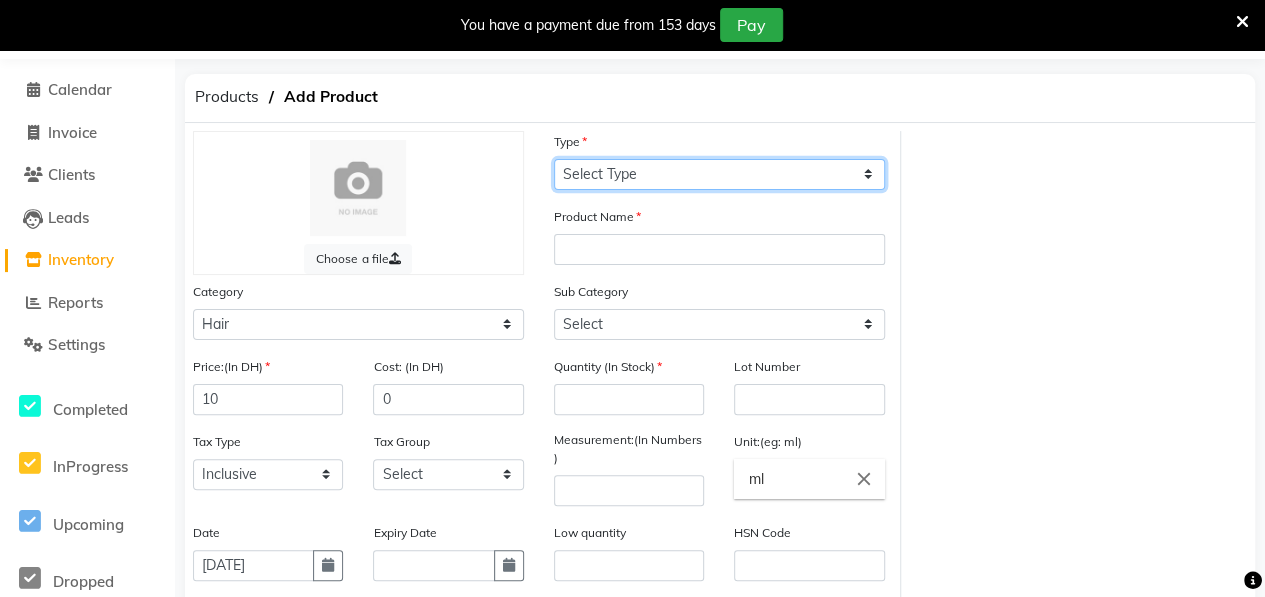 select on "C" 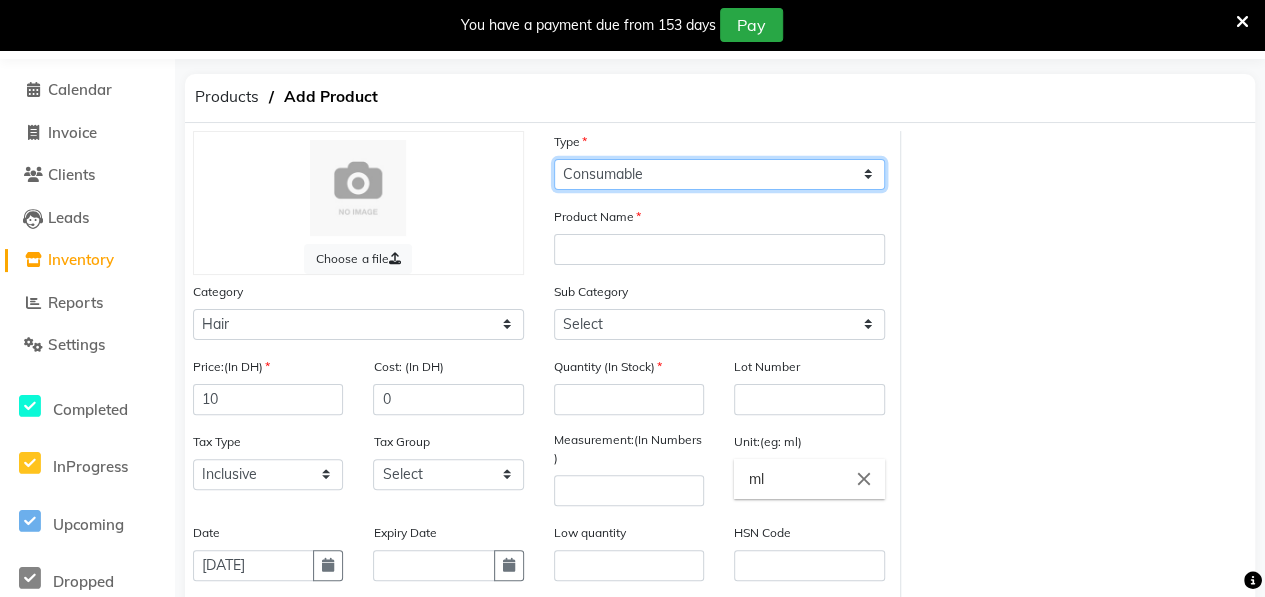 click on "Select Type Both Retail Consumable" 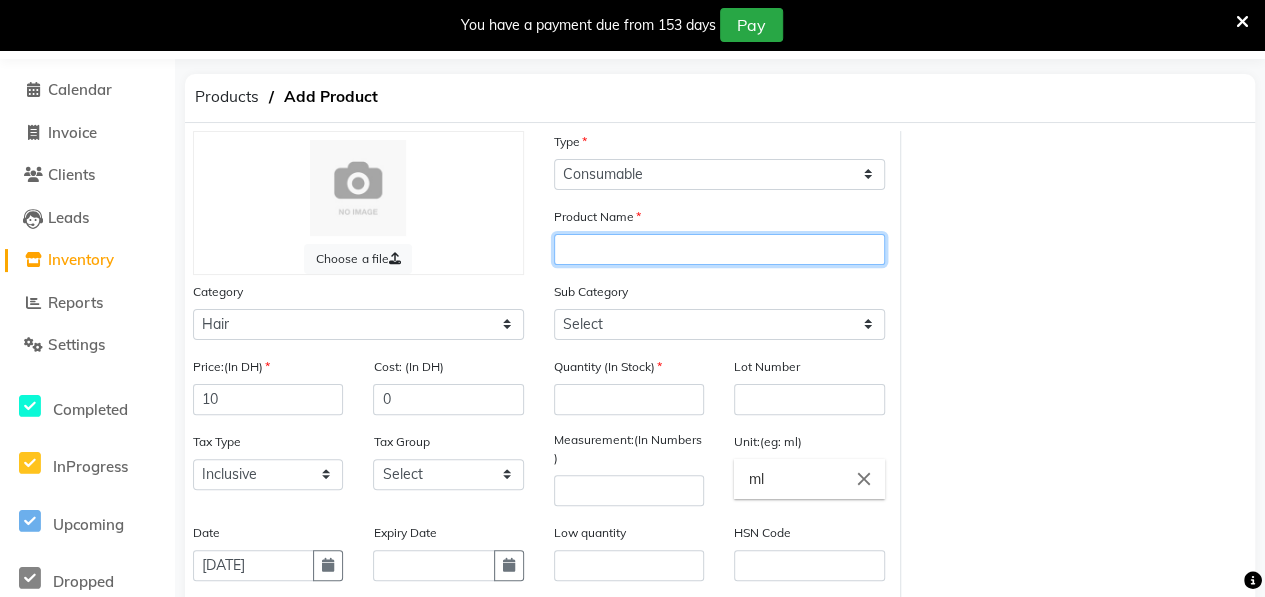 click 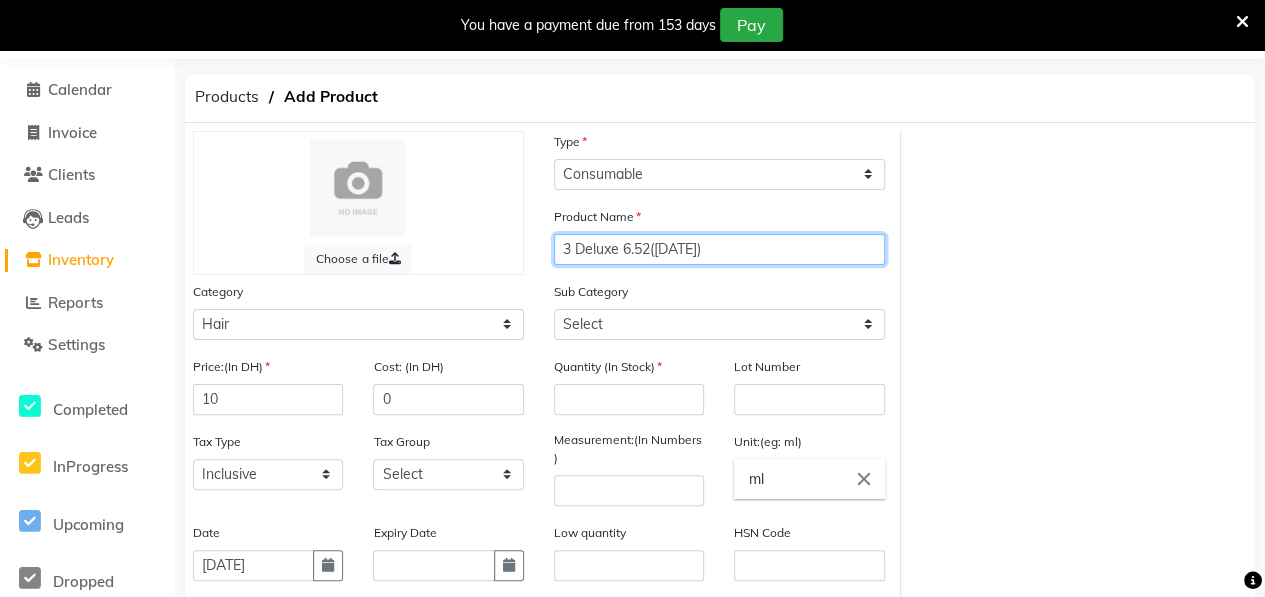 type on "3 Deluxe 6.52([DATE])" 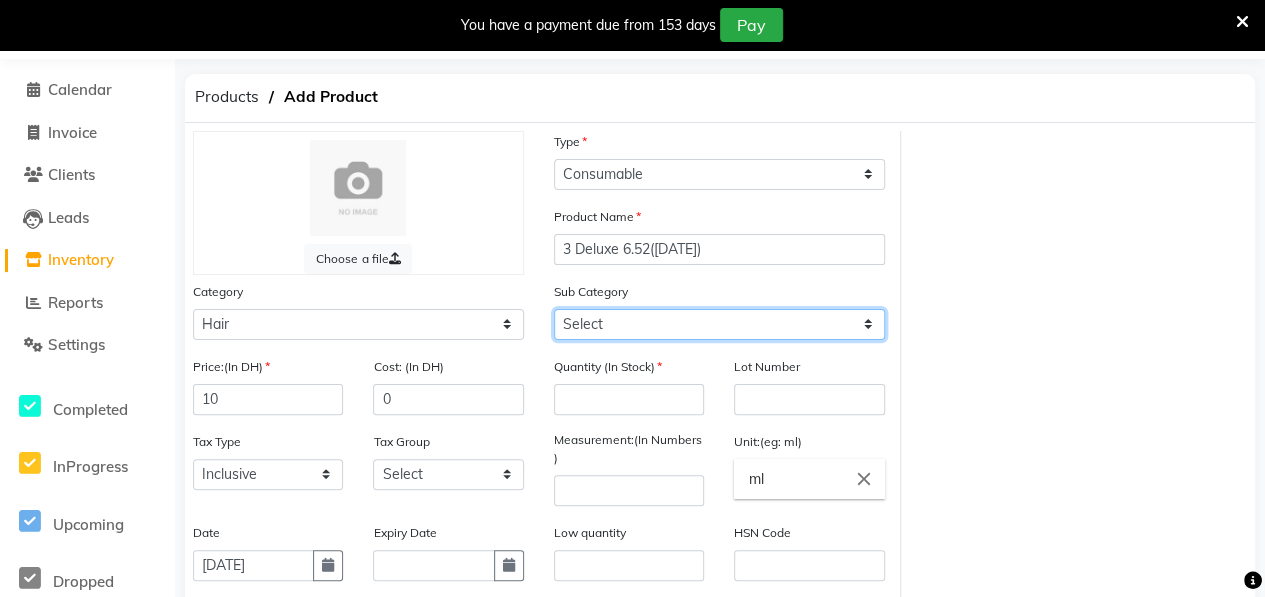 click on "Select Shampoo Conditioner Cream Mask Oil Serum Color Appliances Treatment Styling Kit & Combo Other" 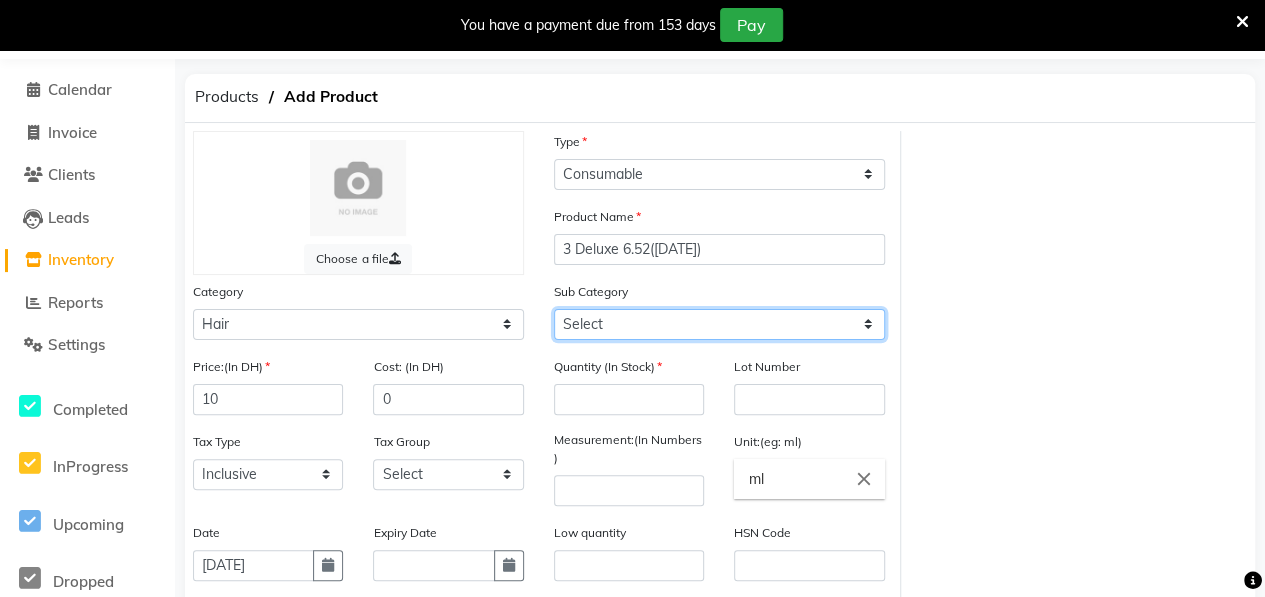 select on "462401107" 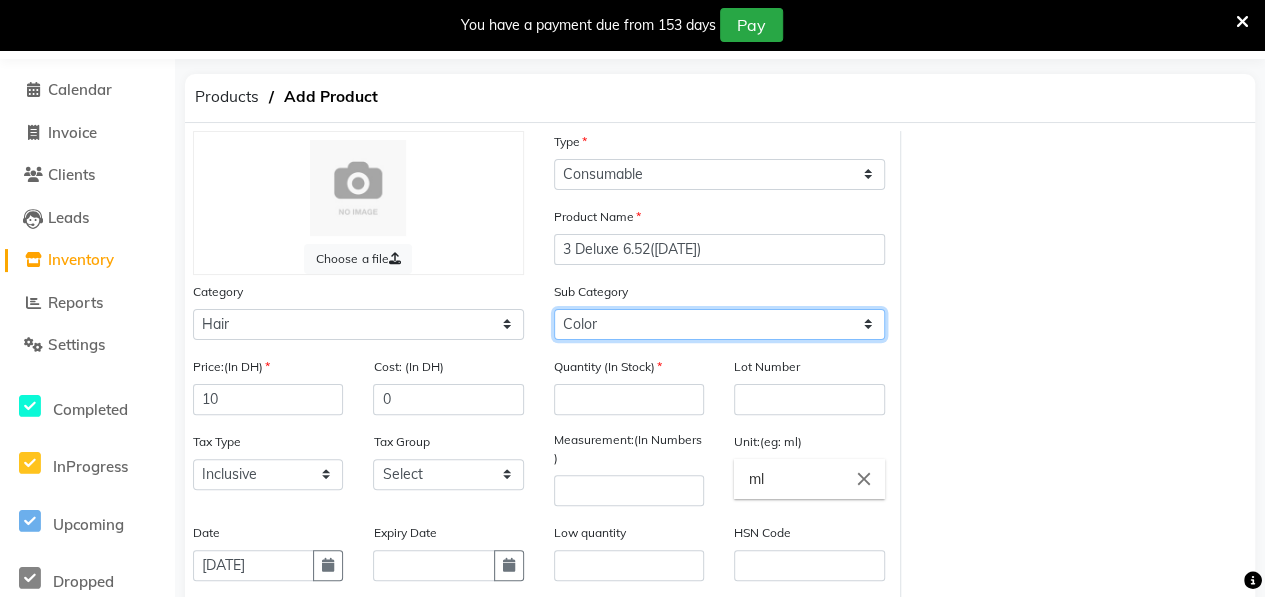 click on "Select Shampoo Conditioner Cream Mask Oil Serum Color Appliances Treatment Styling Kit & Combo Other" 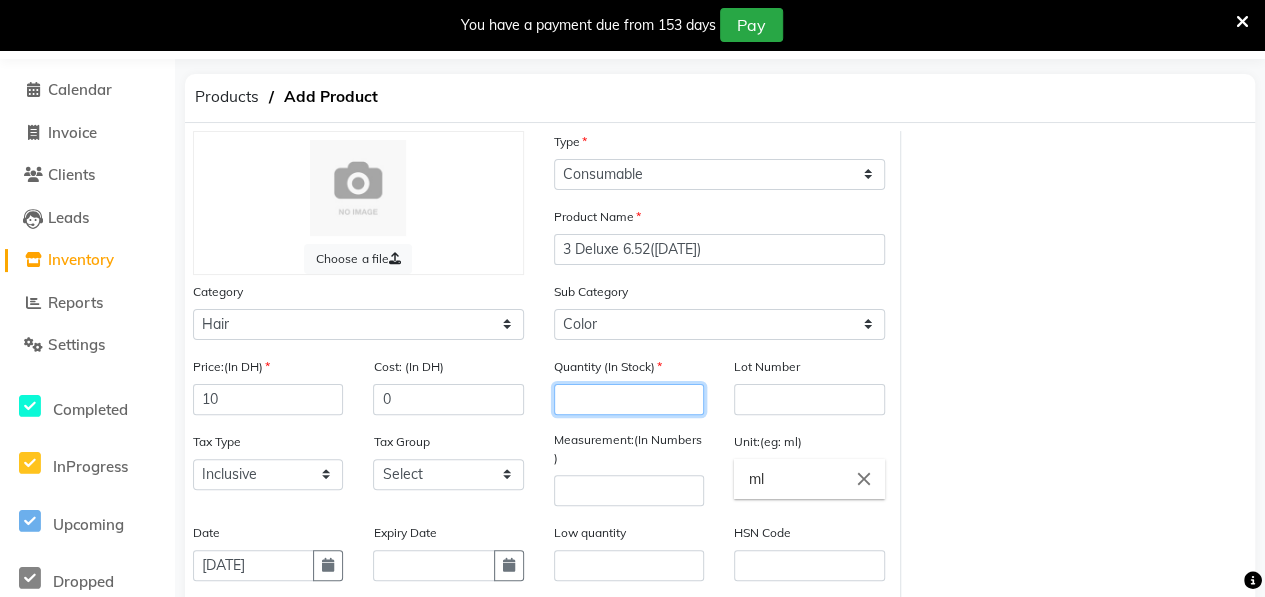 click 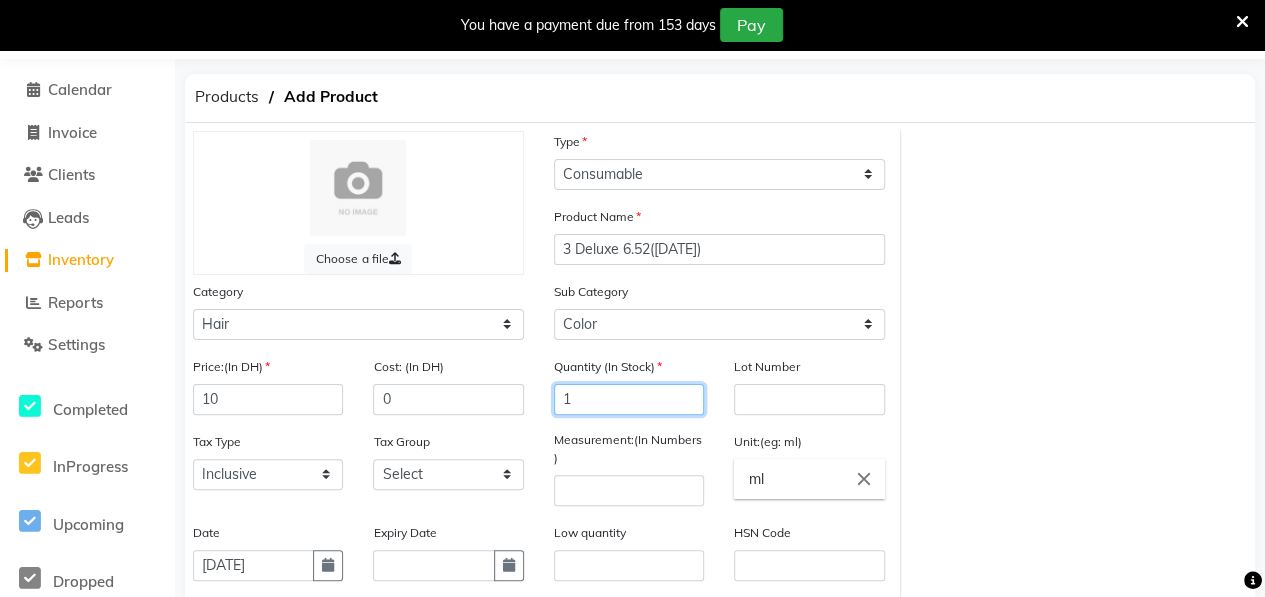 type on "1" 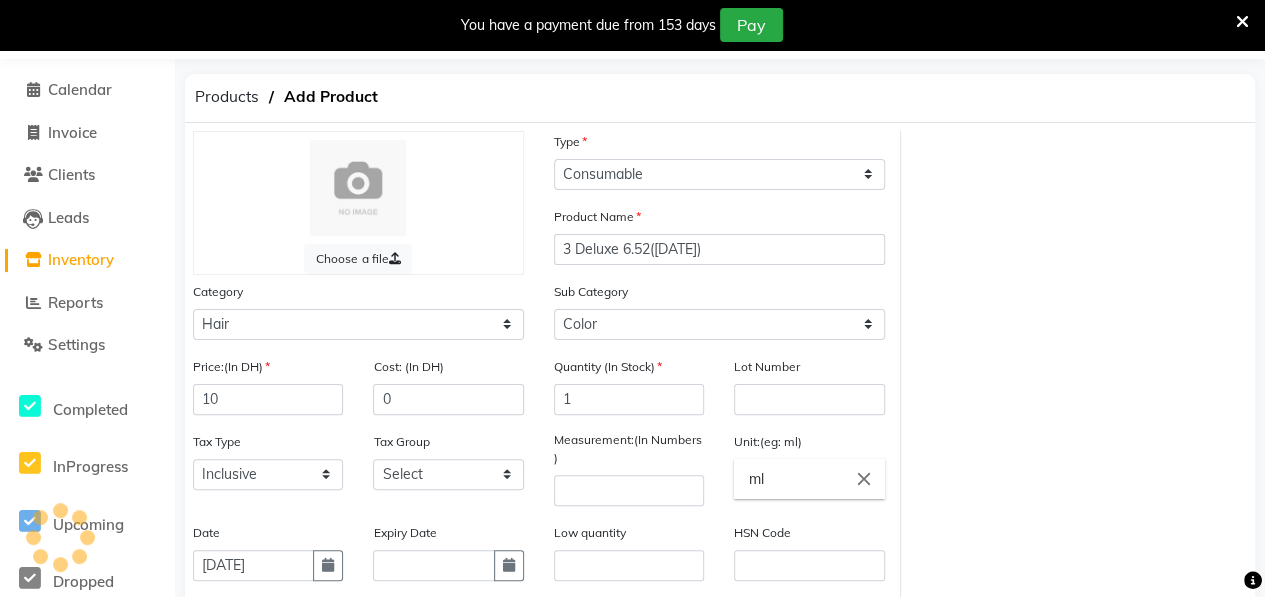 click on "Measurement:(In Numbers )" 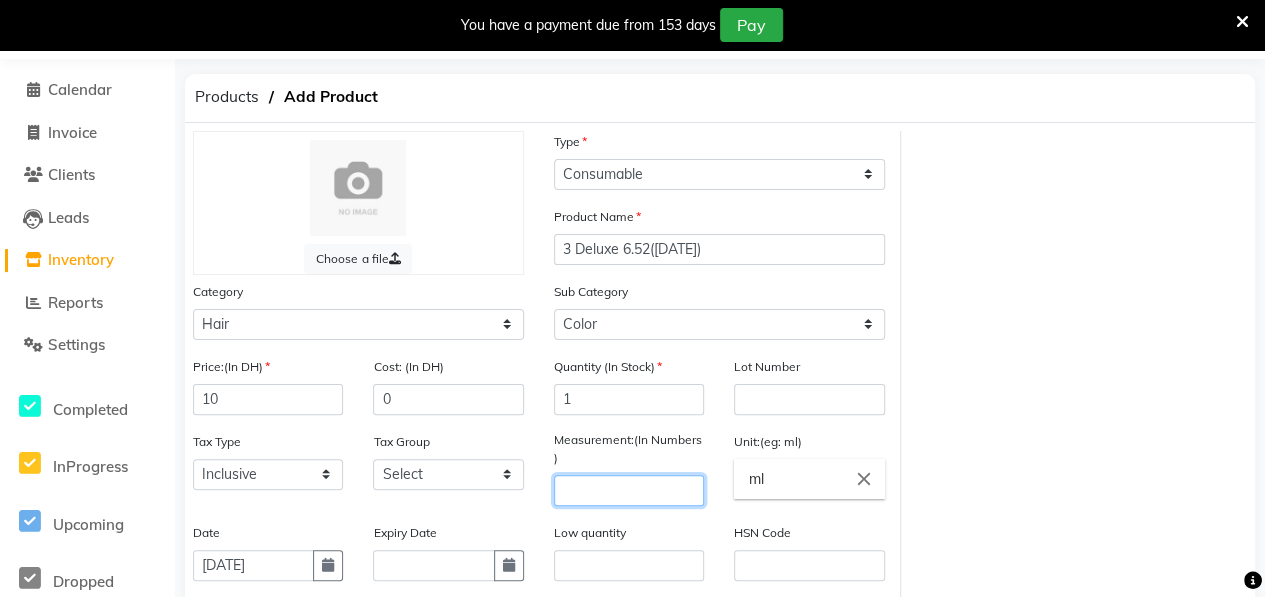 click 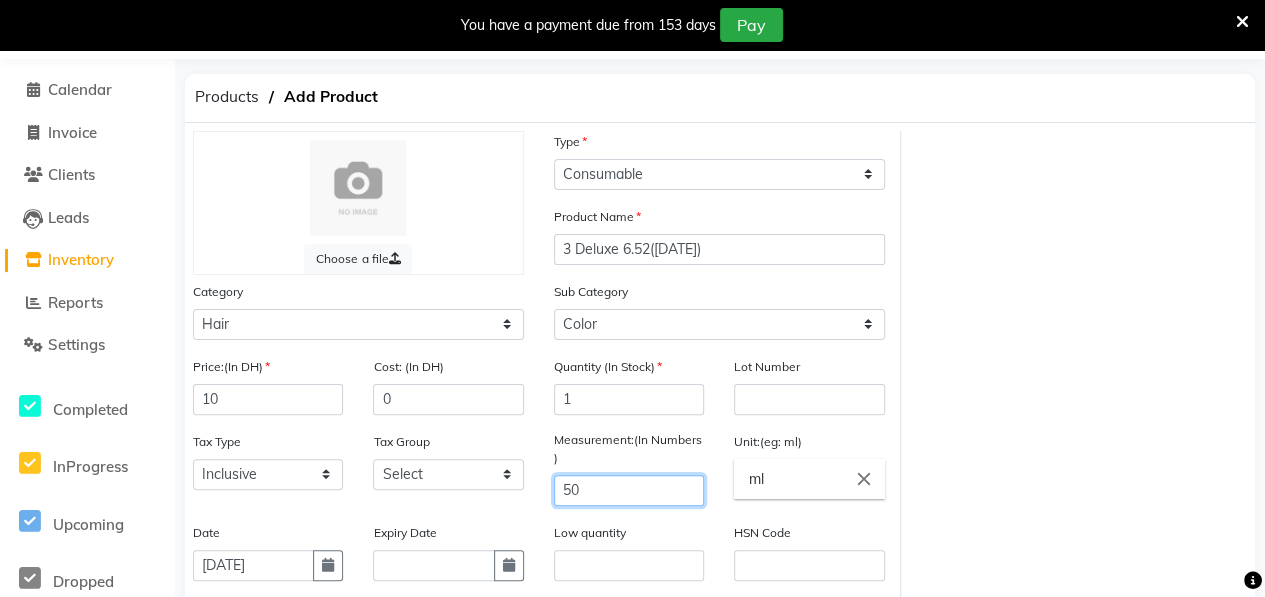 type on "50" 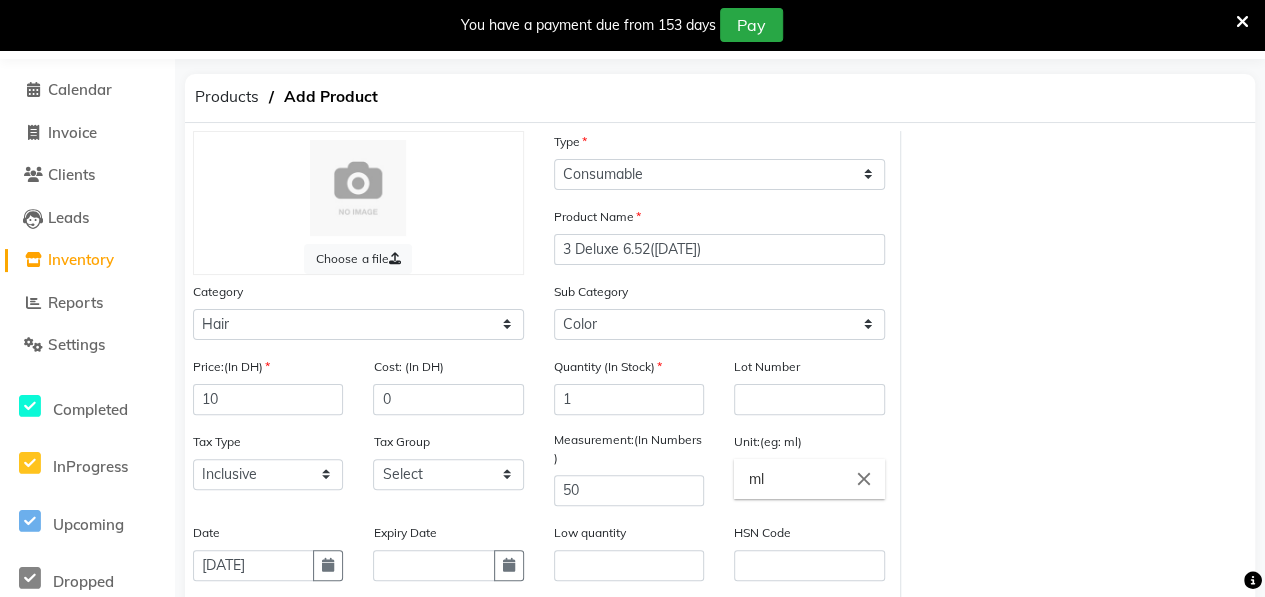 click on "Products   Add Product   Choose a file Type Select Type Both Retail Consumable Product Name 3 Deluxe 6.52([DATE]) Category Select Hair Skin Makeup Personal Care Appliances [PERSON_NAME] Waxing Disposable Threading Hands and Feet Beauty Planet [MEDICAL_DATA] Cadiveu Casmara Cheryls Olaplex GOWN Other Sub Category Select Shampoo Conditioner Cream Mask Oil Serum Color Appliances Treatment Styling Kit & Combo Other Price:(In DH) 10 Cost: (In DH) 0 Quantity (In Stock) 1 Lot Number Tax Type Select Inclusive Exclusive Tax Group Select GST Measurement:(In Numbers ) 50 Unit:(eg: ml) ml close Date [DATE] Expiry Date Low quantity HSN Code Sku number Product Code Brand Select brand or add custom brand    × Remark Description  Save   Cancel" 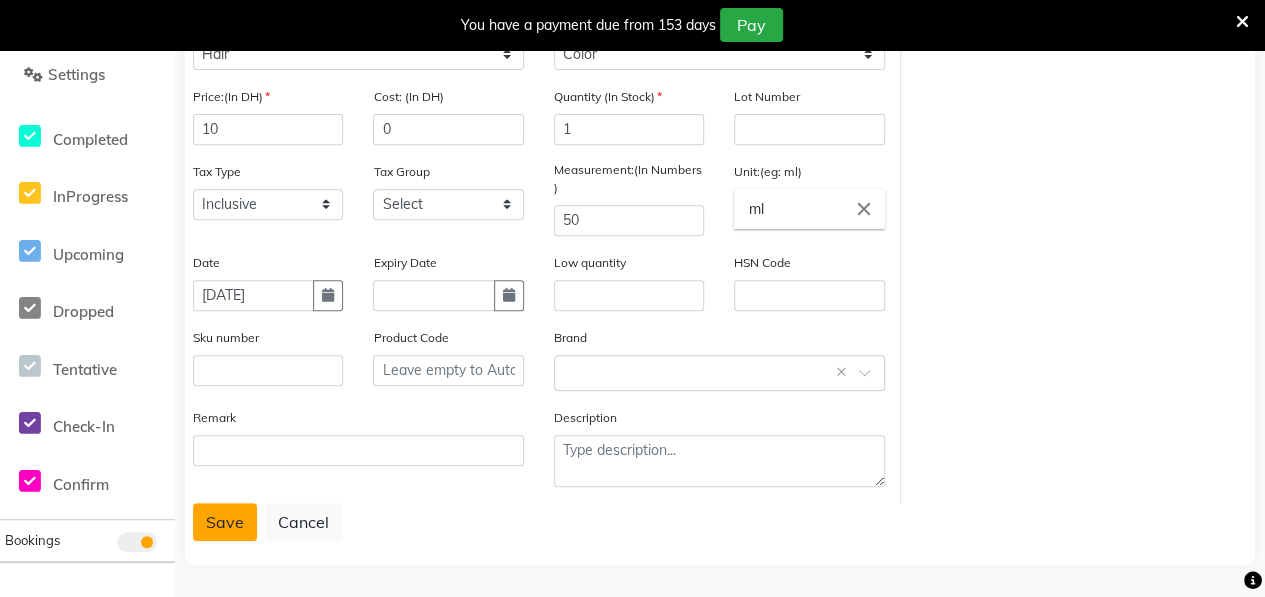 click on "Save" 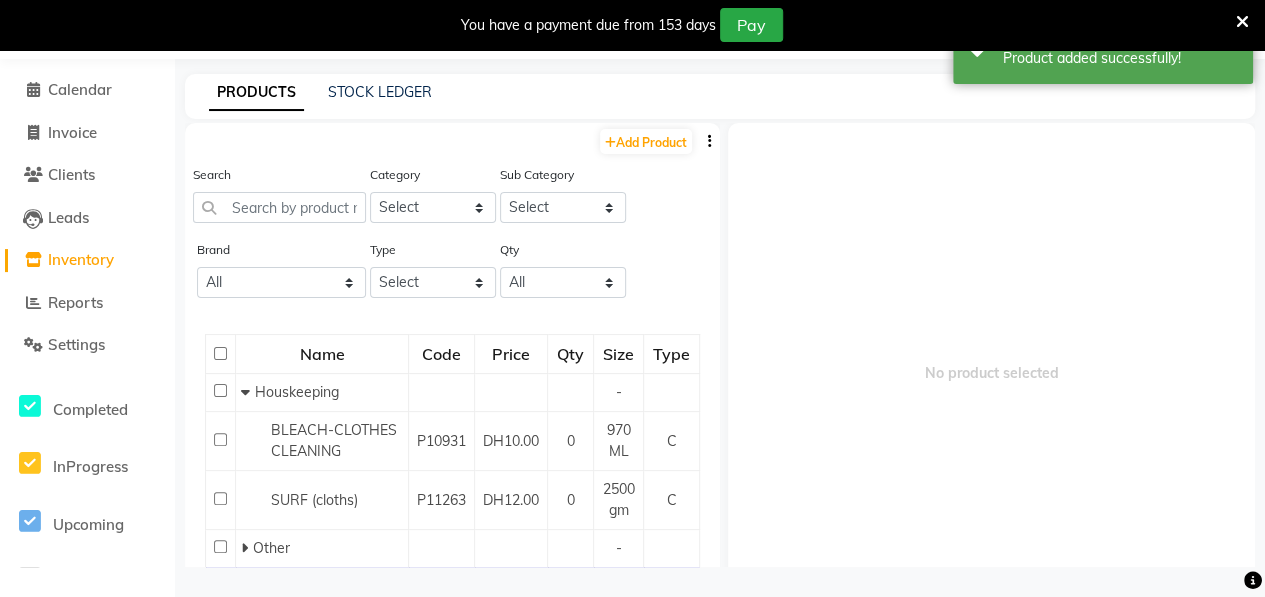 scroll, scrollTop: 62, scrollLeft: 0, axis: vertical 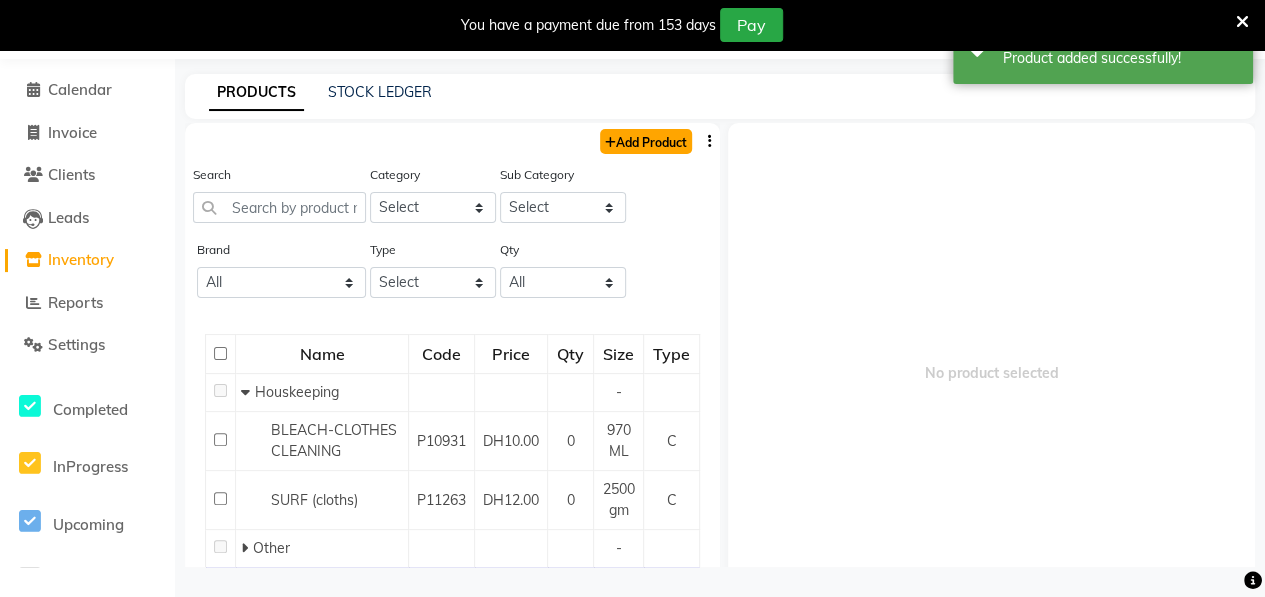 click on "Add Product" 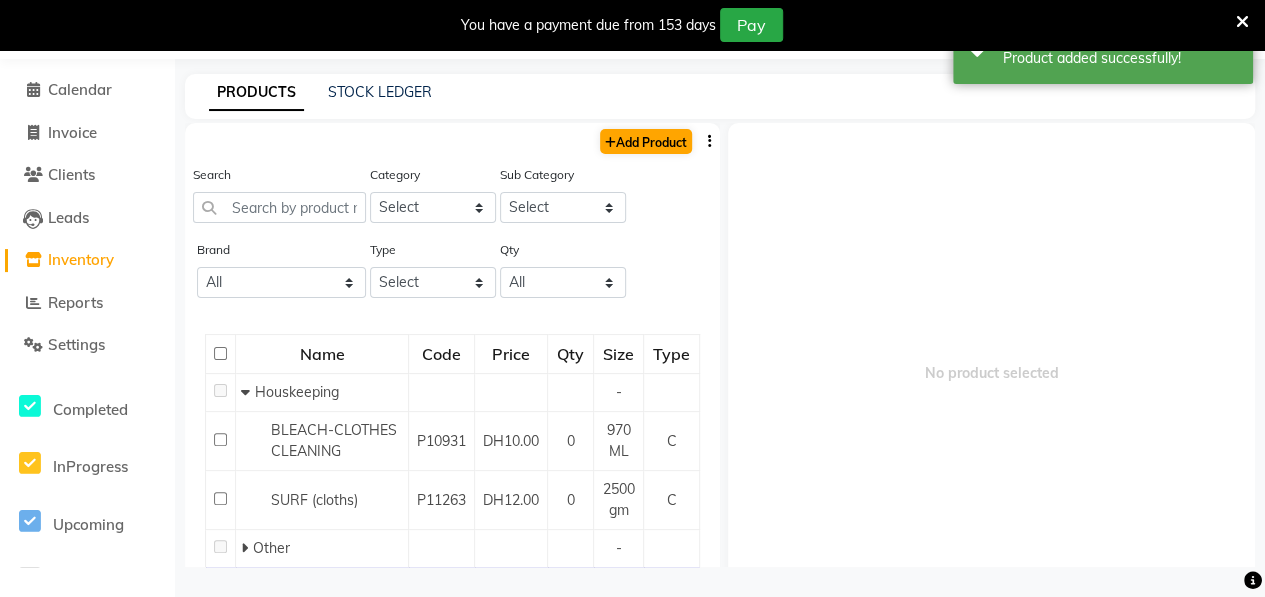 select on "true" 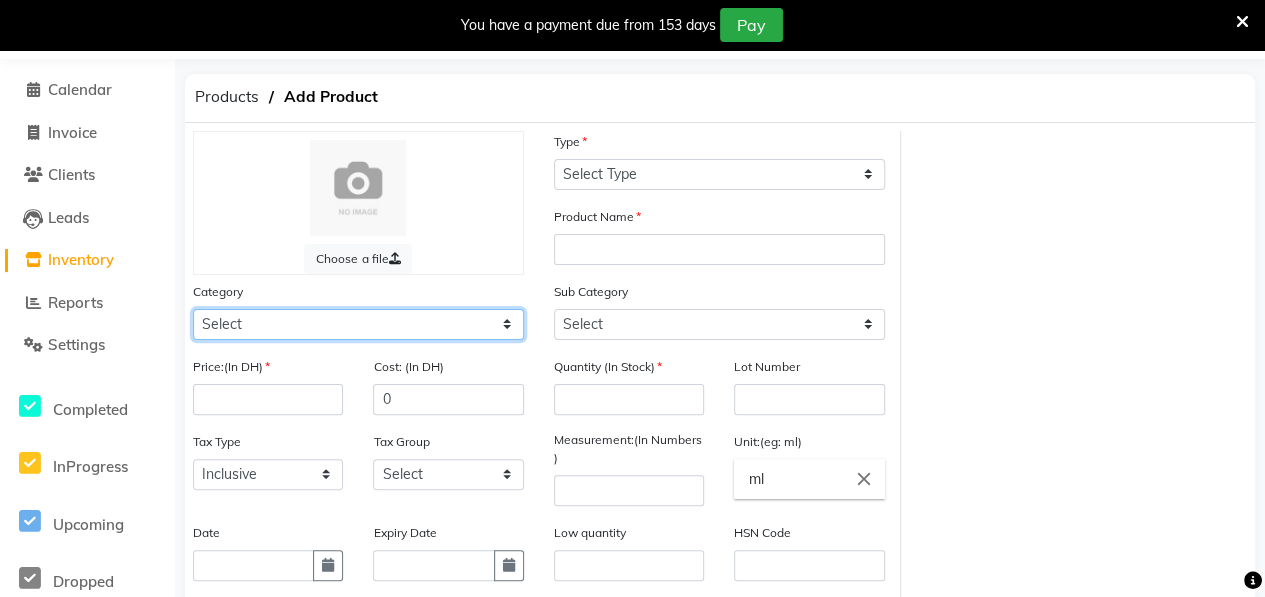 click on "Select Hair Skin Makeup Personal Care Appliances [PERSON_NAME] Waxing Disposable Threading Hands and Feet Beauty Planet [MEDICAL_DATA] Cadiveu Casmara [PERSON_NAME] Olaplex GOWN Other" 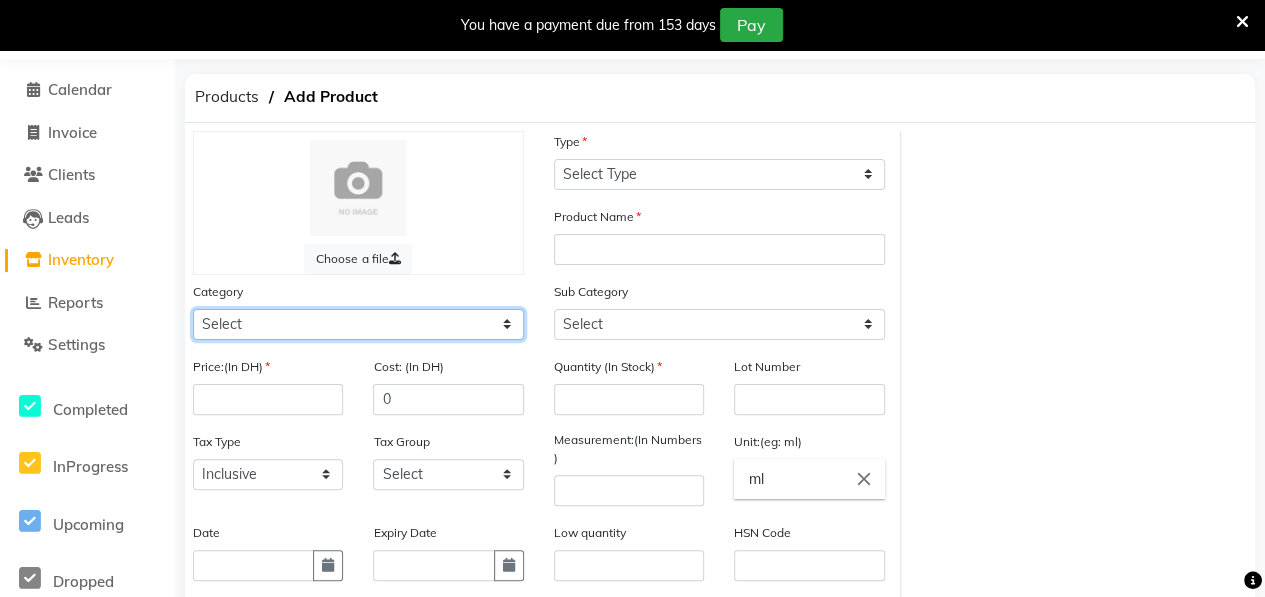 select on "462401100" 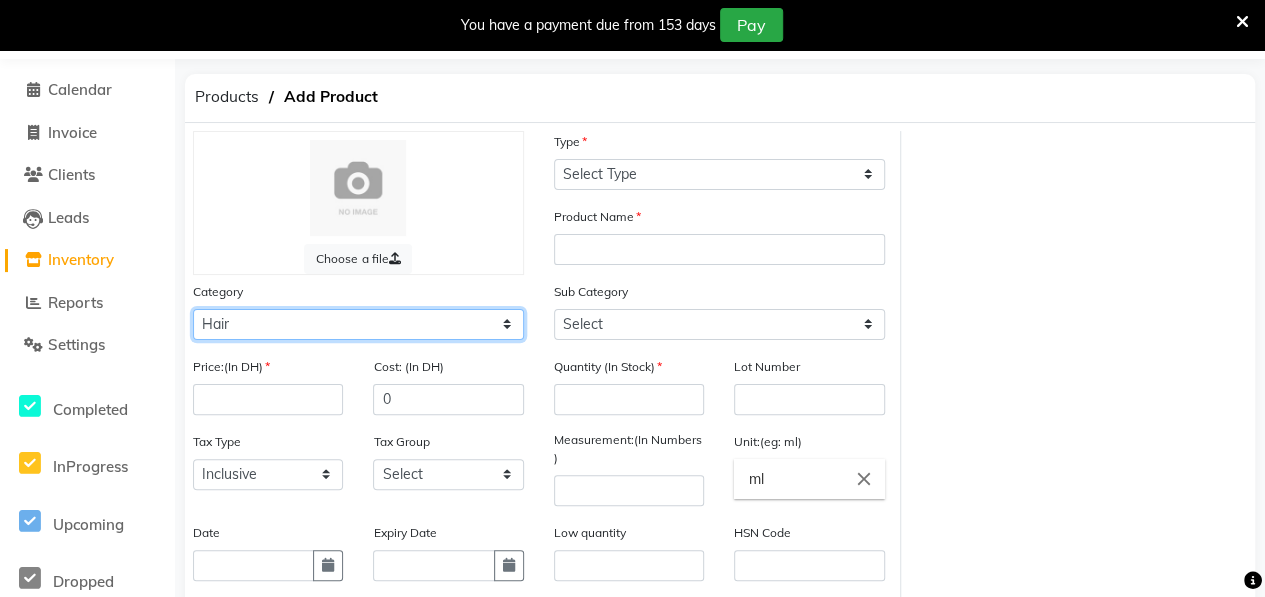 click on "Select Hair Skin Makeup Personal Care Appliances [PERSON_NAME] Waxing Disposable Threading Hands and Feet Beauty Planet [MEDICAL_DATA] Cadiveu Casmara [PERSON_NAME] Olaplex GOWN Other" 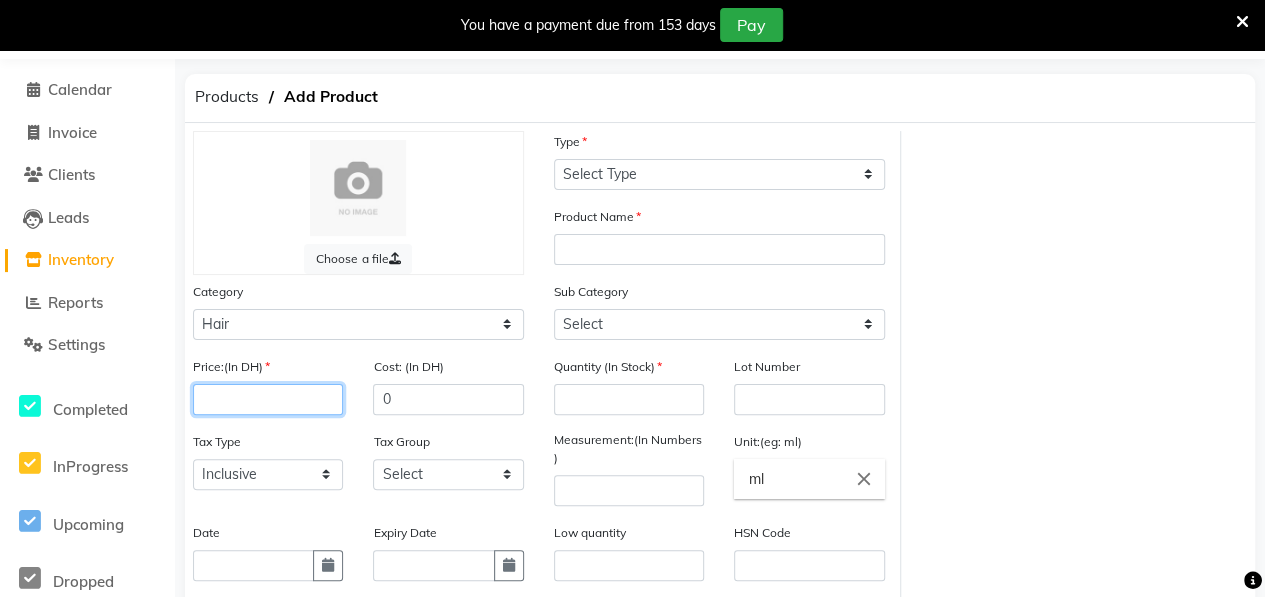 click 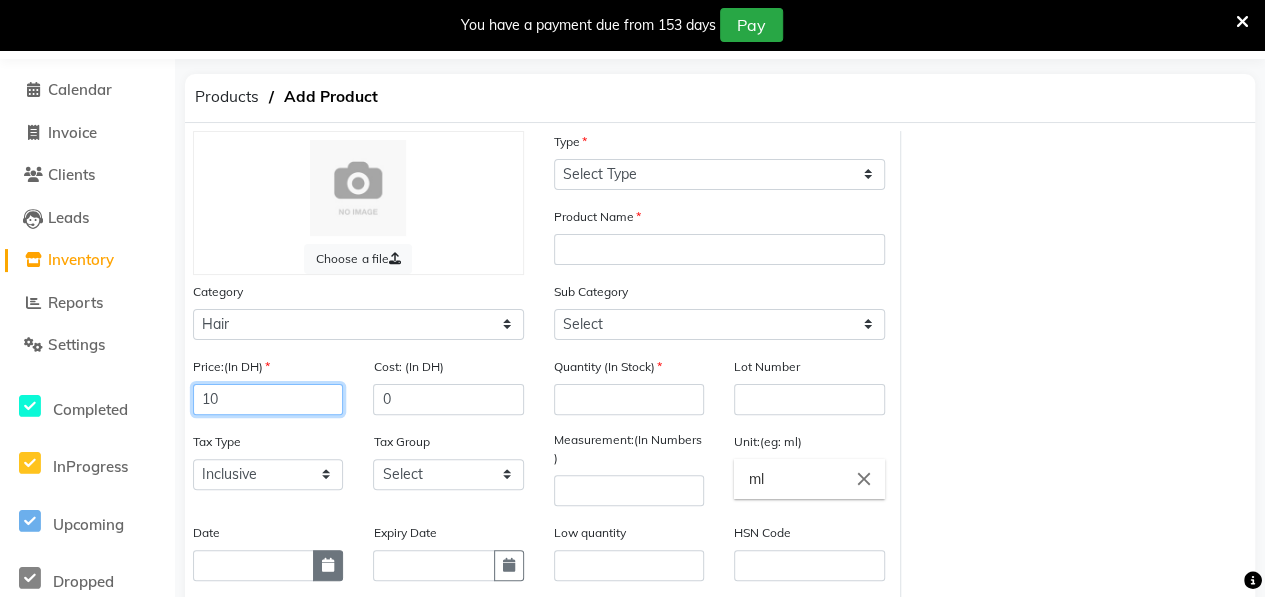 type on "10" 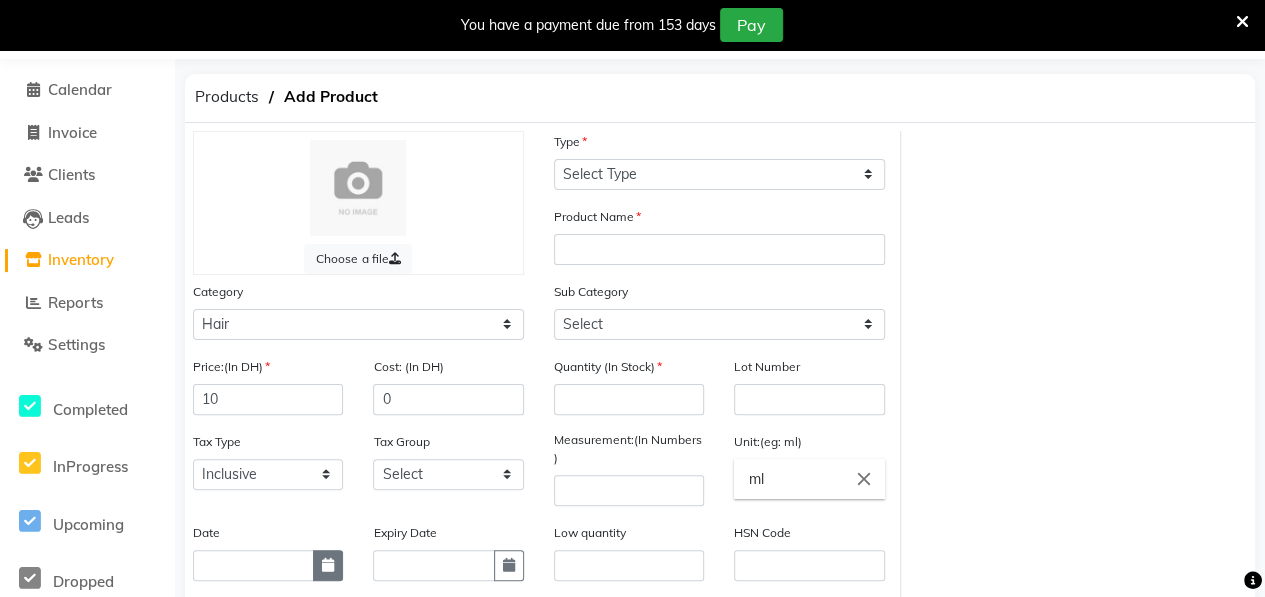 click 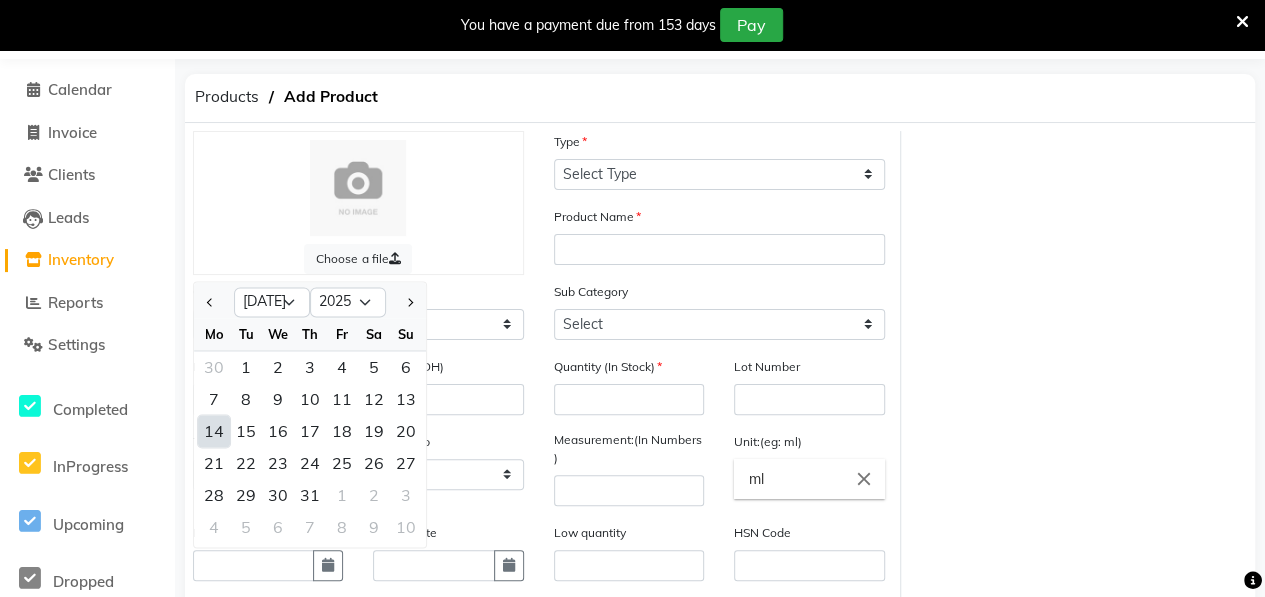 click on "14" 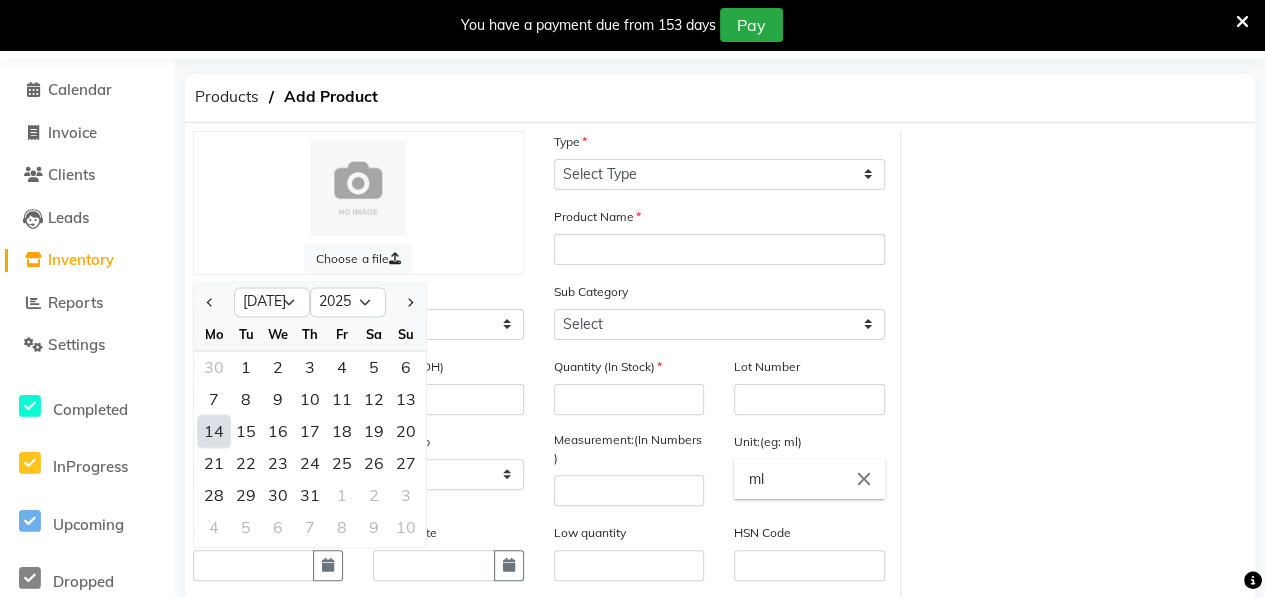 type on "[DATE]" 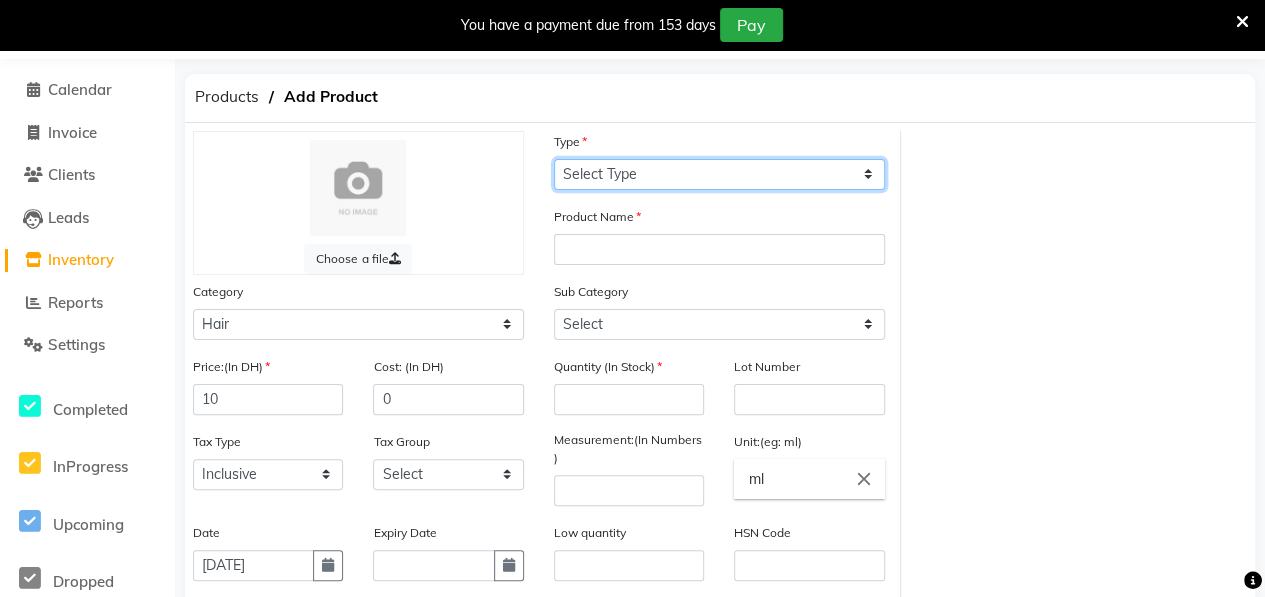 click on "Select Type Both Retail Consumable" 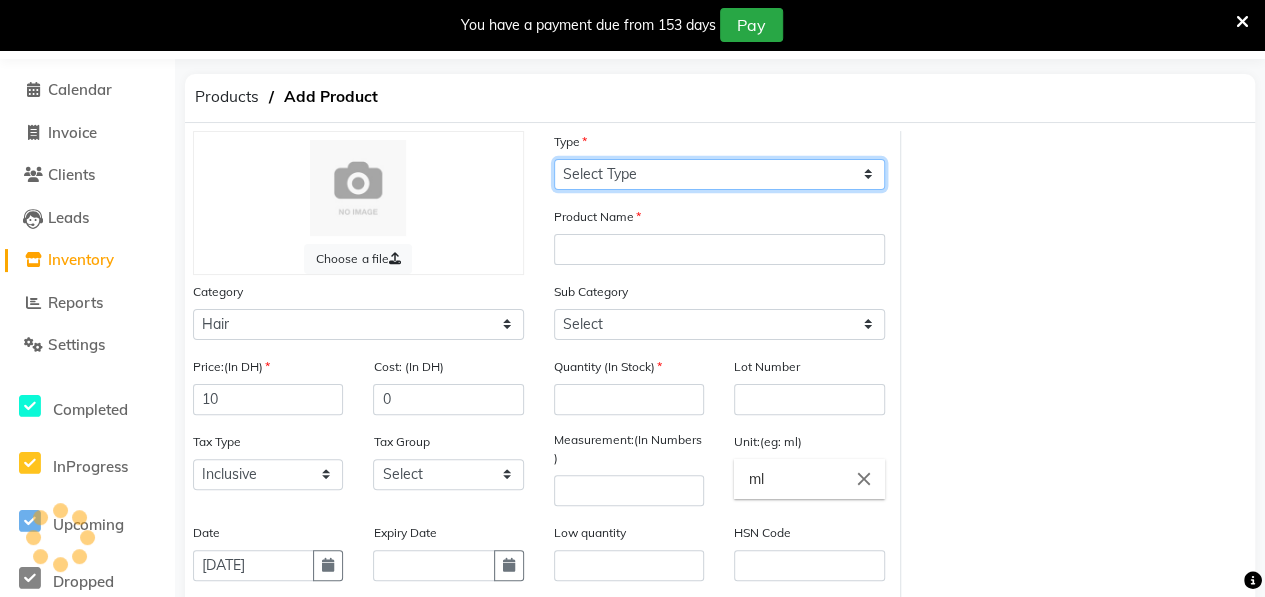 select on "C" 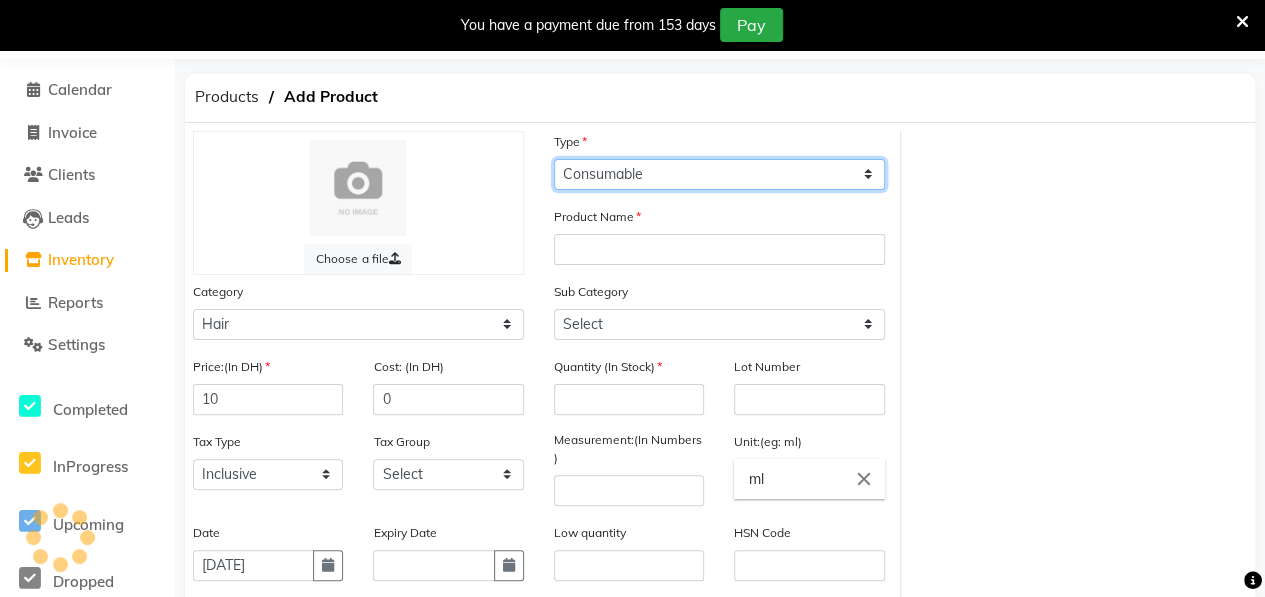 click on "Select Type Both Retail Consumable" 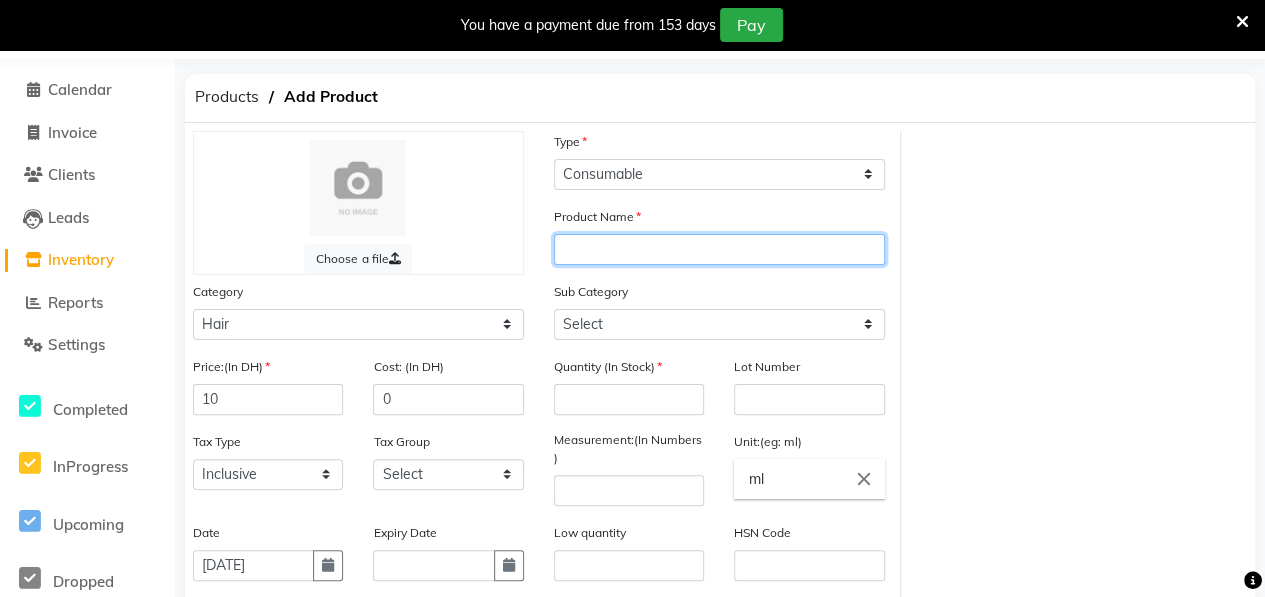 click 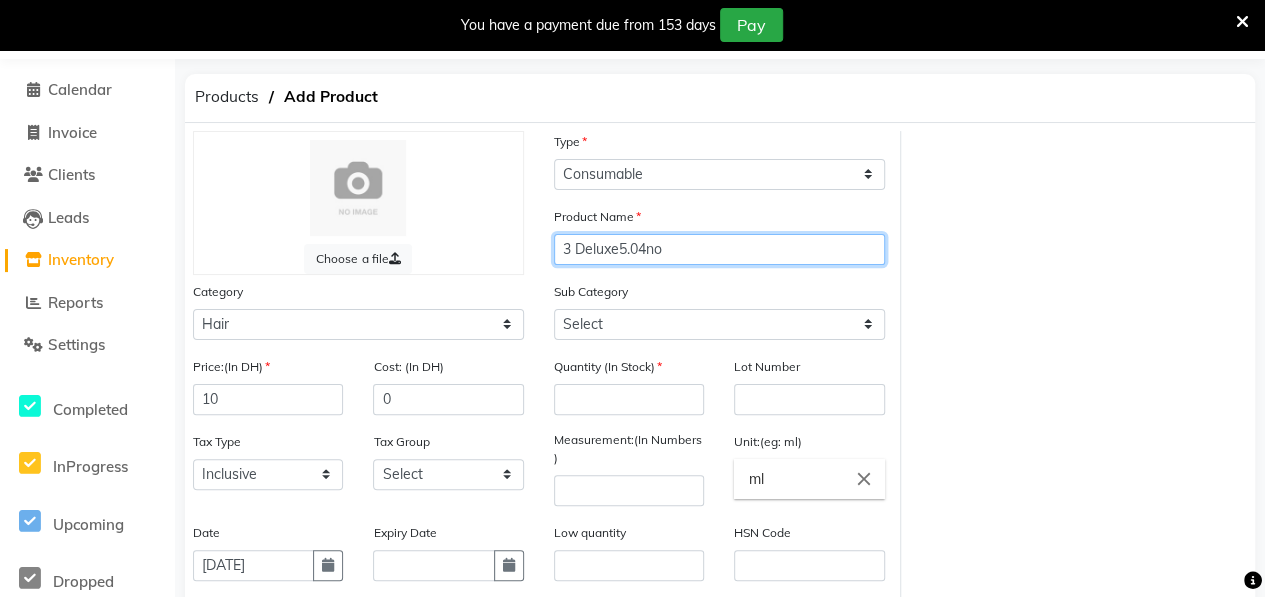 click on "3 Deluxe5.04no" 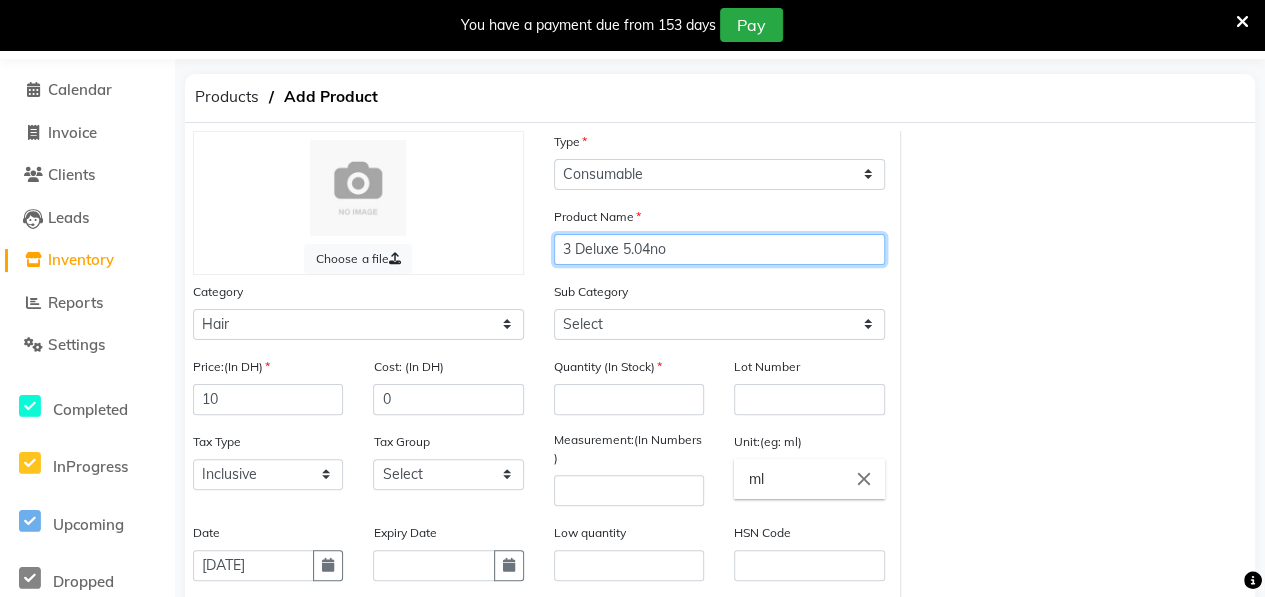 click on "3 Deluxe 5.04no" 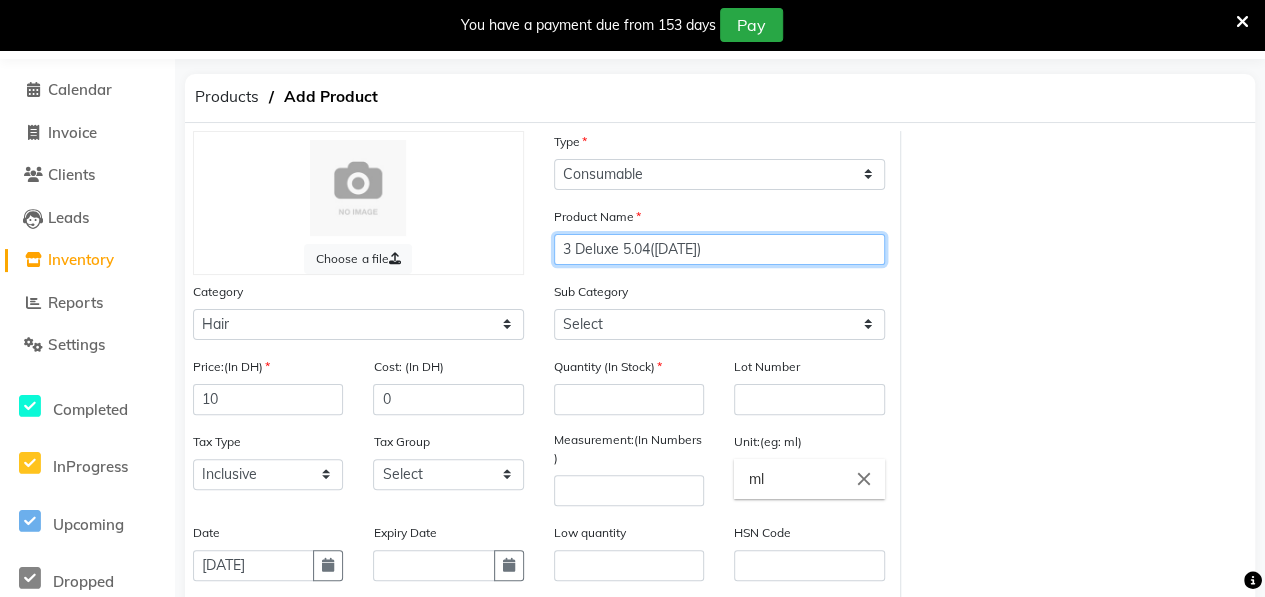 type on "3 Deluxe 5.04([DATE])" 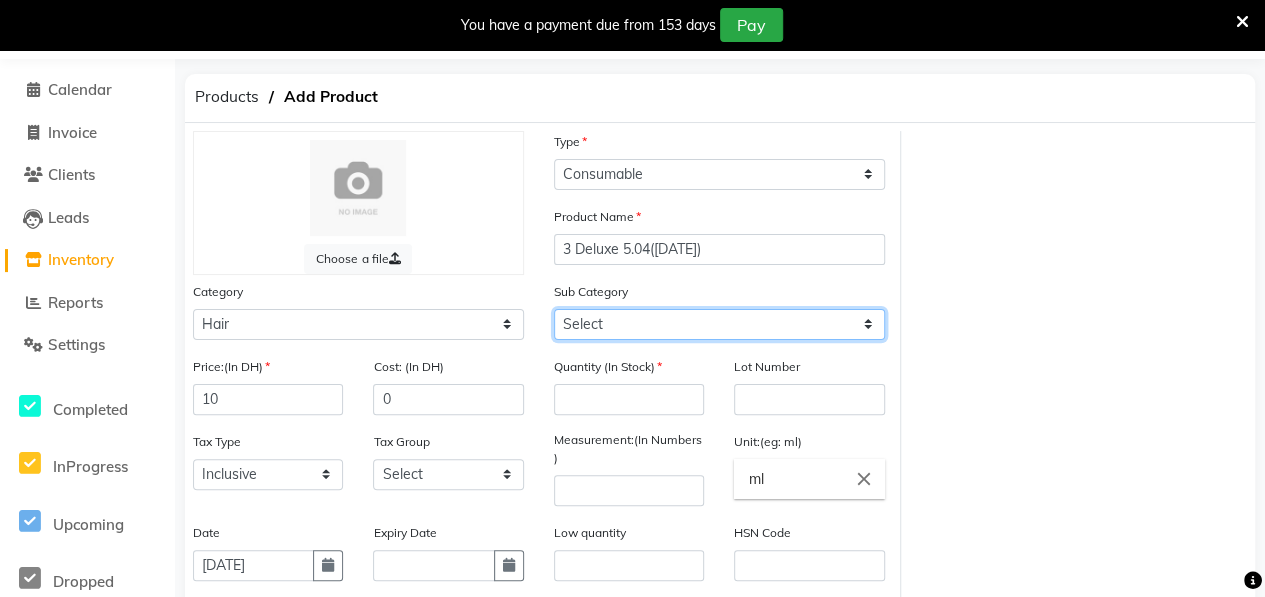 click on "Select Shampoo Conditioner Cream Mask Oil Serum Color Appliances Treatment Styling Kit & Combo Other" 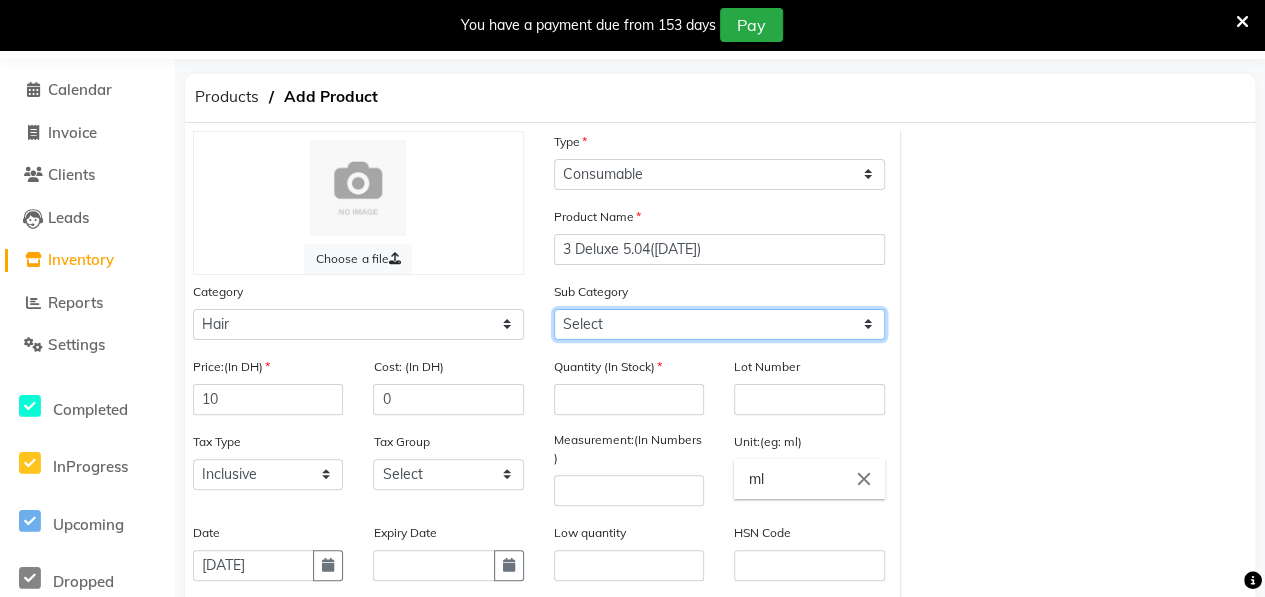 select on "462401107" 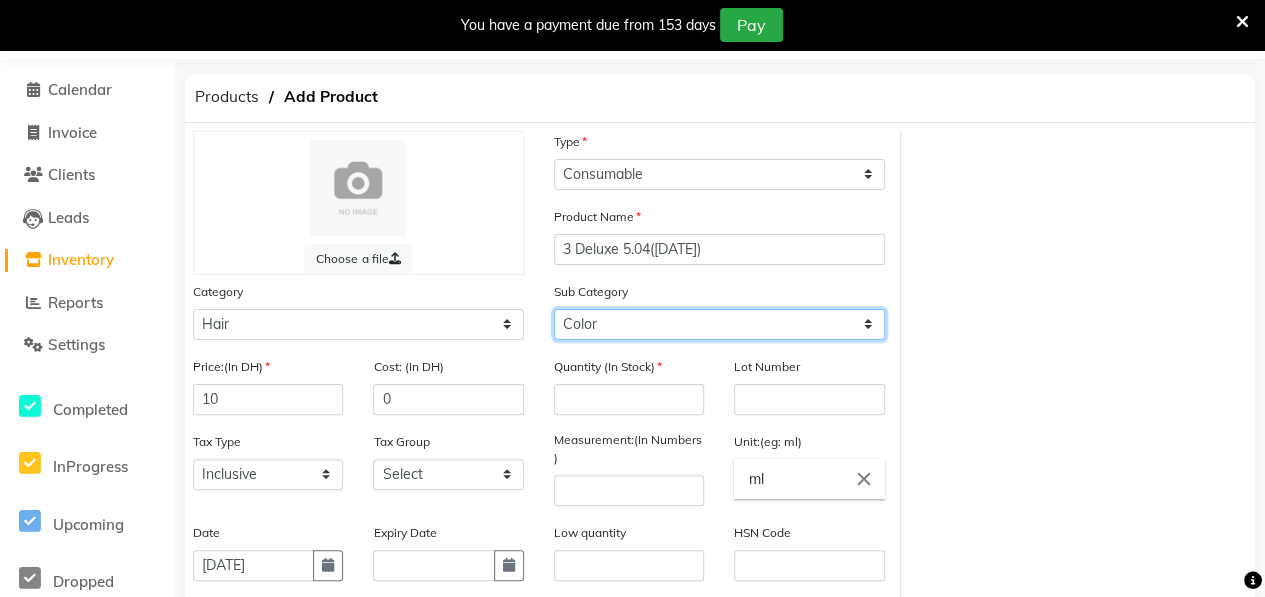 click on "Select Shampoo Conditioner Cream Mask Oil Serum Color Appliances Treatment Styling Kit & Combo Other" 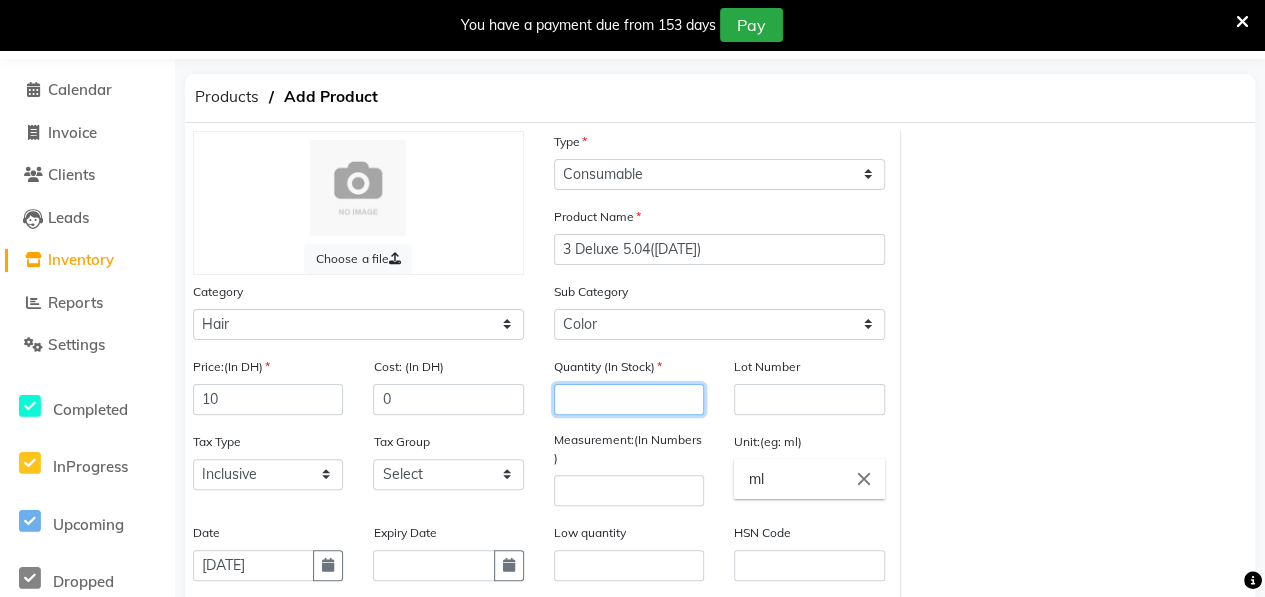 click 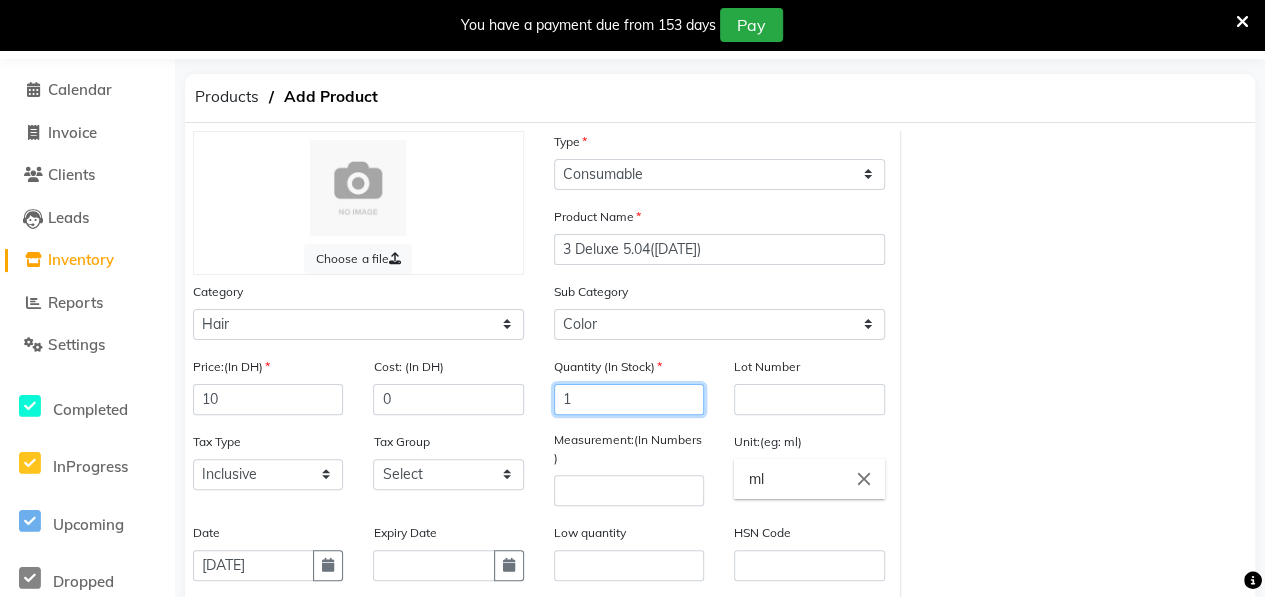 type on "1" 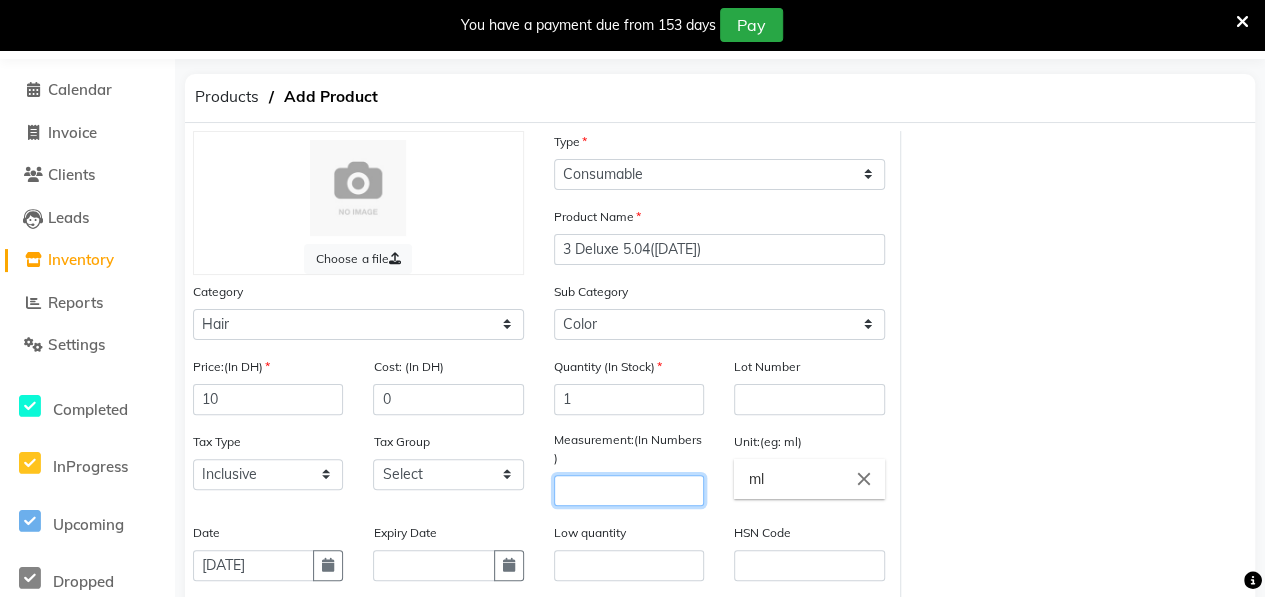 click 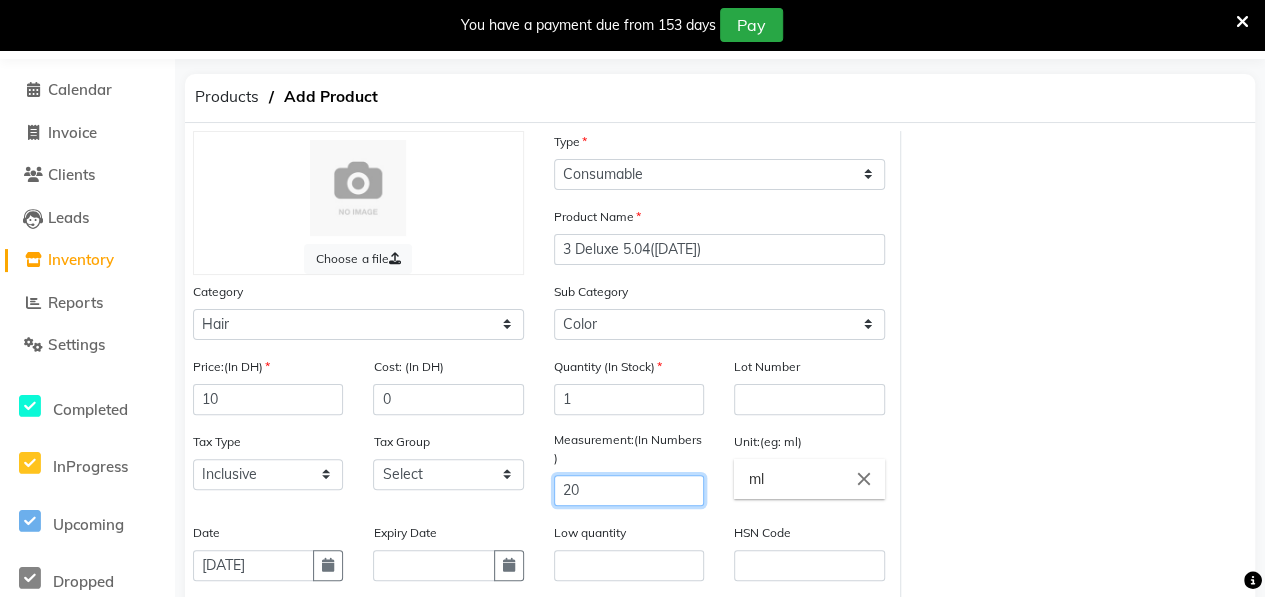 scroll, scrollTop: 332, scrollLeft: 0, axis: vertical 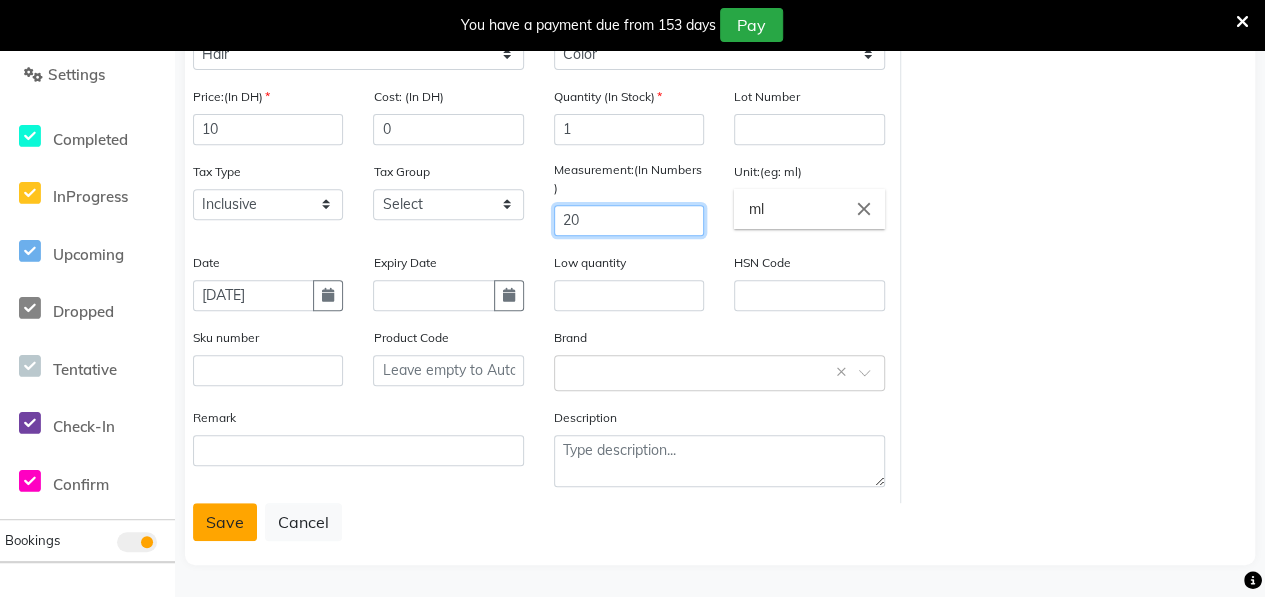 type on "20" 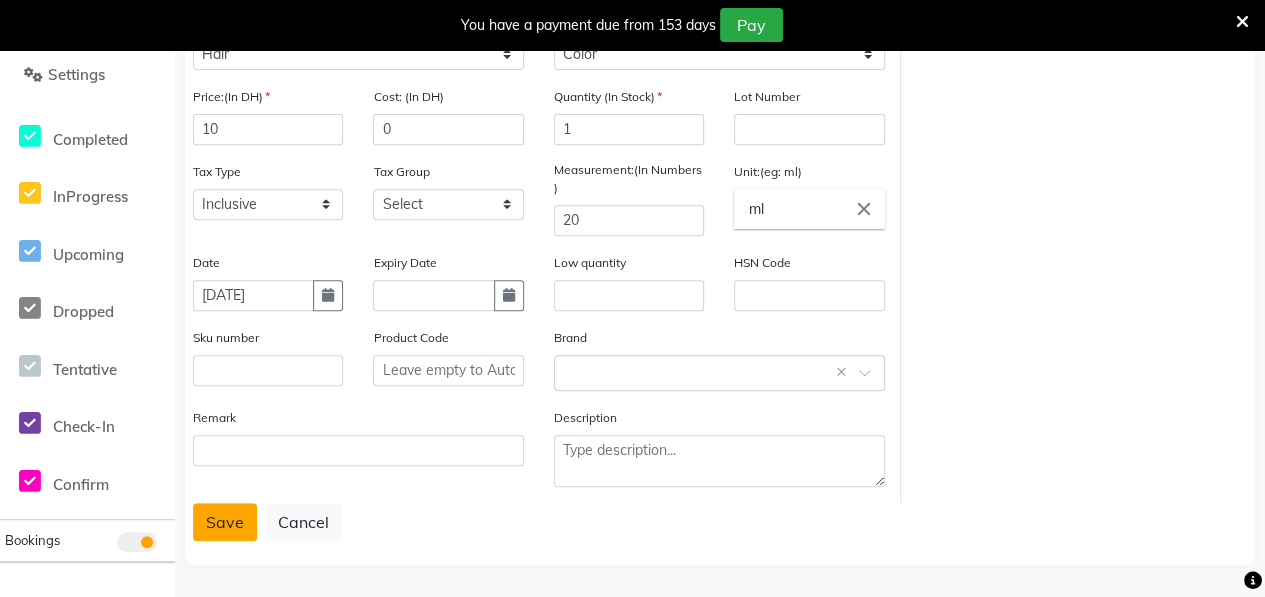 click on "Save" 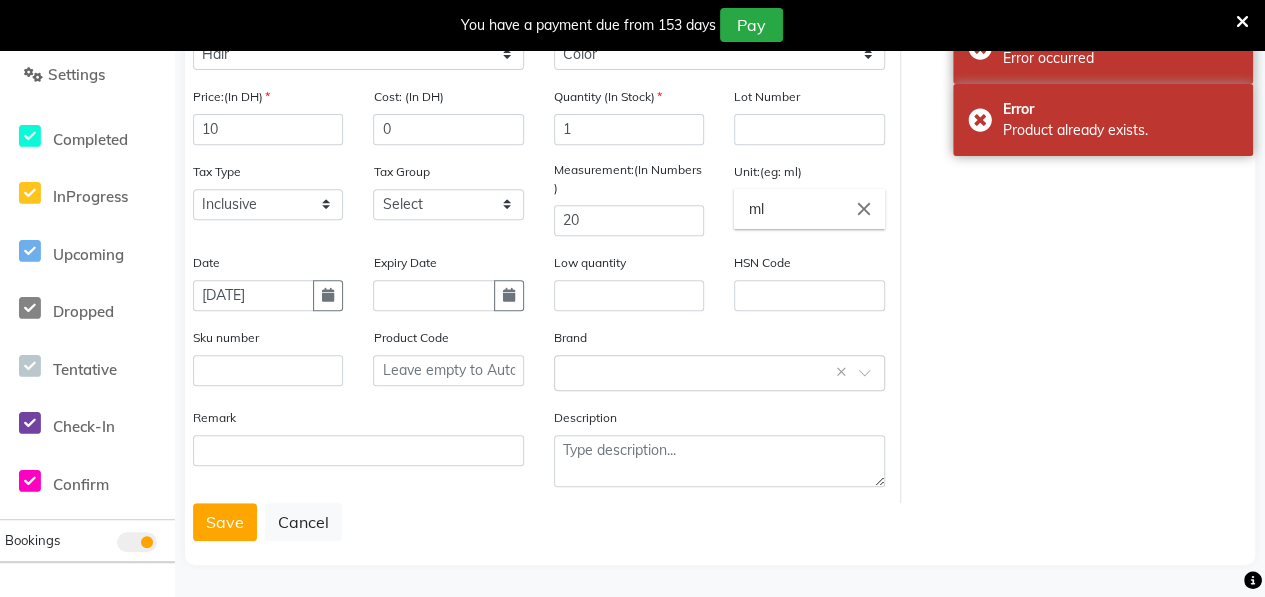 scroll, scrollTop: 0, scrollLeft: 0, axis: both 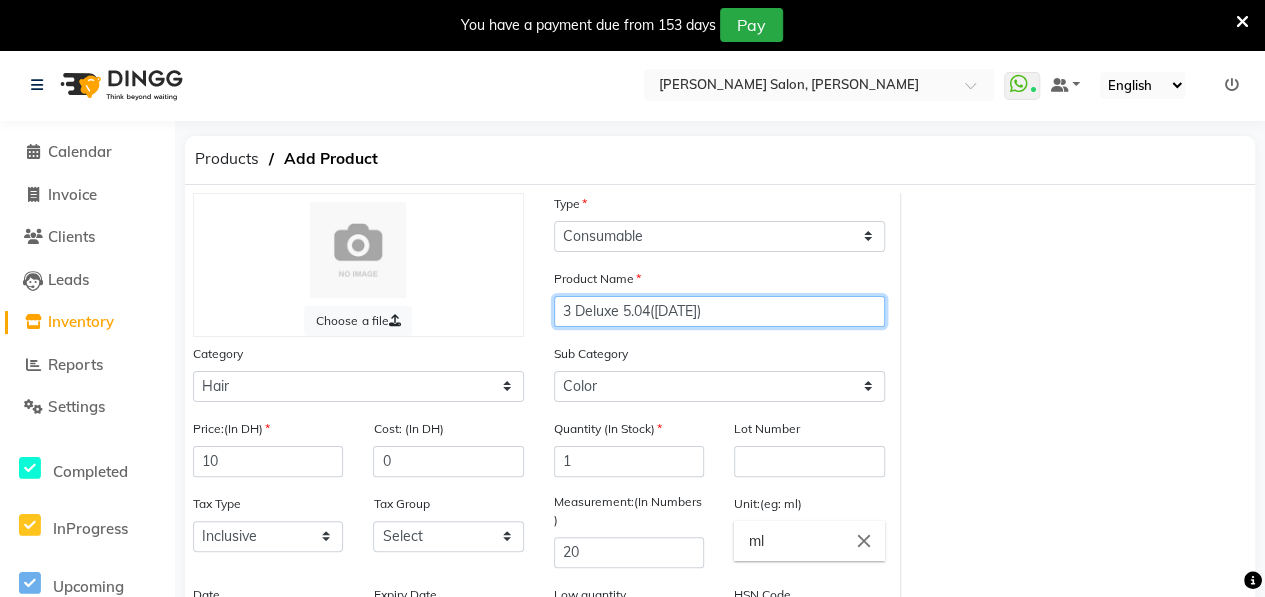 click on "3 Deluxe 5.04([DATE])" 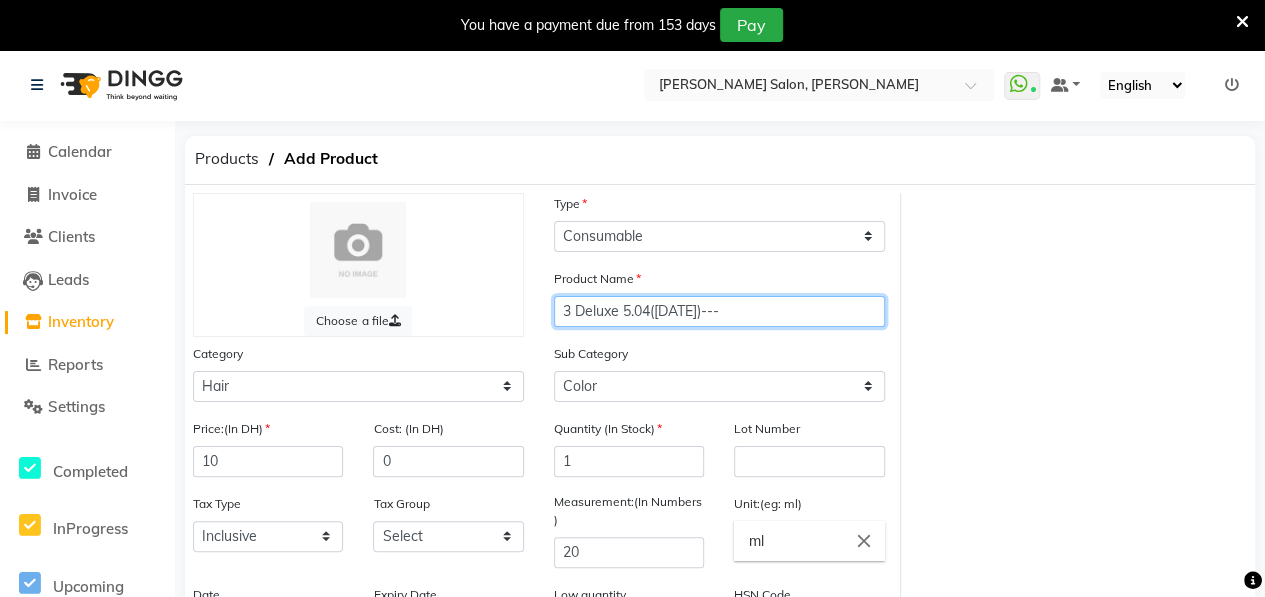 scroll, scrollTop: 332, scrollLeft: 0, axis: vertical 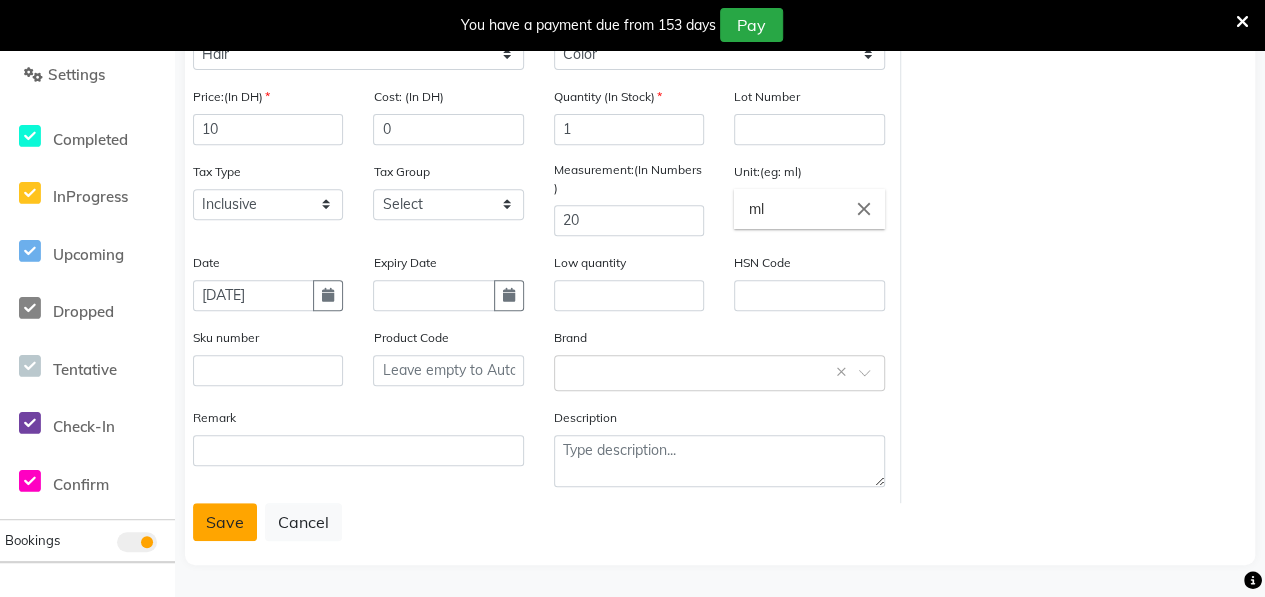 type on "3 Deluxe 5.04([DATE])---" 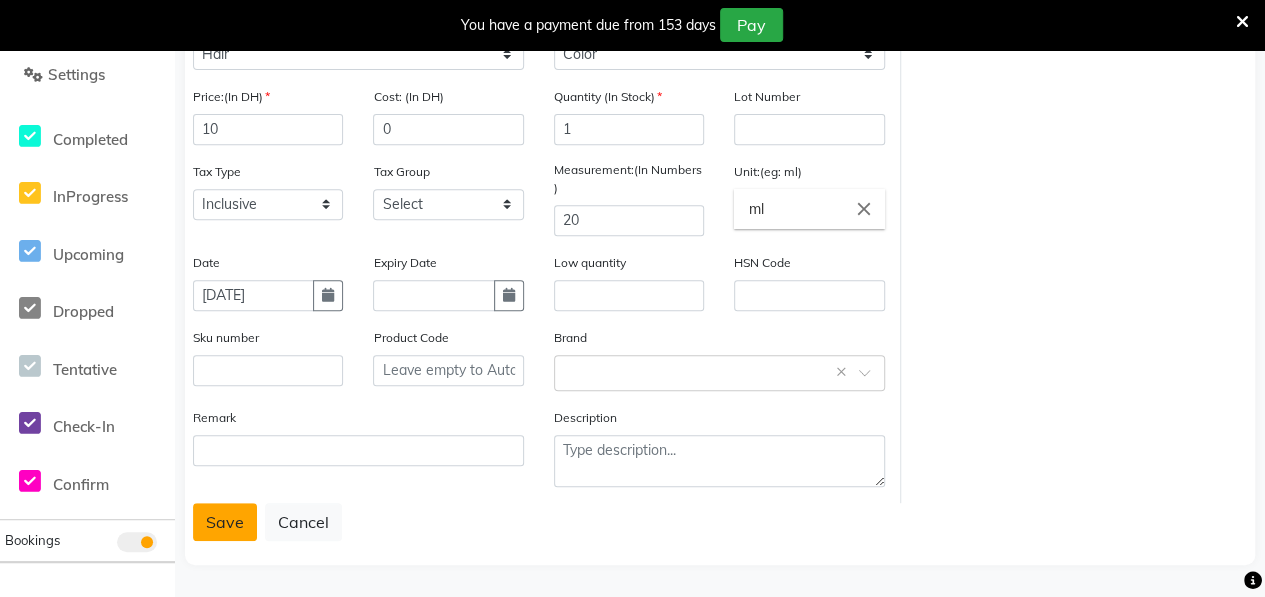 click on "Save" 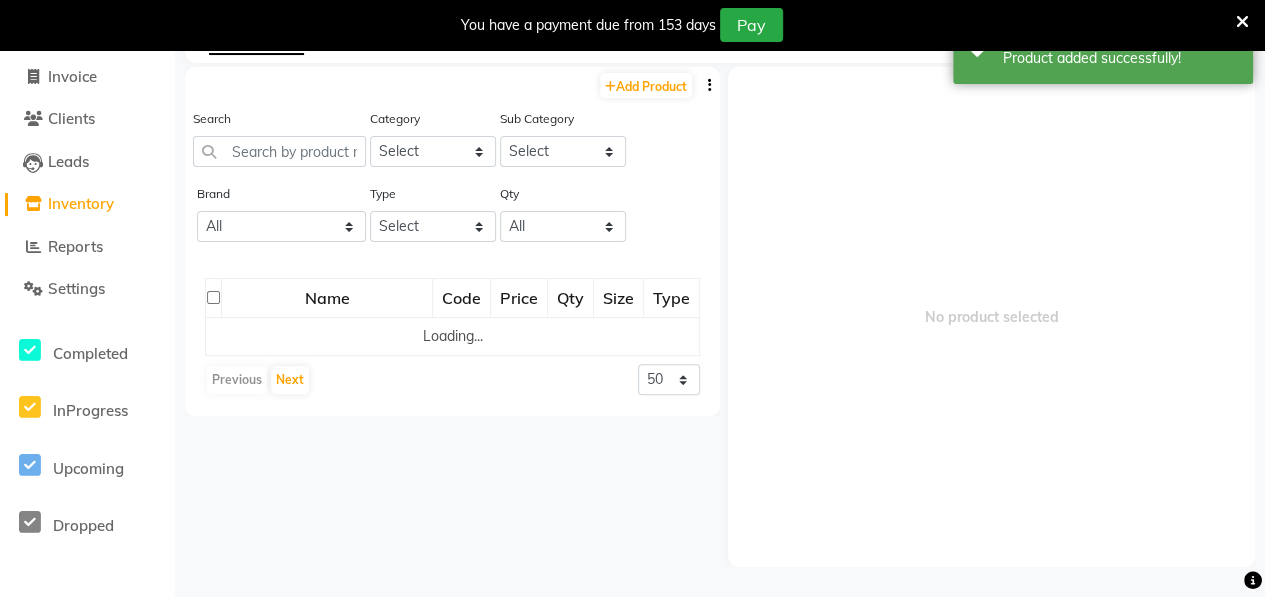 scroll, scrollTop: 62, scrollLeft: 0, axis: vertical 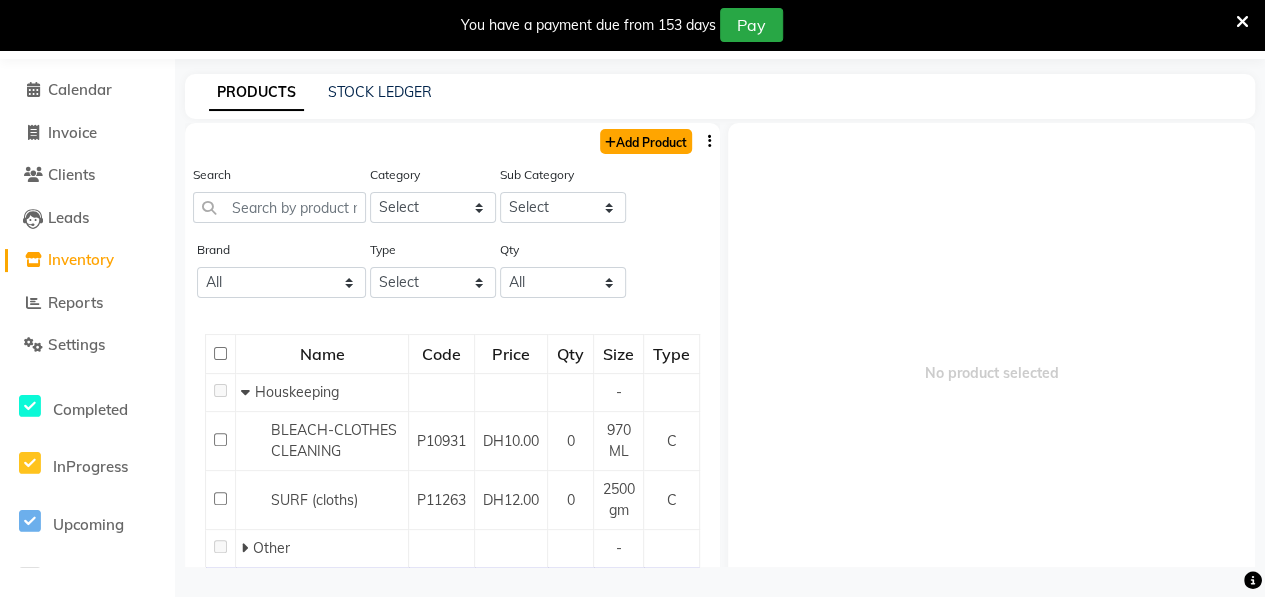 click on "Add Product" 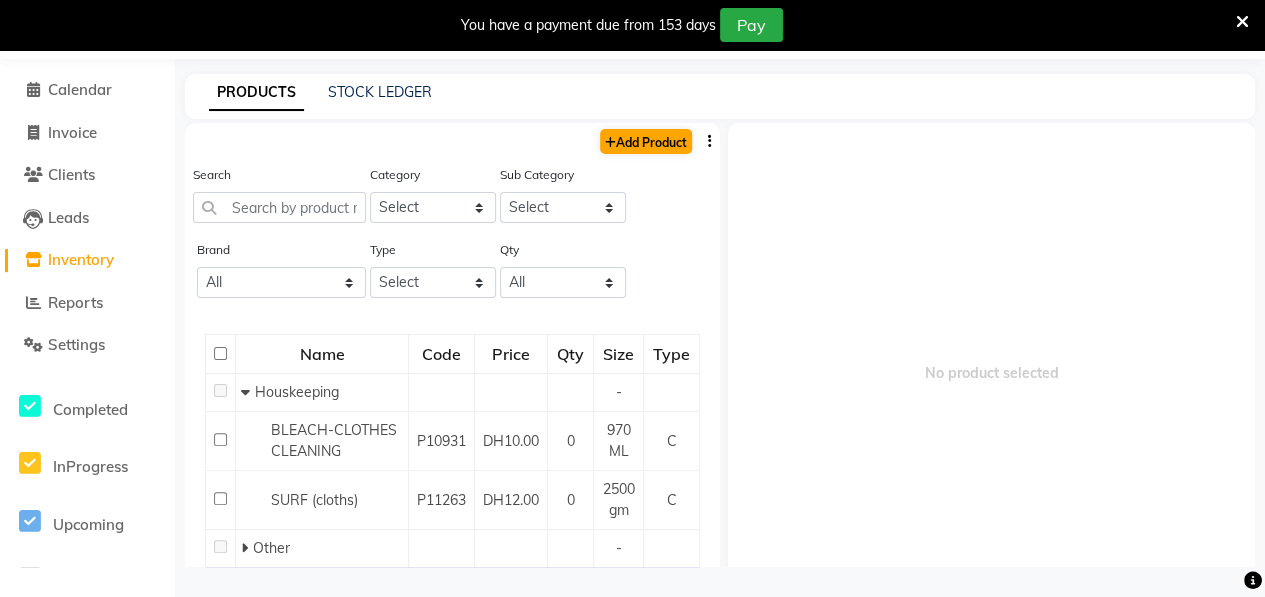 select on "true" 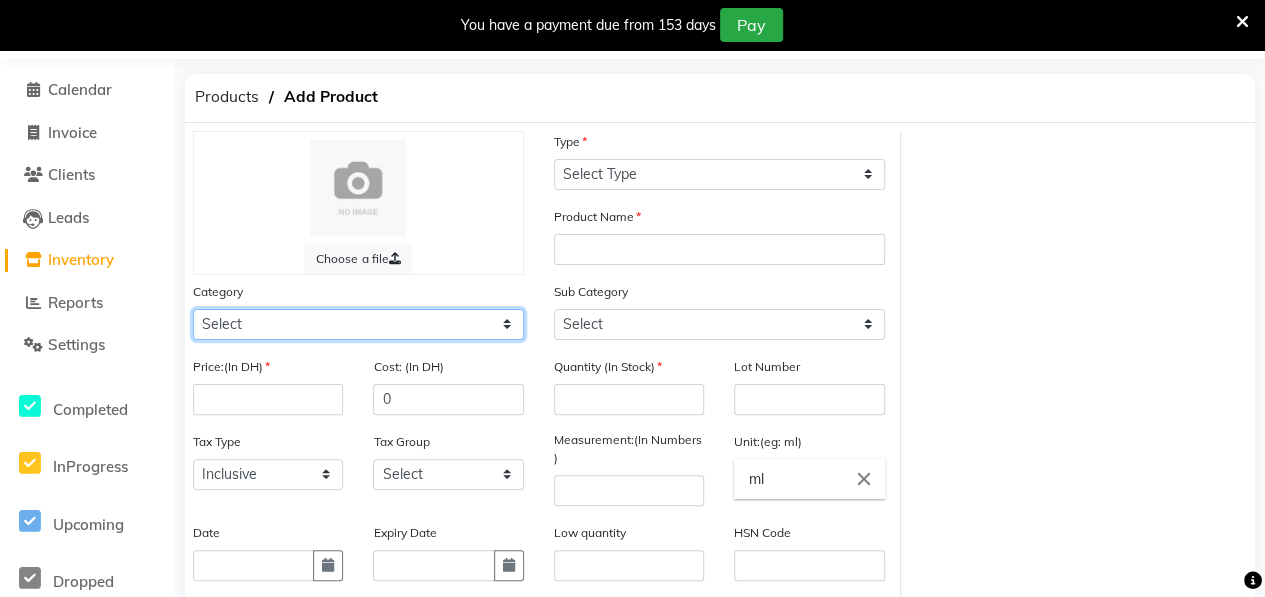 click on "Select Hair Skin Makeup Personal Care Appliances [PERSON_NAME] Waxing Disposable Threading Hands and Feet Beauty Planet [MEDICAL_DATA] Cadiveu Casmara [PERSON_NAME] Olaplex GOWN Other" 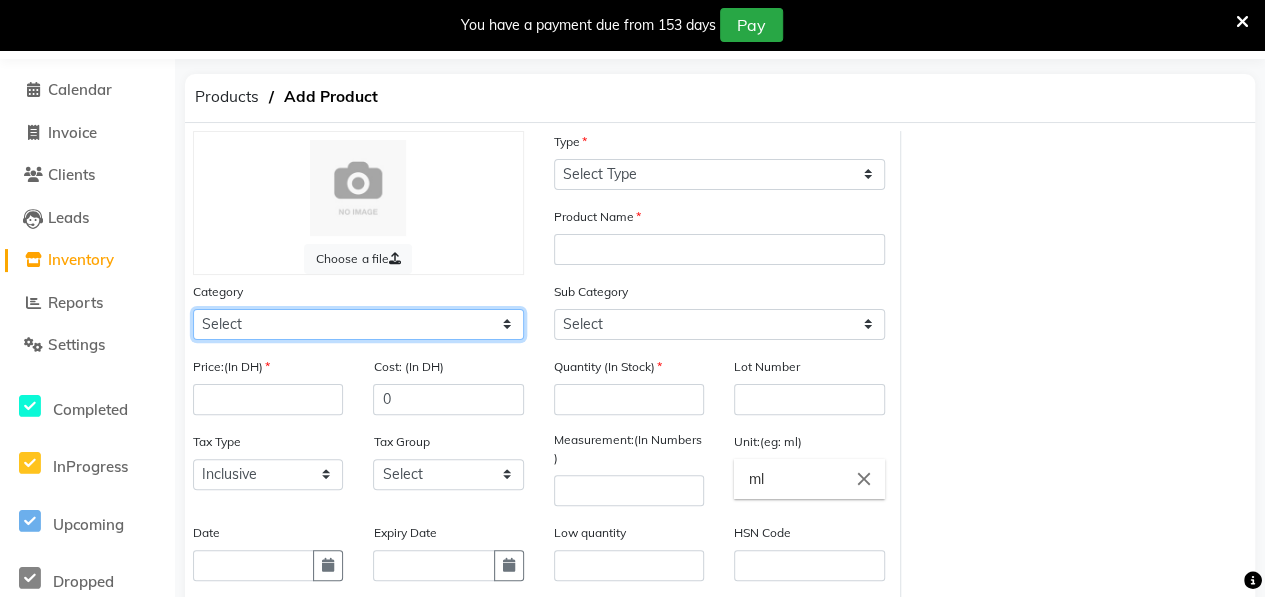 select on "462401100" 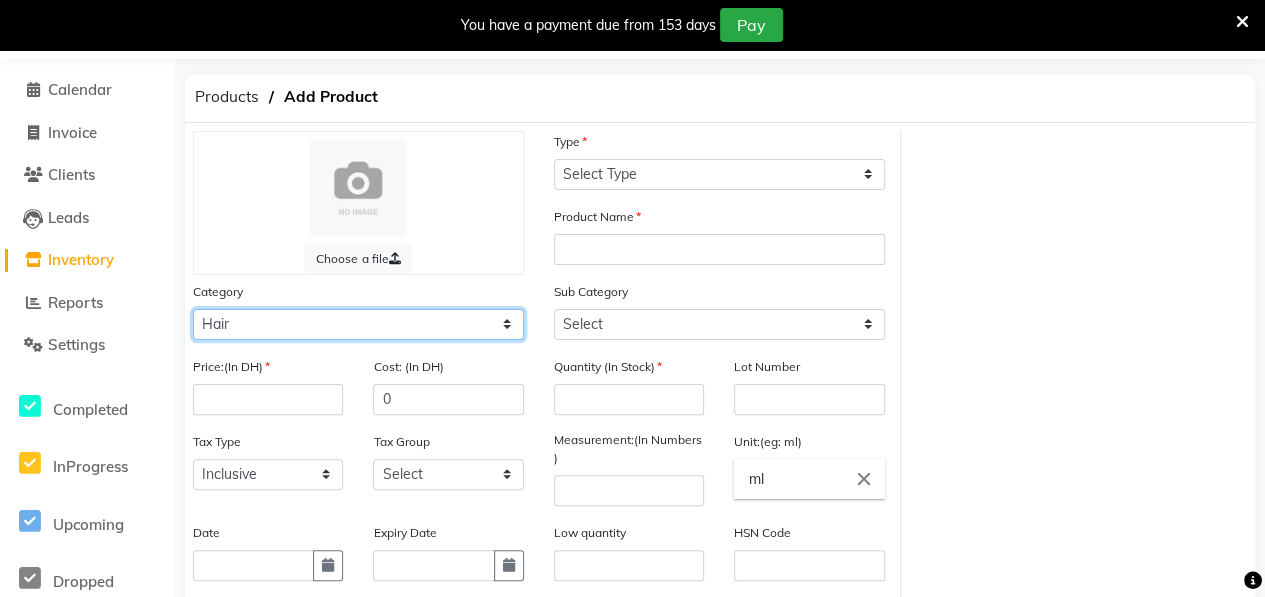 click on "Select Hair Skin Makeup Personal Care Appliances [PERSON_NAME] Waxing Disposable Threading Hands and Feet Beauty Planet [MEDICAL_DATA] Cadiveu Casmara [PERSON_NAME] Olaplex GOWN Other" 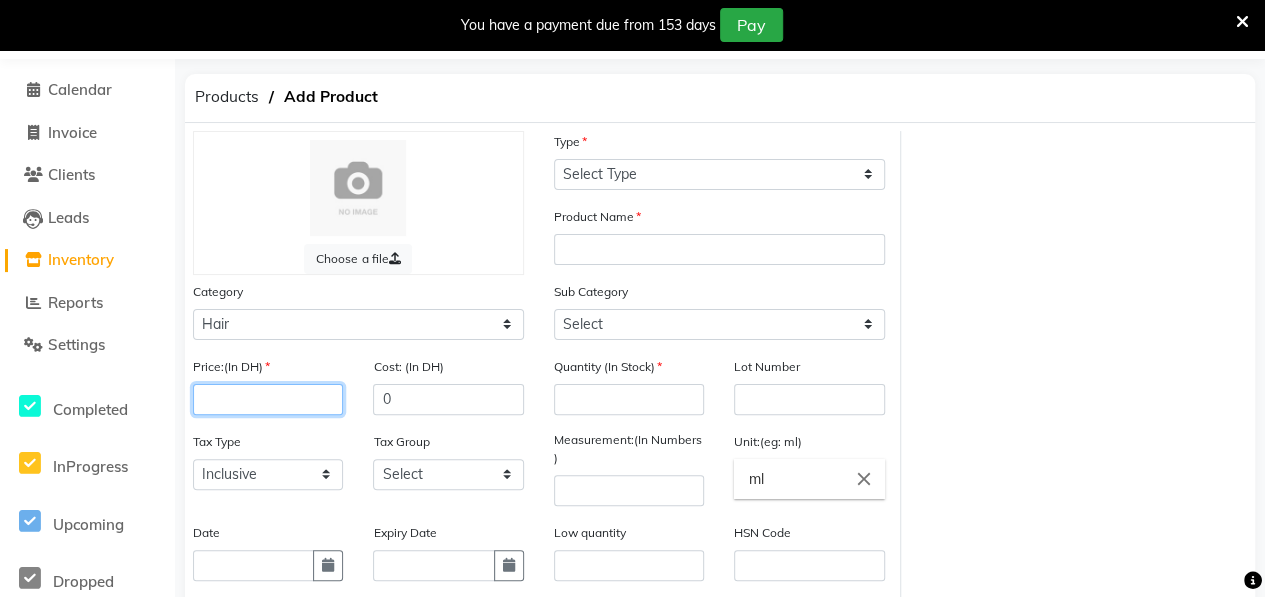 click 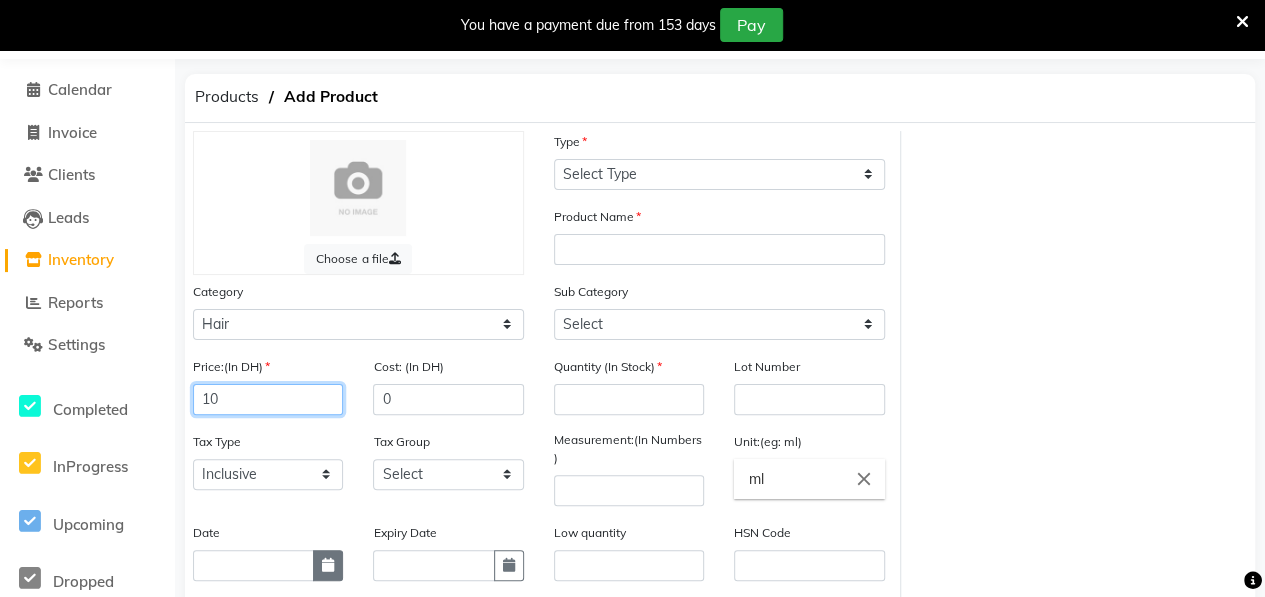 type on "10" 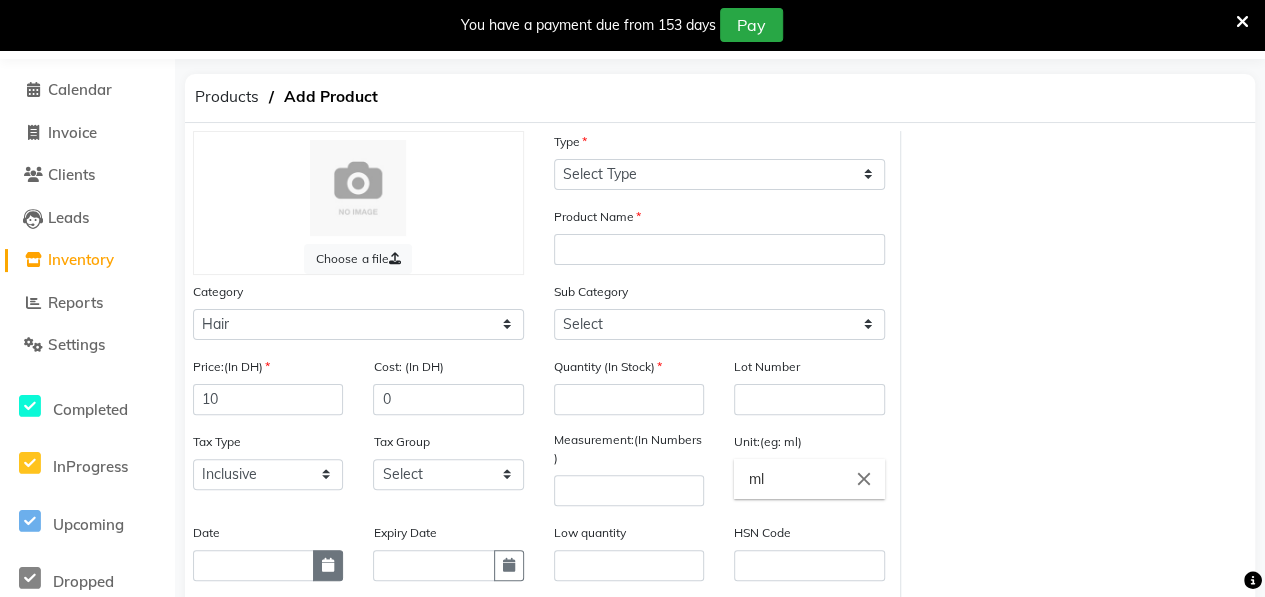 click 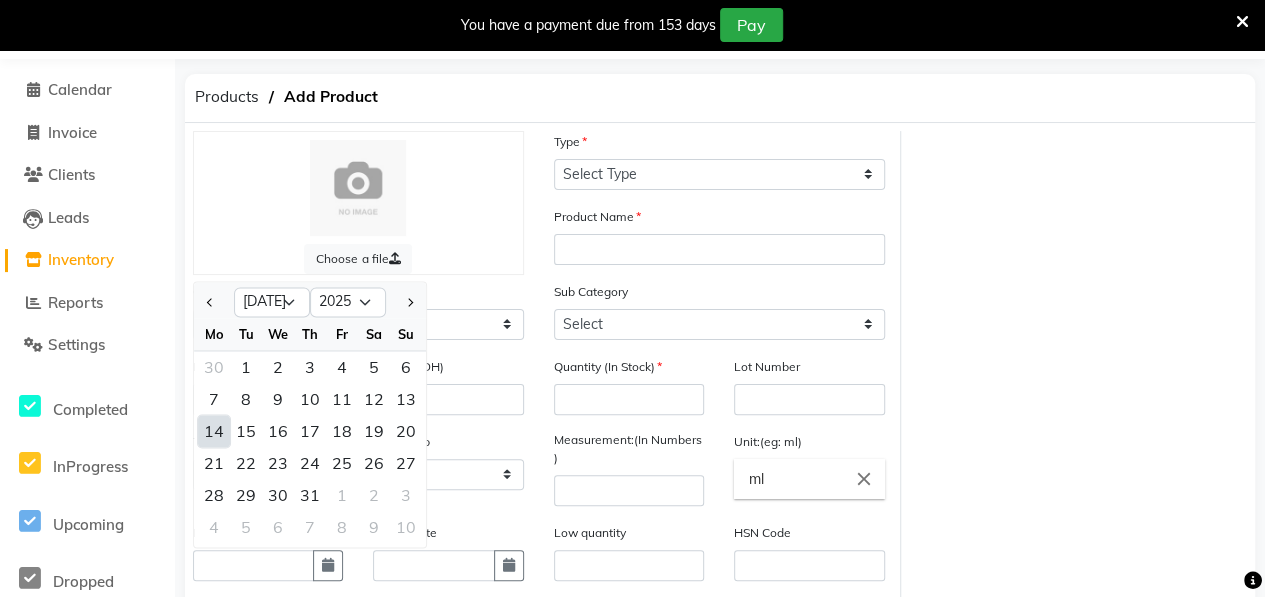 click on "14" 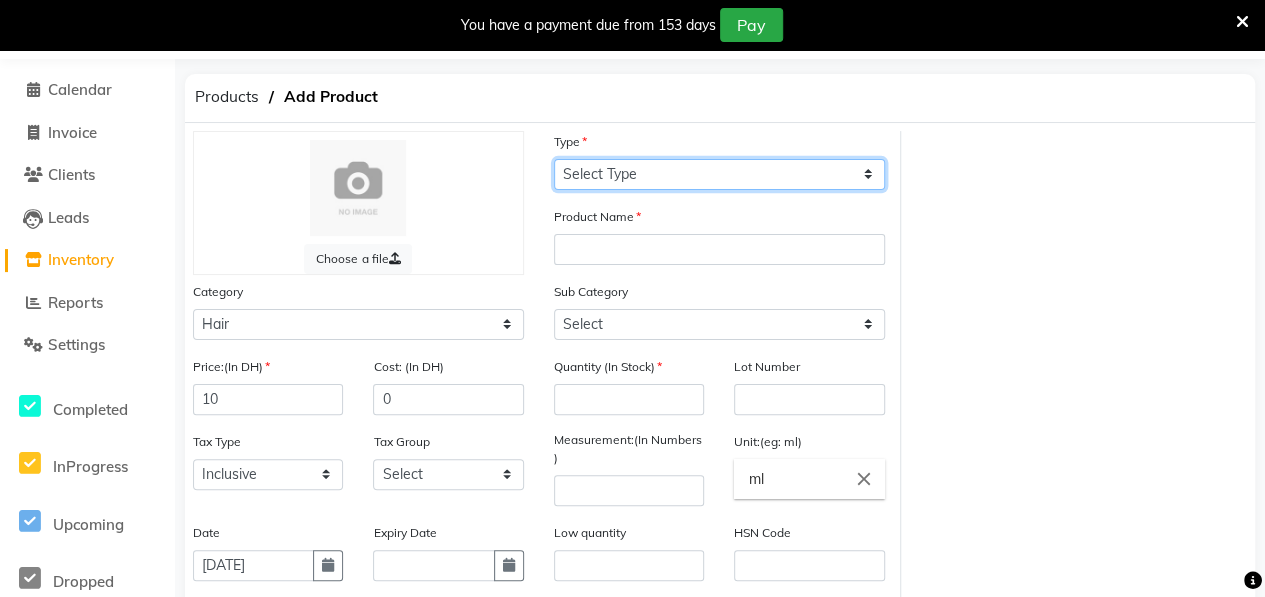 click on "Select Type Both Retail Consumable" 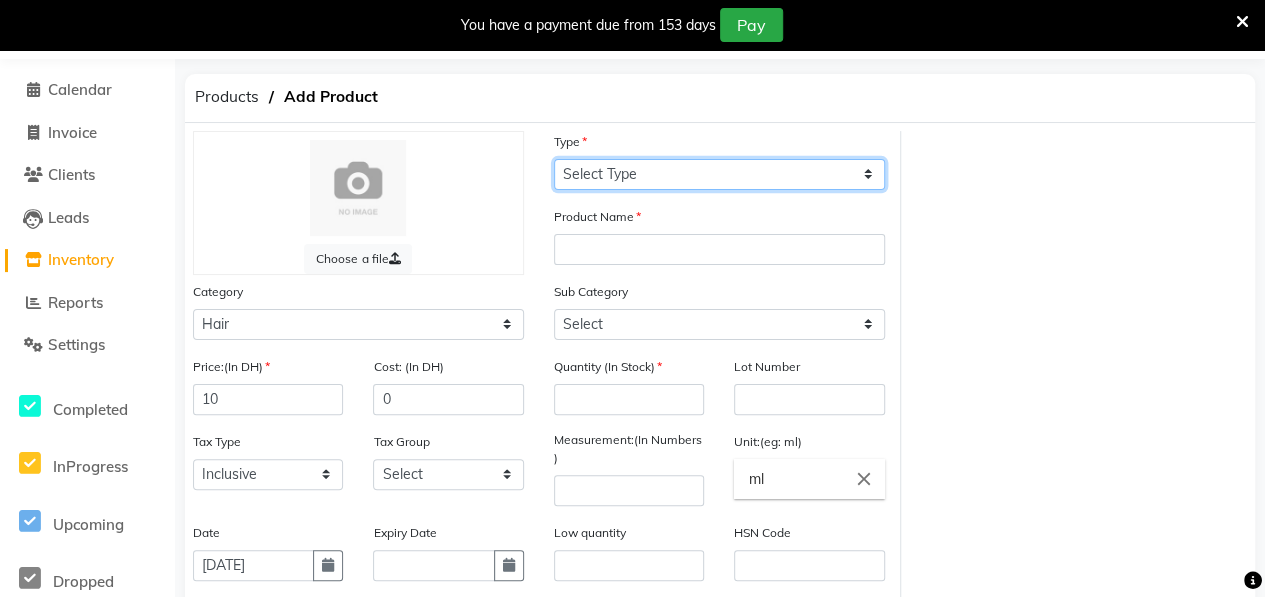 select on "C" 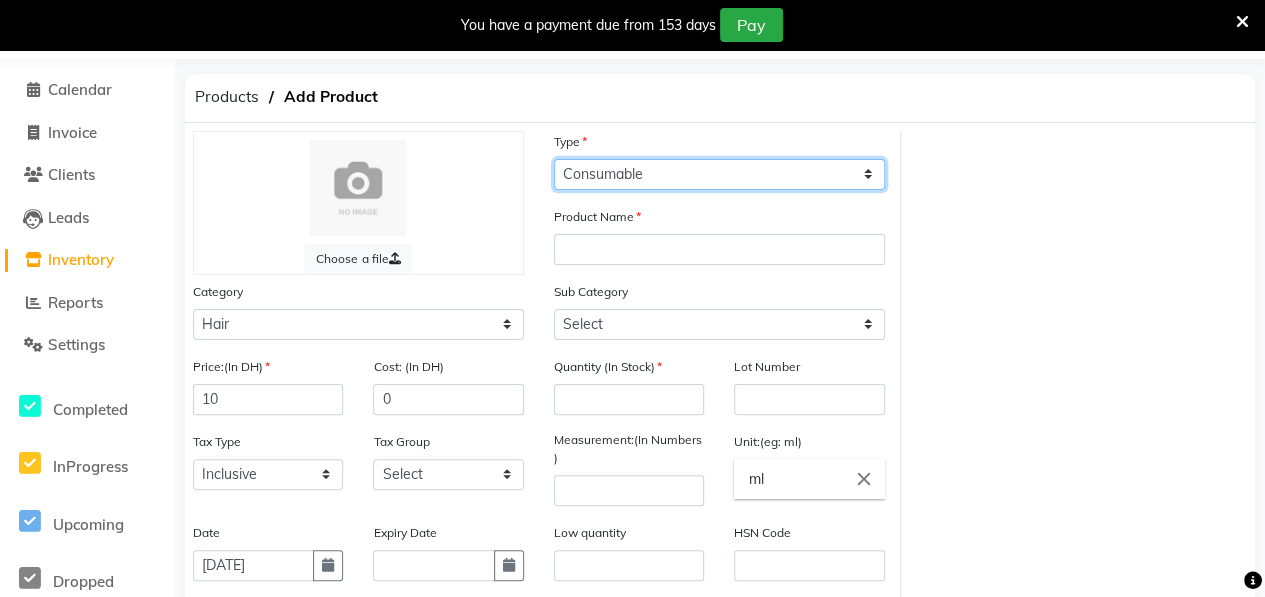 click on "Select Type Both Retail Consumable" 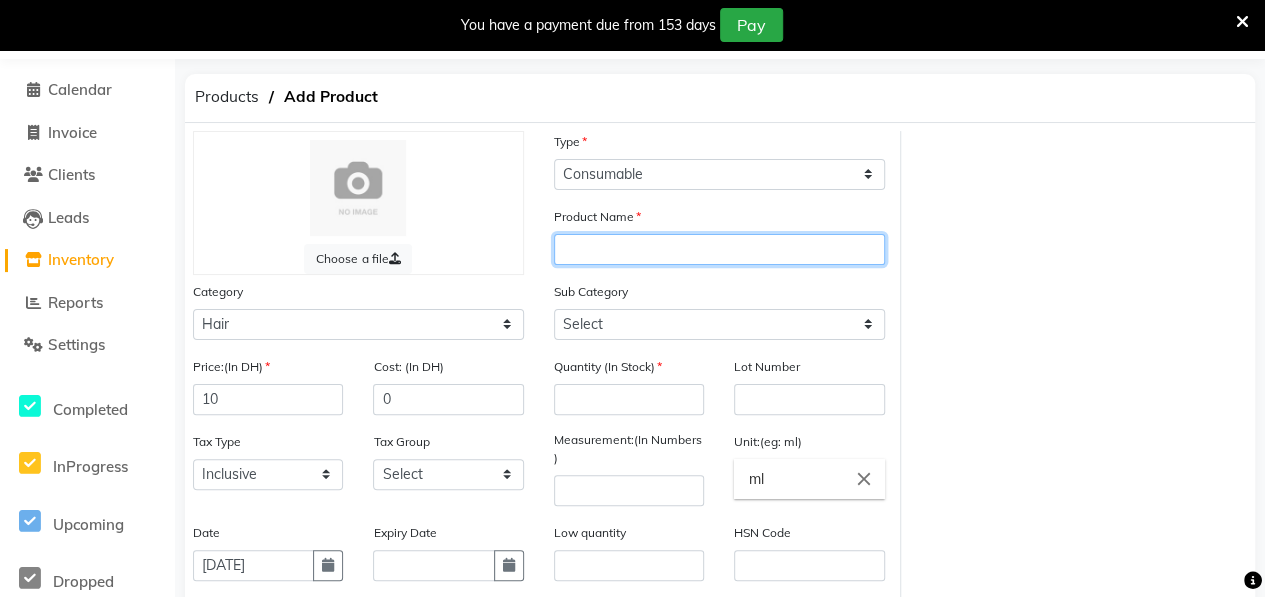 click 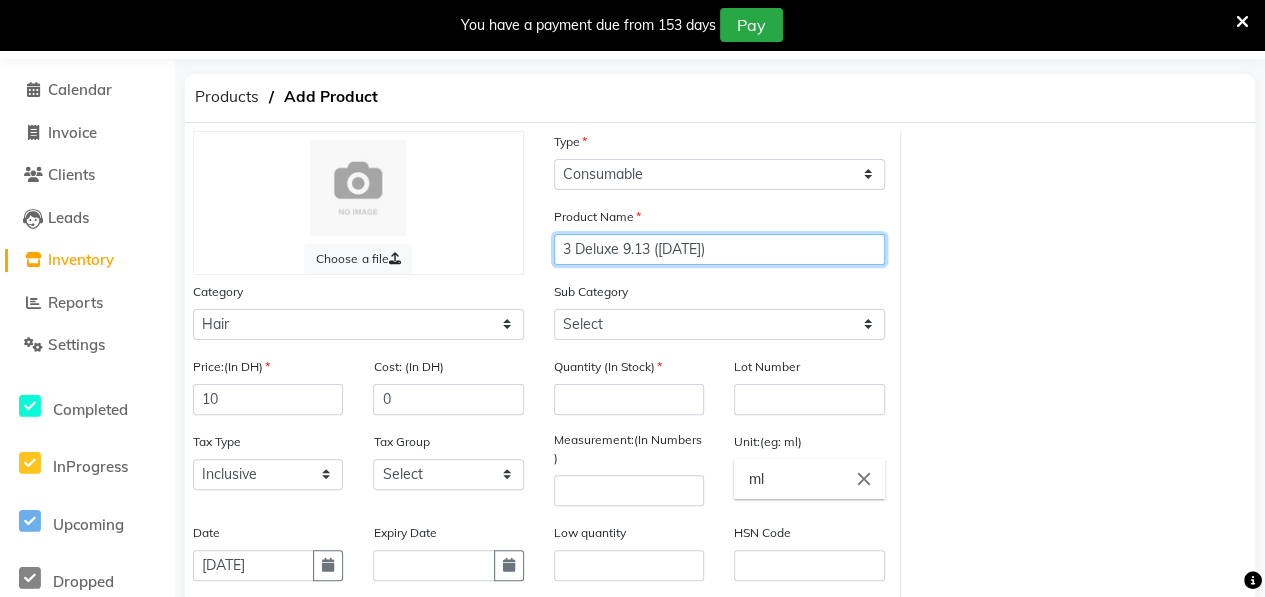 type on "3 Deluxe 9.13 ([DATE])" 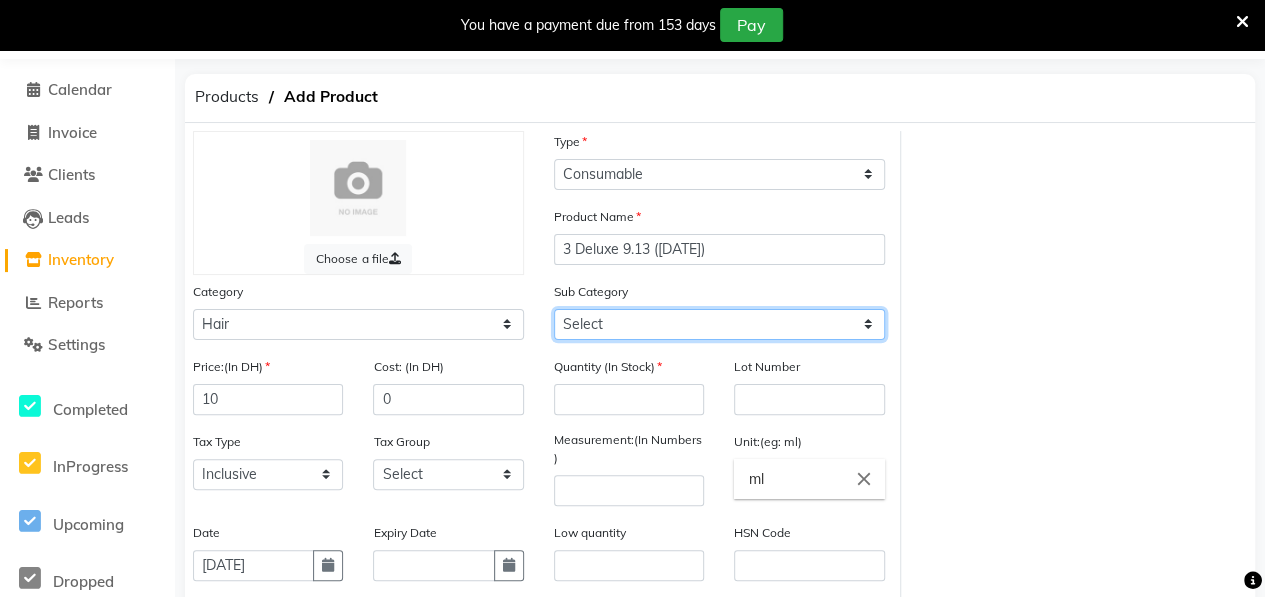 click on "Select Shampoo Conditioner Cream Mask Oil Serum Color Appliances Treatment Styling Kit & Combo Other" 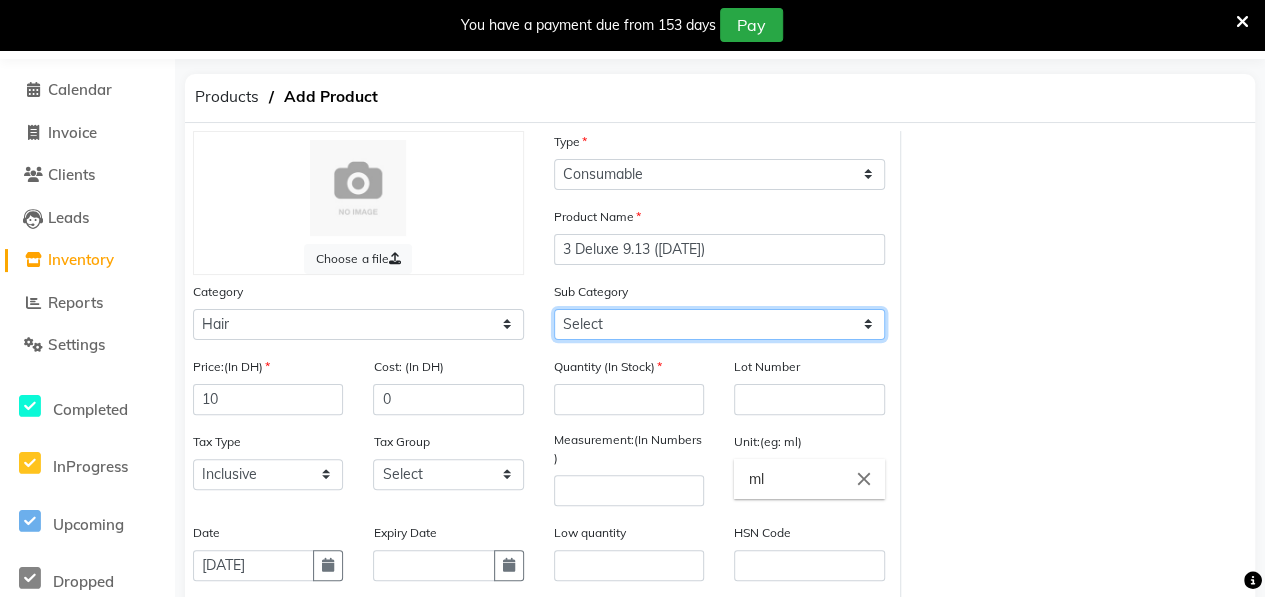 select on "462401107" 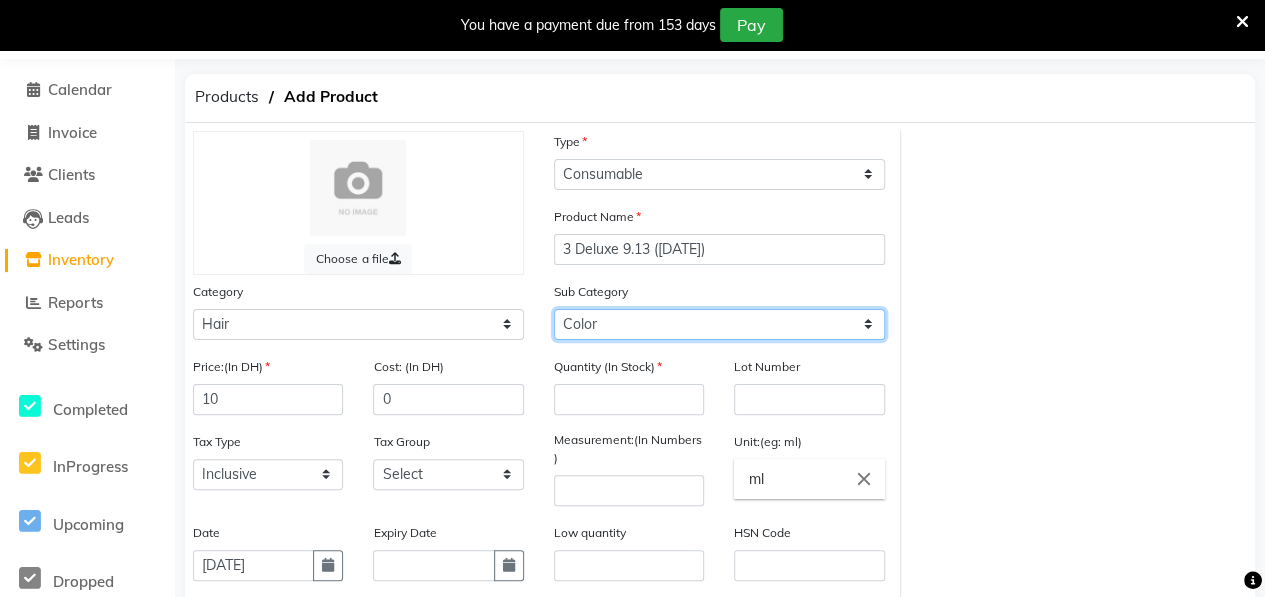 click on "Select Shampoo Conditioner Cream Mask Oil Serum Color Appliances Treatment Styling Kit & Combo Other" 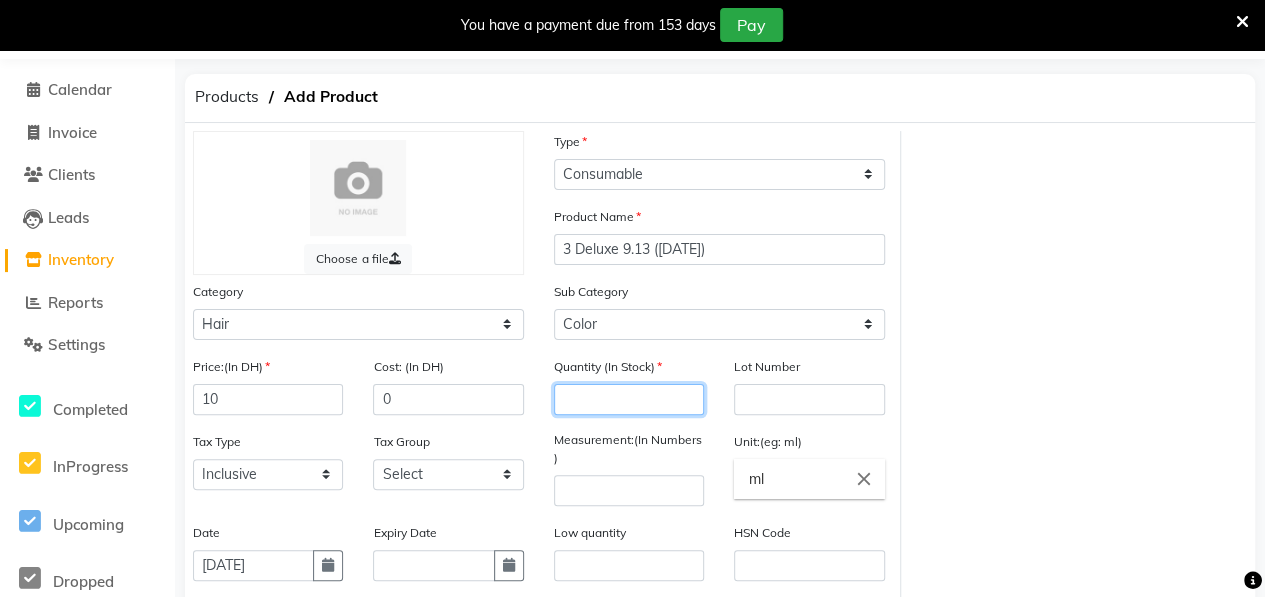 click 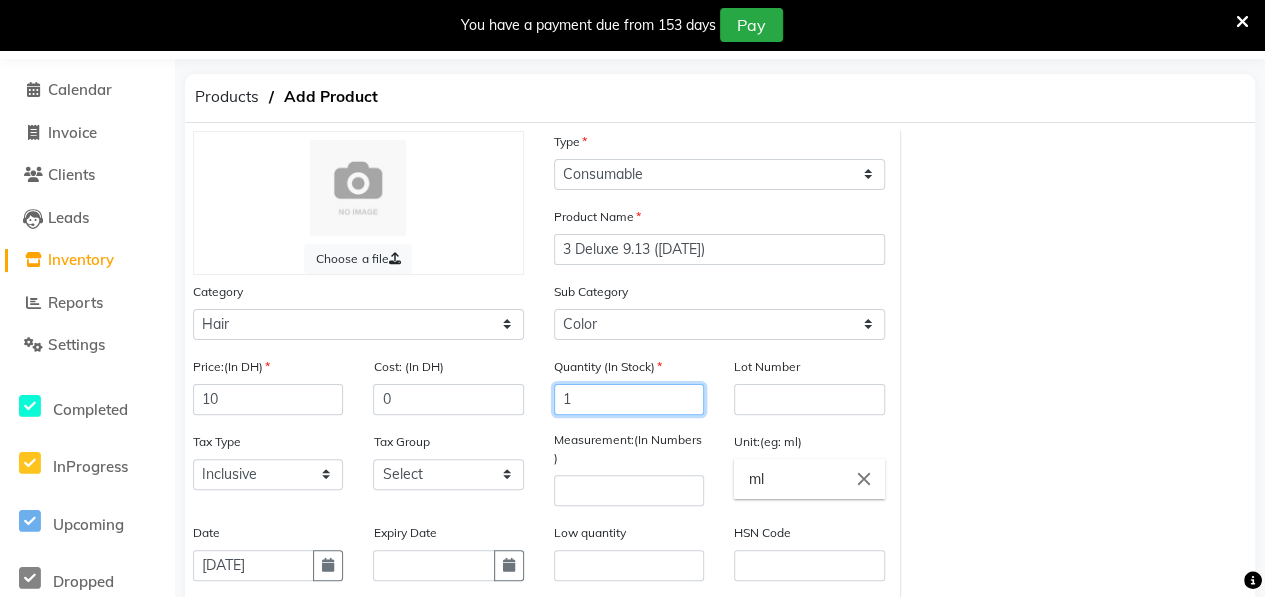 type on "1" 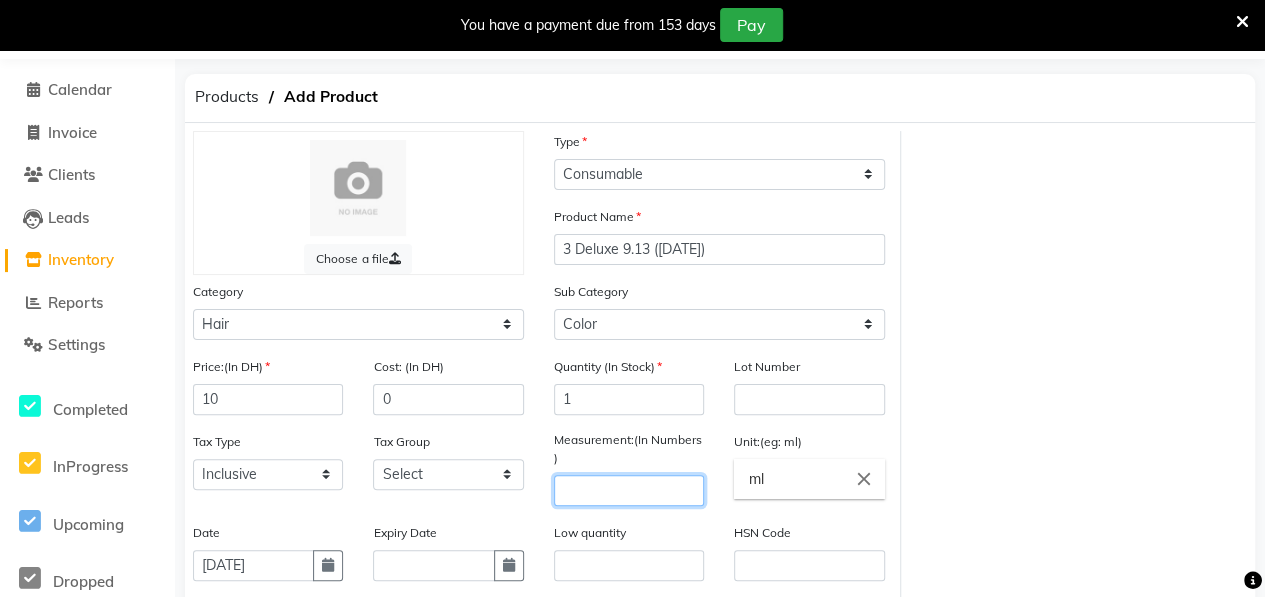 click 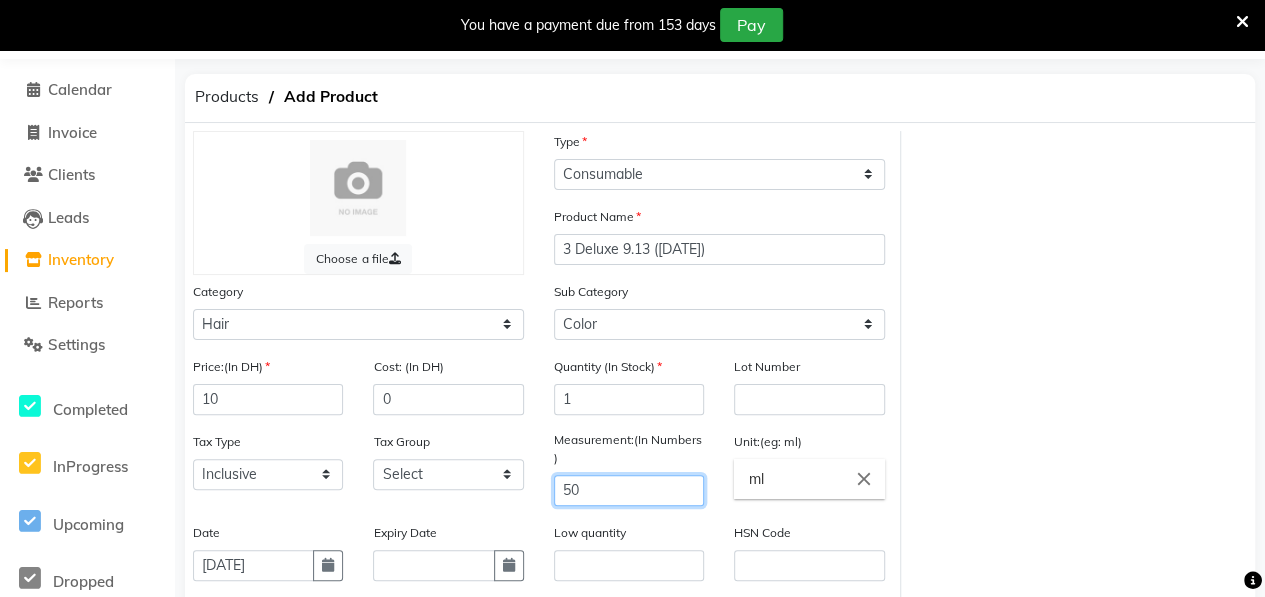 type on "50" 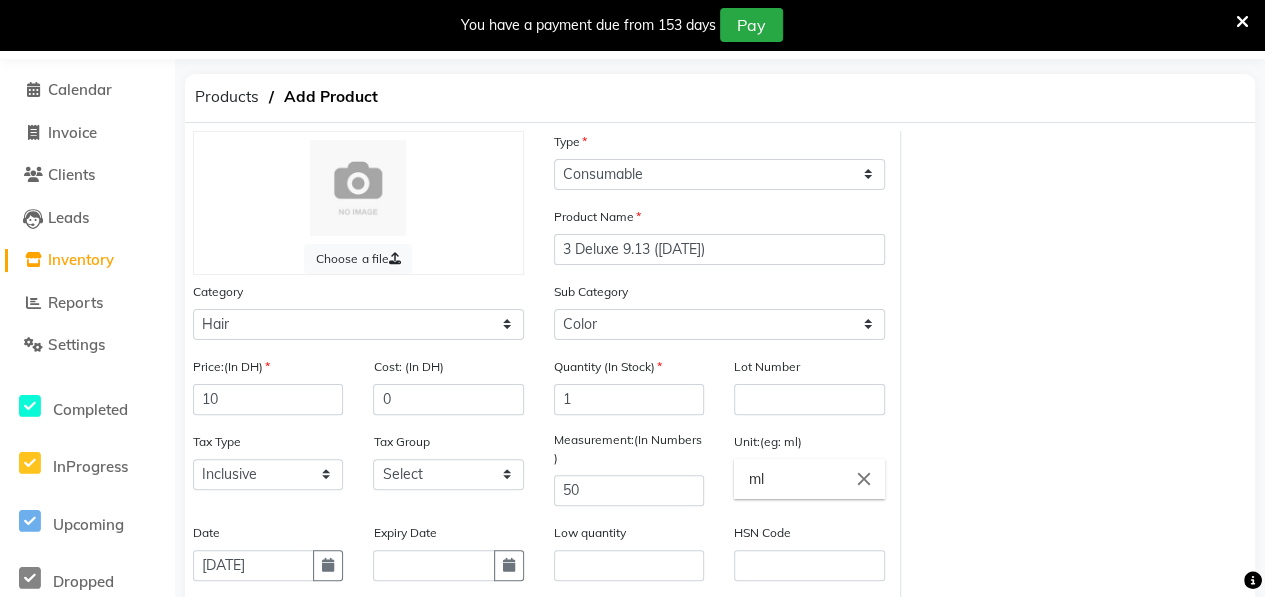 click on "Choose a file Type Select Type Both Retail Consumable Product Name 3 Deluxe 9.13 ([DATE]) Category Select Hair Skin Makeup Personal Care Appliances [PERSON_NAME] Waxing Disposable Threading Hands and Feet Beauty Planet [MEDICAL_DATA] Cadiveu Casmara Cheryls Olaplex GOWN Other Sub Category Select Shampoo Conditioner Cream Mask Oil Serum Color Appliances Treatment Styling Kit & Combo Other Price:(In DH) 10 Cost: (In DH) 0 Quantity (In Stock) 1 Lot Number Tax Type Select Inclusive Exclusive Tax Group Select GST Measurement:(In Numbers ) 50 Unit:(eg: ml) ml close Date [DATE] Expiry Date Low quantity HSN Code Sku number Product Code Brand Select brand or add custom brand    × Remark Description" 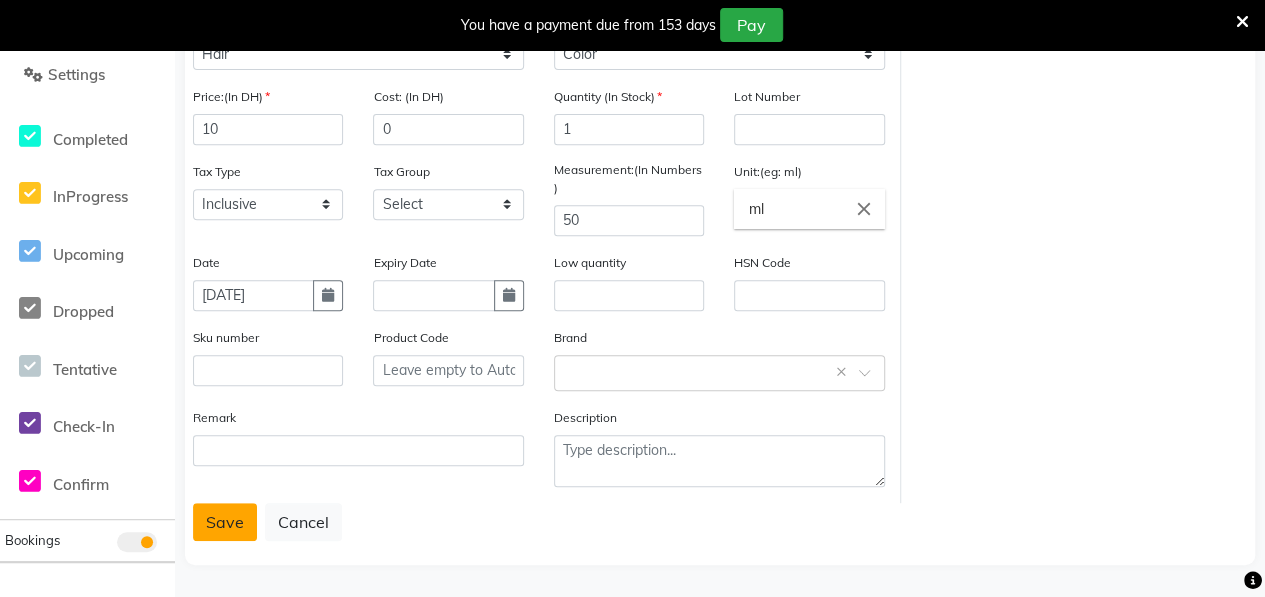 click on "Save" 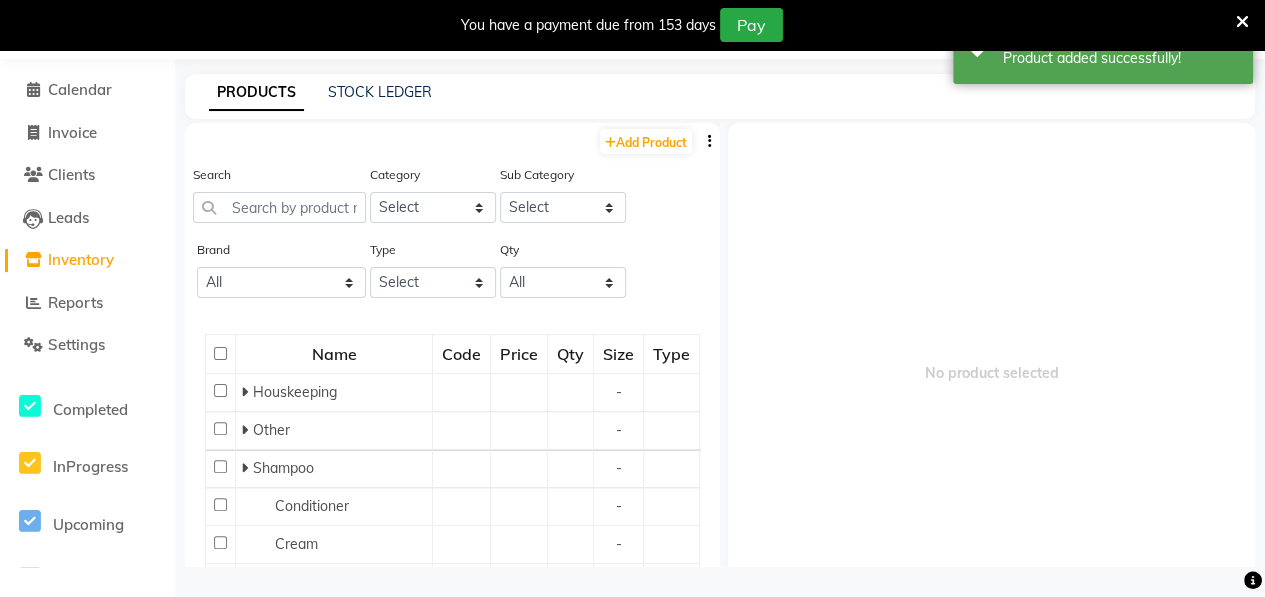 scroll, scrollTop: 62, scrollLeft: 0, axis: vertical 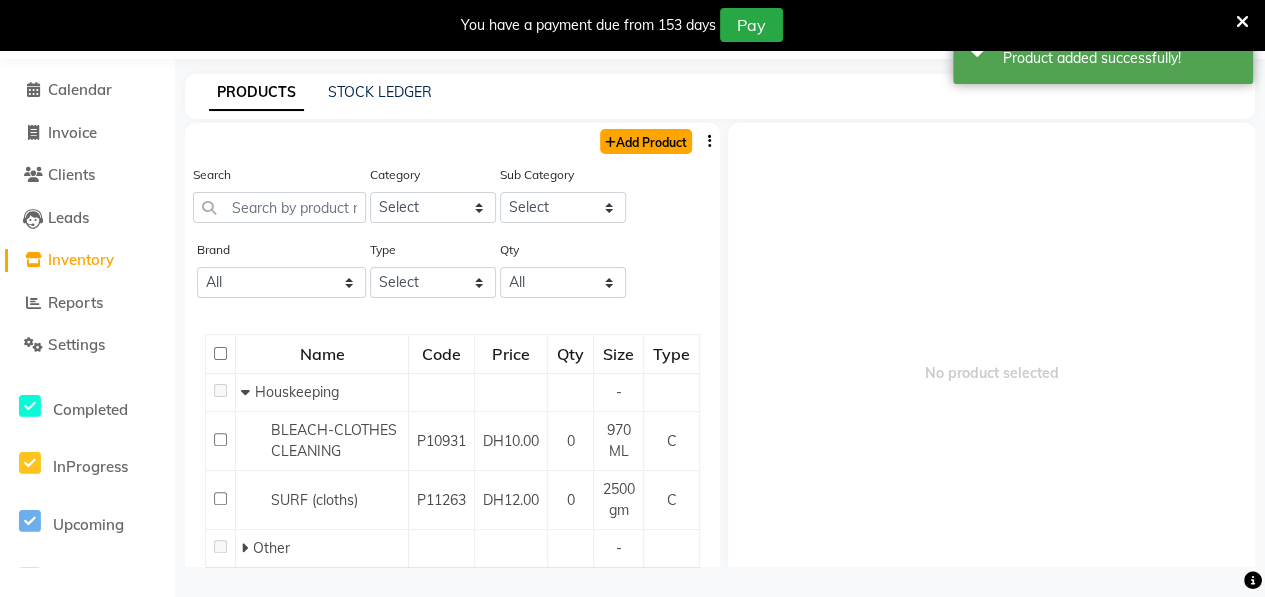 click on "Add Product" 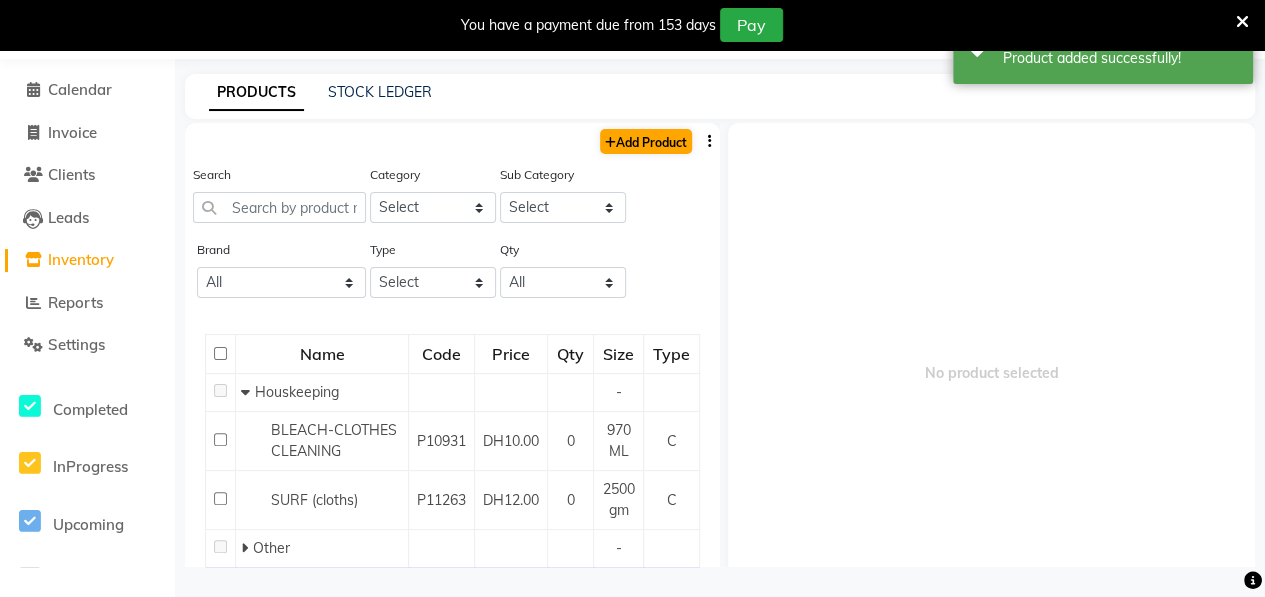 select on "true" 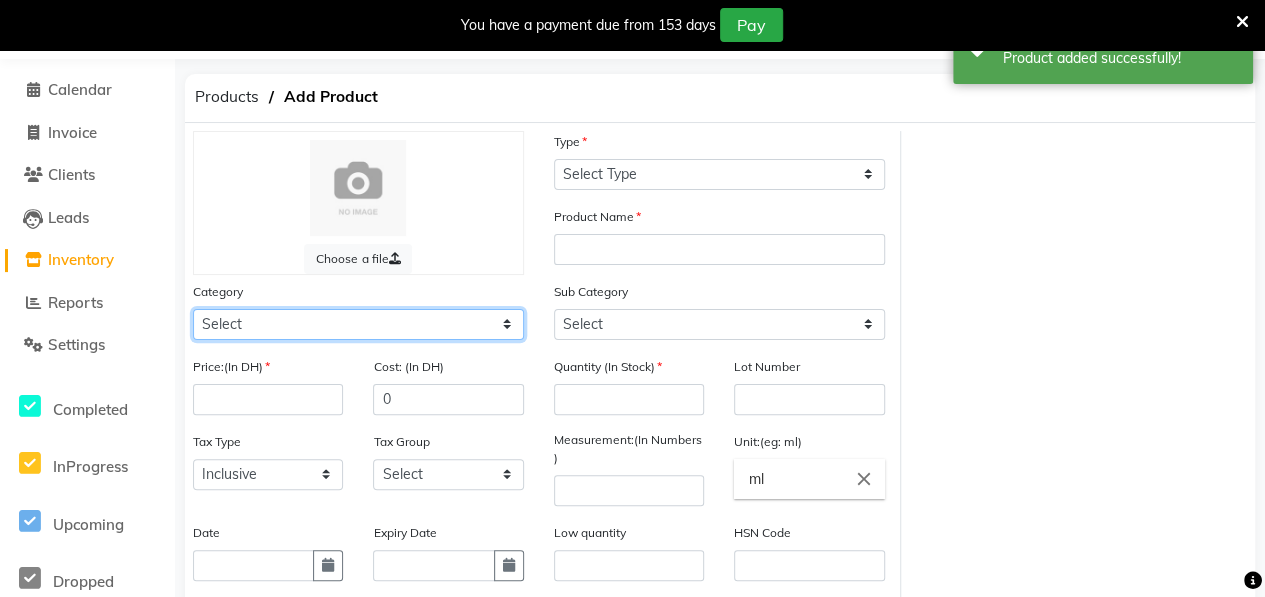 click on "Select Hair Skin Makeup Personal Care Appliances [PERSON_NAME] Waxing Disposable Threading Hands and Feet Beauty Planet [MEDICAL_DATA] Cadiveu Casmara [PERSON_NAME] Olaplex GOWN Other" 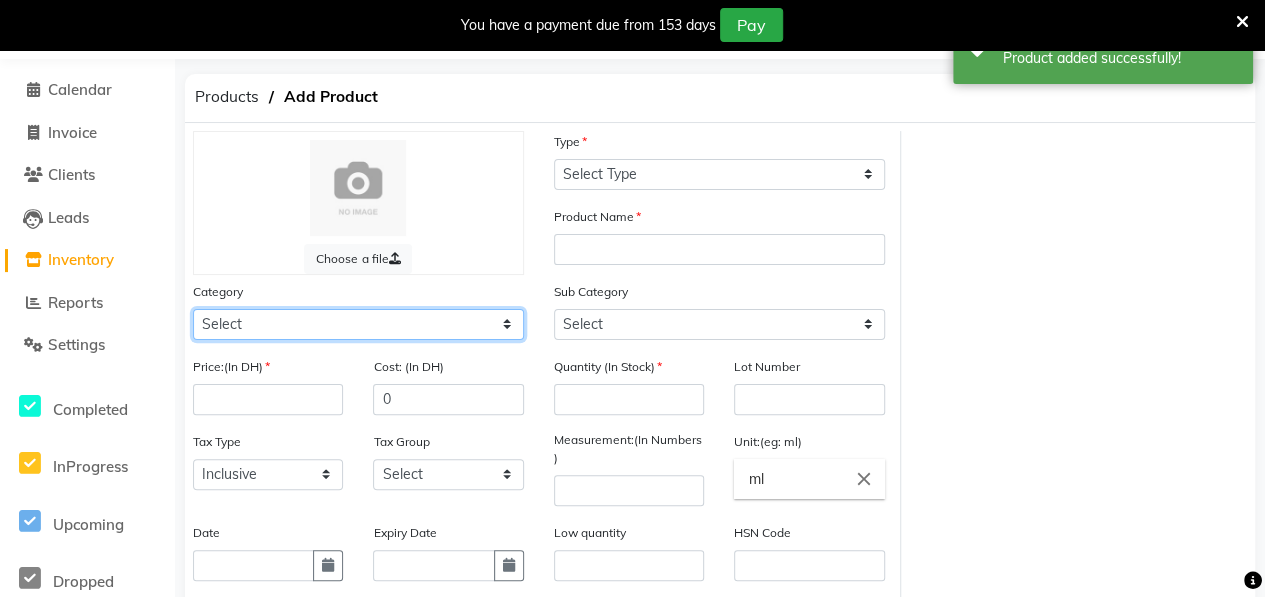 select on "462401100" 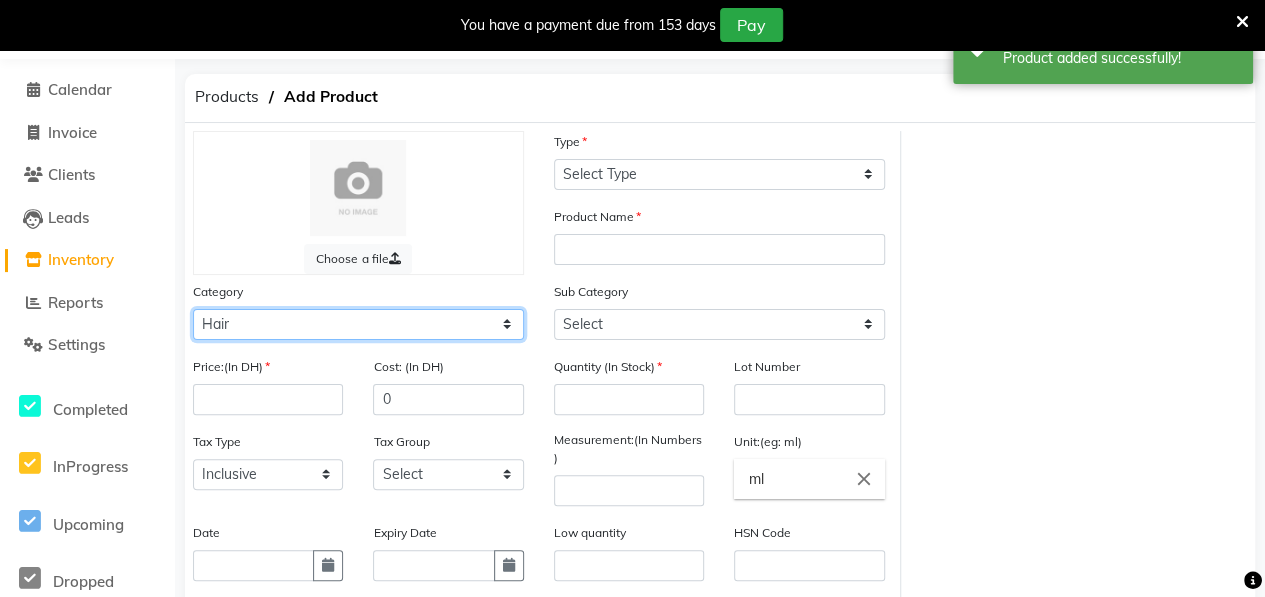 click on "Select Hair Skin Makeup Personal Care Appliances [PERSON_NAME] Waxing Disposable Threading Hands and Feet Beauty Planet [MEDICAL_DATA] Cadiveu Casmara [PERSON_NAME] Olaplex GOWN Other" 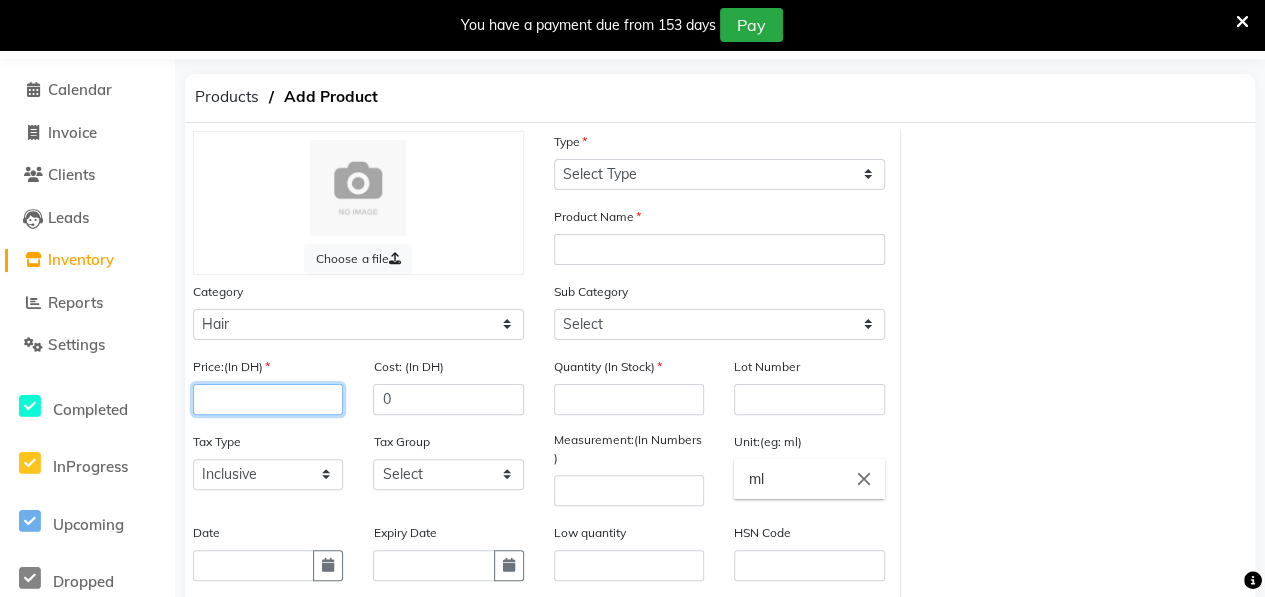 click 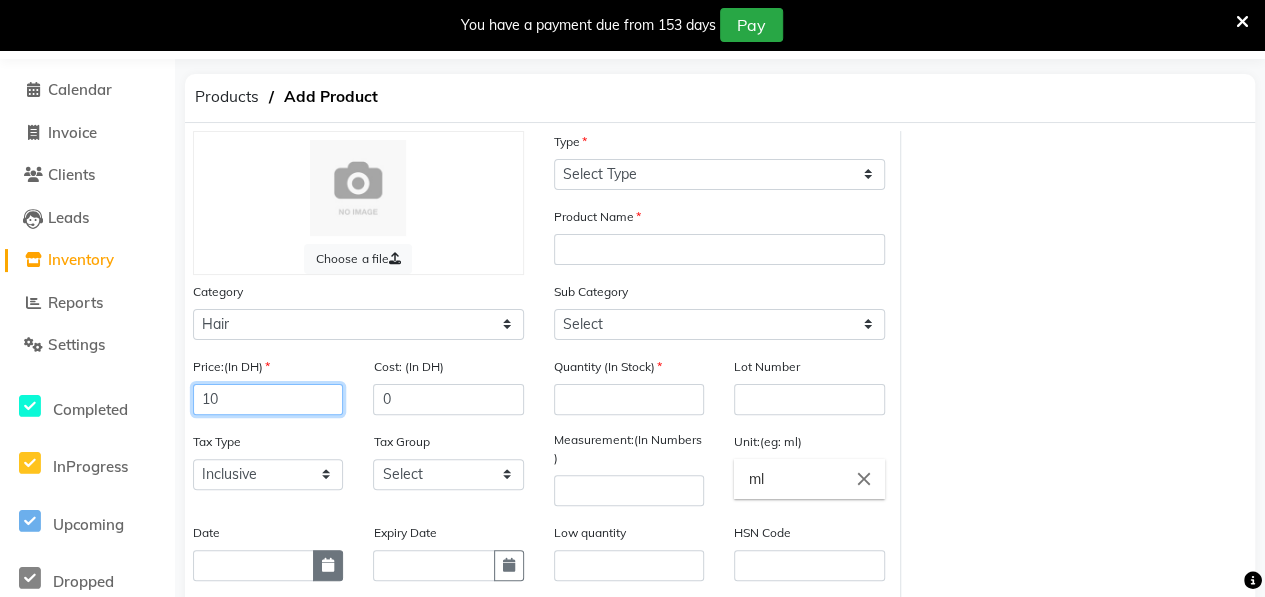 type on "10" 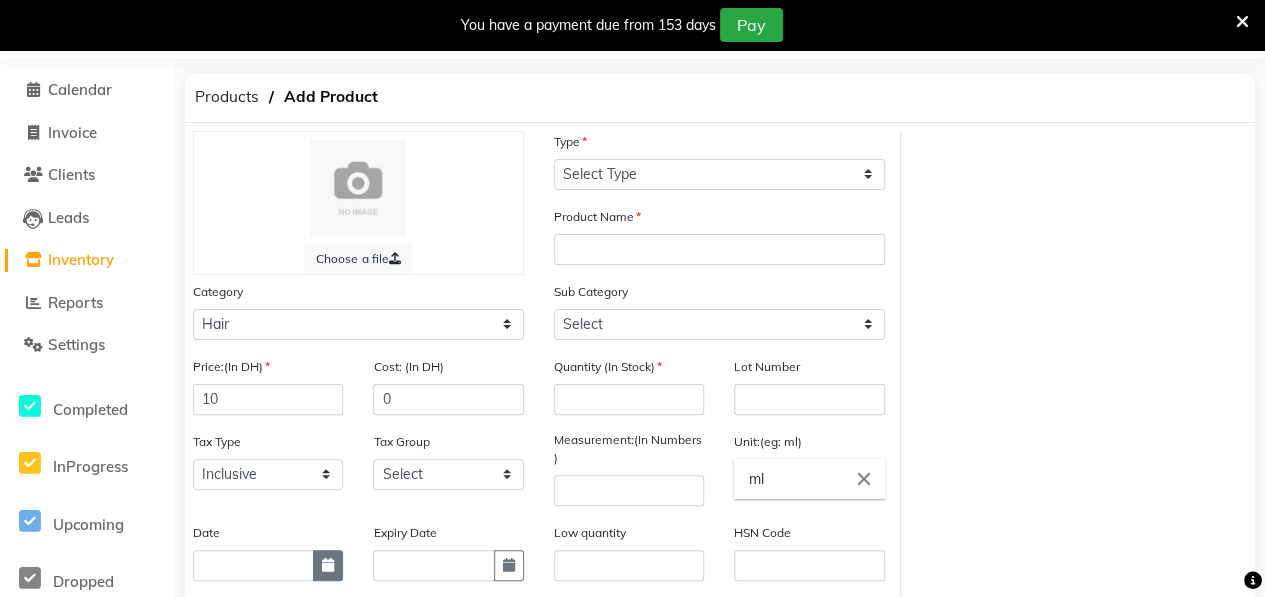 click 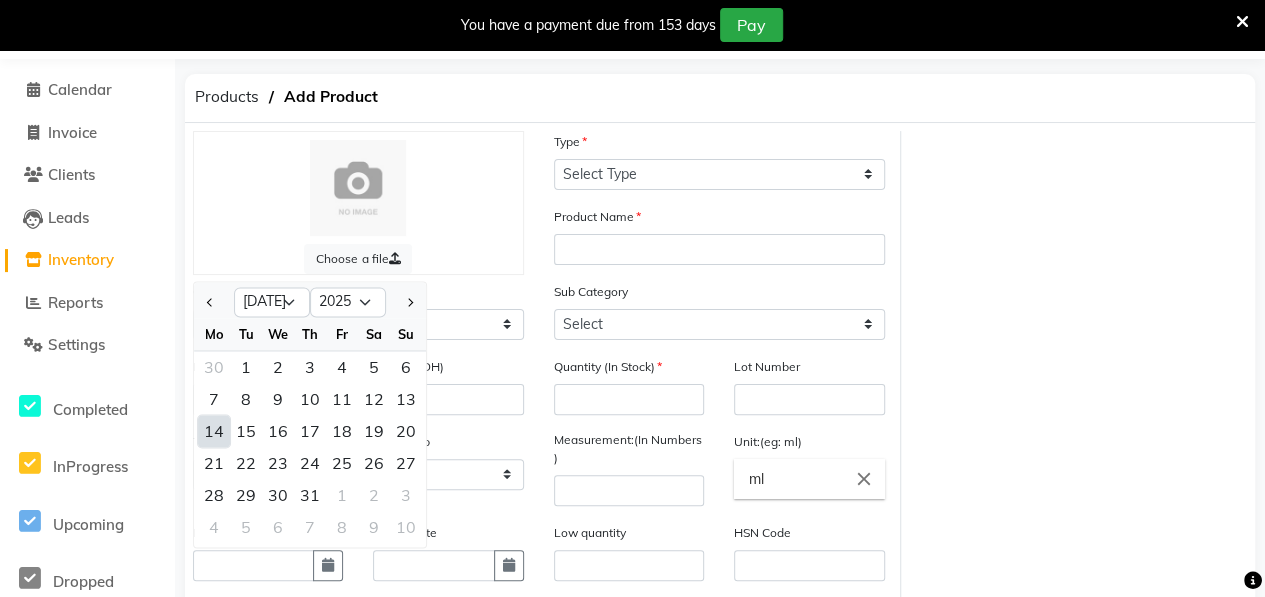 click on "14" 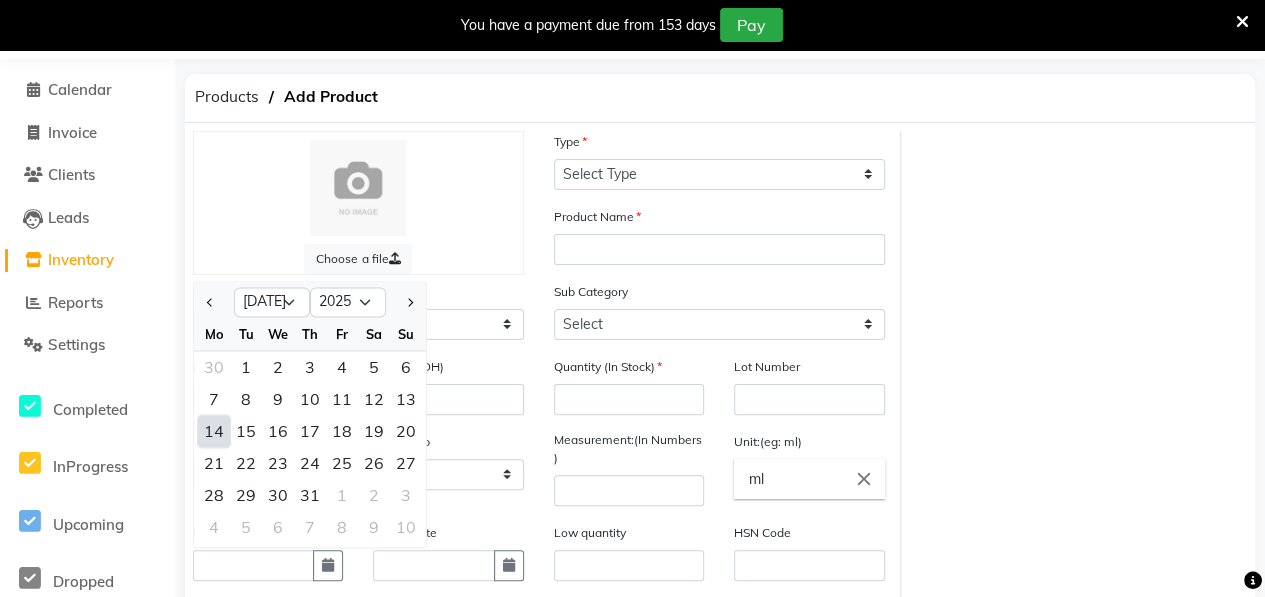 type on "[DATE]" 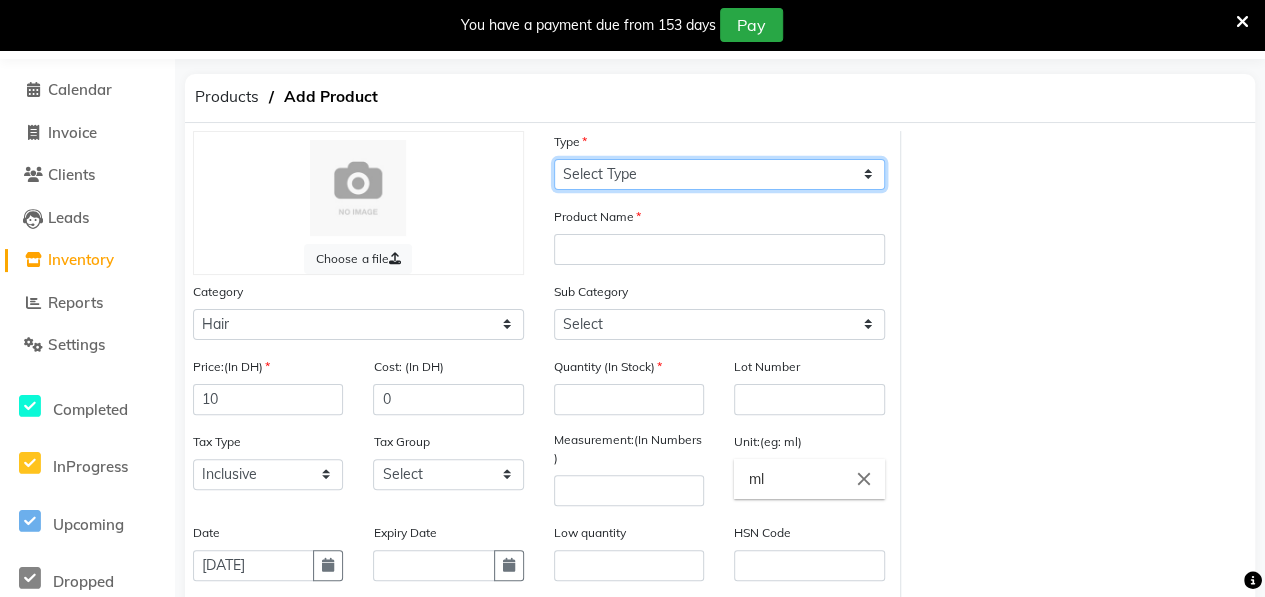 click on "Select Type Both Retail Consumable" 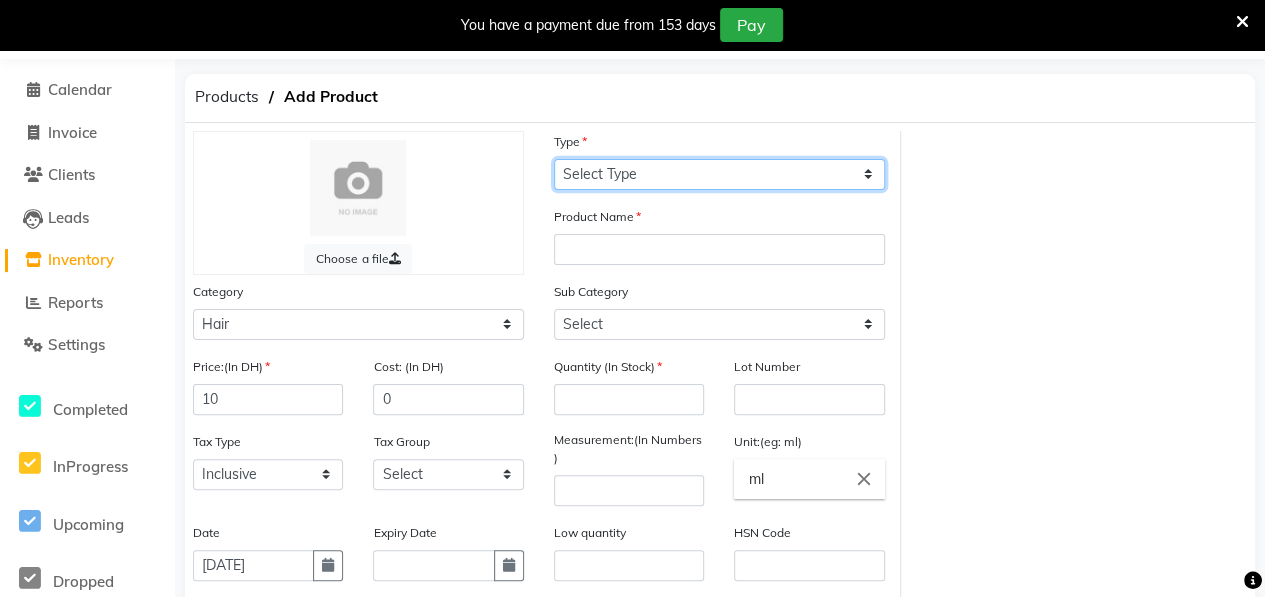 select on "C" 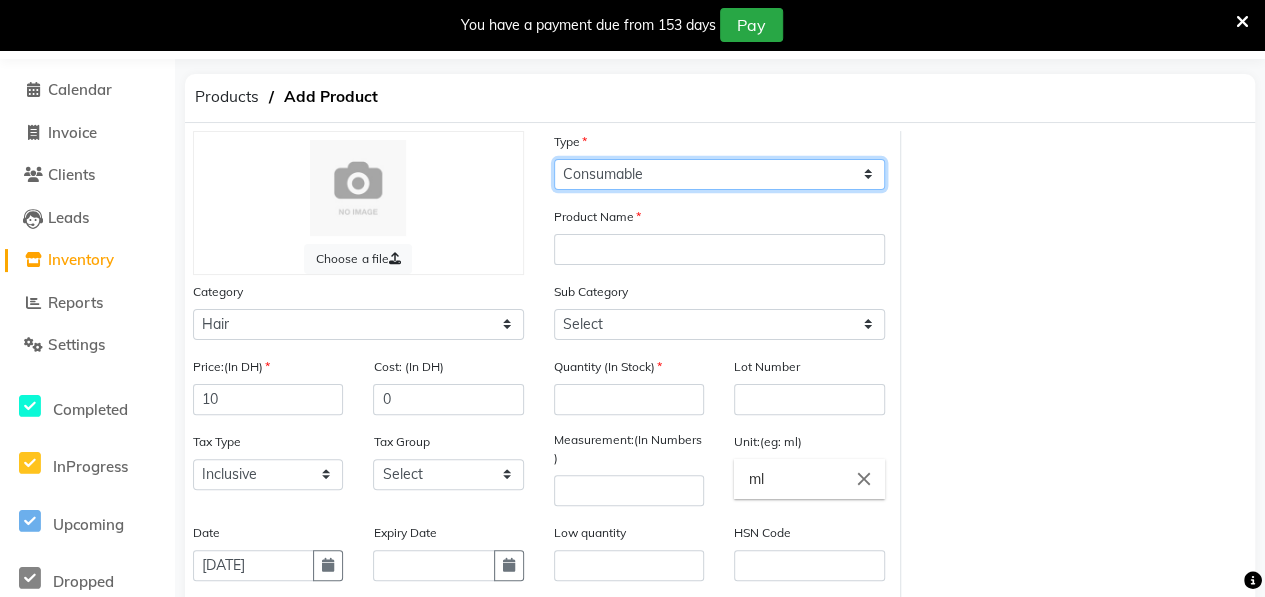 click on "Select Type Both Retail Consumable" 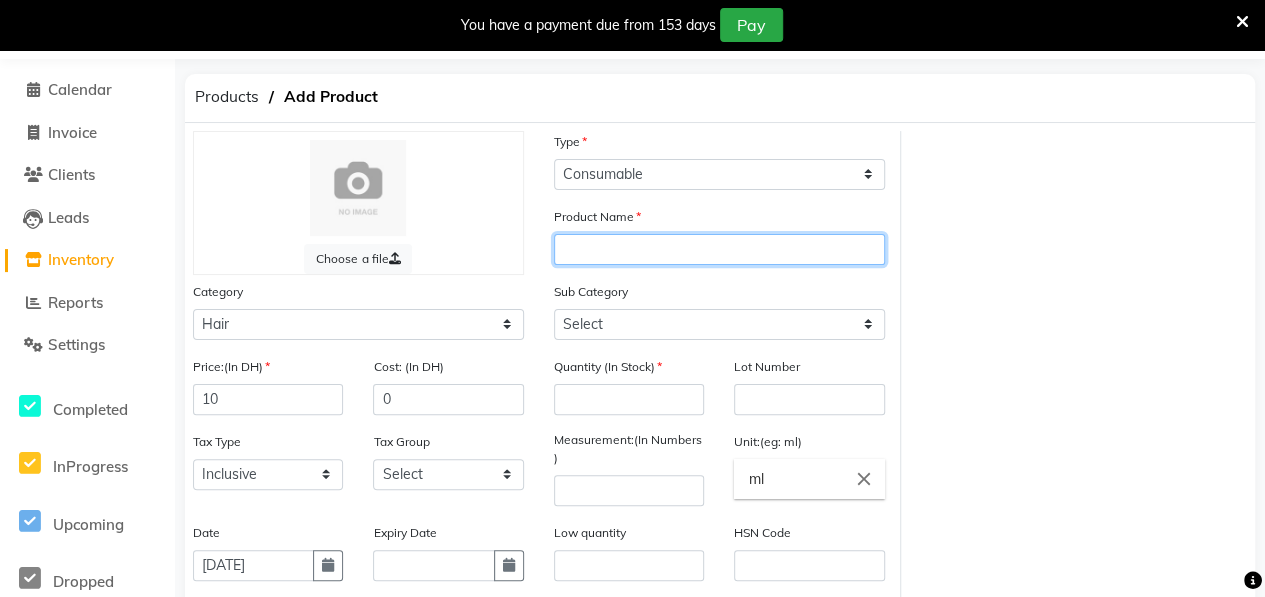 click 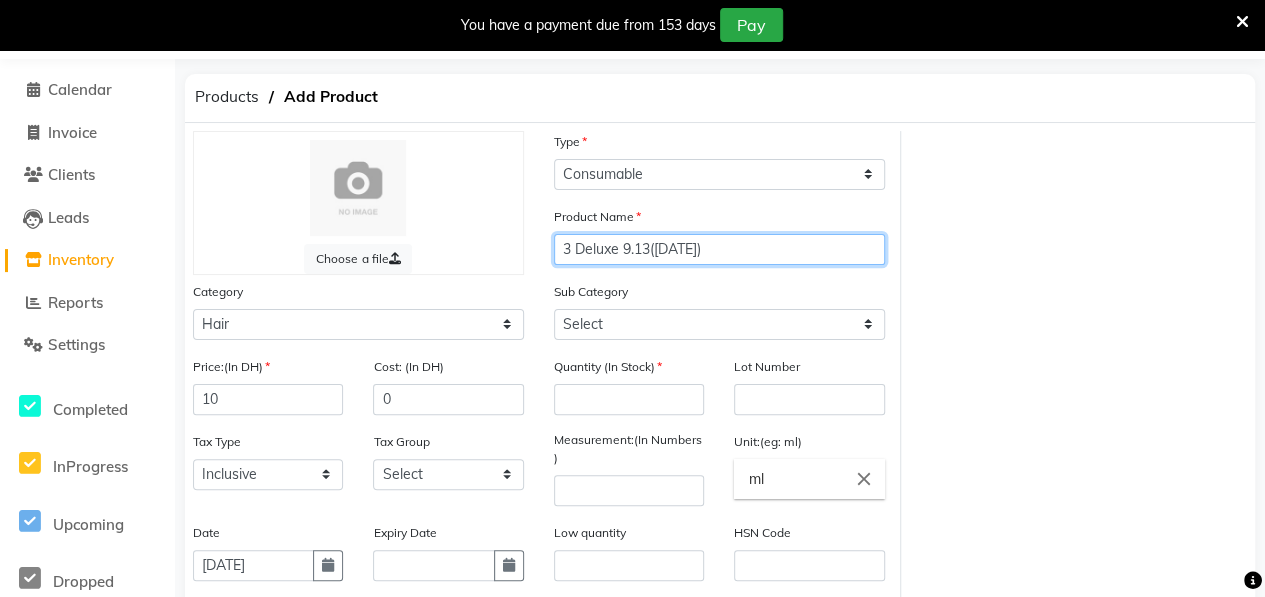 type on "3 Deluxe 9.13([DATE])" 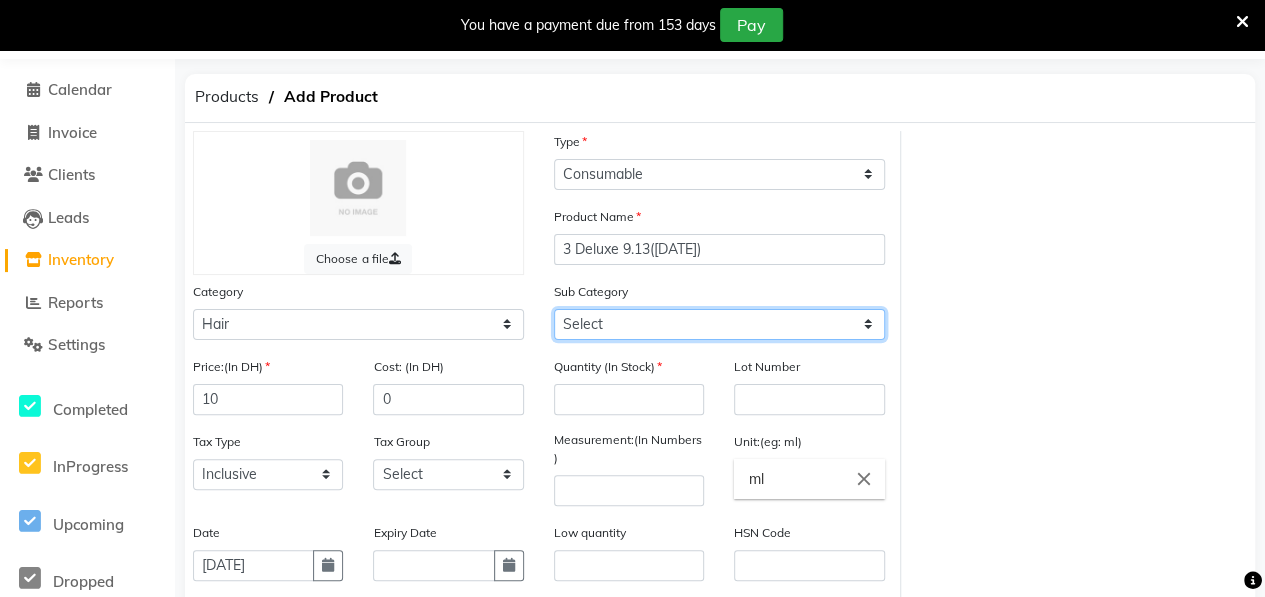 click on "Select Shampoo Conditioner Cream Mask Oil Serum Color Appliances Treatment Styling Kit & Combo Other" 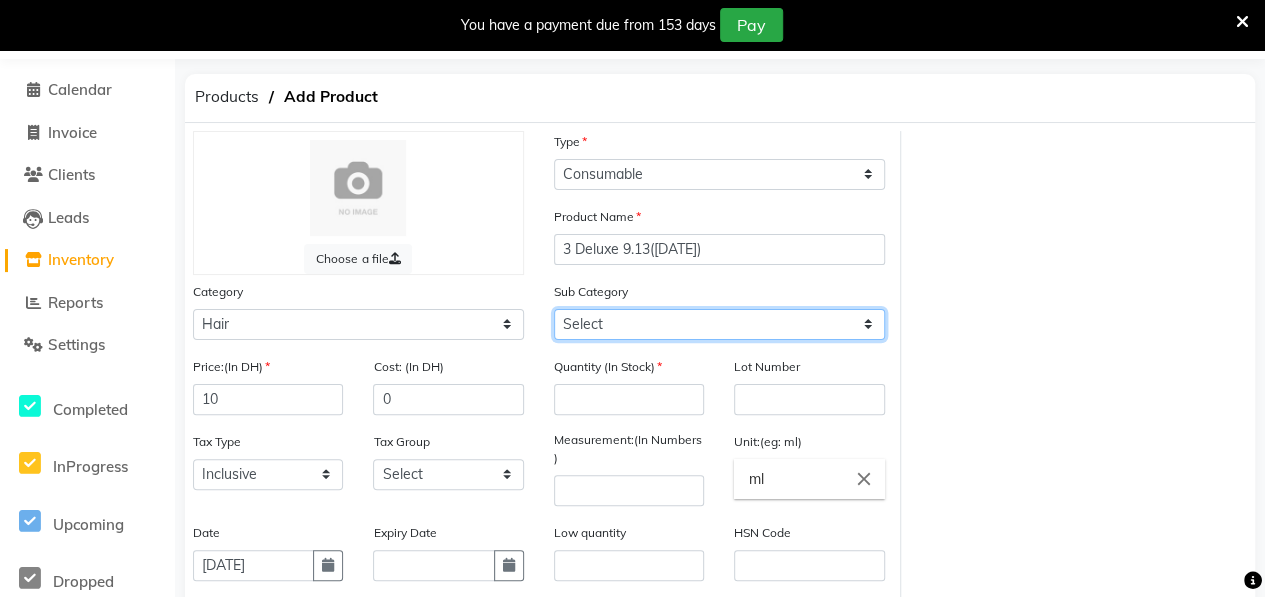 select on "462401107" 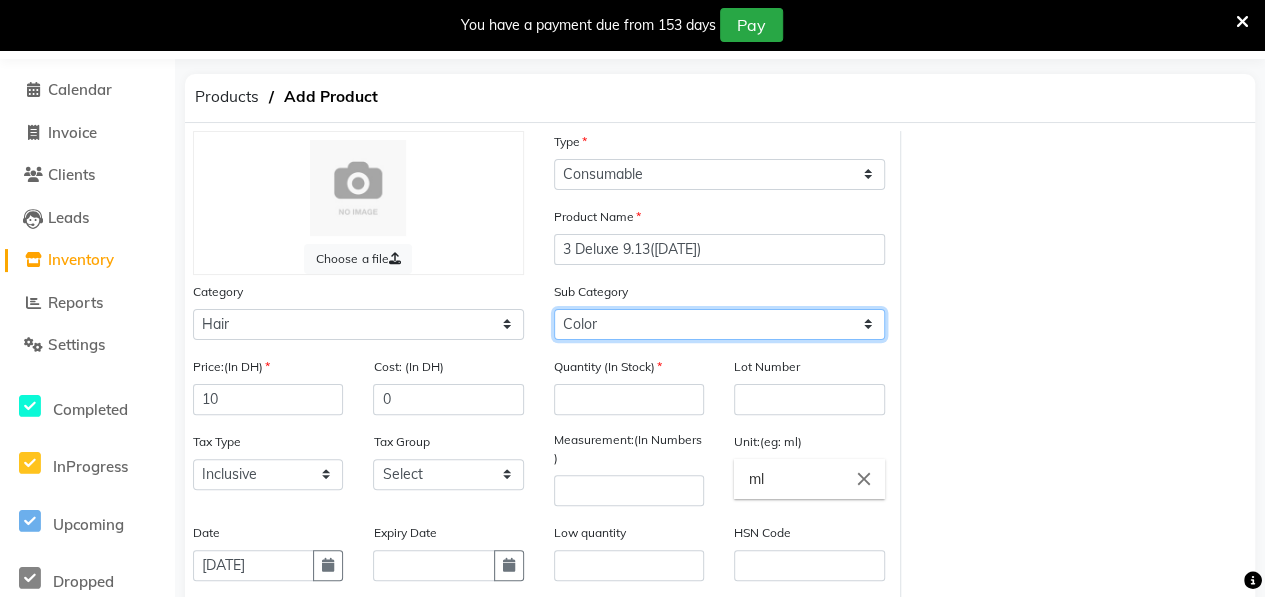 click on "Select Shampoo Conditioner Cream Mask Oil Serum Color Appliances Treatment Styling Kit & Combo Other" 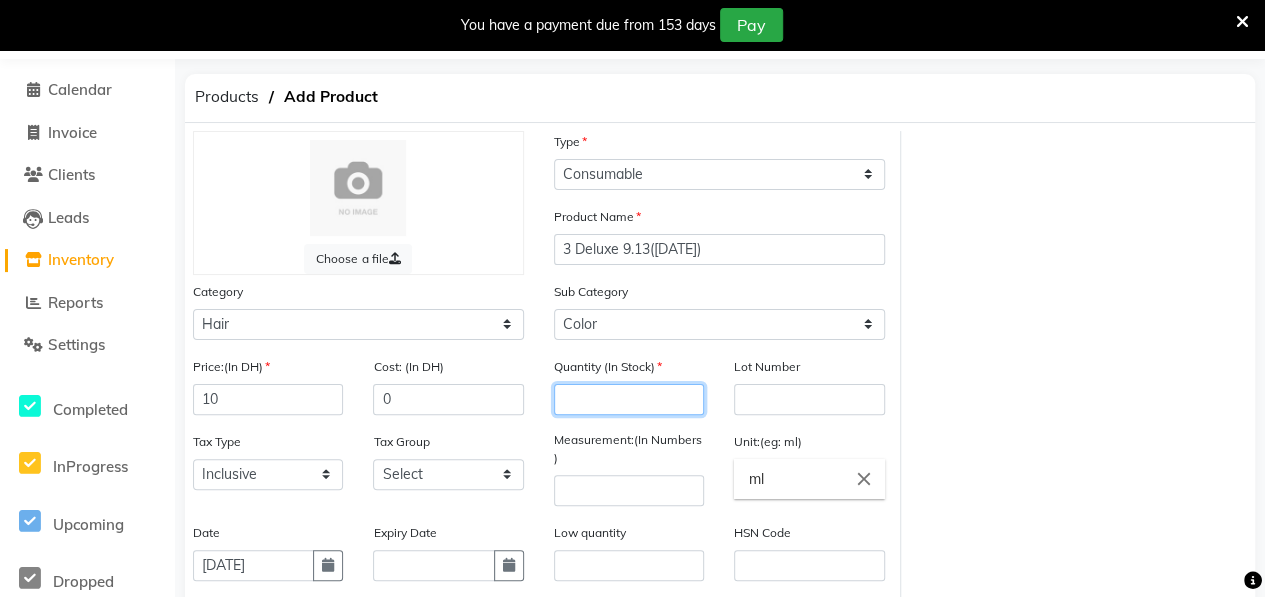 click 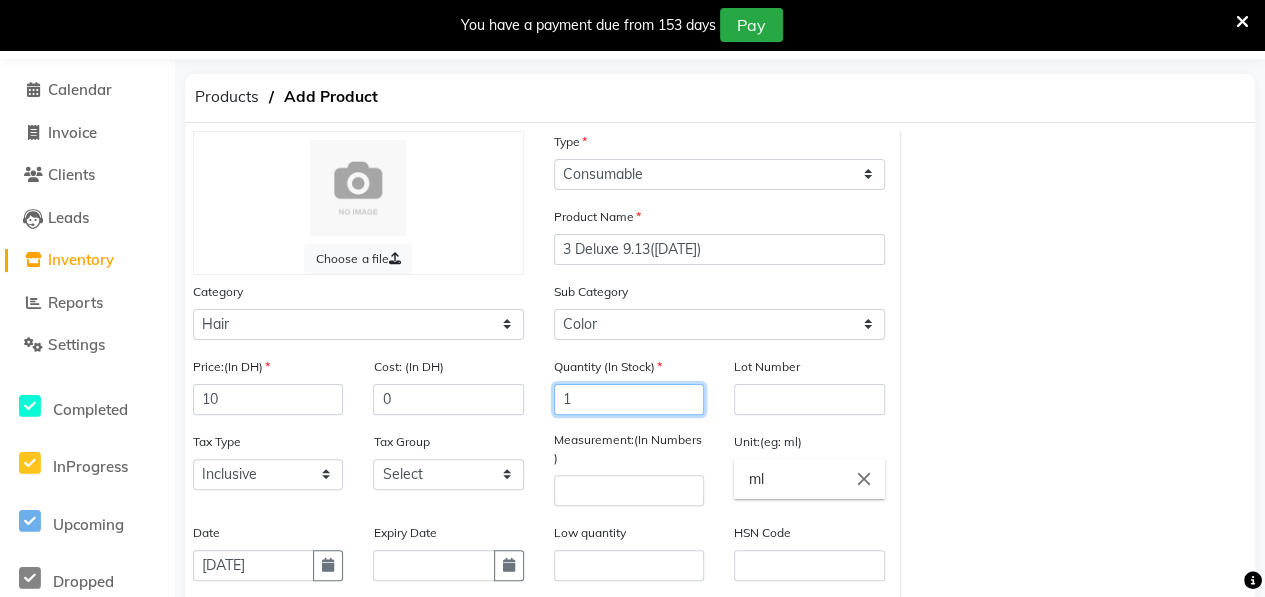 type on "1" 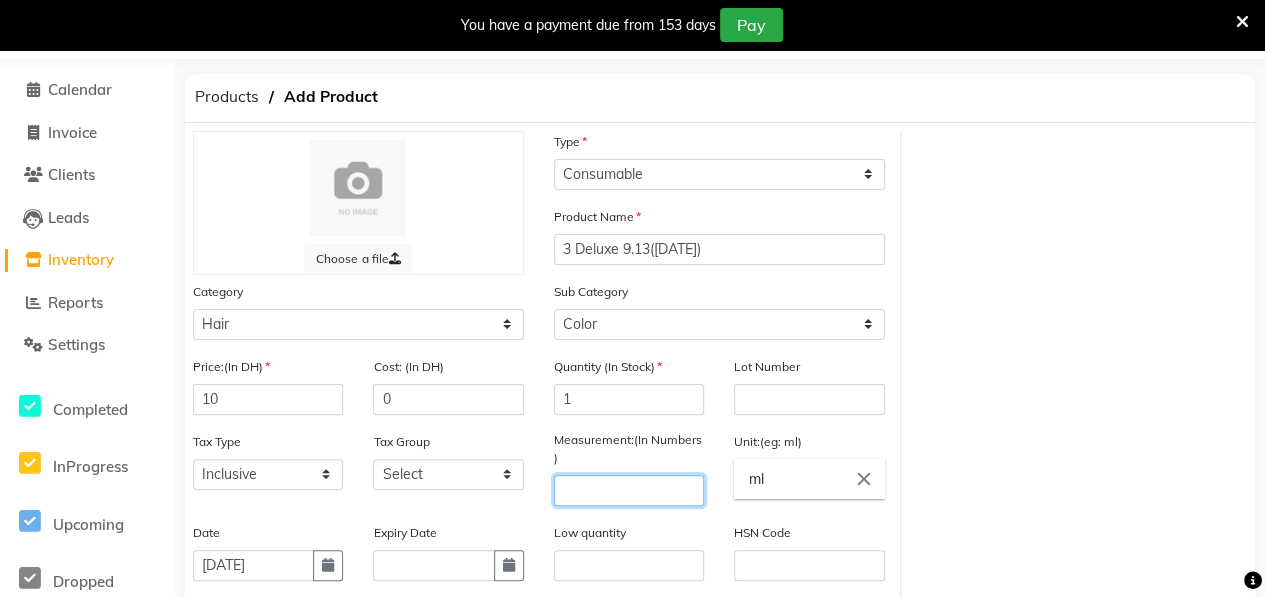 click 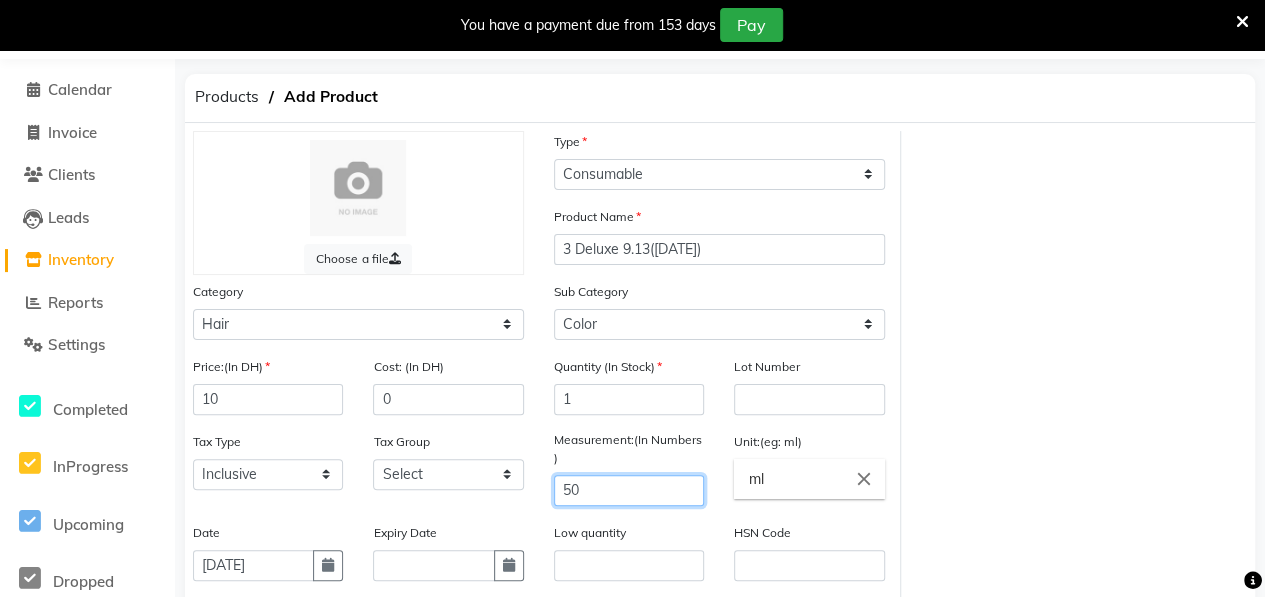 scroll, scrollTop: 332, scrollLeft: 0, axis: vertical 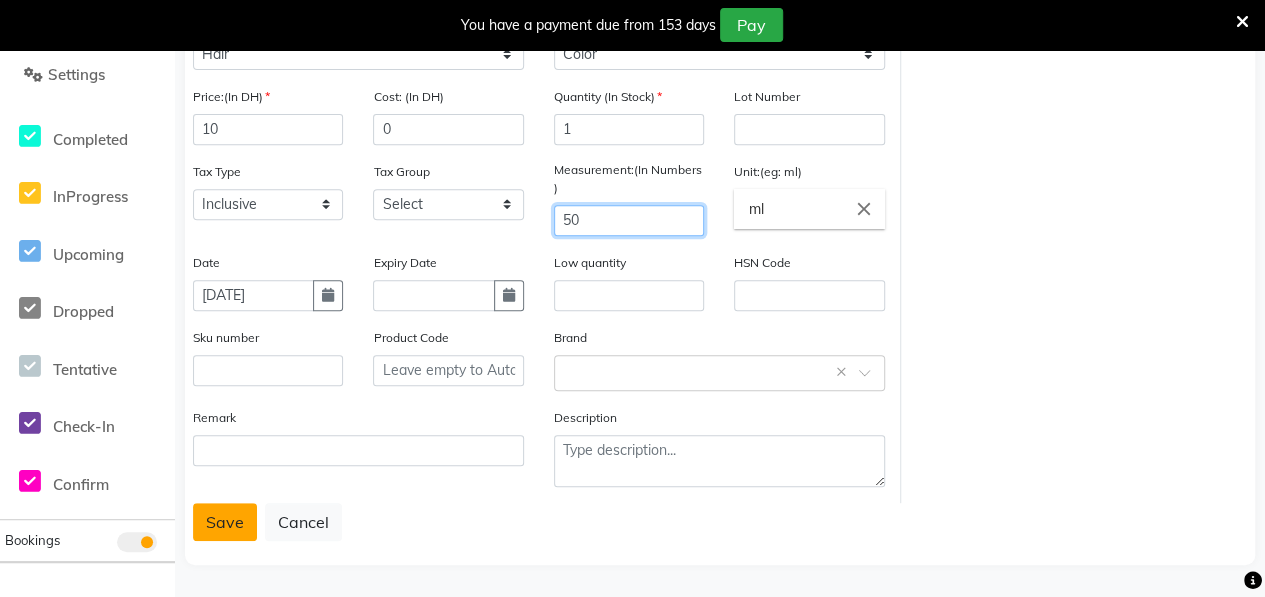 type on "50" 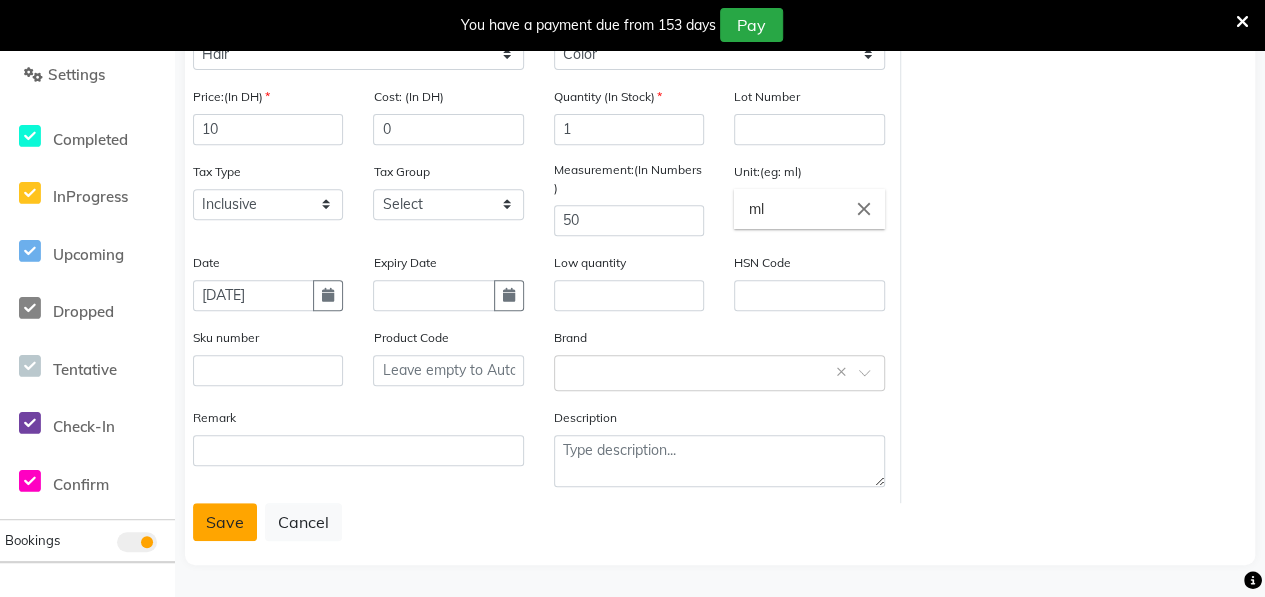 click on "Save" 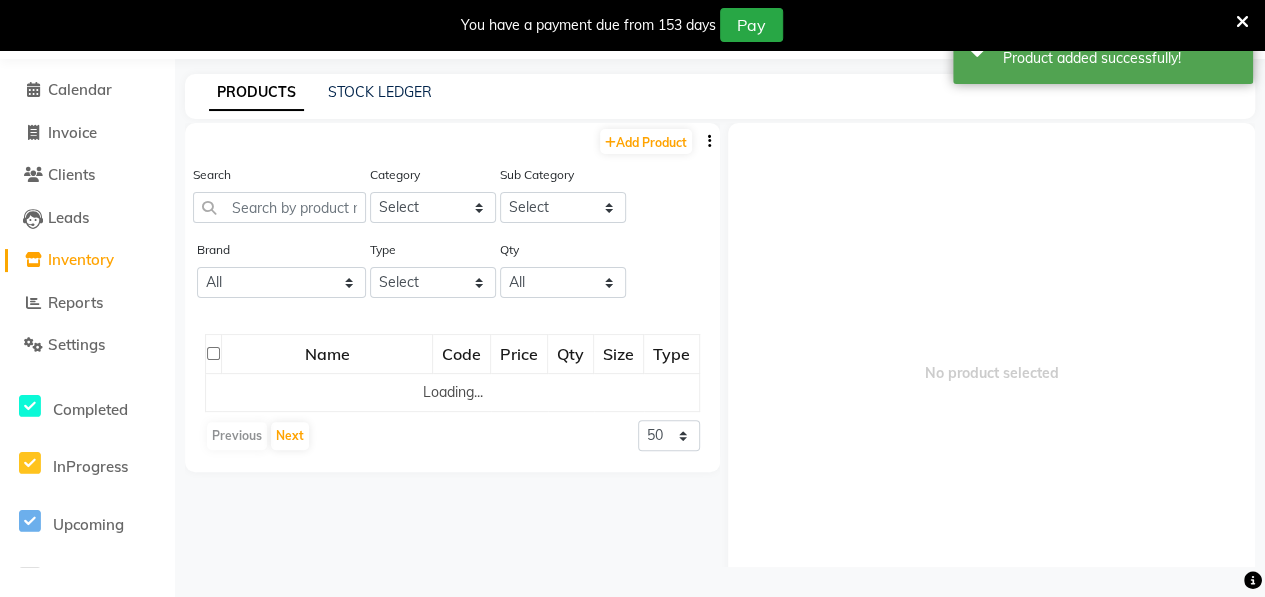 scroll, scrollTop: 62, scrollLeft: 0, axis: vertical 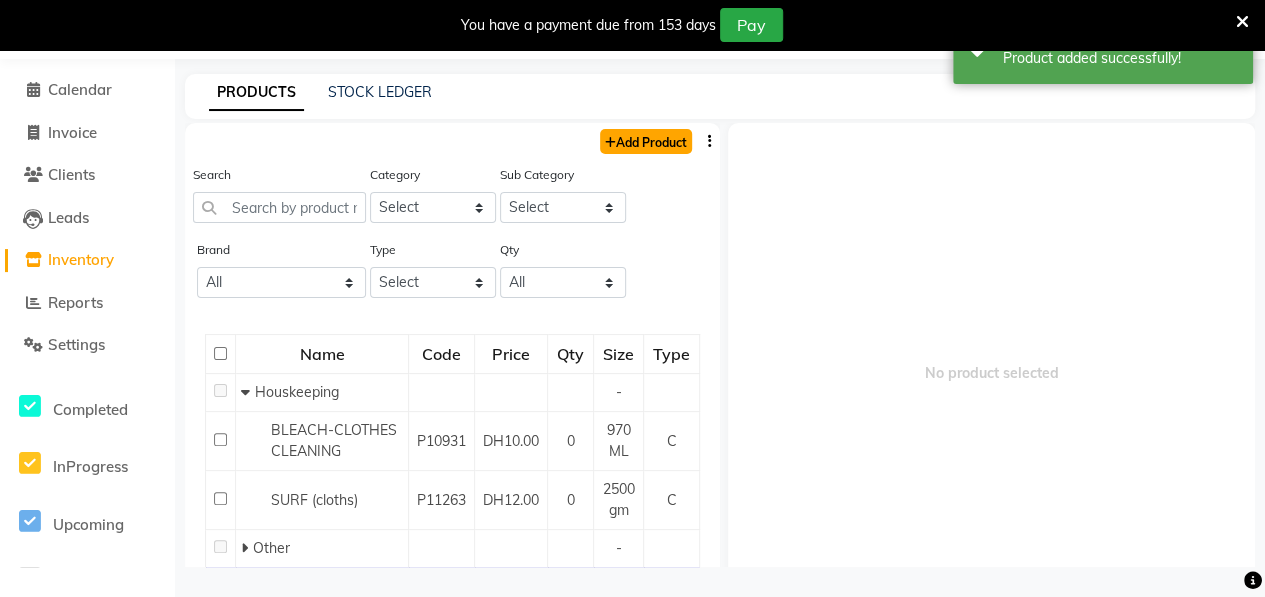 click on "Add Product" 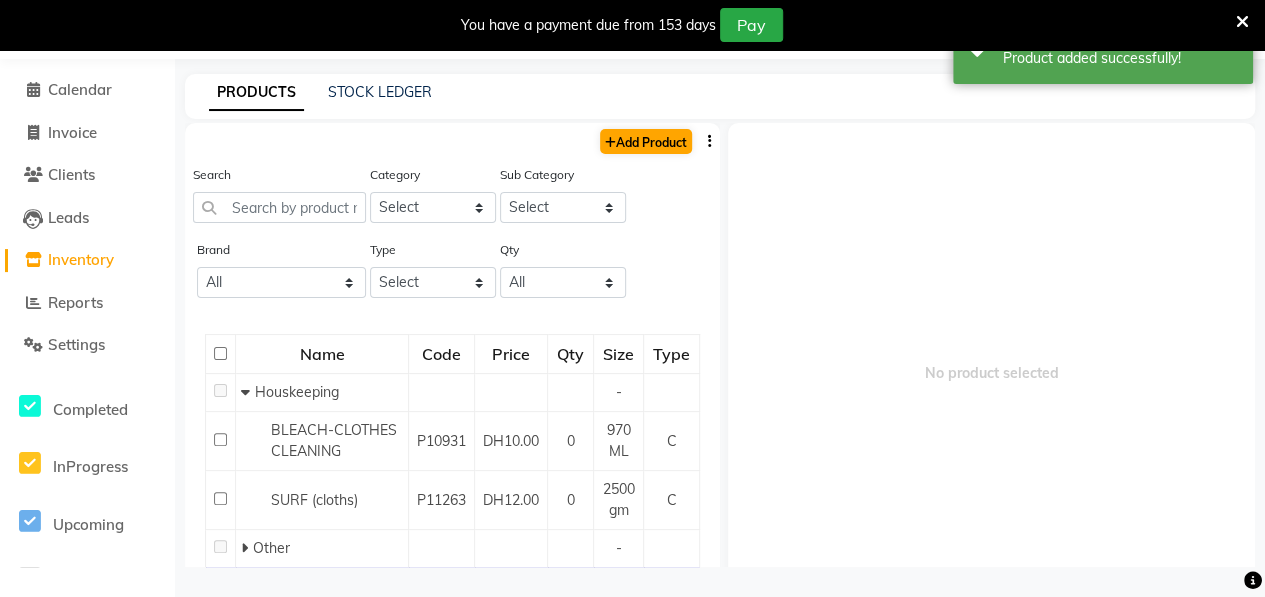 select on "true" 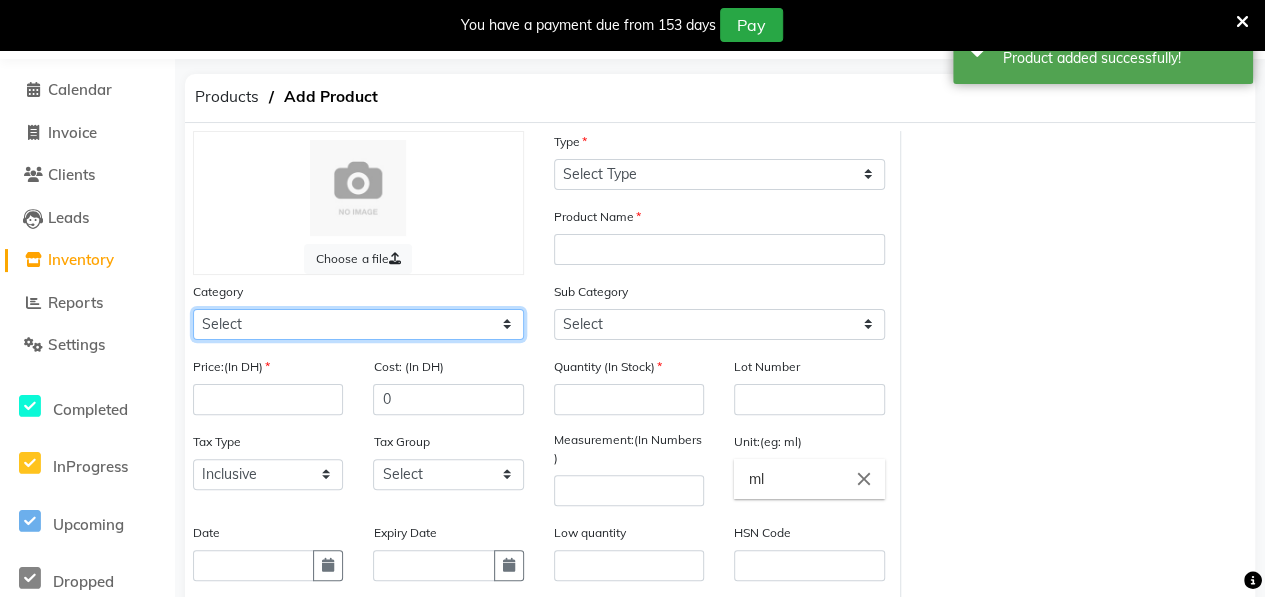 click on "Select Hair Skin Makeup Personal Care Appliances [PERSON_NAME] Waxing Disposable Threading Hands and Feet Beauty Planet [MEDICAL_DATA] Cadiveu Casmara [PERSON_NAME] Olaplex GOWN Other" 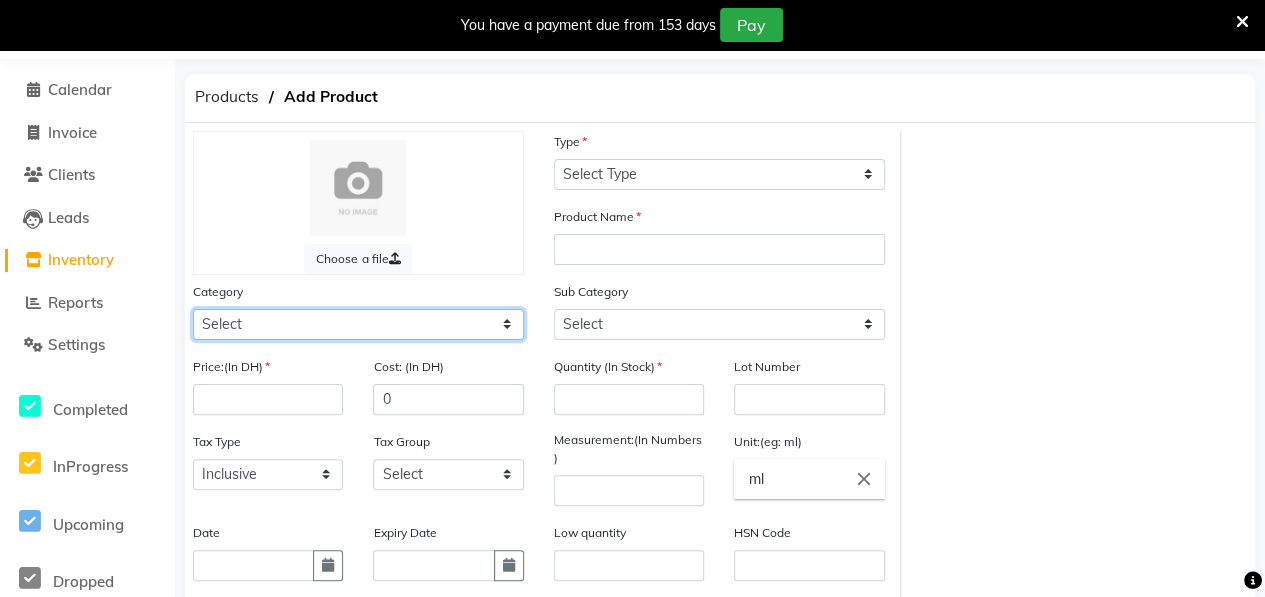 select on "462401100" 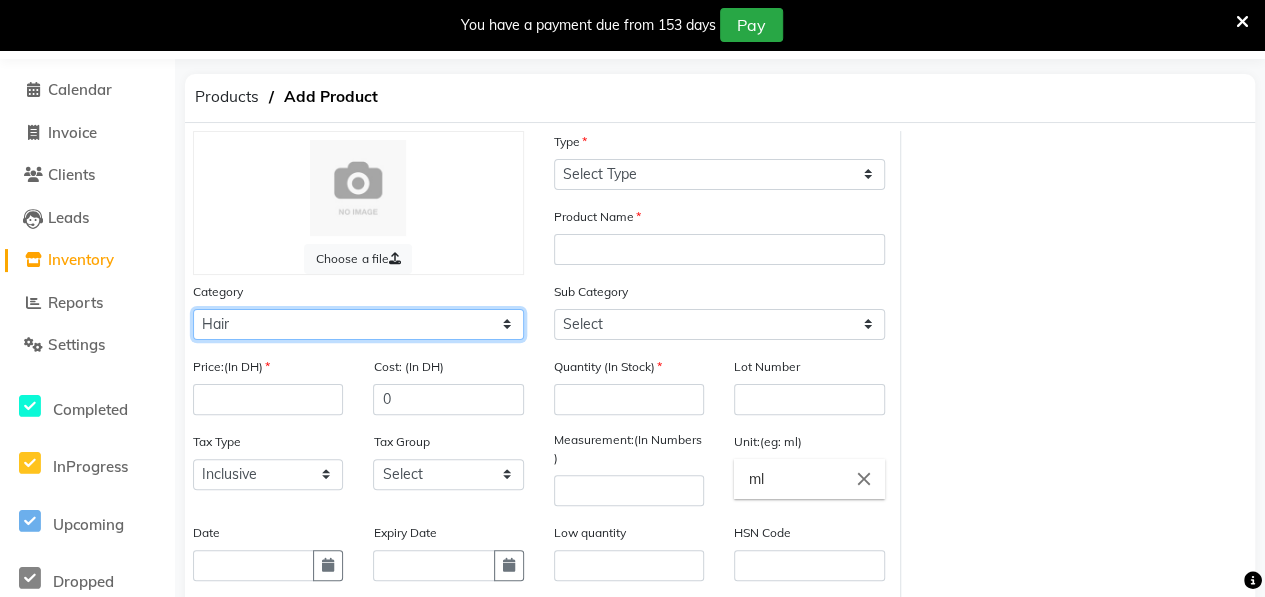 click on "Select Hair Skin Makeup Personal Care Appliances [PERSON_NAME] Waxing Disposable Threading Hands and Feet Beauty Planet [MEDICAL_DATA] Cadiveu Casmara [PERSON_NAME] Olaplex GOWN Other" 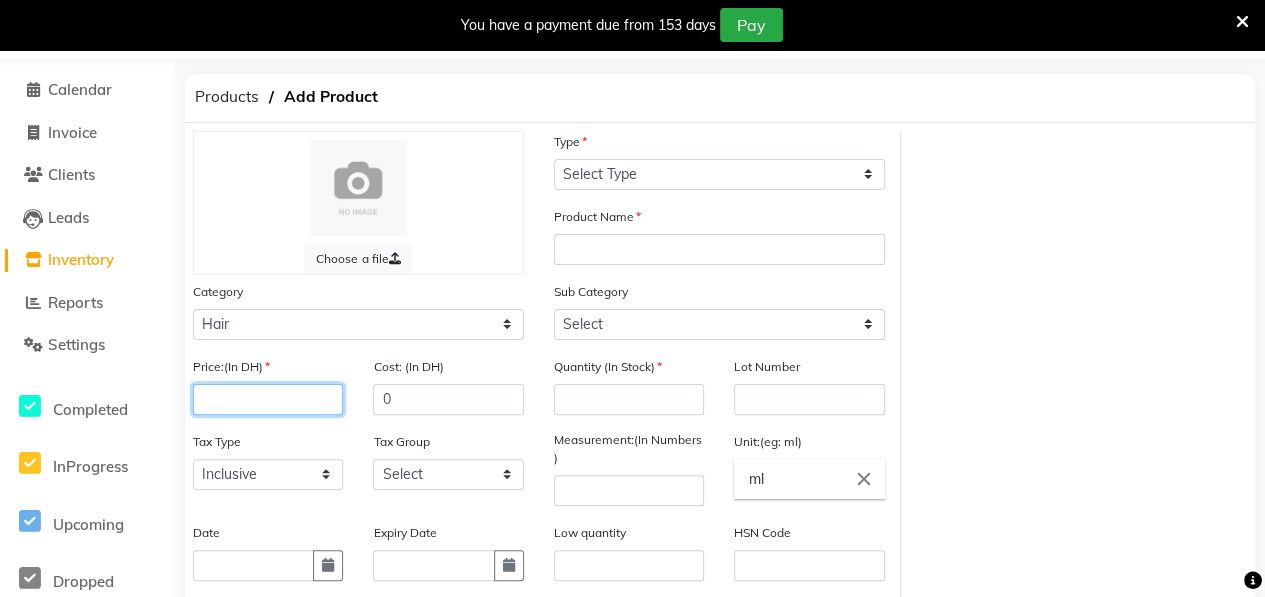click 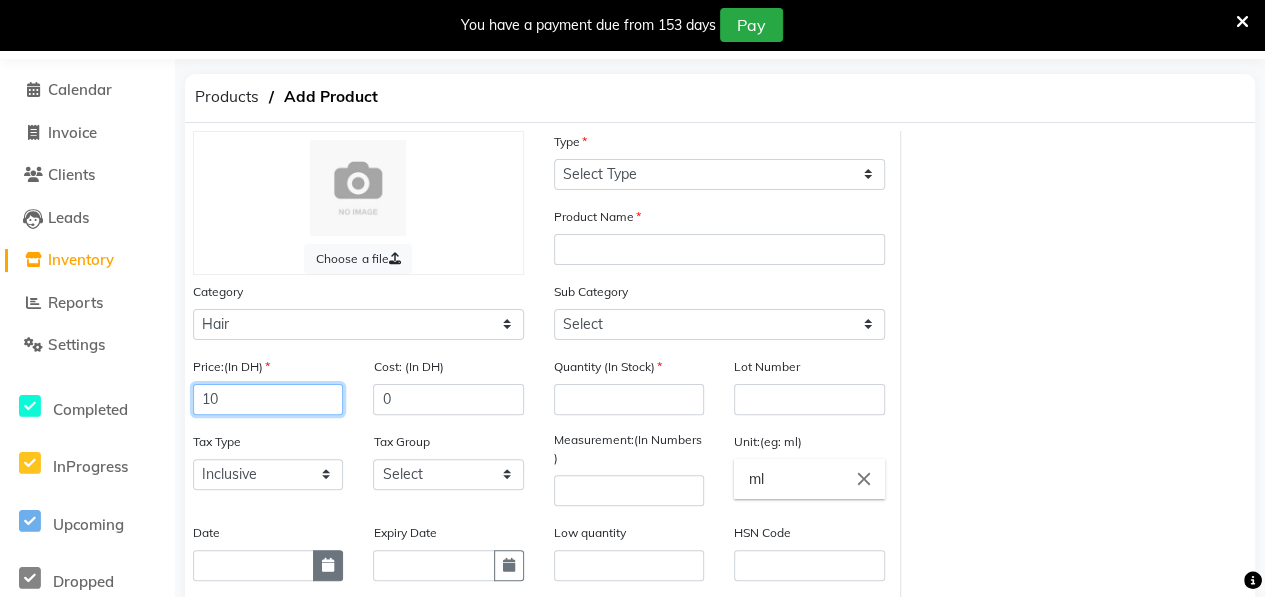 type on "10" 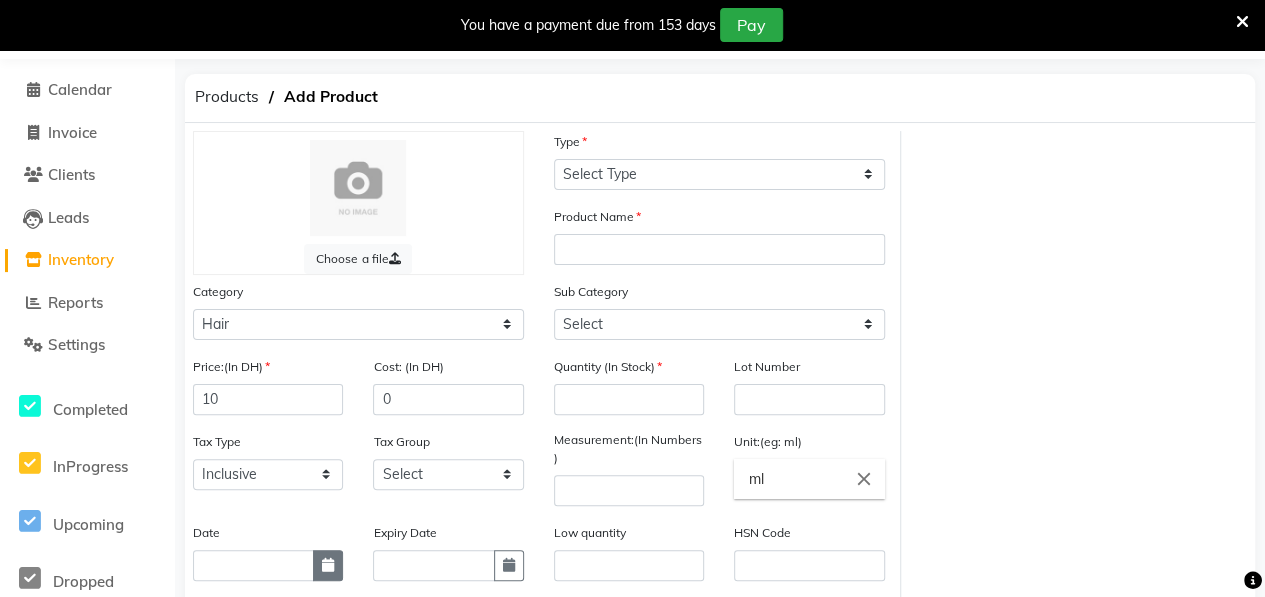 click 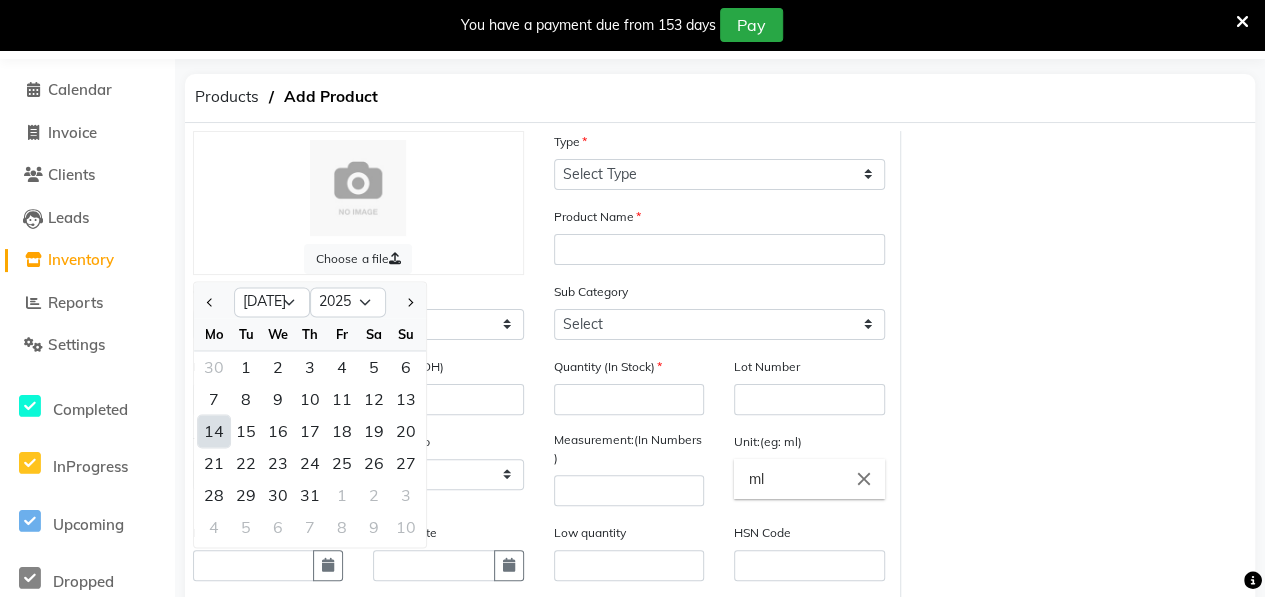 click on "14" 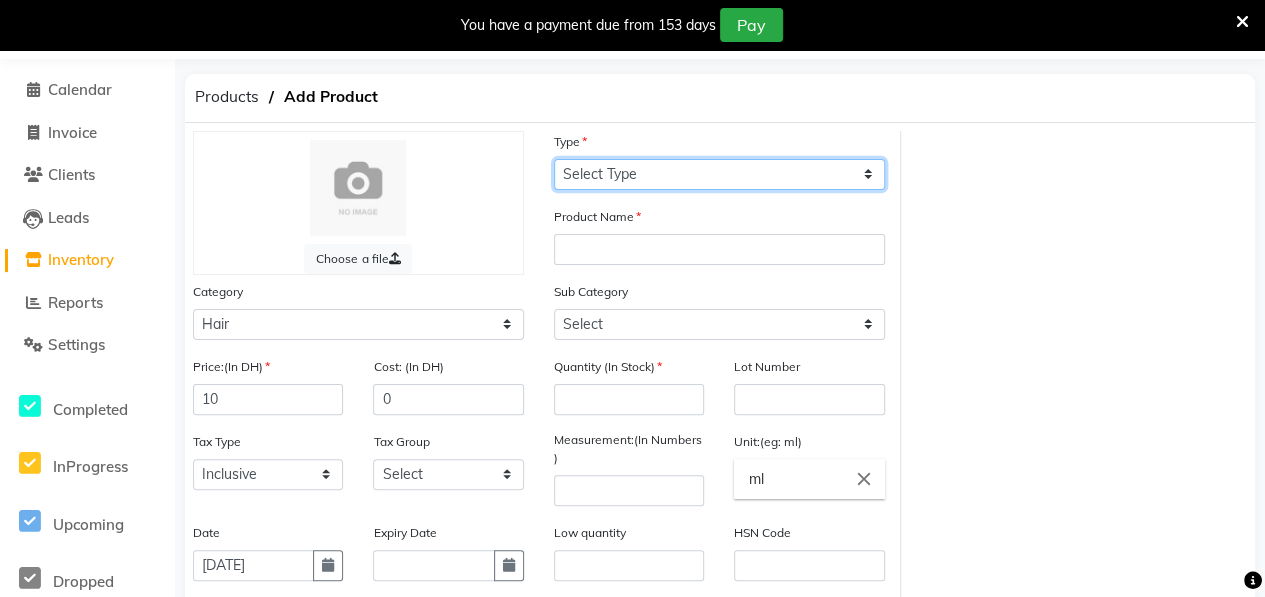 click on "Select Type Both Retail Consumable" 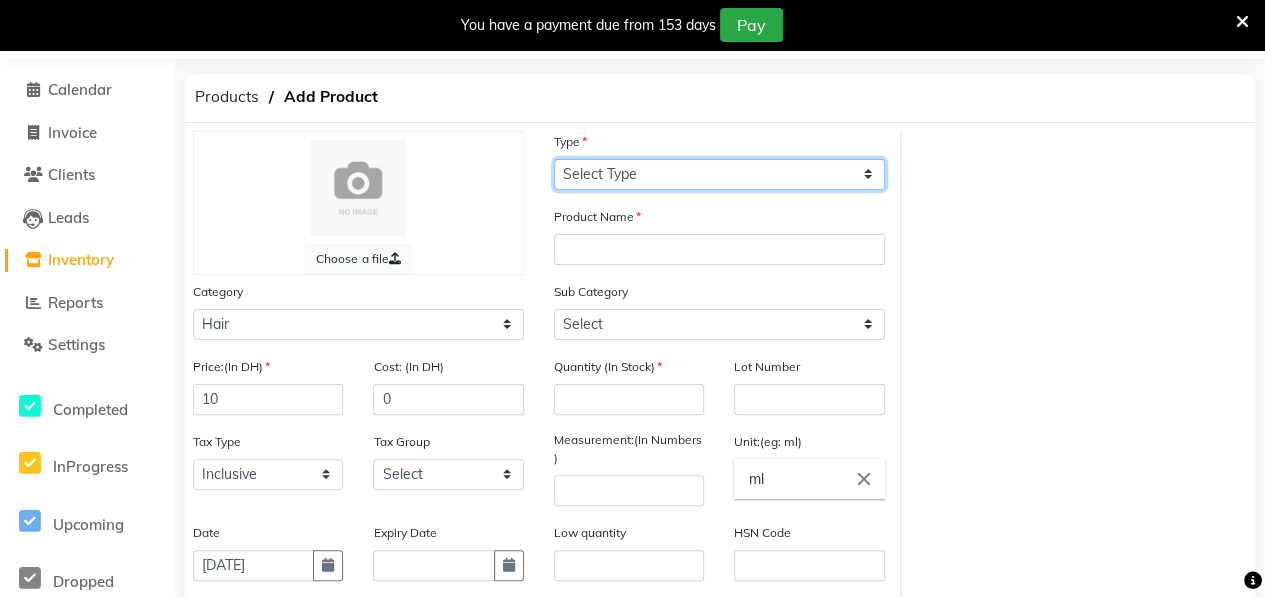 select on "C" 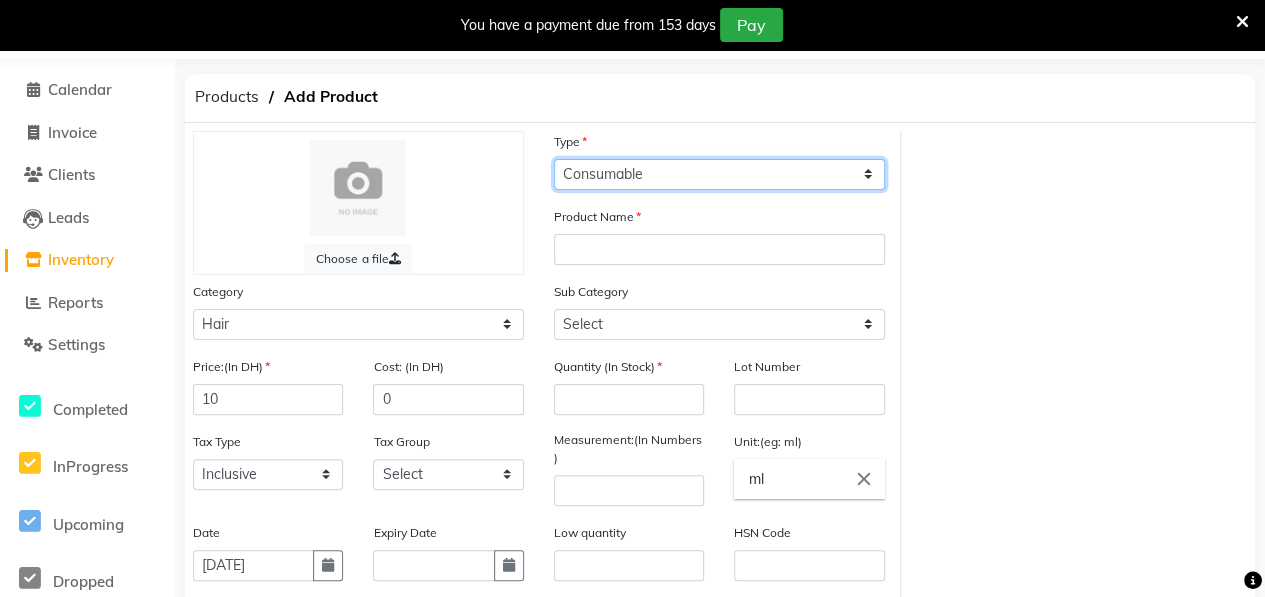 click on "Select Type Both Retail Consumable" 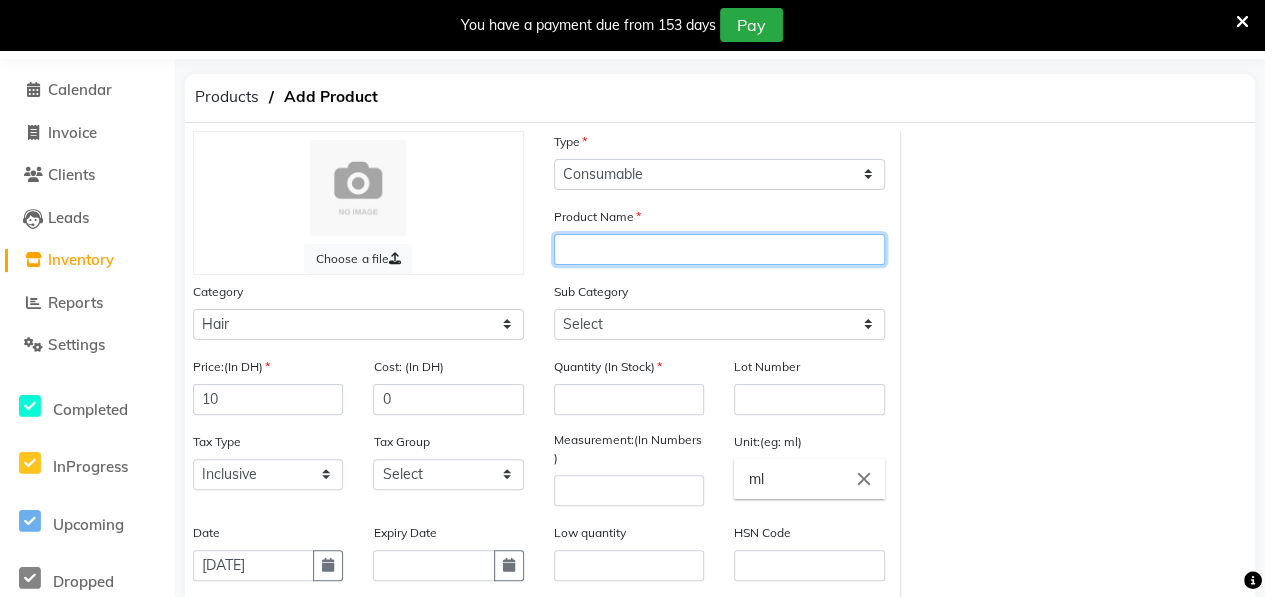 click 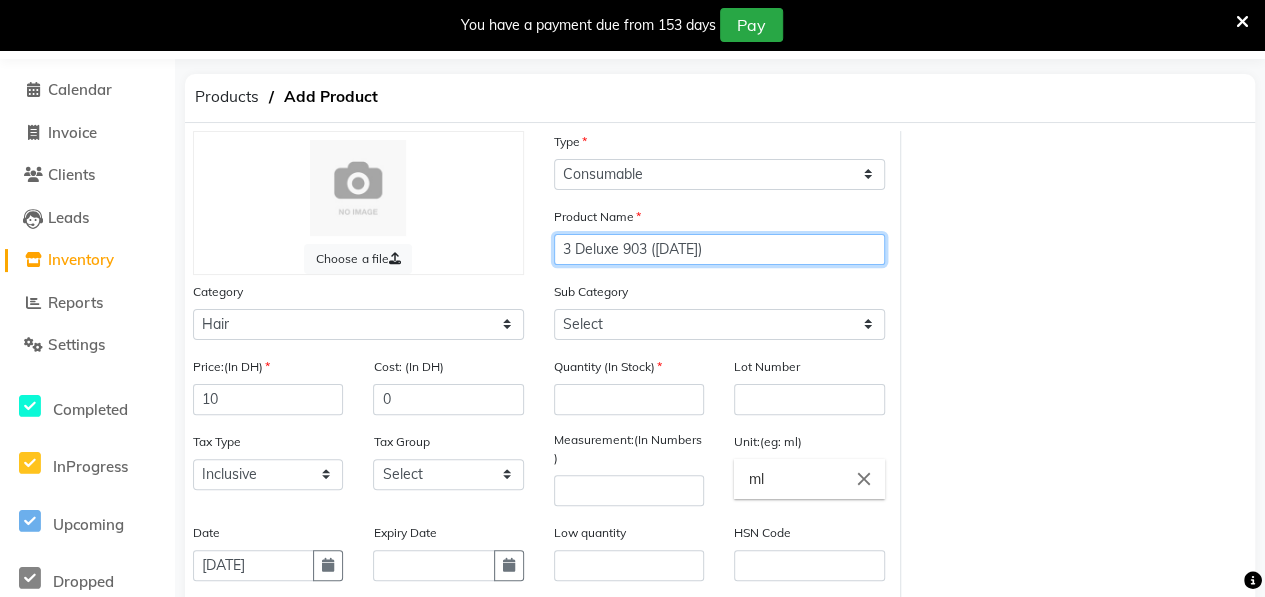 type on "3 Deluxe 903 ([DATE])" 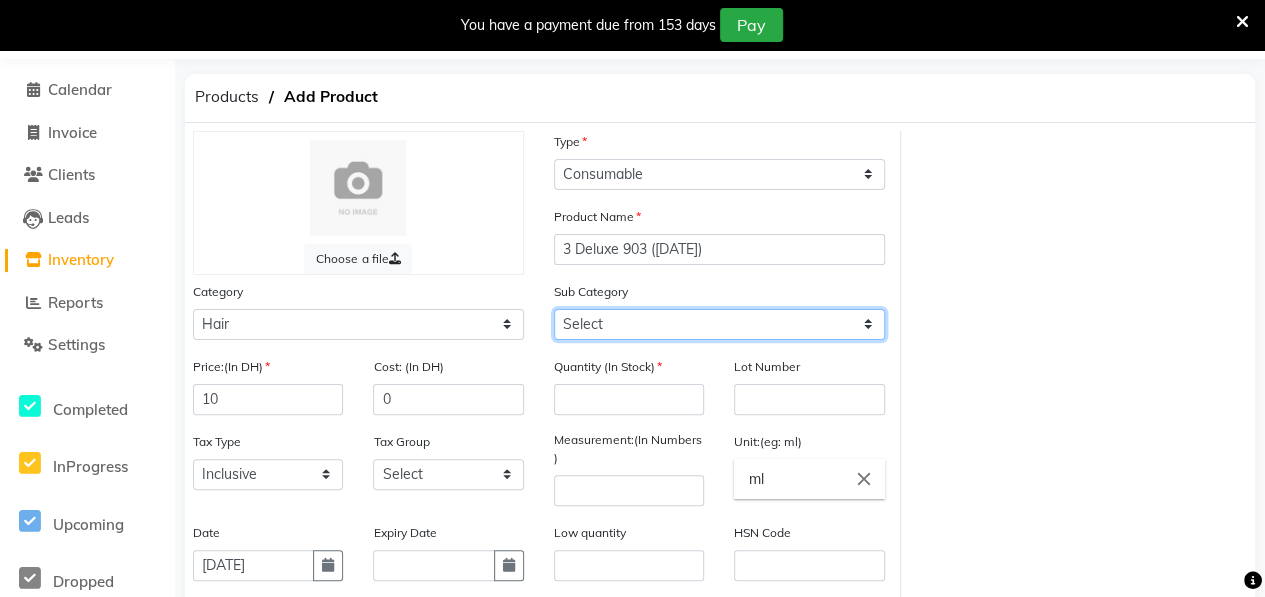 click on "Select Shampoo Conditioner Cream Mask Oil Serum Color Appliances Treatment Styling Kit & Combo Other" 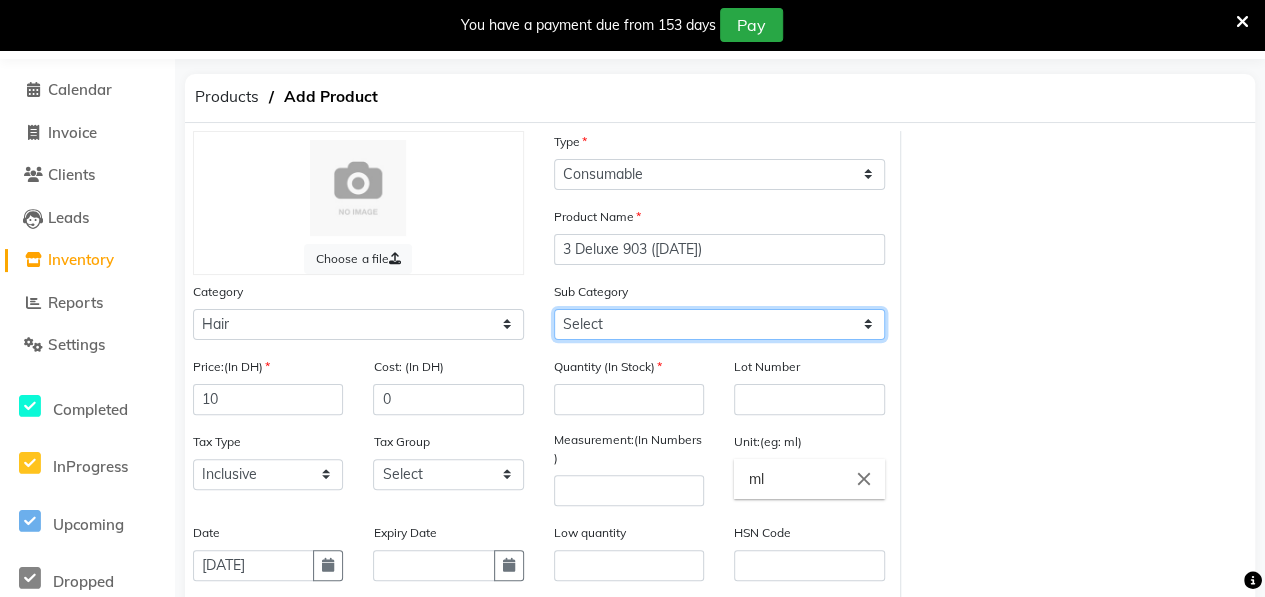 select on "462401107" 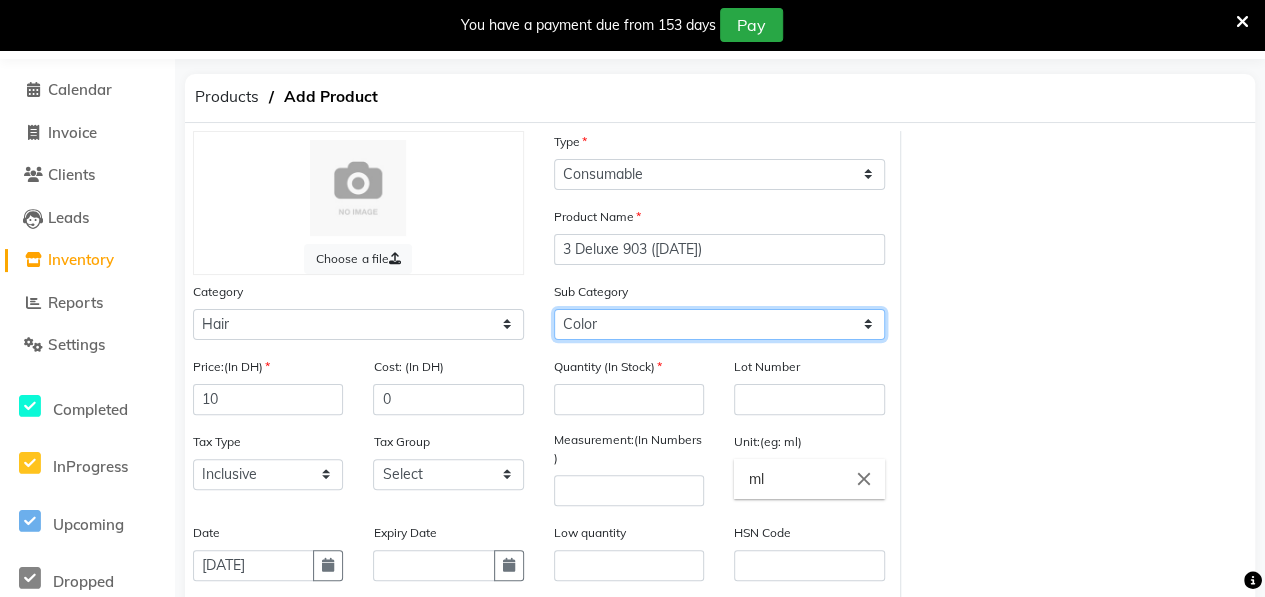 click on "Select Shampoo Conditioner Cream Mask Oil Serum Color Appliances Treatment Styling Kit & Combo Other" 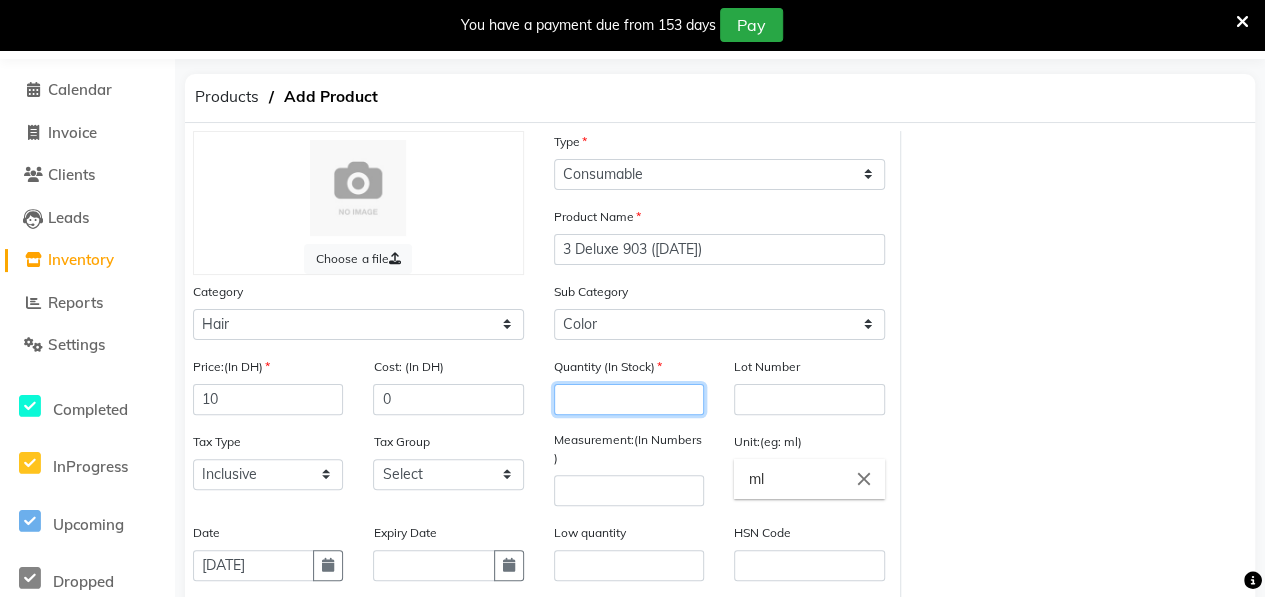 click 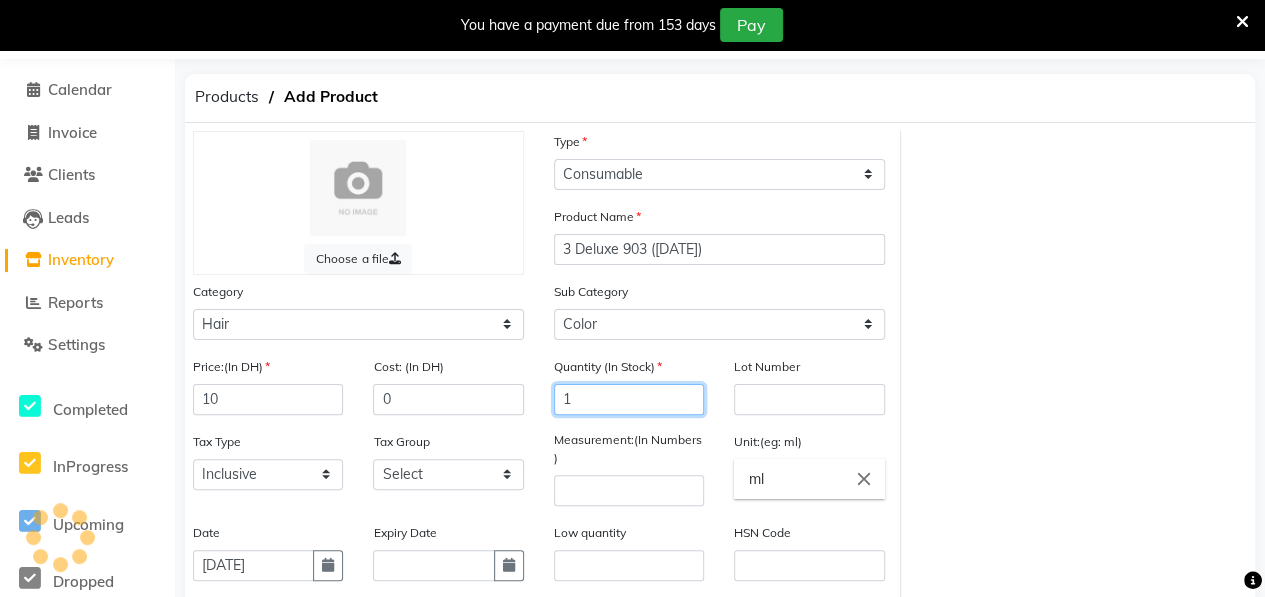 type on "1" 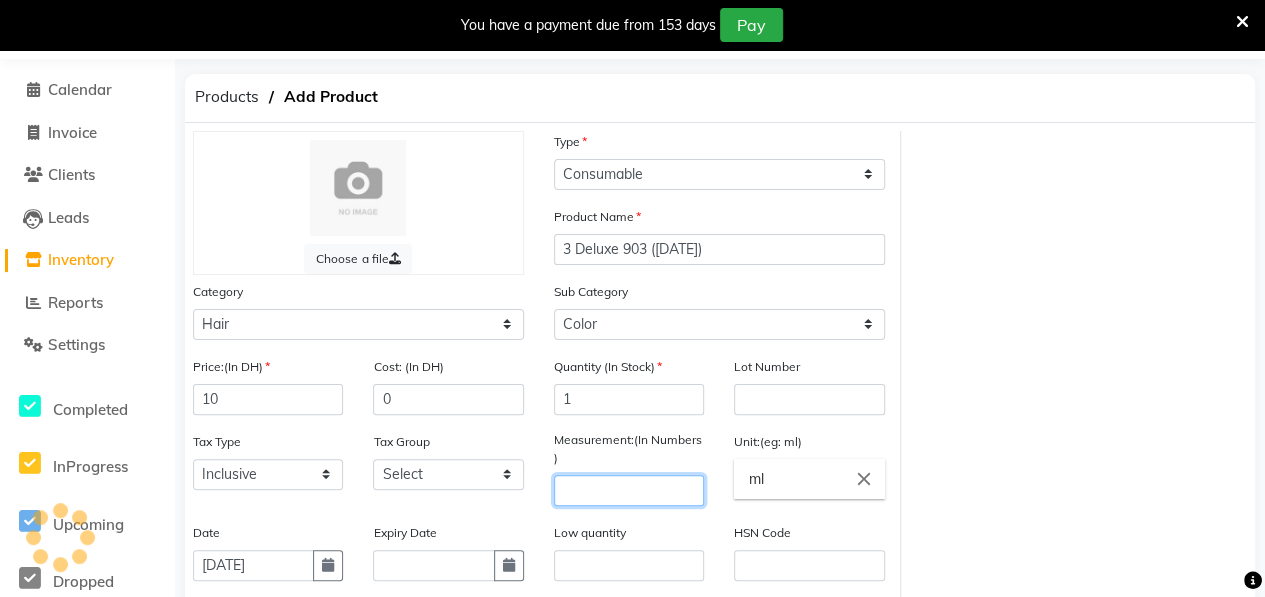 click 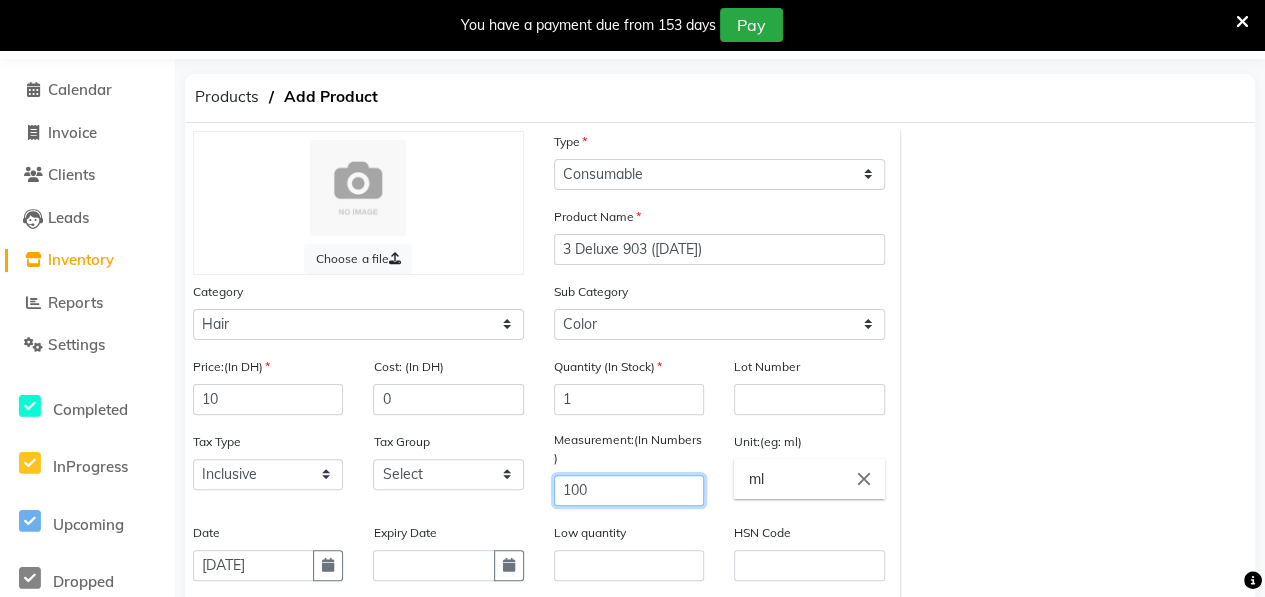 type on "100" 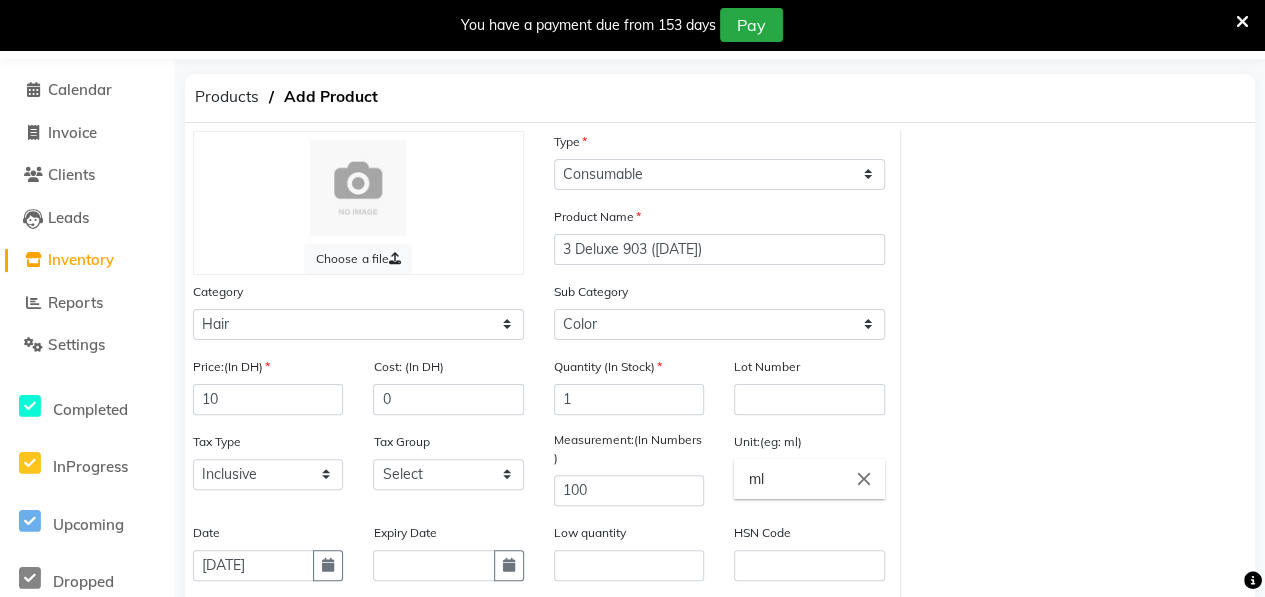 click on "Choose a file Type Select Type Both Retail Consumable Product Name 3 Deluxe 903 ([DATE]) Category Select Hair Skin Makeup Personal Care Appliances [PERSON_NAME] Waxing Disposable Threading Hands and Feet Beauty Planet [MEDICAL_DATA] Cadiveu Casmara Cheryls Olaplex GOWN Other Sub Category Select Shampoo Conditioner Cream Mask Oil Serum Color Appliances Treatment Styling Kit & Combo Other Price:(In DH) 10 Cost: (In DH) 0 Quantity (In Stock) 1 Lot Number Tax Type Select Inclusive Exclusive Tax Group Select GST Measurement:(In Numbers ) 100 Unit:(eg: ml) ml close Date [DATE] Expiry Date Low quantity HSN Code Sku number Product Code Brand Select brand or add custom brand    × Remark Description" 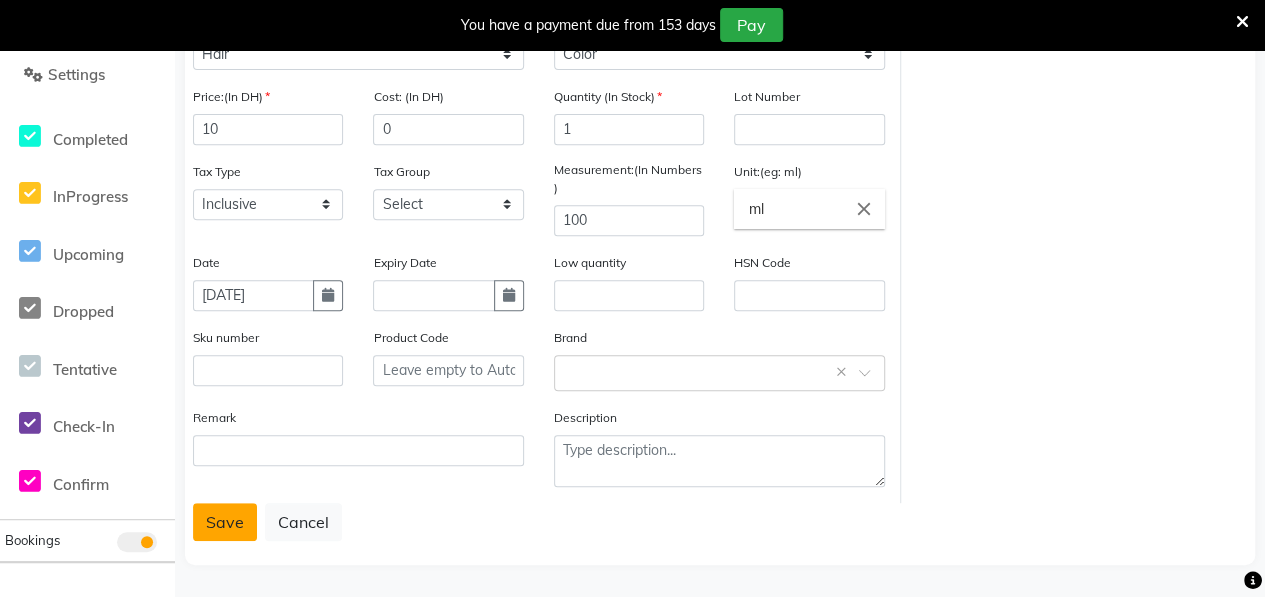 click on "Save" 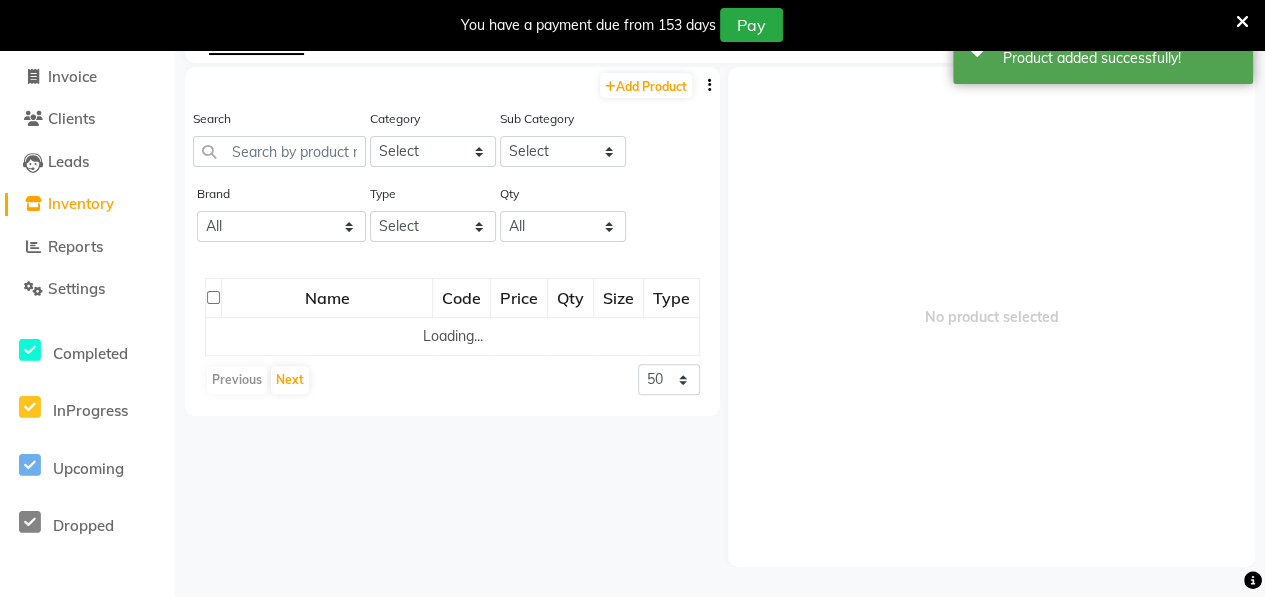 scroll, scrollTop: 62, scrollLeft: 0, axis: vertical 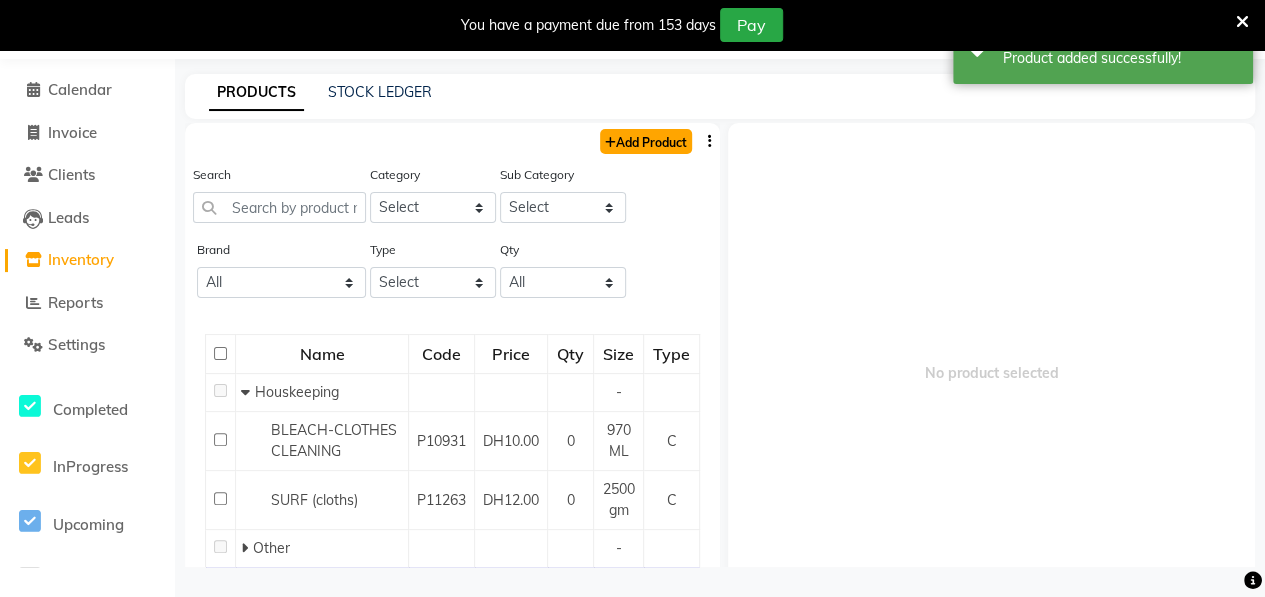 click on "Add Product" 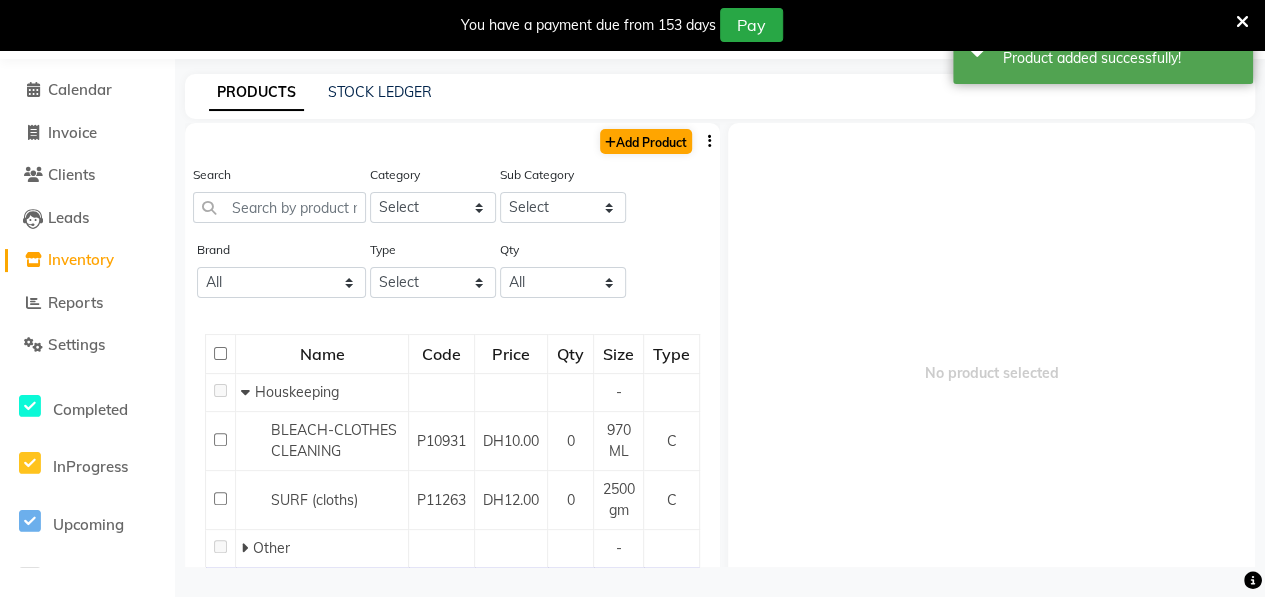 select on "true" 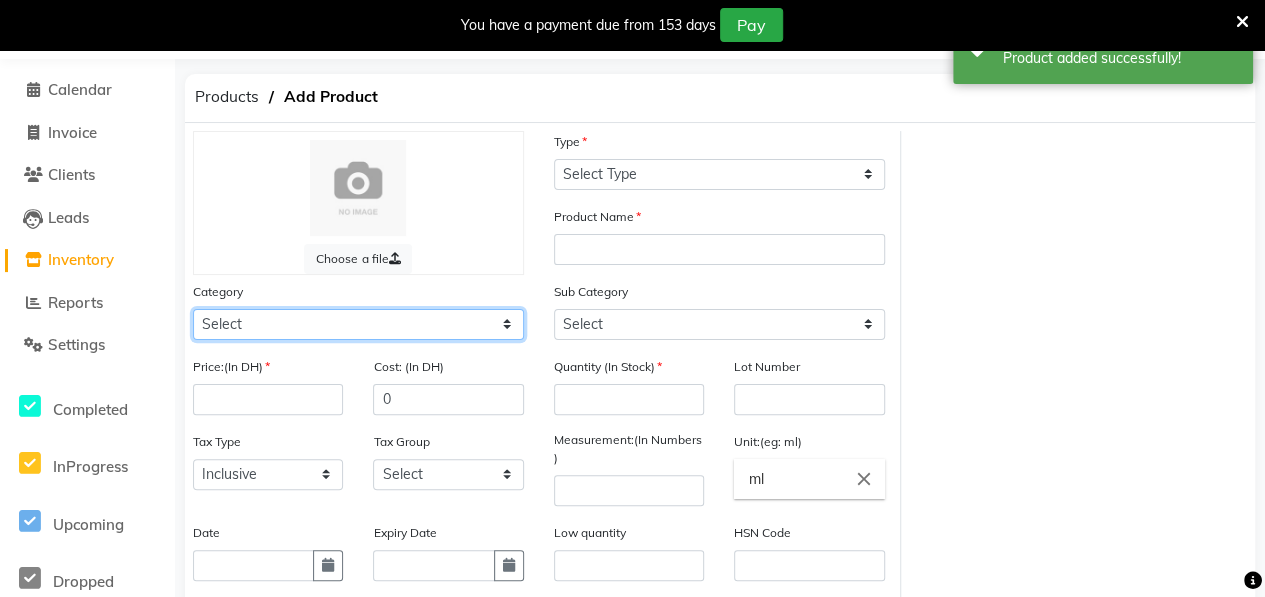 click on "Select Hair Skin Makeup Personal Care Appliances [PERSON_NAME] Waxing Disposable Threading Hands and Feet Beauty Planet [MEDICAL_DATA] Cadiveu Casmara [PERSON_NAME] Olaplex GOWN Other" 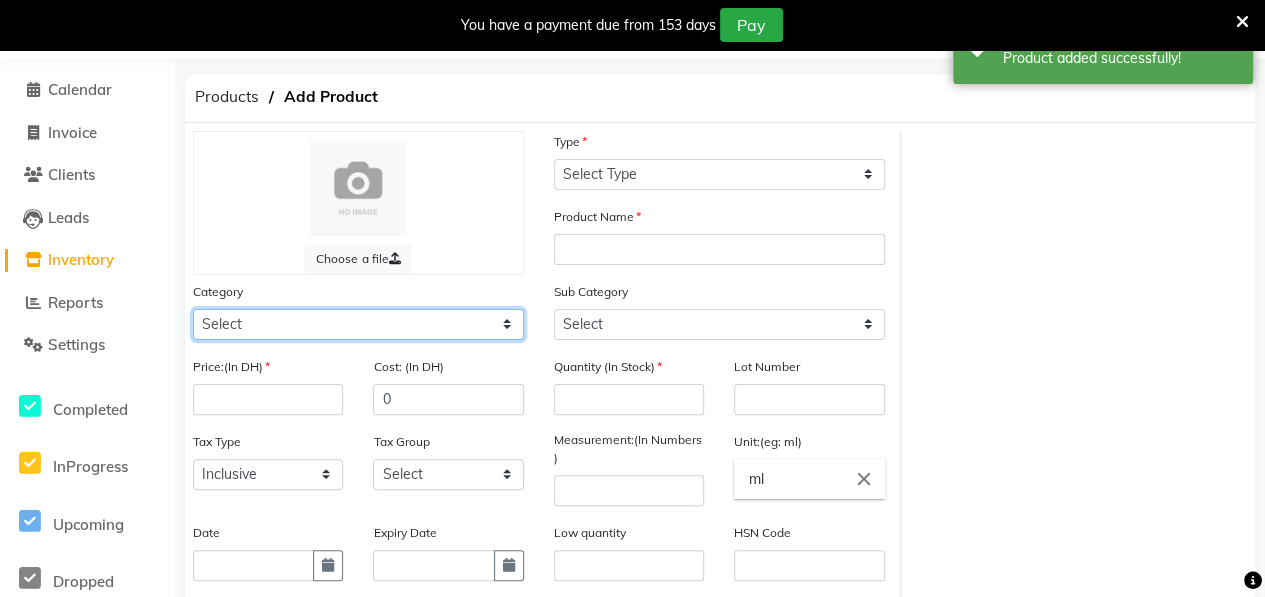 select on "462401100" 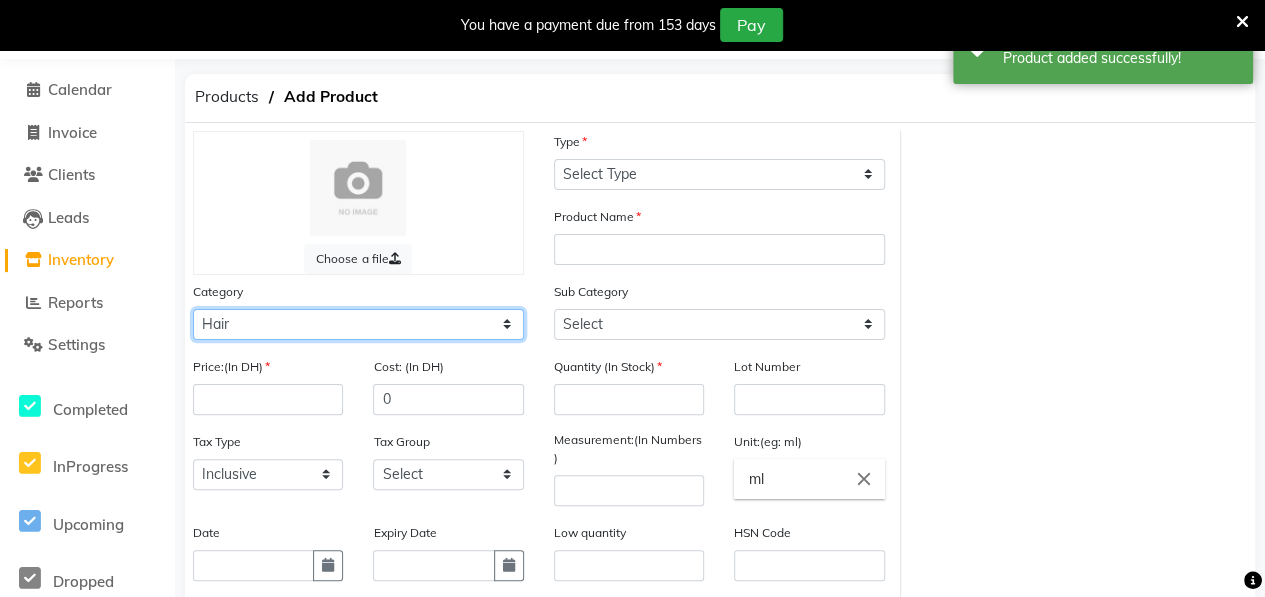 click on "Select Hair Skin Makeup Personal Care Appliances [PERSON_NAME] Waxing Disposable Threading Hands and Feet Beauty Planet [MEDICAL_DATA] Cadiveu Casmara [PERSON_NAME] Olaplex GOWN Other" 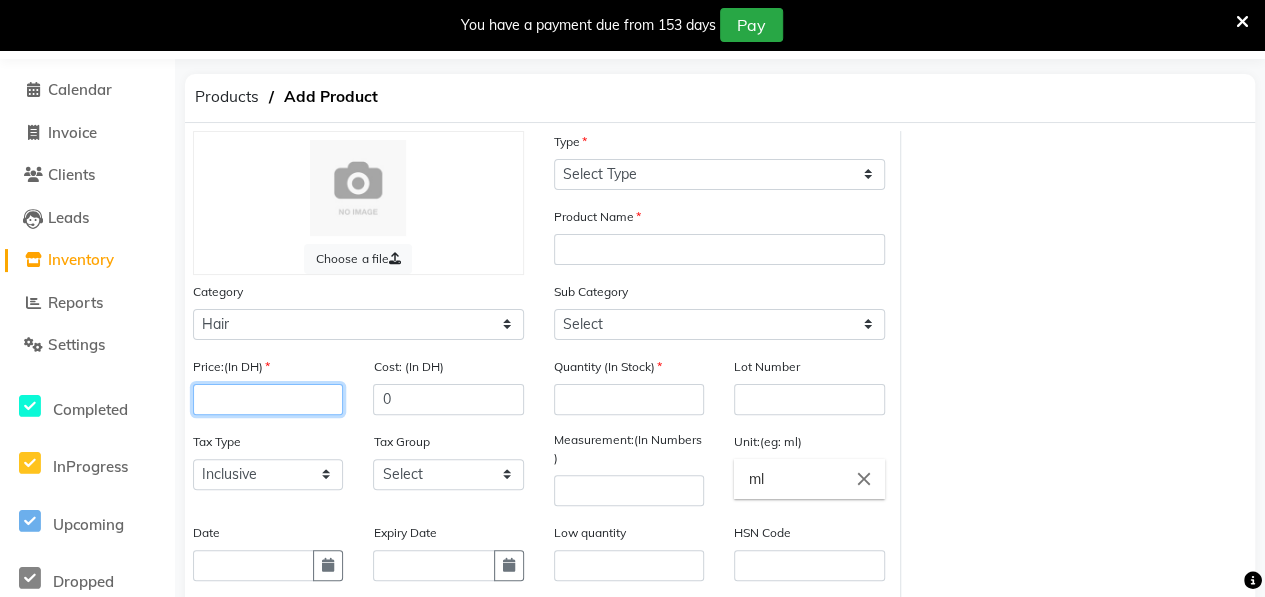 click 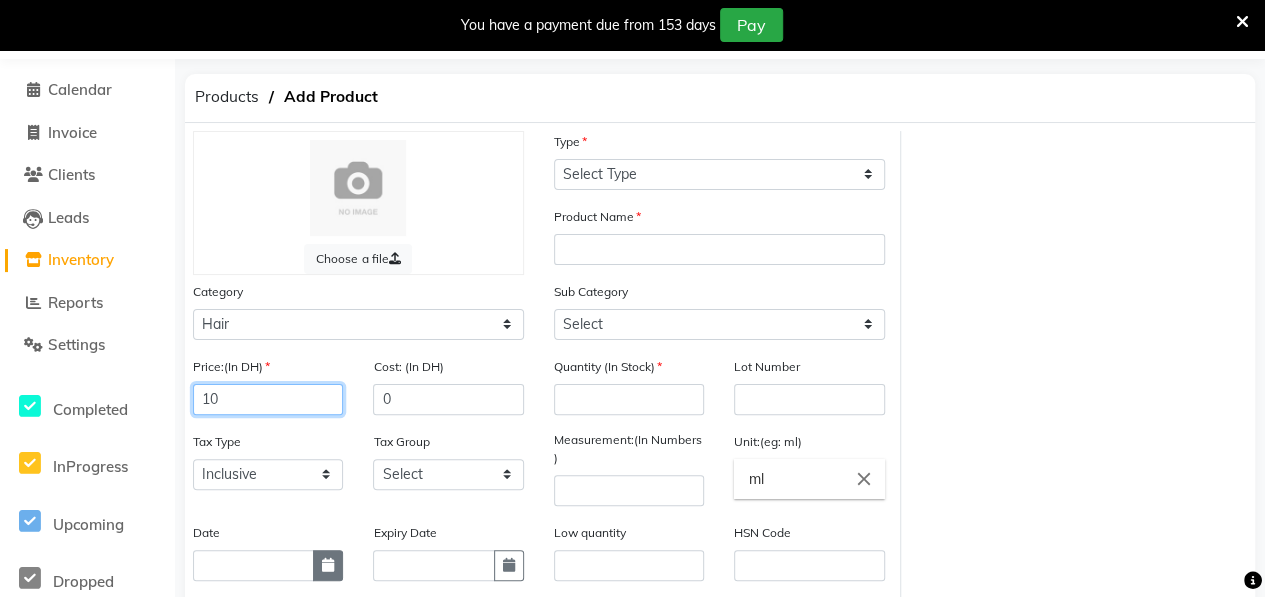 type on "10" 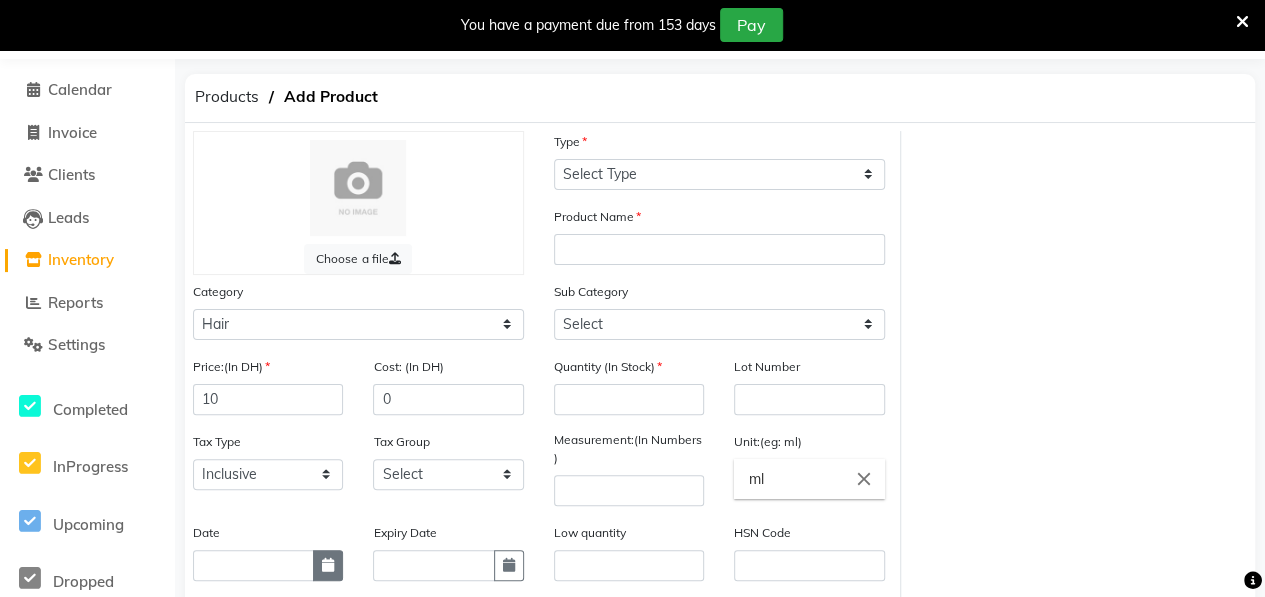 click 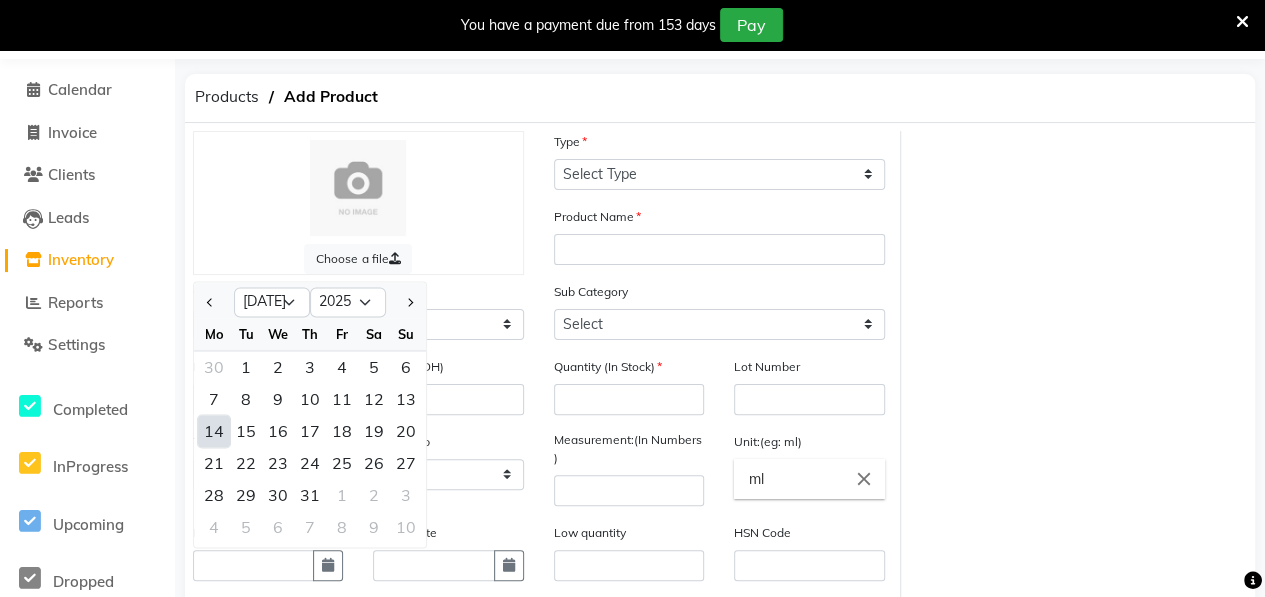 click on "14" 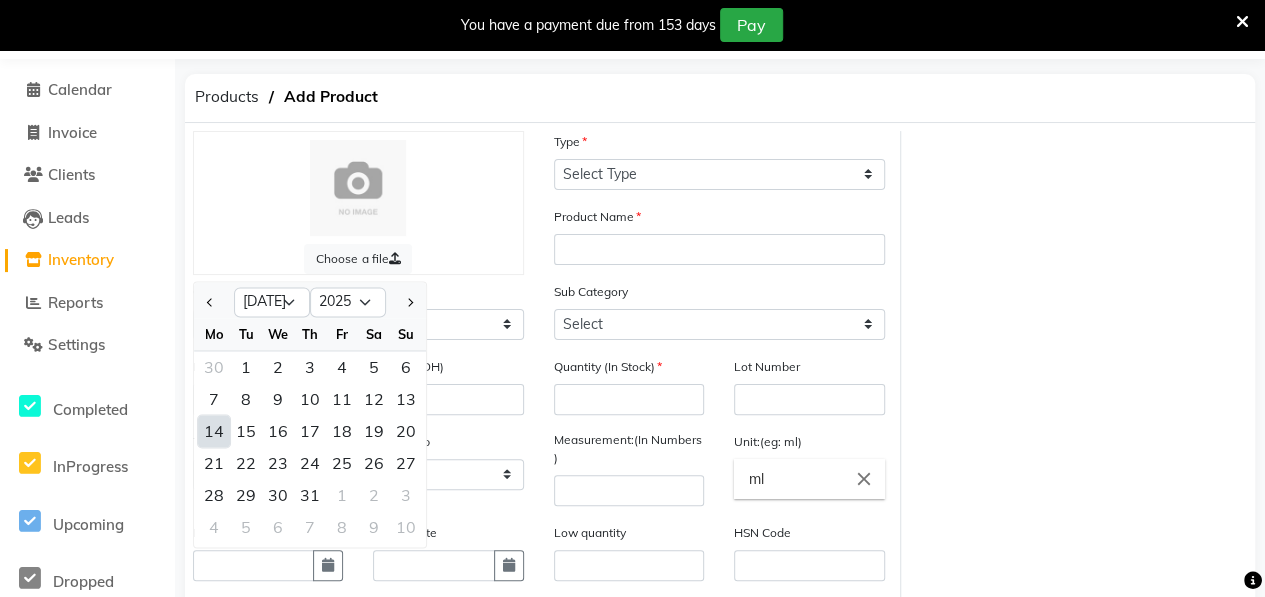 type on "[DATE]" 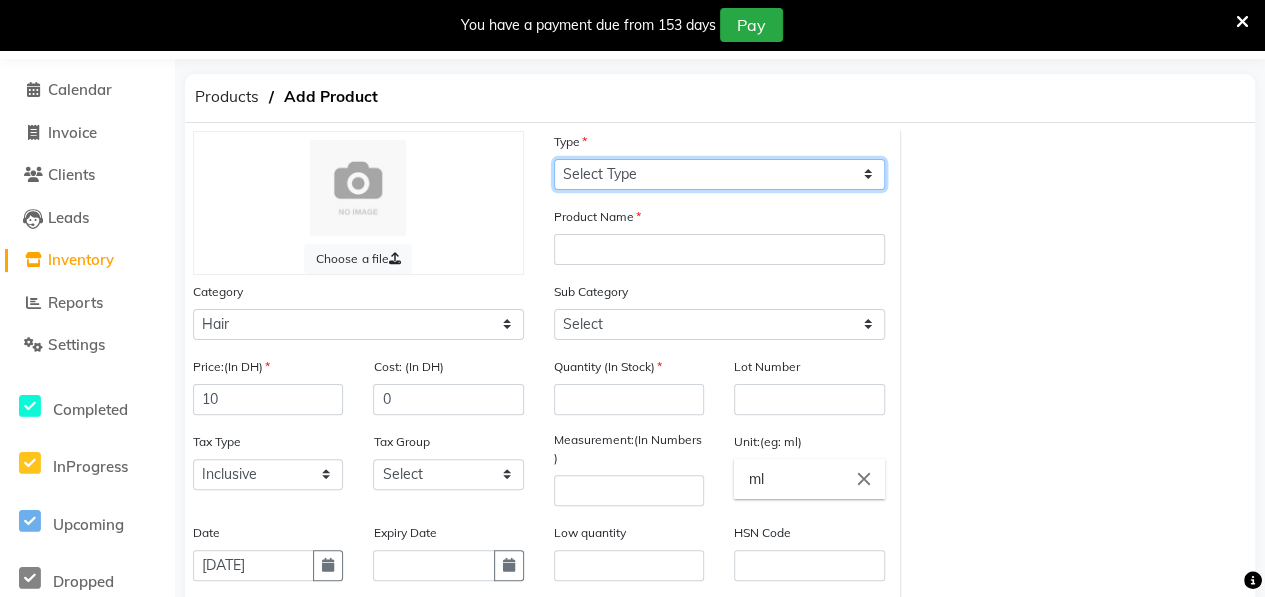 click on "Select Type Both Retail Consumable" 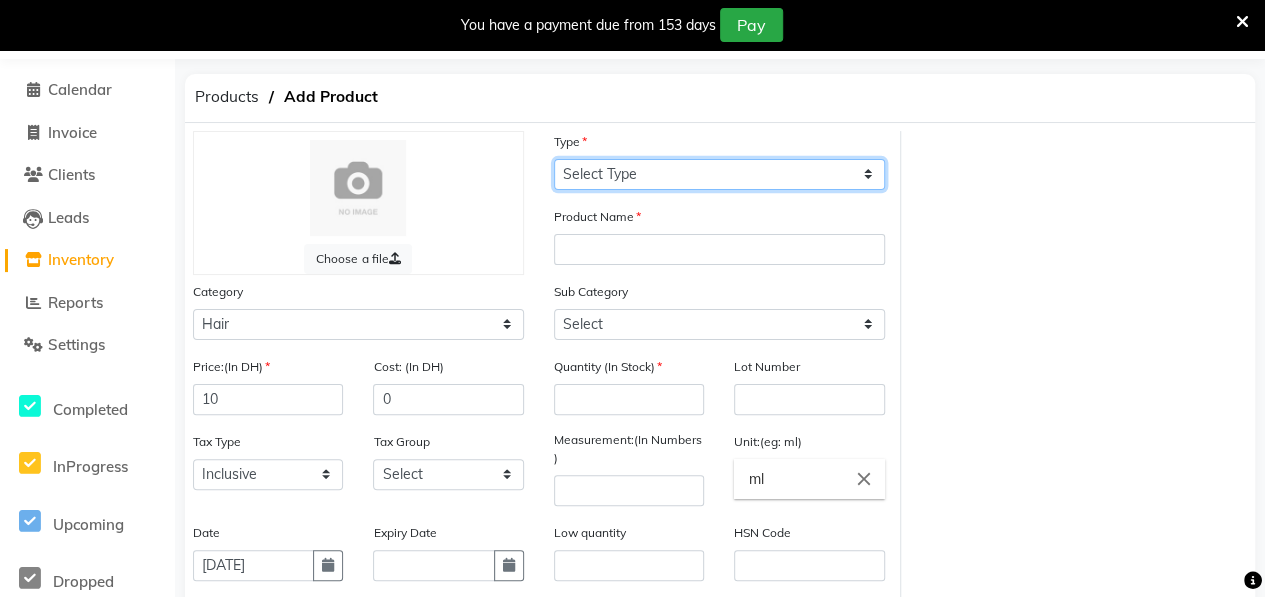 select on "C" 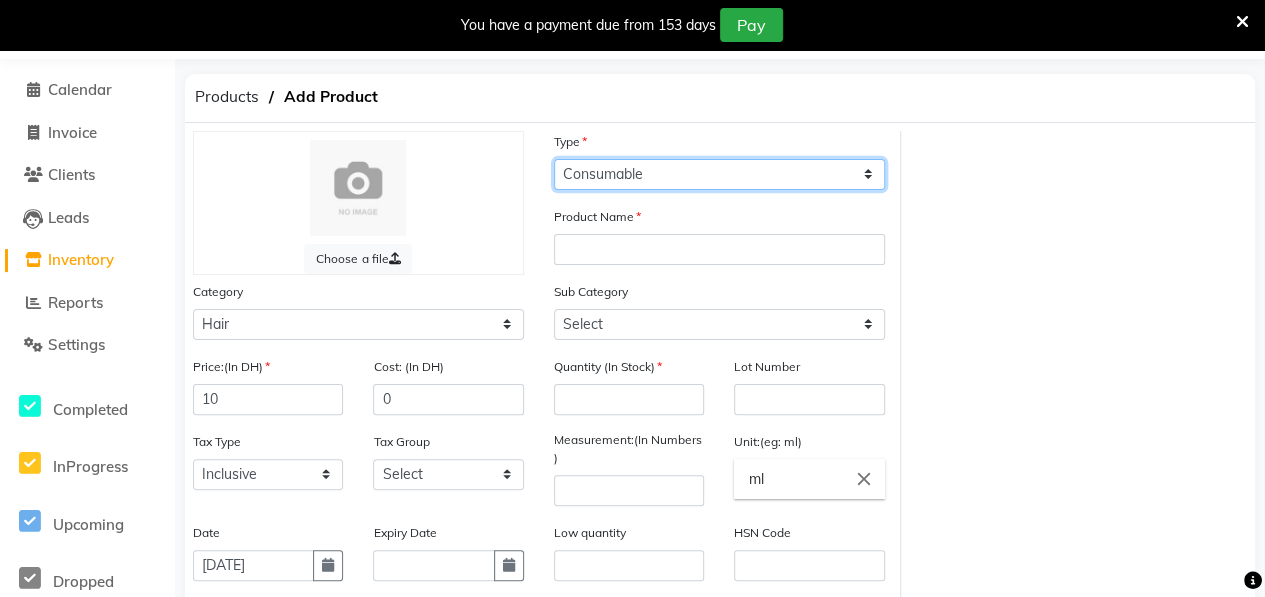 click on "Select Type Both Retail Consumable" 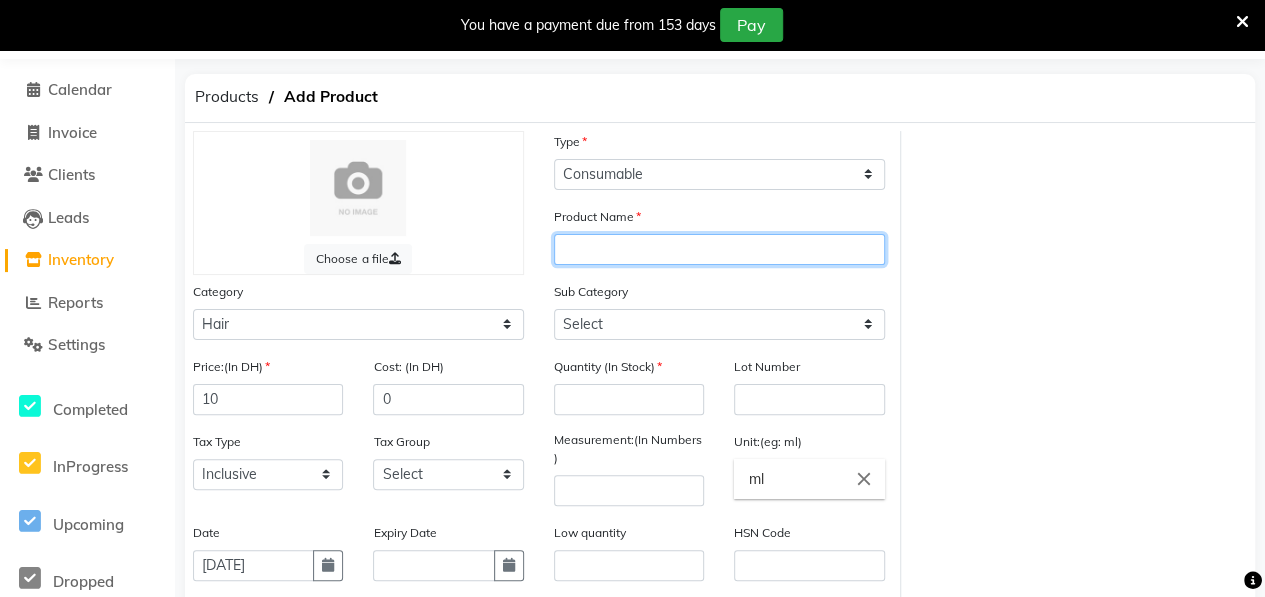 click 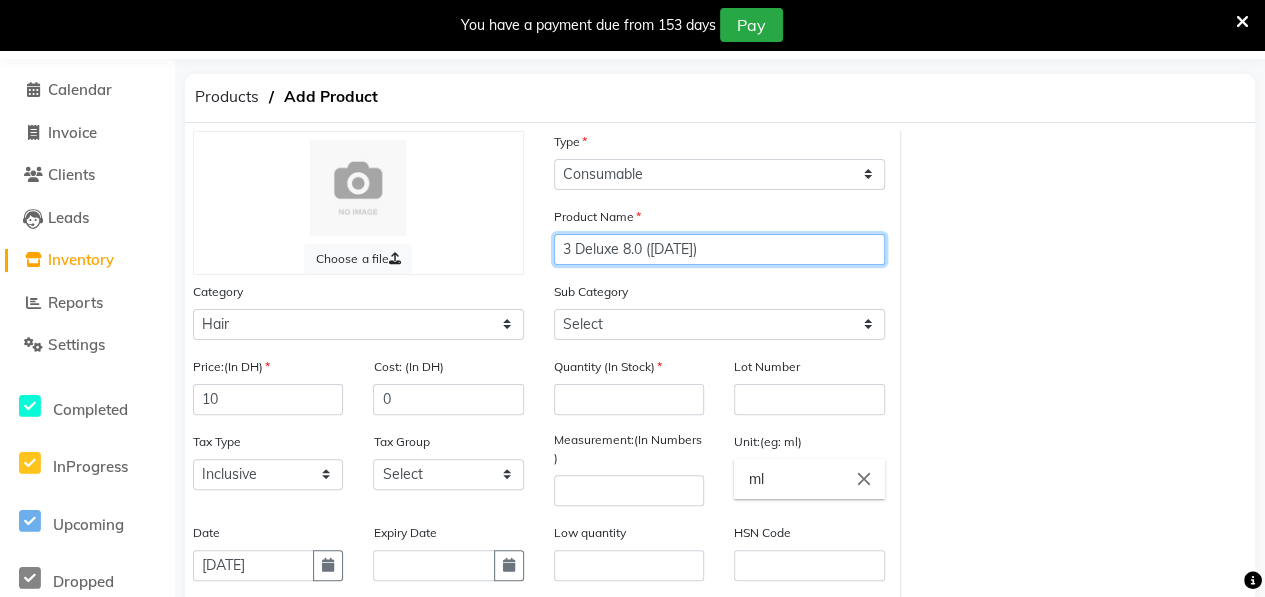 type on "3 Deluxe 8.0 ([DATE])" 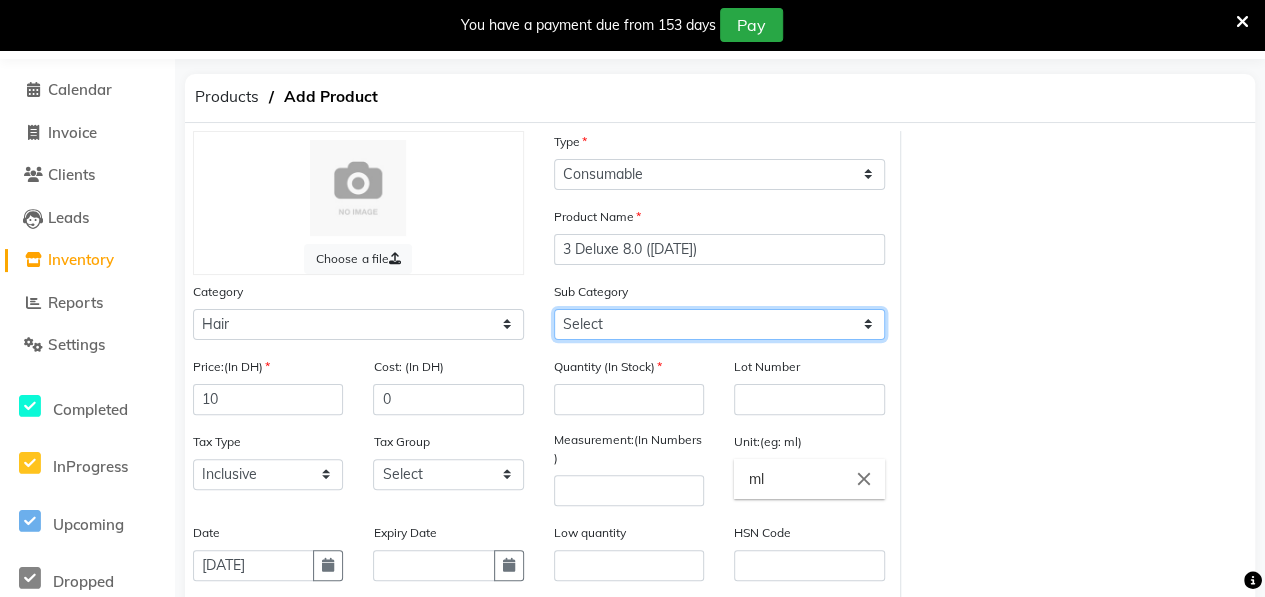 click on "Select Shampoo Conditioner Cream Mask Oil Serum Color Appliances Treatment Styling Kit & Combo Other" 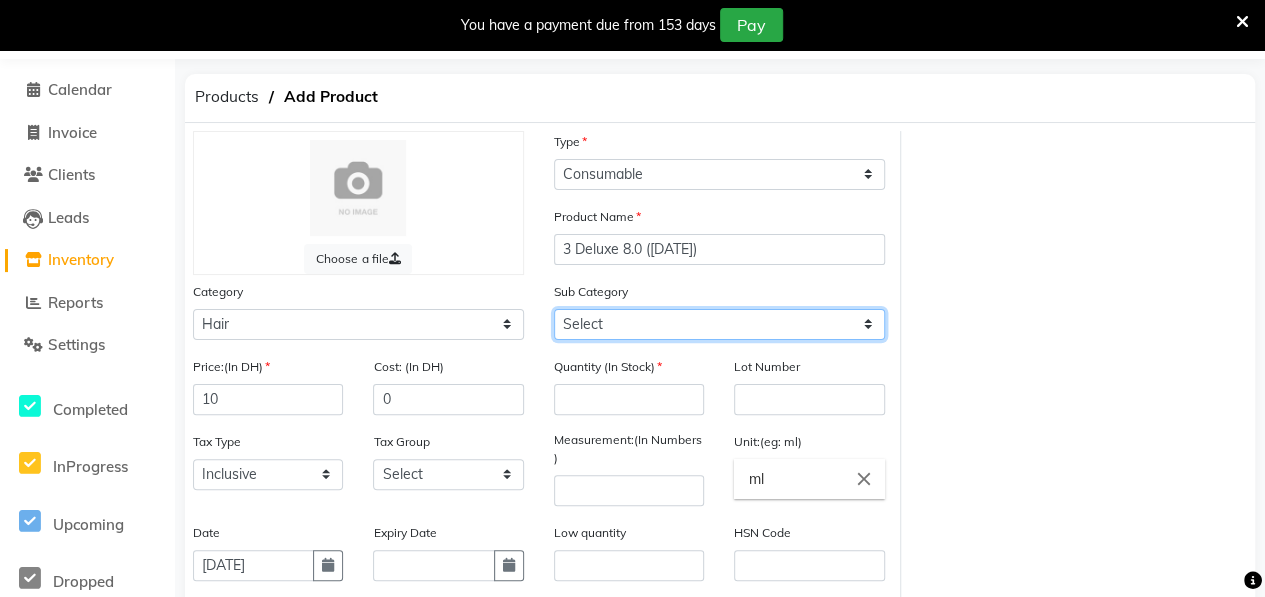 select on "462401107" 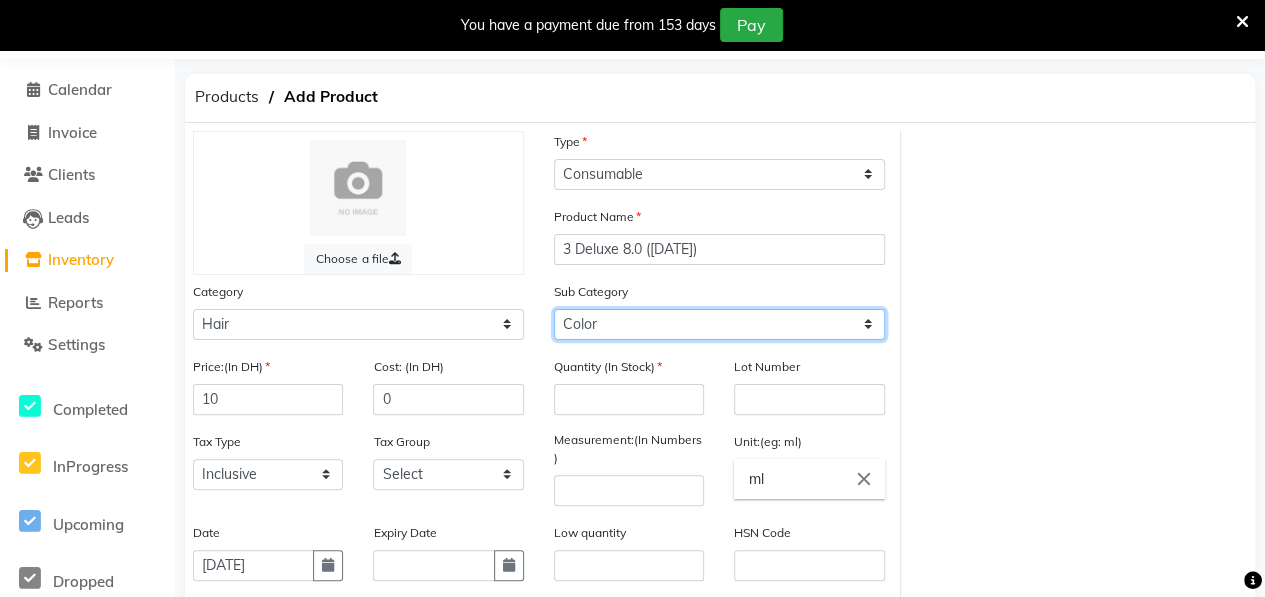 click on "Select Shampoo Conditioner Cream Mask Oil Serum Color Appliances Treatment Styling Kit & Combo Other" 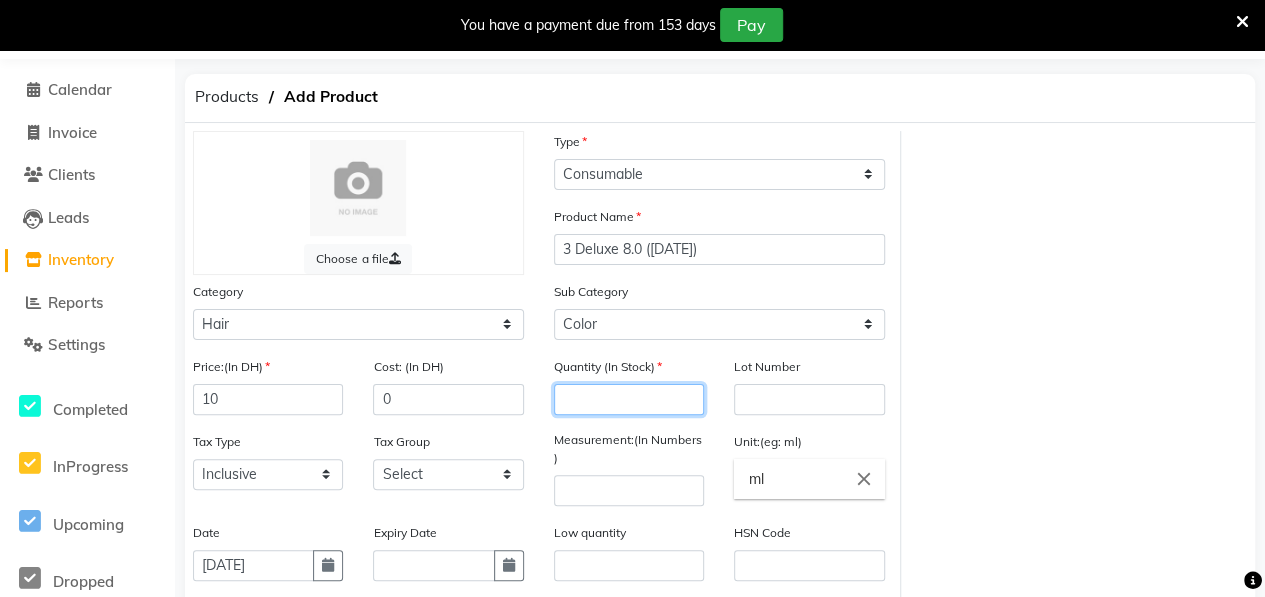 click 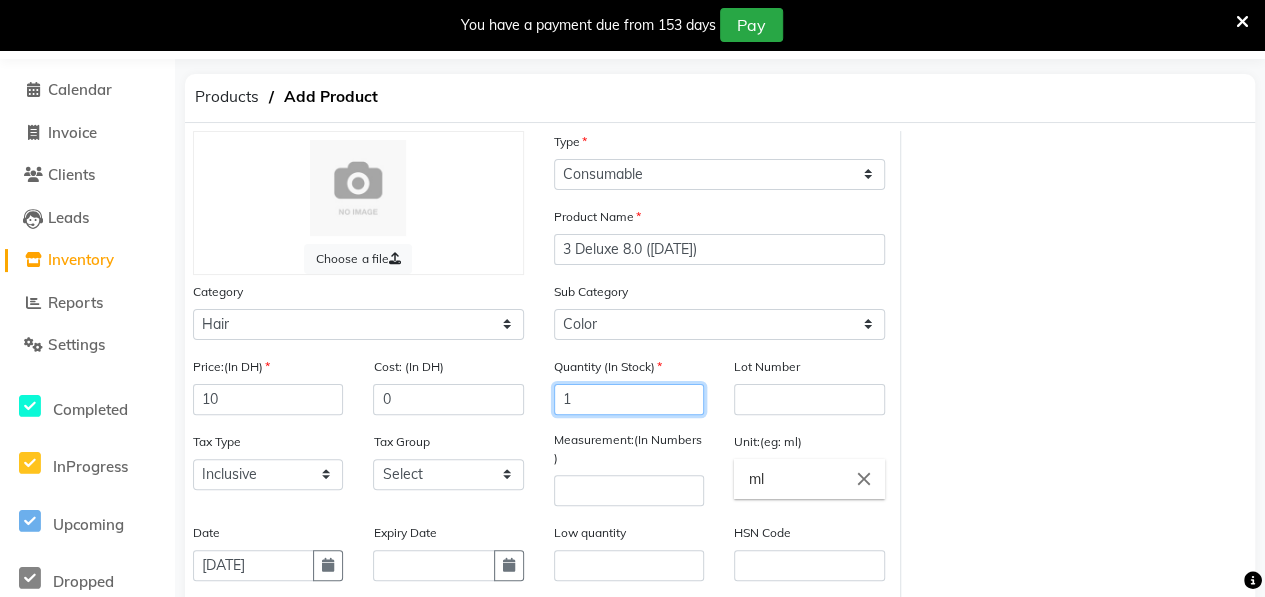 type on "1" 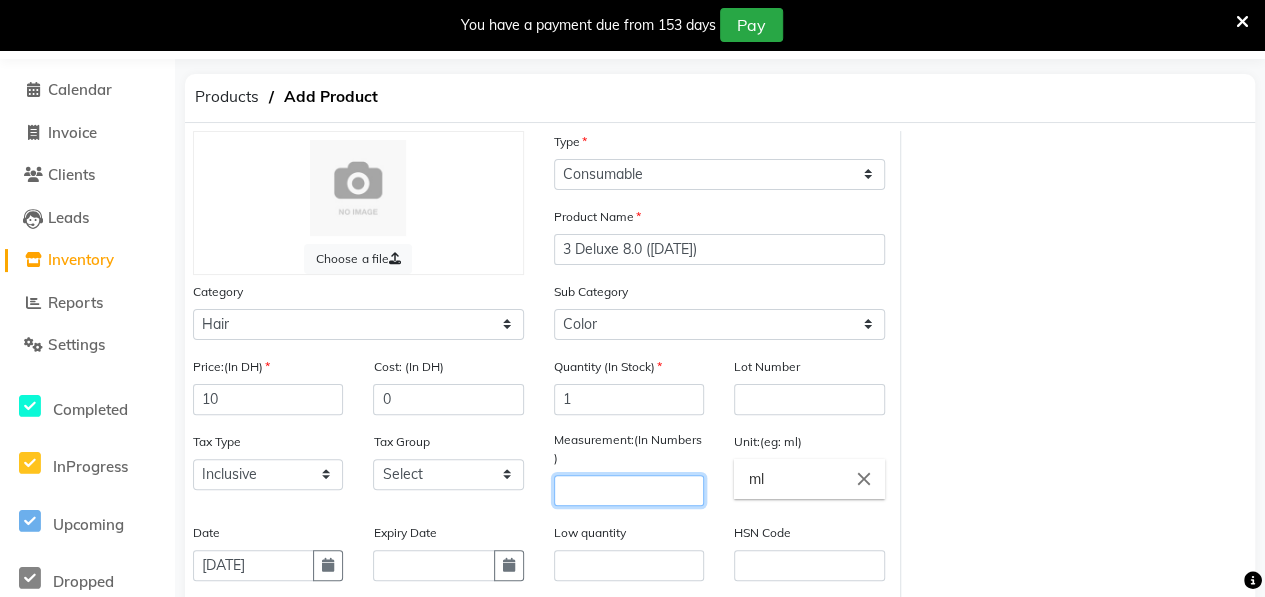 click 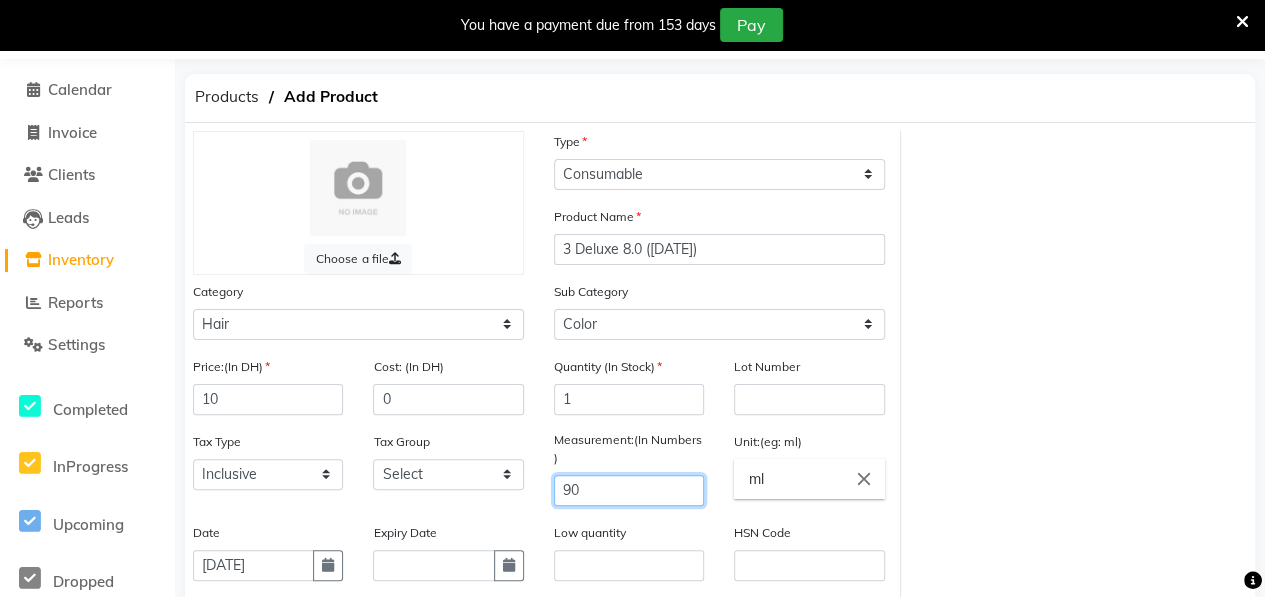 scroll, scrollTop: 332, scrollLeft: 0, axis: vertical 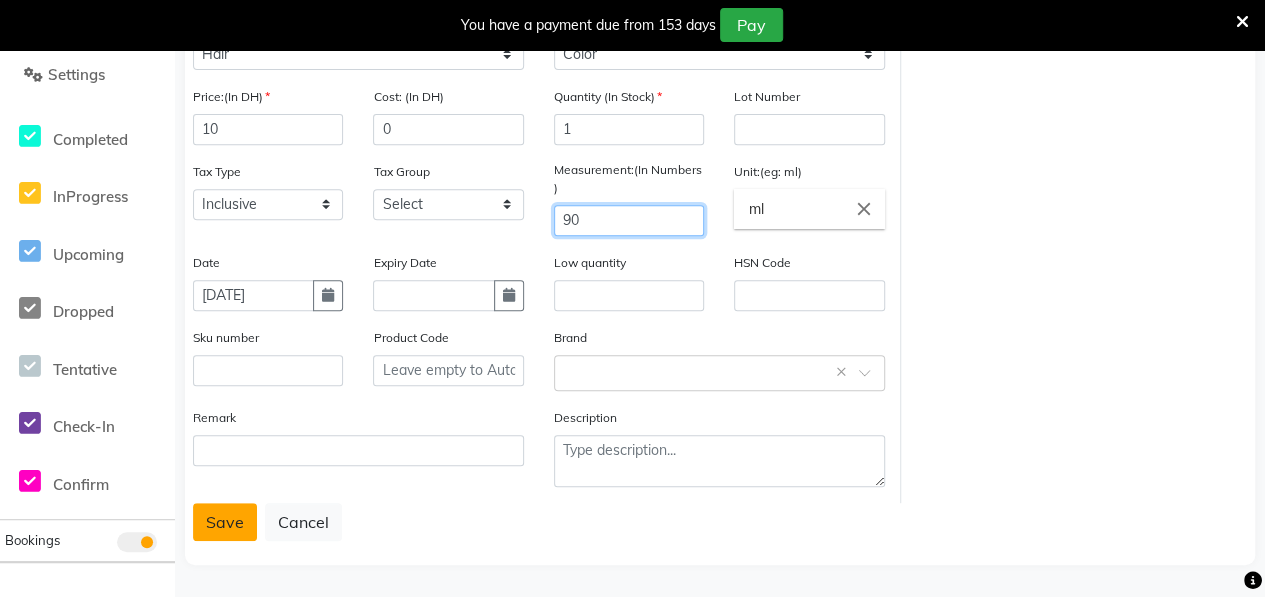 type on "90" 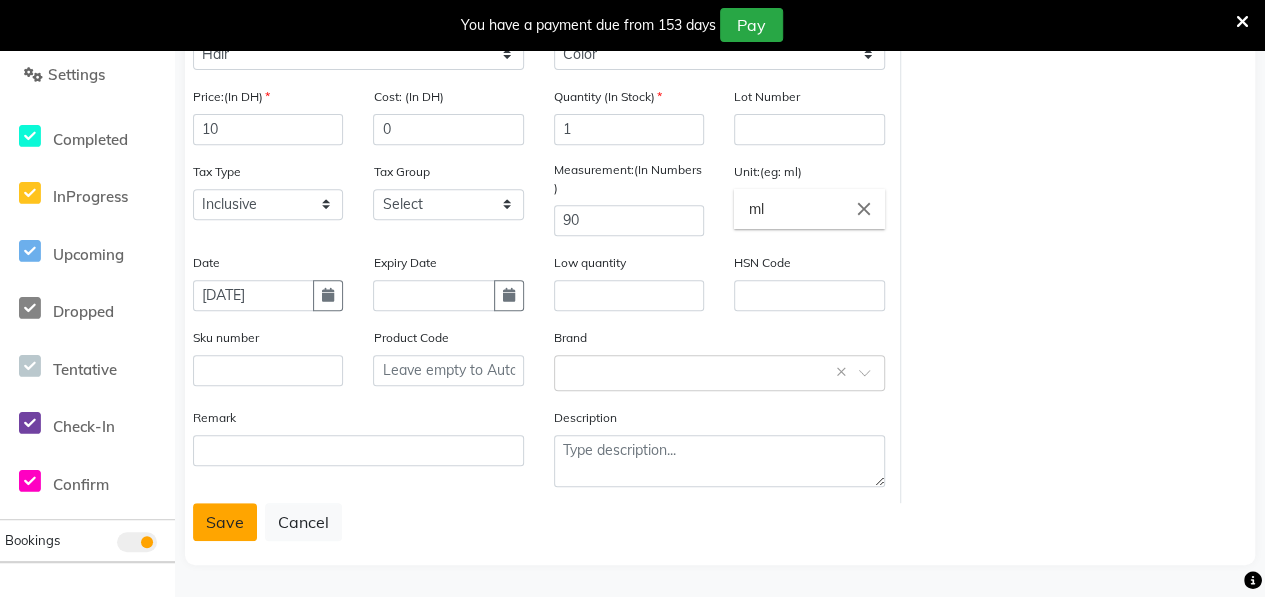 click on "Save" 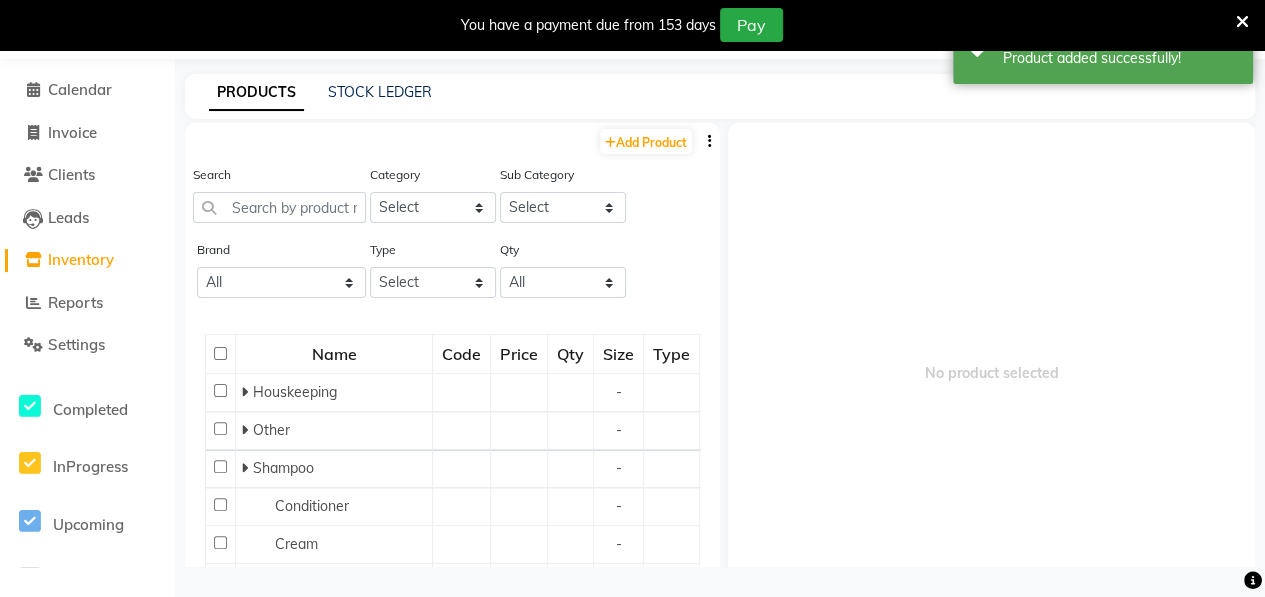 scroll, scrollTop: 62, scrollLeft: 0, axis: vertical 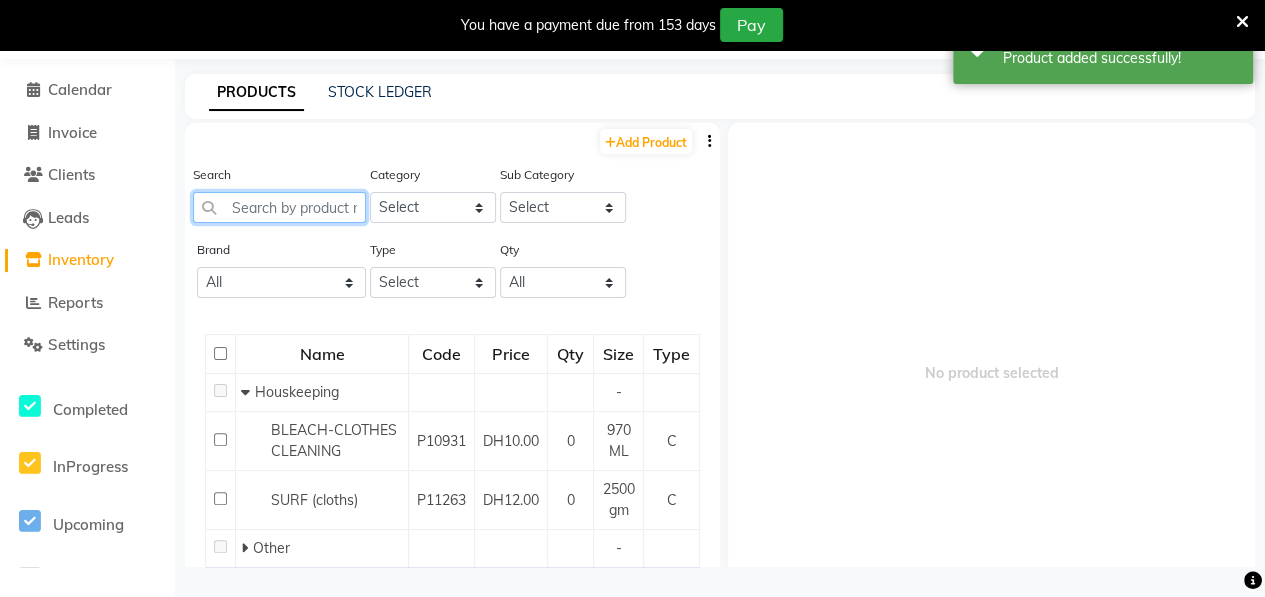 click 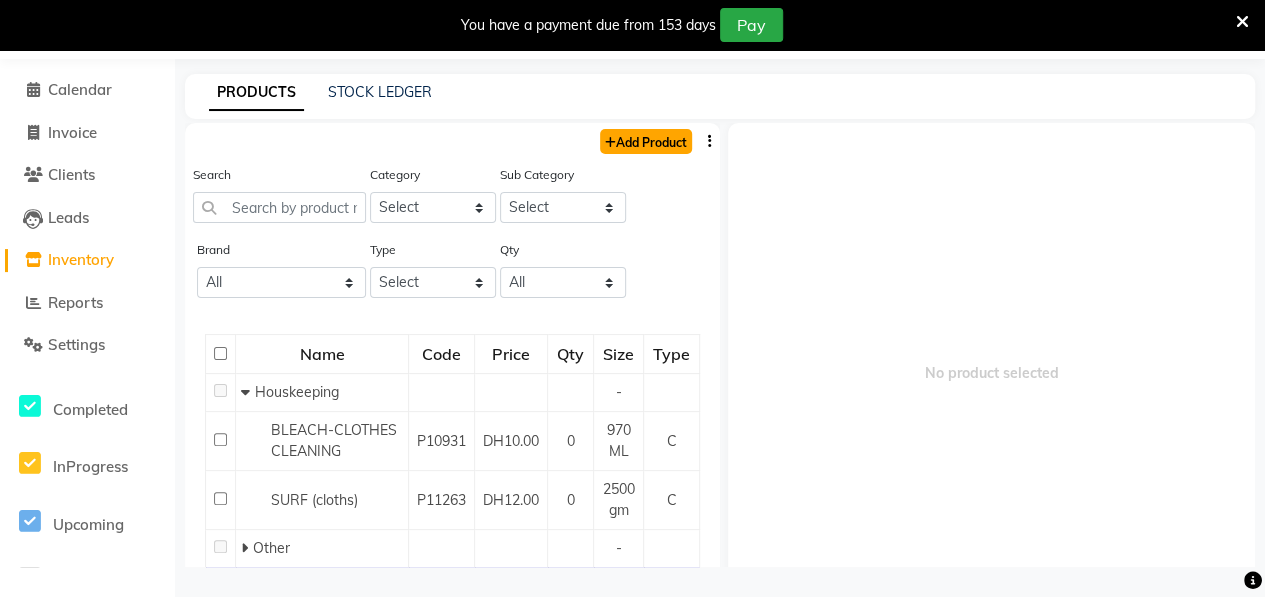click on "Add Product" 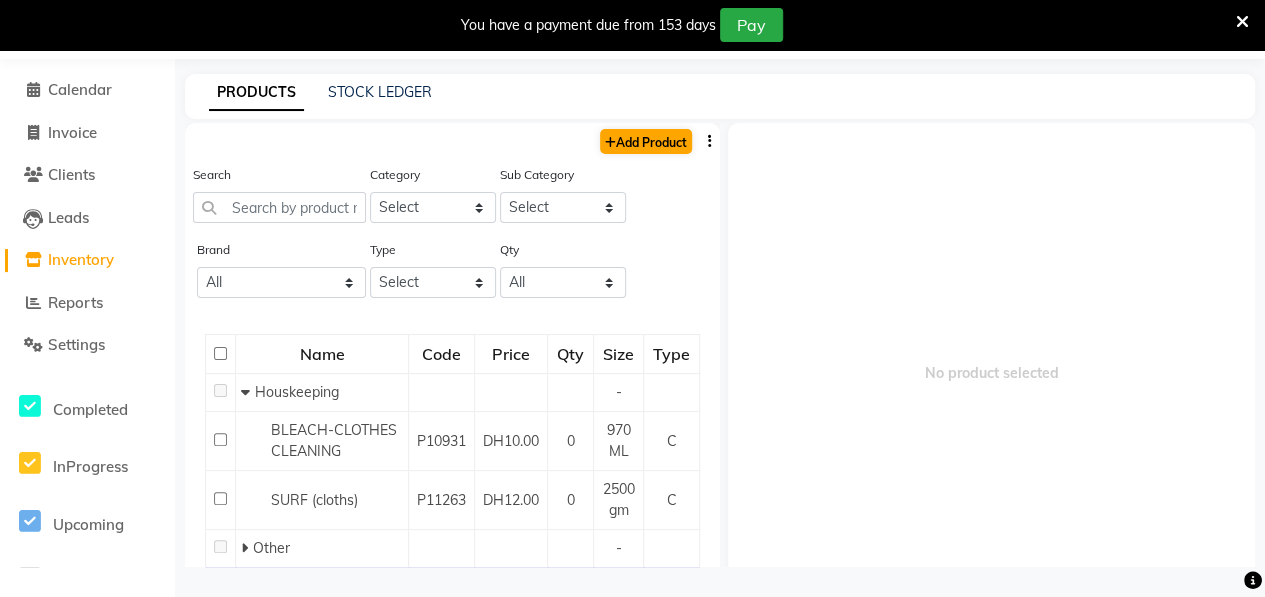 select on "true" 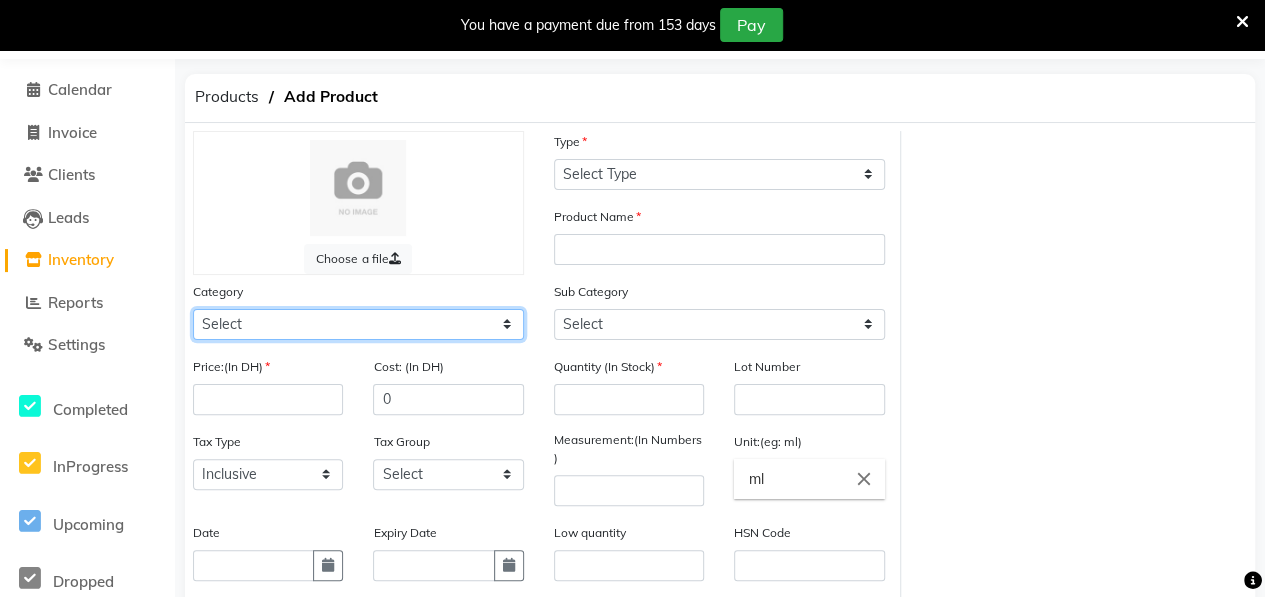 click on "Select Hair Skin Makeup Personal Care Appliances [PERSON_NAME] Waxing Disposable Threading Hands and Feet Beauty Planet [MEDICAL_DATA] Cadiveu Casmara [PERSON_NAME] Olaplex GOWN Other" 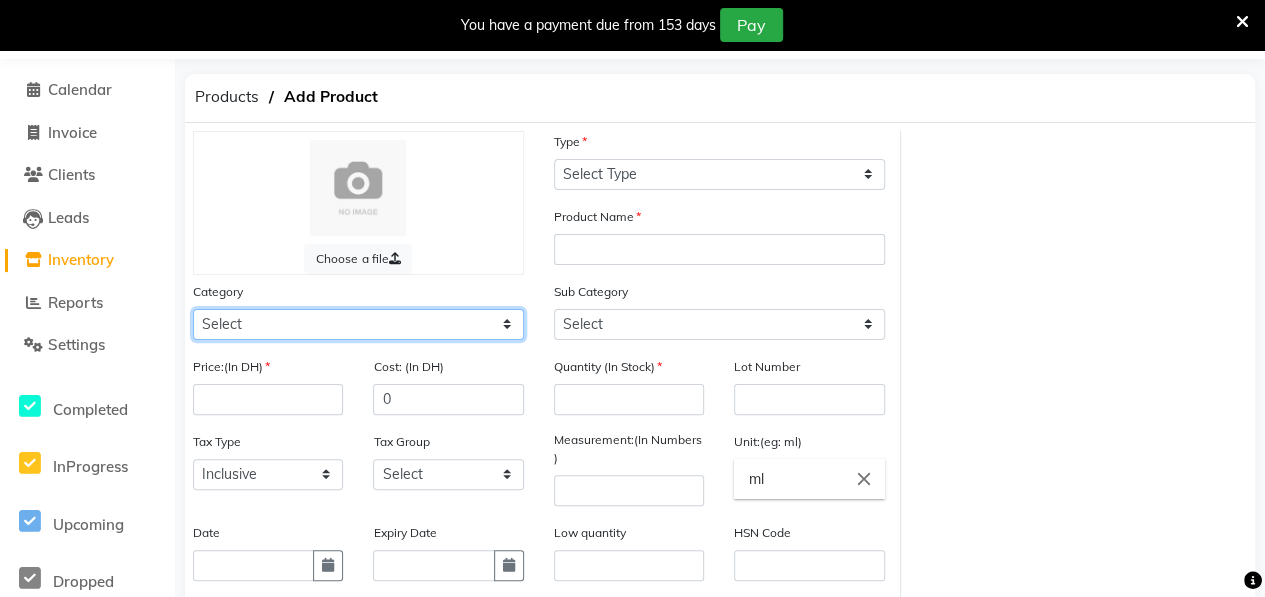 select on "462401100" 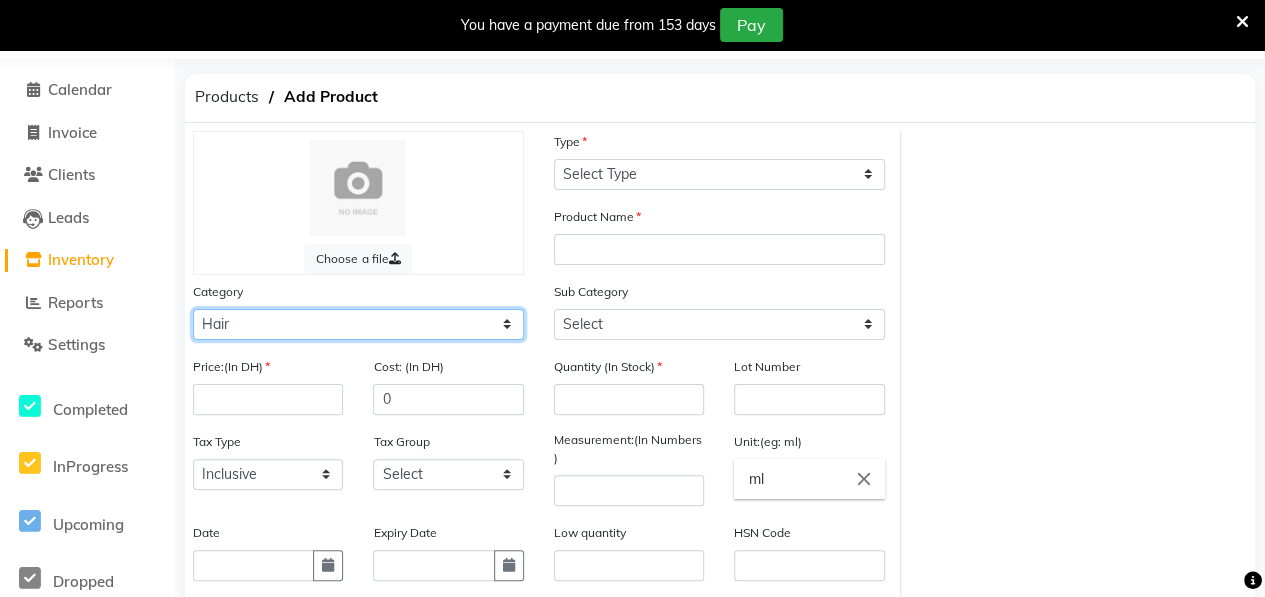 click on "Select Hair Skin Makeup Personal Care Appliances [PERSON_NAME] Waxing Disposable Threading Hands and Feet Beauty Planet [MEDICAL_DATA] Cadiveu Casmara [PERSON_NAME] Olaplex GOWN Other" 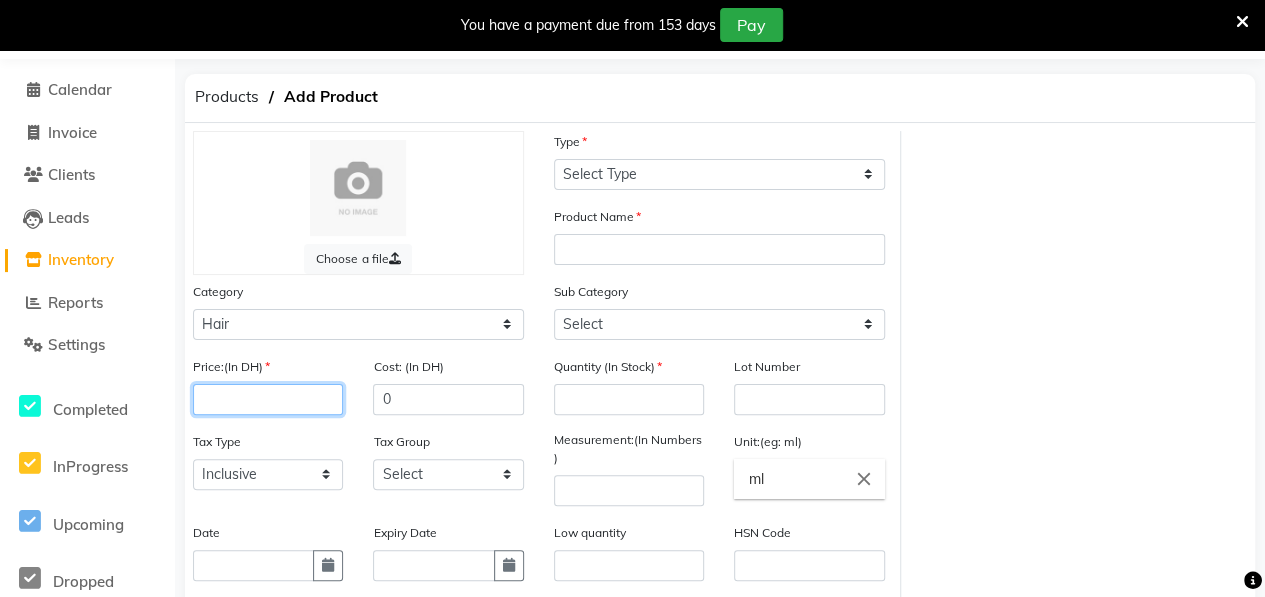 click 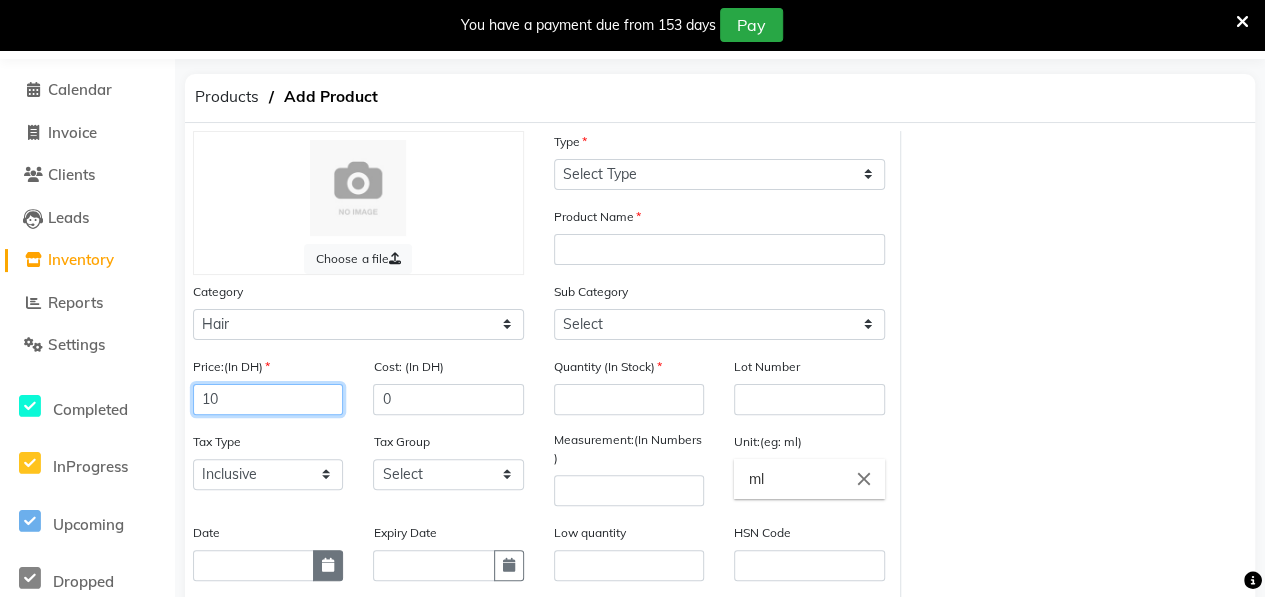 type on "10" 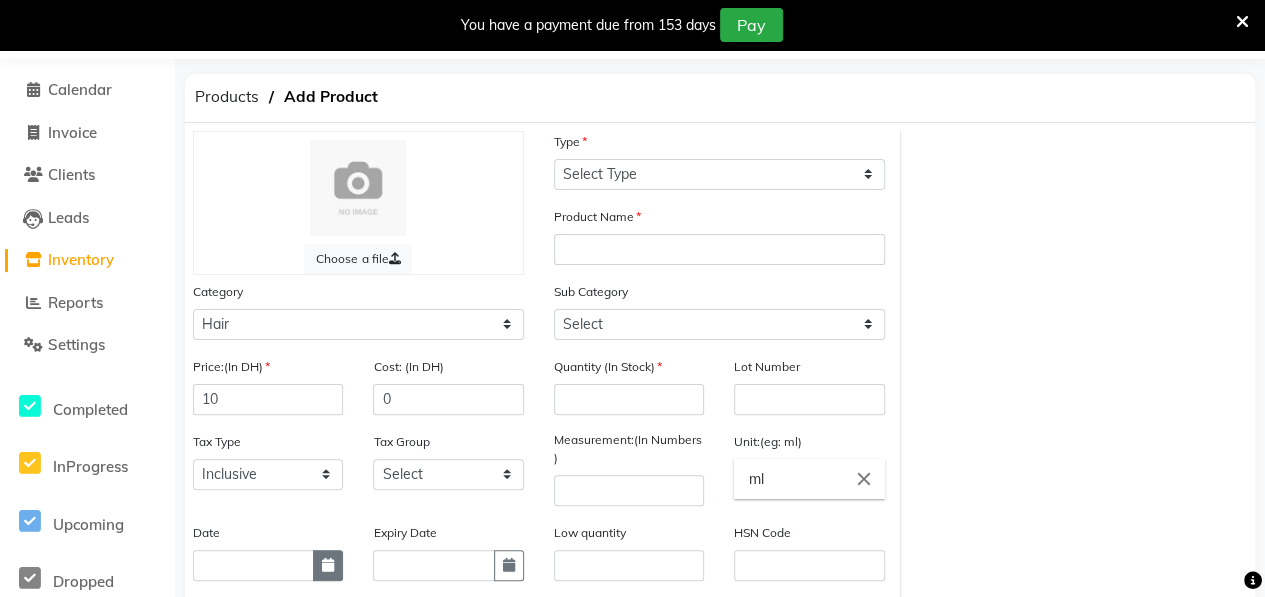 click 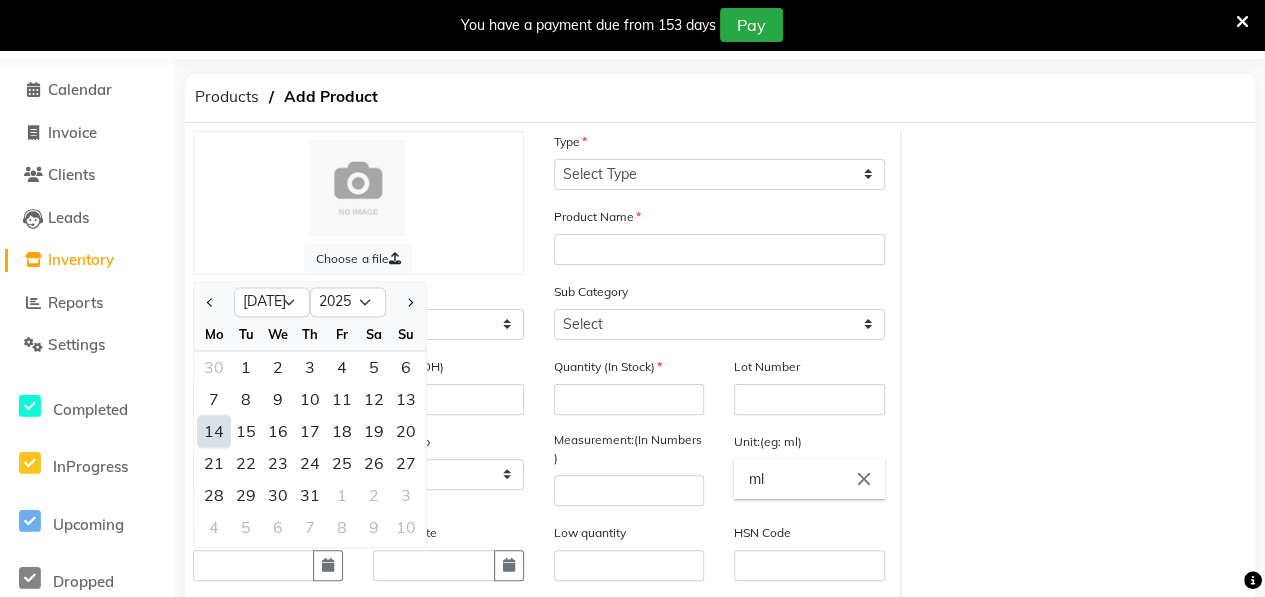 click on "14" 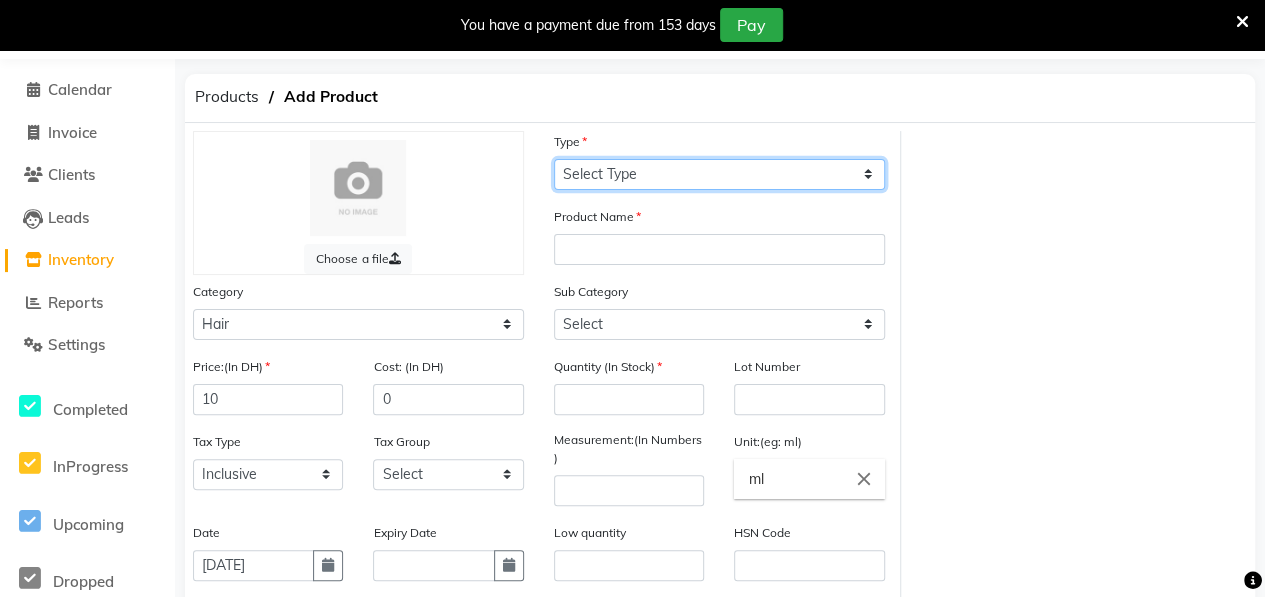 click on "Select Type Both Retail Consumable" 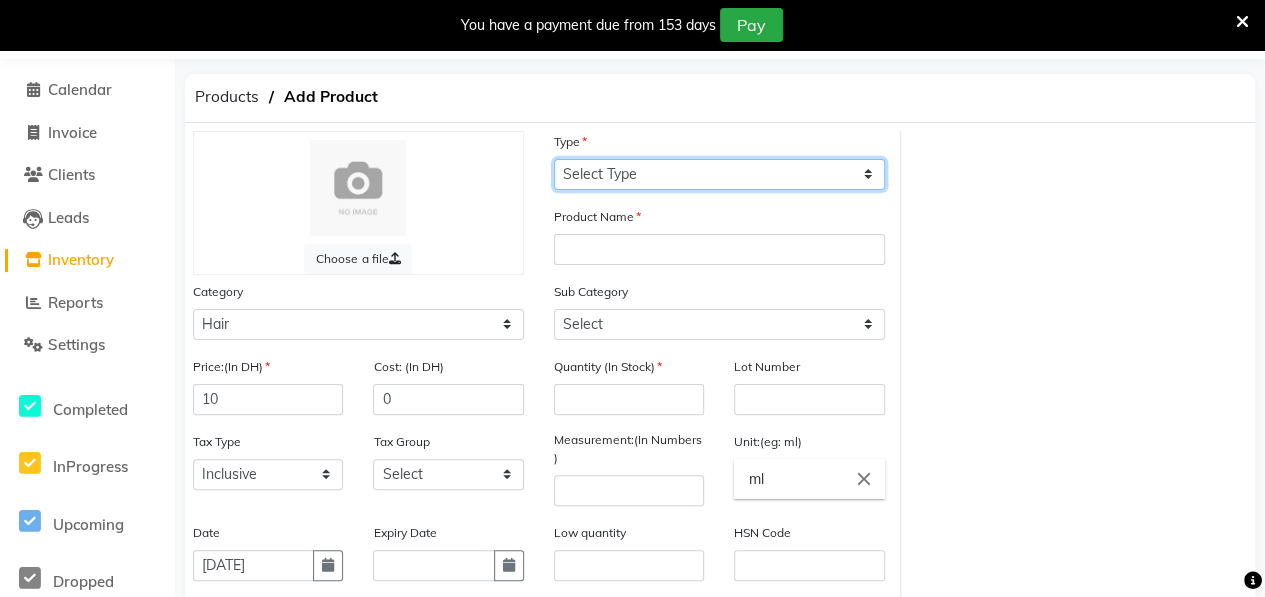select on "C" 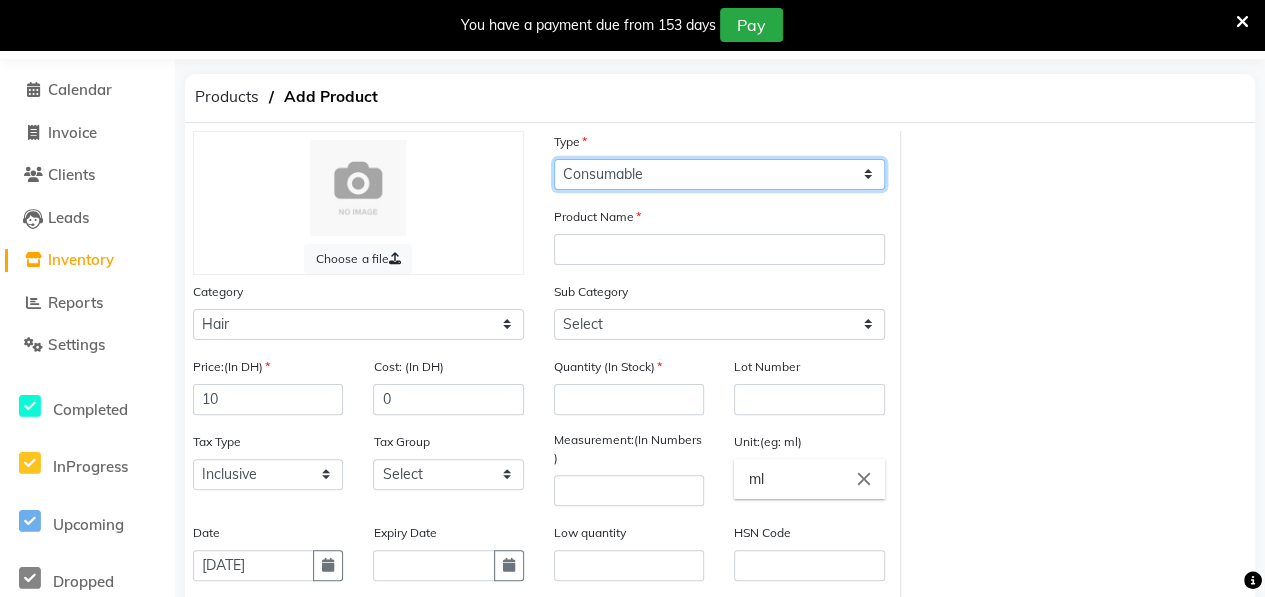 click on "Select Type Both Retail Consumable" 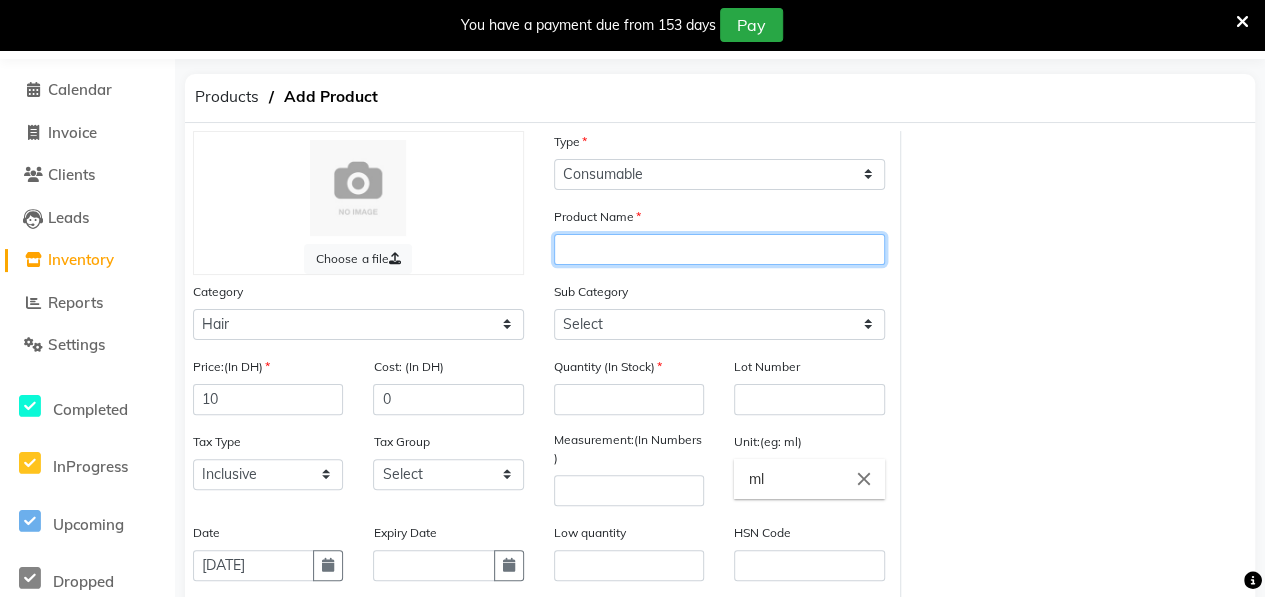 click 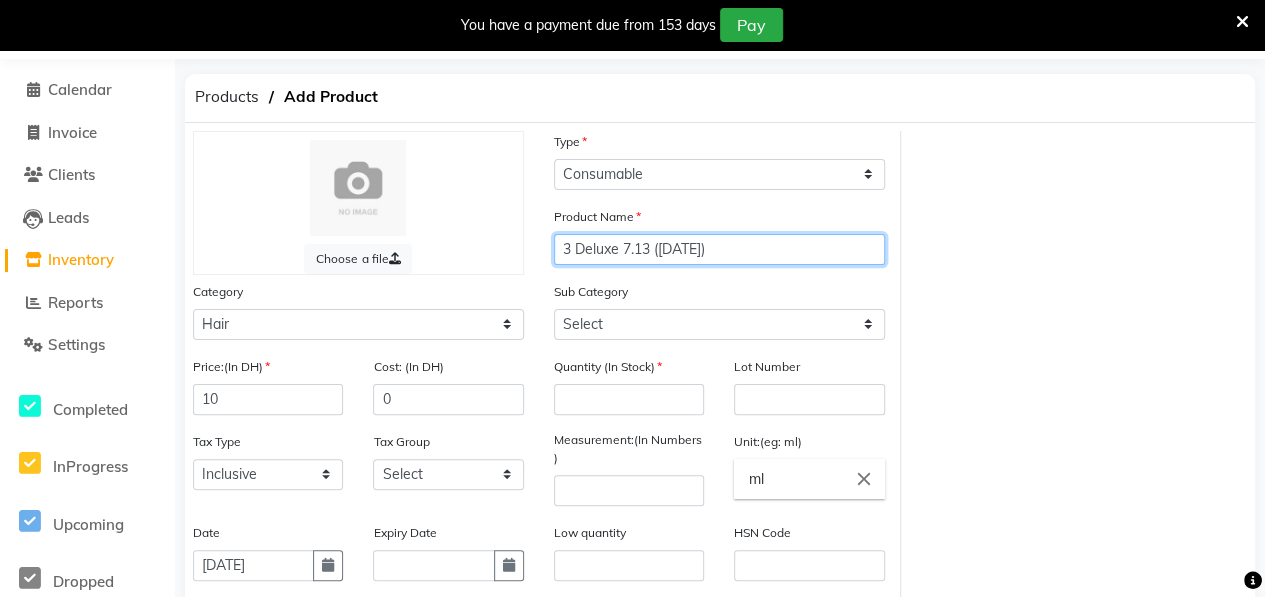type on "3 Deluxe 7.13 ([DATE])" 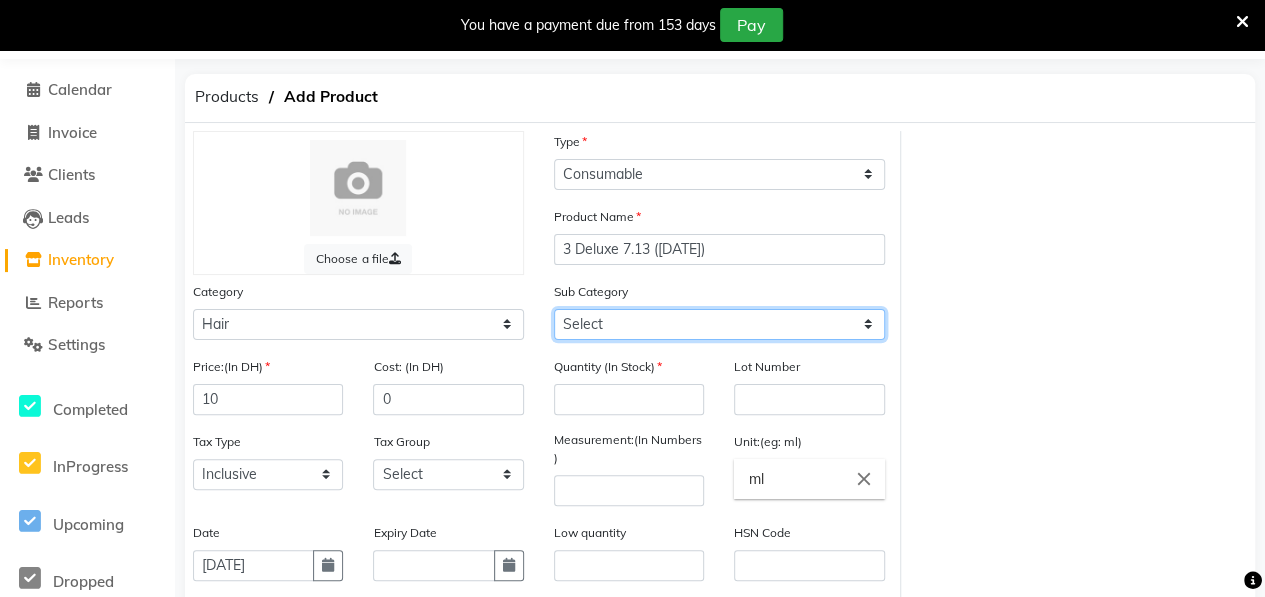click on "Select Shampoo Conditioner Cream Mask Oil Serum Color Appliances Treatment Styling Kit & Combo Other" 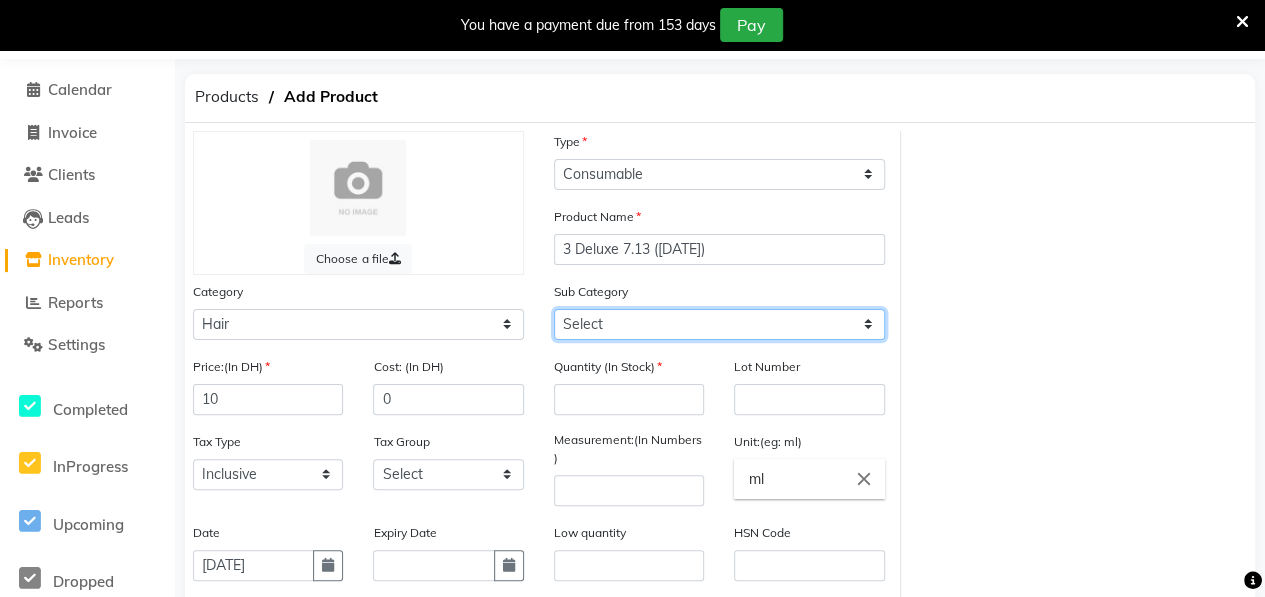 select on "462401107" 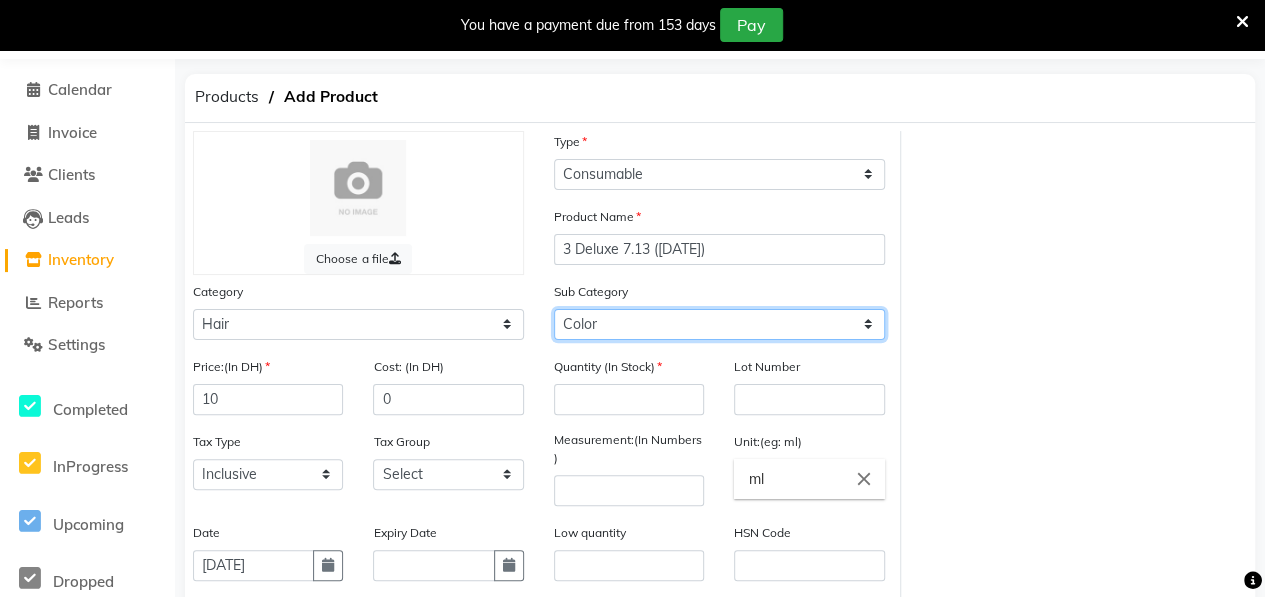 click on "Select Shampoo Conditioner Cream Mask Oil Serum Color Appliances Treatment Styling Kit & Combo Other" 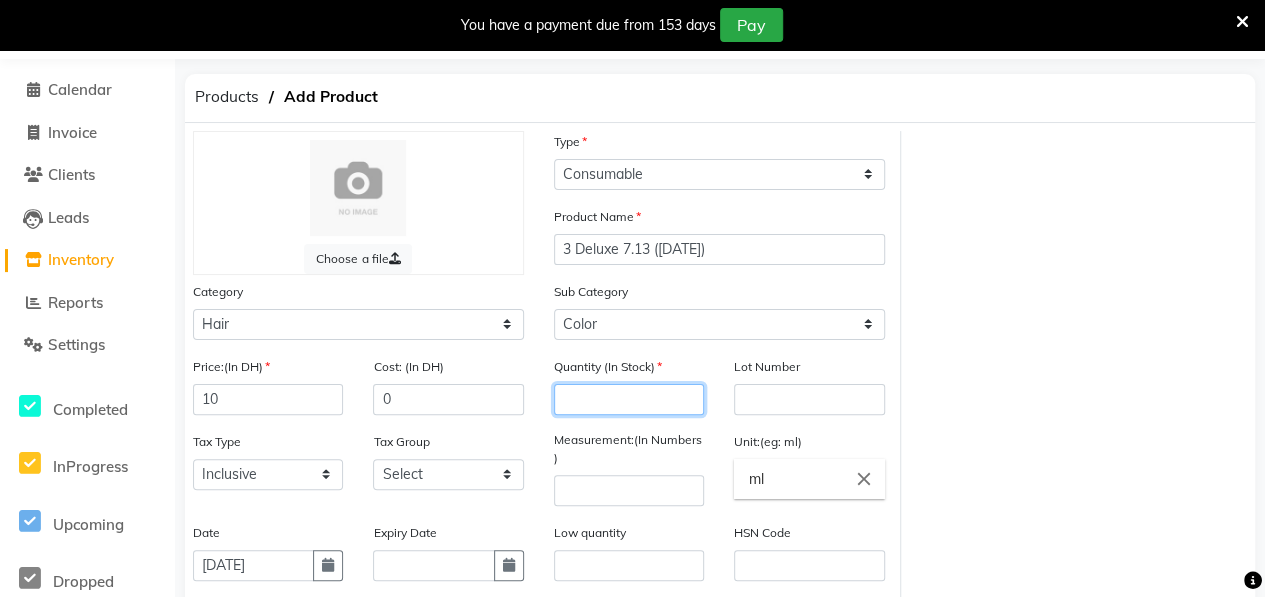 click 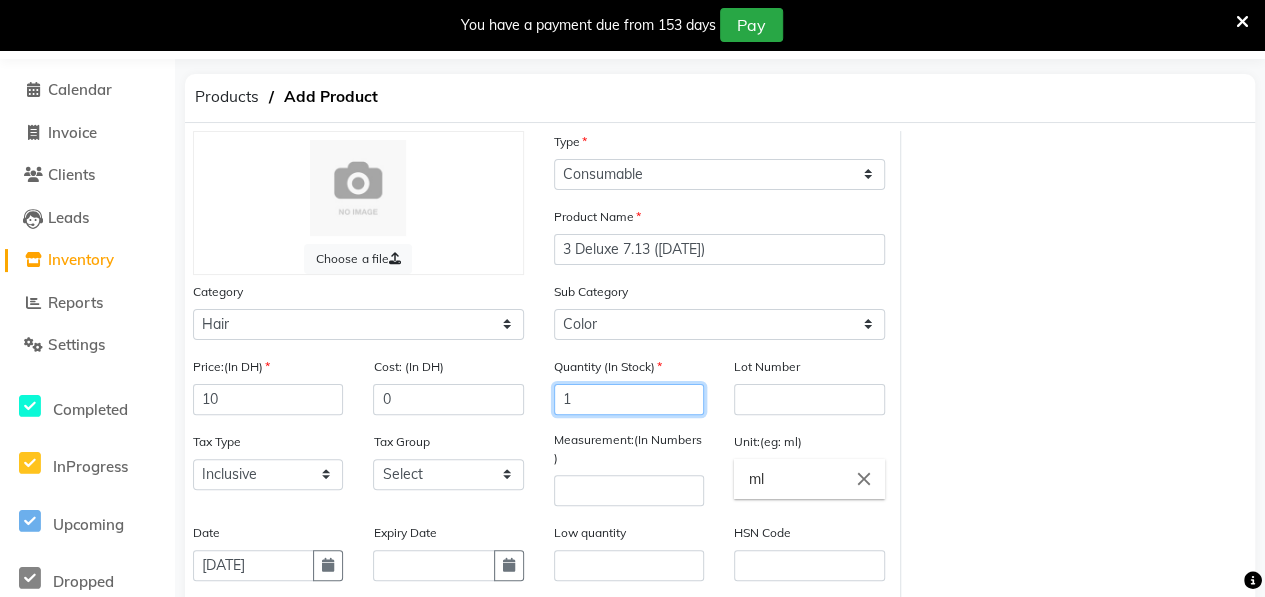 type on "1" 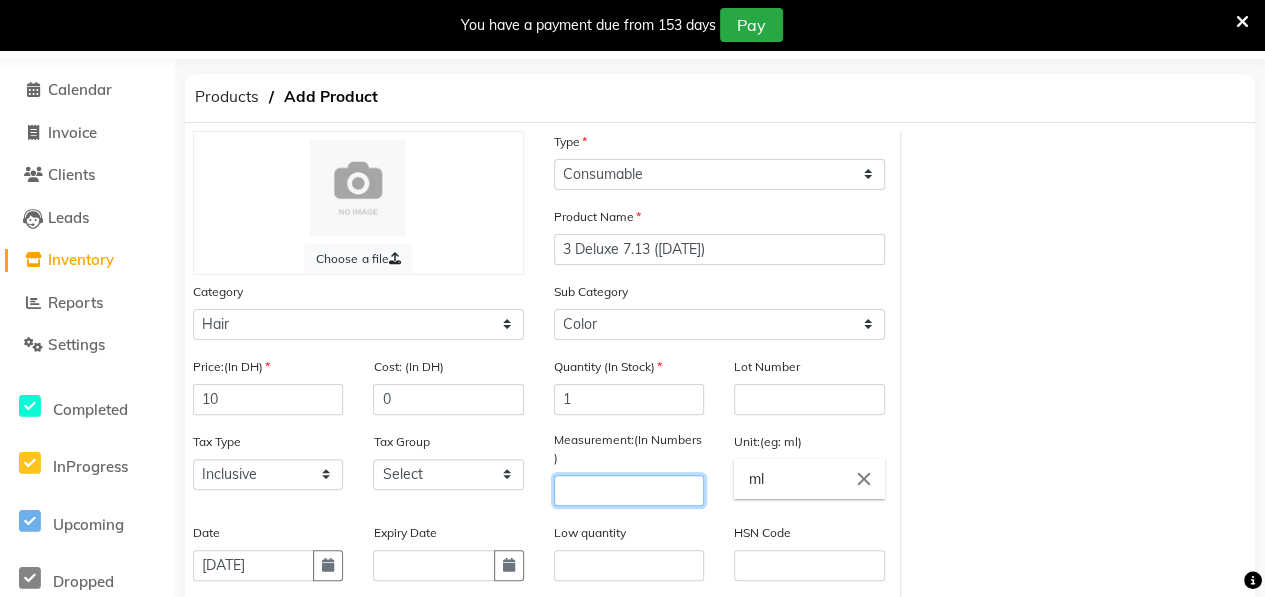 click 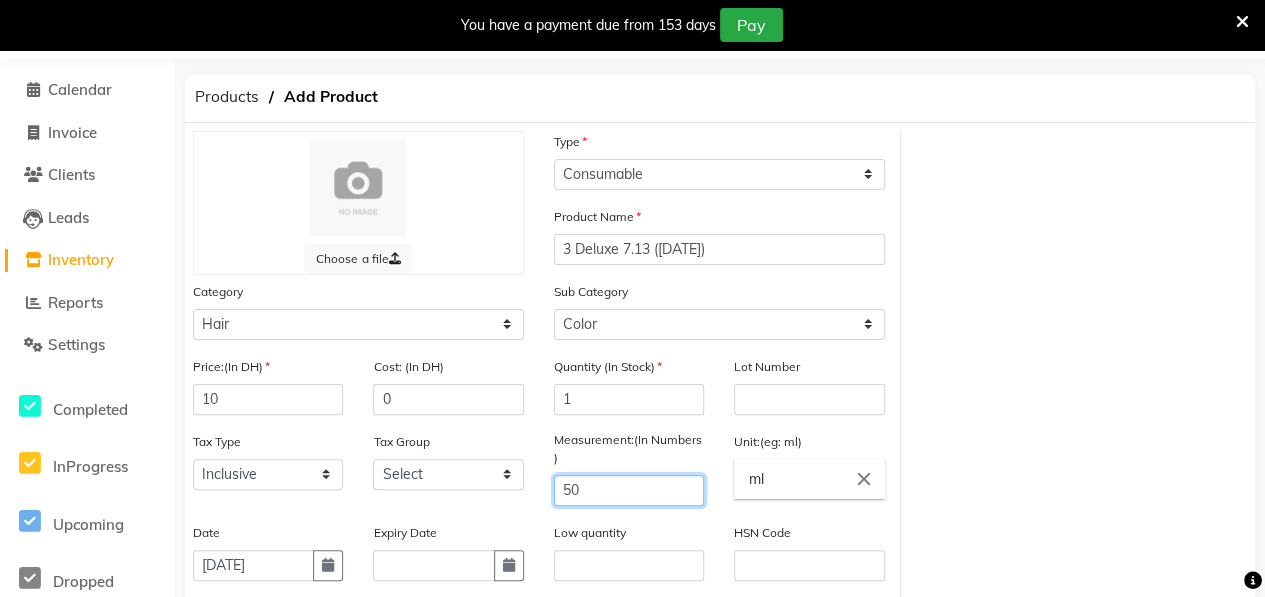 scroll, scrollTop: 332, scrollLeft: 0, axis: vertical 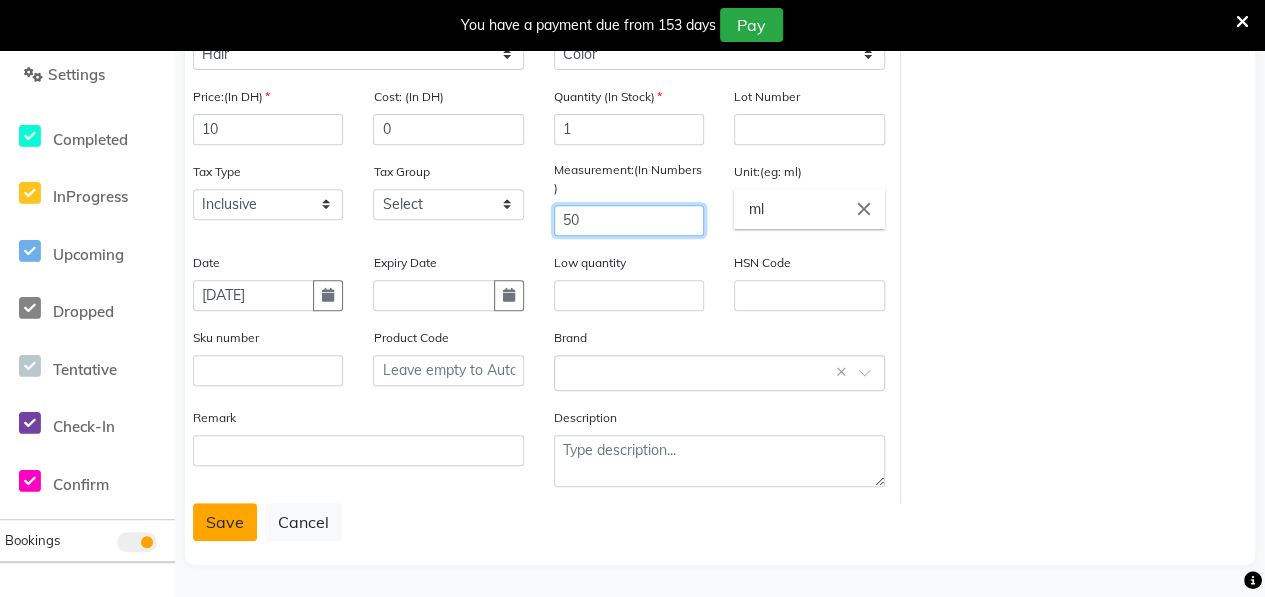 type on "50" 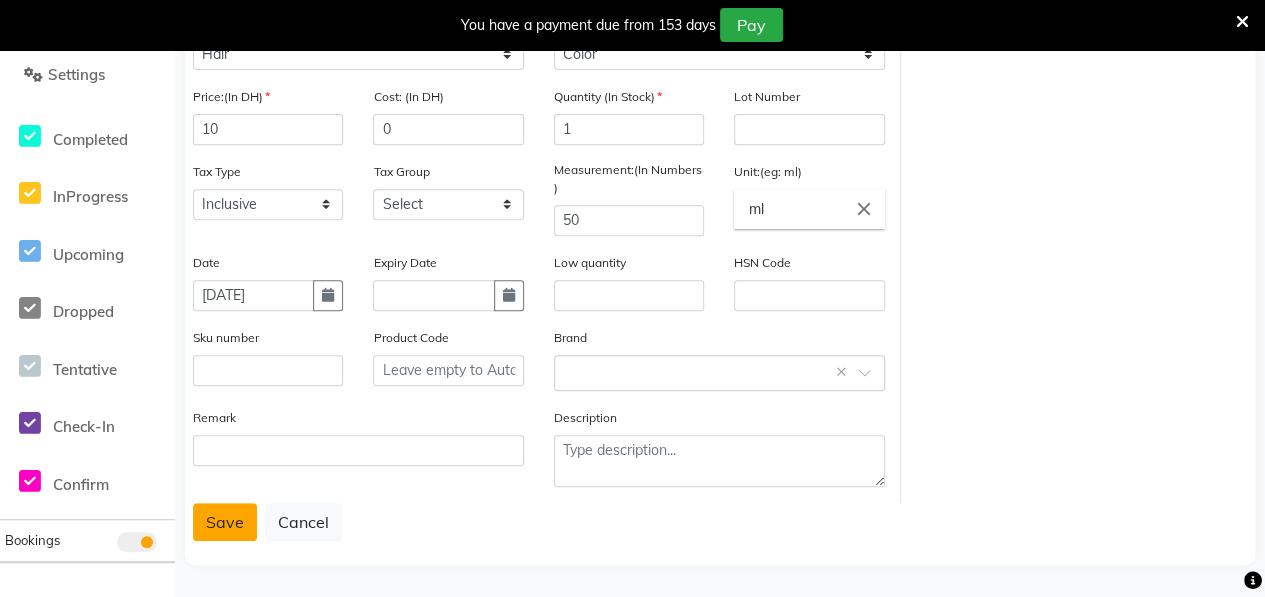 click on "Save" 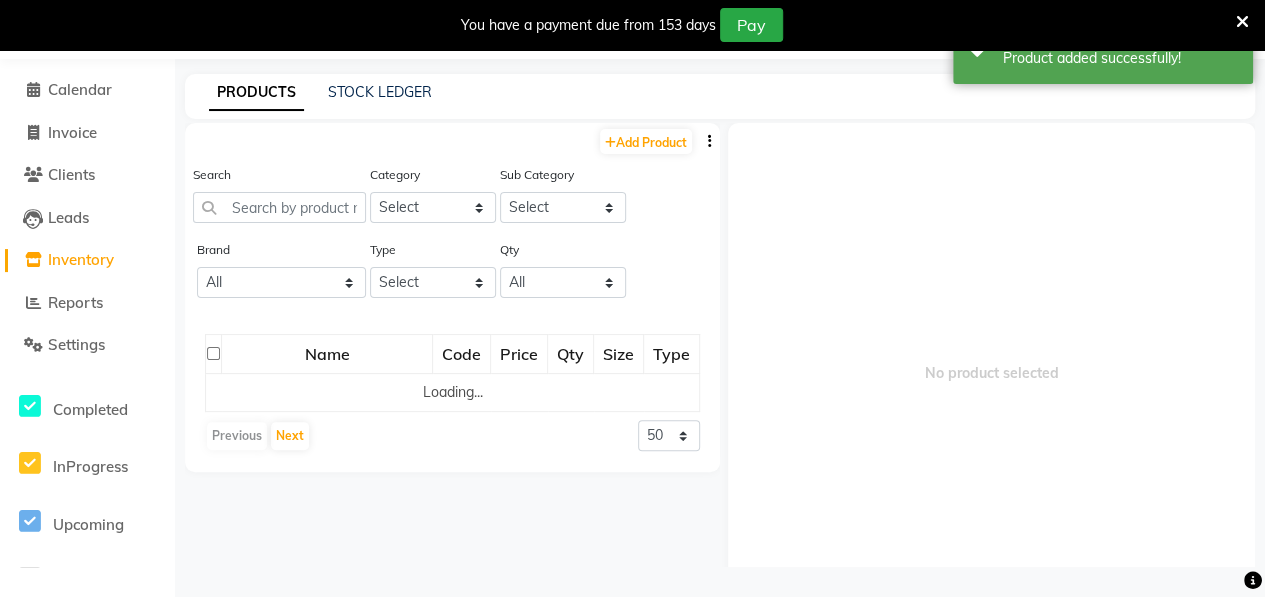 scroll, scrollTop: 62, scrollLeft: 0, axis: vertical 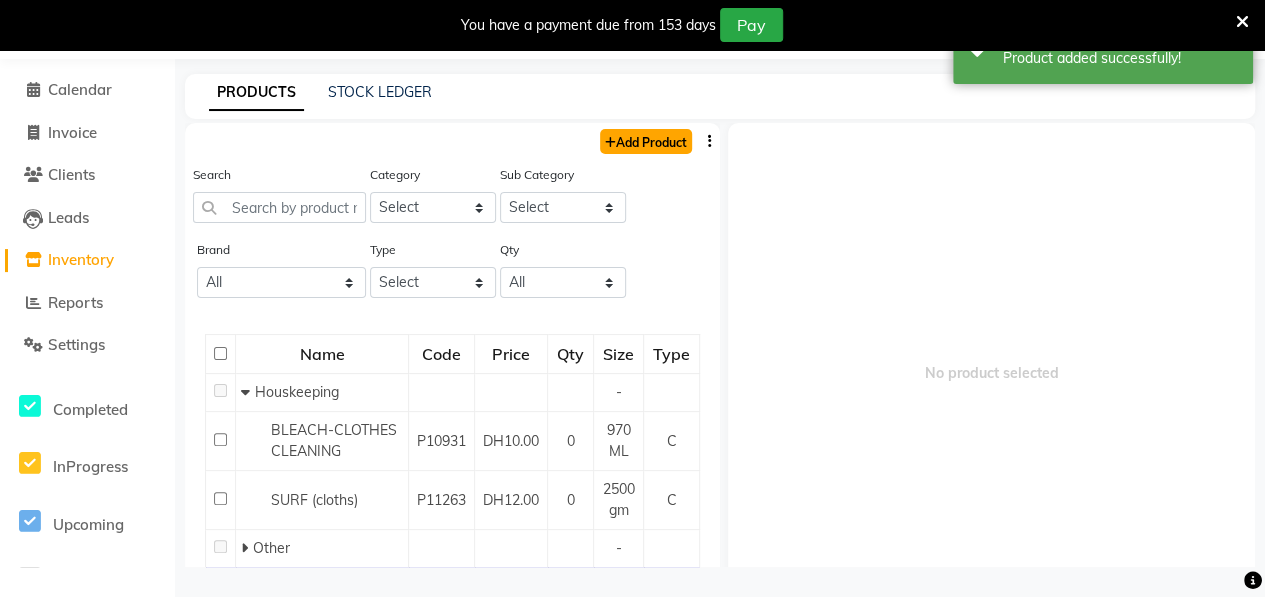 click on "Add Product" 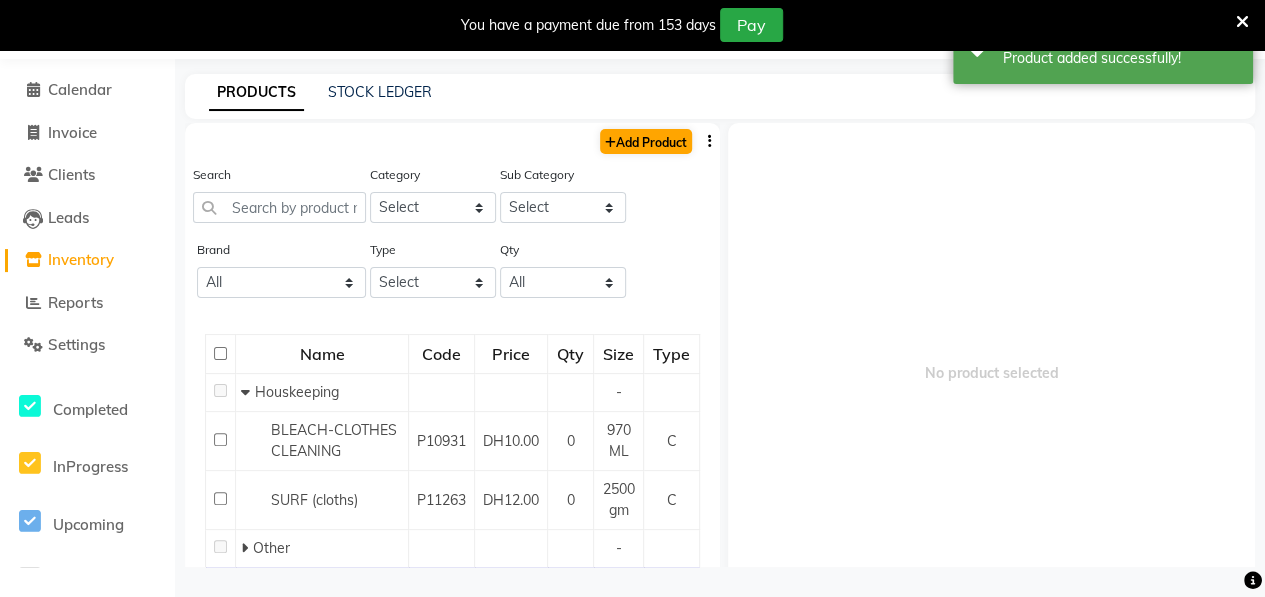 select on "true" 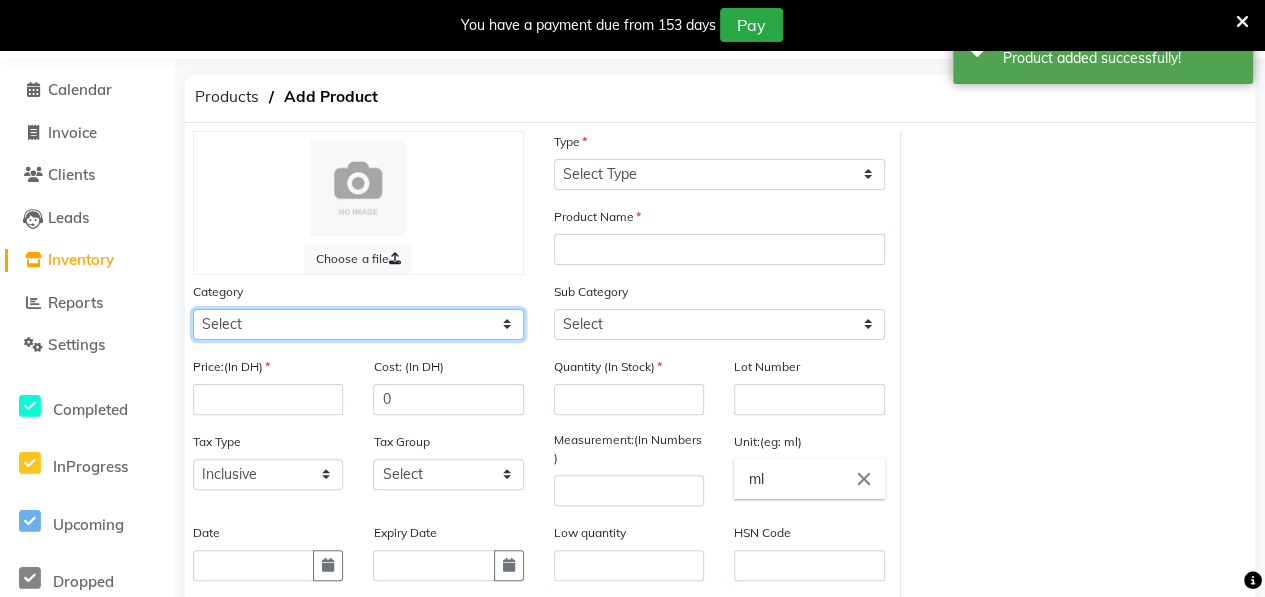 click on "Select Hair Skin Makeup Personal Care Appliances [PERSON_NAME] Waxing Disposable Threading Hands and Feet Beauty Planet [MEDICAL_DATA] Cadiveu Casmara [PERSON_NAME] Olaplex GOWN Other" 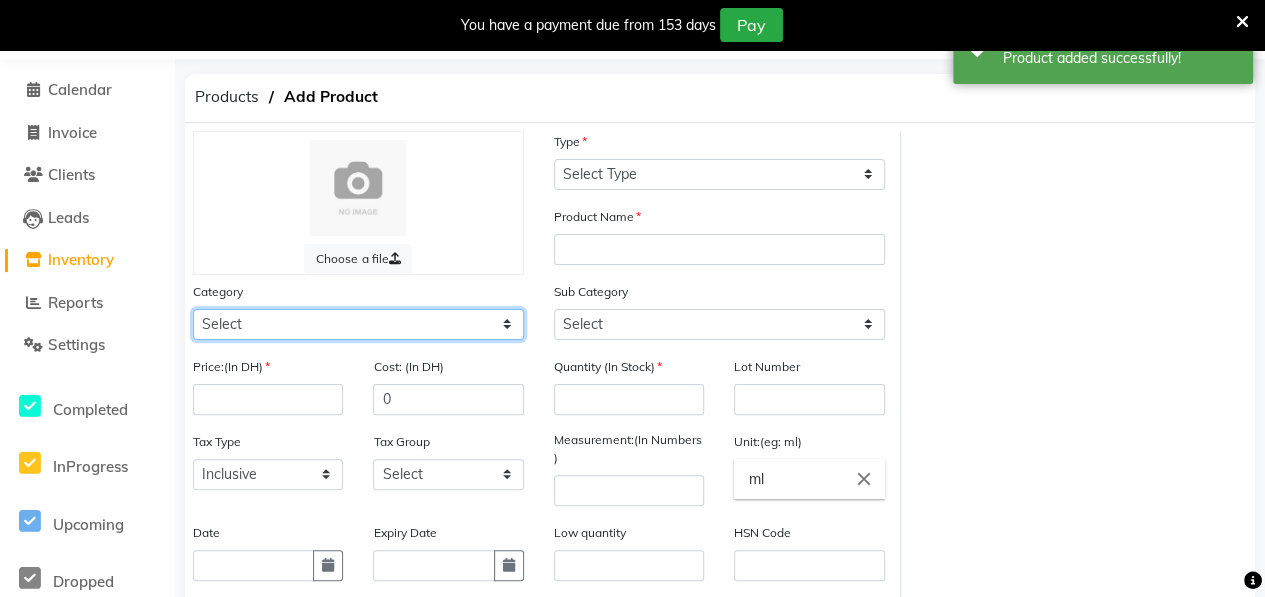 select on "462401100" 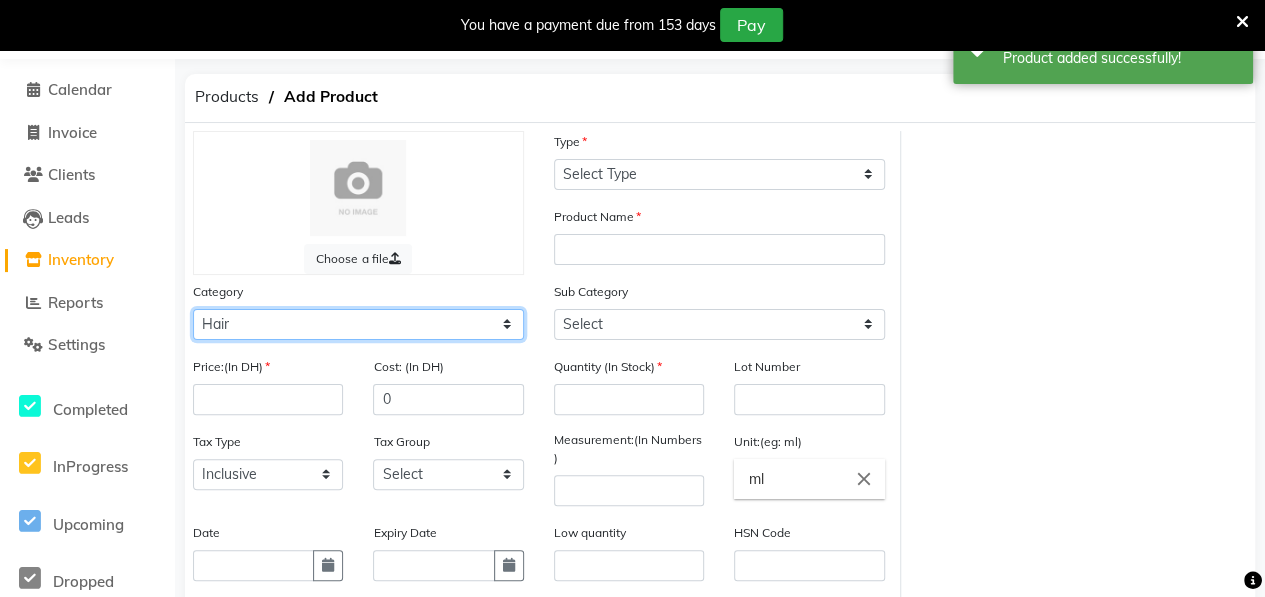 click on "Select Hair Skin Makeup Personal Care Appliances [PERSON_NAME] Waxing Disposable Threading Hands and Feet Beauty Planet [MEDICAL_DATA] Cadiveu Casmara [PERSON_NAME] Olaplex GOWN Other" 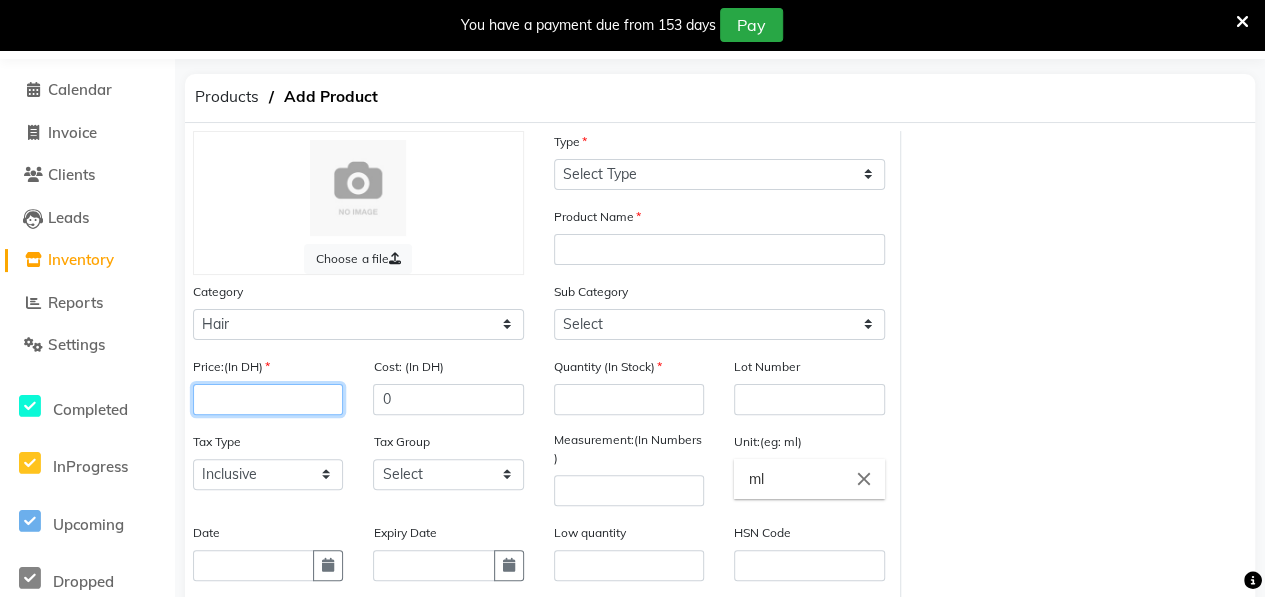 click 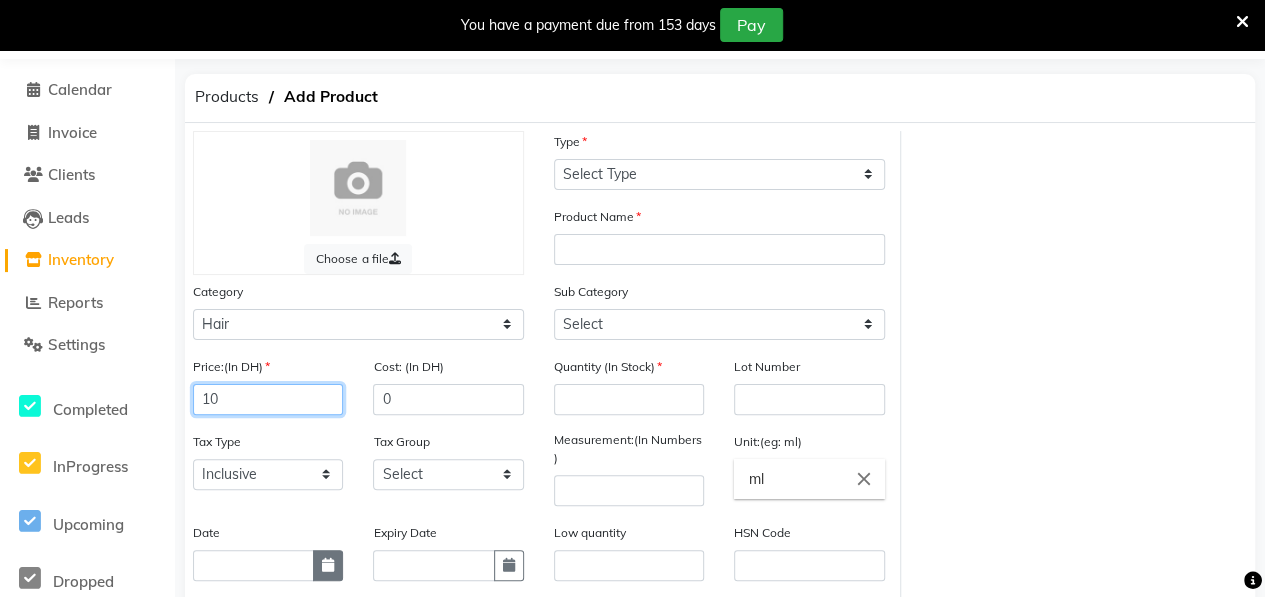 type on "10" 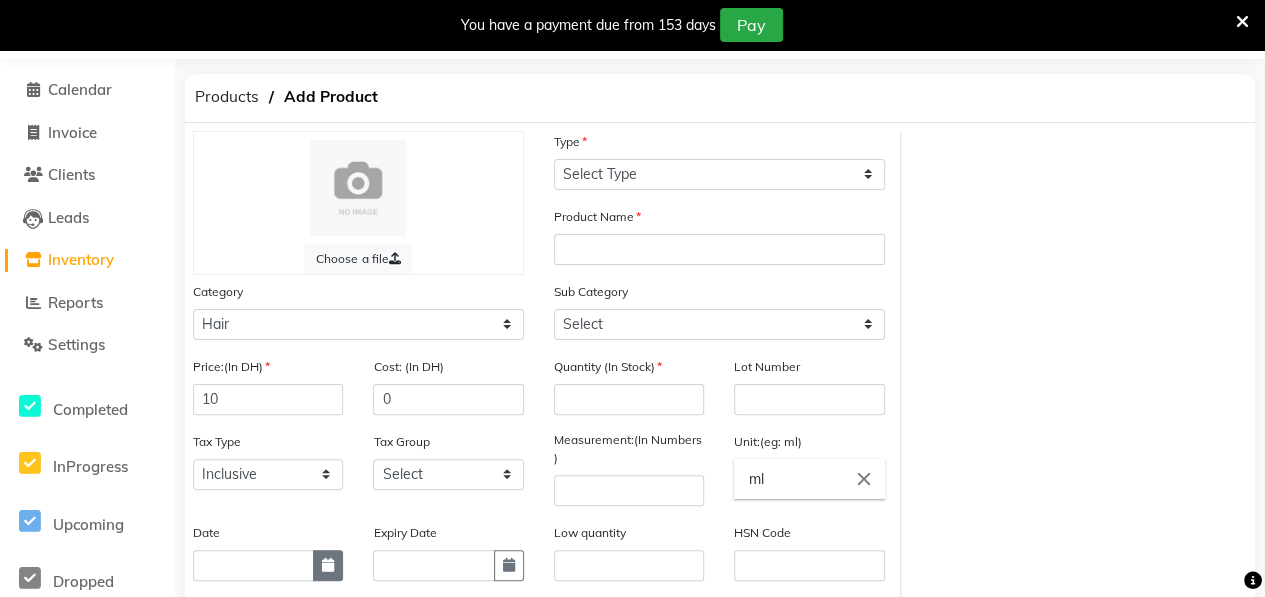 click 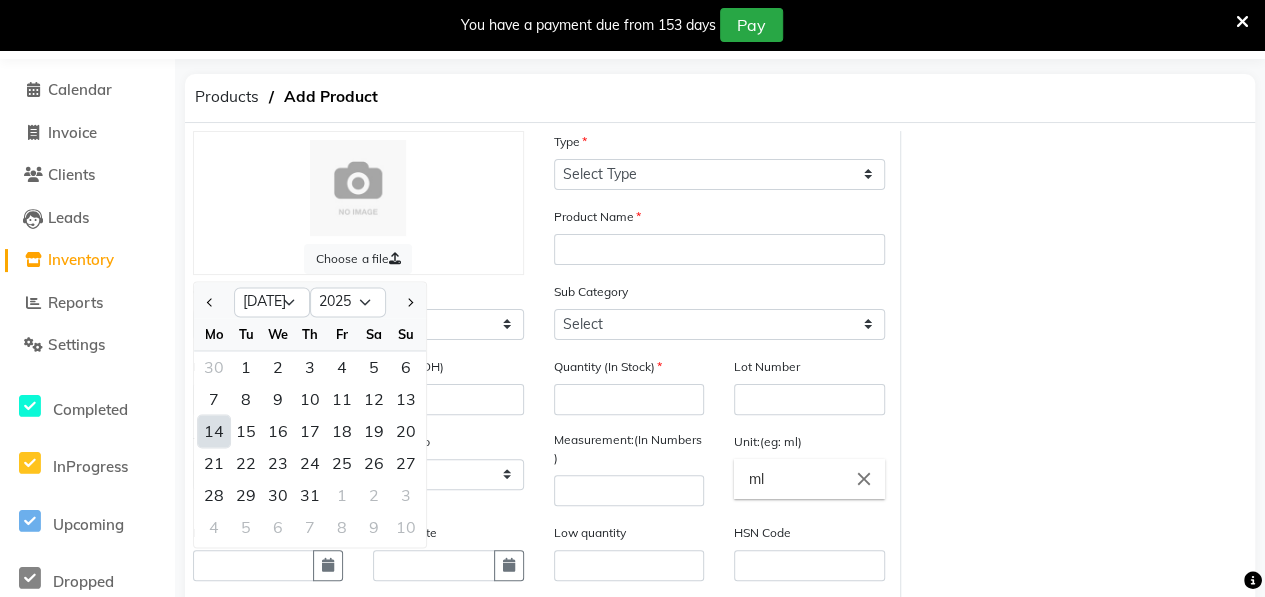 click on "14" 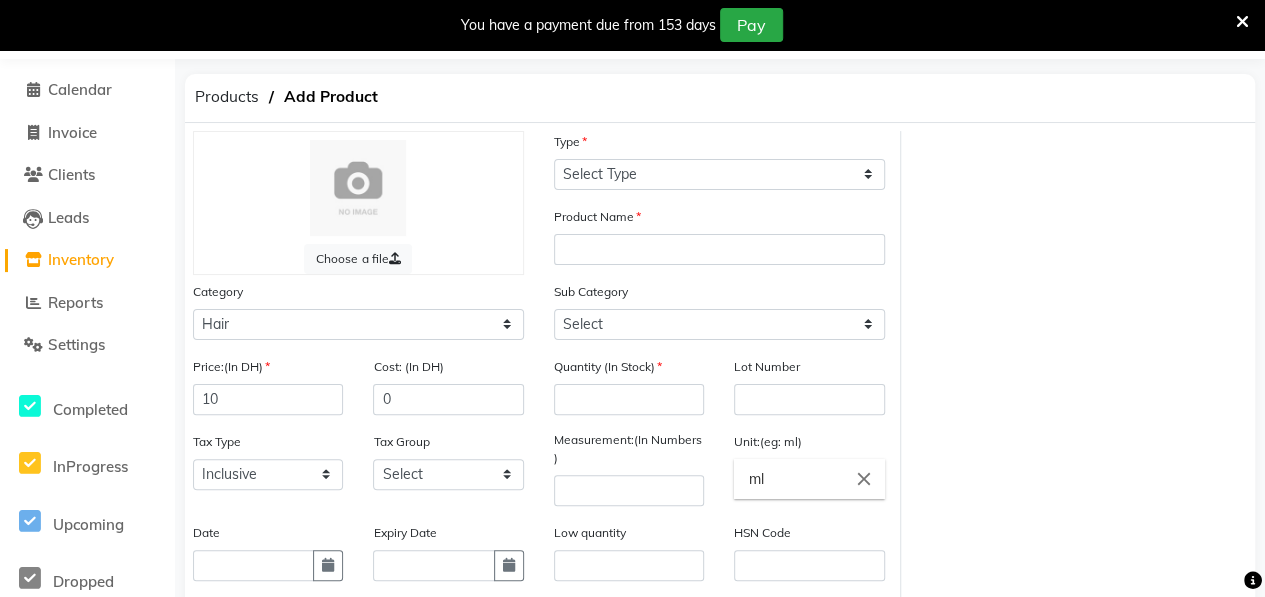 type on "[DATE]" 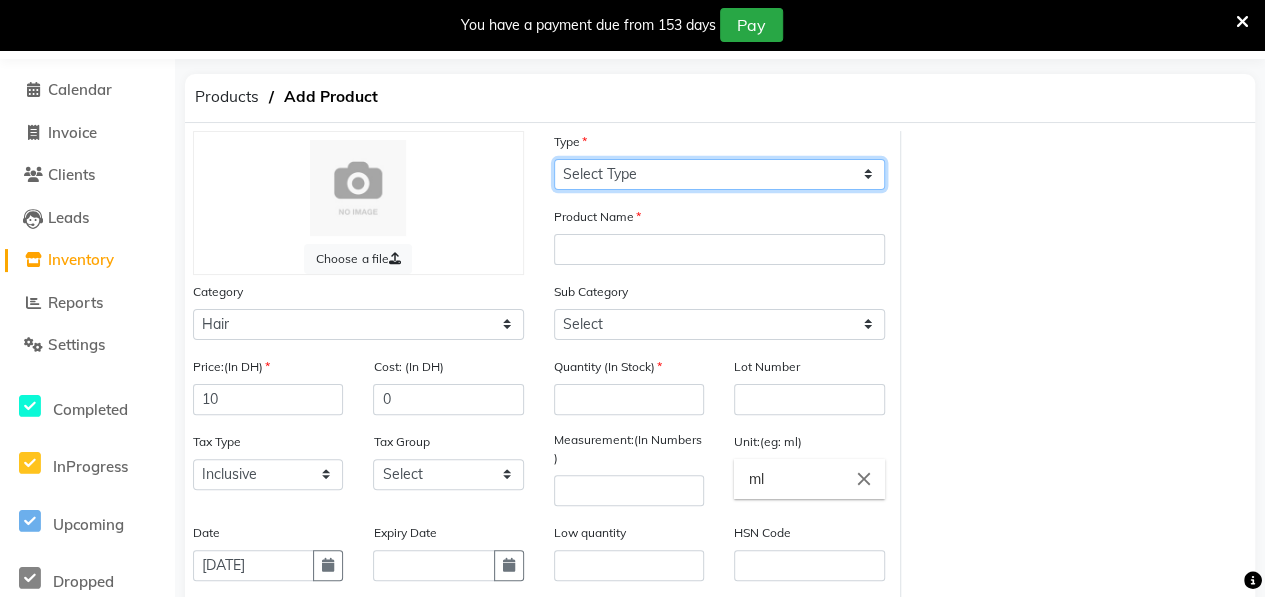 click on "Select Type Both Retail Consumable" 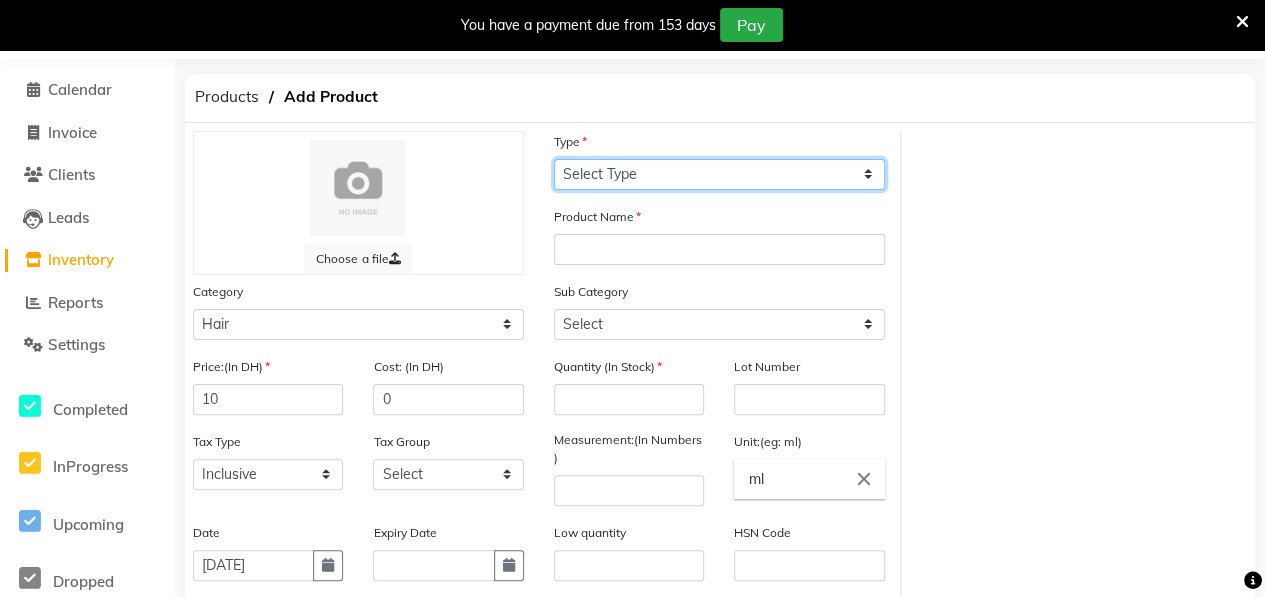 select on "C" 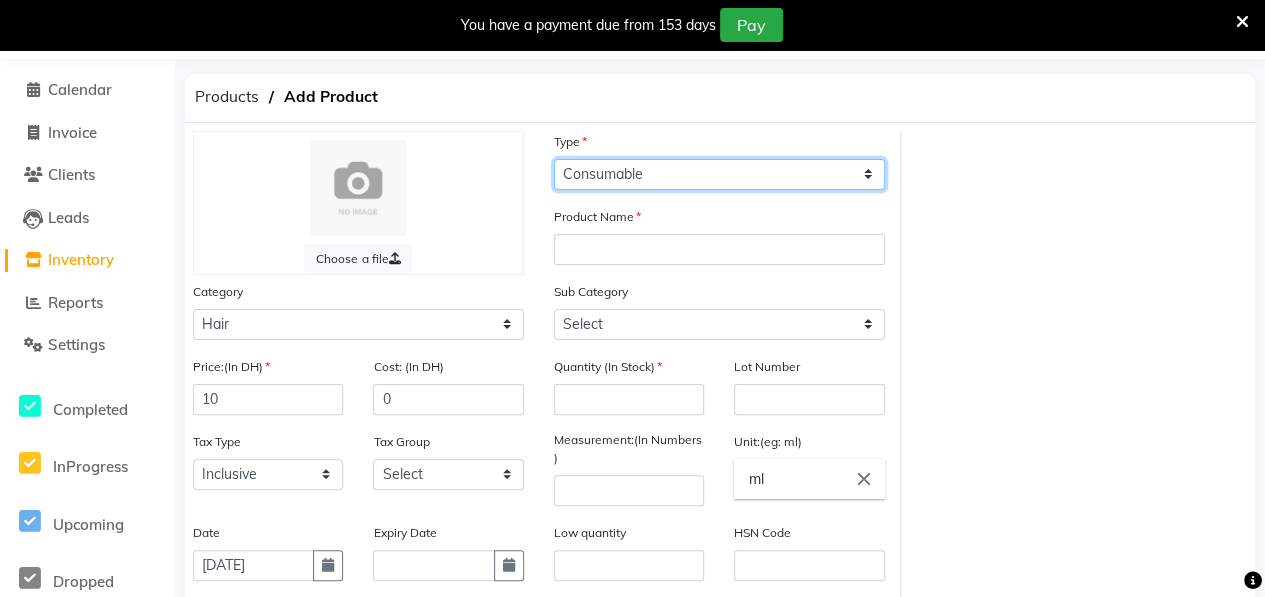 click on "Select Type Both Retail Consumable" 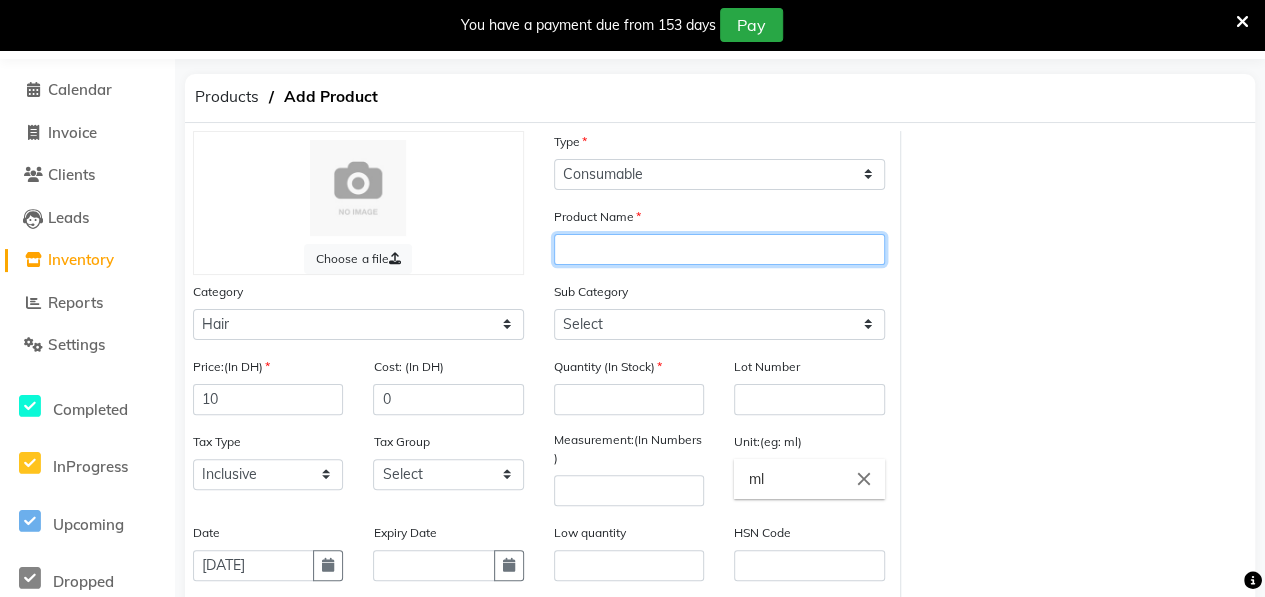 click 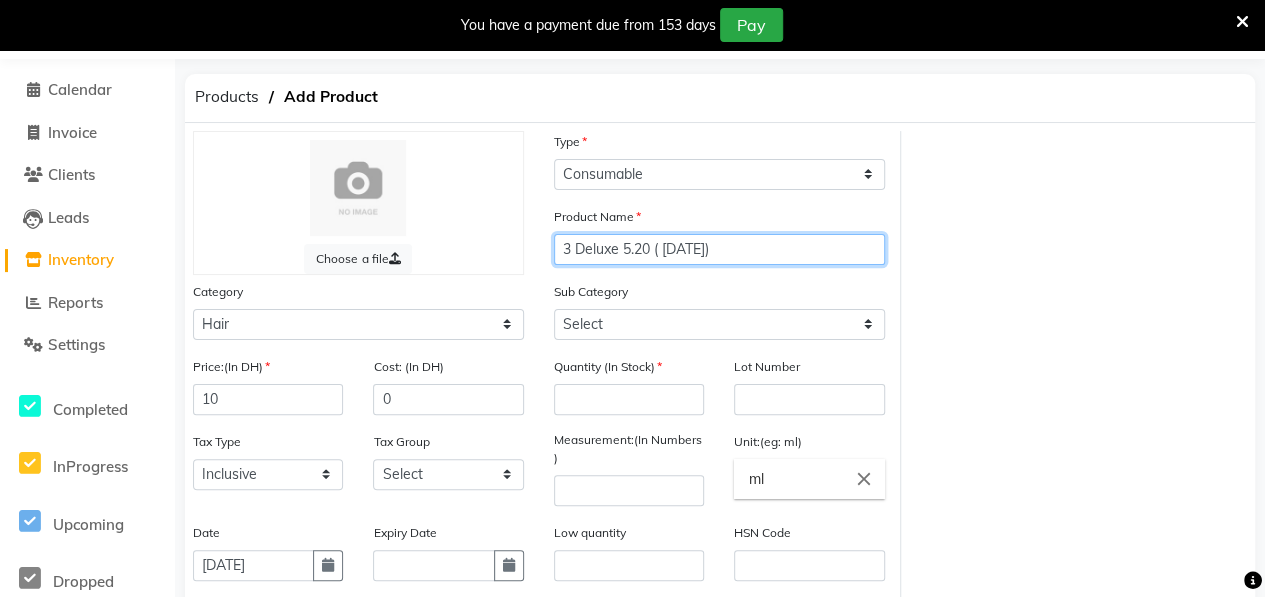 type on "3 Deluxe 5.20 ( [DATE])" 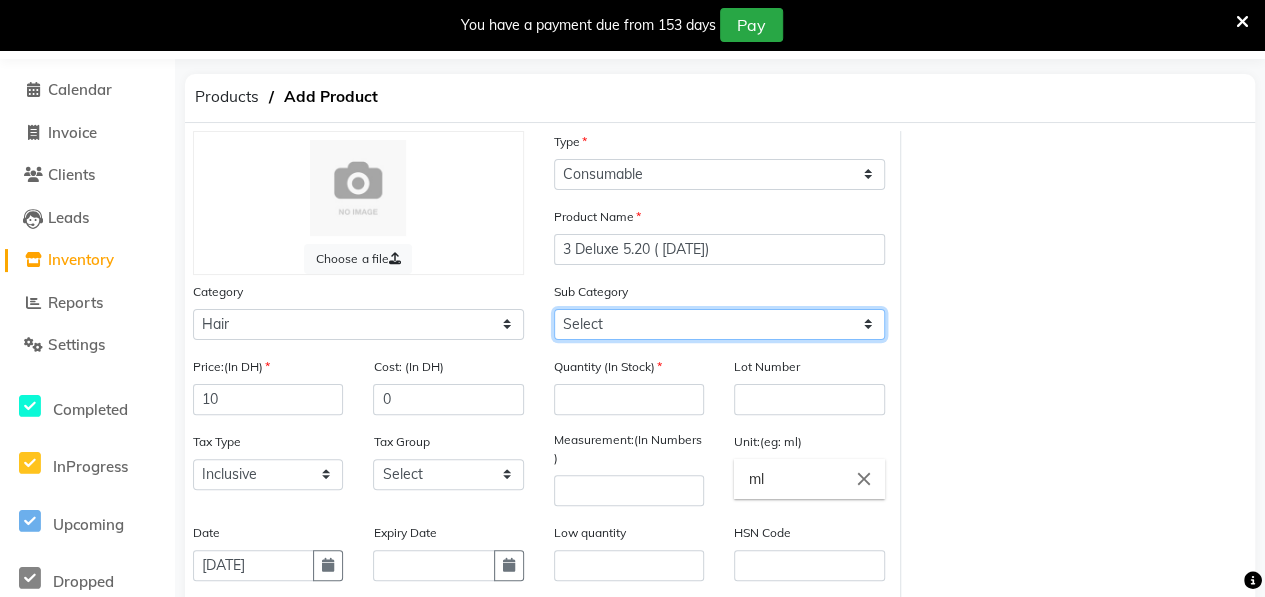 click on "Select Shampoo Conditioner Cream Mask Oil Serum Color Appliances Treatment Styling Kit & Combo Other" 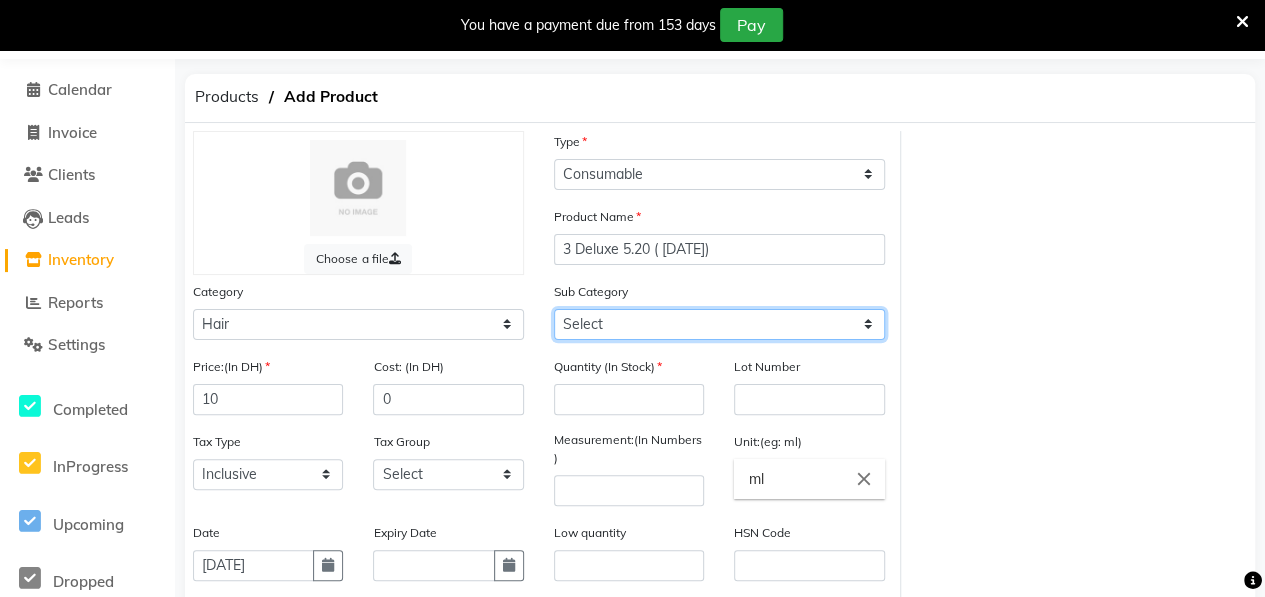select on "462401107" 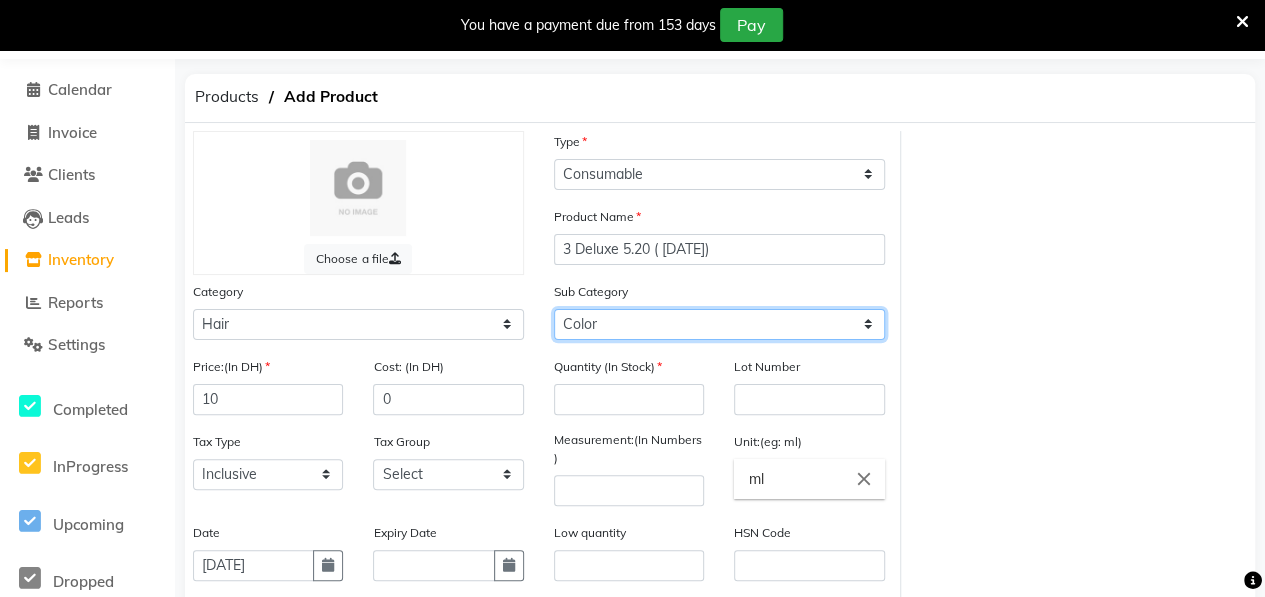 click on "Select Shampoo Conditioner Cream Mask Oil Serum Color Appliances Treatment Styling Kit & Combo Other" 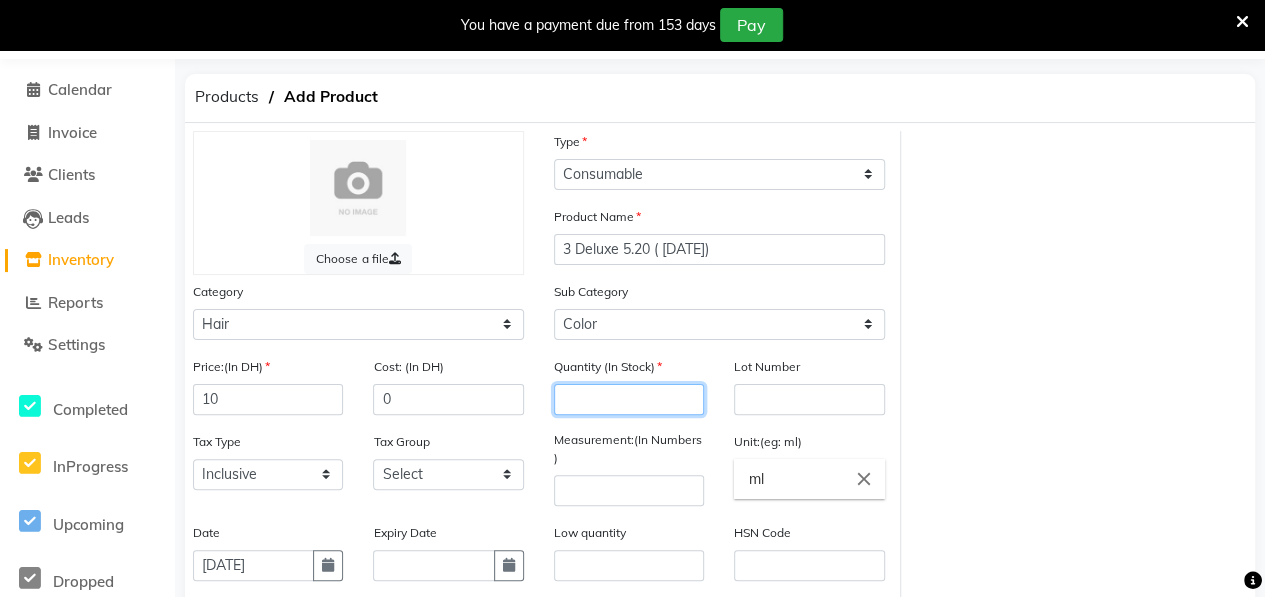 click 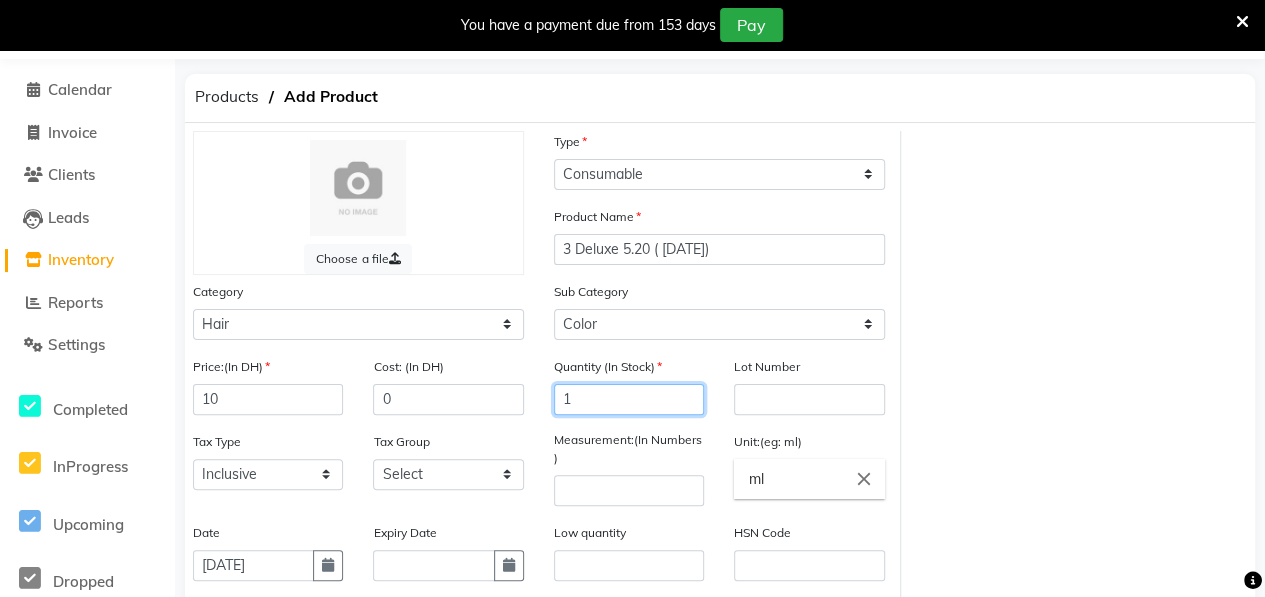 type on "1" 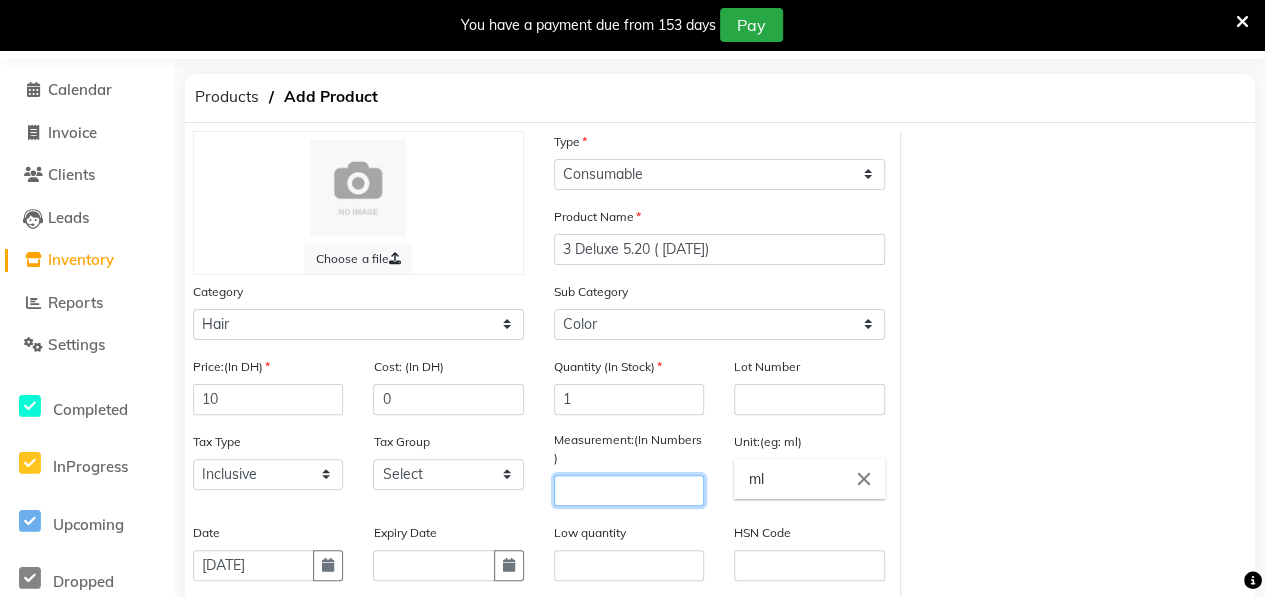 click 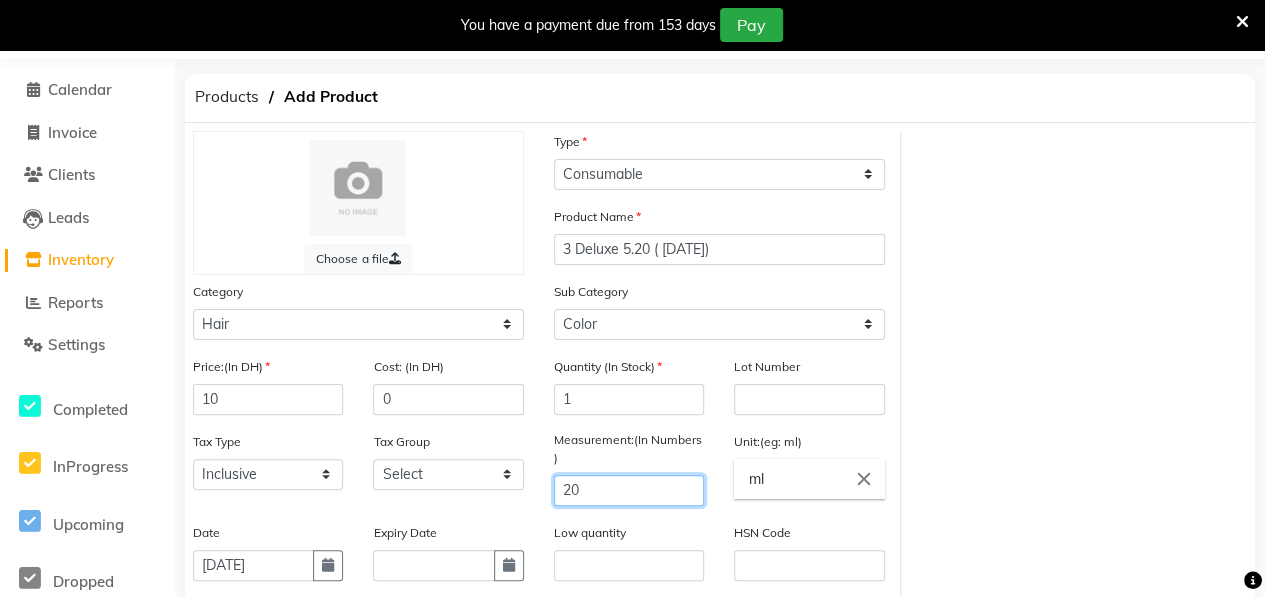 scroll, scrollTop: 332, scrollLeft: 0, axis: vertical 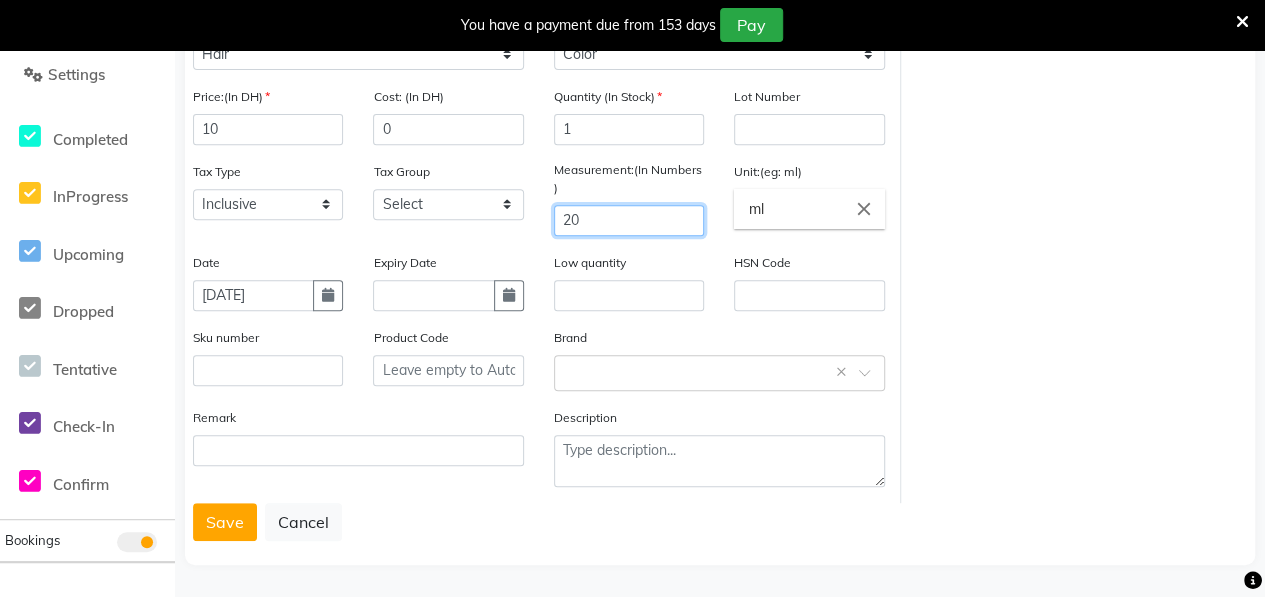 type on "20" 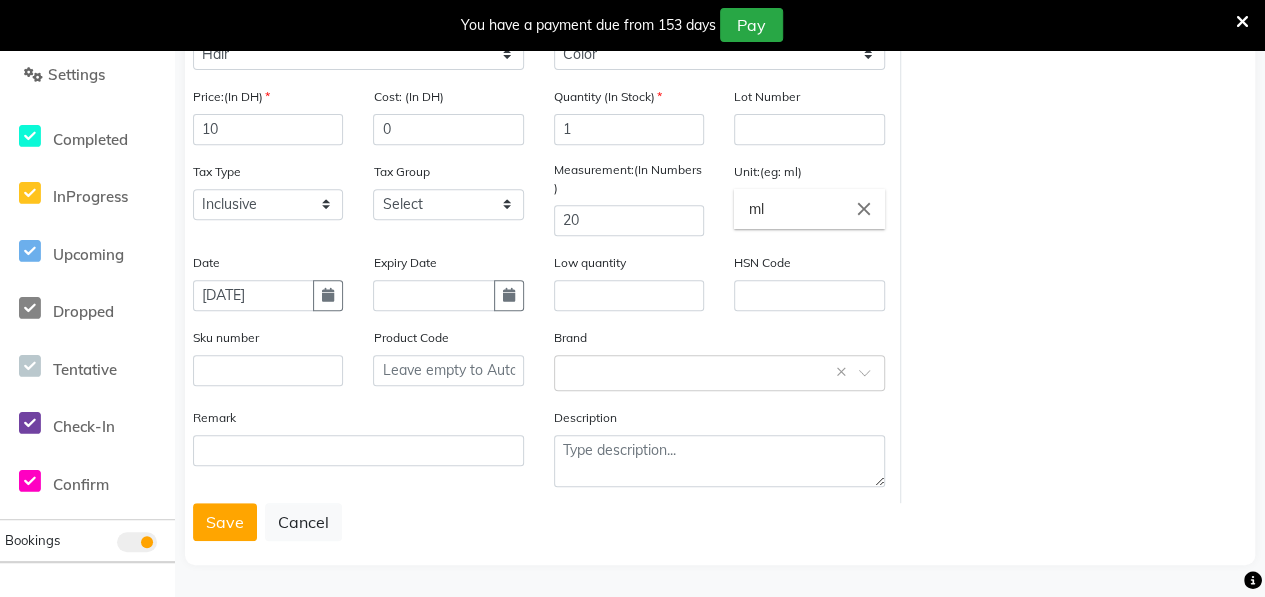click on "Choose a file Type Select Type Both Retail Consumable Product Name 3 Deluxe 5.20 ( [DATE]) Category Select Hair Skin Makeup Personal Care Appliances [PERSON_NAME] Waxing Disposable Threading Hands and Feet Beauty Planet [MEDICAL_DATA] Cadiveu Casmara Cheryls Olaplex GOWN Other Sub Category Select Shampoo Conditioner Cream Mask Oil Serum Color Appliances Treatment Styling Kit & Combo Other Price:(In DH) 10 Cost: (In DH) 0 Quantity (In Stock) 1 Lot Number Tax Type Select Inclusive Exclusive Tax Group Select GST Measurement:(In Numbers ) 20 Unit:(eg: ml) ml close Date [DATE] Expiry Date Low quantity HSN Code Sku number Product Code Brand Select brand or add custom brand    × Remark Description" 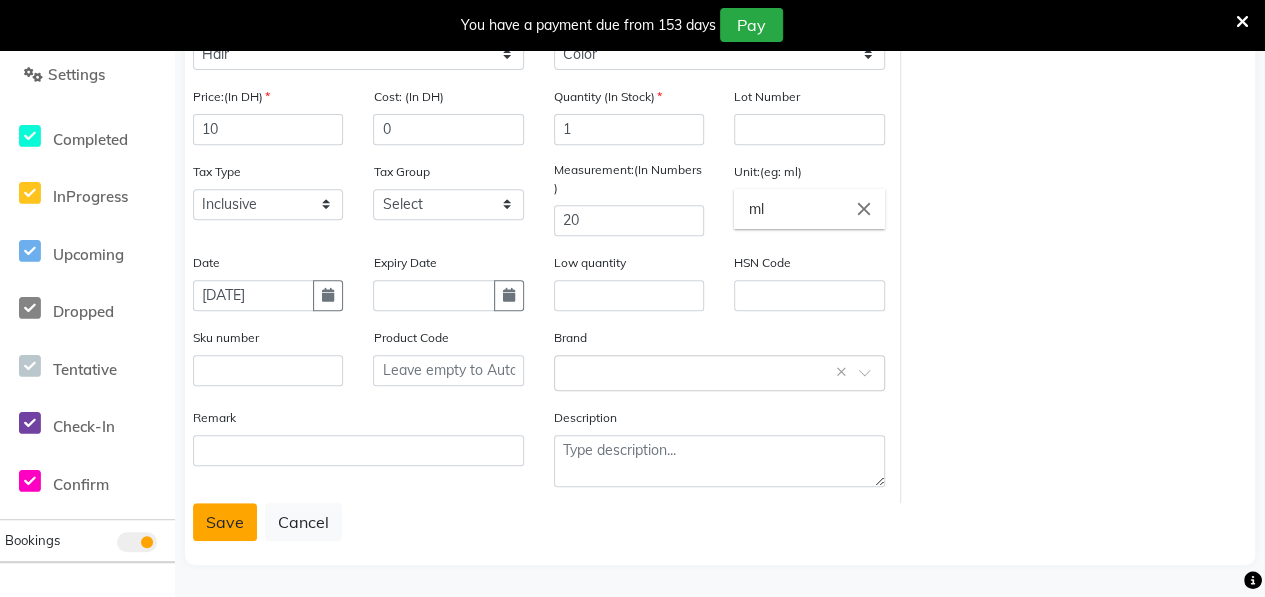 click on "Save" 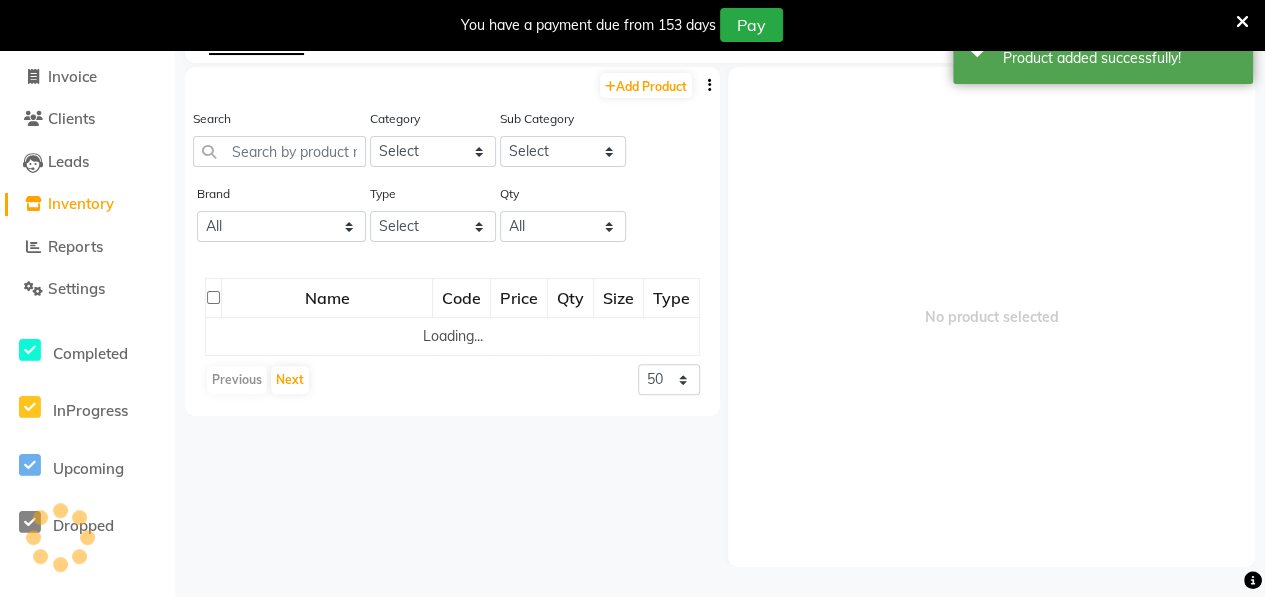 scroll, scrollTop: 62, scrollLeft: 0, axis: vertical 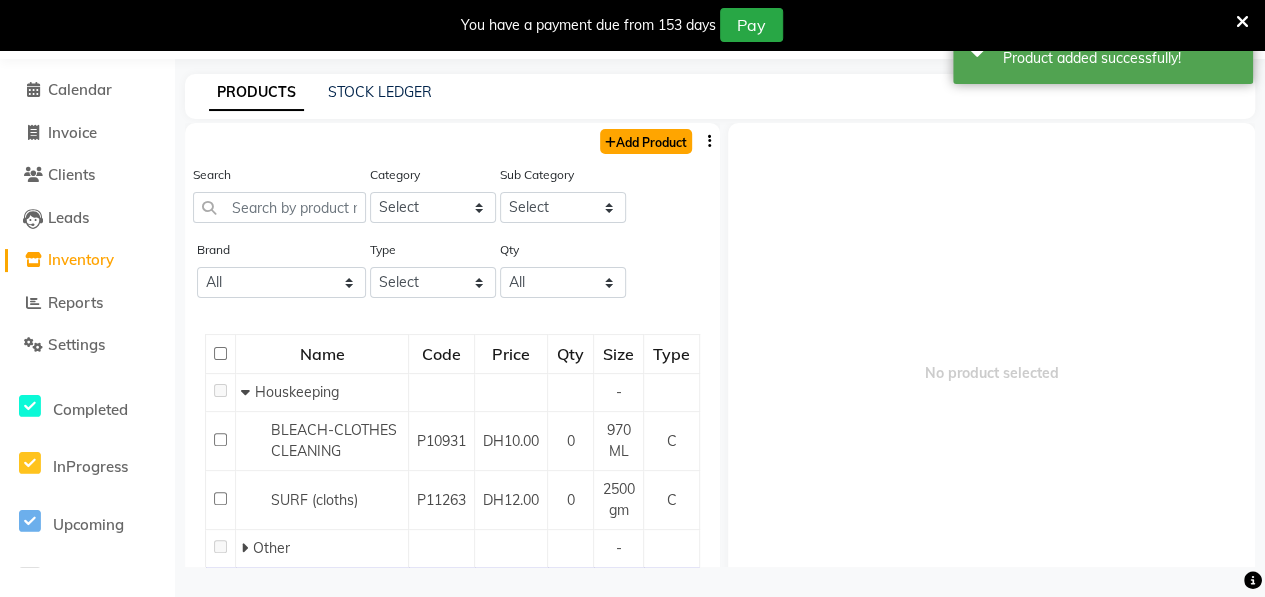 click on "Add Product" 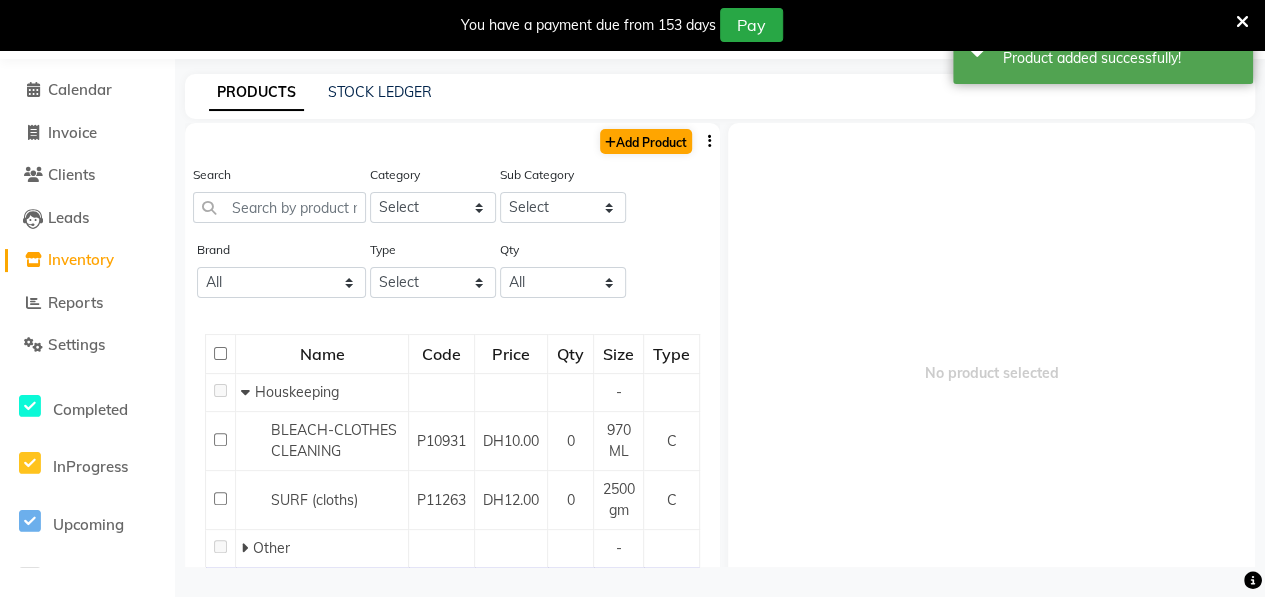 select on "true" 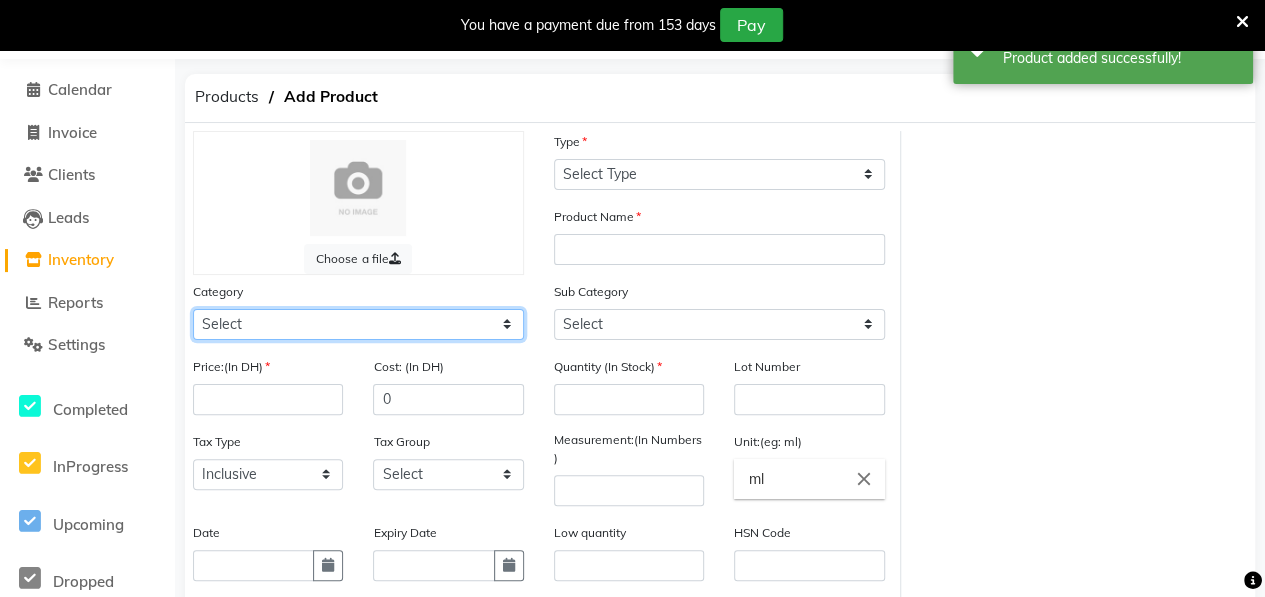 click on "Select Hair Skin Makeup Personal Care Appliances [PERSON_NAME] Waxing Disposable Threading Hands and Feet Beauty Planet [MEDICAL_DATA] Cadiveu Casmara [PERSON_NAME] Olaplex GOWN Other" 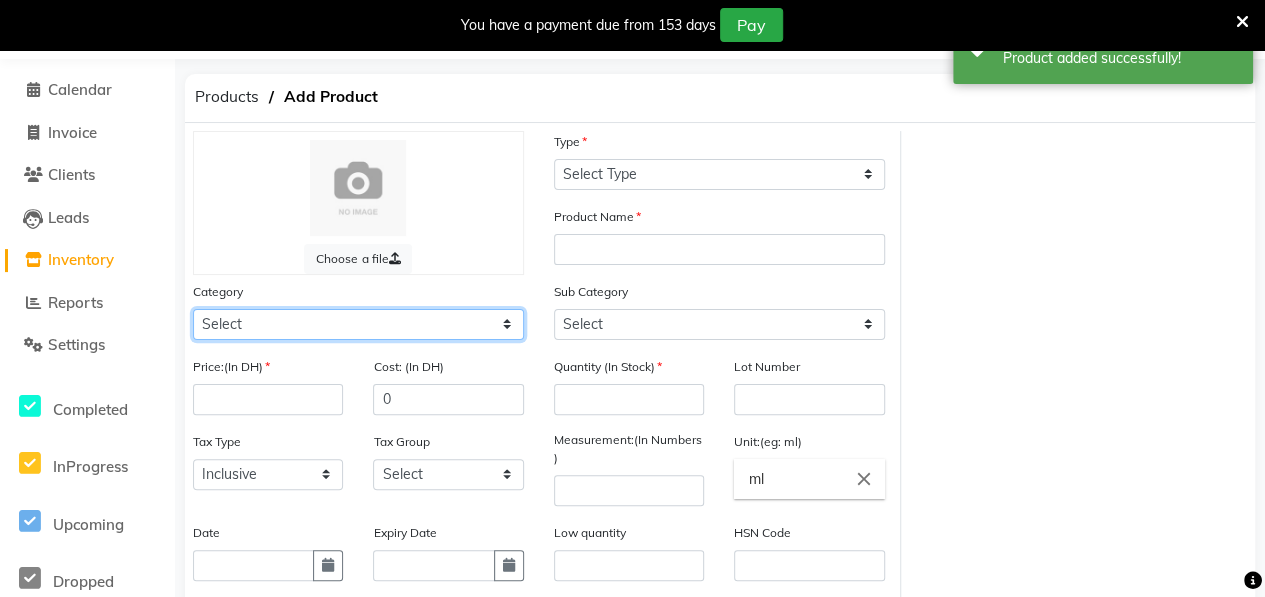 select on "462401100" 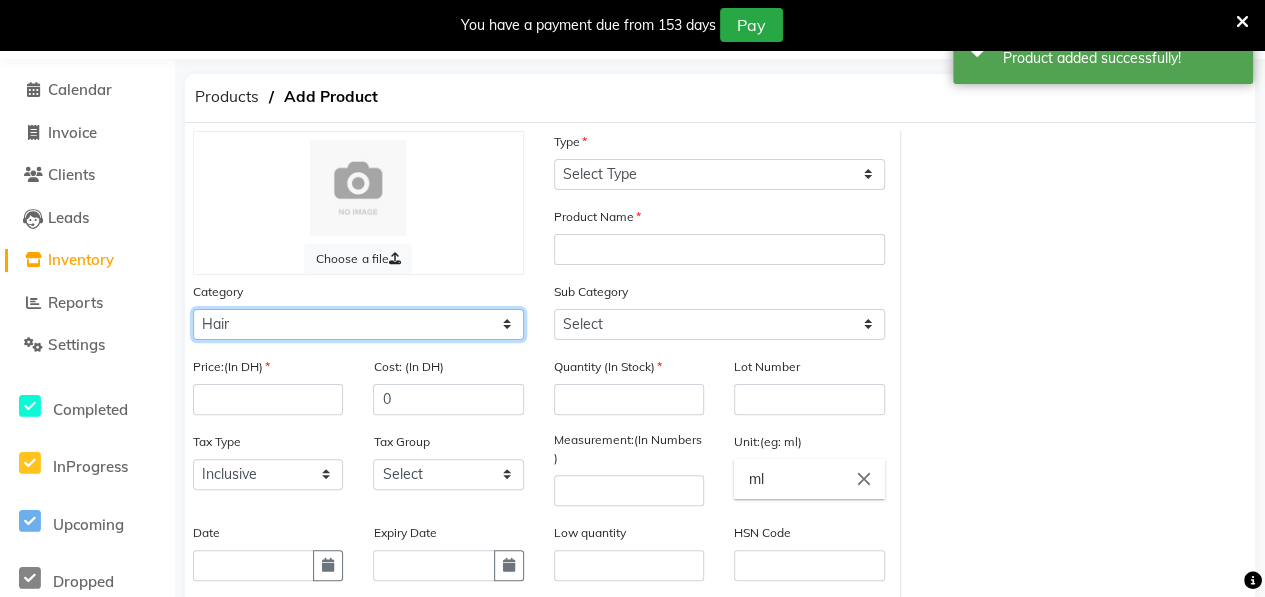 click on "Select Hair Skin Makeup Personal Care Appliances [PERSON_NAME] Waxing Disposable Threading Hands and Feet Beauty Planet [MEDICAL_DATA] Cadiveu Casmara [PERSON_NAME] Olaplex GOWN Other" 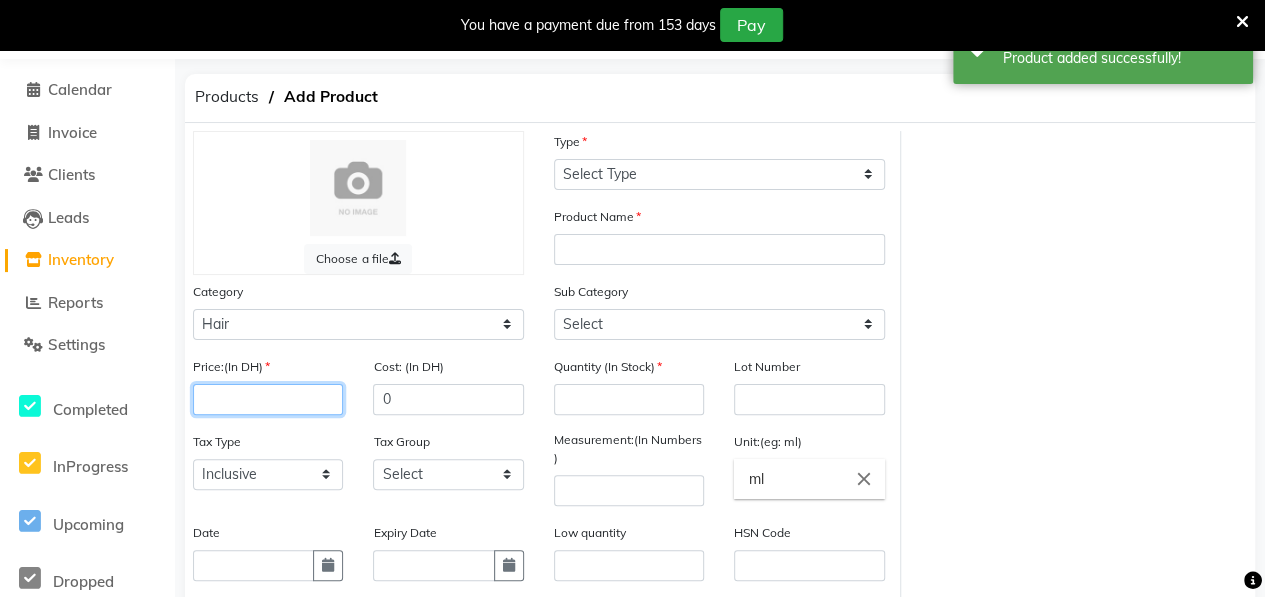 click 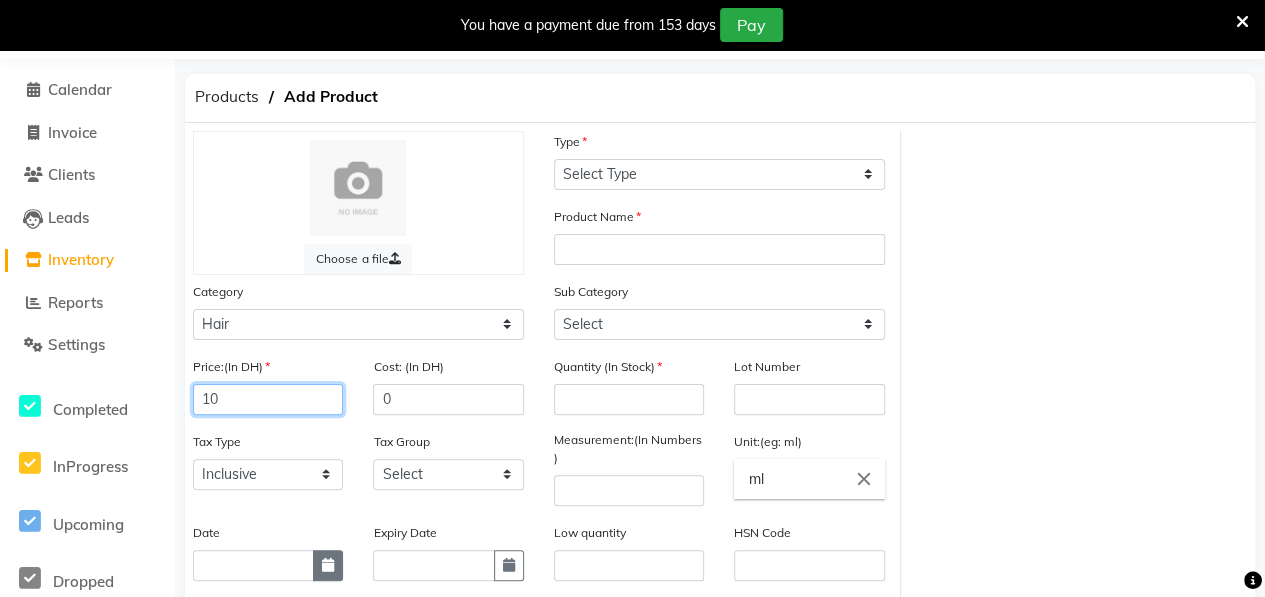 type on "10" 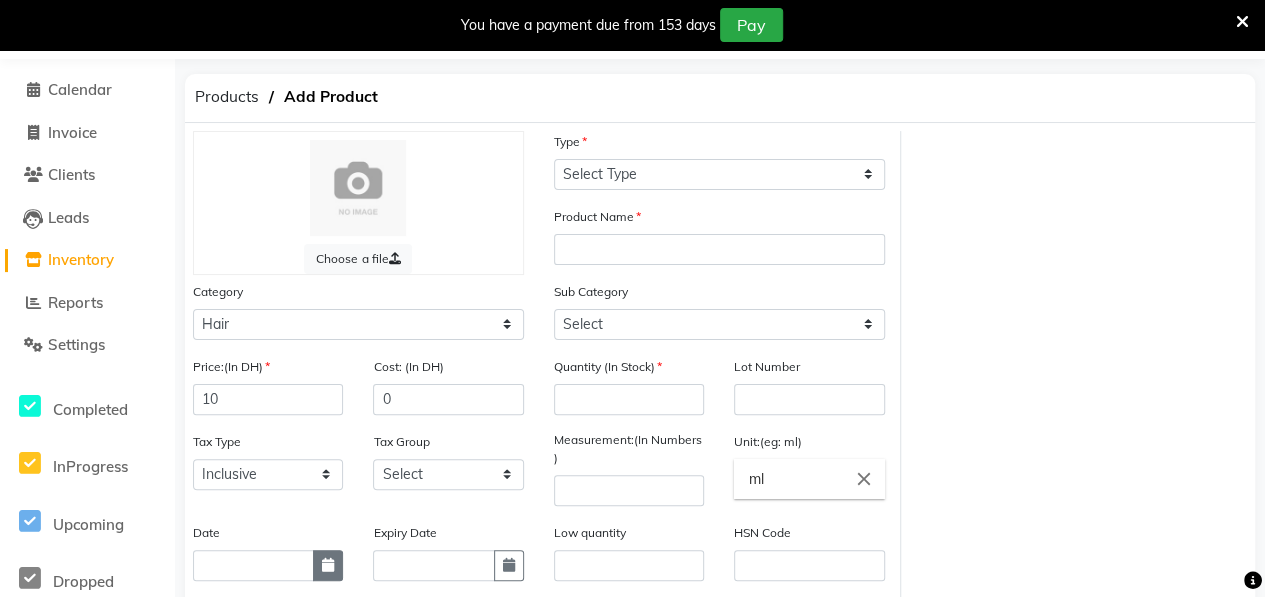 click 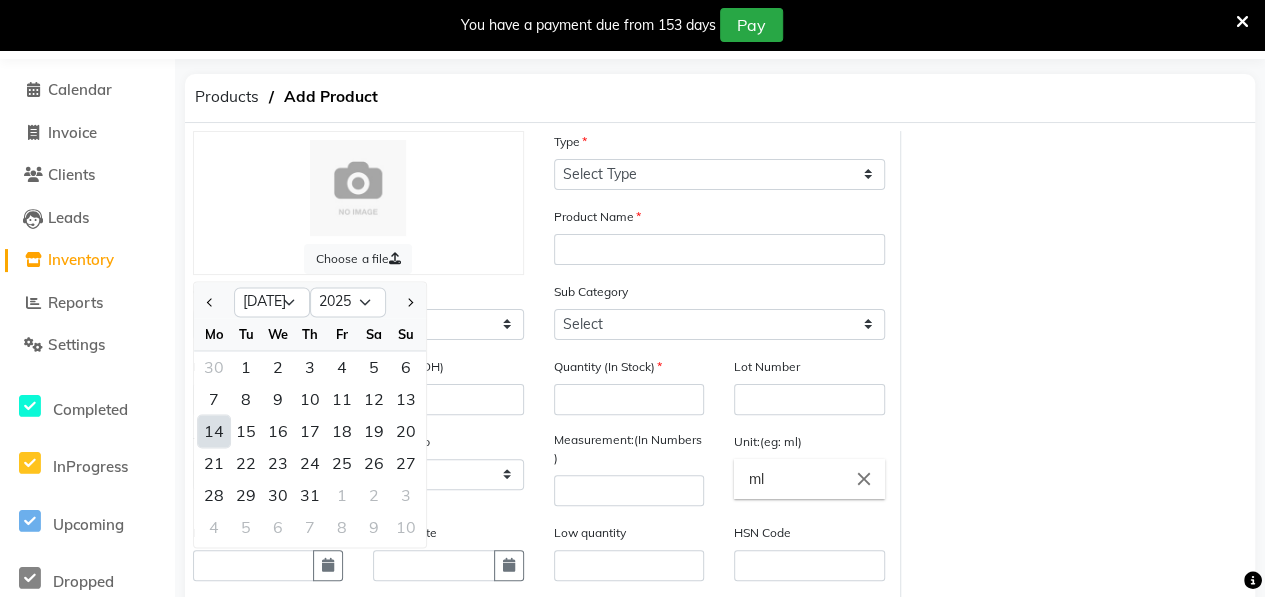 click on "14" 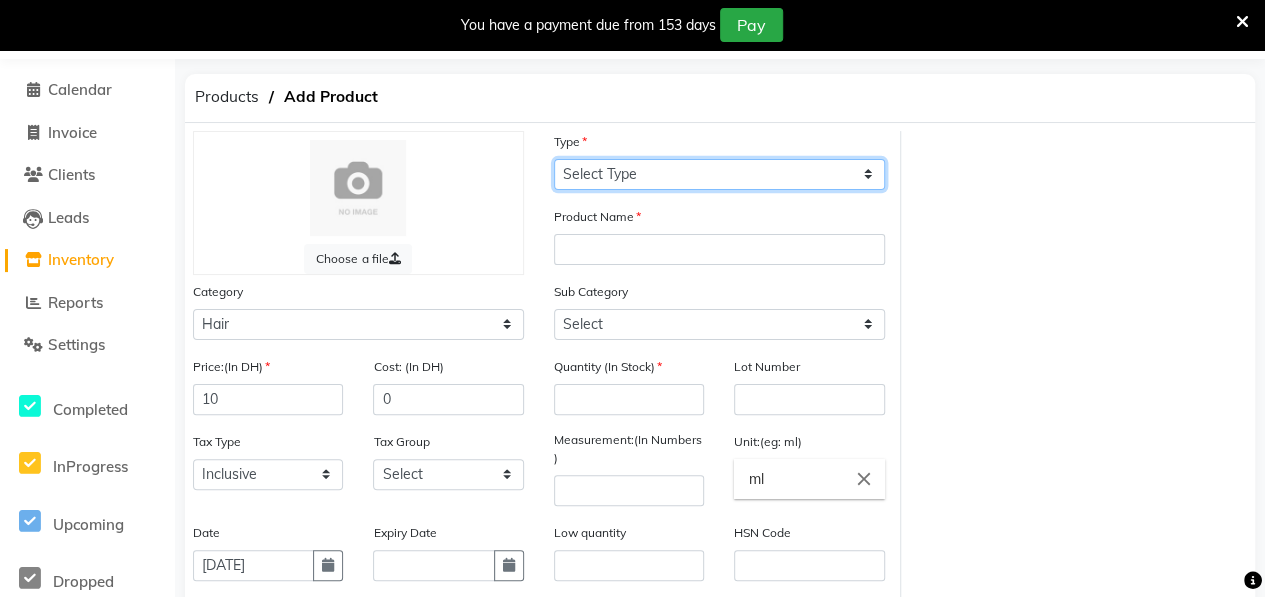 click on "Select Type Both Retail Consumable" 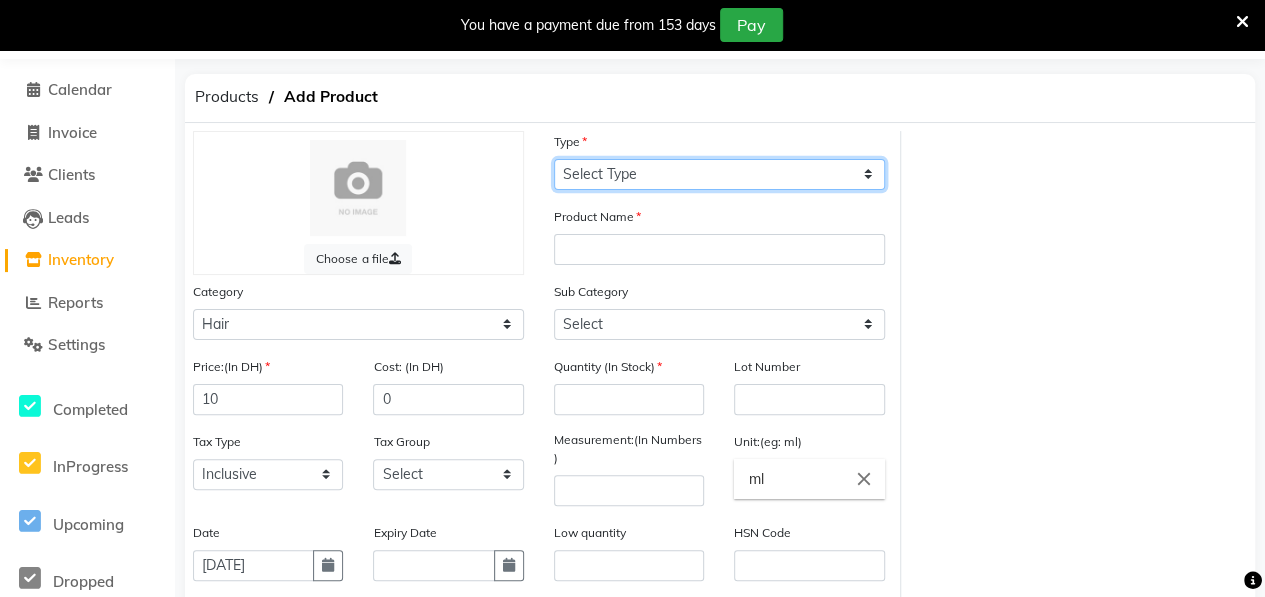 select on "C" 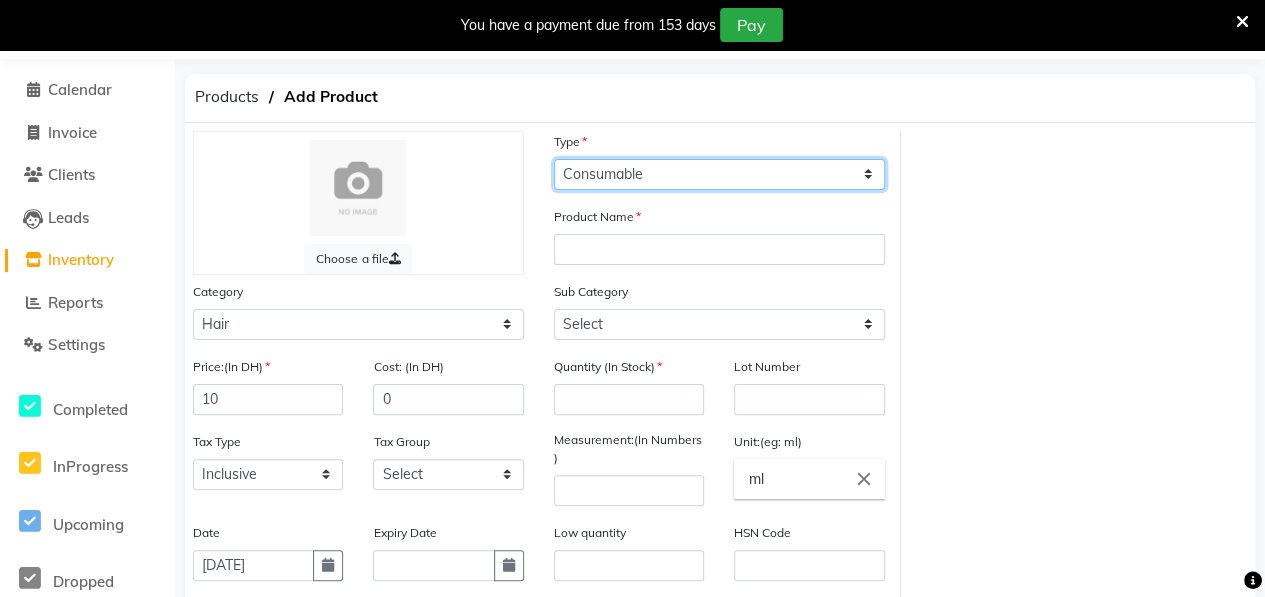 click on "Select Type Both Retail Consumable" 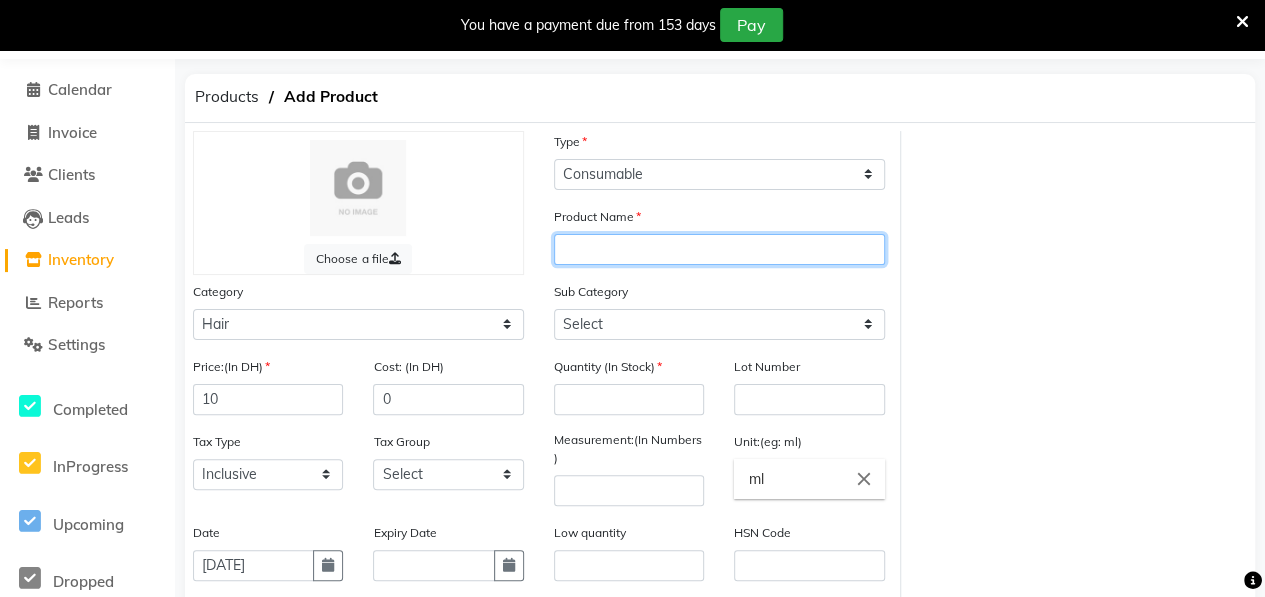 click 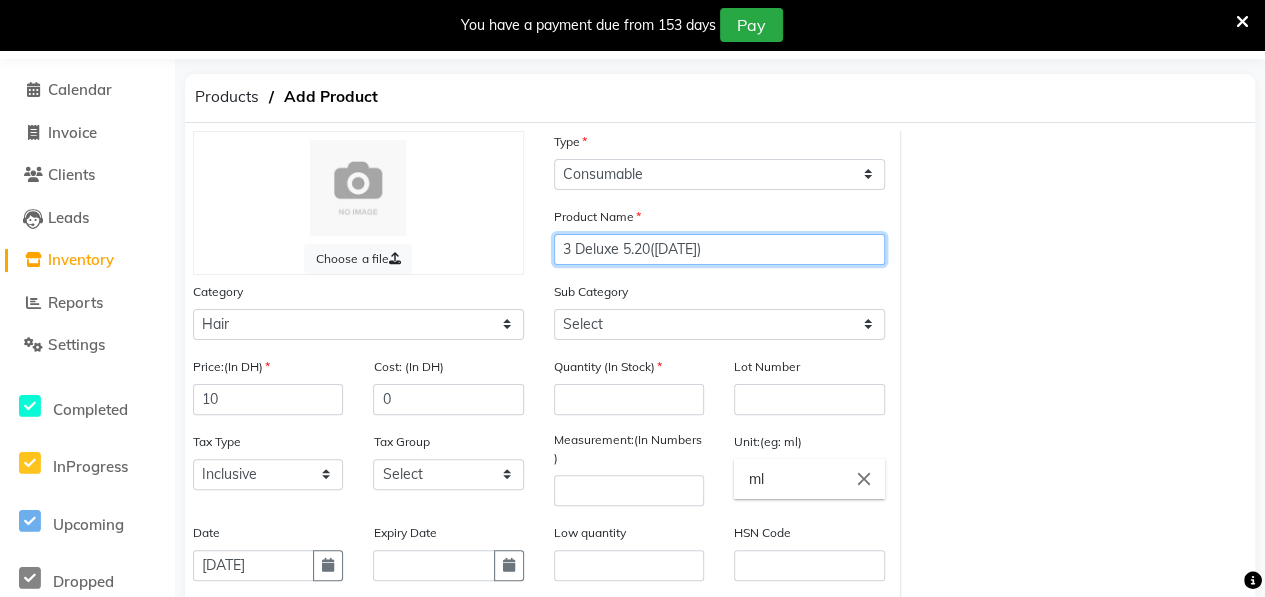 type on "3 Deluxe 5.20([DATE])" 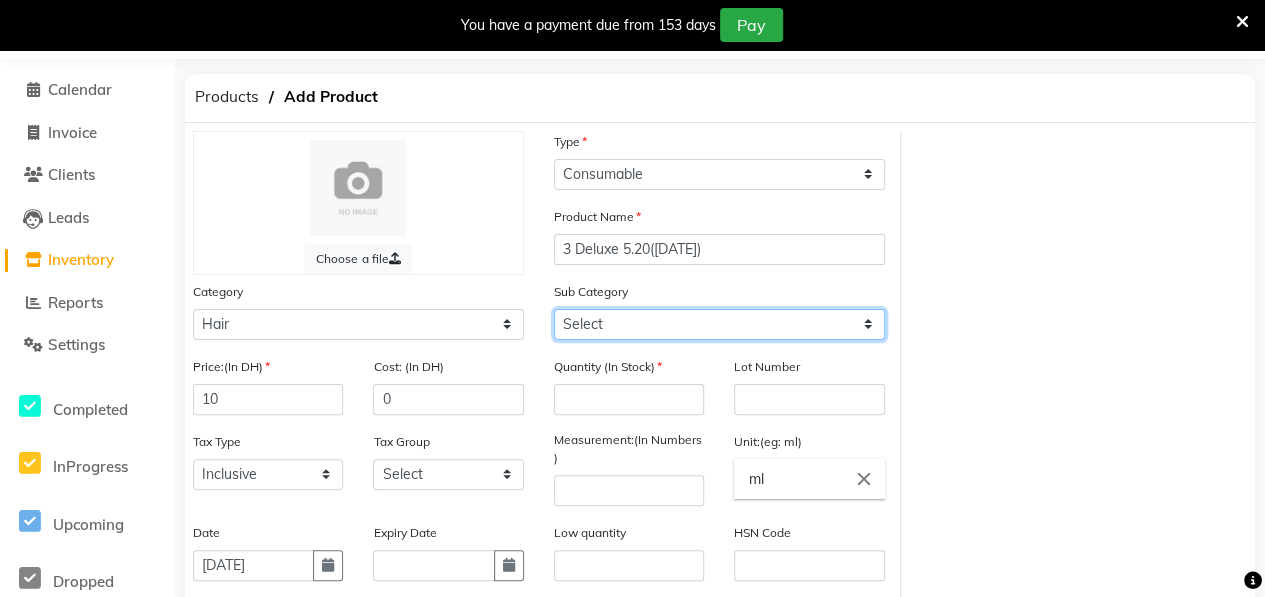 click on "Select Shampoo Conditioner Cream Mask Oil Serum Color Appliances Treatment Styling Kit & Combo Other" 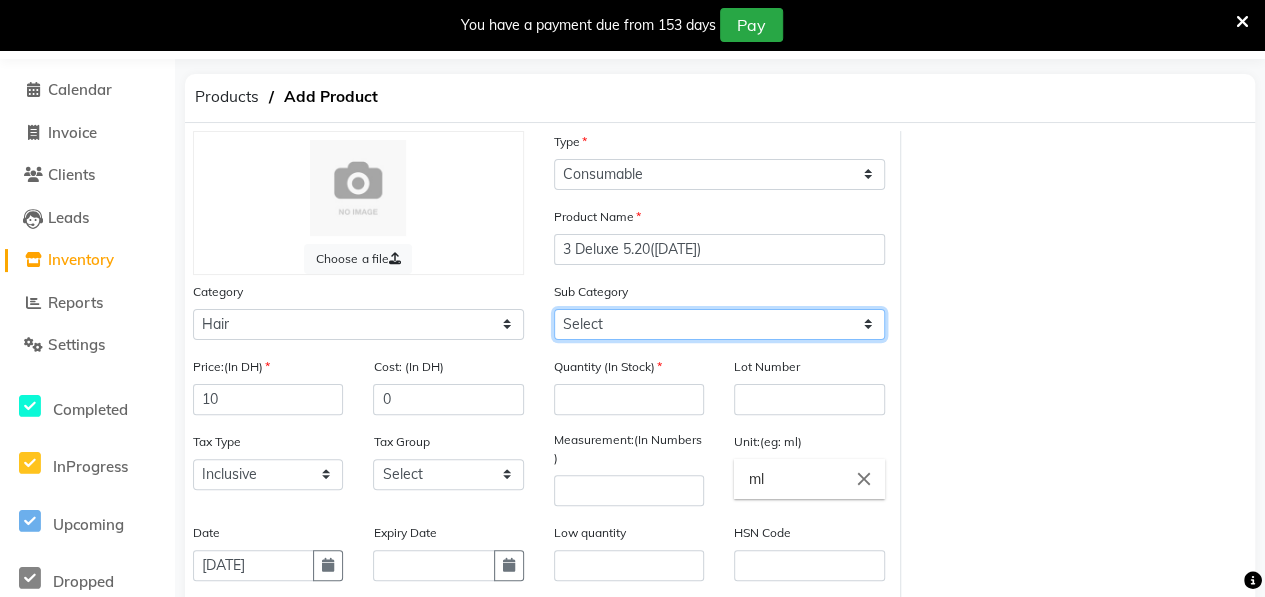select on "462401107" 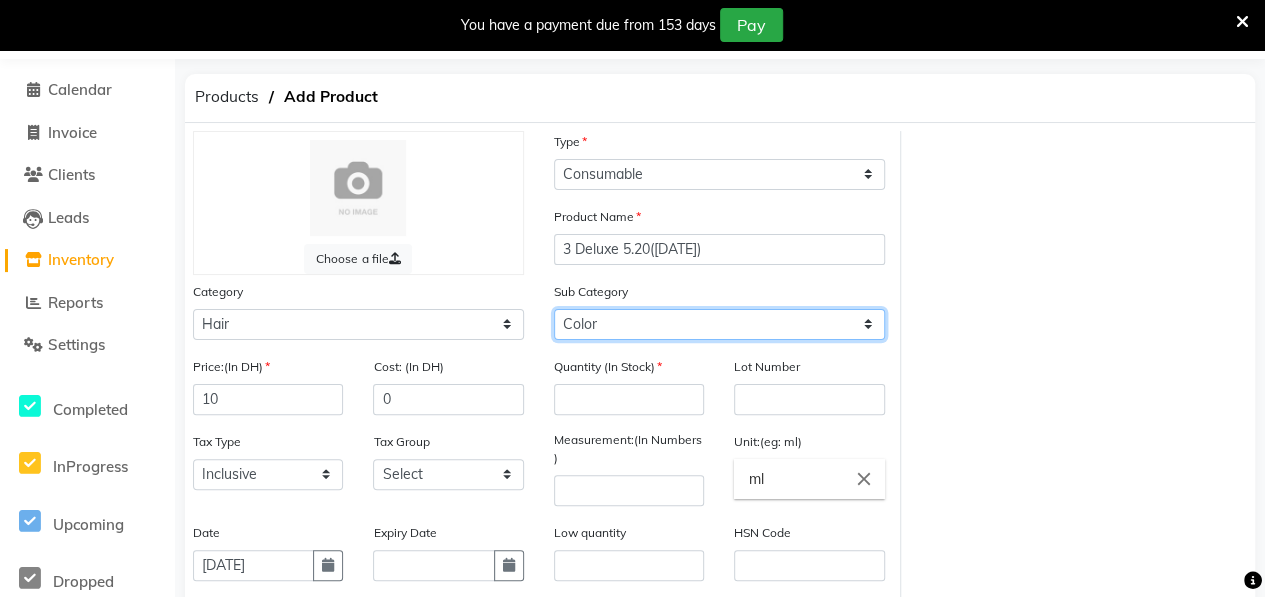 click on "Select Shampoo Conditioner Cream Mask Oil Serum Color Appliances Treatment Styling Kit & Combo Other" 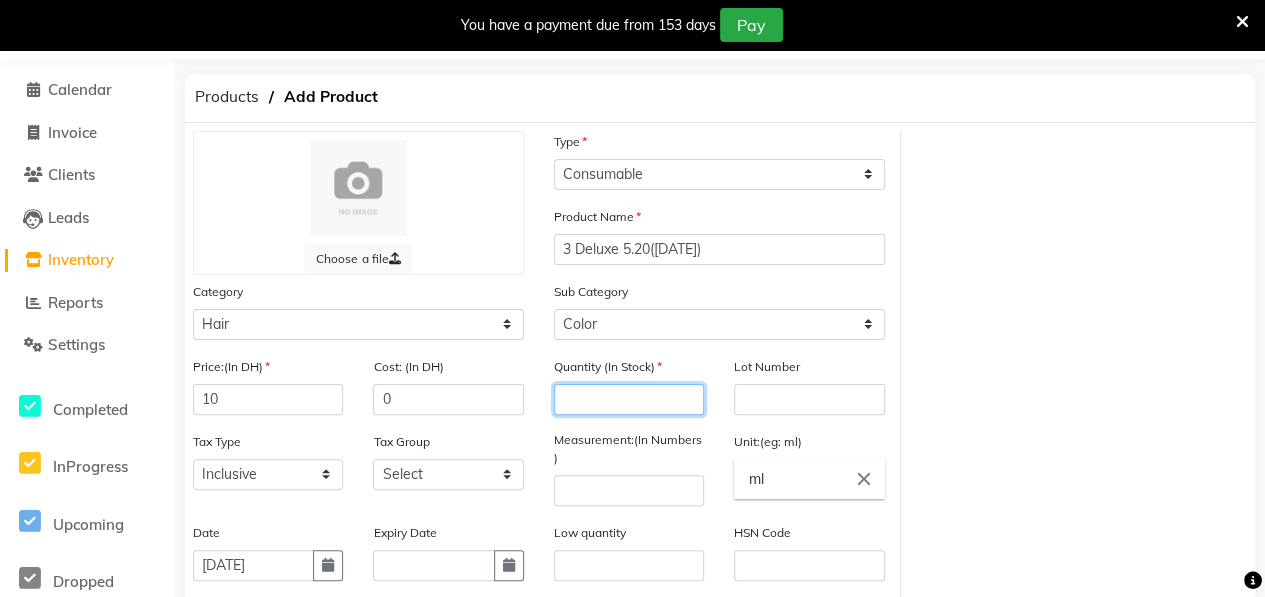 click 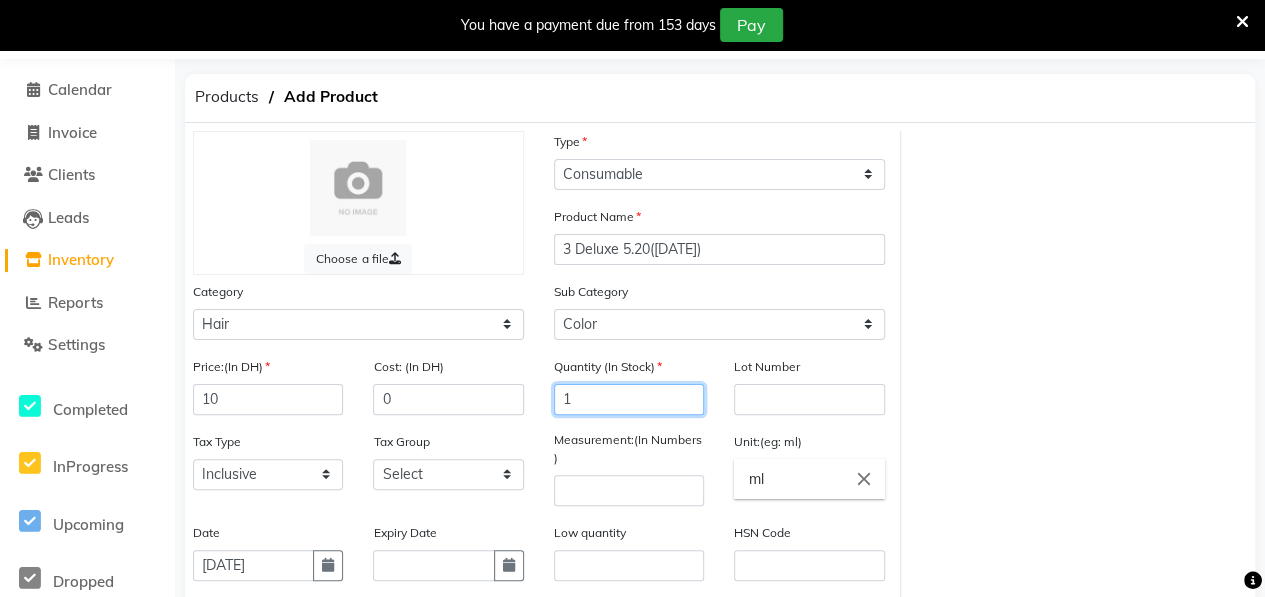 type on "1" 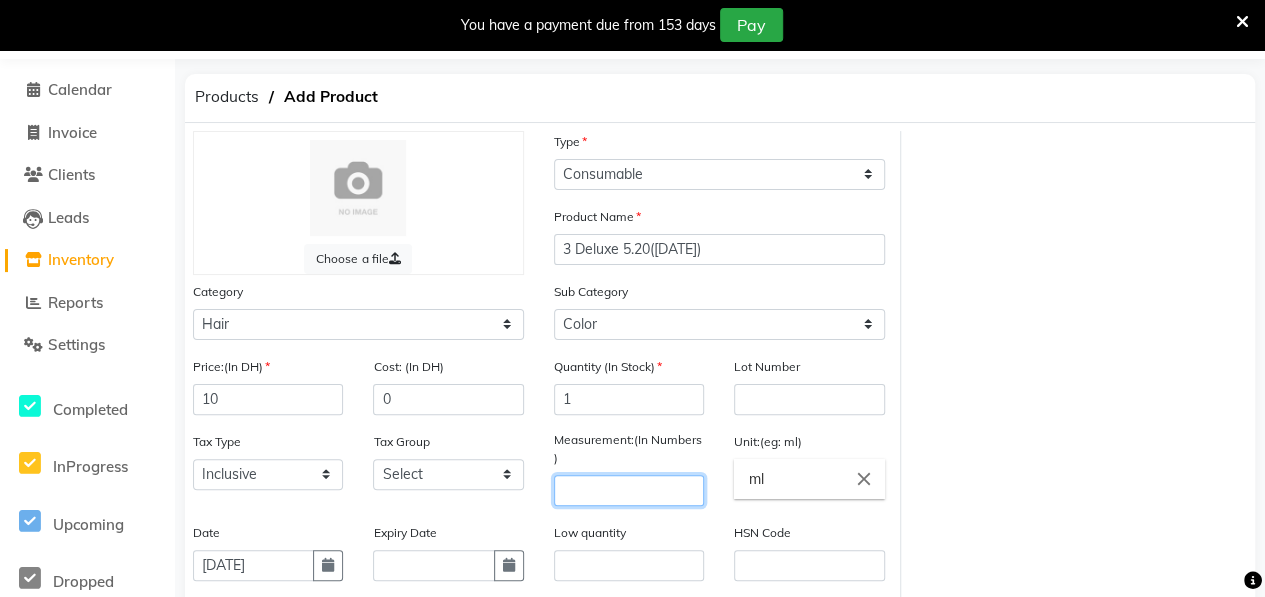 click 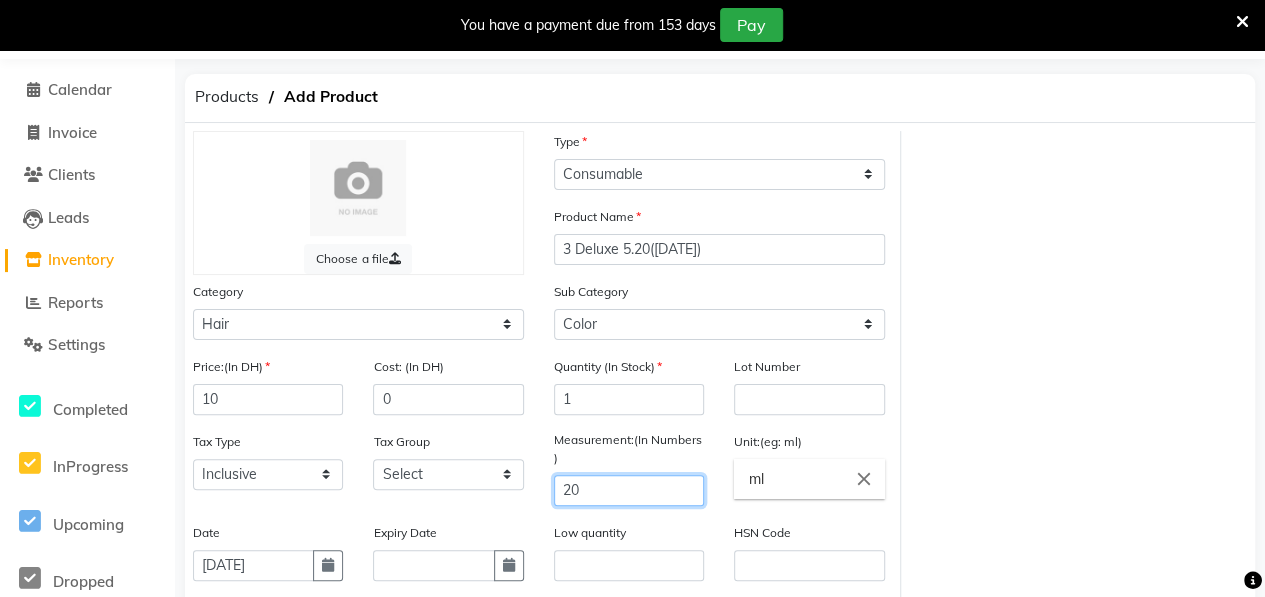 scroll, scrollTop: 332, scrollLeft: 0, axis: vertical 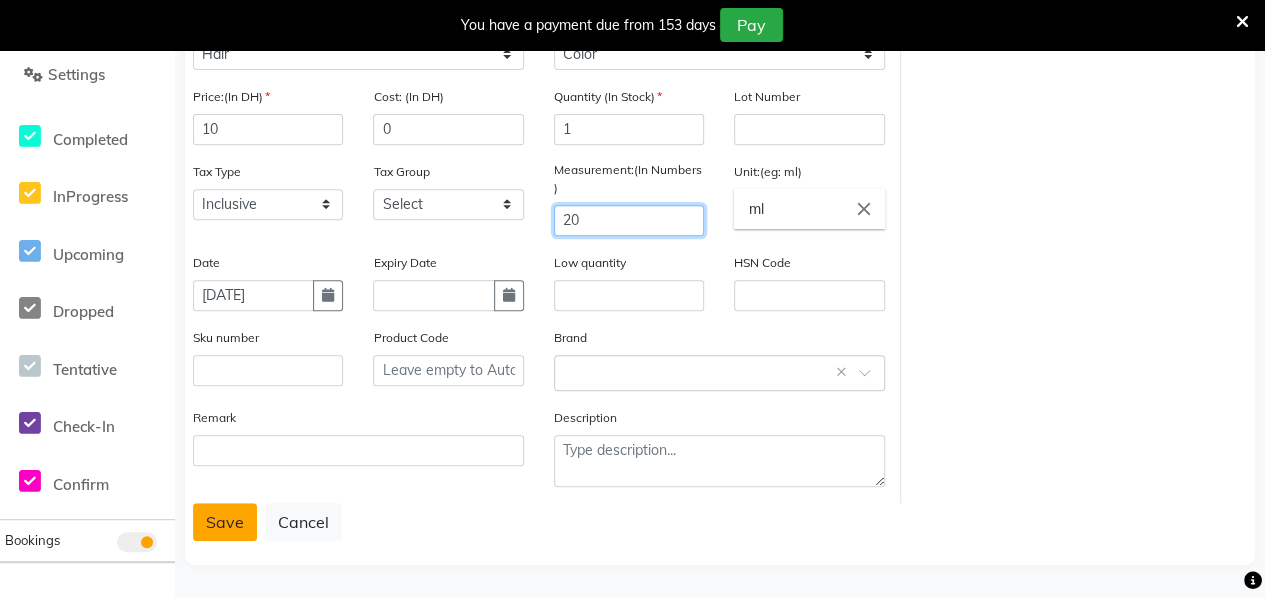 type on "20" 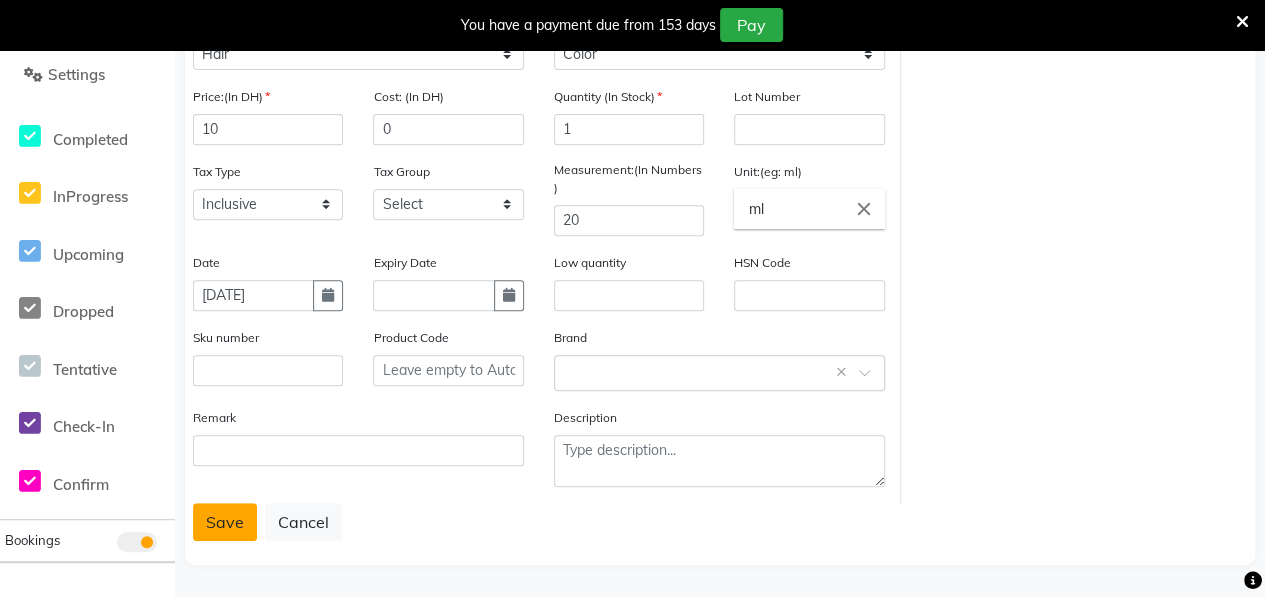 click on "Save" 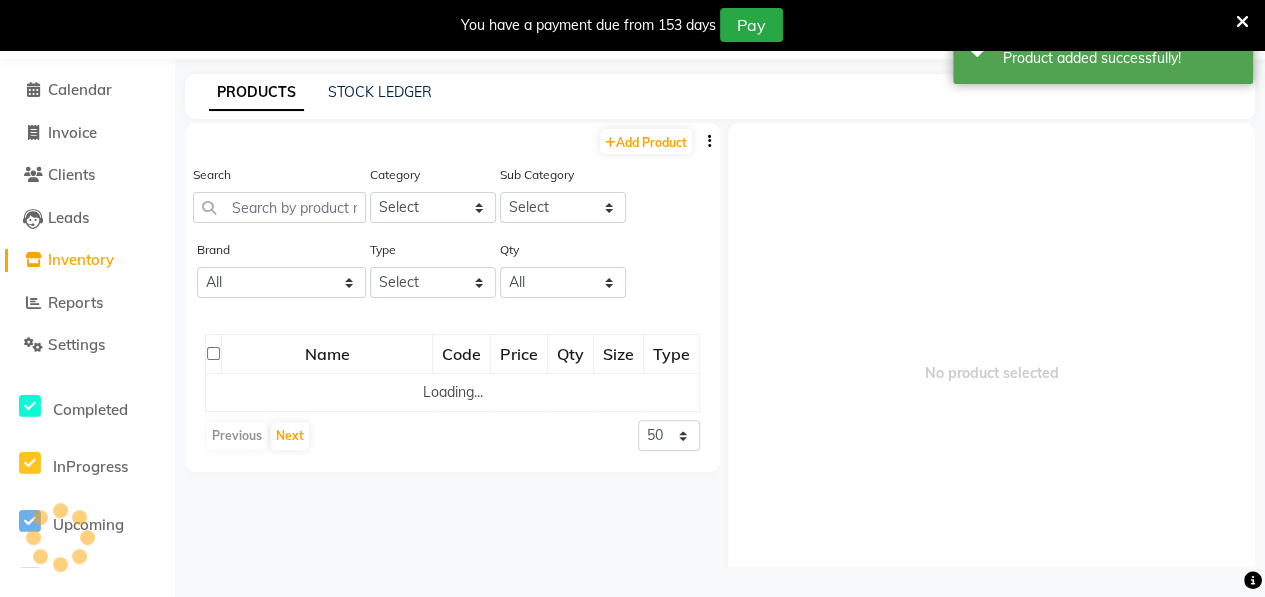 scroll, scrollTop: 62, scrollLeft: 0, axis: vertical 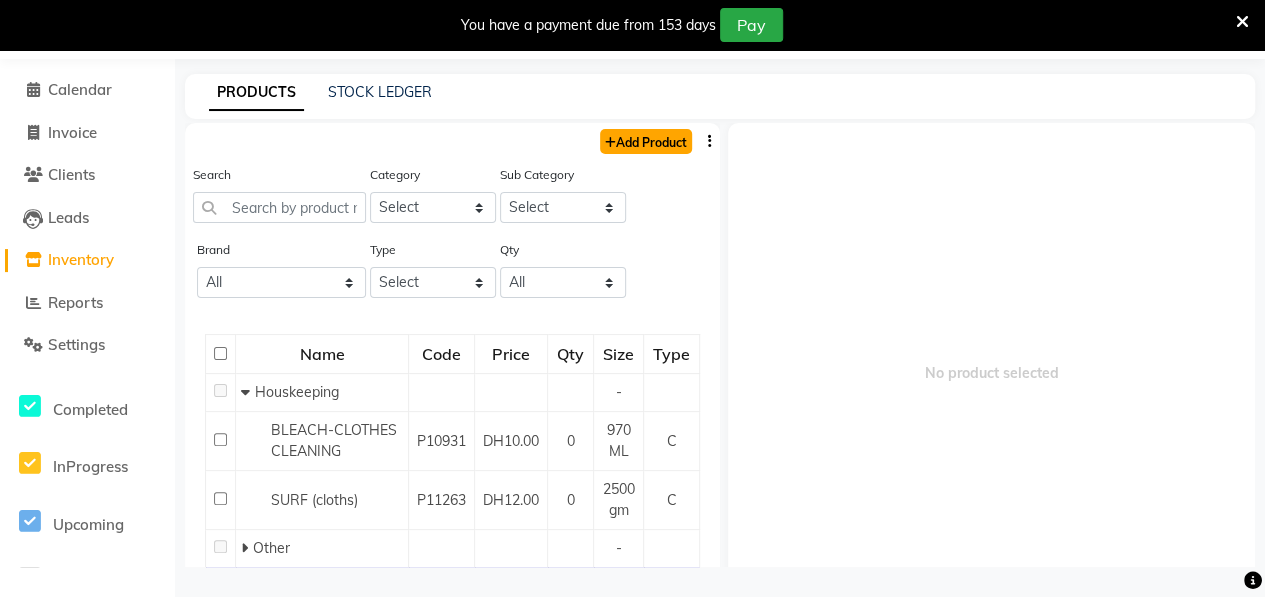 click on "Add Product" 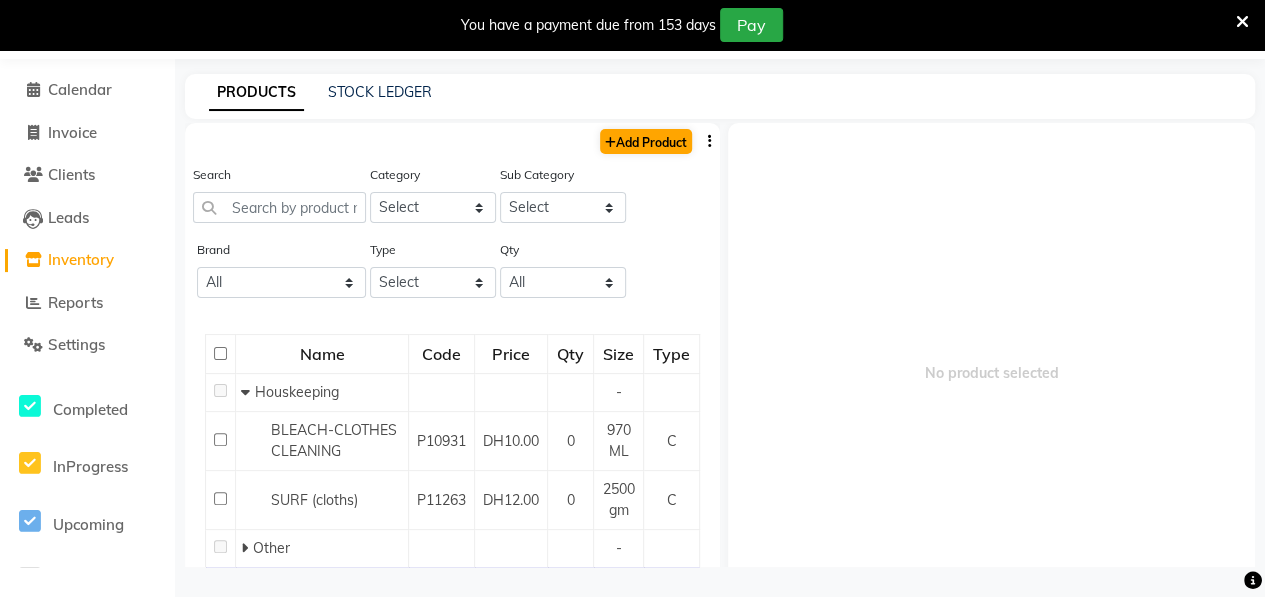 select on "true" 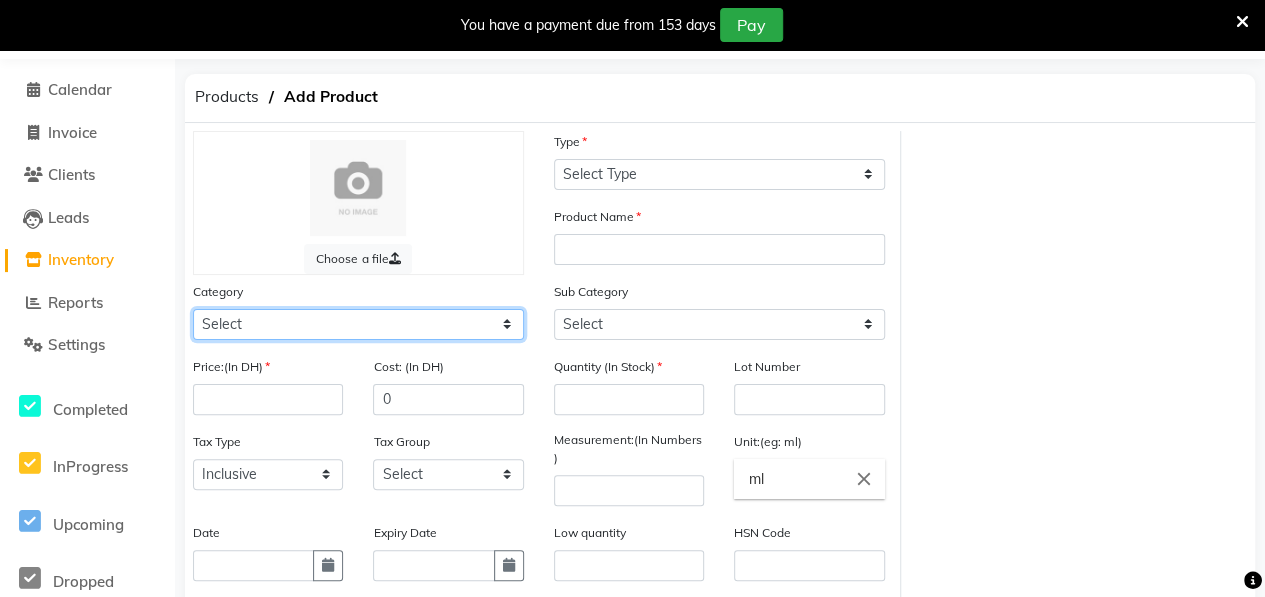 click on "Select Hair Skin Makeup Personal Care Appliances [PERSON_NAME] Waxing Disposable Threading Hands and Feet Beauty Planet [MEDICAL_DATA] Cadiveu Casmara [PERSON_NAME] Olaplex GOWN Other" 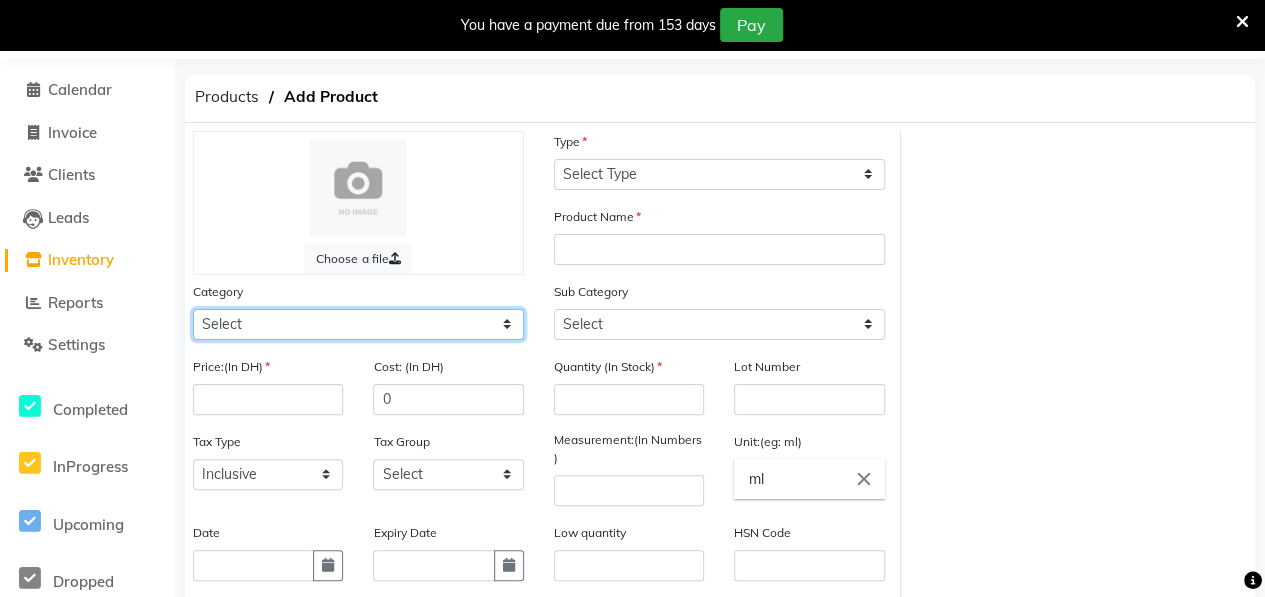 select on "462401100" 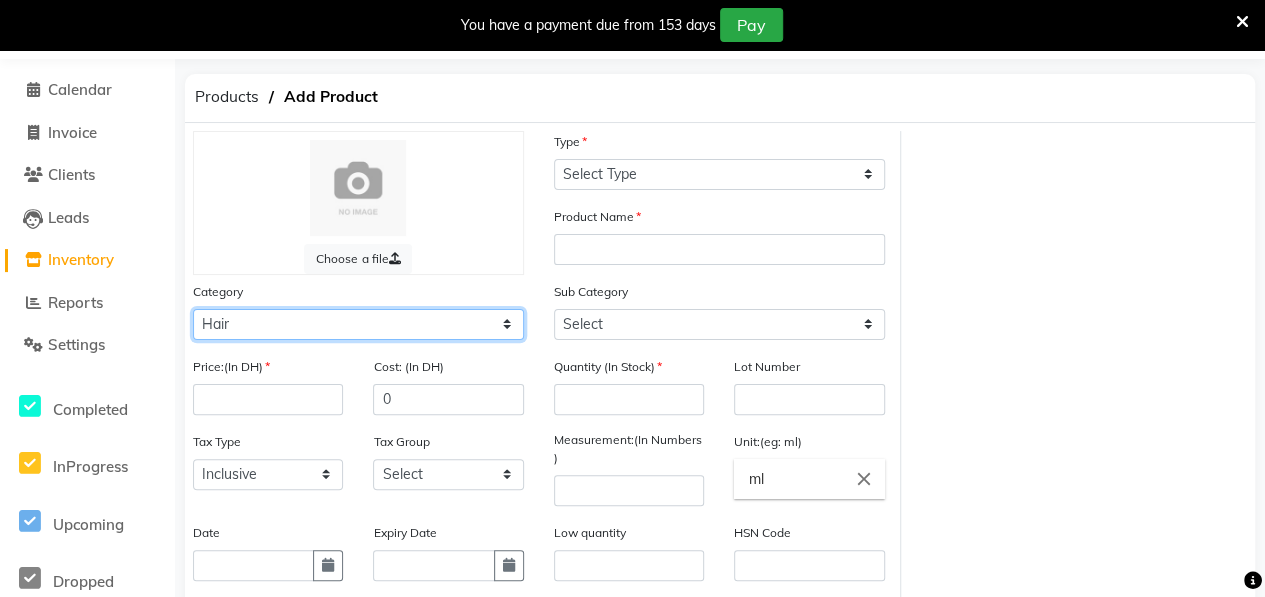 click on "Select Hair Skin Makeup Personal Care Appliances [PERSON_NAME] Waxing Disposable Threading Hands and Feet Beauty Planet [MEDICAL_DATA] Cadiveu Casmara [PERSON_NAME] Olaplex GOWN Other" 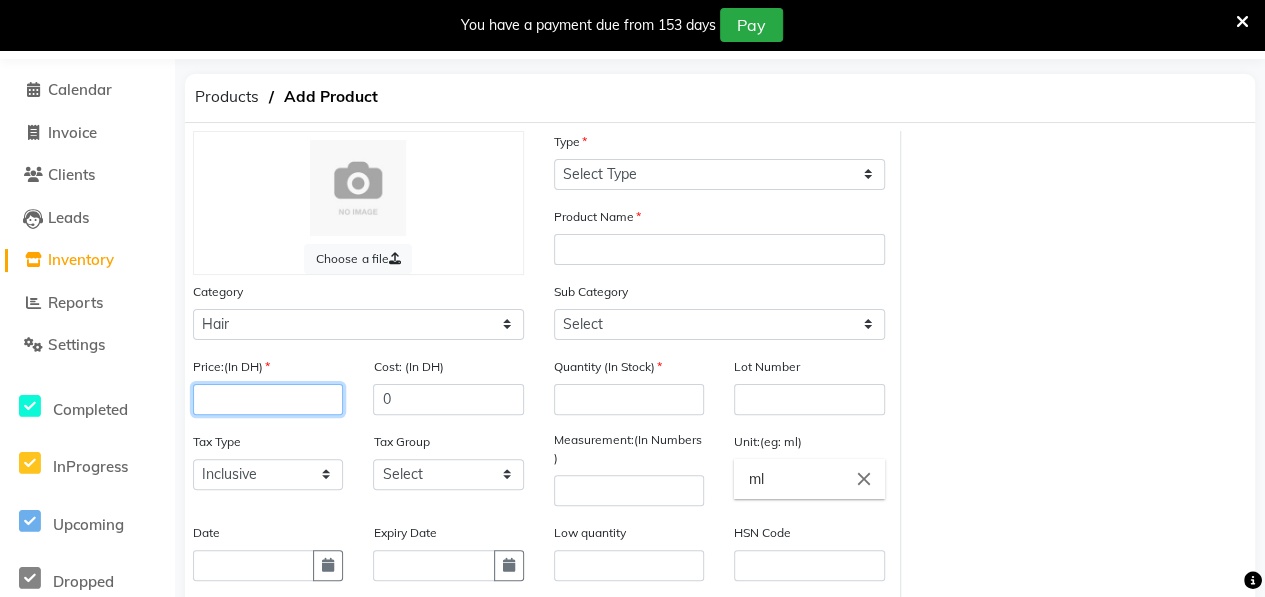 click 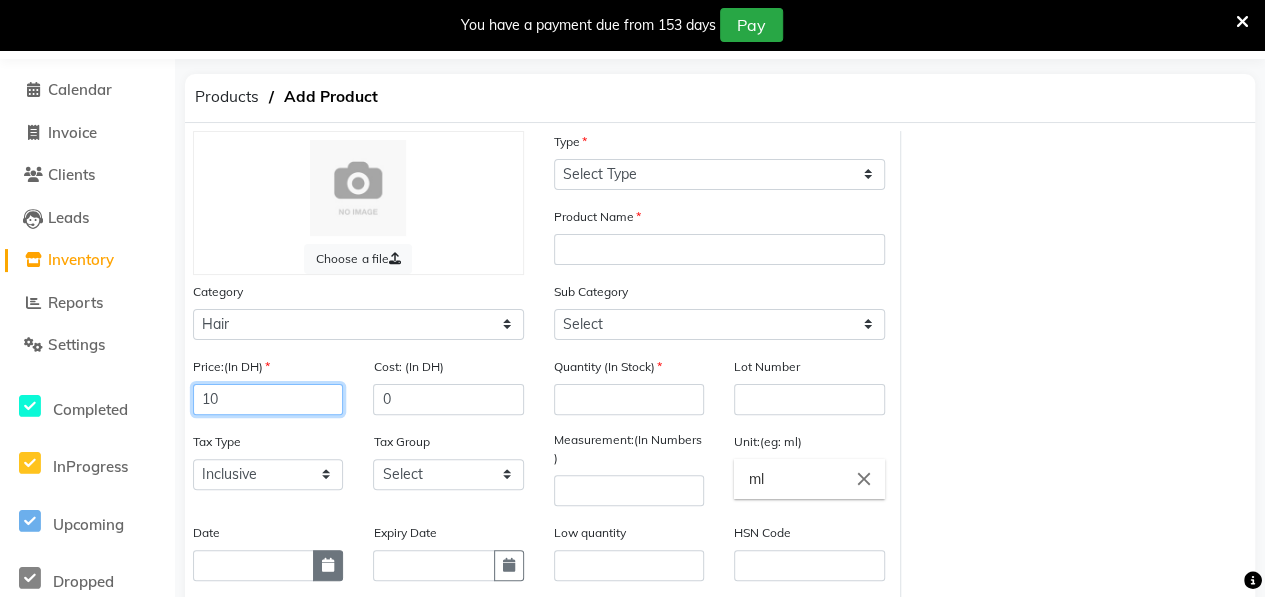 type on "10" 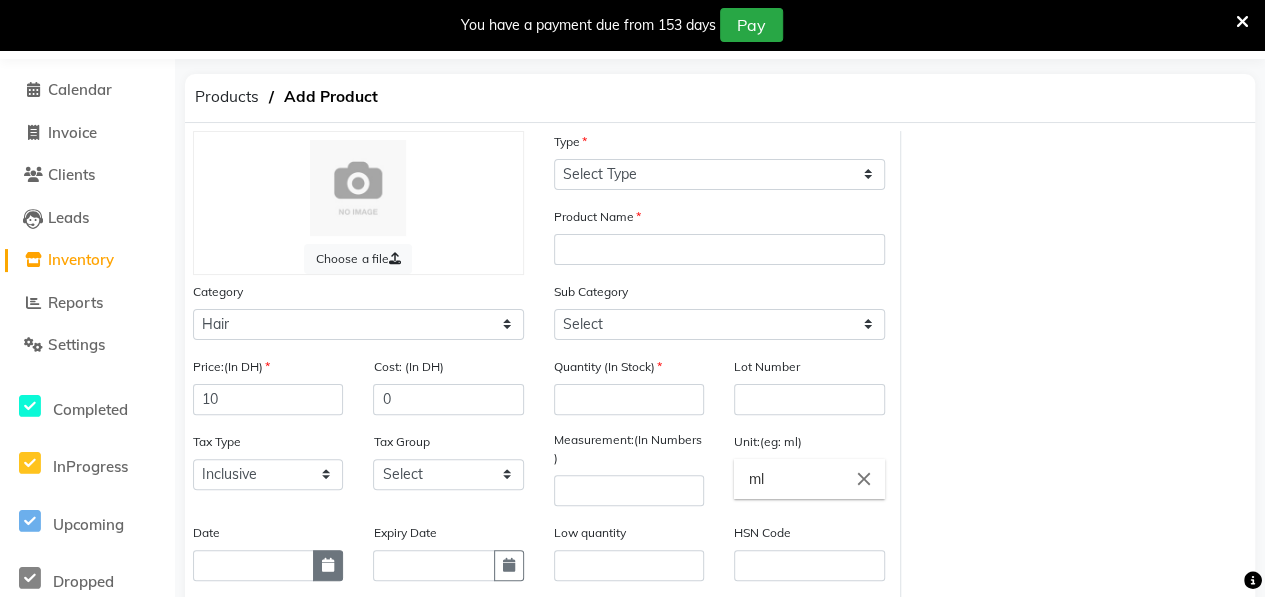 click 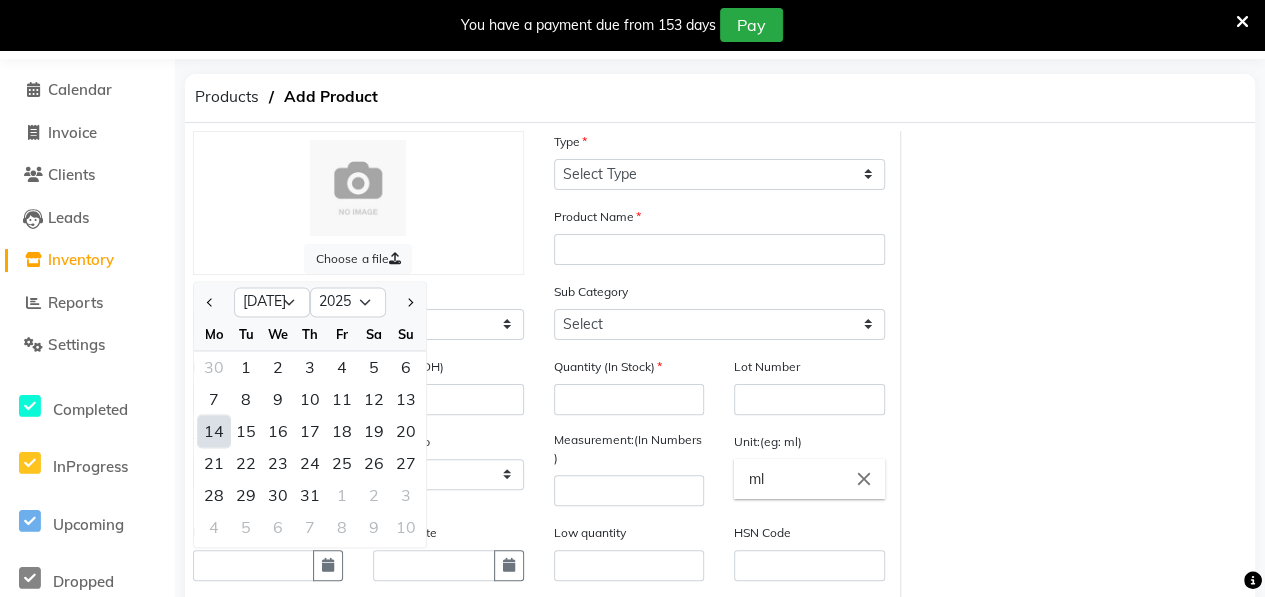 click on "14" 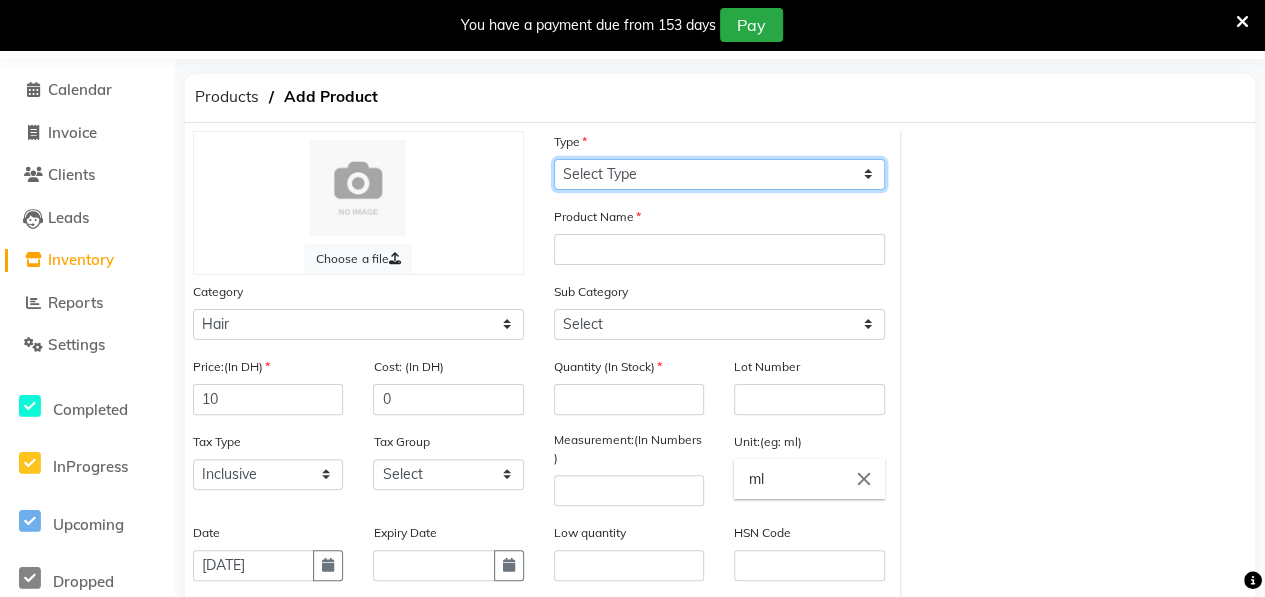 click on "Select Type Both Retail Consumable" 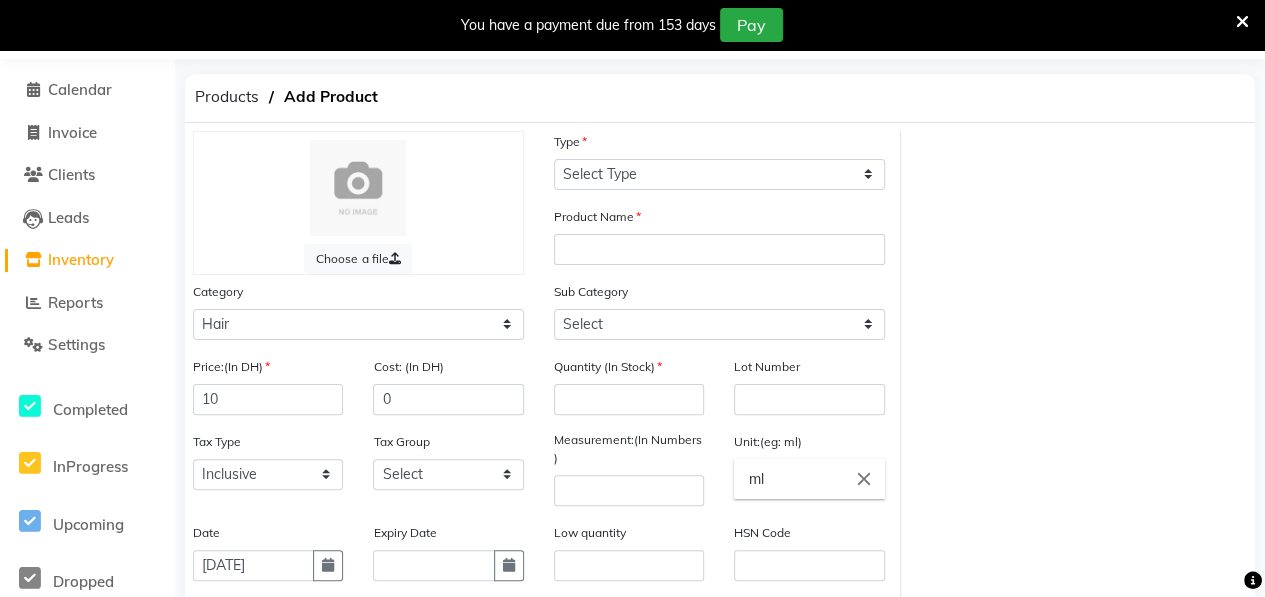 click on "Sub Category Select Shampoo Conditioner Cream Mask Oil Serum Color Appliances Treatment Styling Kit & Combo Other" 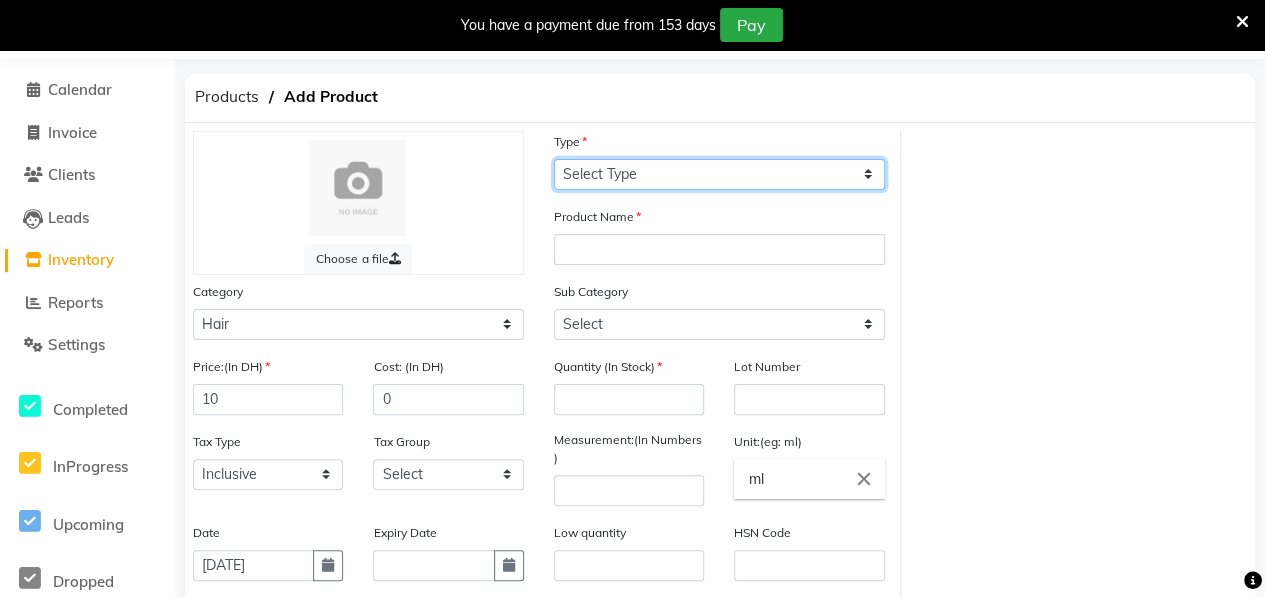 drag, startPoint x: 838, startPoint y: 174, endPoint x: 748, endPoint y: 289, distance: 146.03082 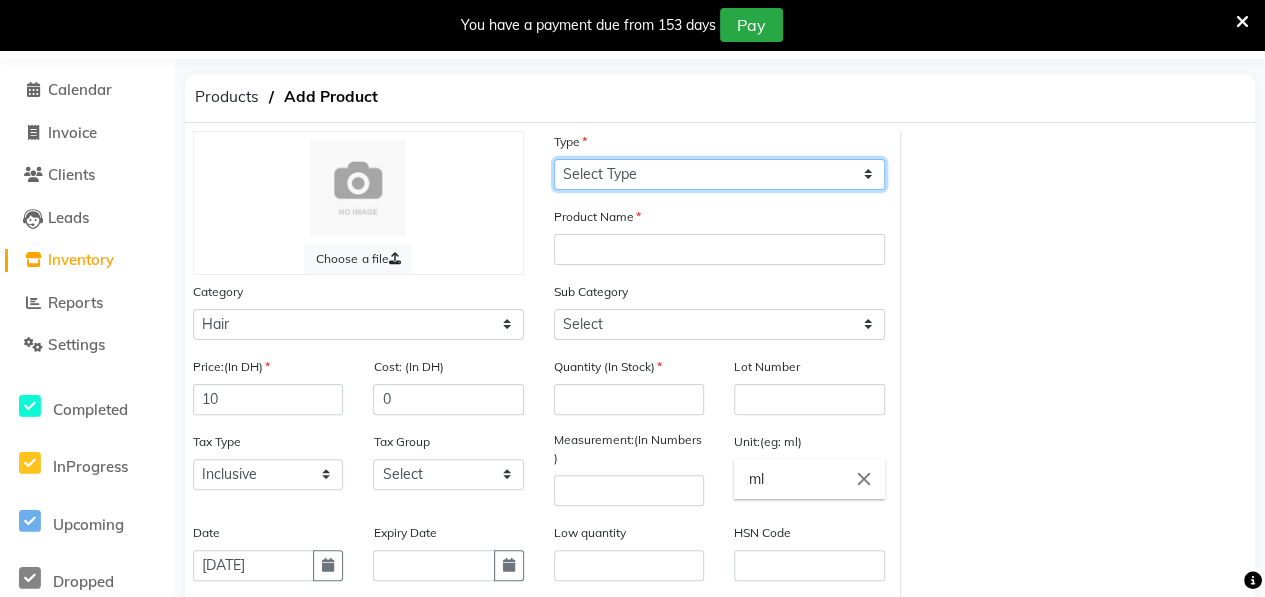 select on "C" 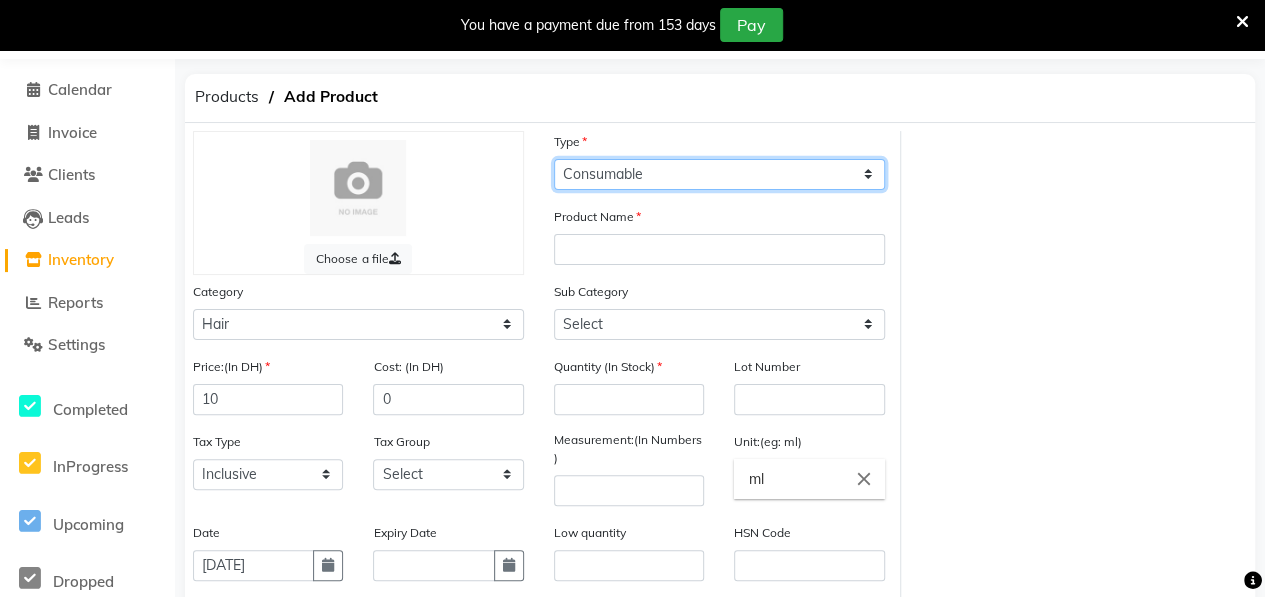 click on "Select Type Both Retail Consumable" 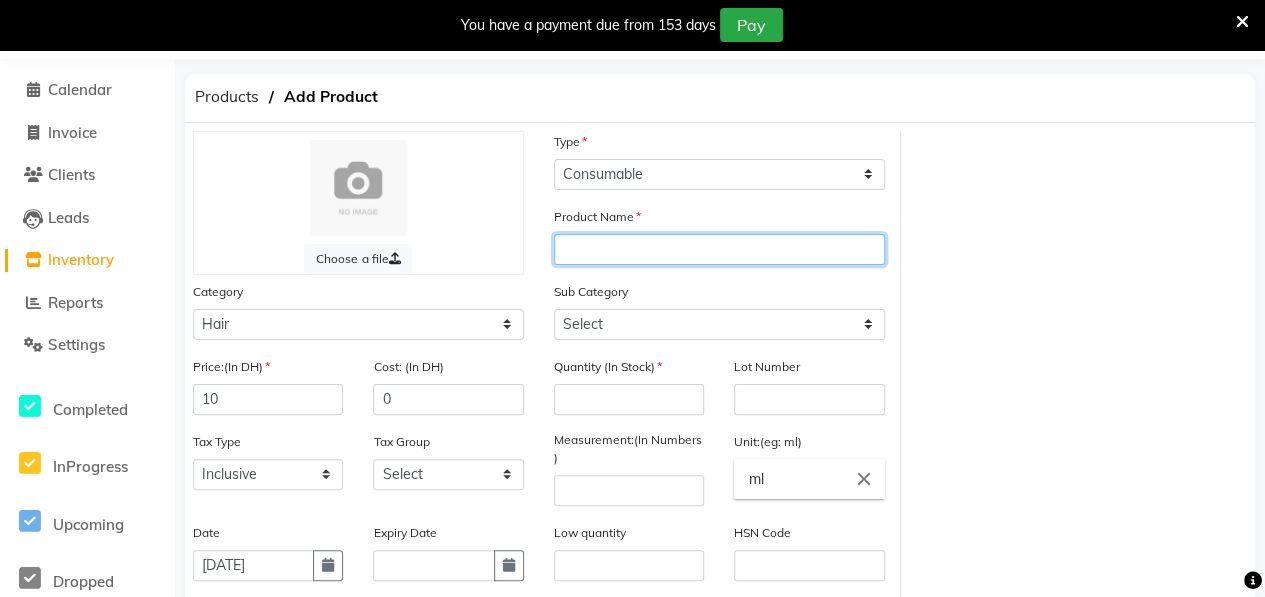 click 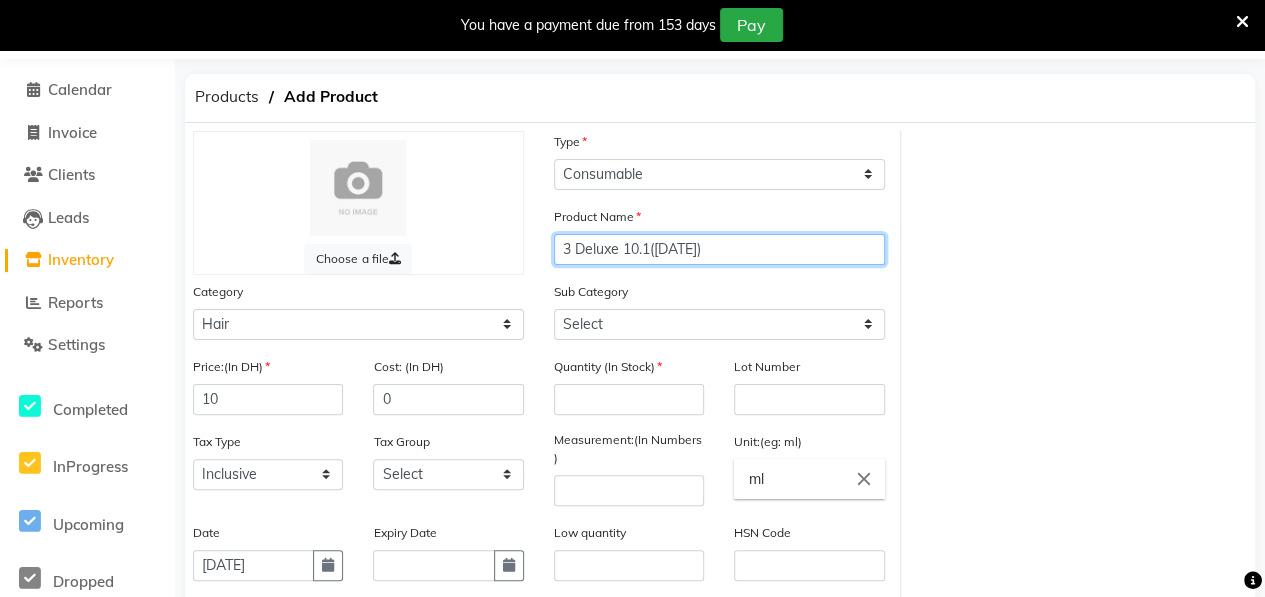 type on "3 Deluxe 10.1([DATE])" 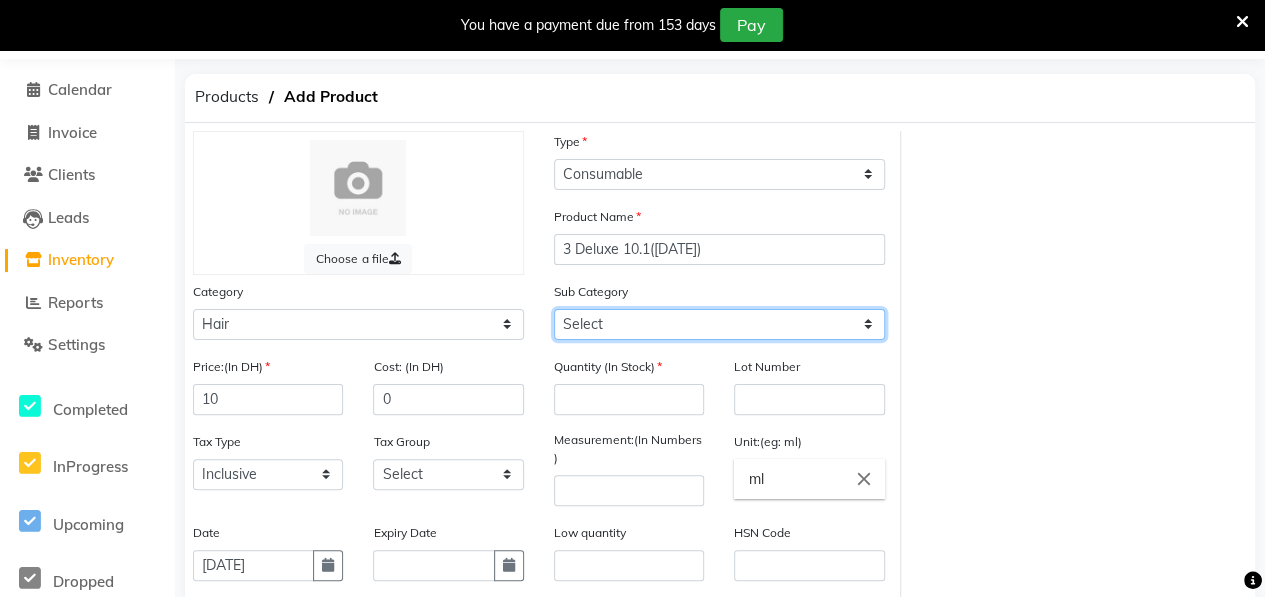 click on "Select Shampoo Conditioner Cream Mask Oil Serum Color Appliances Treatment Styling Kit & Combo Other" 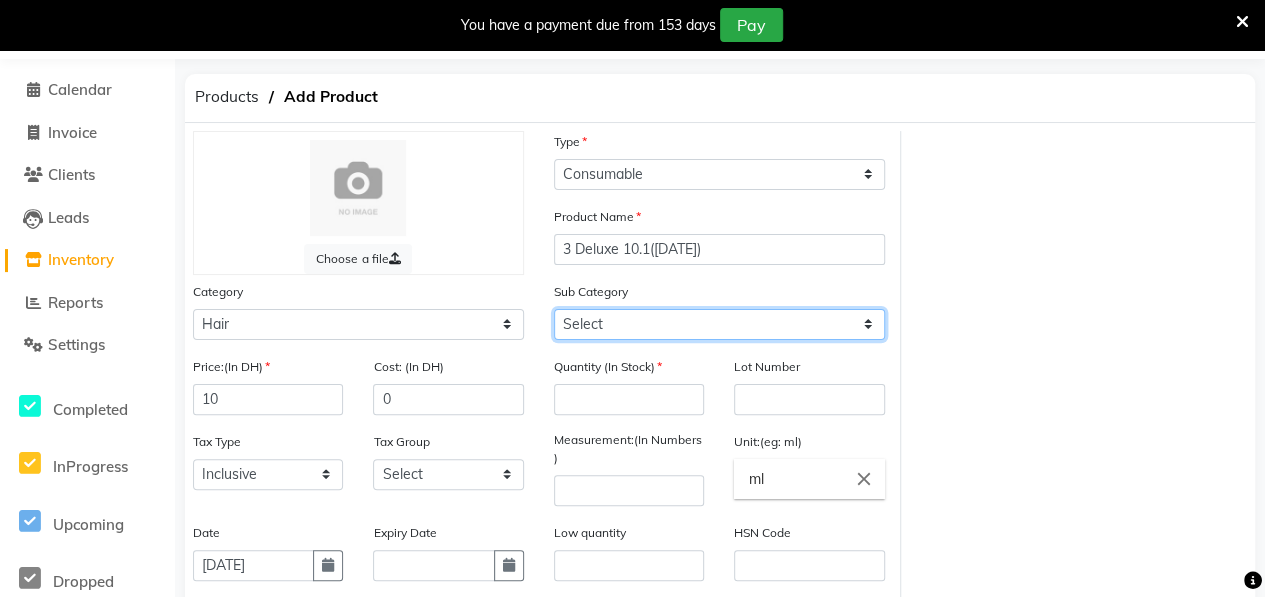 select on "462401107" 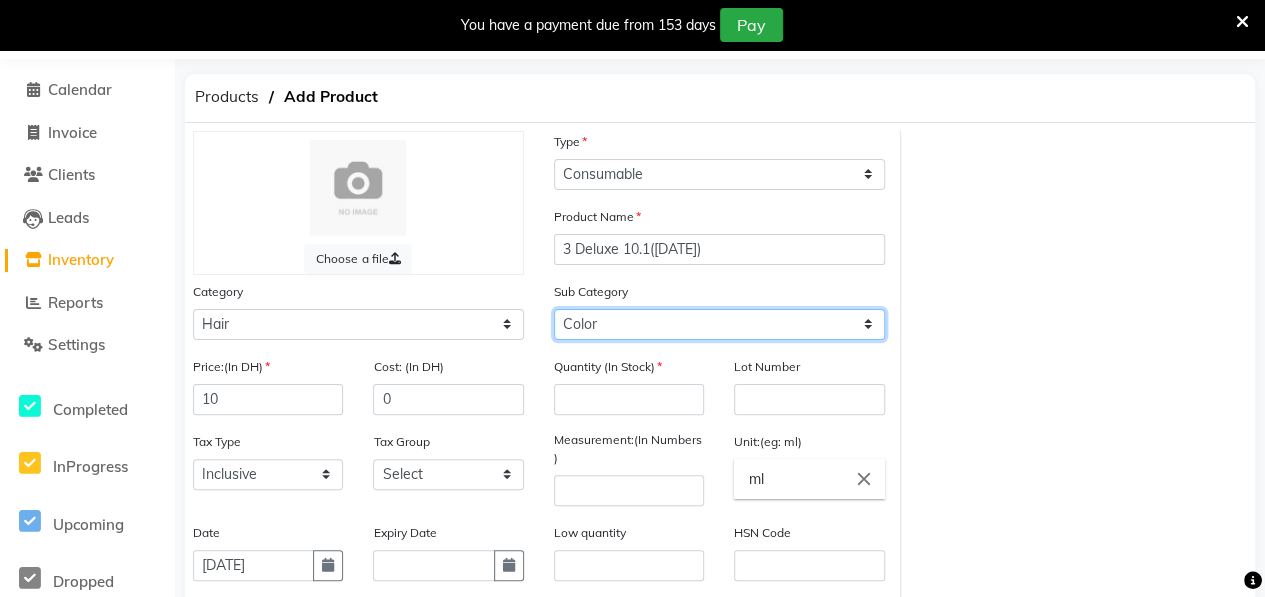click on "Select Shampoo Conditioner Cream Mask Oil Serum Color Appliances Treatment Styling Kit & Combo Other" 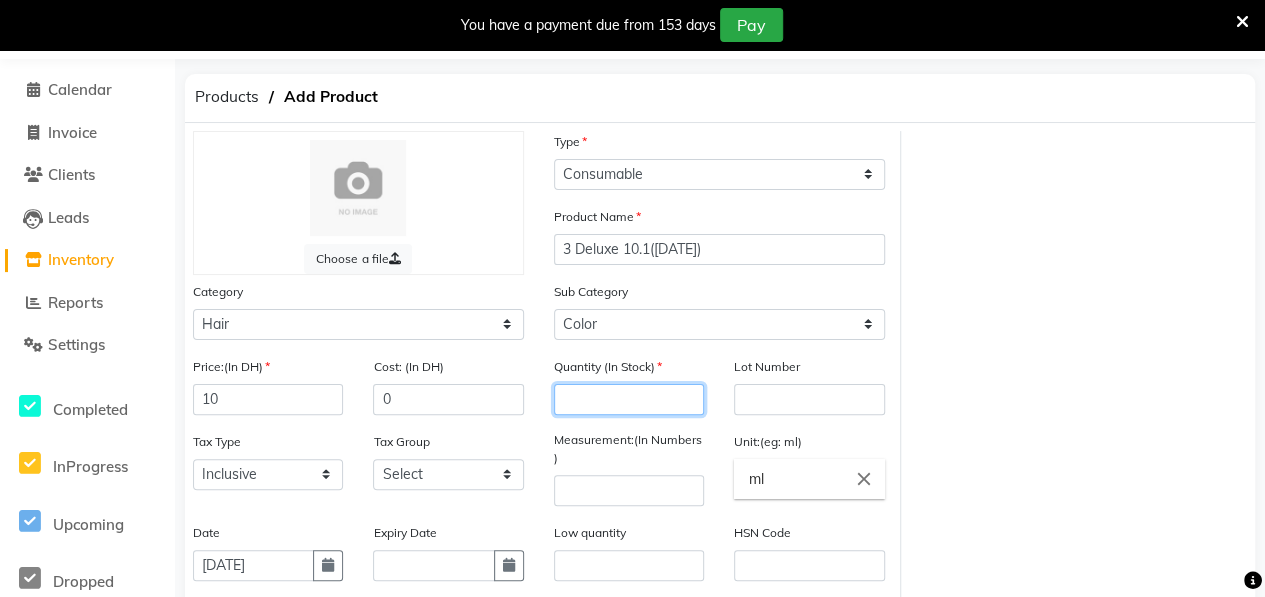 click 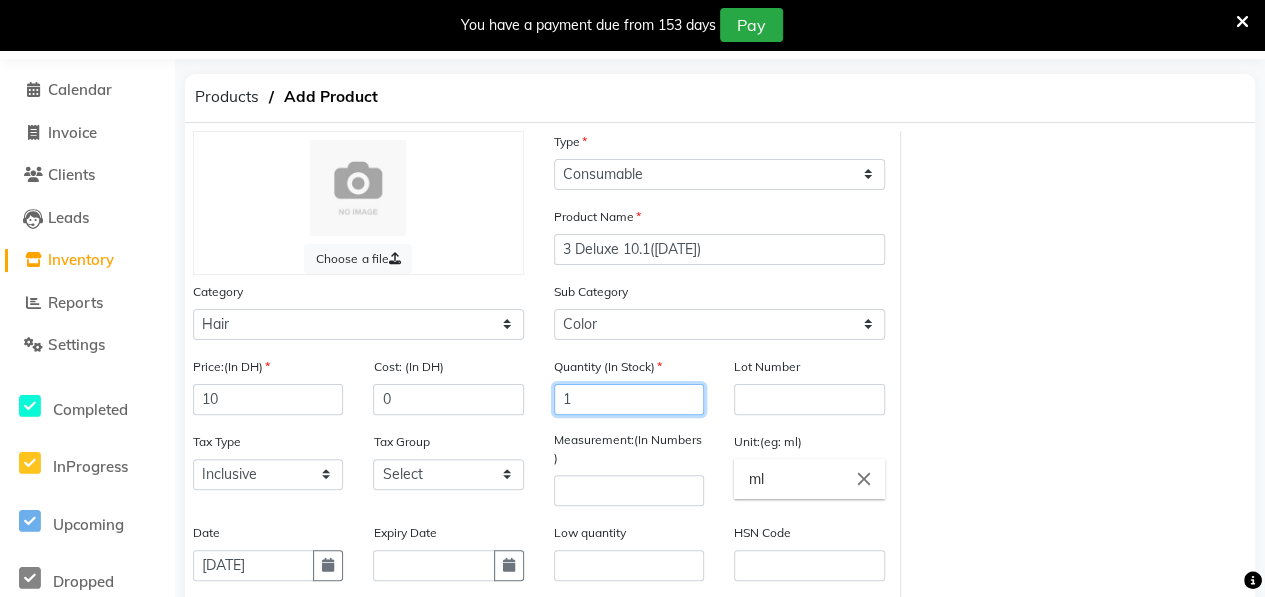 type on "1" 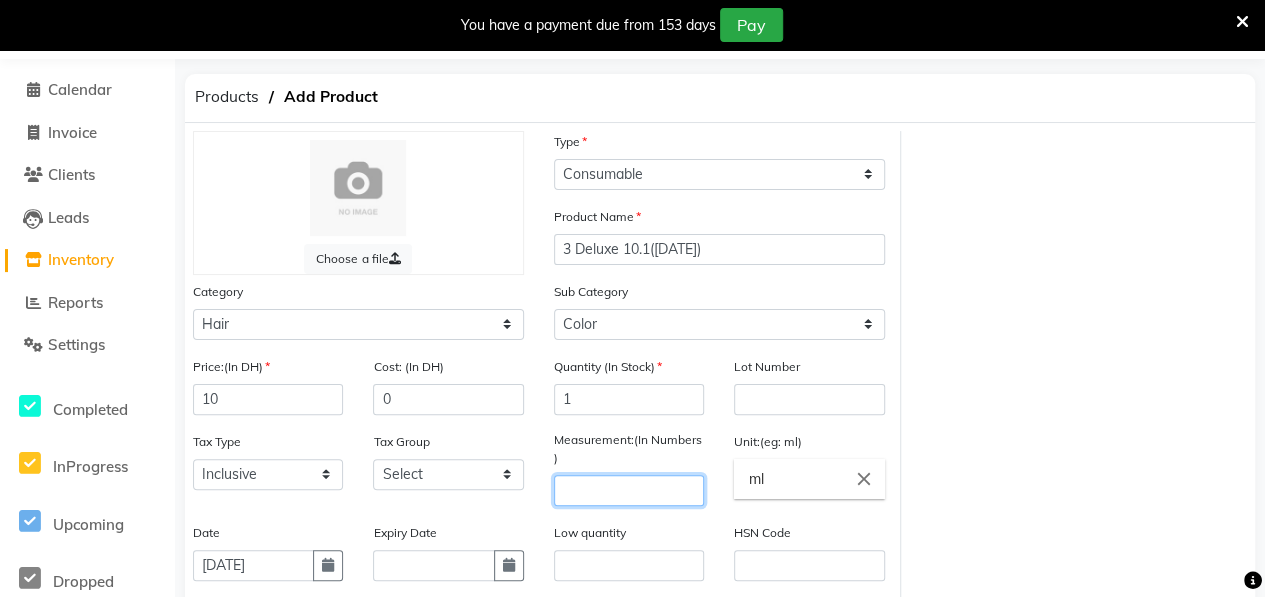 click 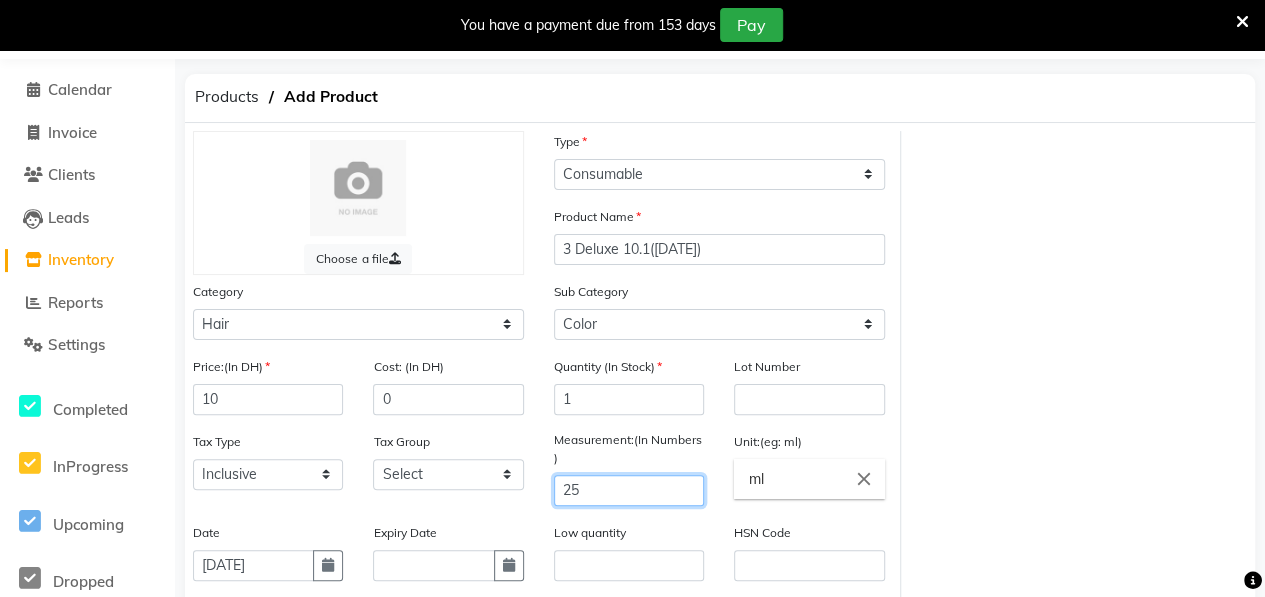 scroll, scrollTop: 332, scrollLeft: 0, axis: vertical 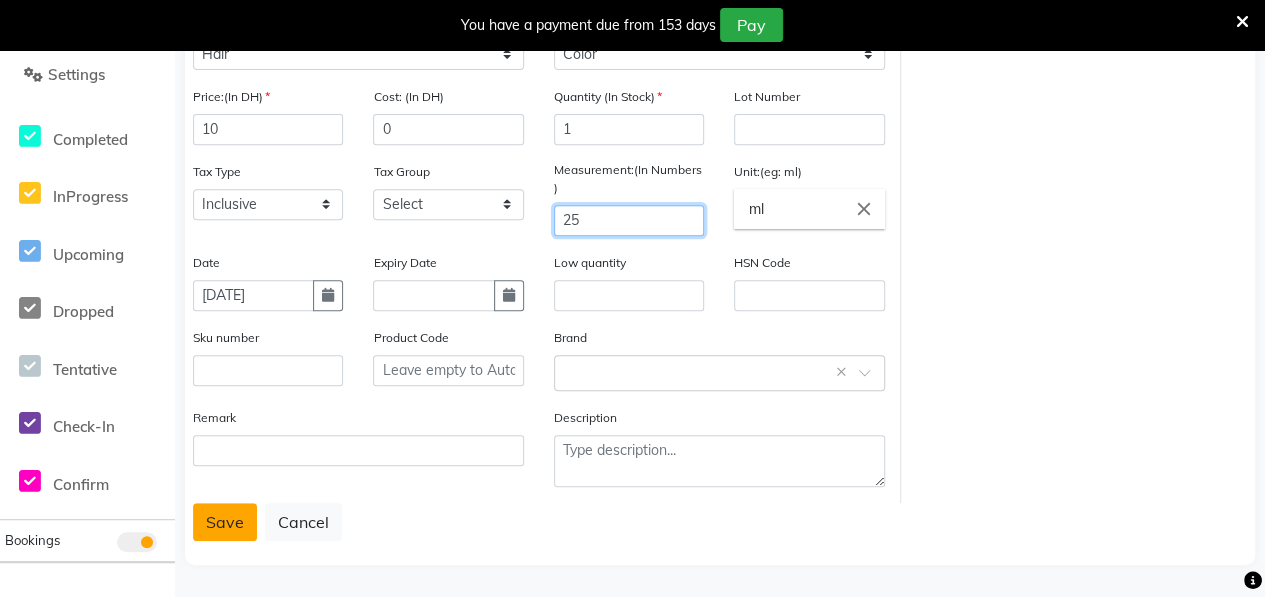 type on "25" 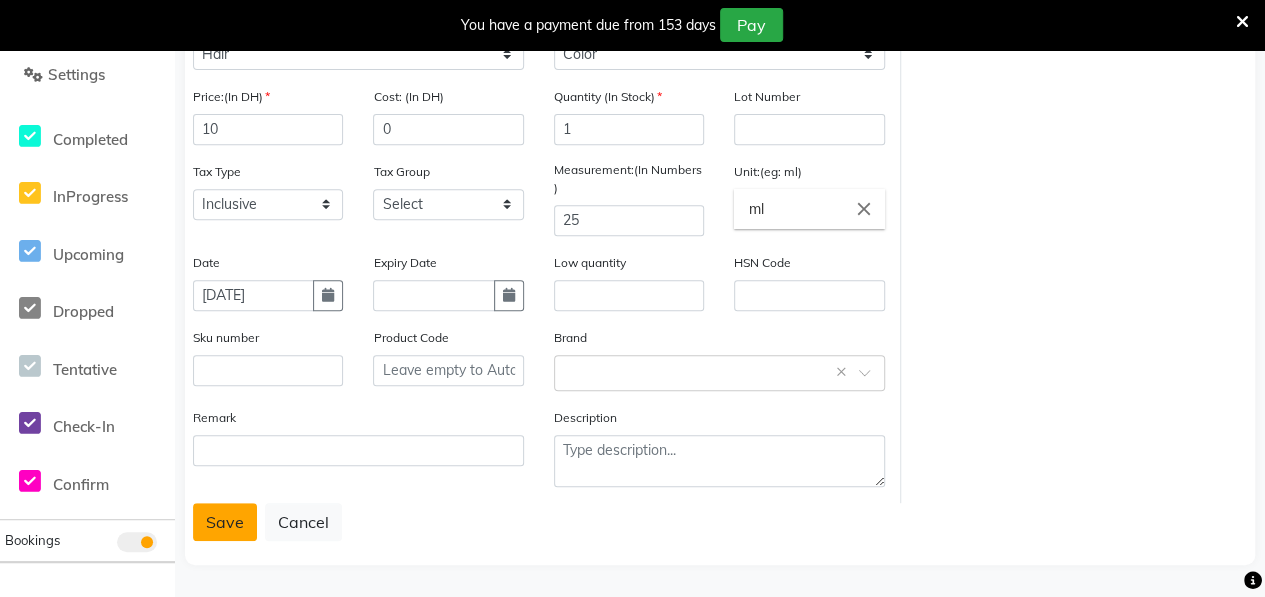 click on "Save" 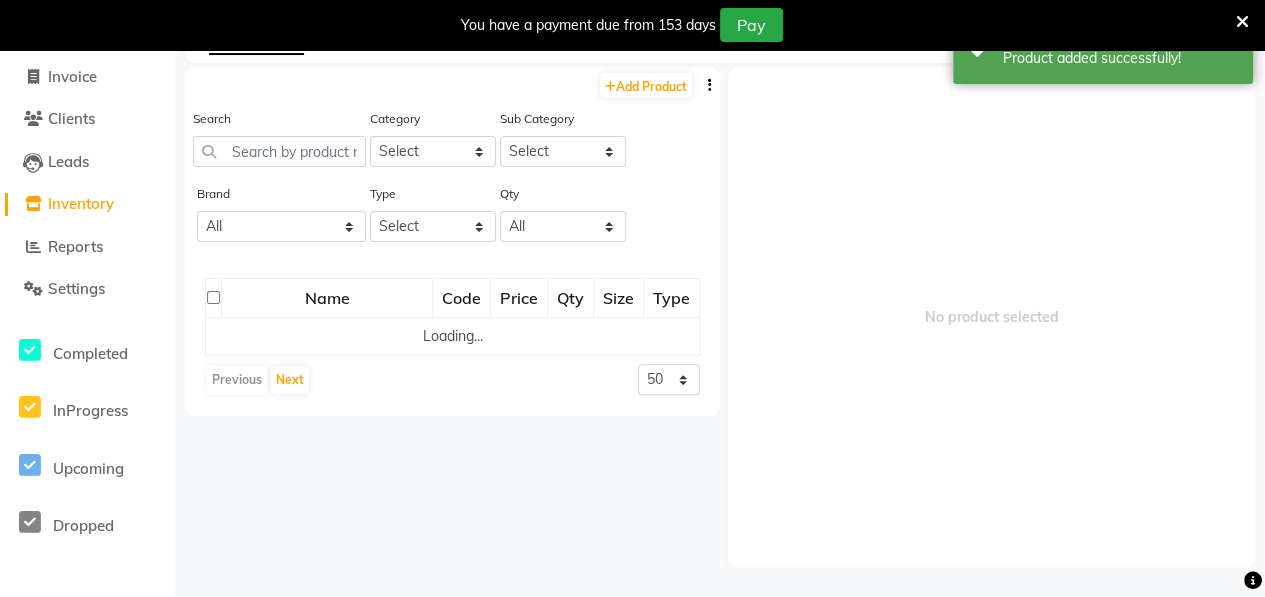 scroll, scrollTop: 62, scrollLeft: 0, axis: vertical 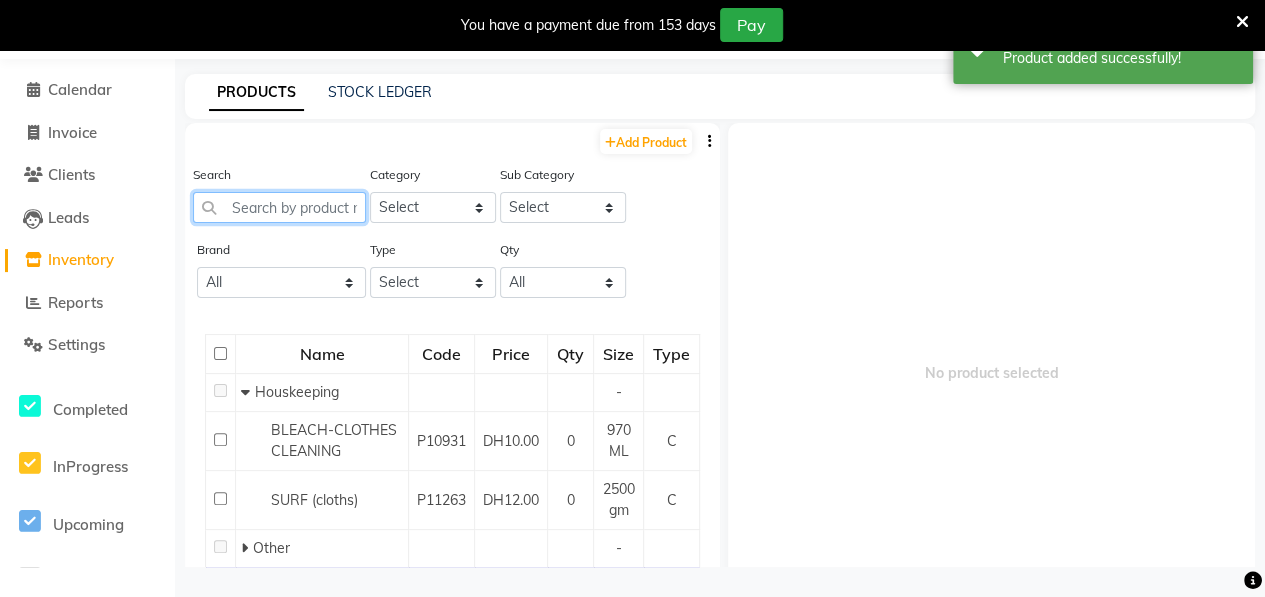 click 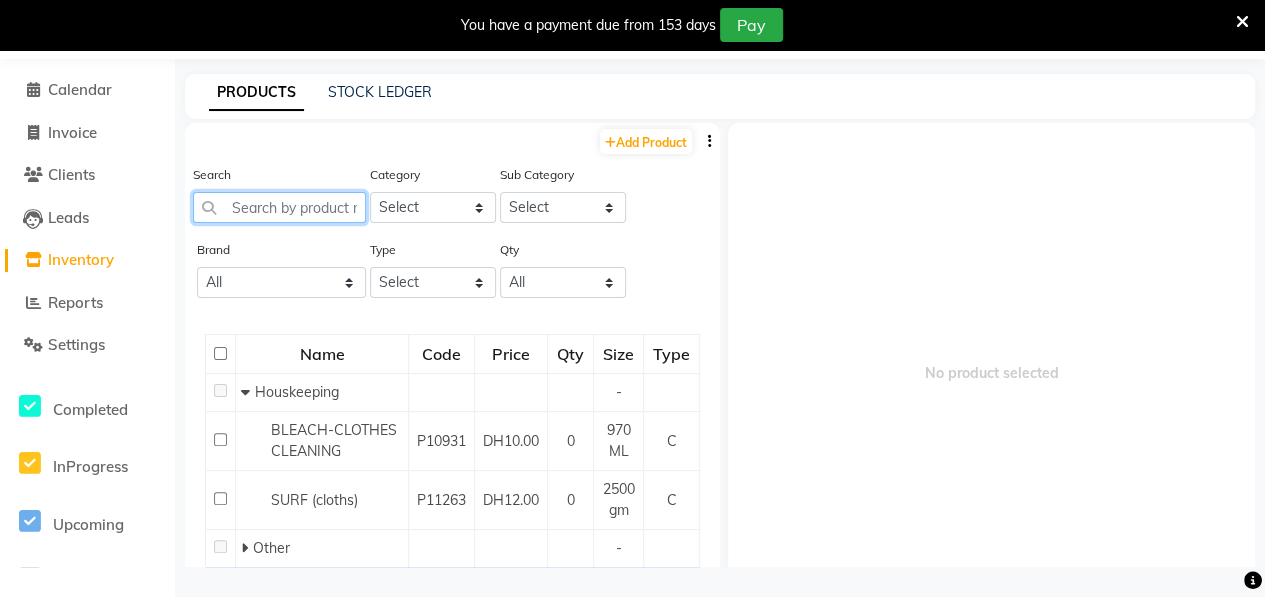 type on "E" 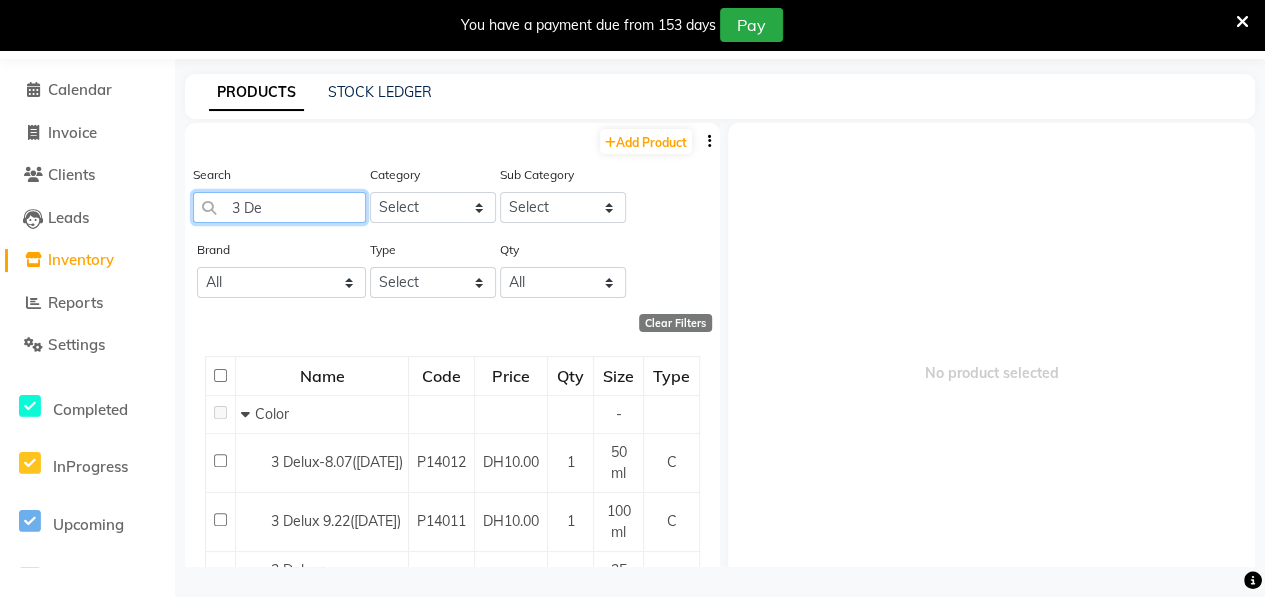 scroll, scrollTop: 388, scrollLeft: 0, axis: vertical 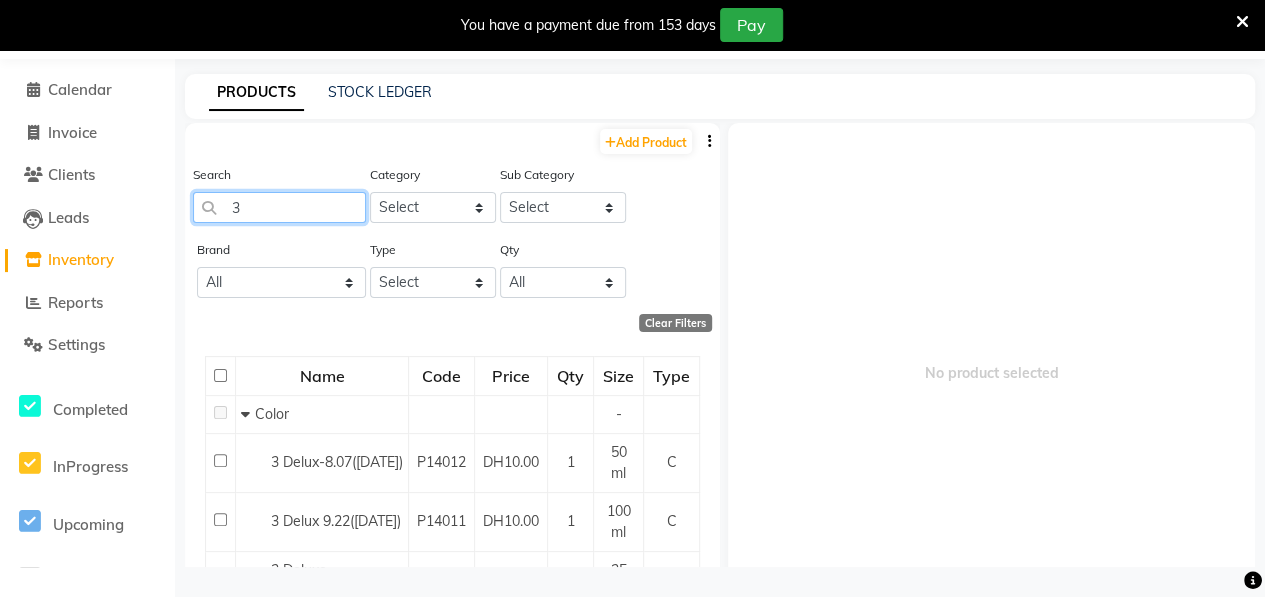 type on "3" 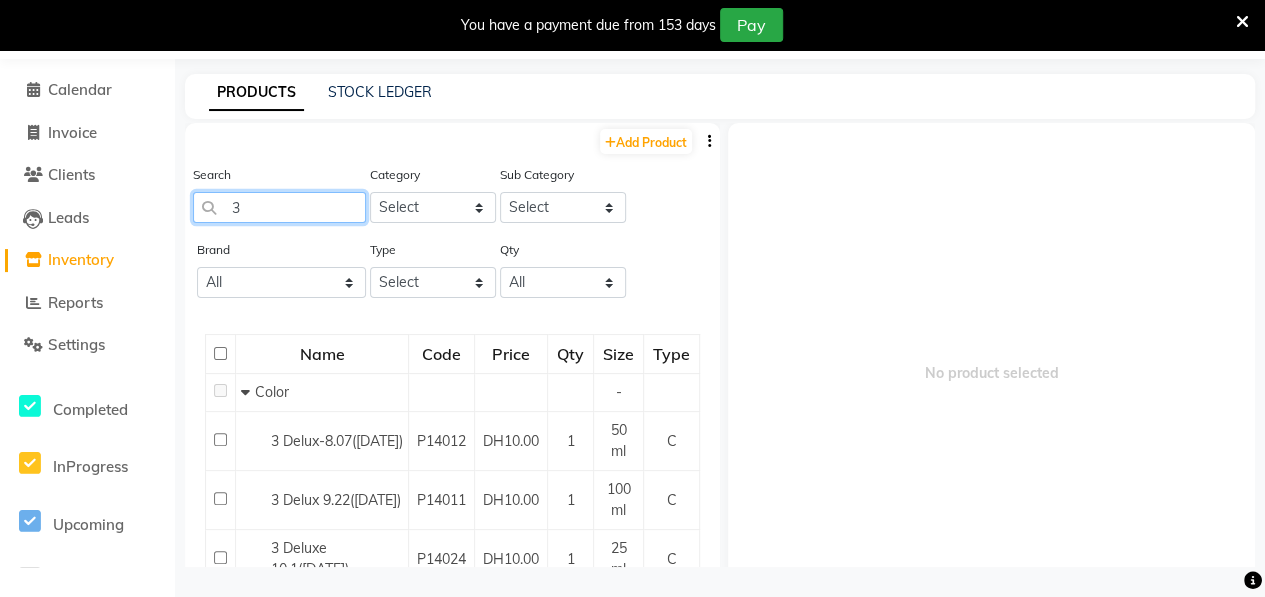 type 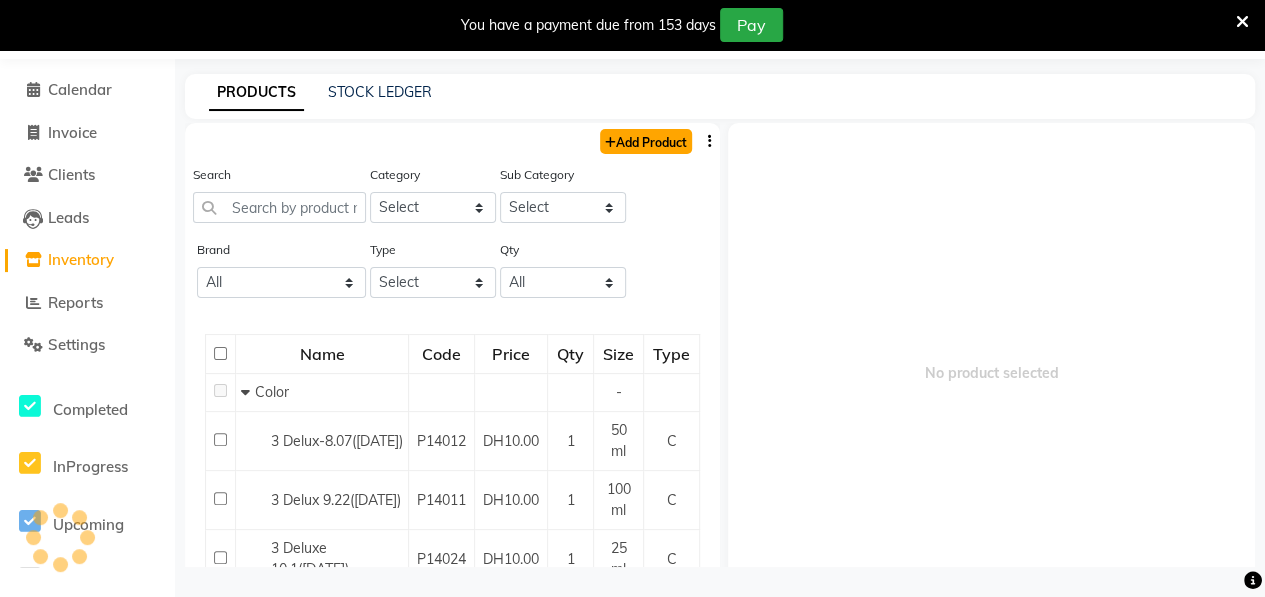 click on "Add Product" 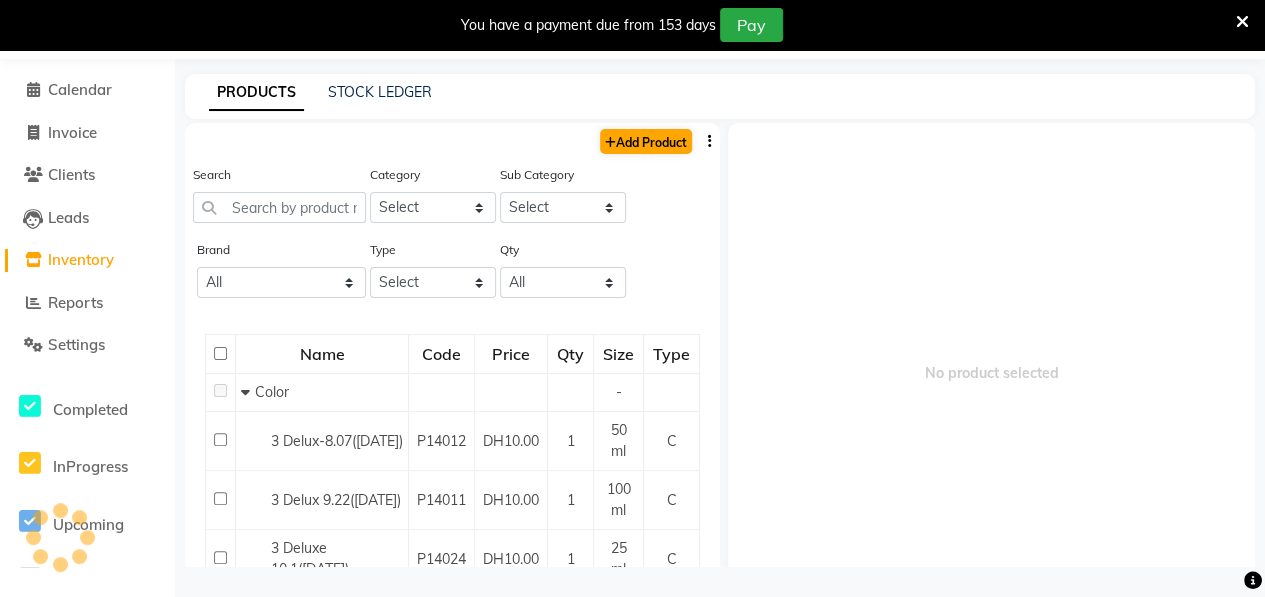select on "true" 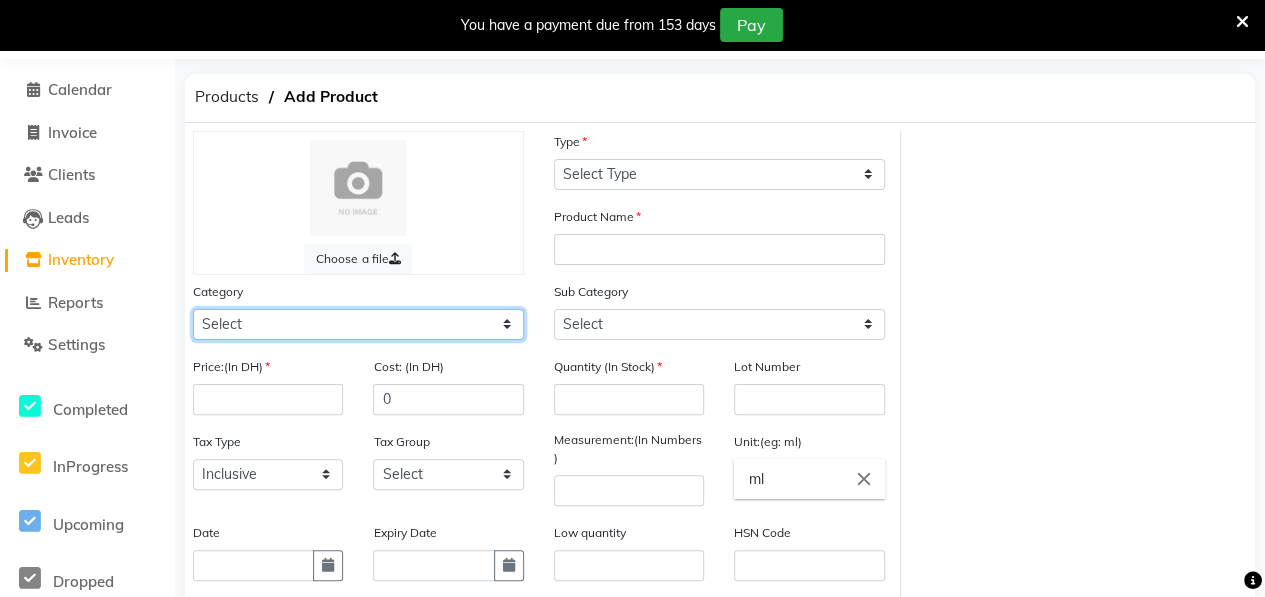 click on "Select Hair Skin Makeup Personal Care Appliances [PERSON_NAME] Waxing Disposable Threading Hands and Feet Beauty Planet [MEDICAL_DATA] Cadiveu Casmara [PERSON_NAME] Olaplex GOWN Other" 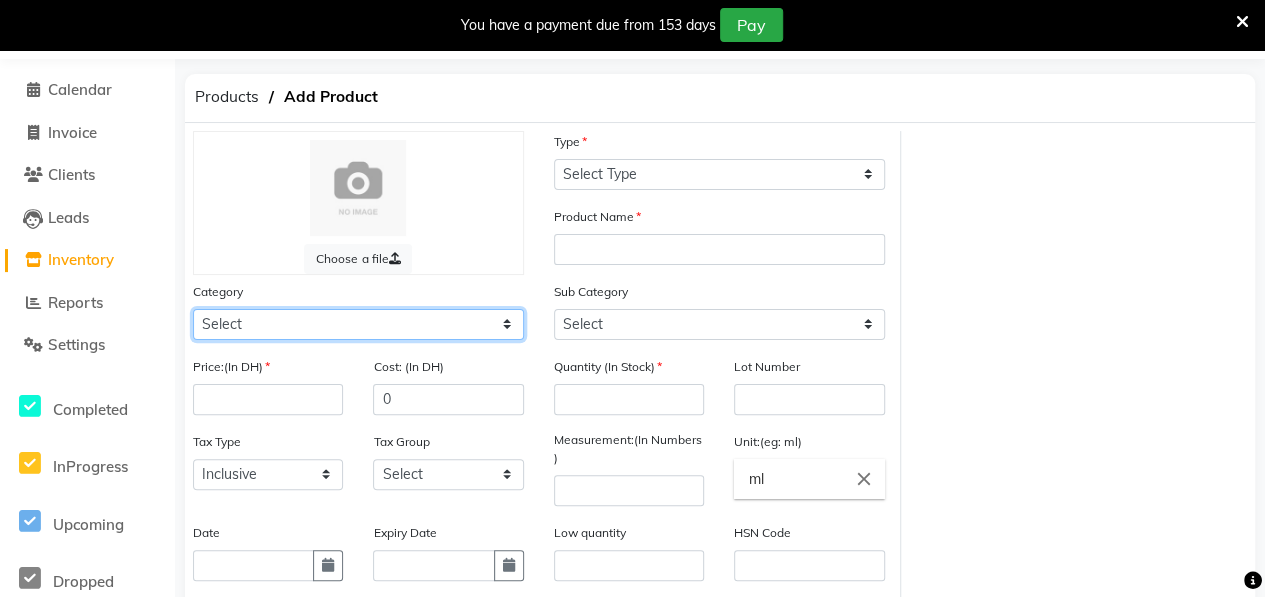 select on "462401100" 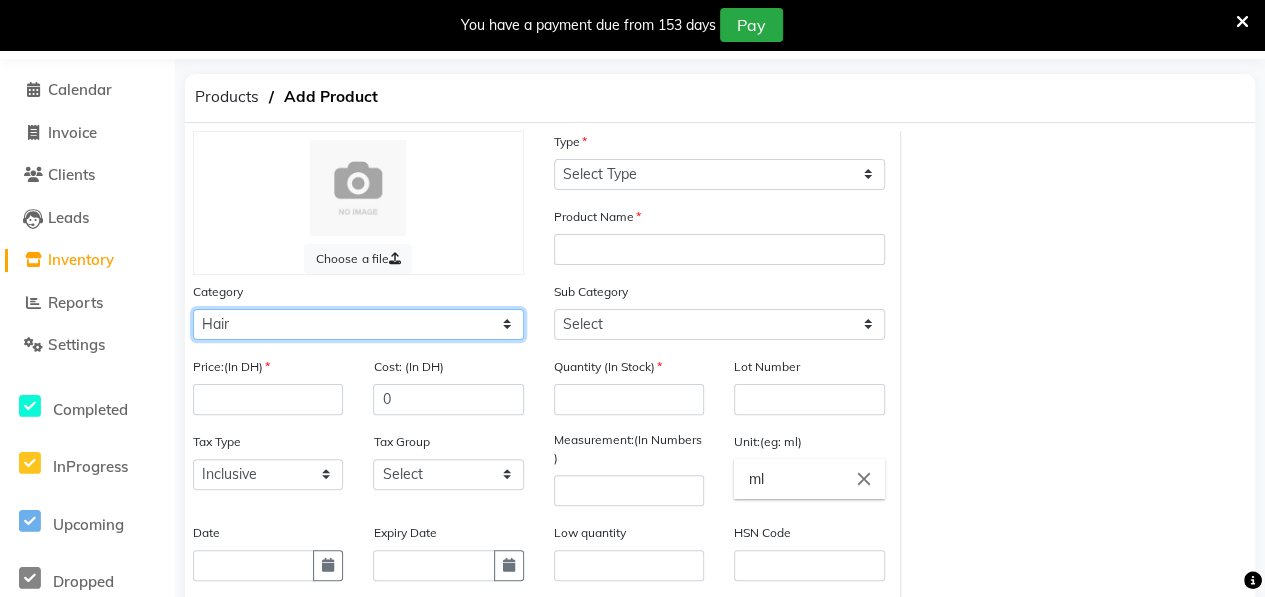 click on "Select Hair Skin Makeup Personal Care Appliances [PERSON_NAME] Waxing Disposable Threading Hands and Feet Beauty Planet [MEDICAL_DATA] Cadiveu Casmara [PERSON_NAME] Olaplex GOWN Other" 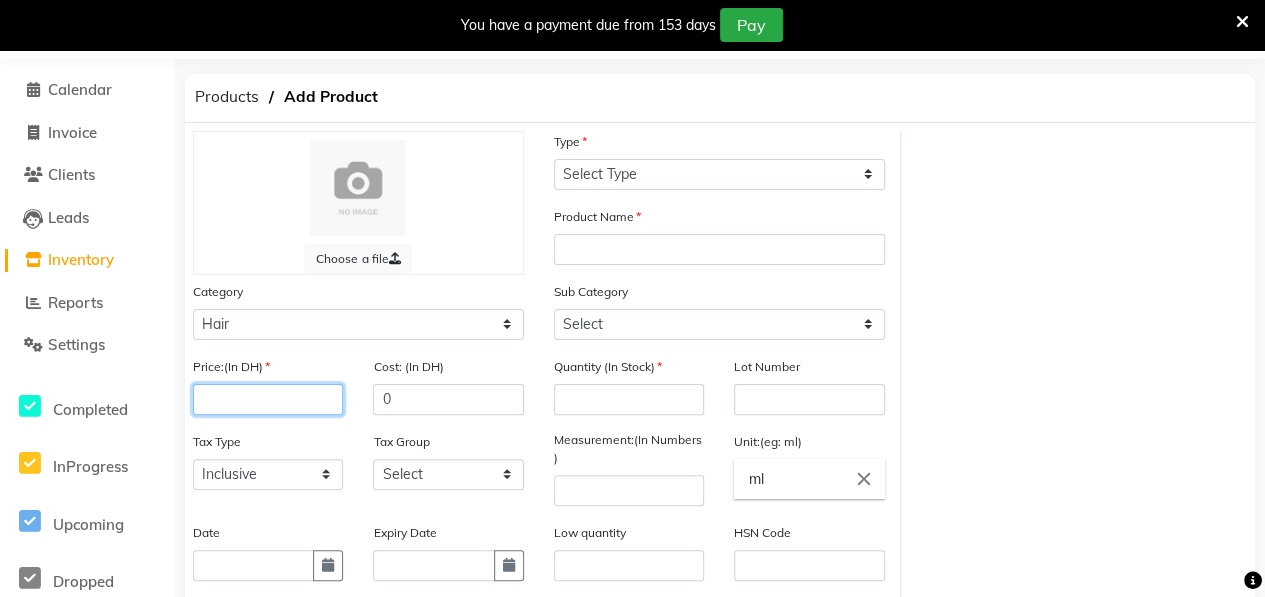 click 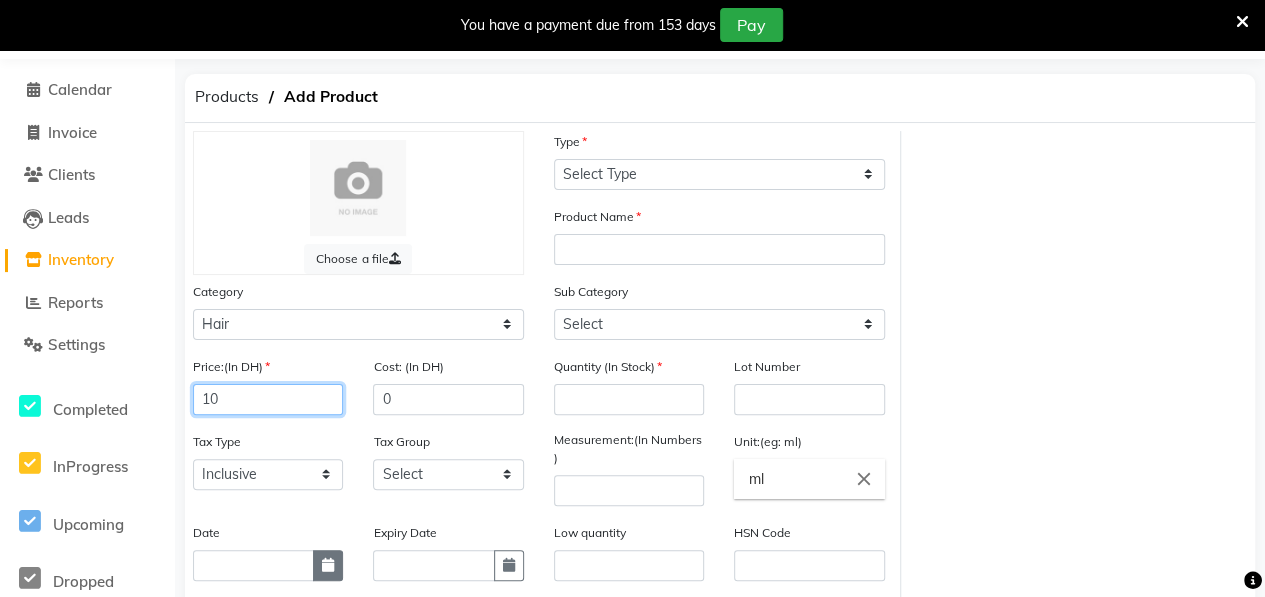 type on "10" 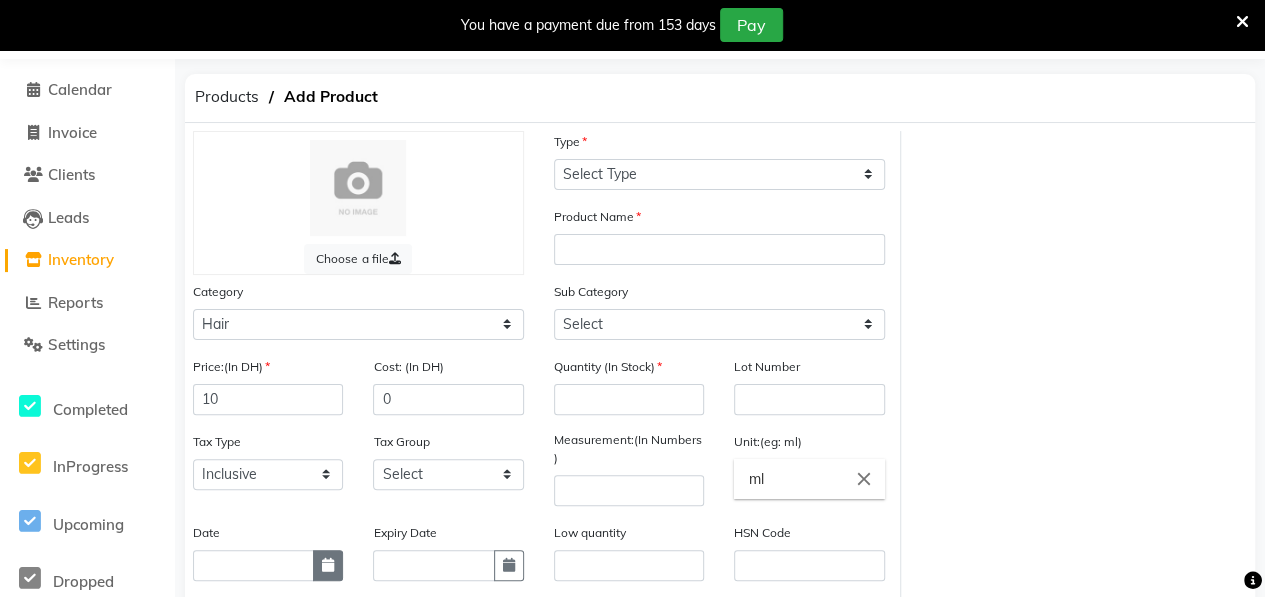 click 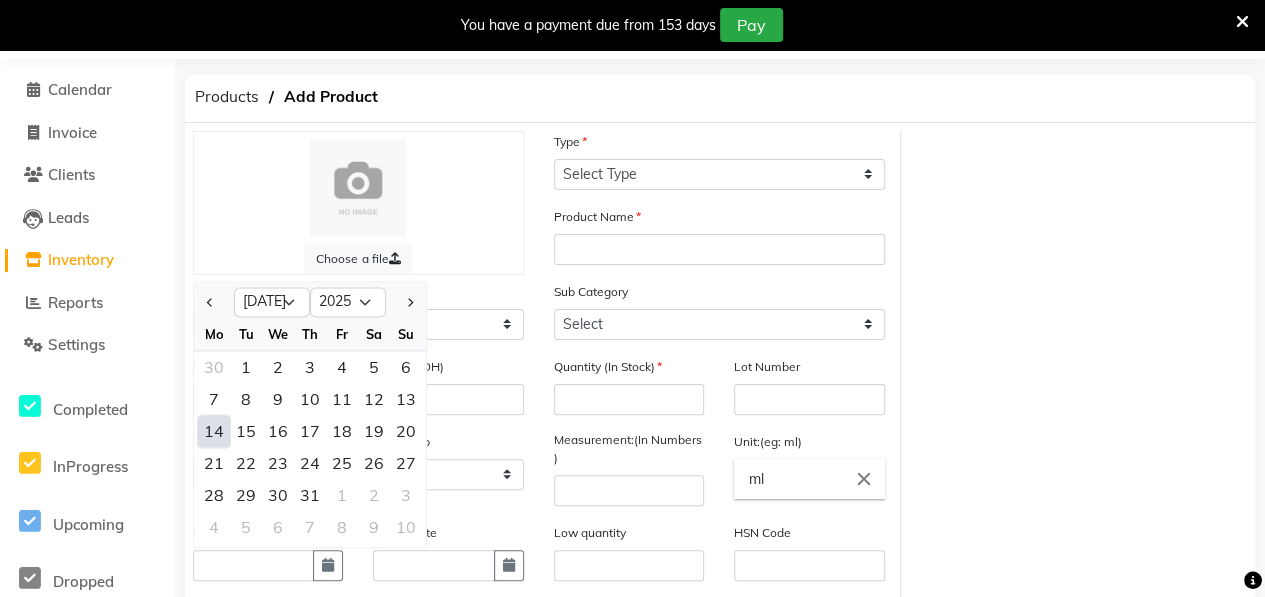 click on "14" 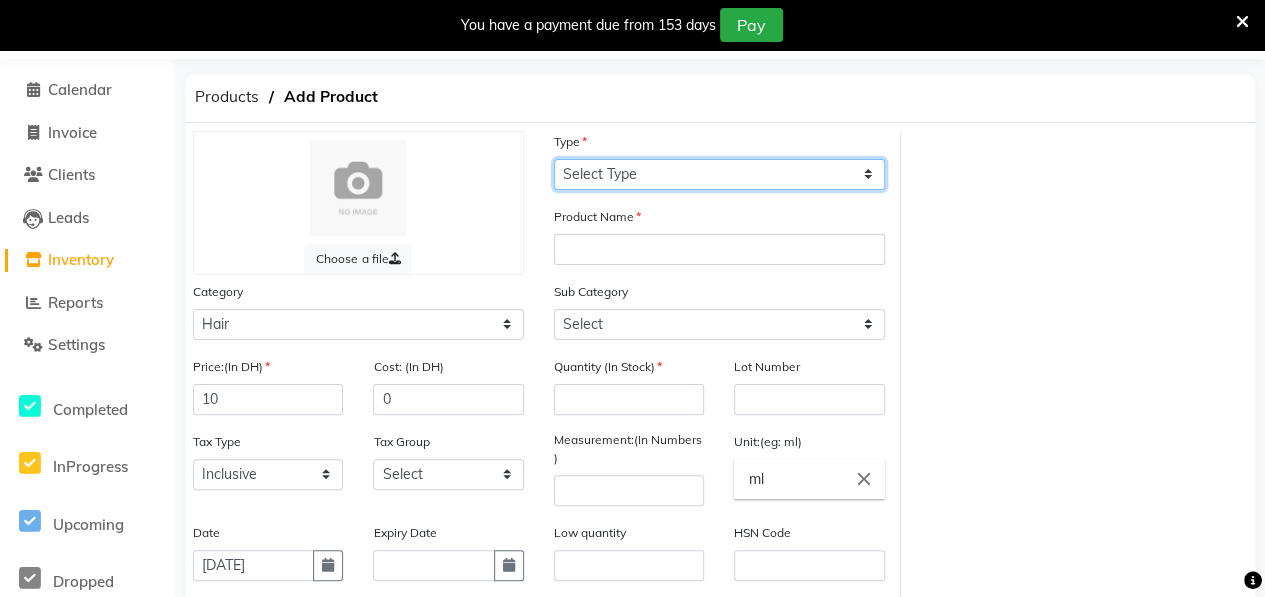 click on "Select Type Both Retail Consumable" 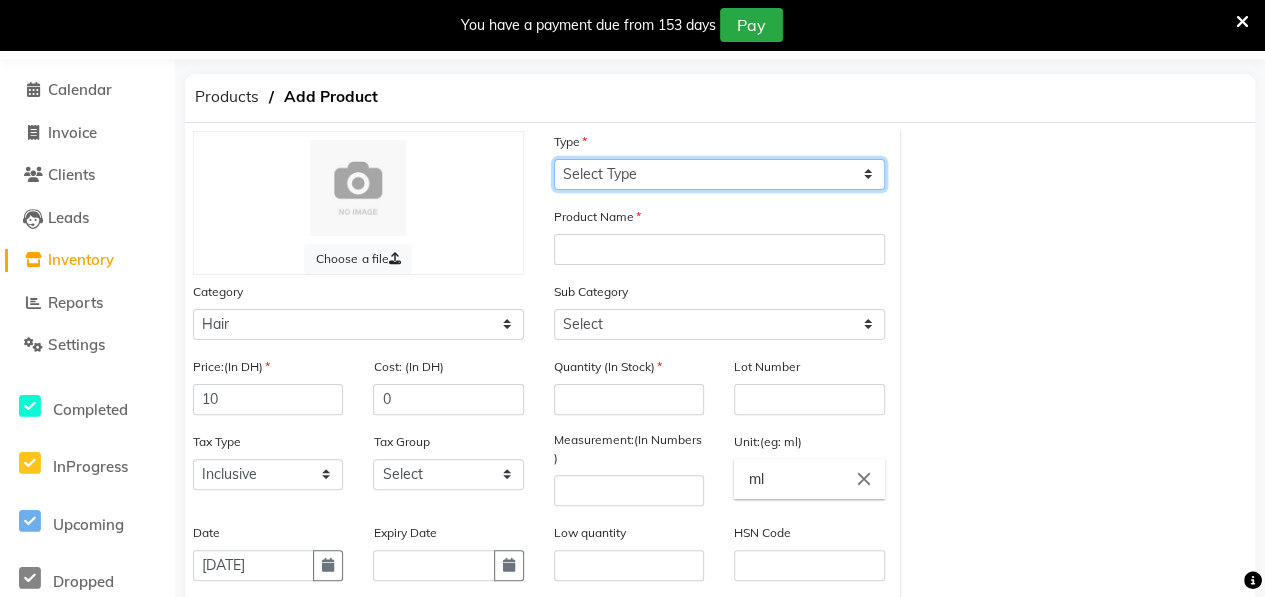 select on "C" 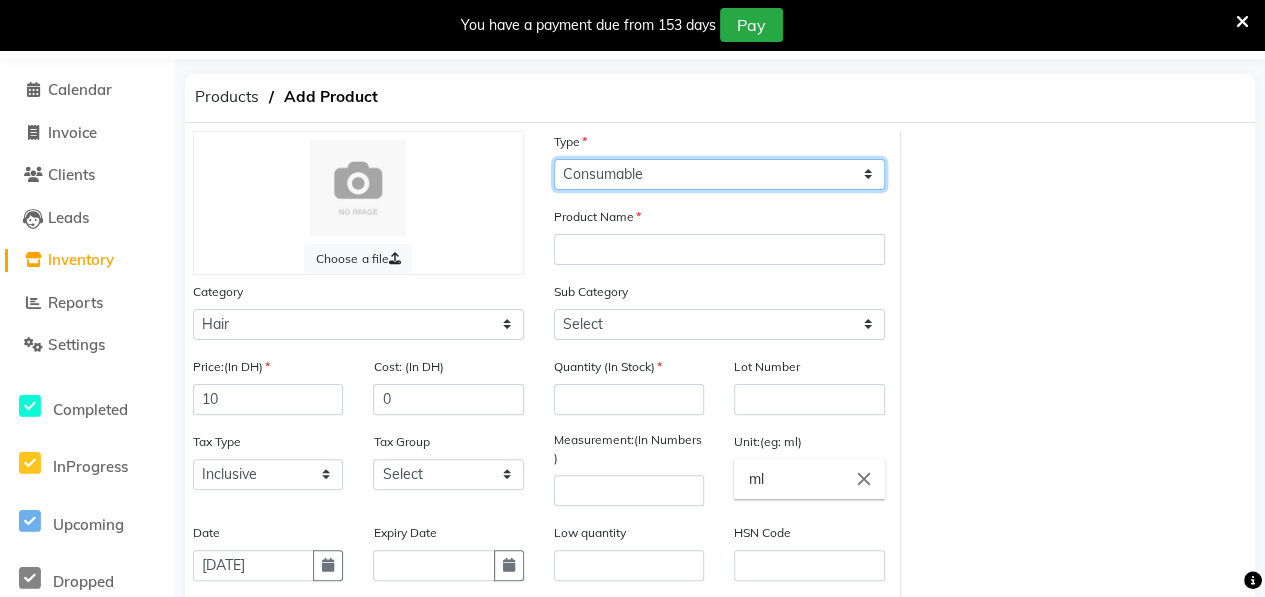 click on "Select Type Both Retail Consumable" 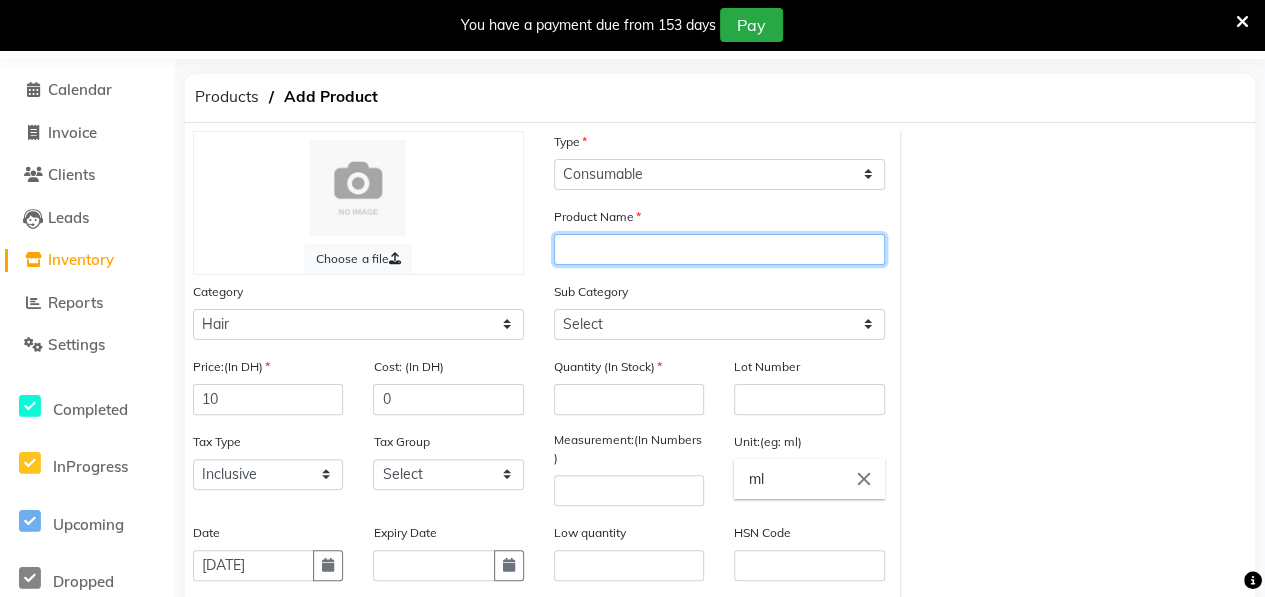 click 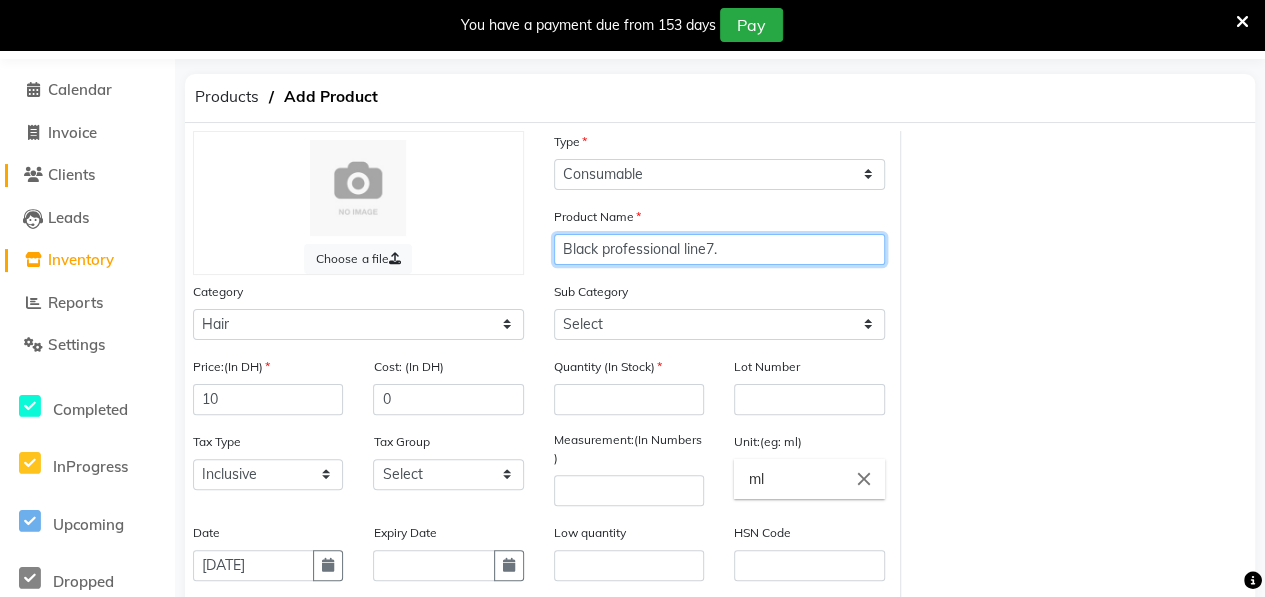 type on "Black professional line7." 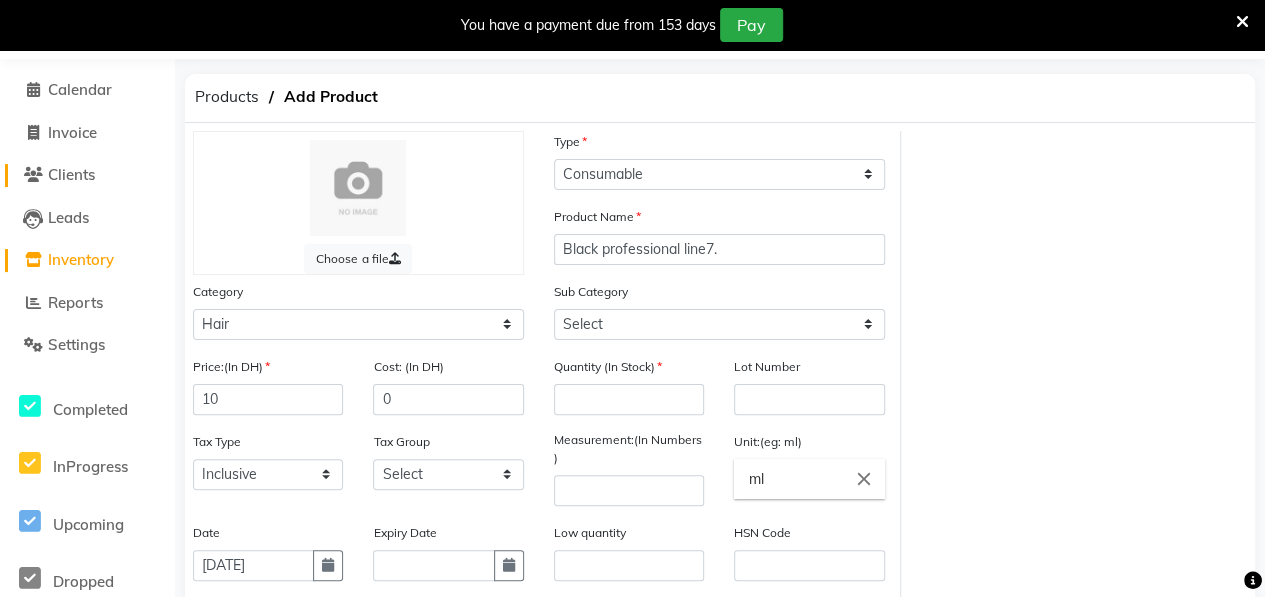 click on "Clients" 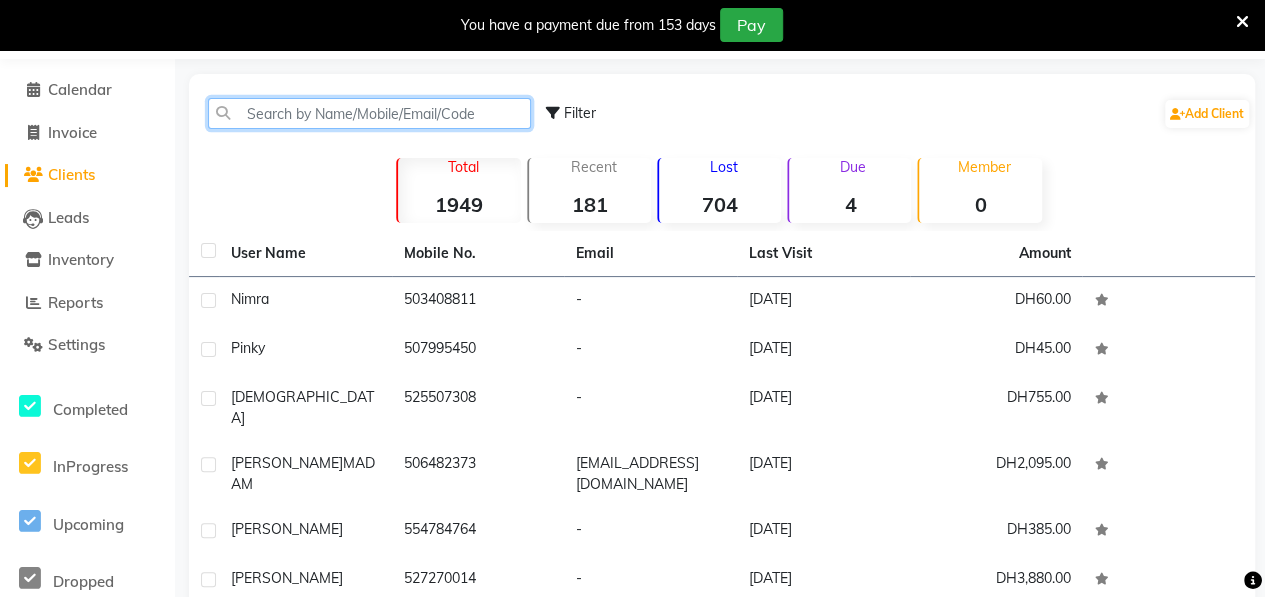 click 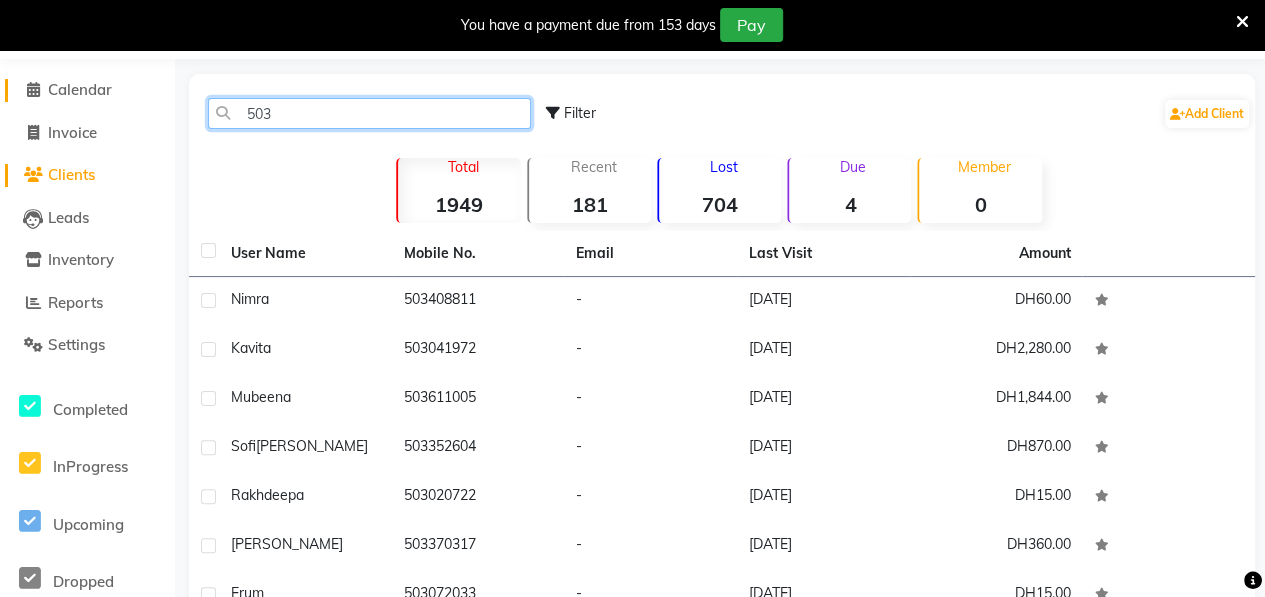 type on "503" 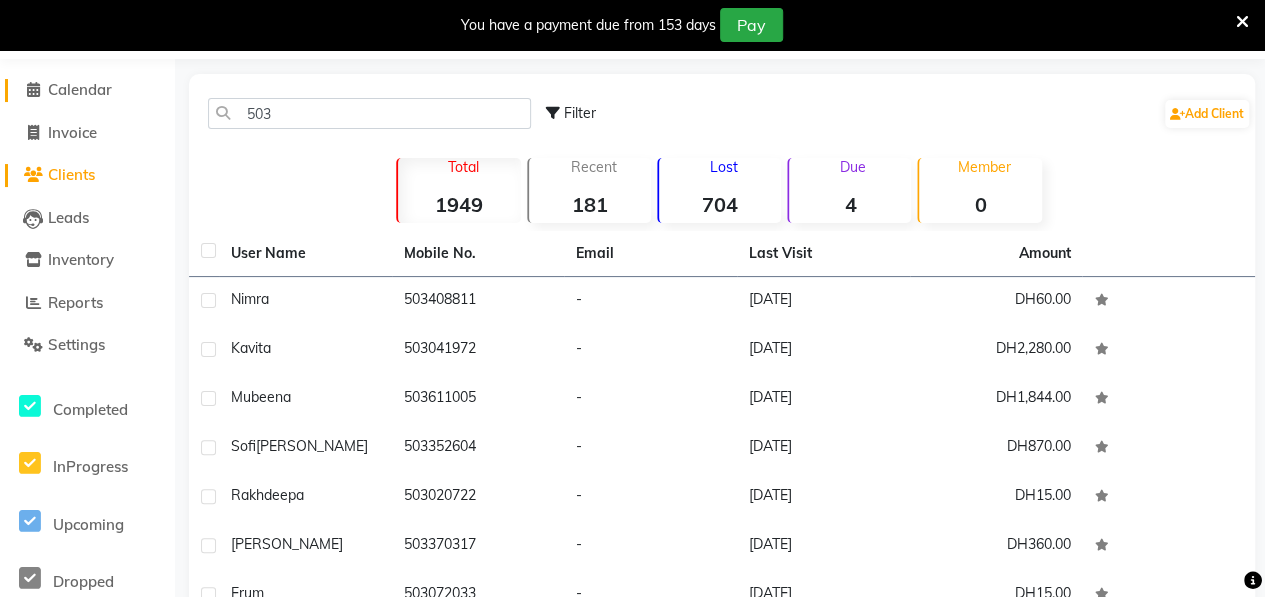 click on "Calendar" 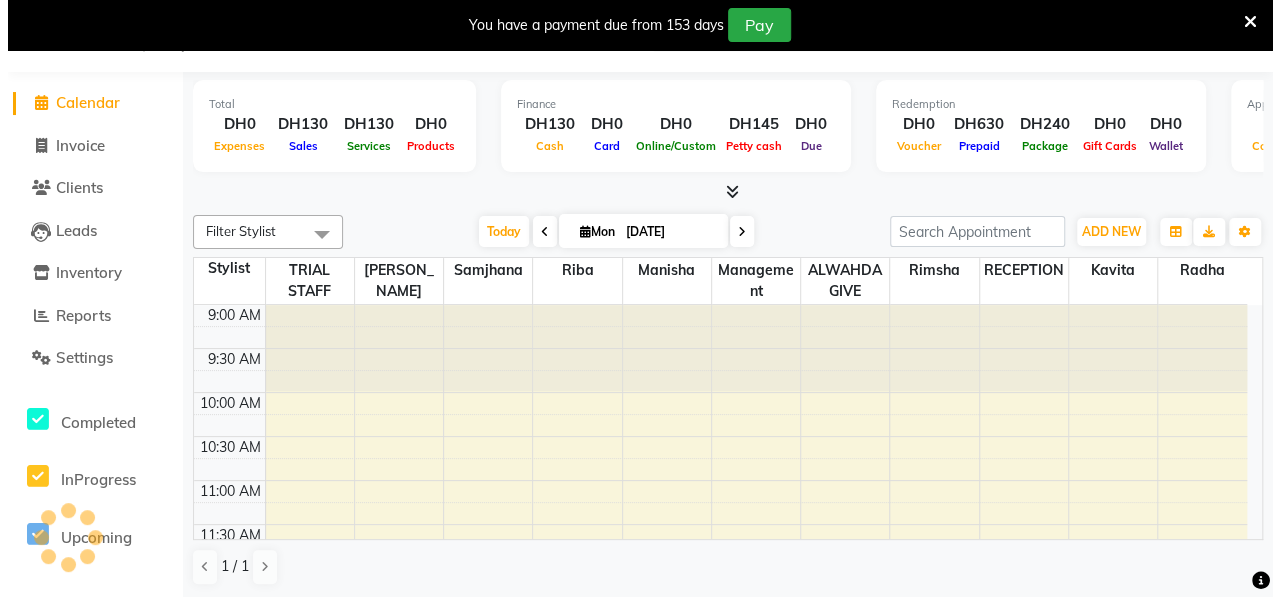 scroll, scrollTop: 0, scrollLeft: 0, axis: both 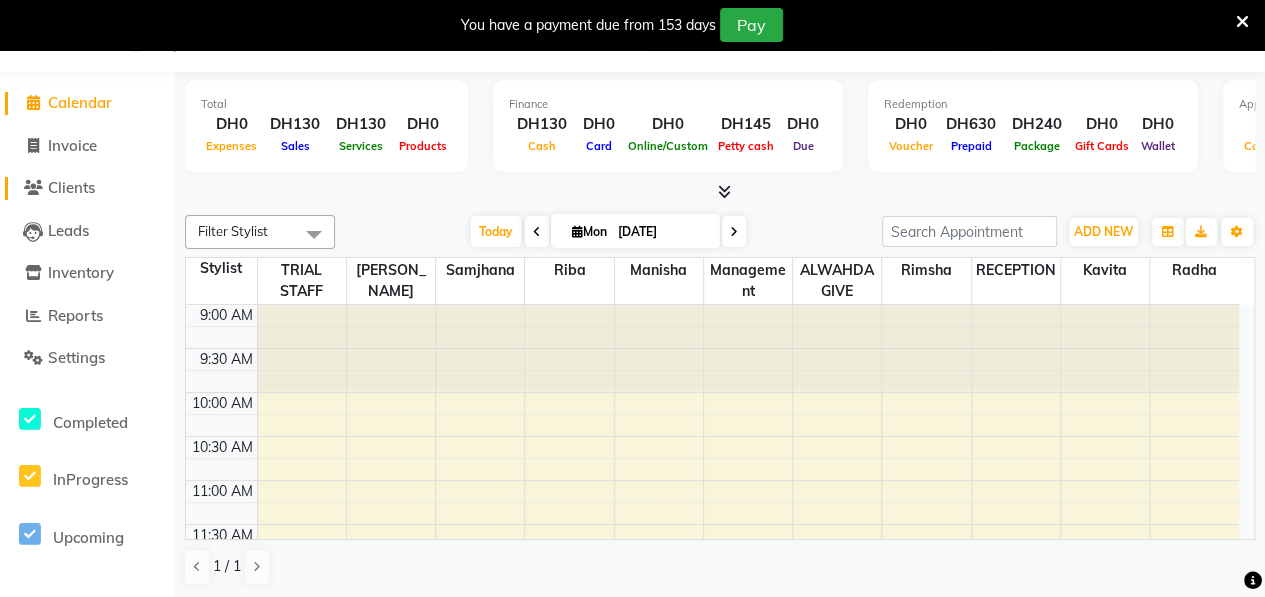 click on "Clients" 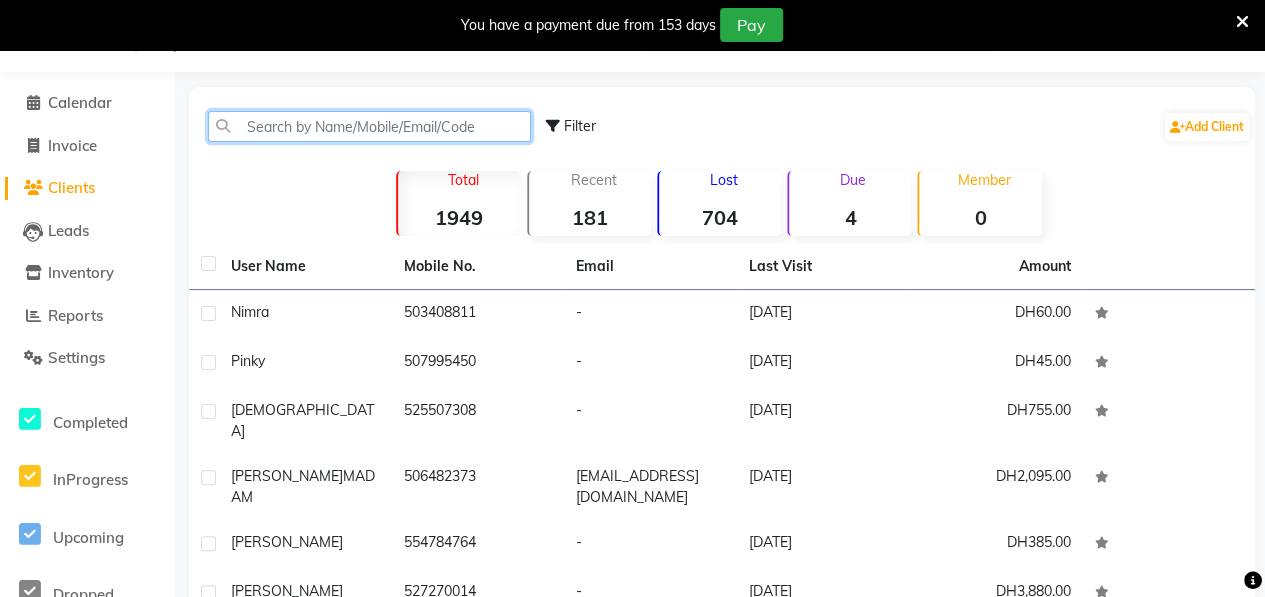 click 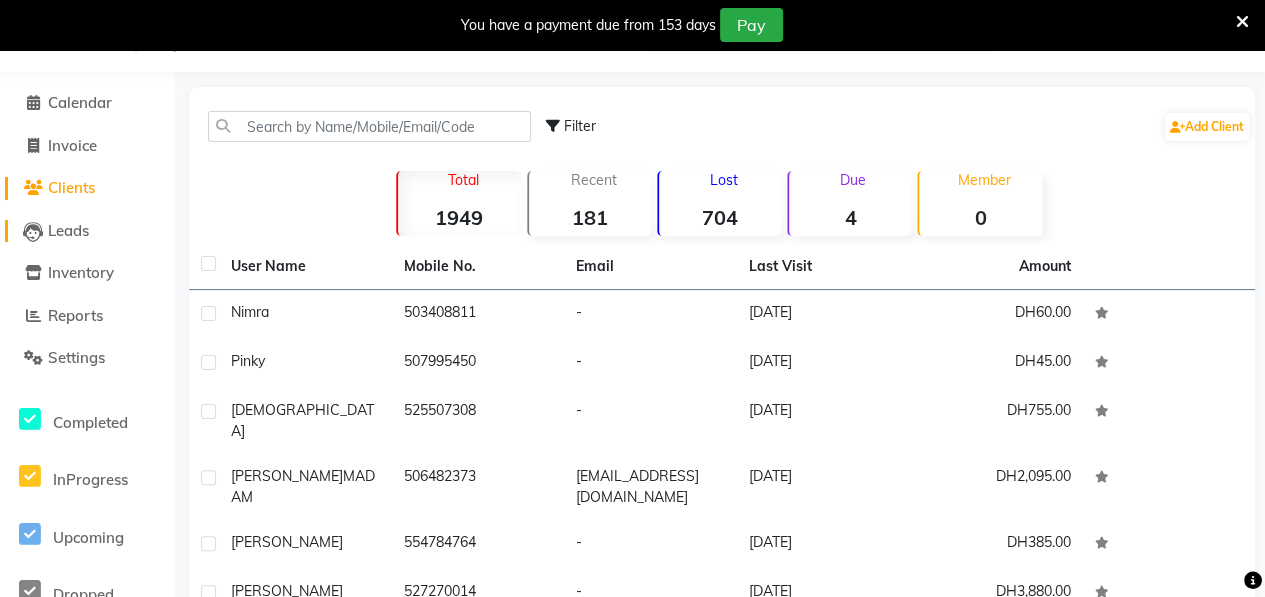 click on "Leads" 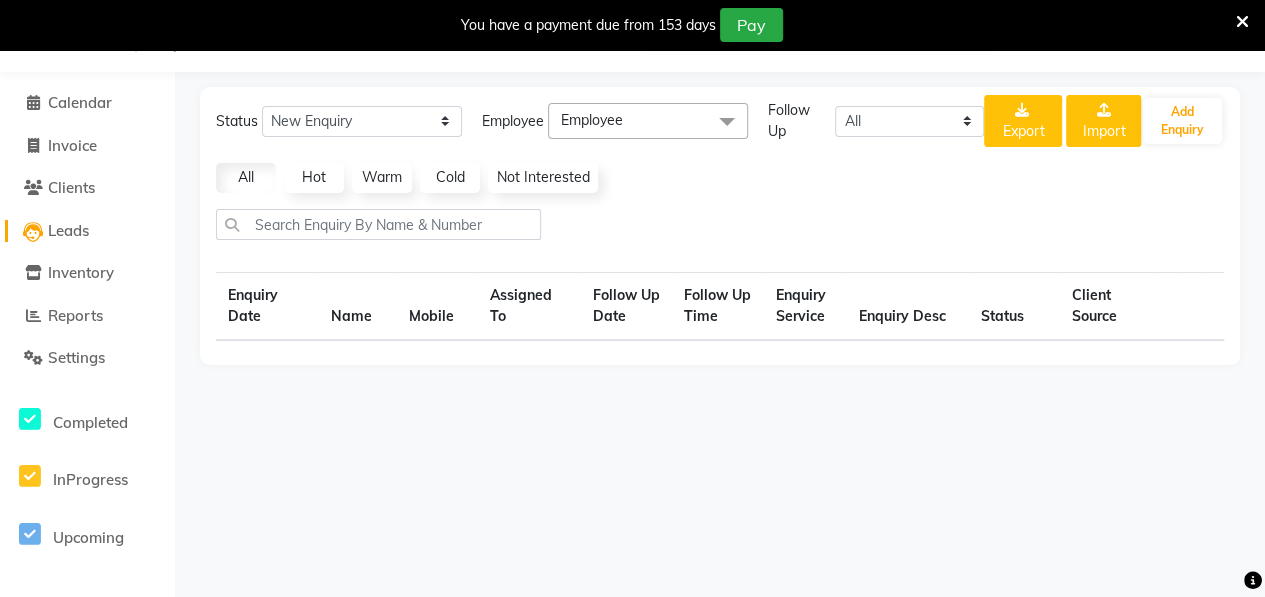 select on "10" 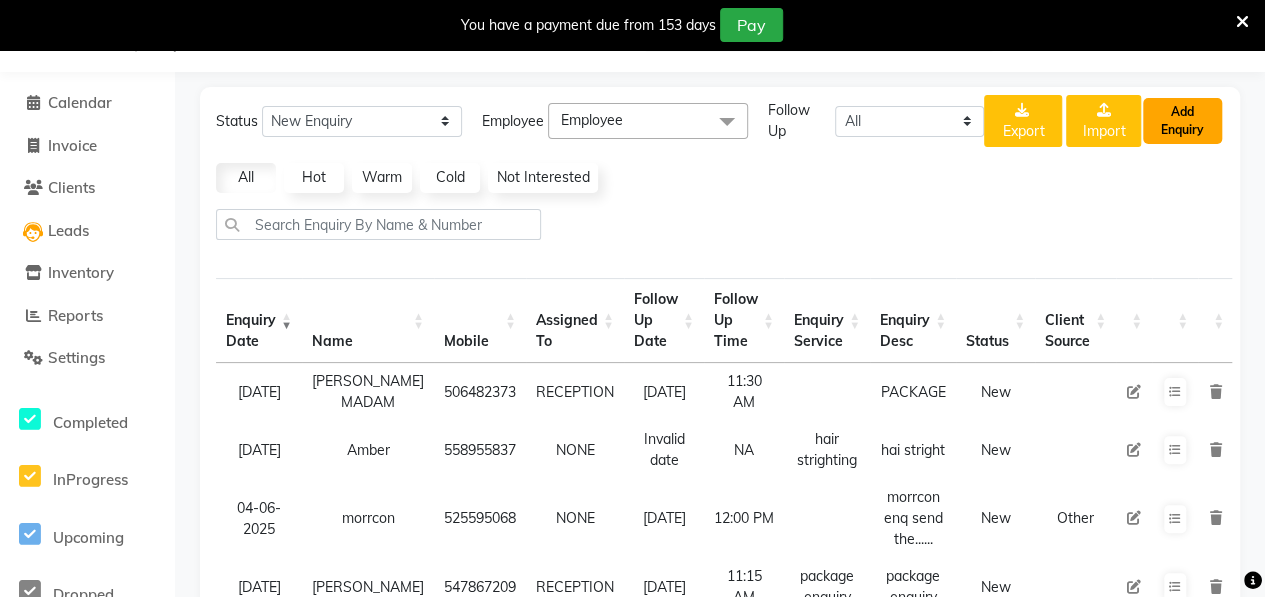 click on "Add Enquiry" 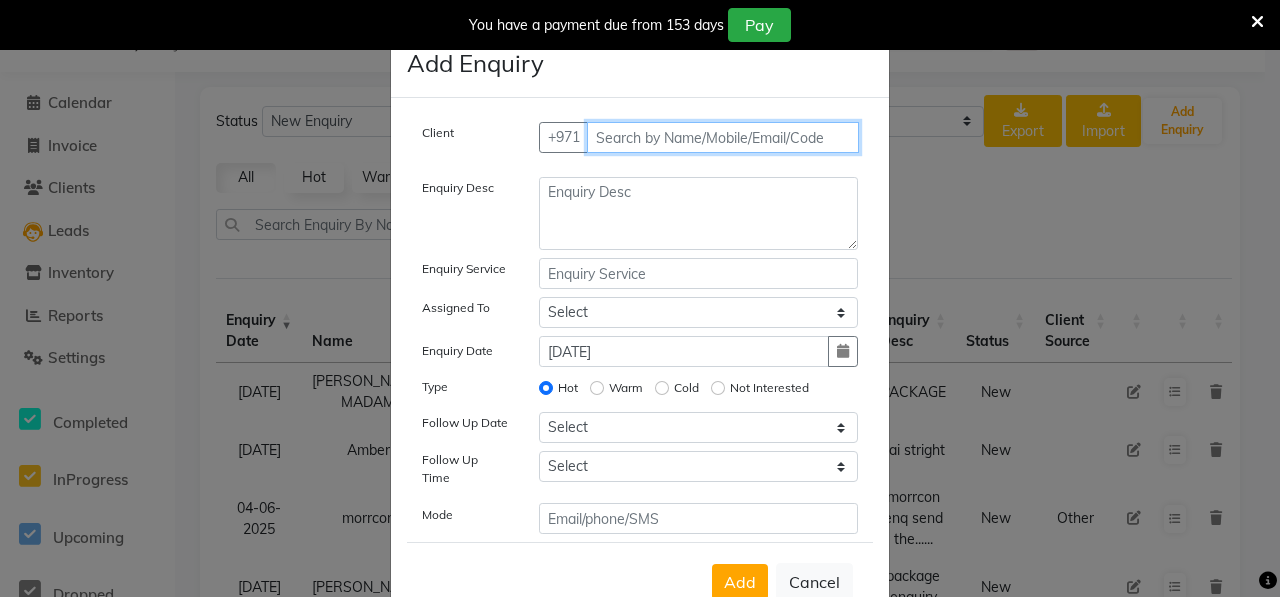 click at bounding box center (723, 137) 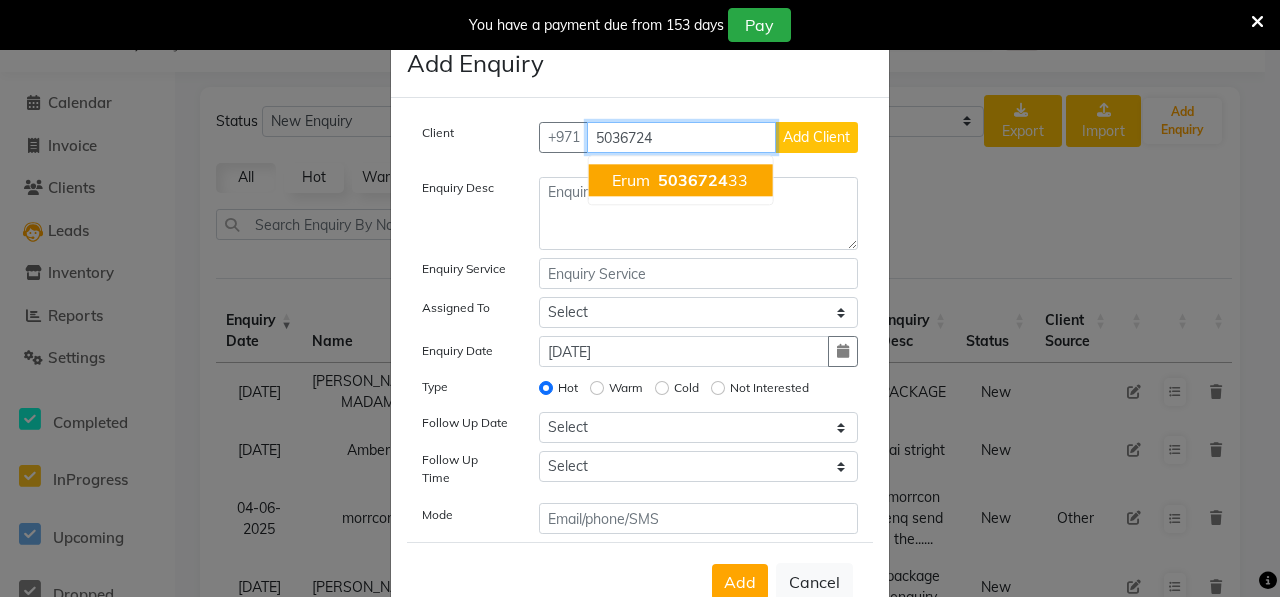 click on "5036724 33" at bounding box center [701, 180] 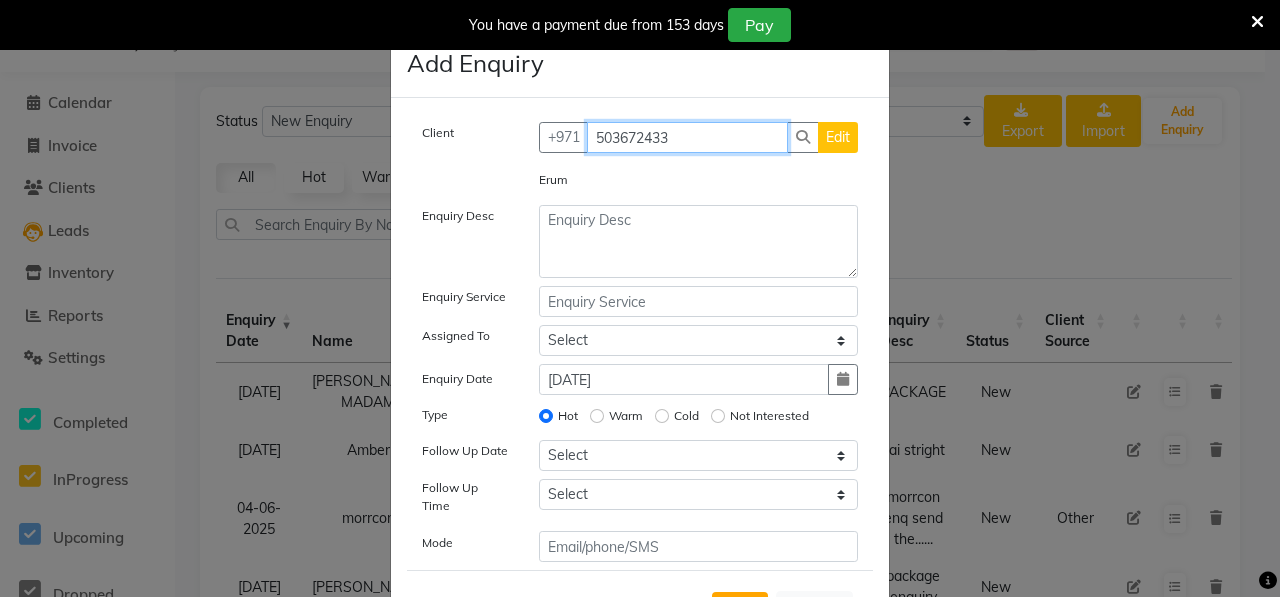 type on "503672433" 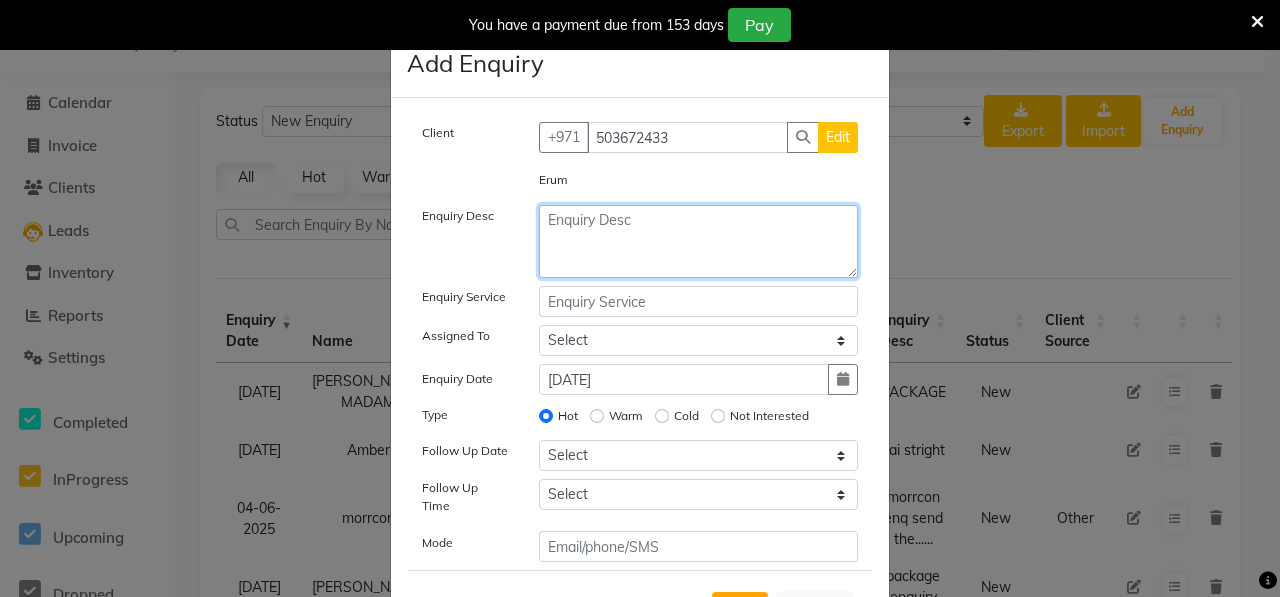 click 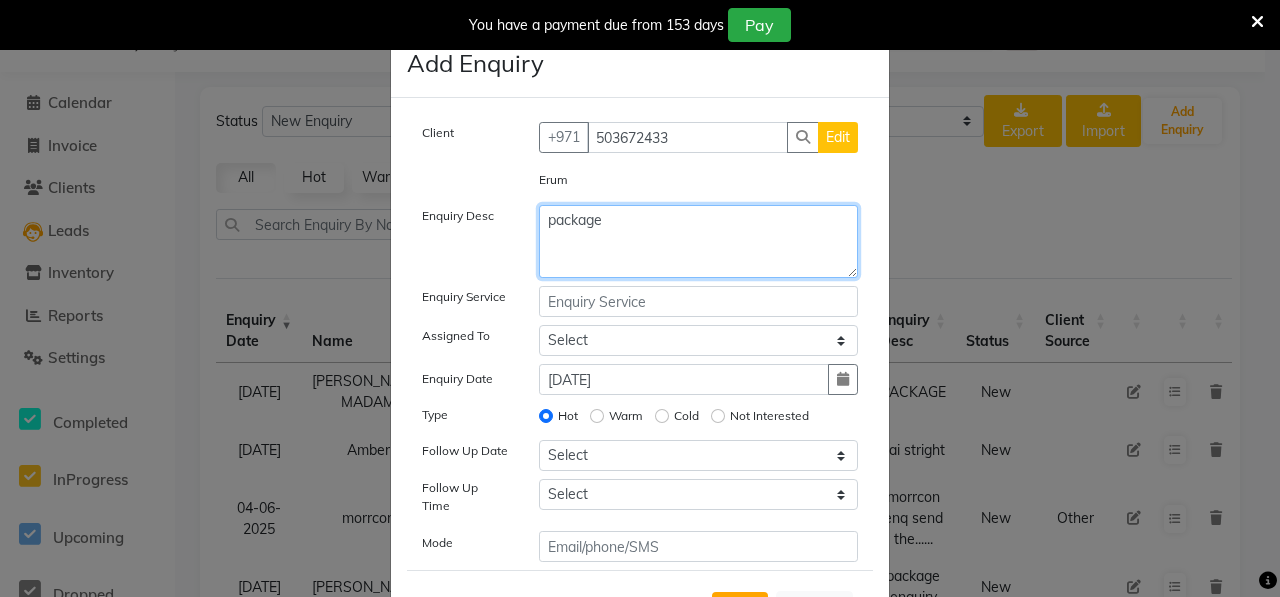 type on "package" 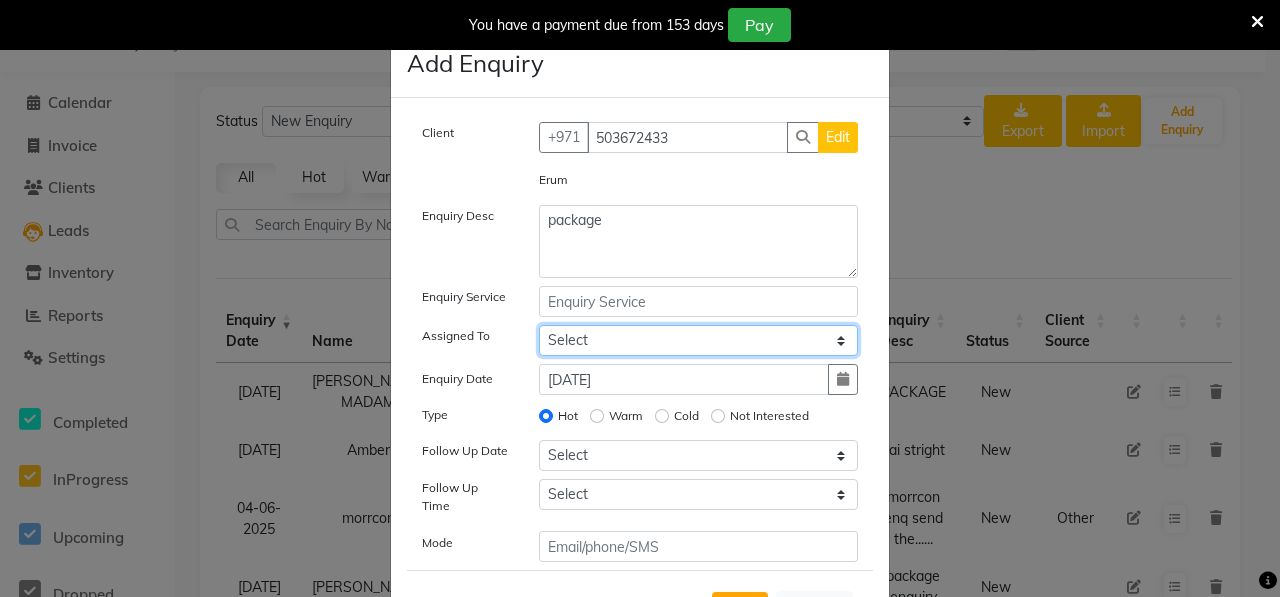 click on "Select ALWAHDA GIVE Kavita LAXMI Management [PERSON_NAME] RECEPTION [PERSON_NAME] [PERSON_NAME] TRIAL STAFF" 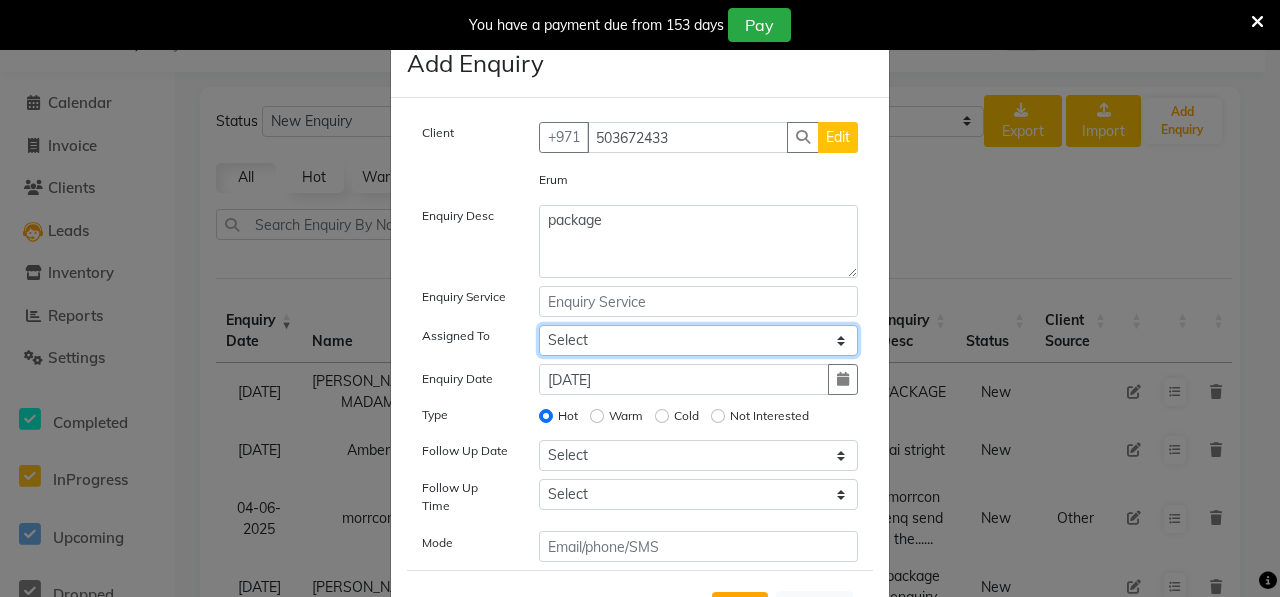 select on "76470" 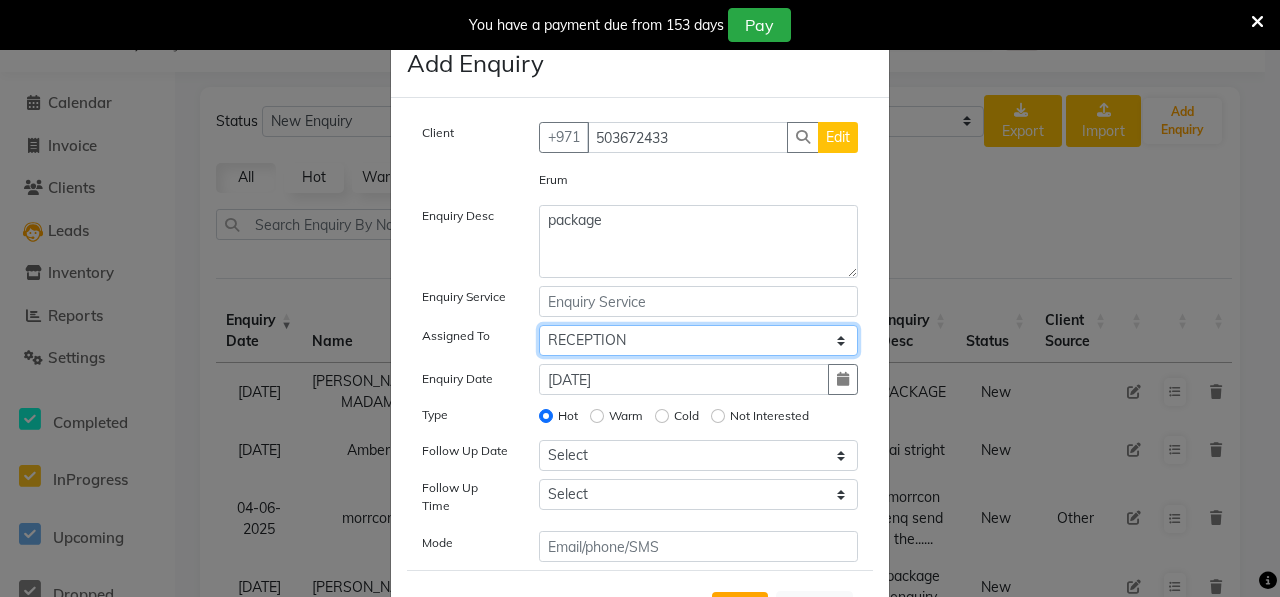 click on "Select ALWAHDA GIVE Kavita LAXMI Management [PERSON_NAME] RECEPTION [PERSON_NAME] [PERSON_NAME] TRIAL STAFF" 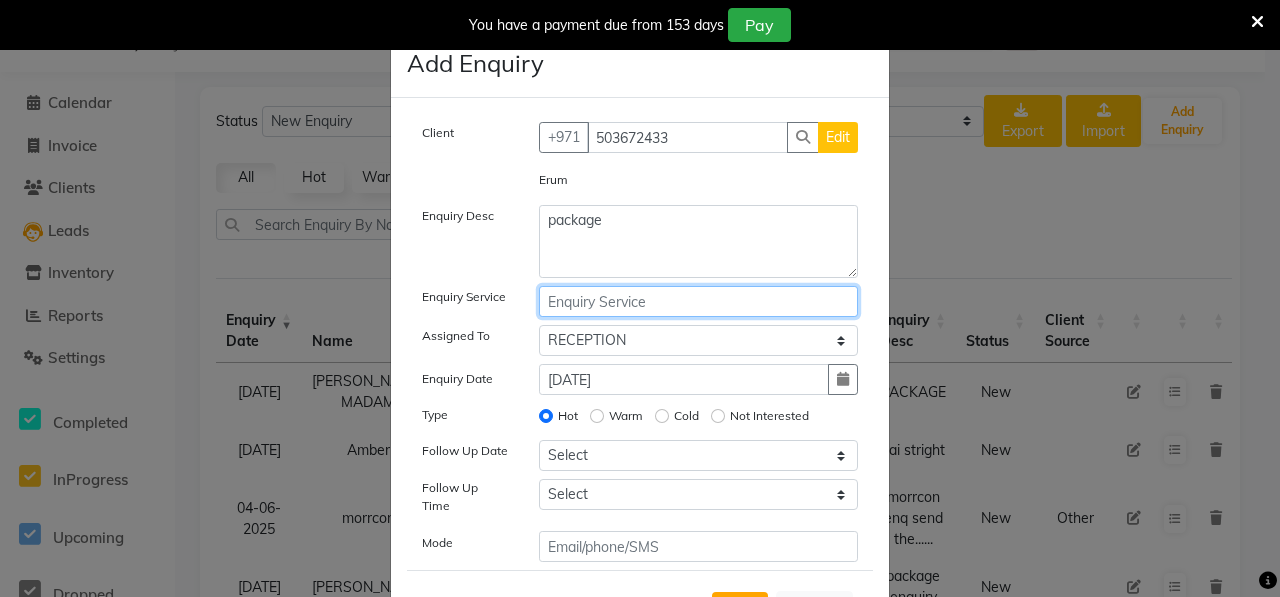 click at bounding box center (699, 301) 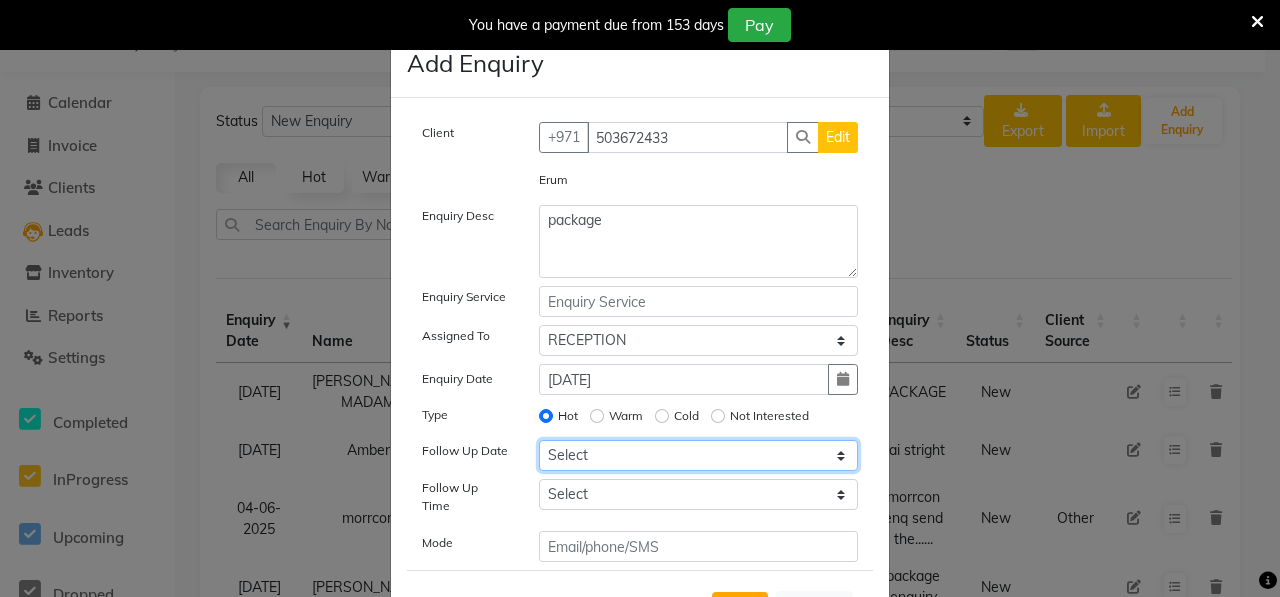 click on "Select [DATE] [DATE] [DATE] ([DATE]) [DATE] ([DATE]) [DATE] ([DATE]) [DATE] ([DATE]) [DATE] ([DATE]) [DATE] ([DATE]) [DATE] ([DATE]) [DATE] ([DATE]) [DATE] ([DATE]) [DATE] ([DATE]) Custom Date" at bounding box center [699, 455] 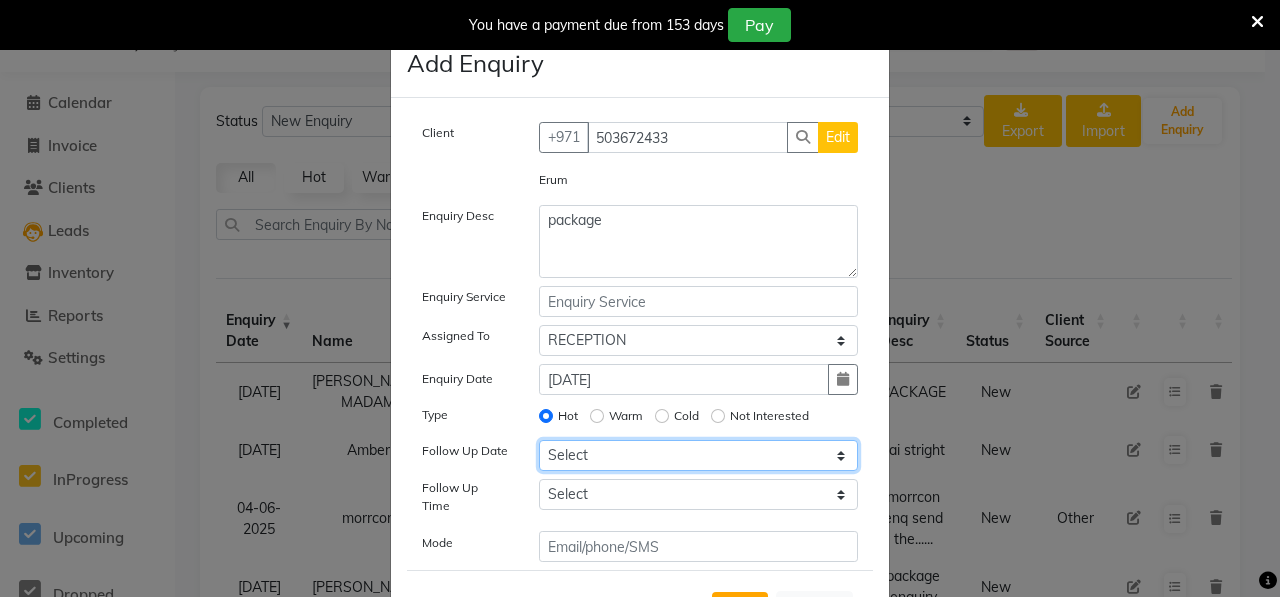 click on "Select [DATE] [DATE] [DATE] ([DATE]) [DATE] ([DATE]) [DATE] ([DATE]) [DATE] ([DATE]) [DATE] ([DATE]) [DATE] ([DATE]) [DATE] ([DATE]) [DATE] ([DATE]) [DATE] ([DATE]) [DATE] ([DATE]) Custom Date" at bounding box center (699, 455) 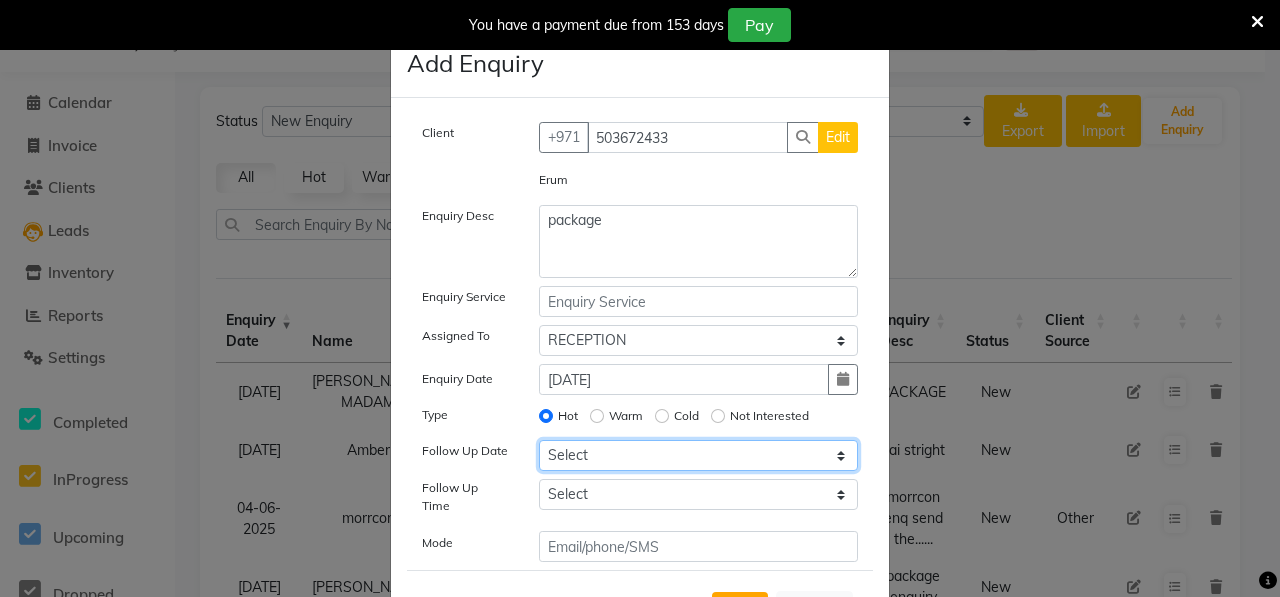 click on "Select [DATE] [DATE] [DATE] ([DATE]) [DATE] ([DATE]) [DATE] ([DATE]) [DATE] ([DATE]) [DATE] ([DATE]) [DATE] ([DATE]) [DATE] ([DATE]) [DATE] ([DATE]) [DATE] ([DATE]) [DATE] ([DATE]) Custom Date" at bounding box center (699, 455) 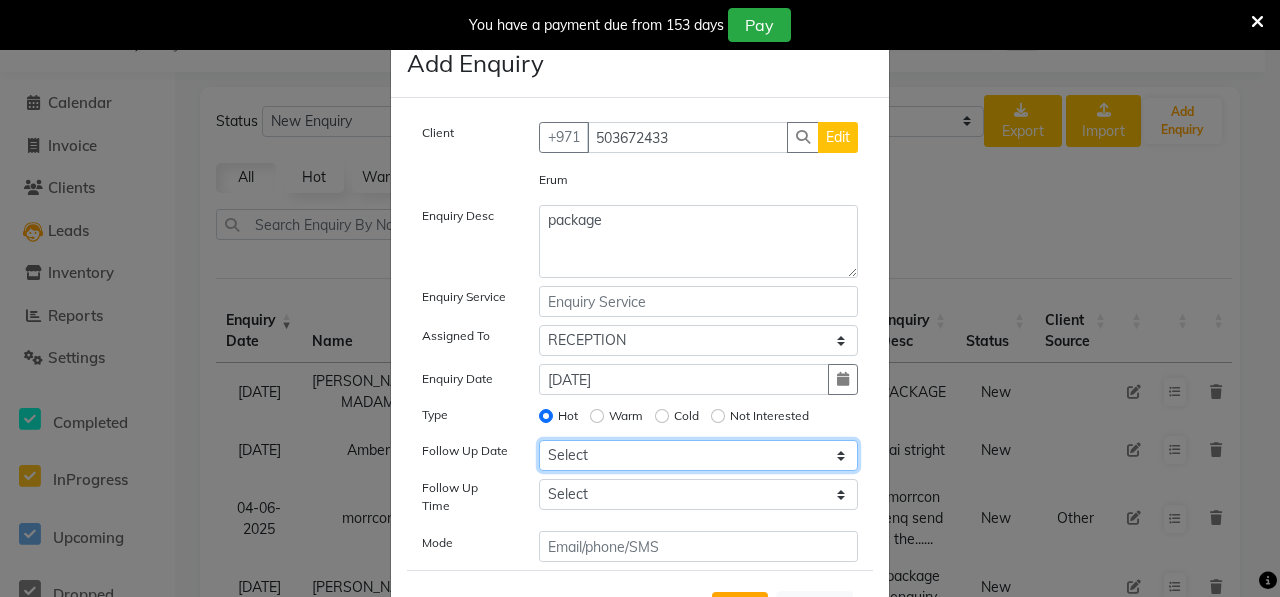 click on "Select [DATE] [DATE] [DATE] ([DATE]) [DATE] ([DATE]) [DATE] ([DATE]) [DATE] ([DATE]) [DATE] ([DATE]) [DATE] ([DATE]) [DATE] ([DATE]) [DATE] ([DATE]) [DATE] ([DATE]) [DATE] ([DATE]) Custom Date" at bounding box center (699, 455) 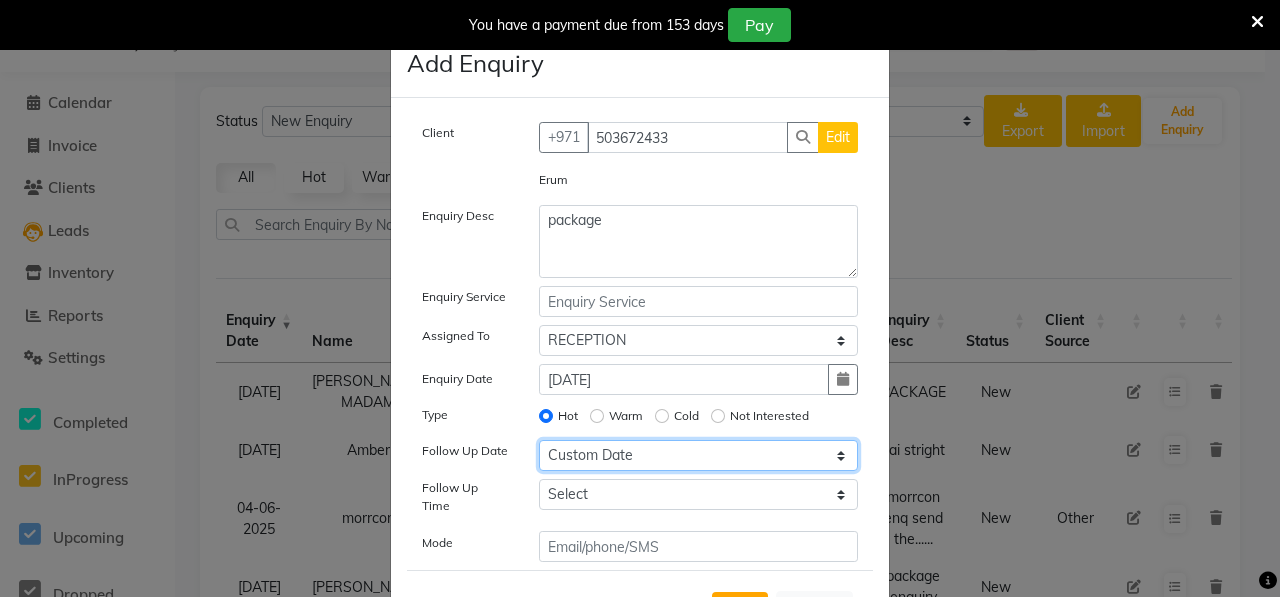 click on "Select [DATE] [DATE] [DATE] ([DATE]) [DATE] ([DATE]) [DATE] ([DATE]) [DATE] ([DATE]) [DATE] ([DATE]) [DATE] ([DATE]) [DATE] ([DATE]) [DATE] ([DATE]) [DATE] ([DATE]) [DATE] ([DATE]) Custom Date" at bounding box center [699, 455] 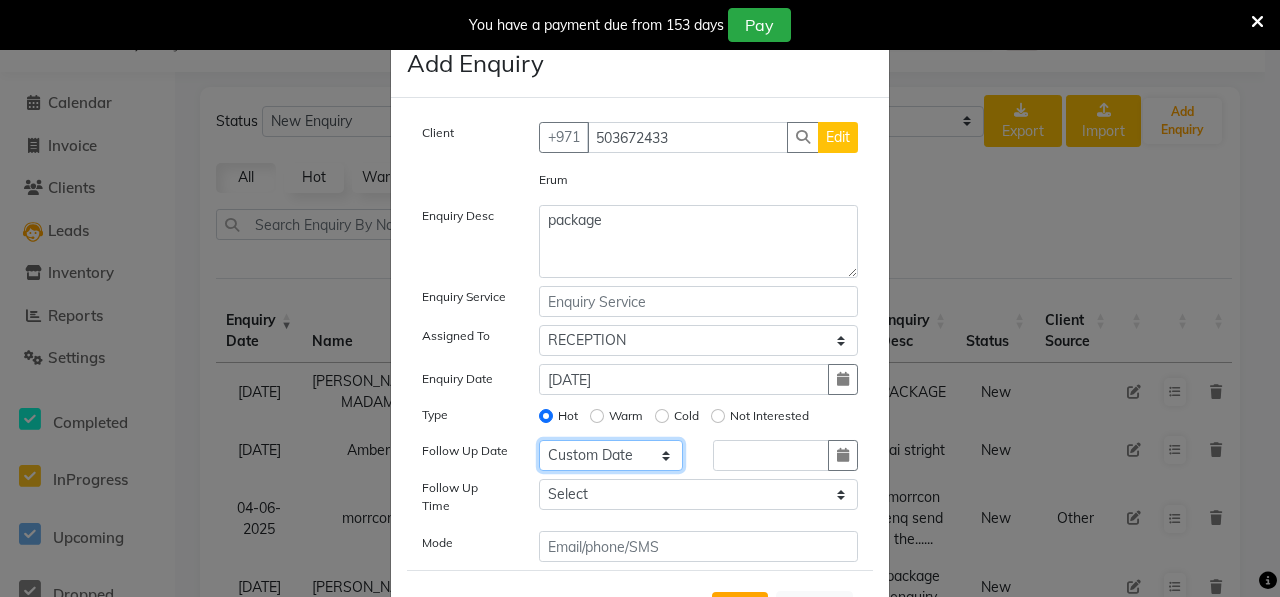 click on "Select [DATE] [DATE] [DATE] ([DATE]) [DATE] ([DATE]) [DATE] ([DATE]) [DATE] ([DATE]) [DATE] ([DATE]) [DATE] ([DATE]) [DATE] ([DATE]) [DATE] ([DATE]) [DATE] ([DATE]) [DATE] ([DATE]) Custom Date" at bounding box center (611, 455) 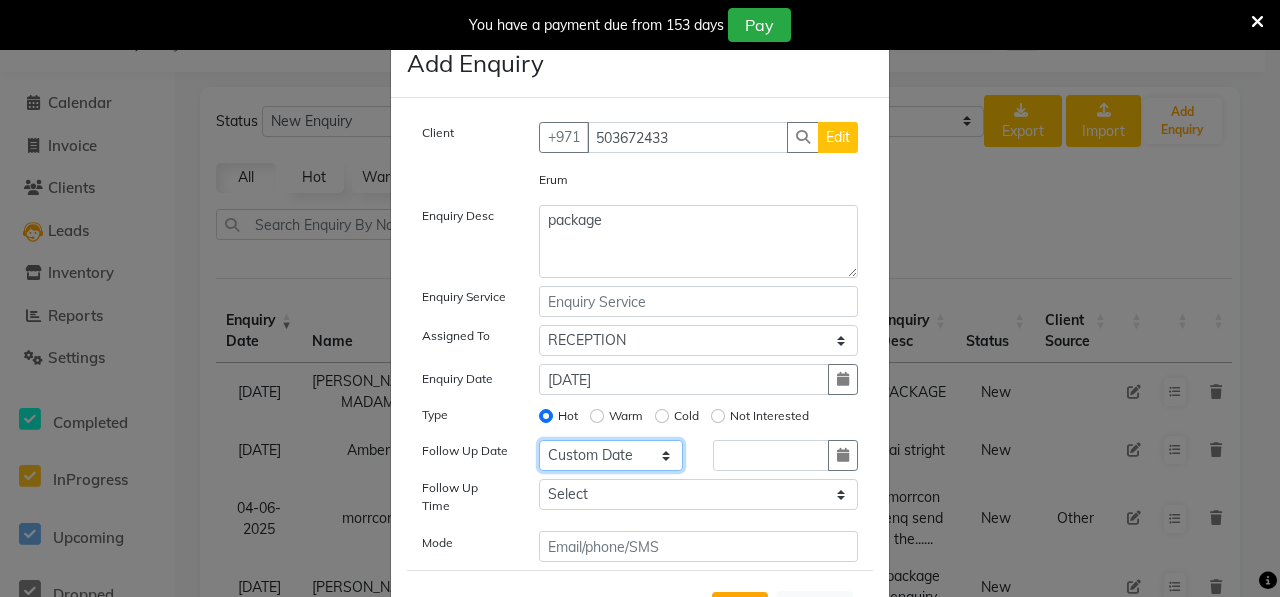 click on "Select [DATE] [DATE] [DATE] ([DATE]) [DATE] ([DATE]) [DATE] ([DATE]) [DATE] ([DATE]) [DATE] ([DATE]) [DATE] ([DATE]) [DATE] ([DATE]) [DATE] ([DATE]) [DATE] ([DATE]) [DATE] ([DATE]) Custom Date" at bounding box center [611, 455] 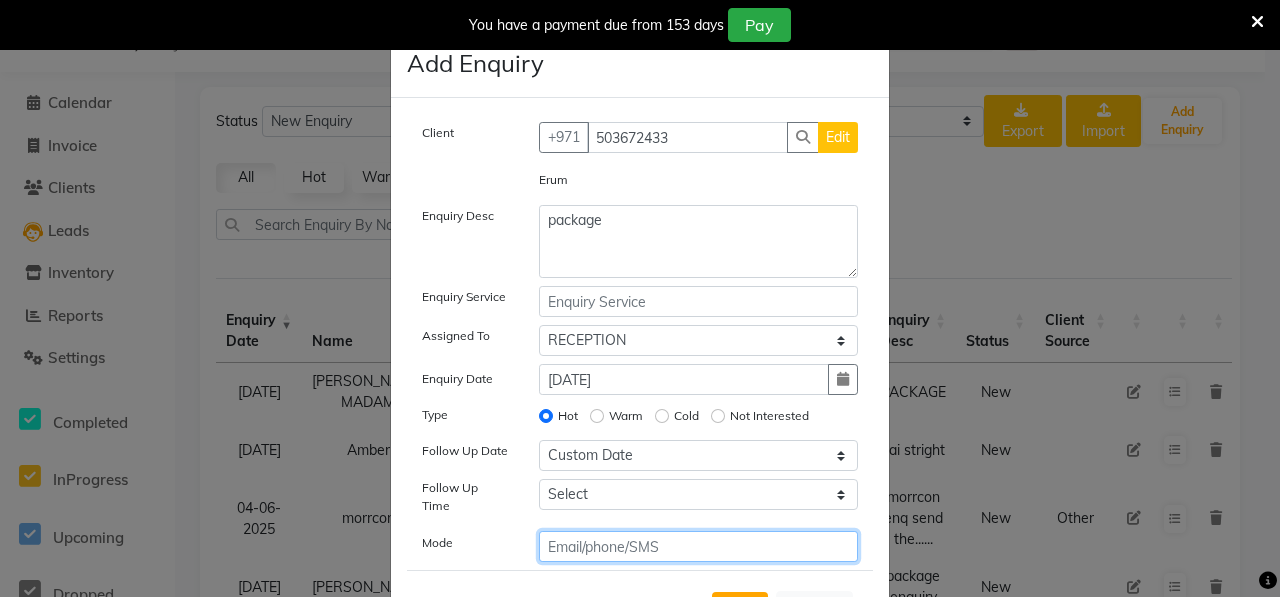 click 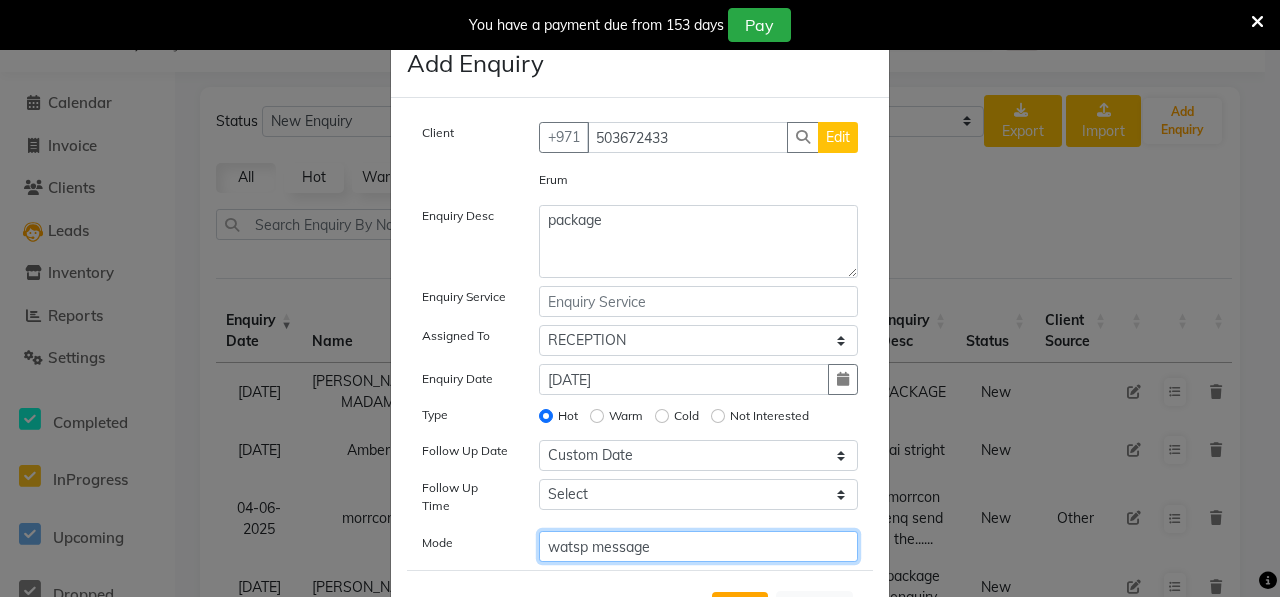 type on "watsp message" 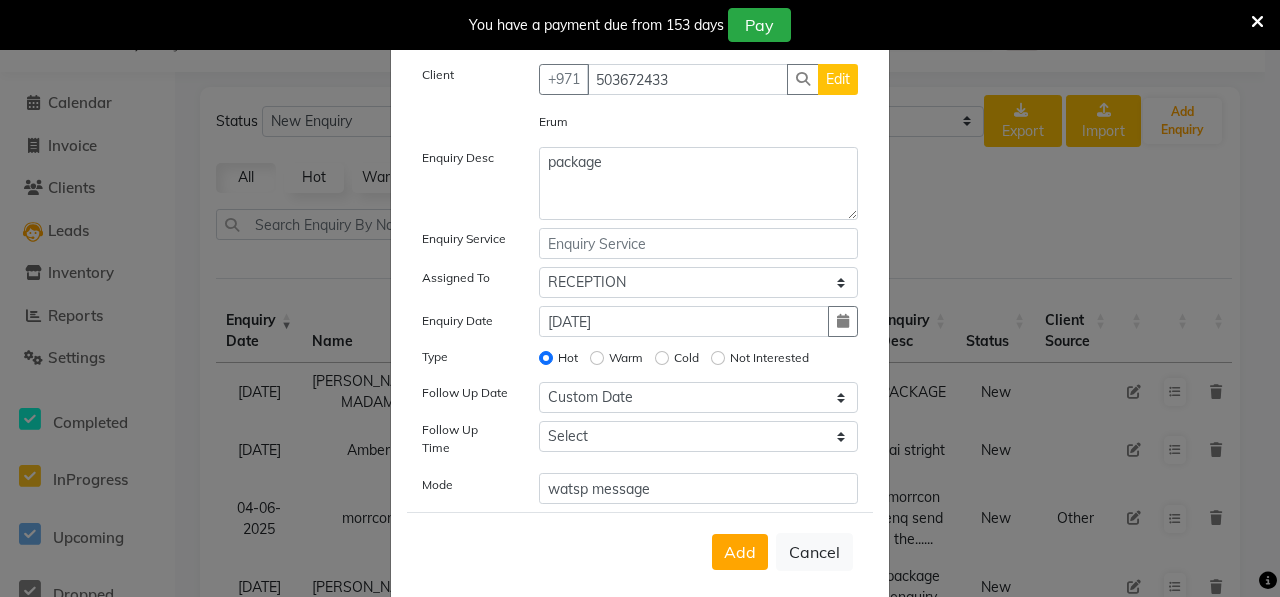 scroll, scrollTop: 81, scrollLeft: 0, axis: vertical 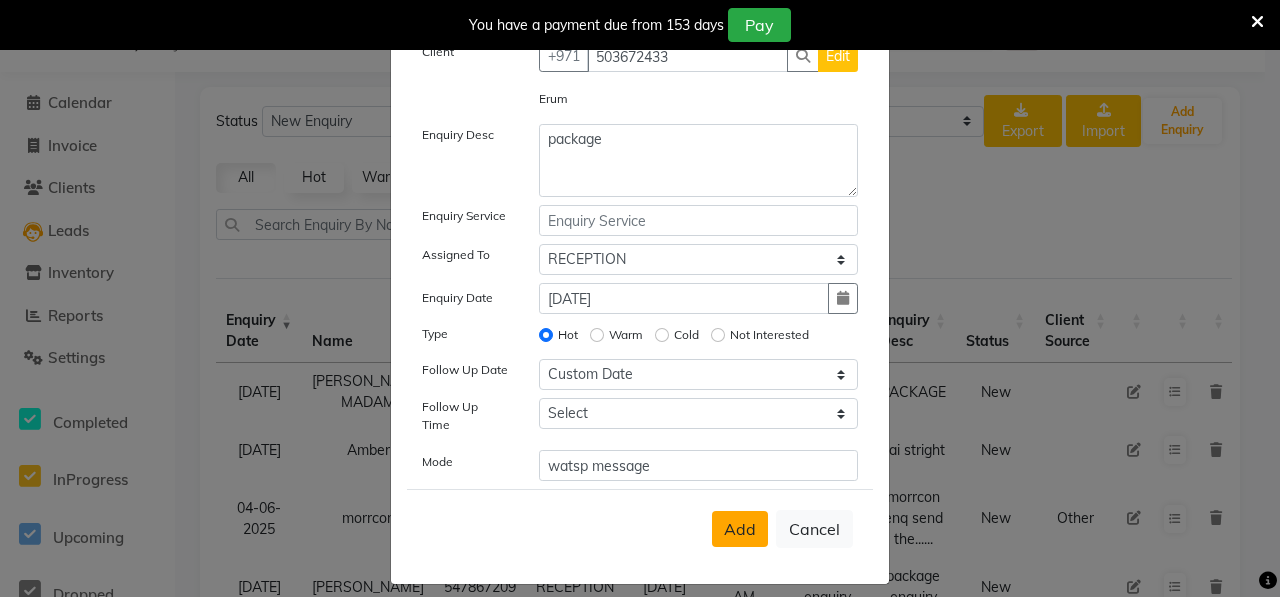click on "Add" at bounding box center (740, 529) 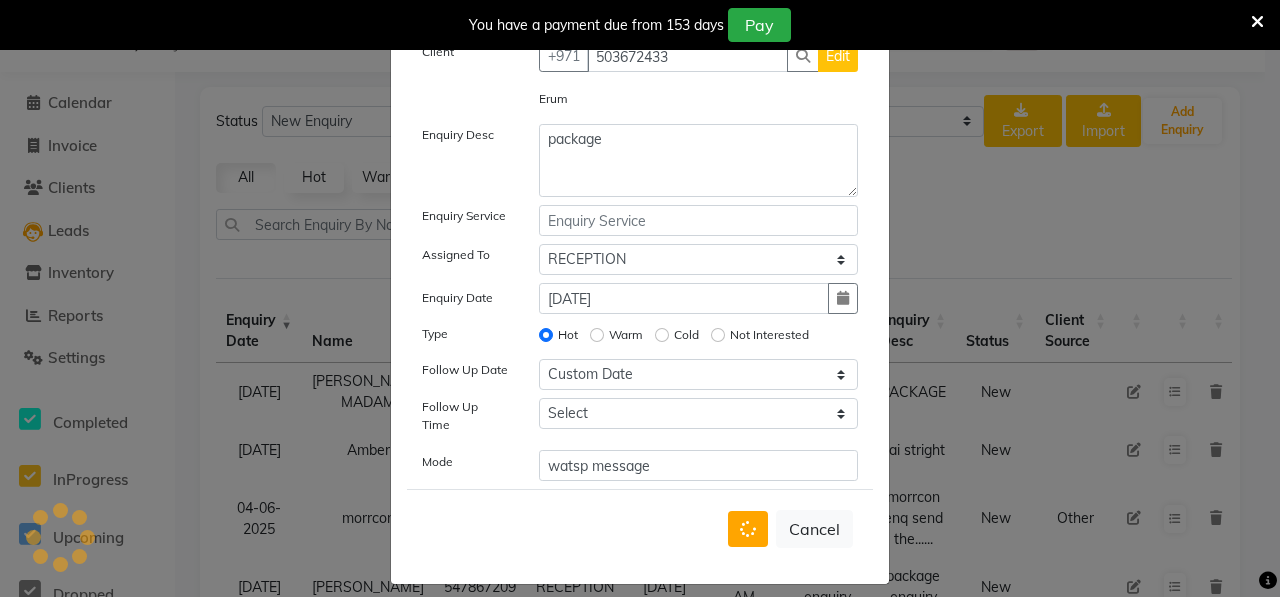 type 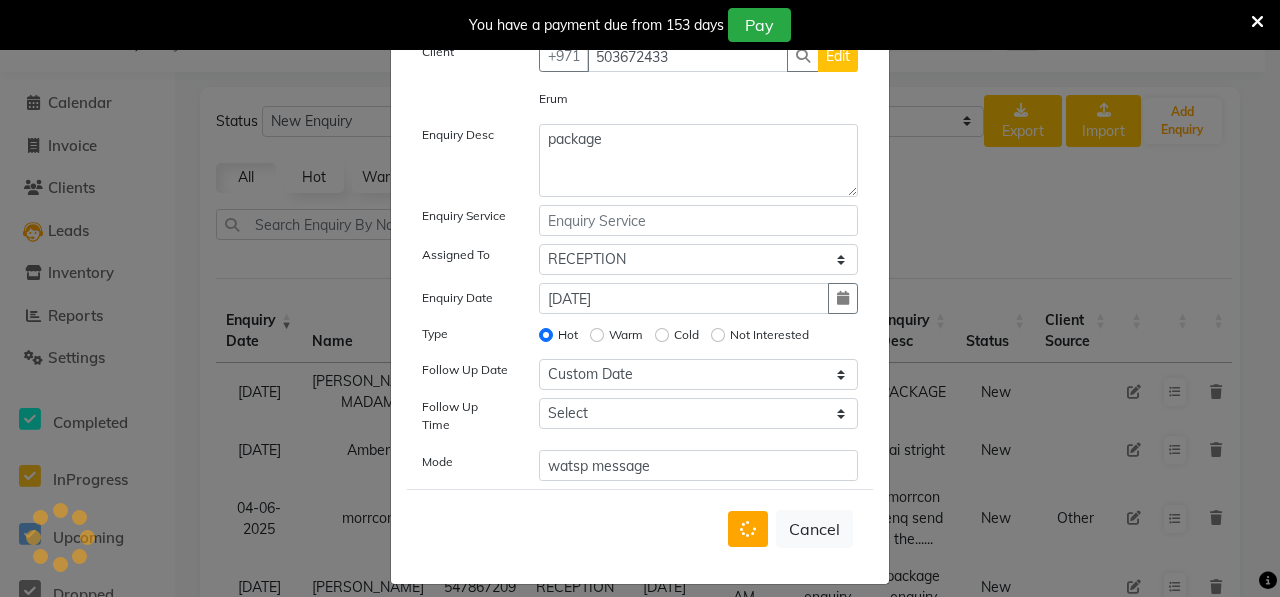 type 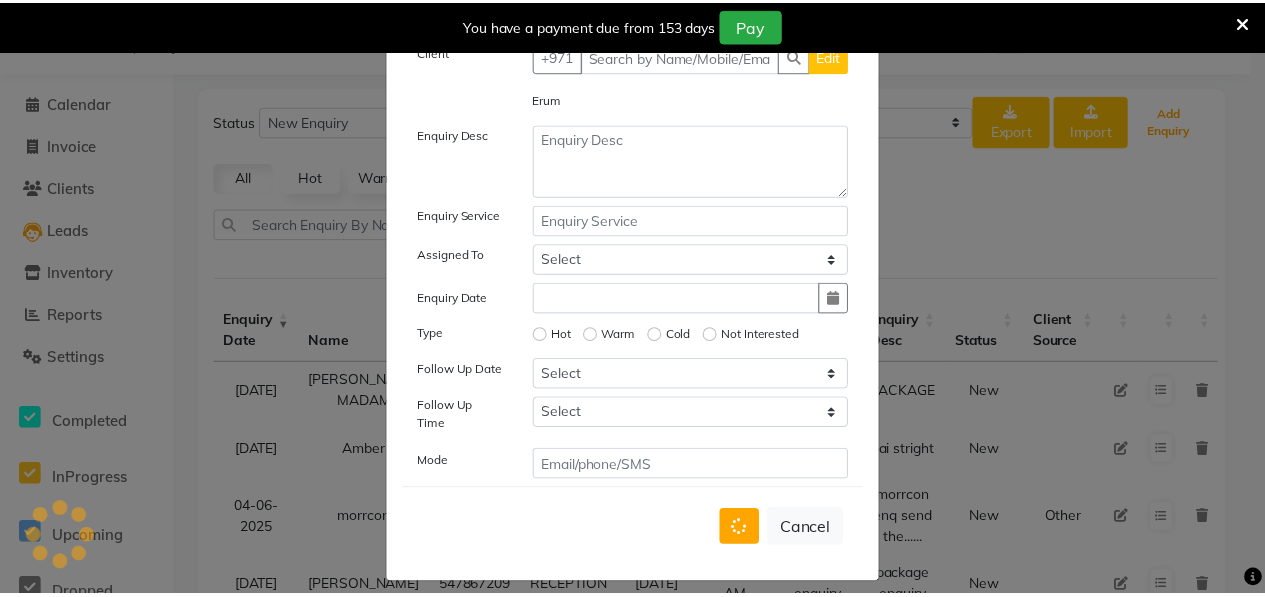 scroll, scrollTop: 53, scrollLeft: 0, axis: vertical 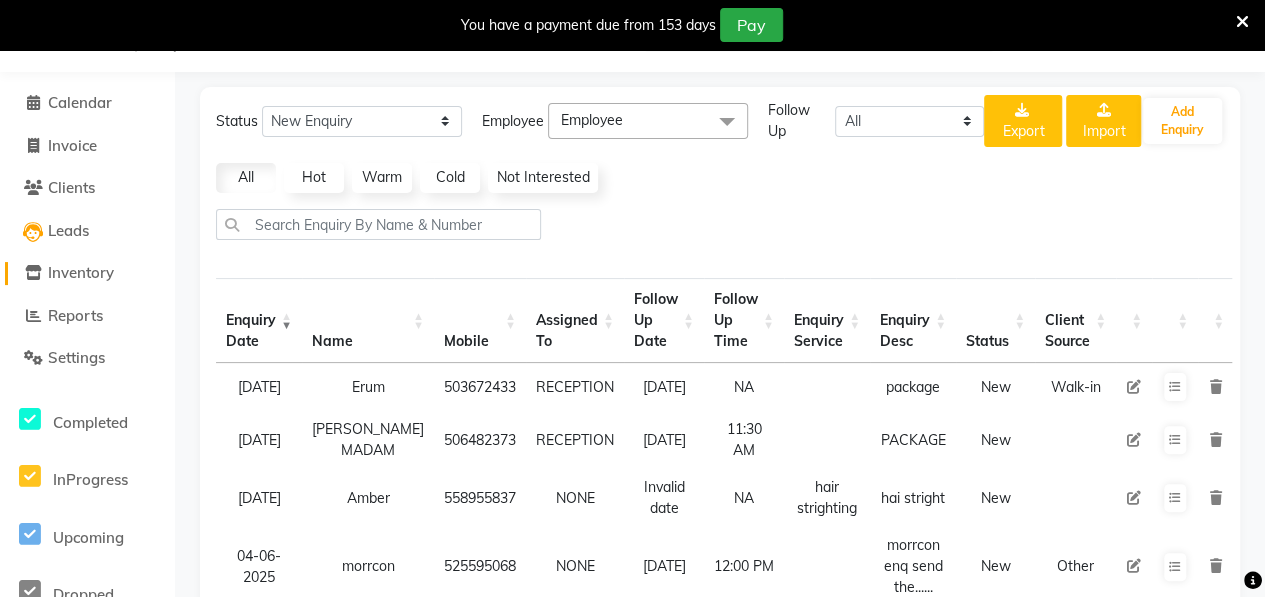 click on "Inventory" 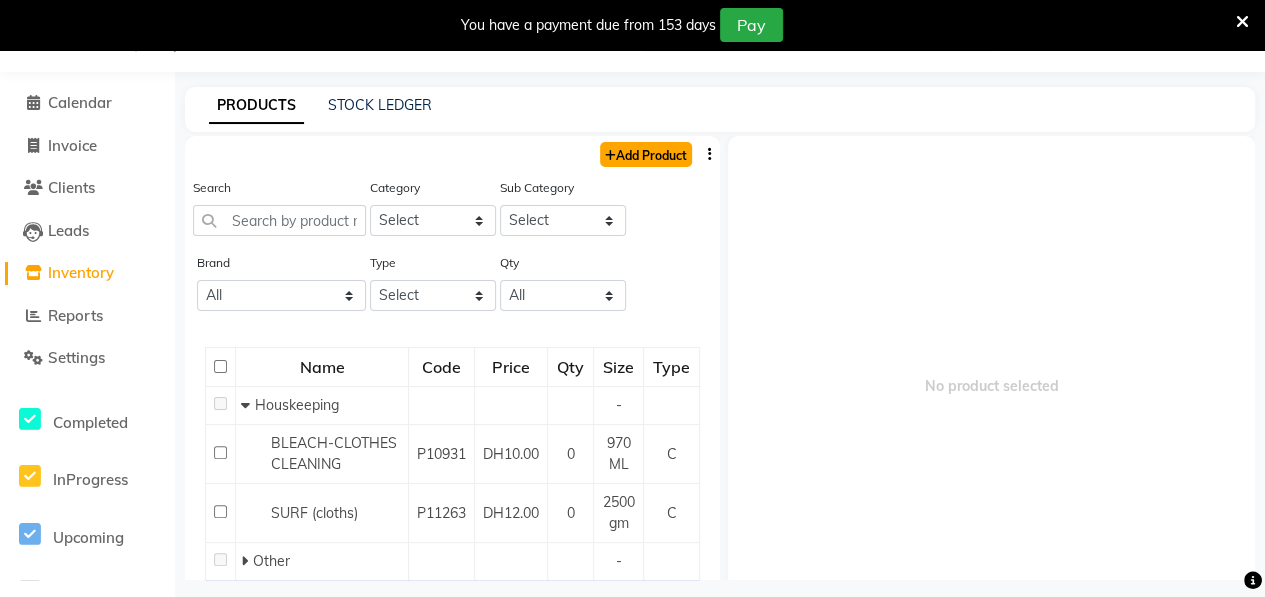 click on "Add Product" 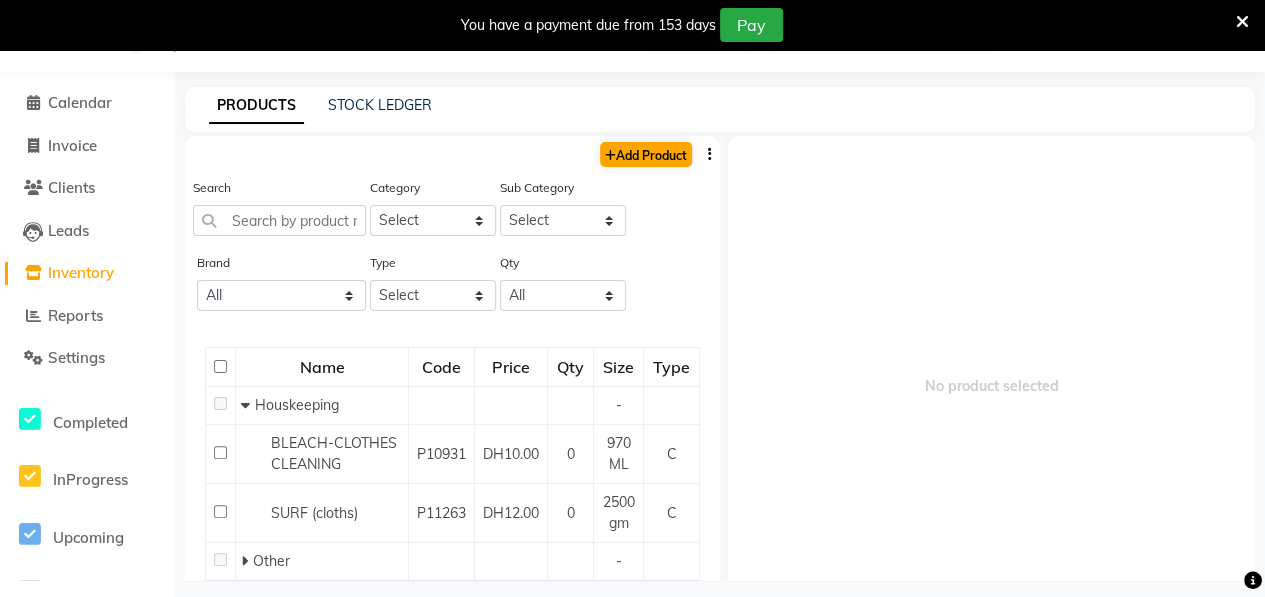 select on "true" 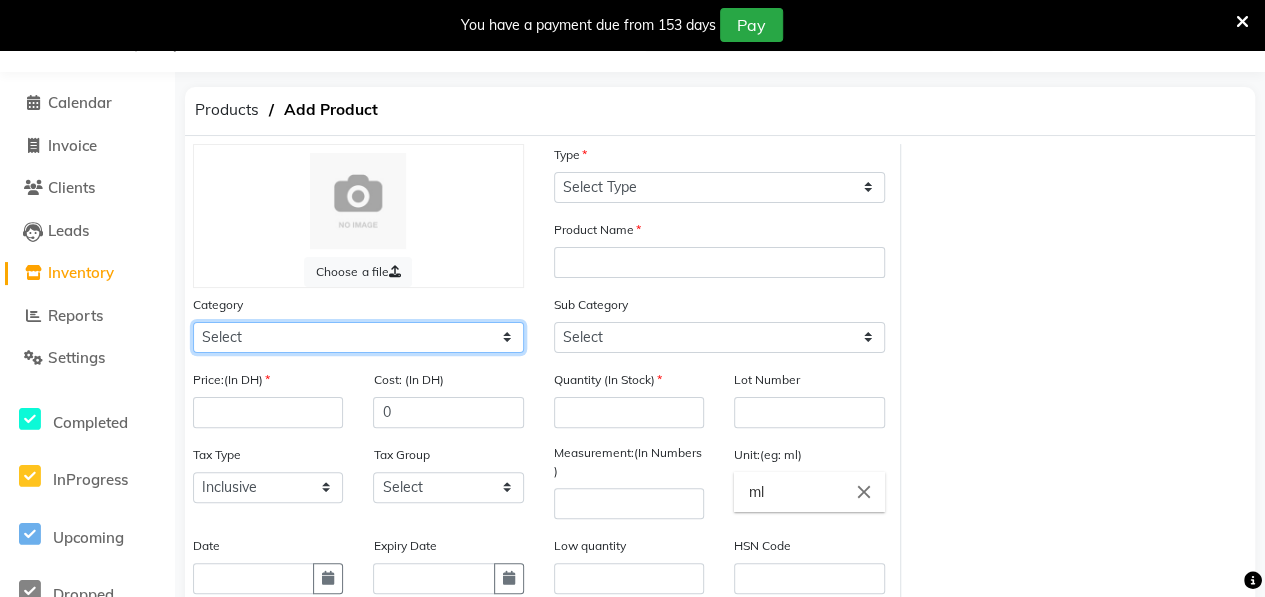 click on "Select Hair Skin Makeup Personal Care Appliances [PERSON_NAME] Waxing Disposable Threading Hands and Feet Beauty Planet [MEDICAL_DATA] Cadiveu Casmara [PERSON_NAME] Olaplex GOWN Other" 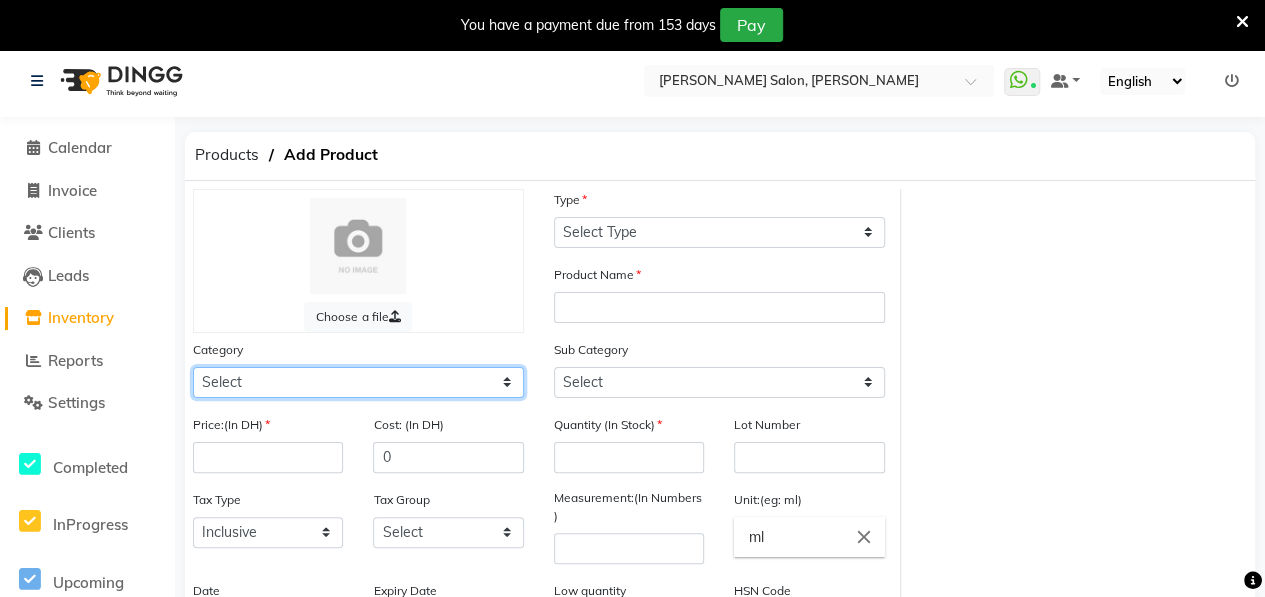 scroll, scrollTop: 0, scrollLeft: 0, axis: both 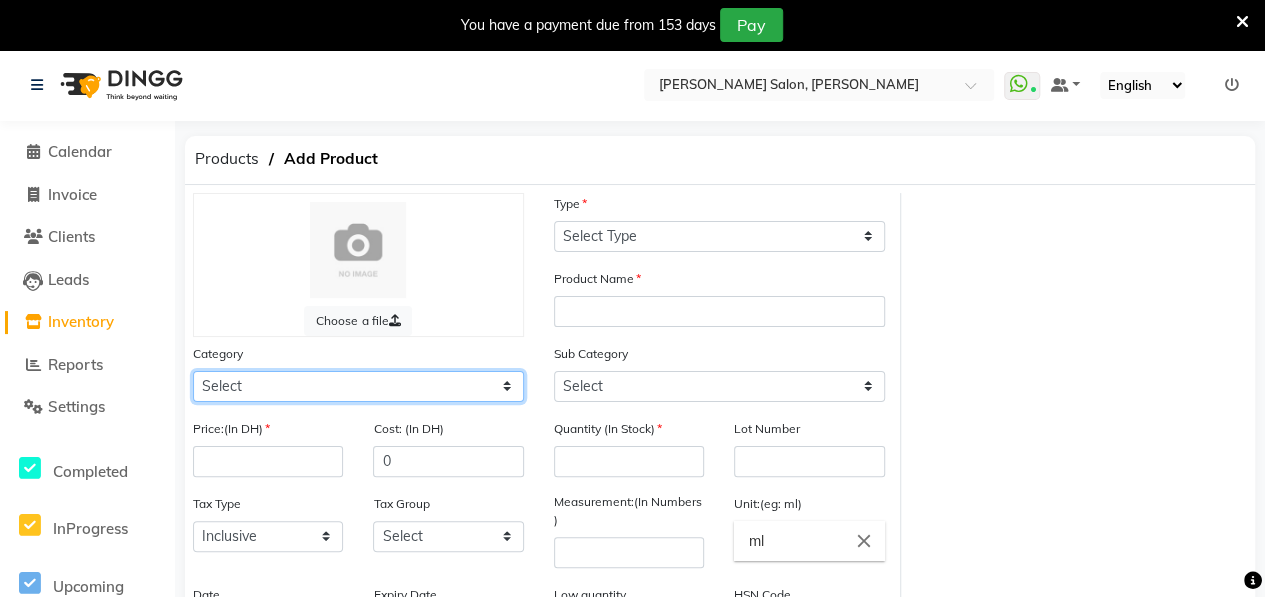 click on "Select Hair Skin Makeup Personal Care Appliances [PERSON_NAME] Waxing Disposable Threading Hands and Feet Beauty Planet [MEDICAL_DATA] Cadiveu Casmara [PERSON_NAME] Olaplex GOWN Other" 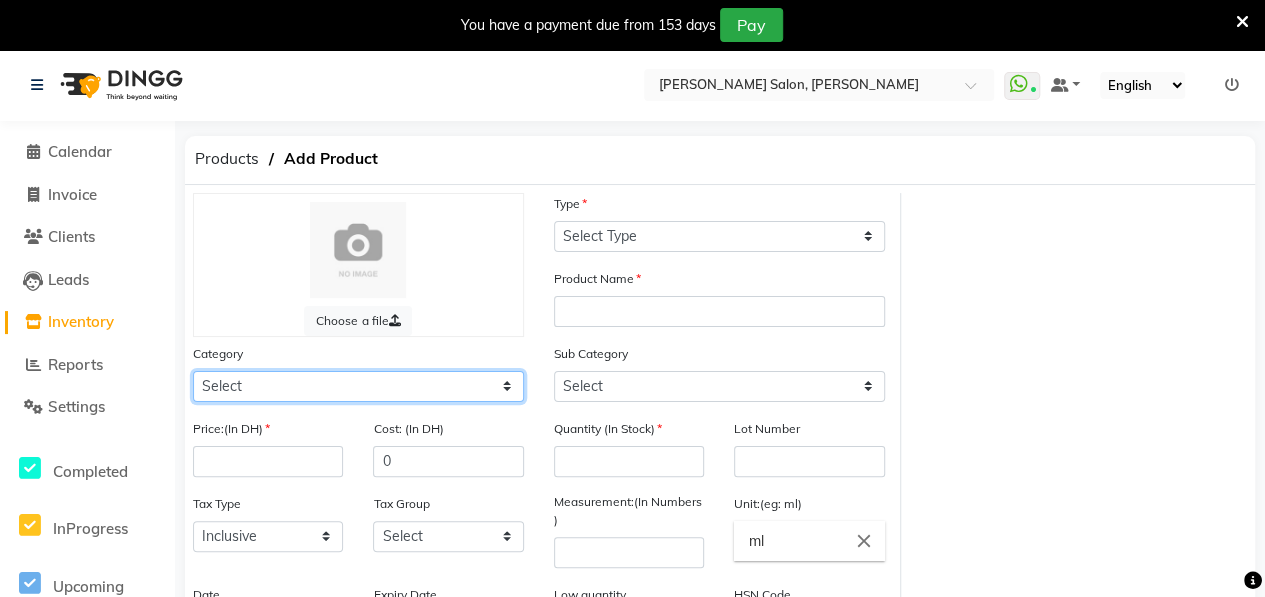 select on "462401100" 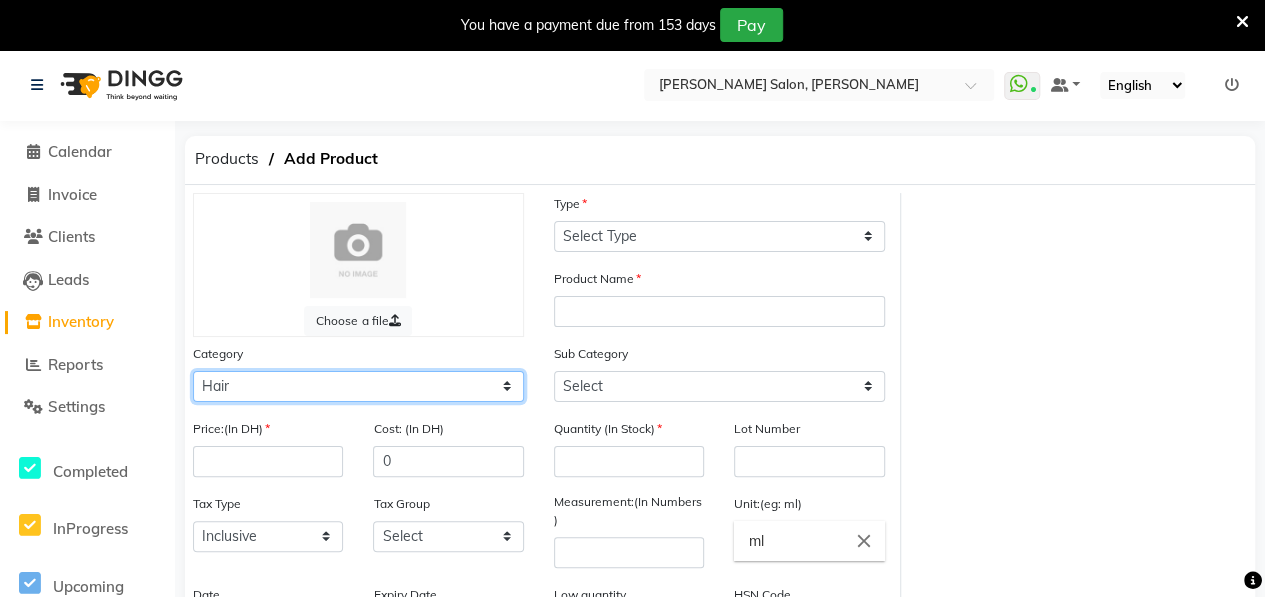 click on "Select Hair Skin Makeup Personal Care Appliances [PERSON_NAME] Waxing Disposable Threading Hands and Feet Beauty Planet [MEDICAL_DATA] Cadiveu Casmara [PERSON_NAME] Olaplex GOWN Other" 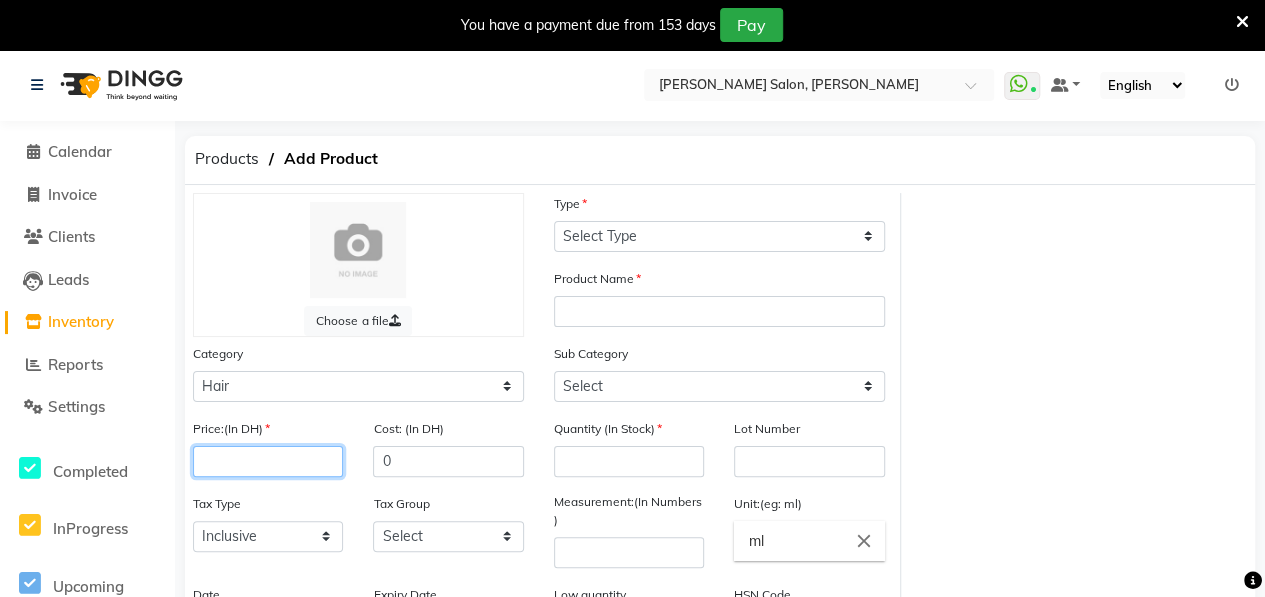 click 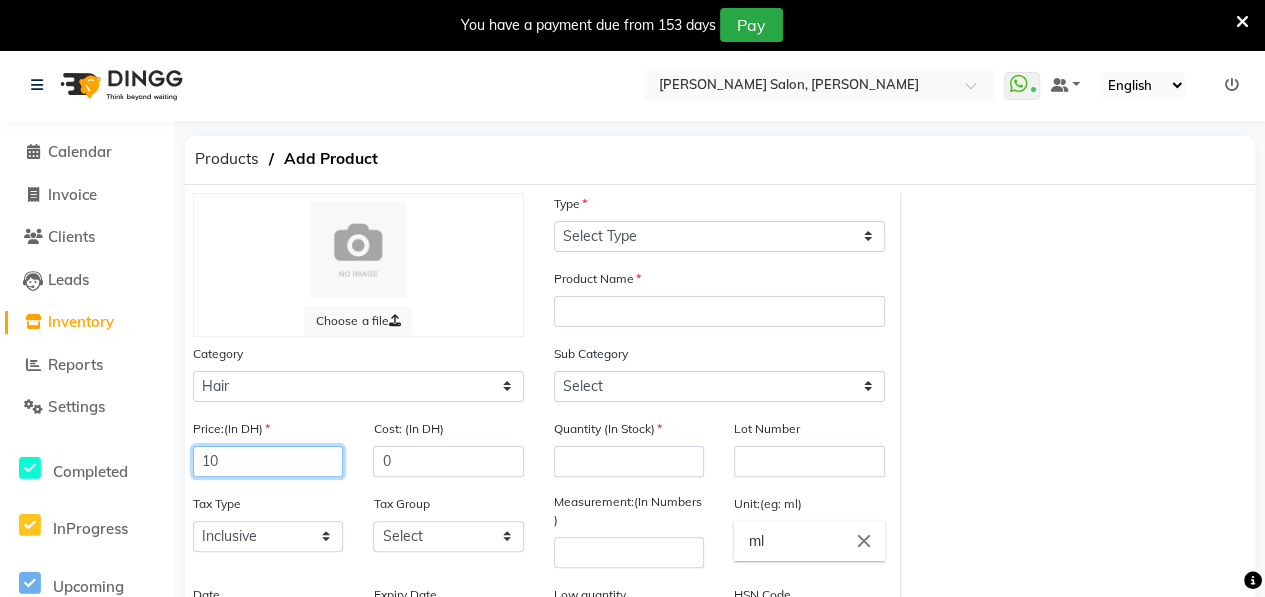 scroll, scrollTop: 332, scrollLeft: 0, axis: vertical 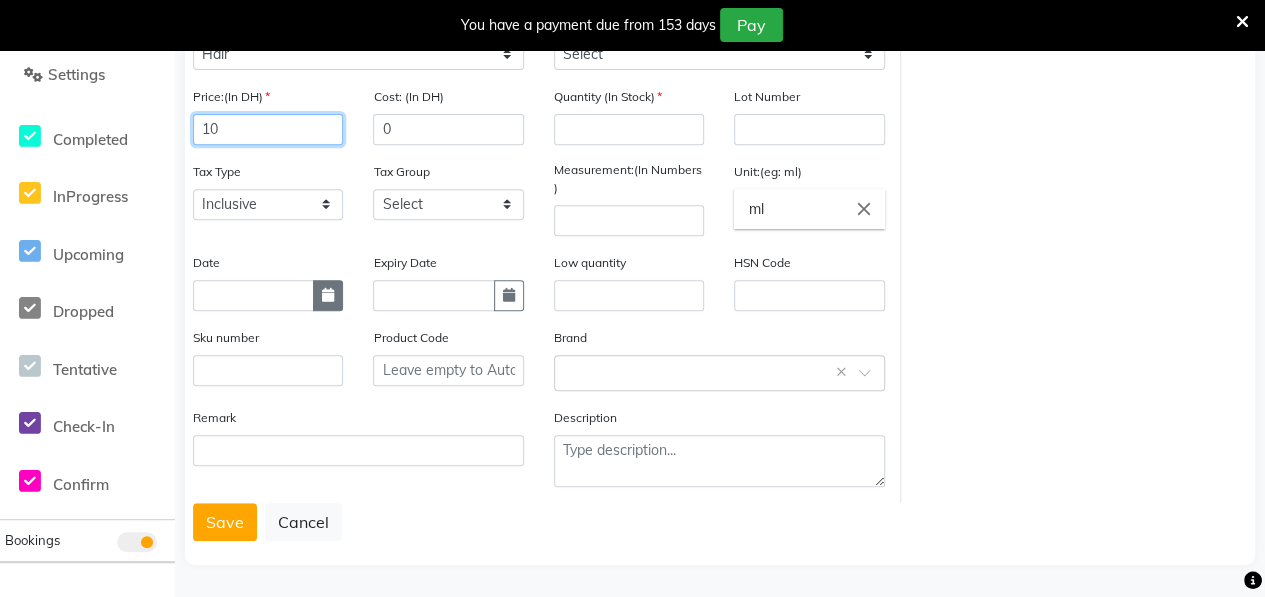 type on "10" 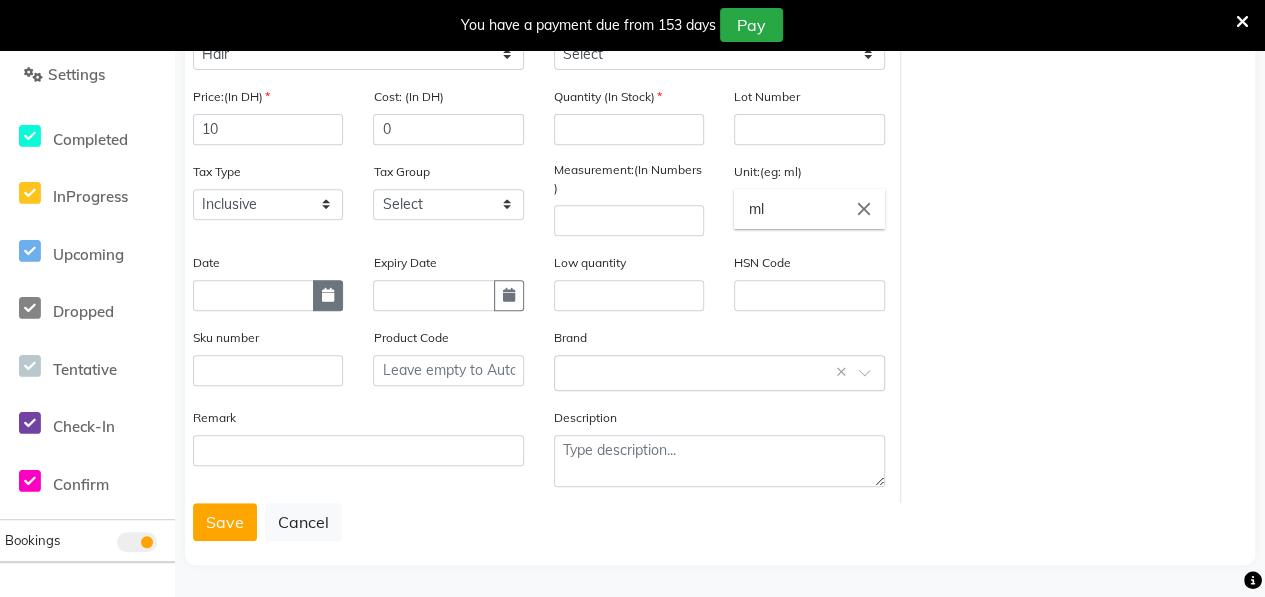 click 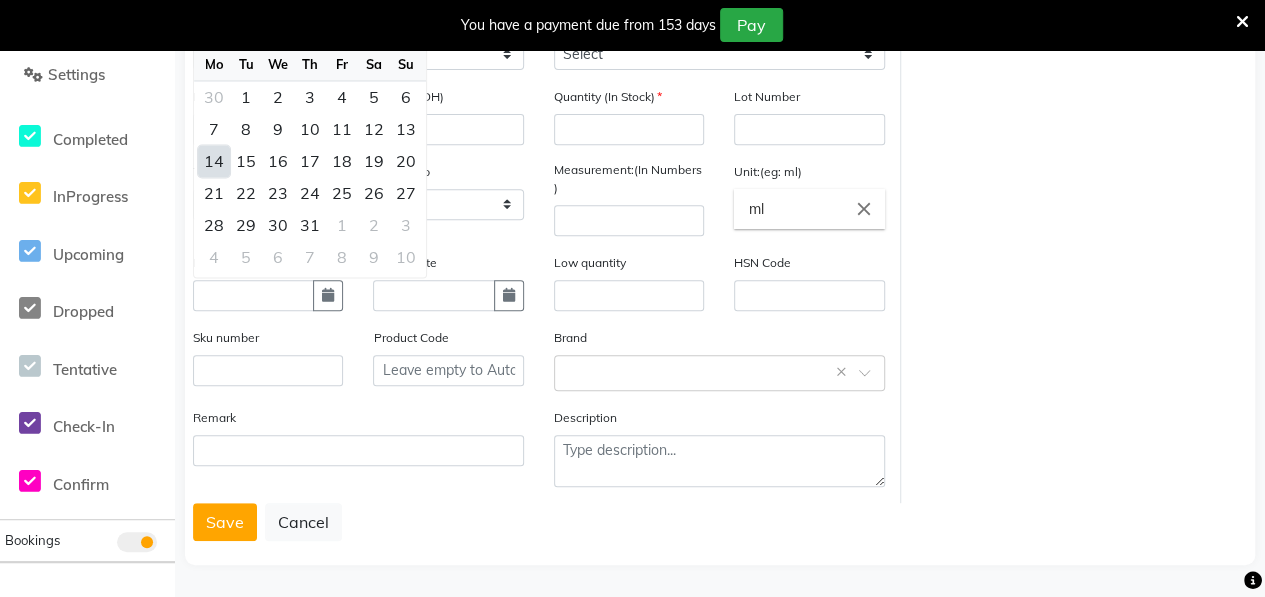 click on "14" 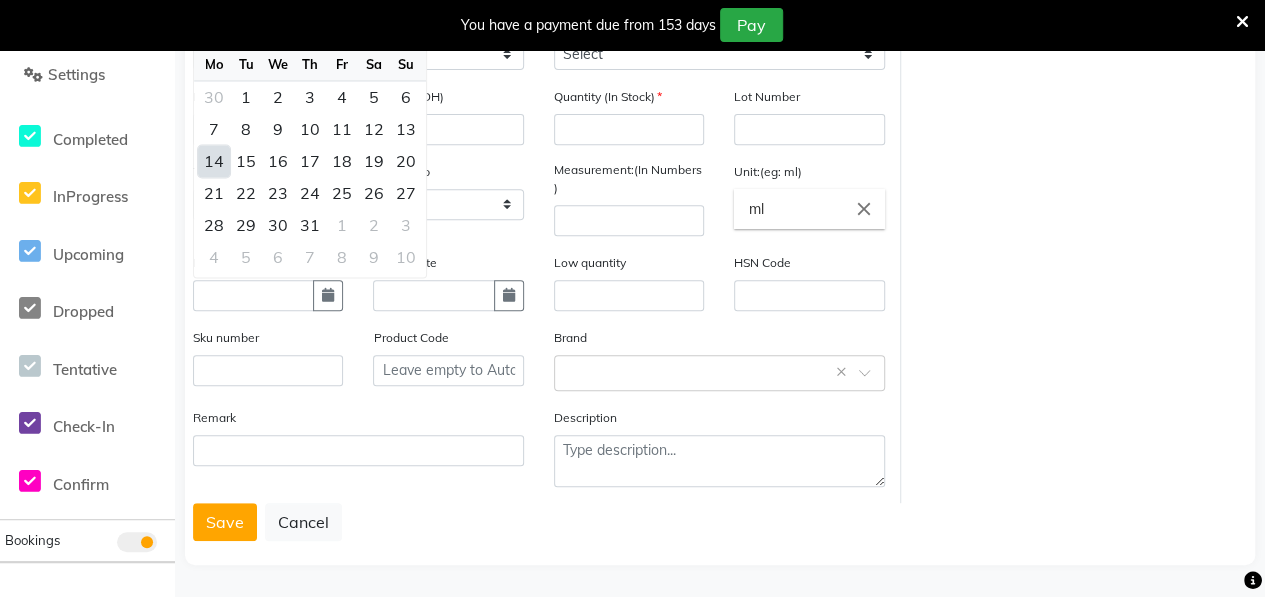 type on "[DATE]" 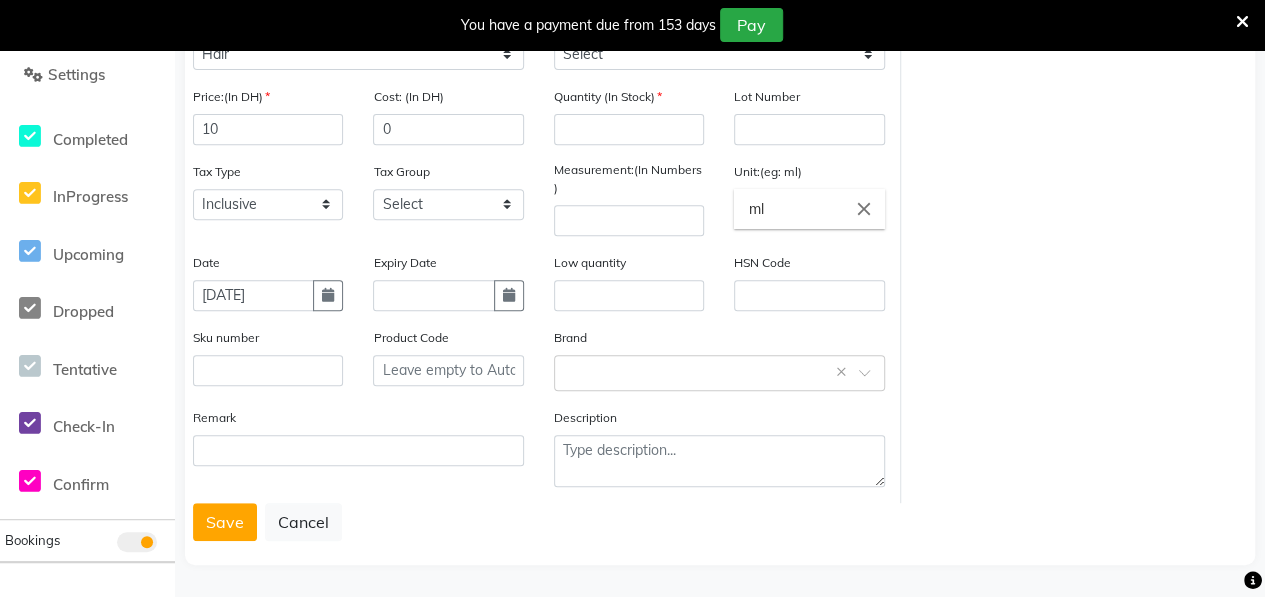 scroll, scrollTop: 0, scrollLeft: 0, axis: both 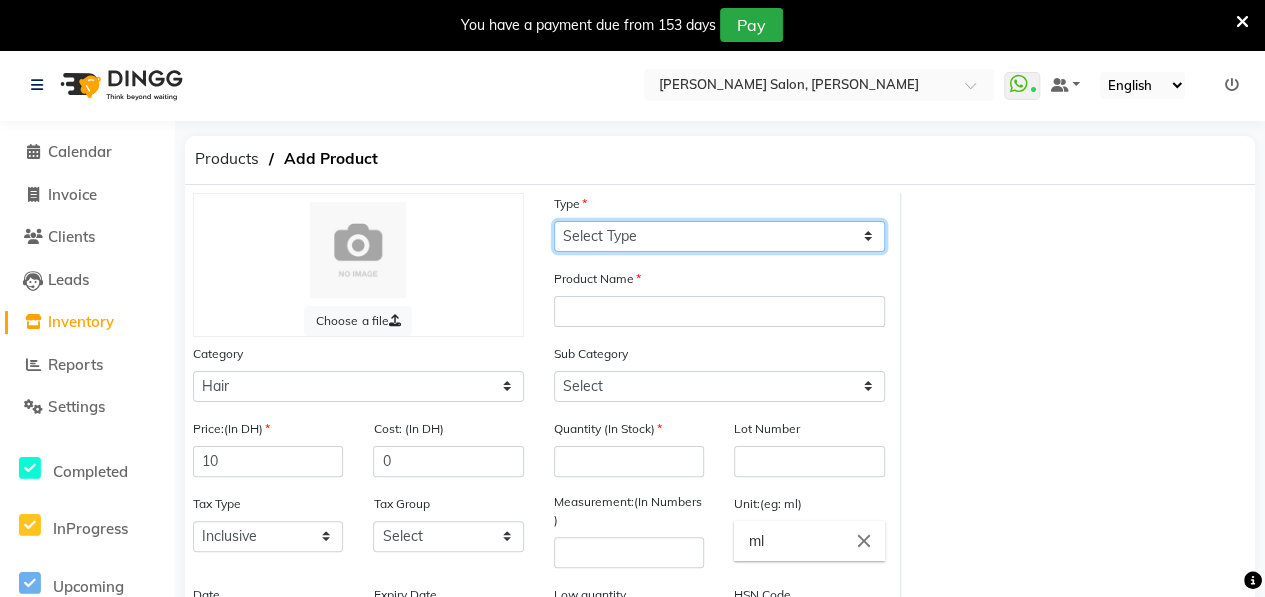click on "Select Type Both Retail Consumable" 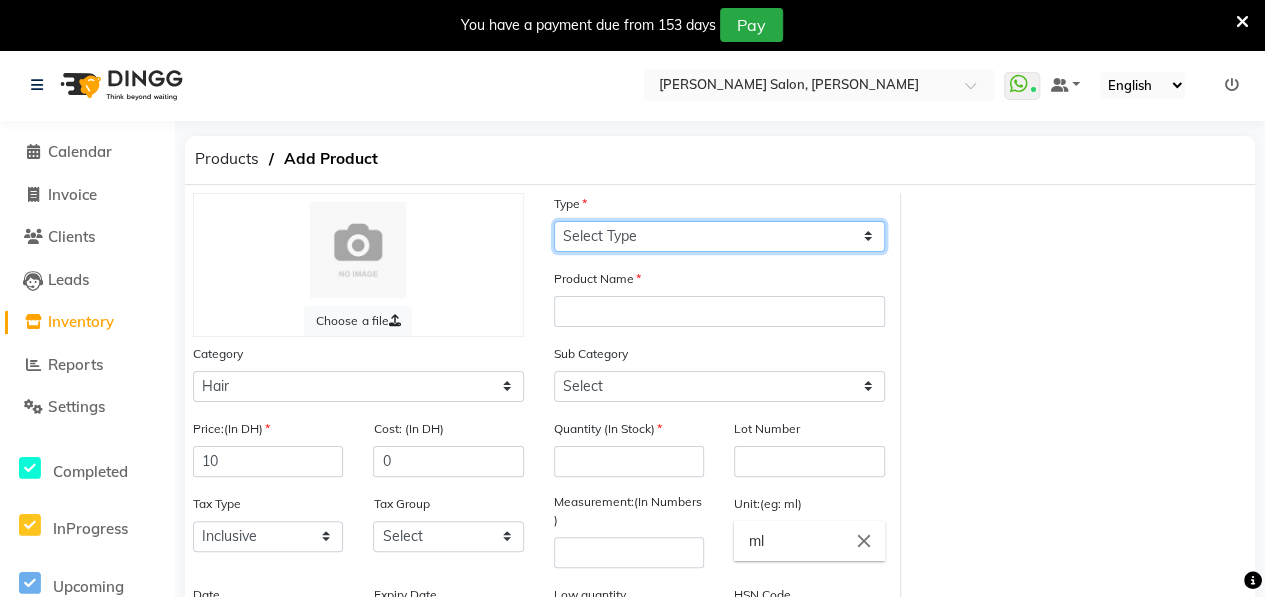 select on "C" 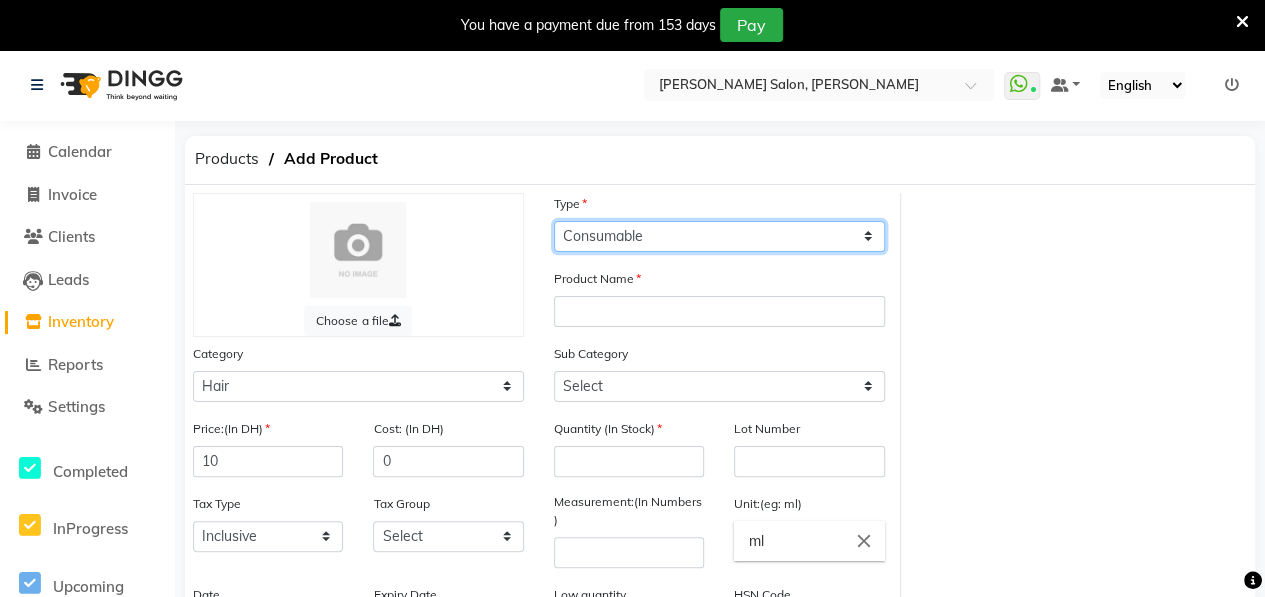 click on "Select Type Both Retail Consumable" 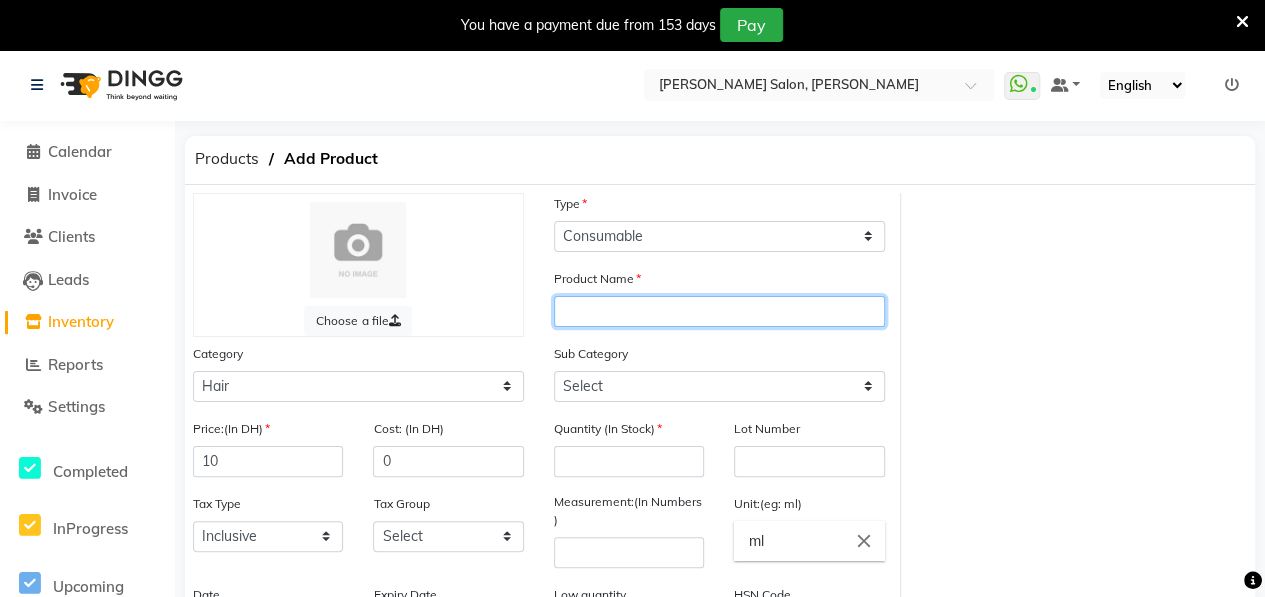 click 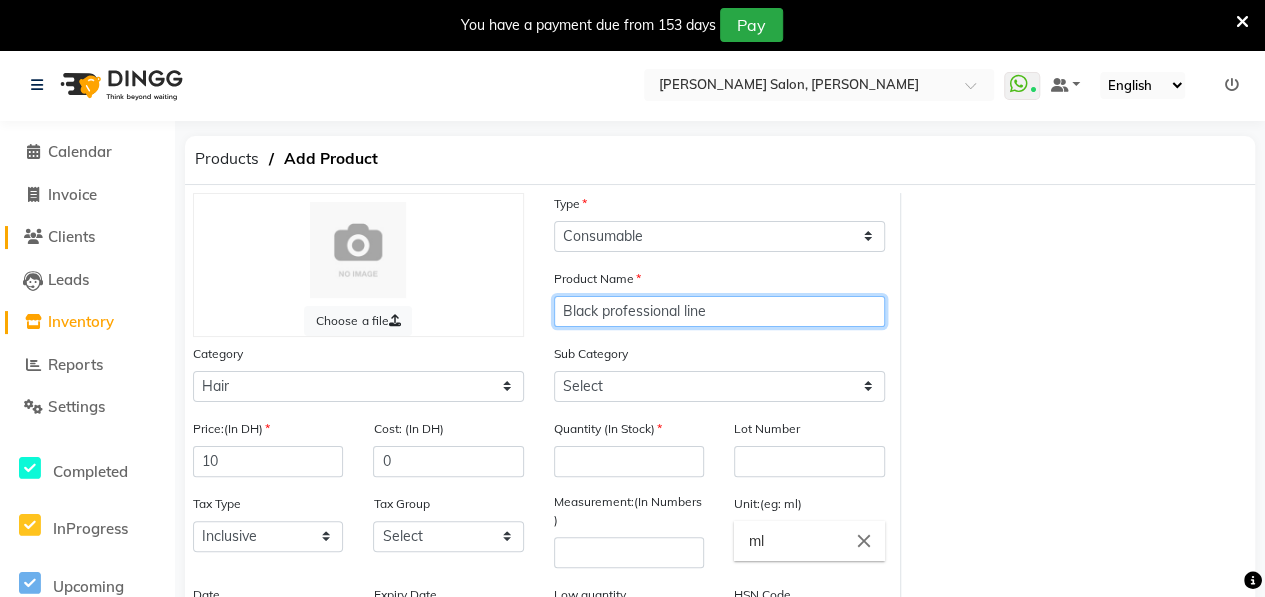 type on "Black professional line" 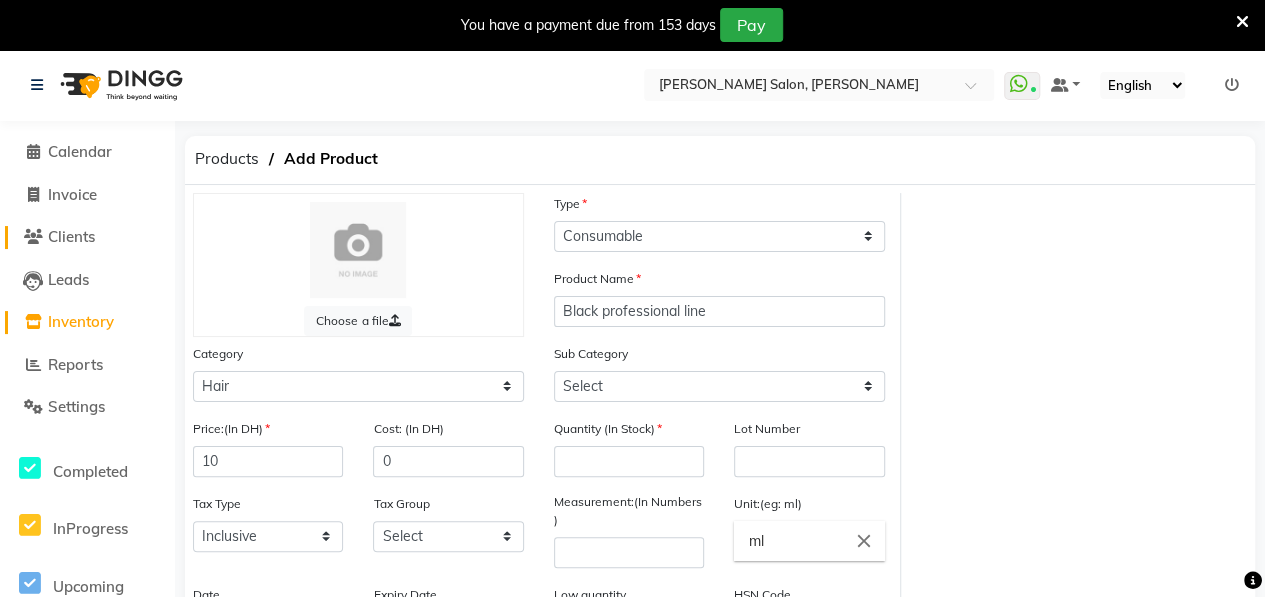click on "Clients" 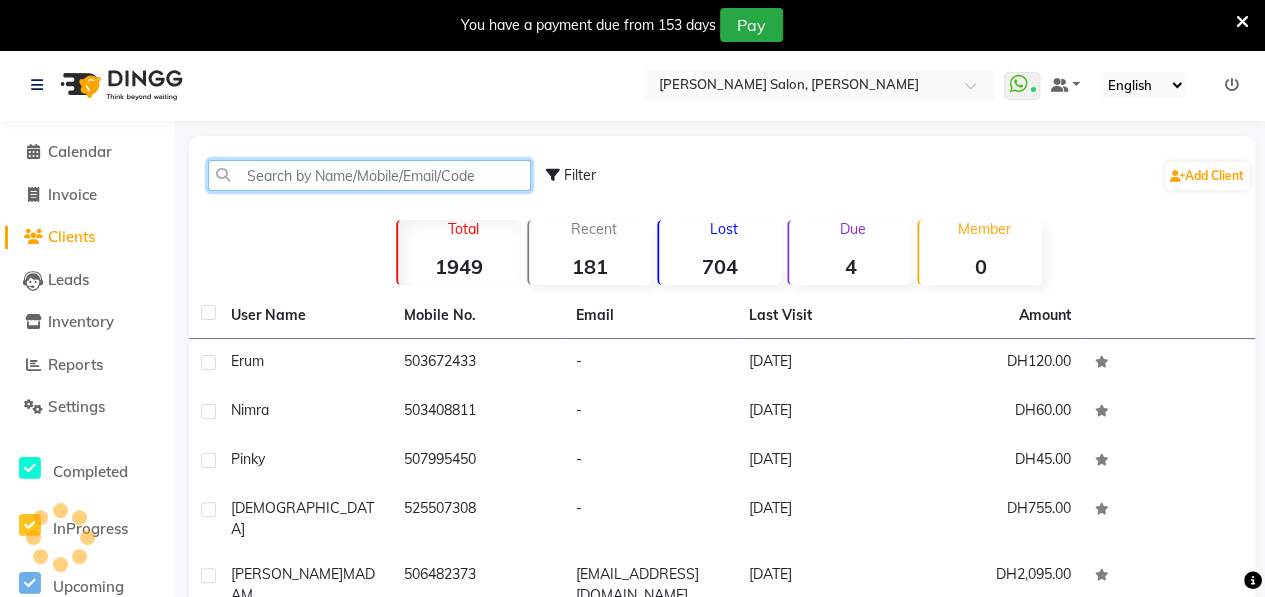 click 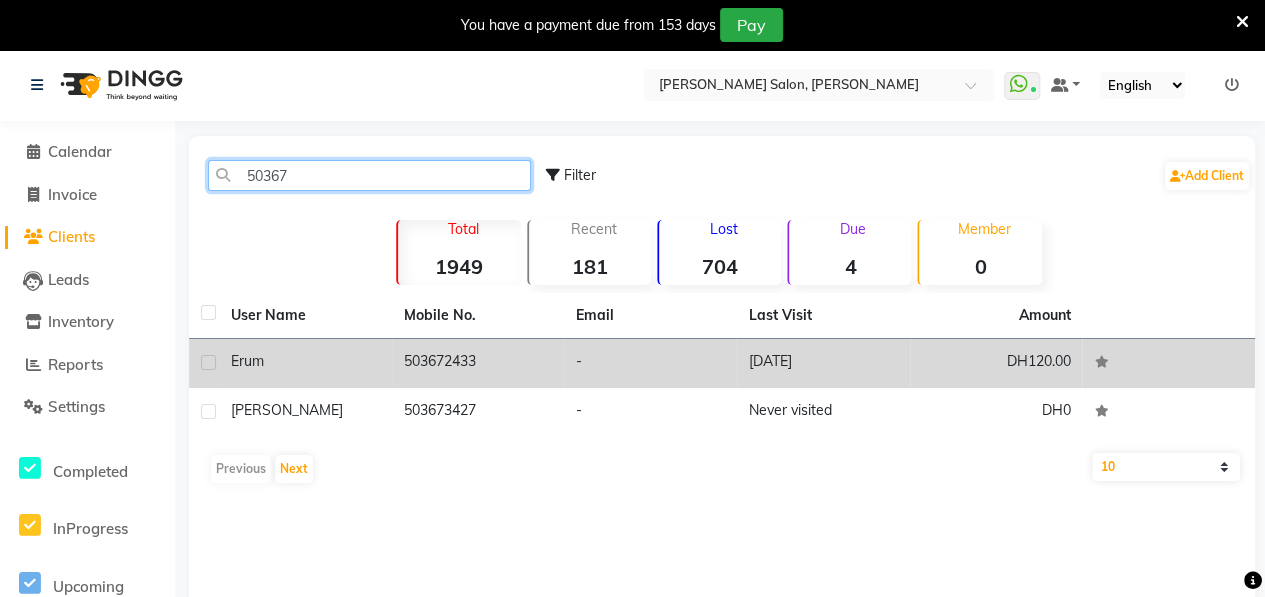 type on "50367" 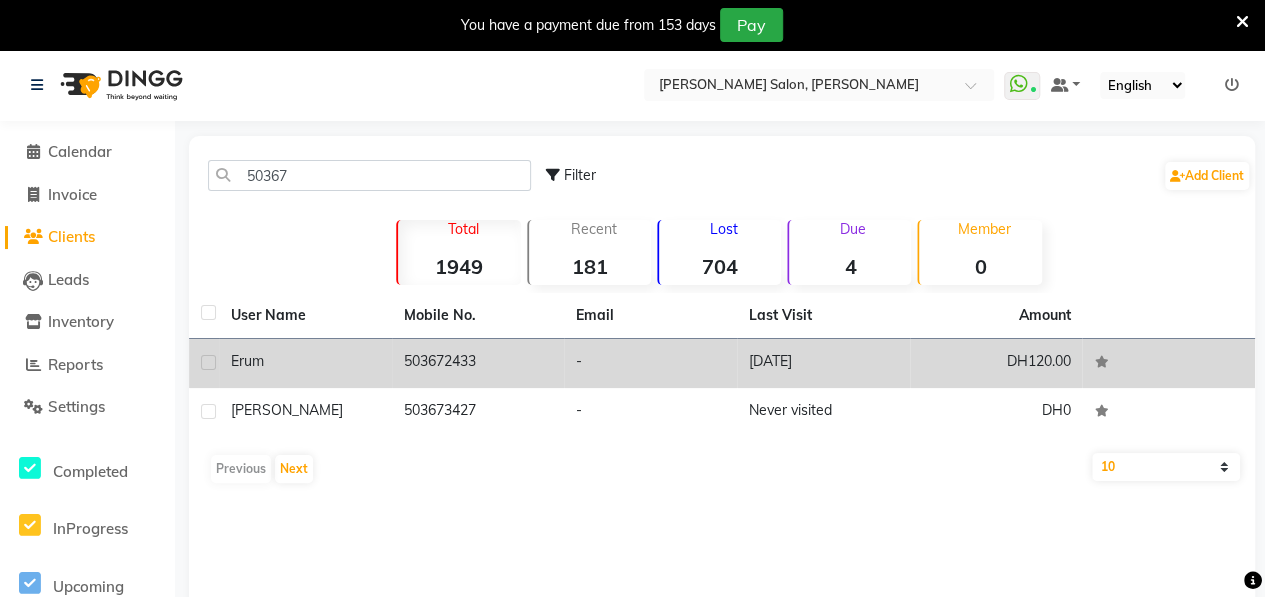 click on "Erum" 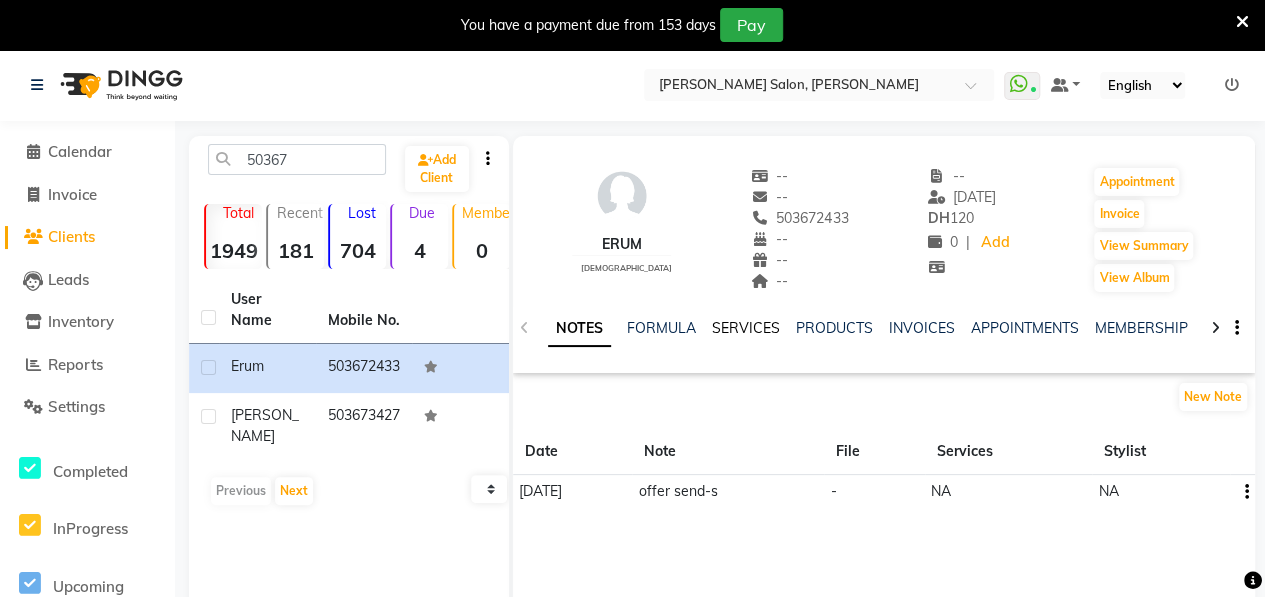 click on "SERVICES" 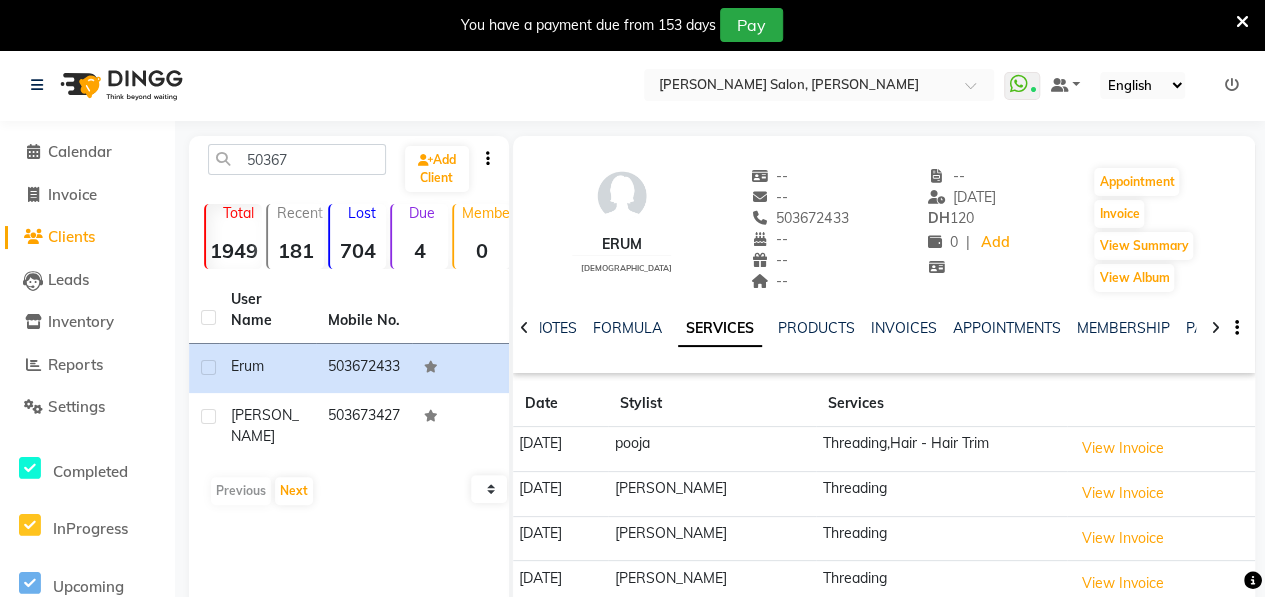 click 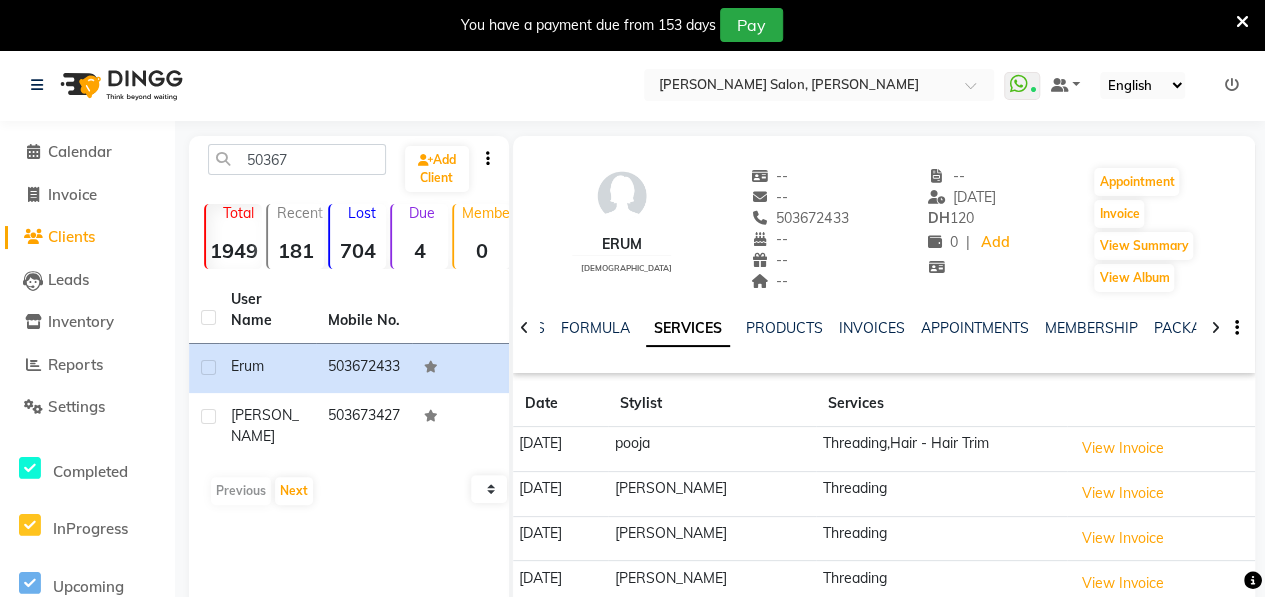 click 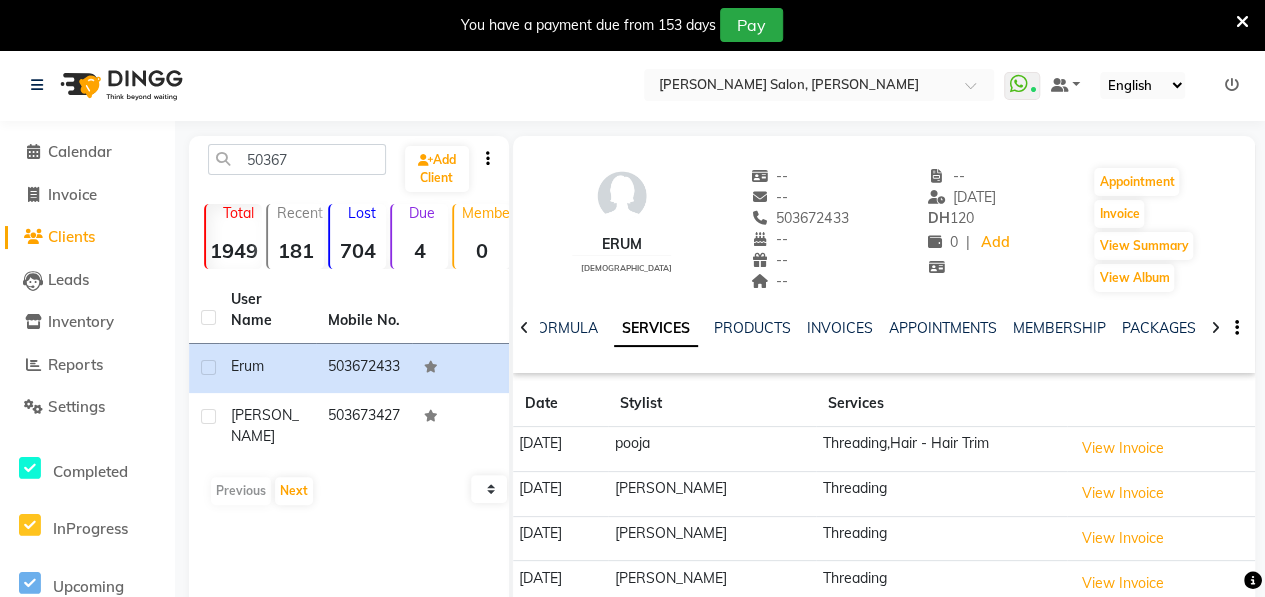 click 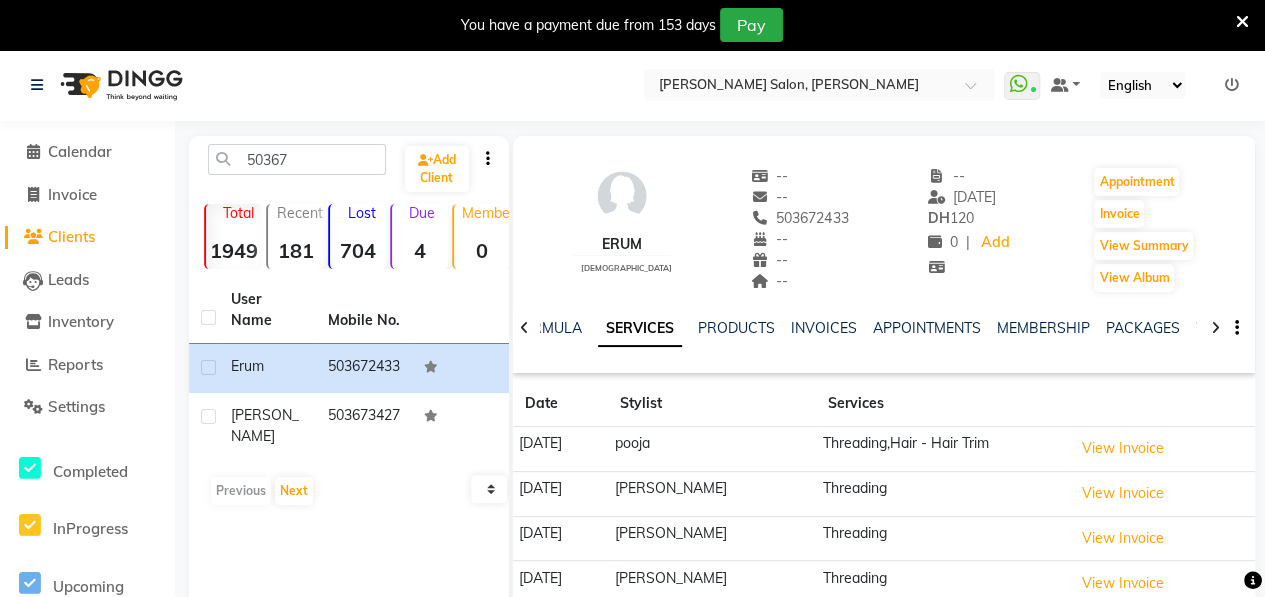 click 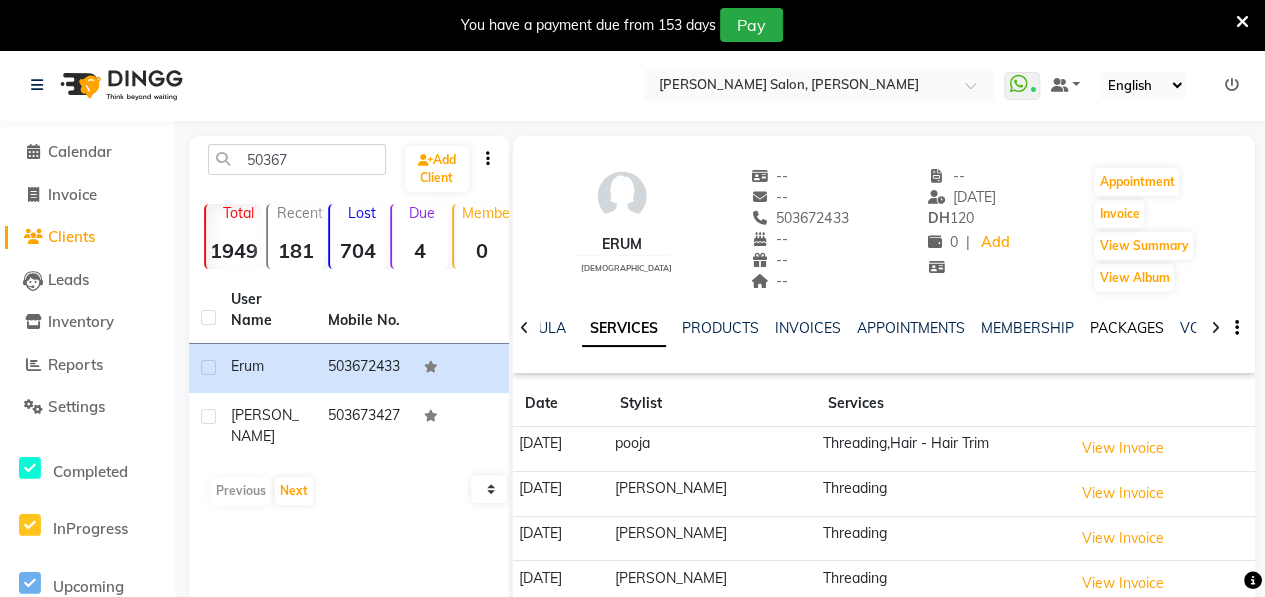 drag, startPoint x: 1217, startPoint y: 325, endPoint x: 1120, endPoint y: 326, distance: 97.00516 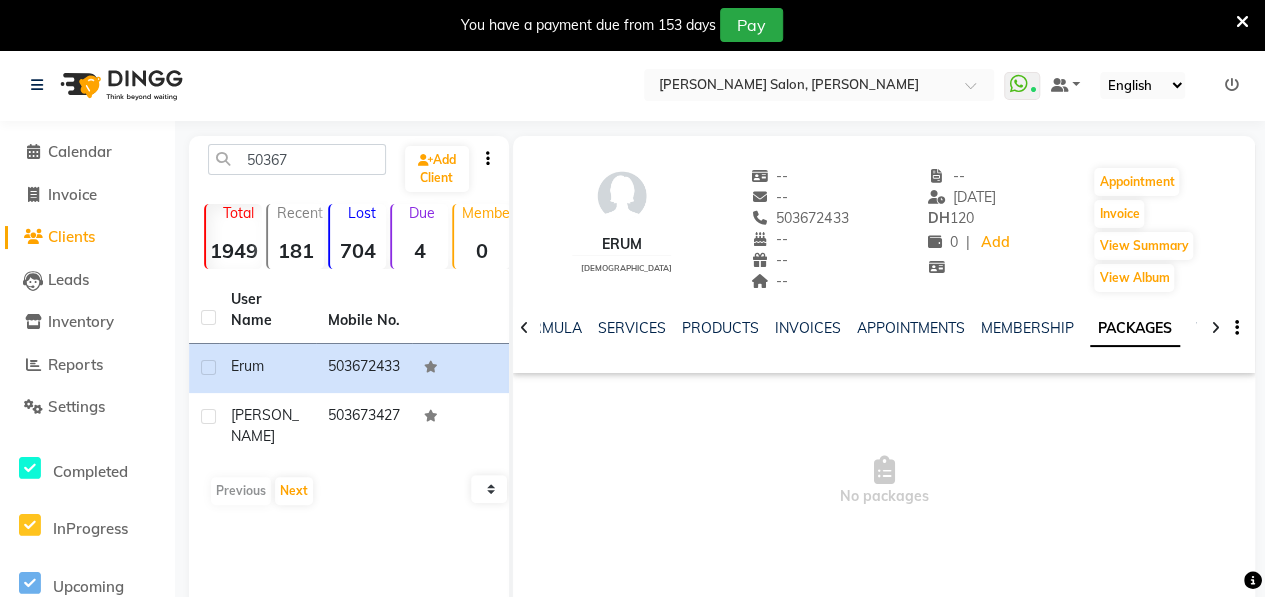 click 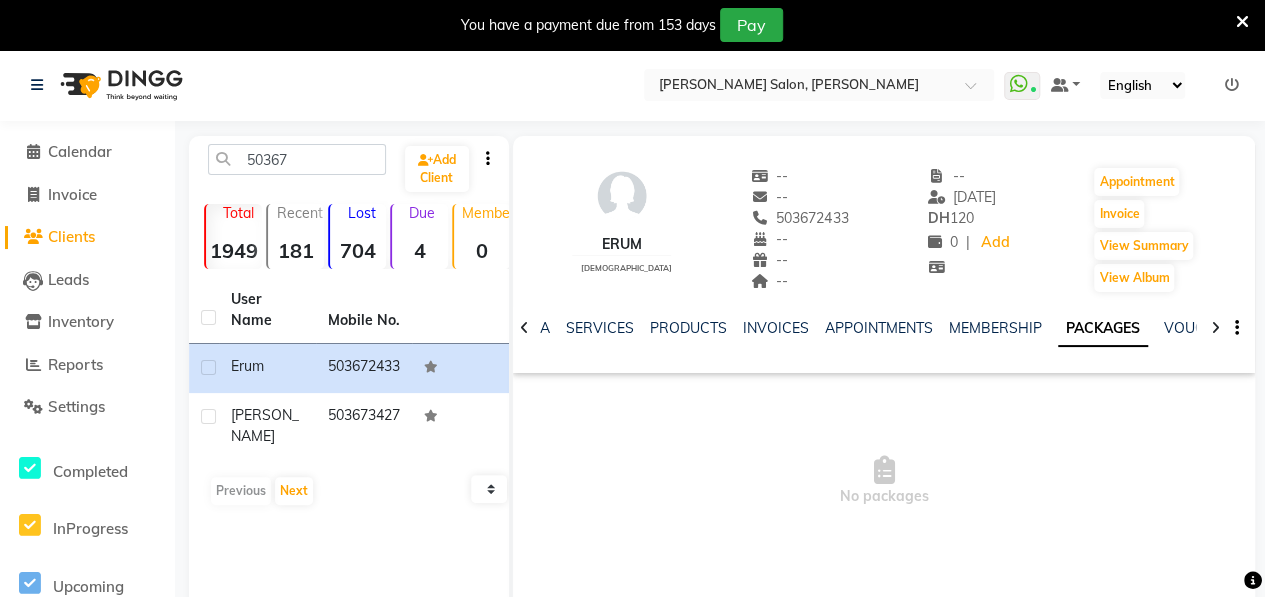 click 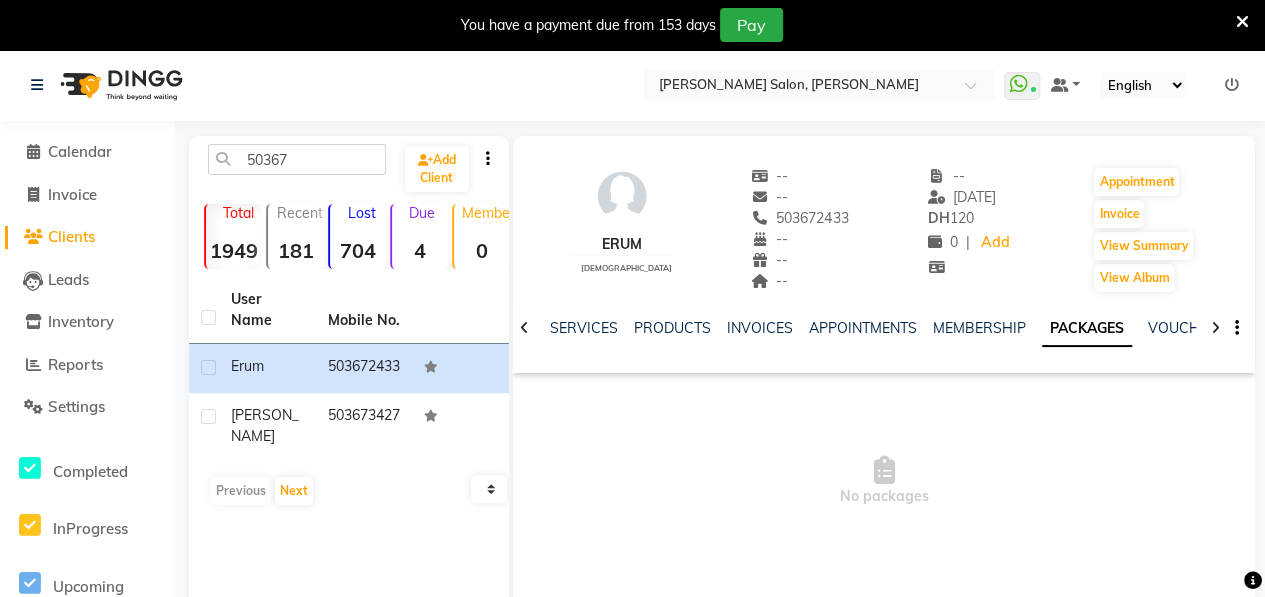 click 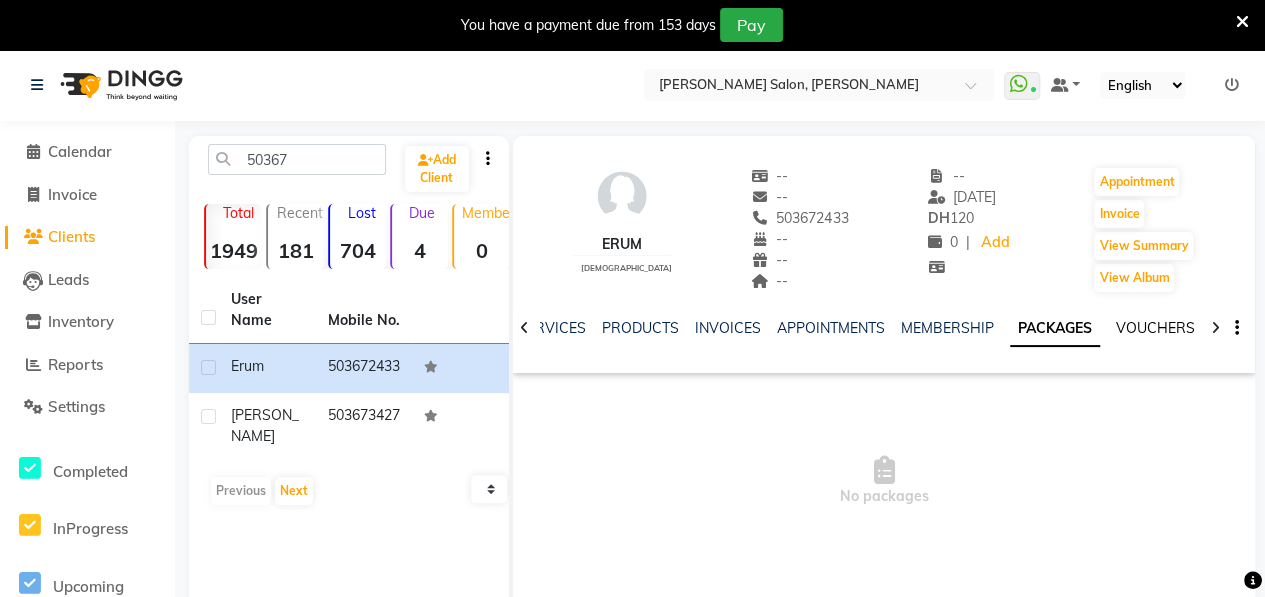 drag, startPoint x: 1218, startPoint y: 325, endPoint x: 1162, endPoint y: 329, distance: 56.142673 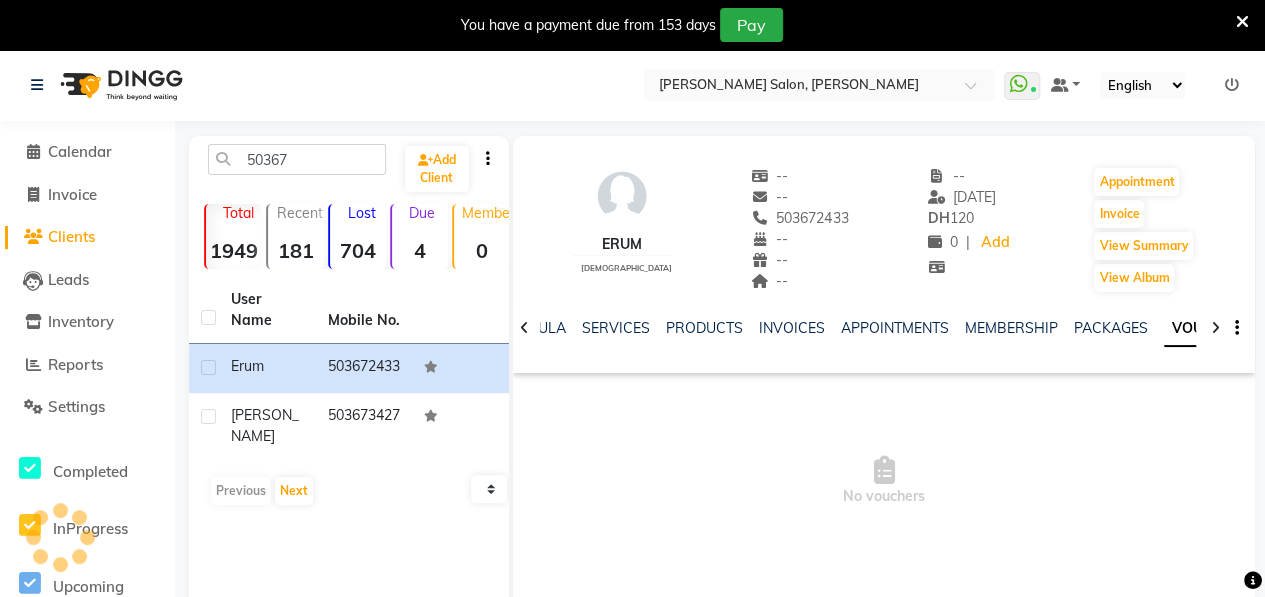 click on "VOUCHERS" 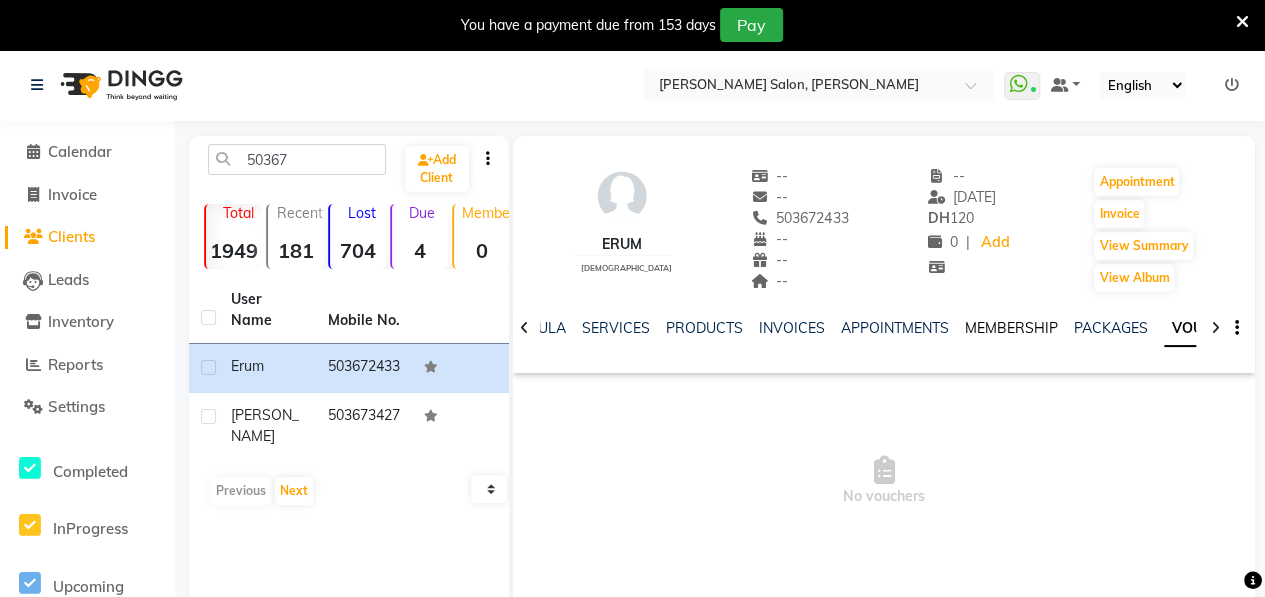 click on "MEMBERSHIP" 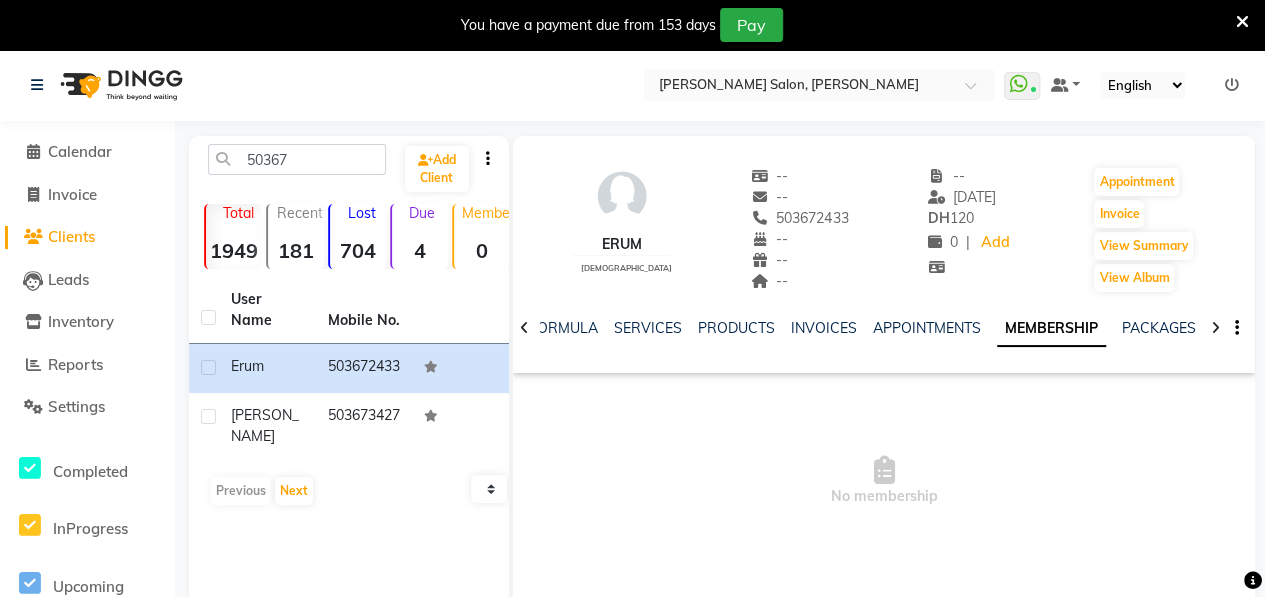 click 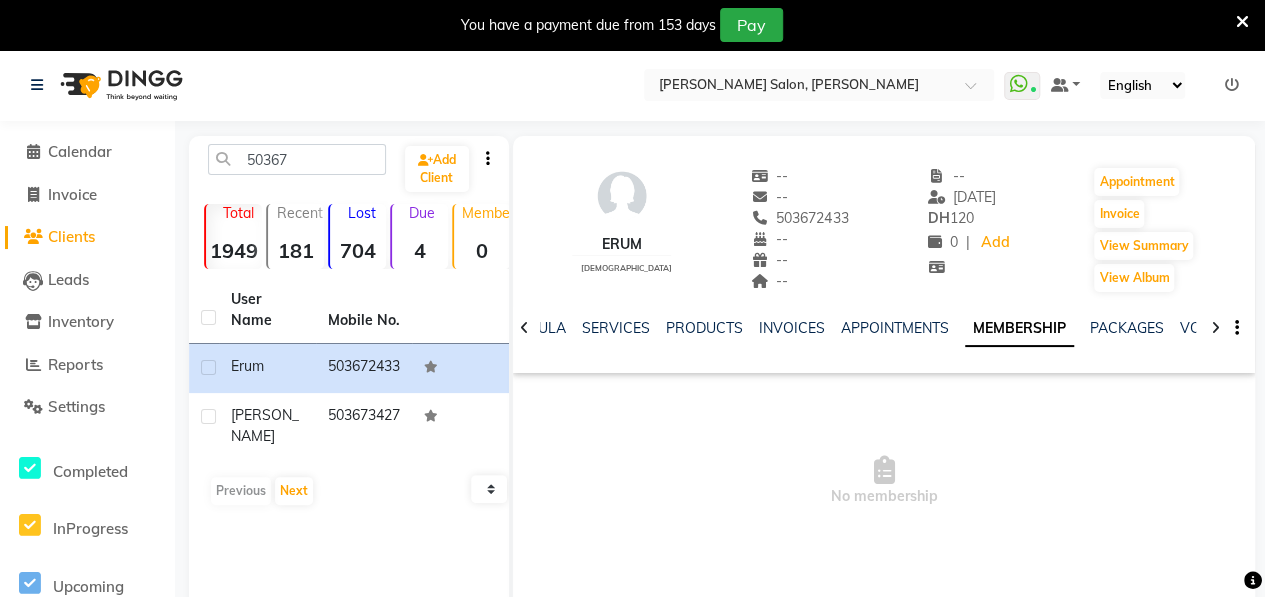 click 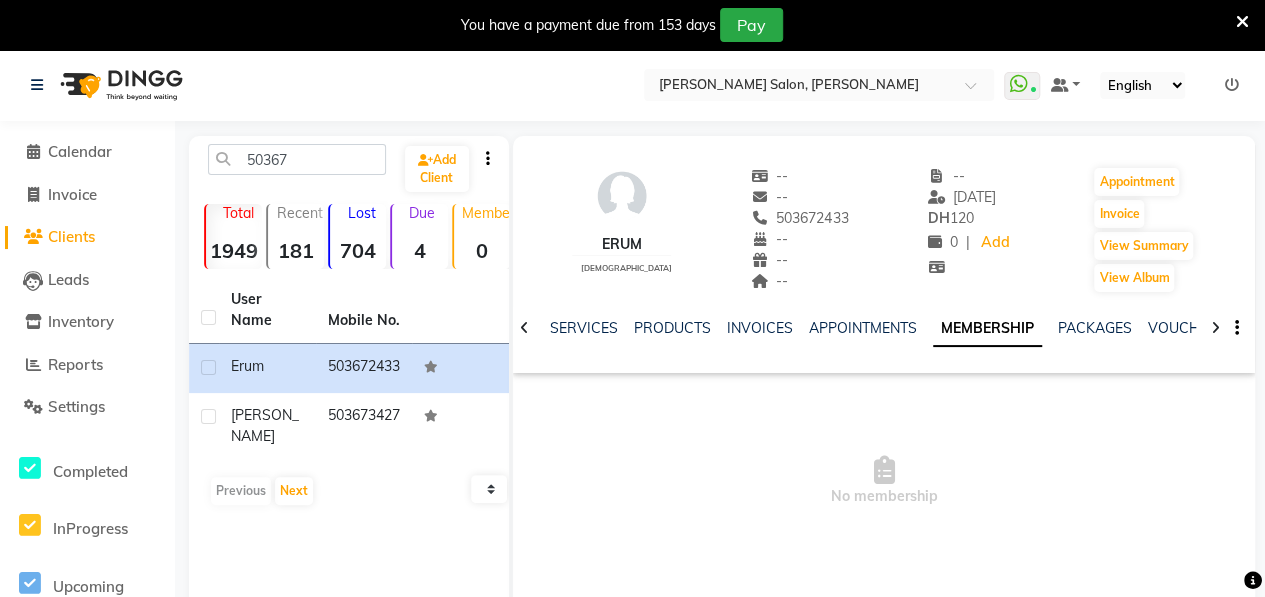 click 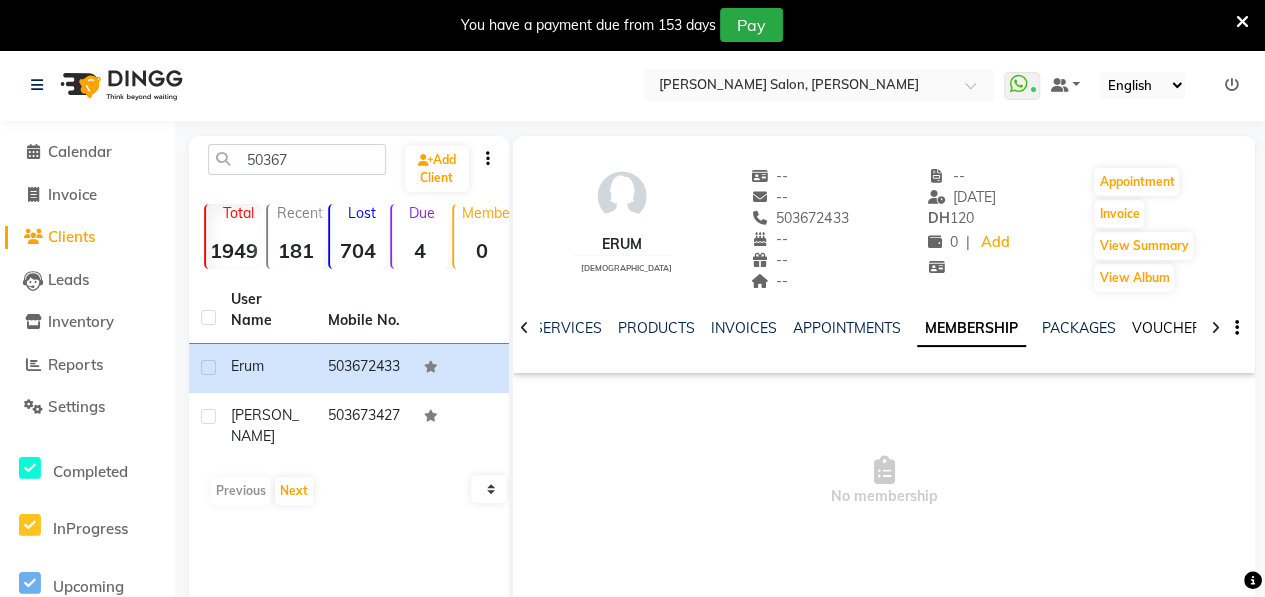 drag, startPoint x: 1210, startPoint y: 329, endPoint x: 1154, endPoint y: 329, distance: 56 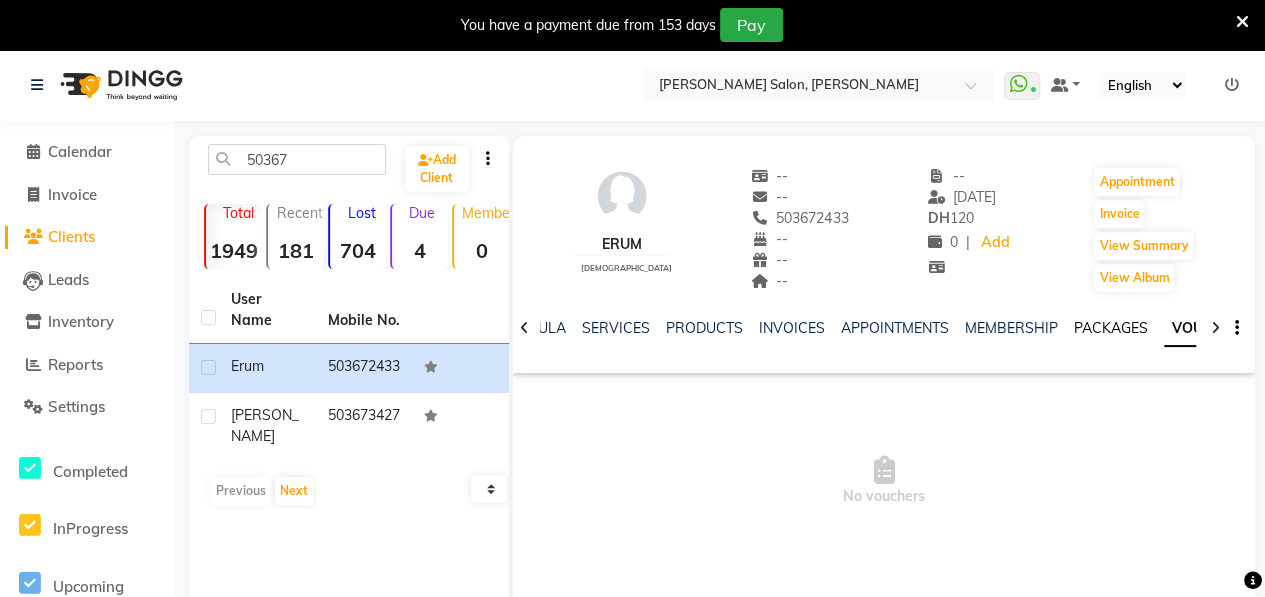 click on "PACKAGES" 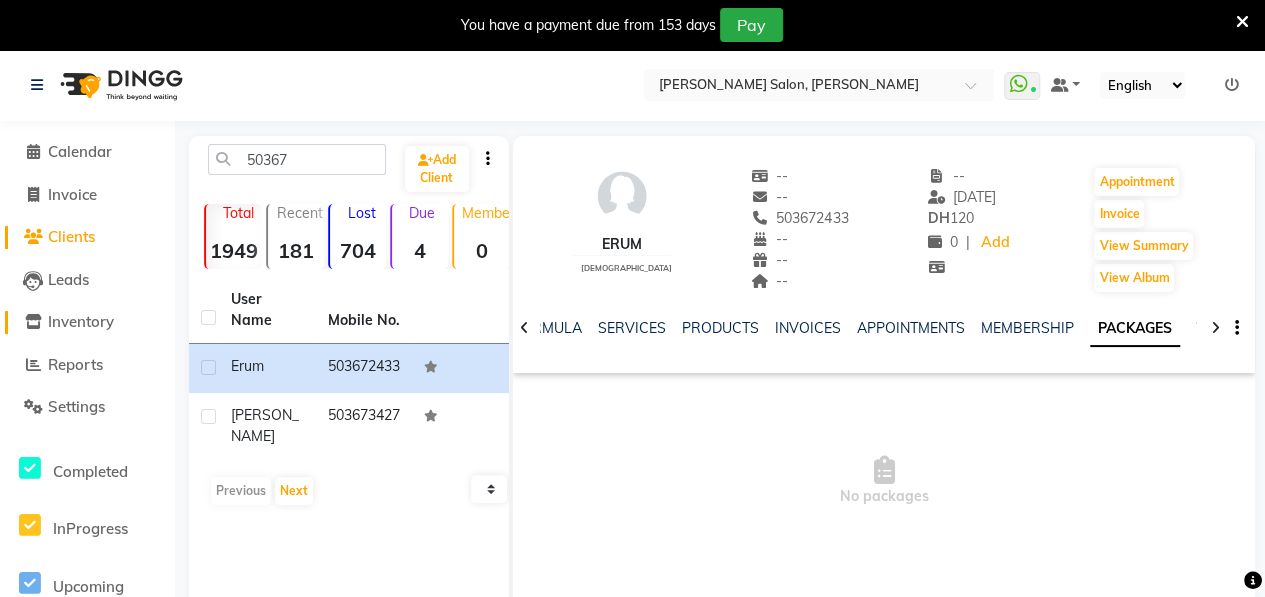 click on "Inventory" 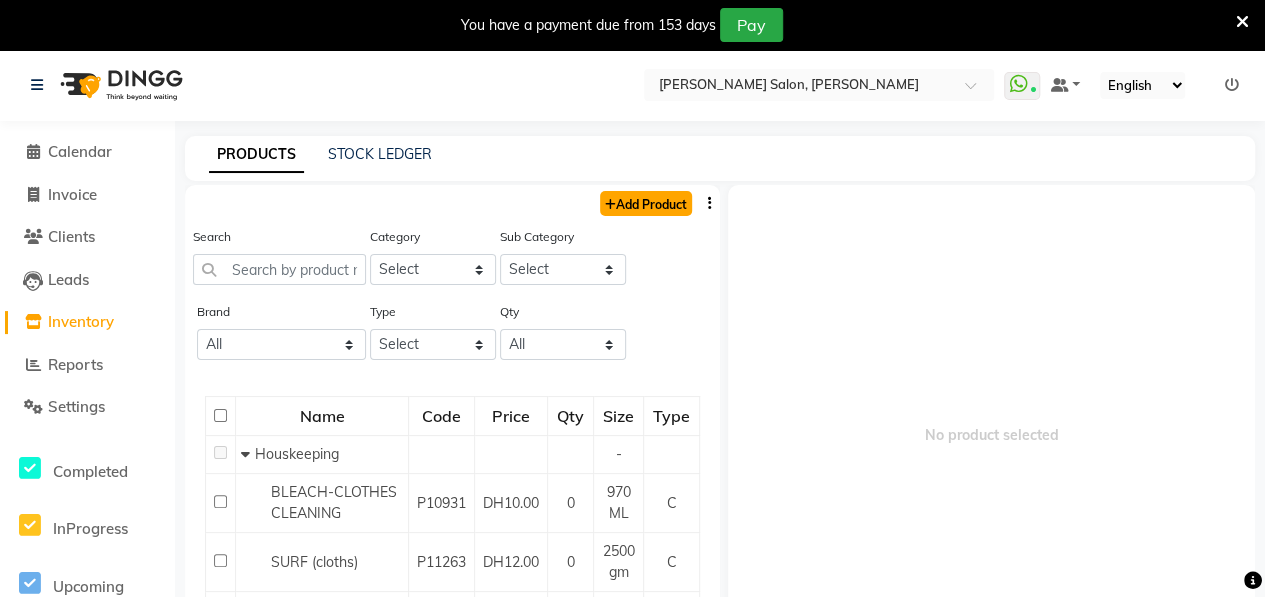 click on "Add Product" 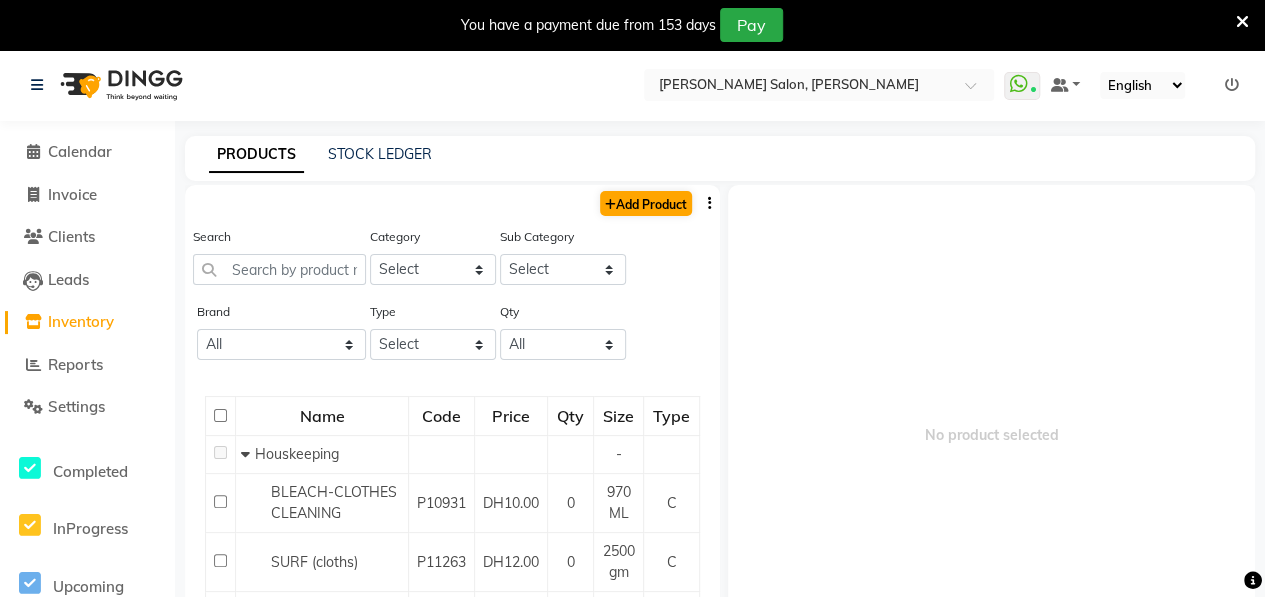 select on "true" 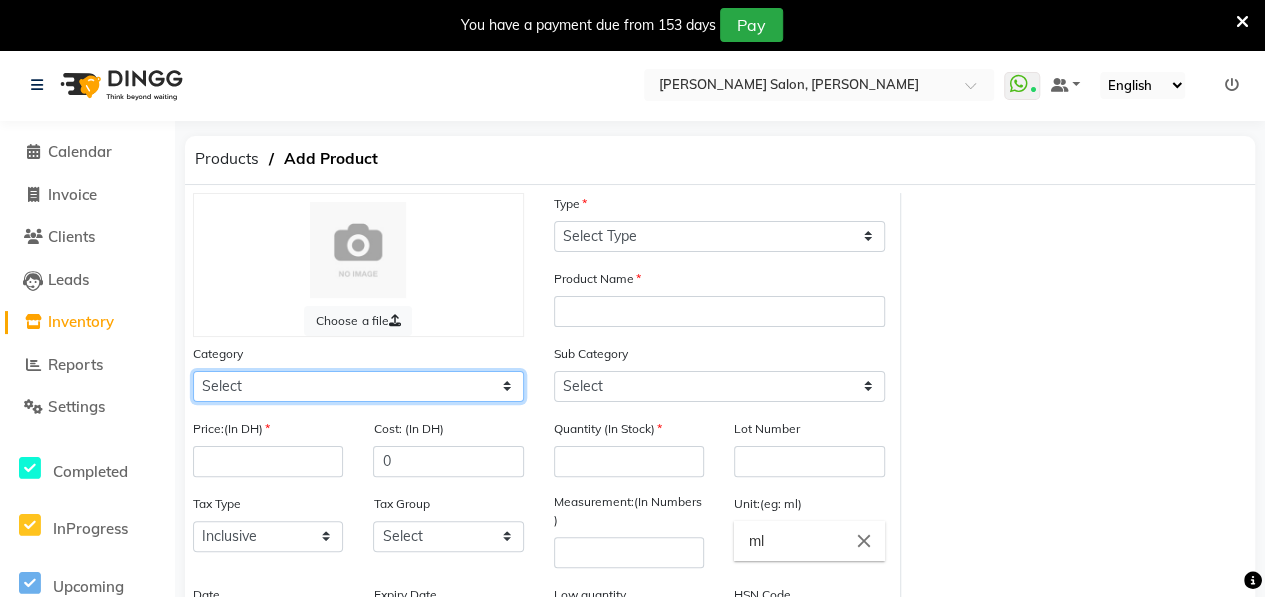 click on "Select Hair Skin Makeup Personal Care Appliances [PERSON_NAME] Waxing Disposable Threading Hands and Feet Beauty Planet [MEDICAL_DATA] Cadiveu Casmara [PERSON_NAME] Olaplex GOWN Other" 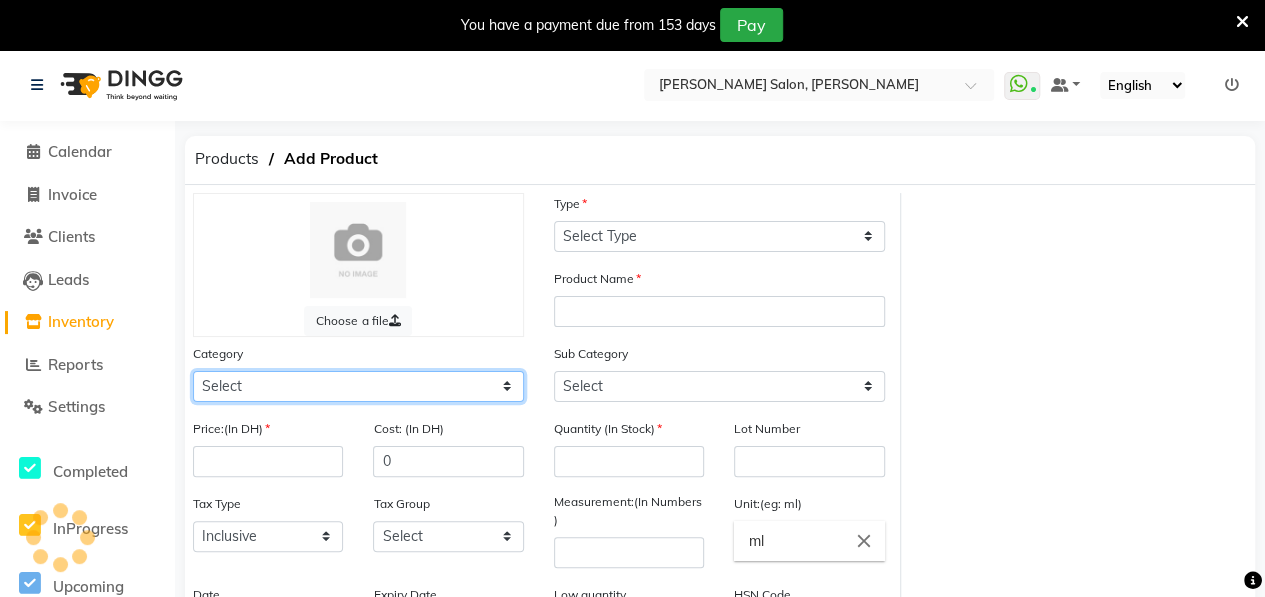 select on "462401100" 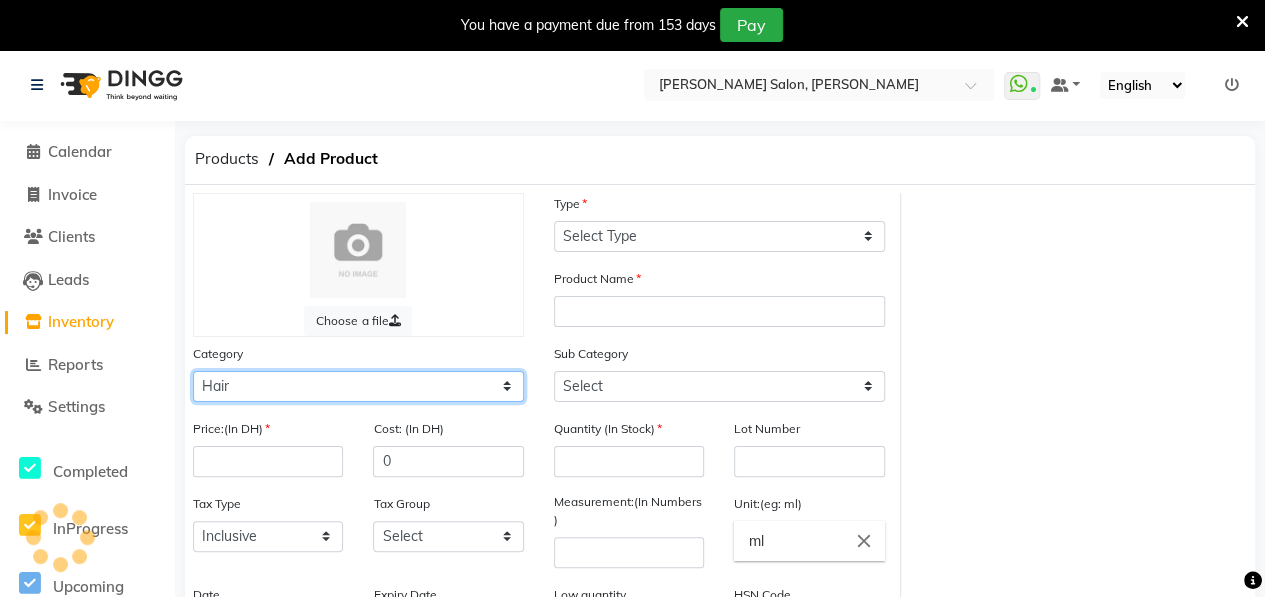 click on "Select Hair Skin Makeup Personal Care Appliances [PERSON_NAME] Waxing Disposable Threading Hands and Feet Beauty Planet [MEDICAL_DATA] Cadiveu Casmara [PERSON_NAME] Olaplex GOWN Other" 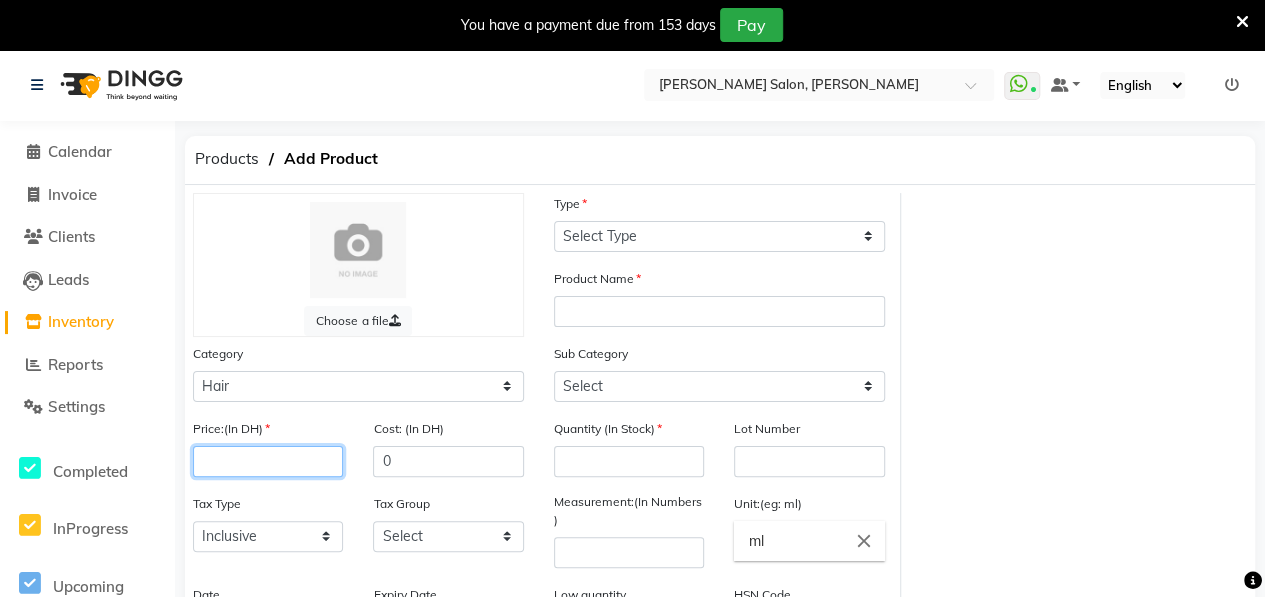click 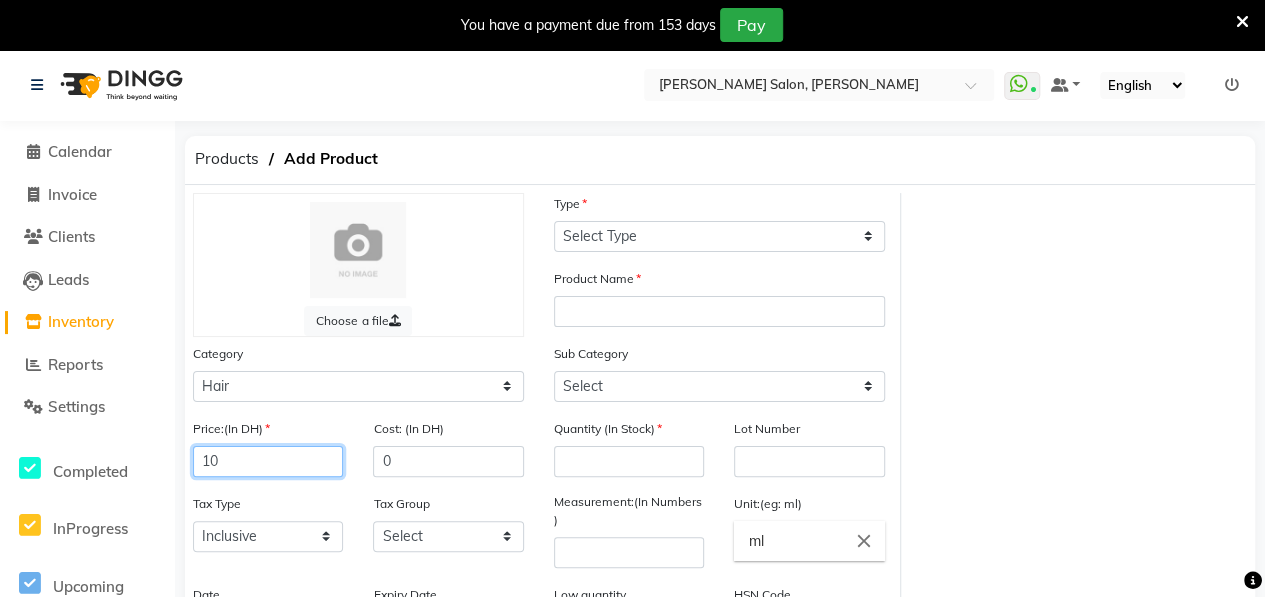 scroll, scrollTop: 332, scrollLeft: 0, axis: vertical 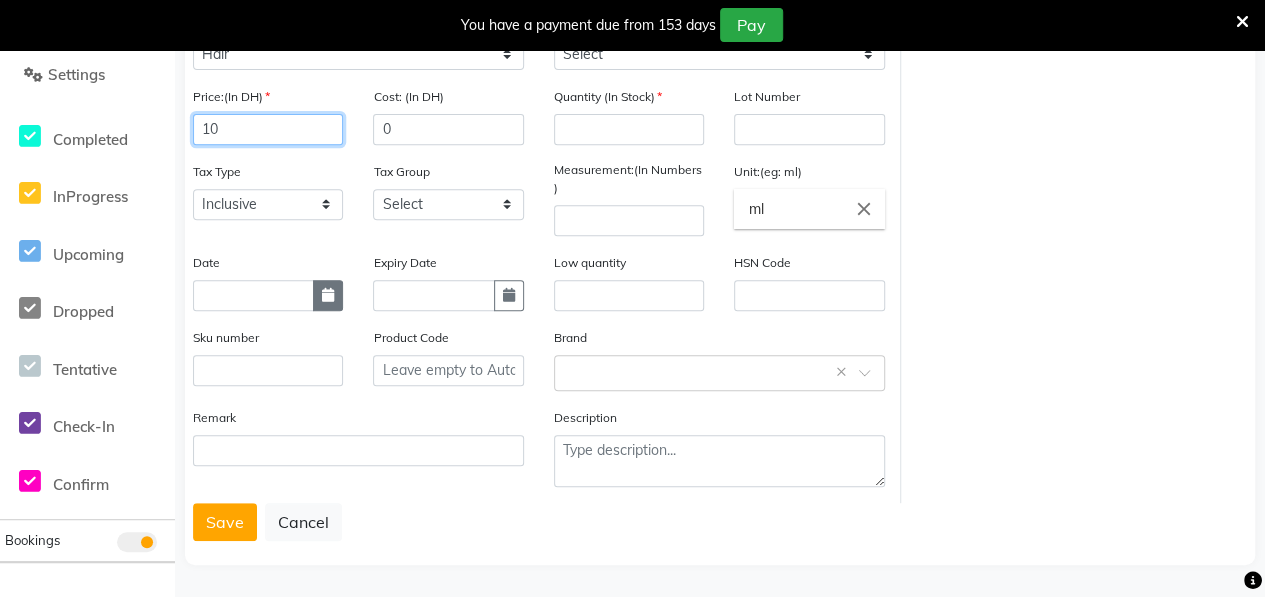 type on "10" 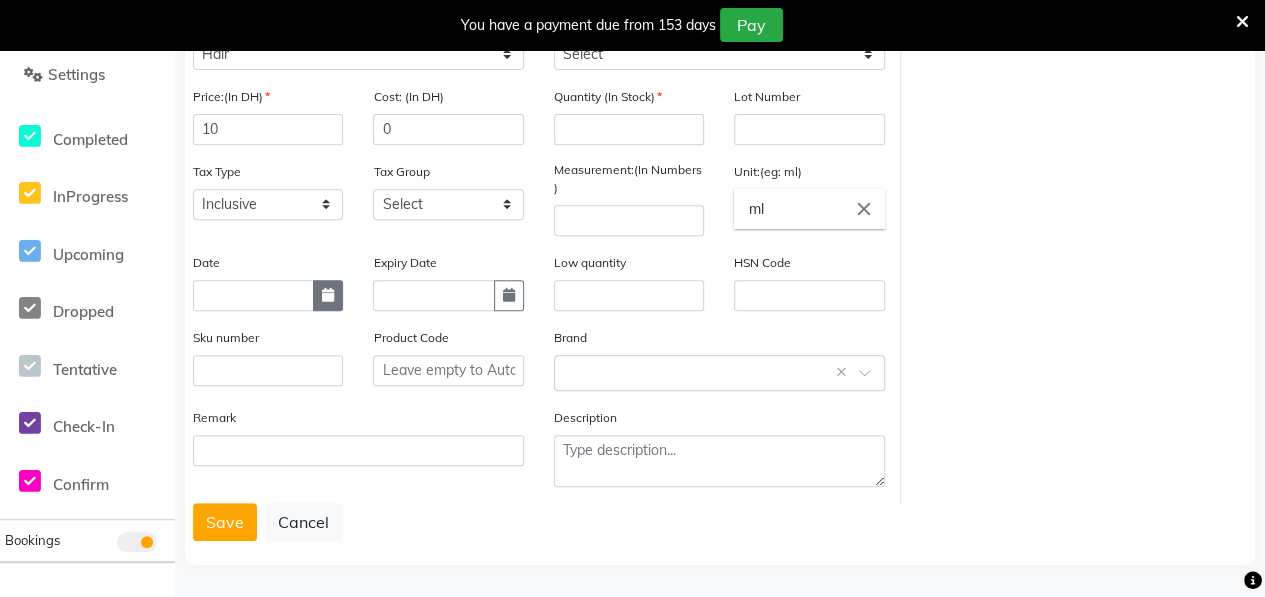 click 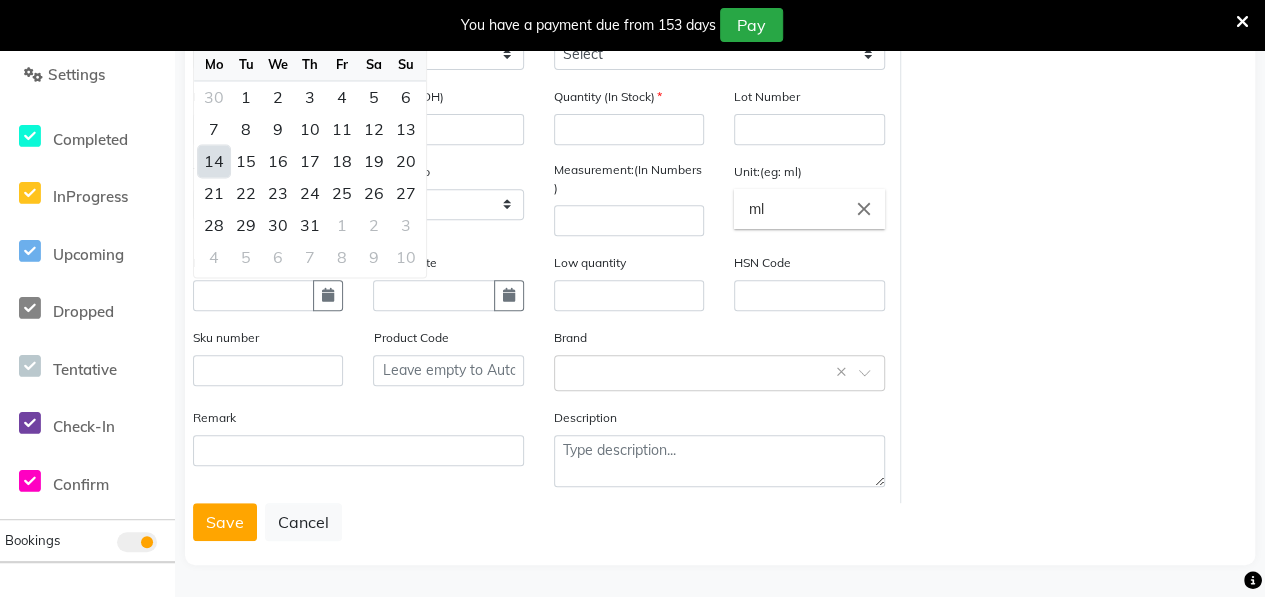 click on "14" 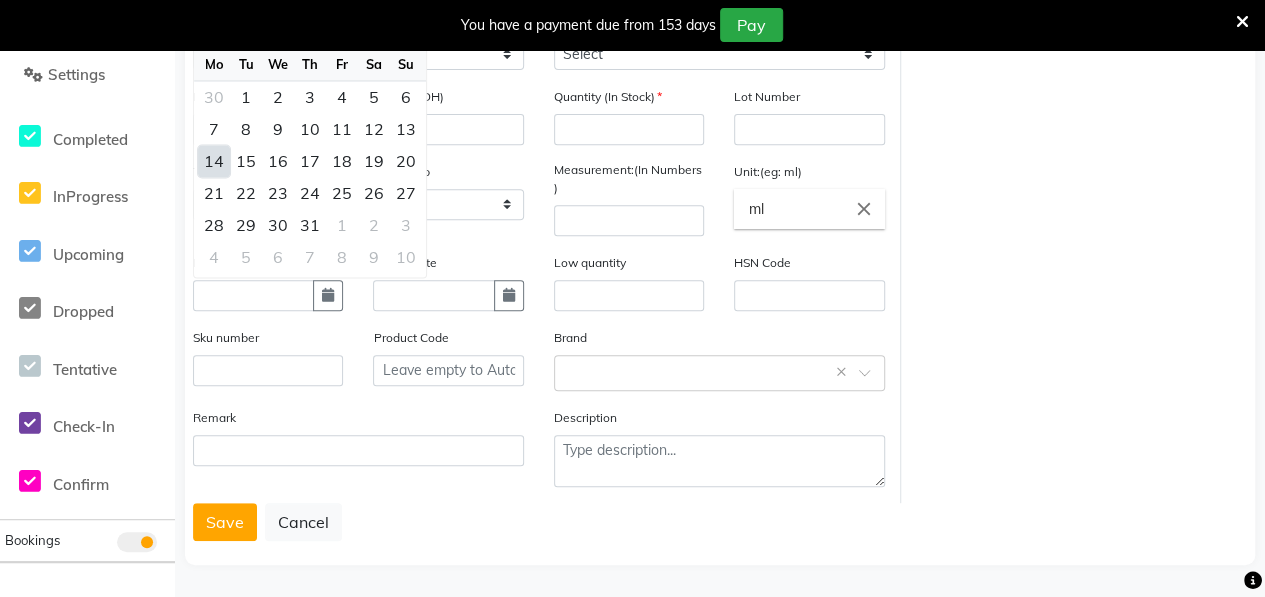 type on "[DATE]" 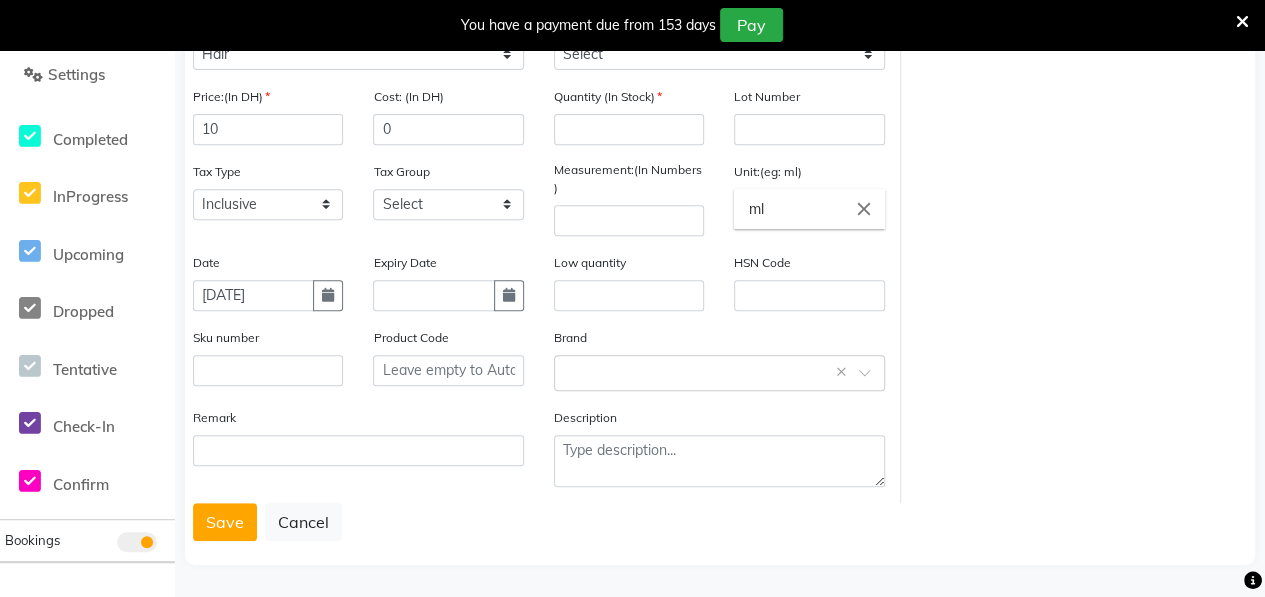scroll, scrollTop: 0, scrollLeft: 0, axis: both 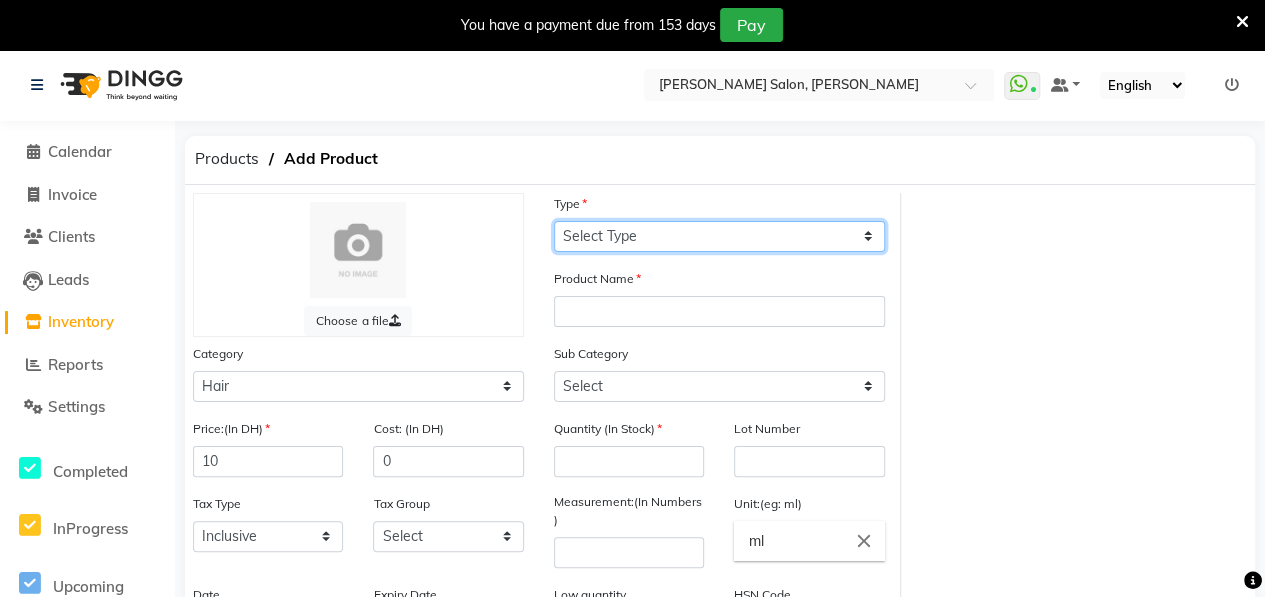 click on "Select Type Both Retail Consumable" 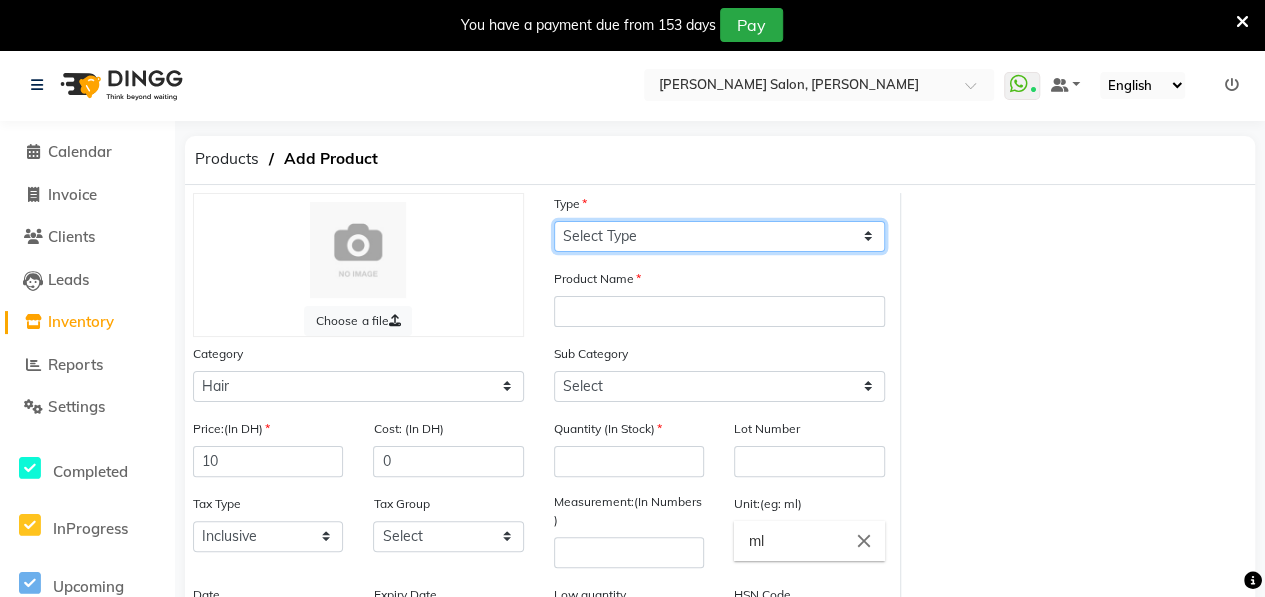 select on "C" 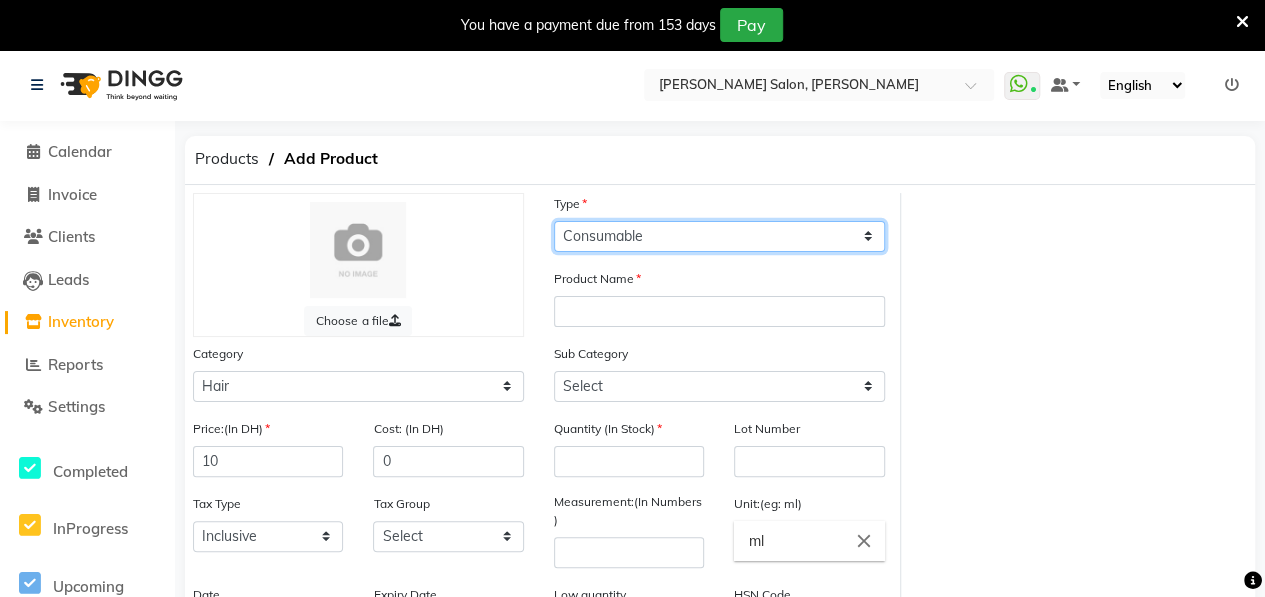 click on "Select Type Both Retail Consumable" 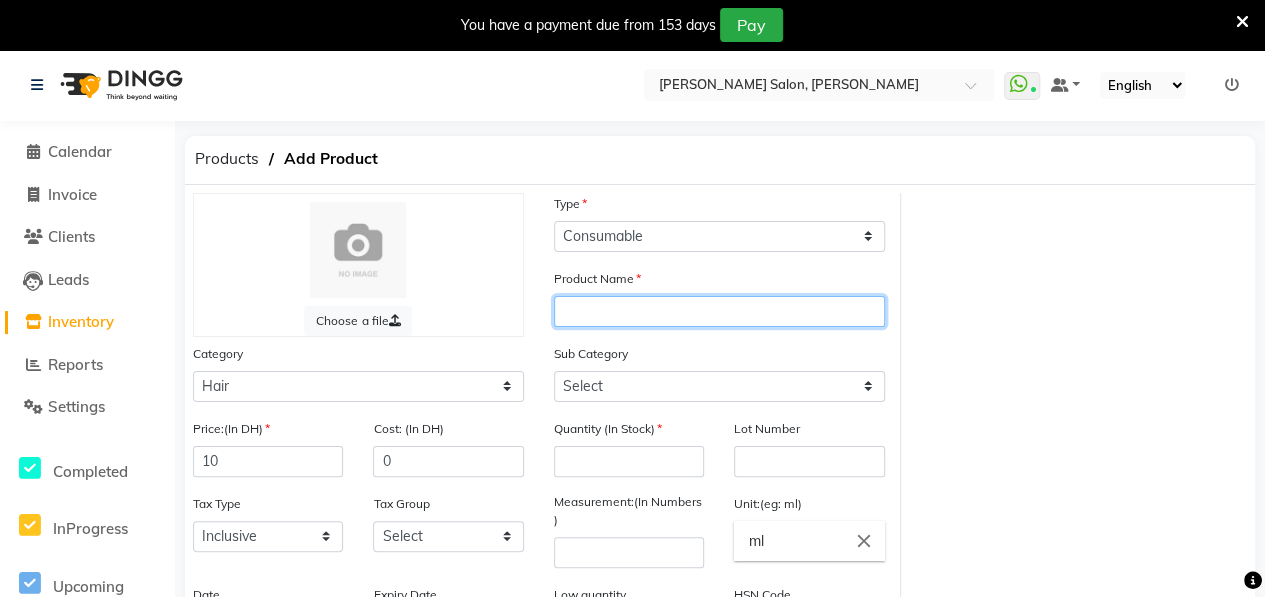 click 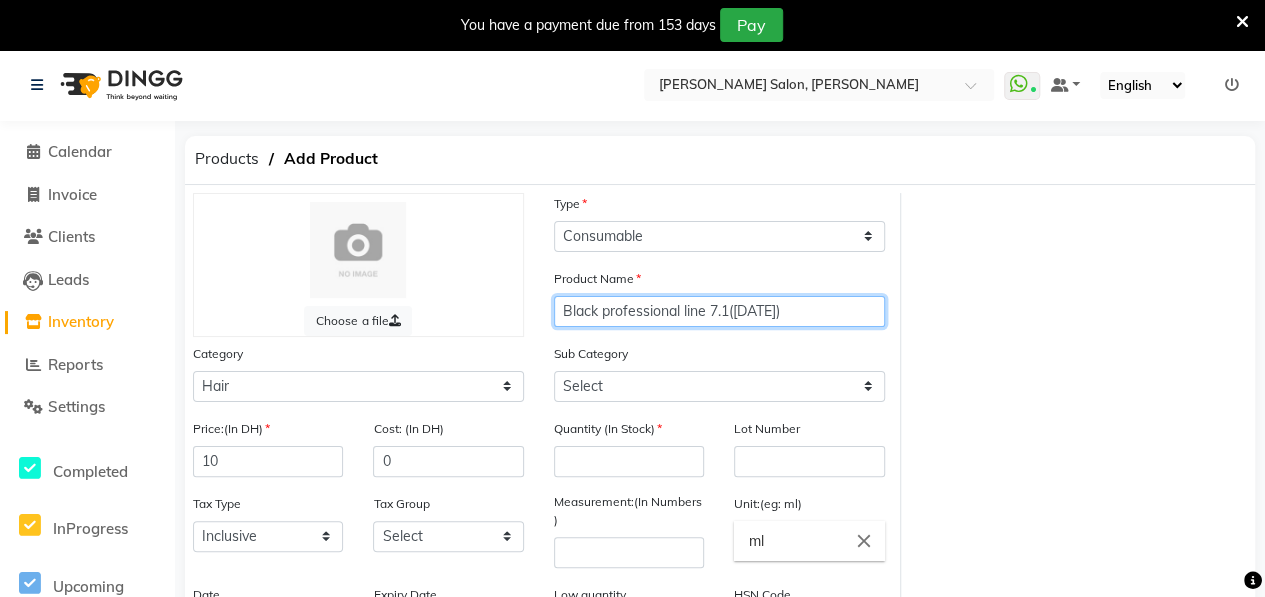 type on "Black professional line 7.1([DATE])" 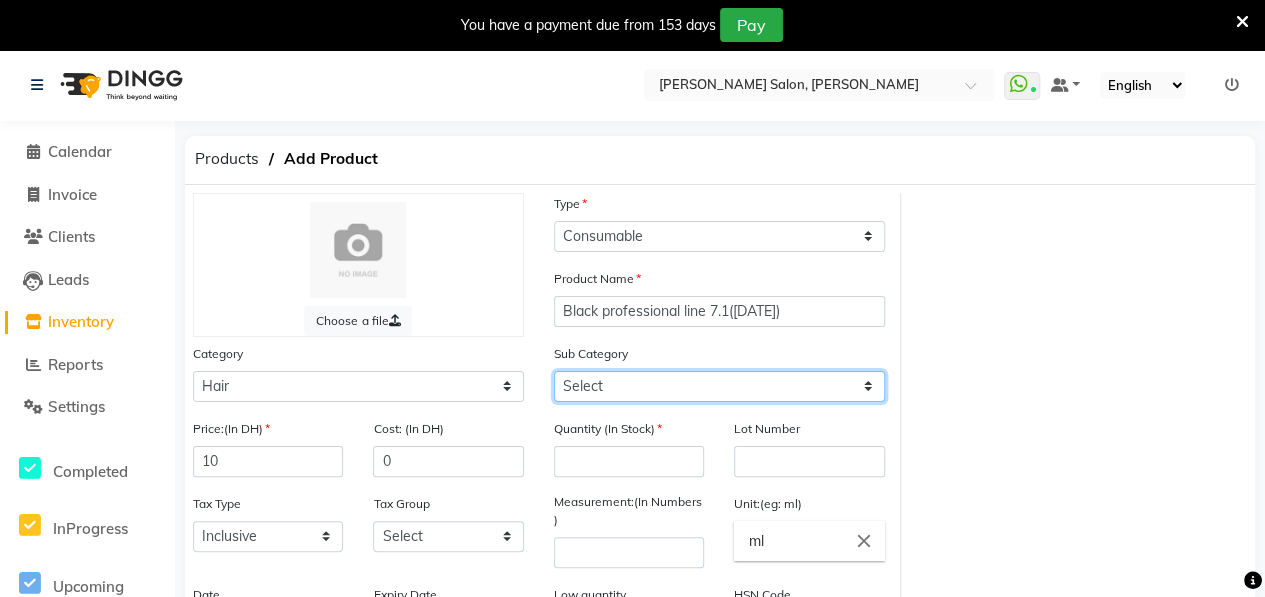click on "Select Shampoo Conditioner Cream Mask Oil Serum Color Appliances Treatment Styling Kit & Combo Other" 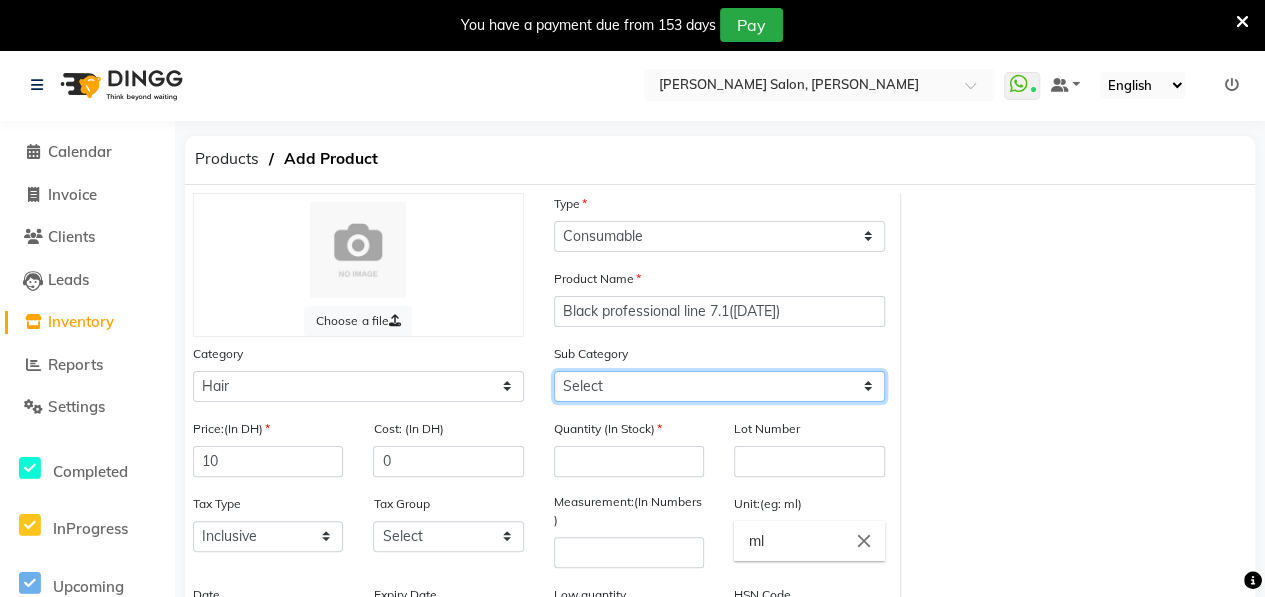 select on "462401107" 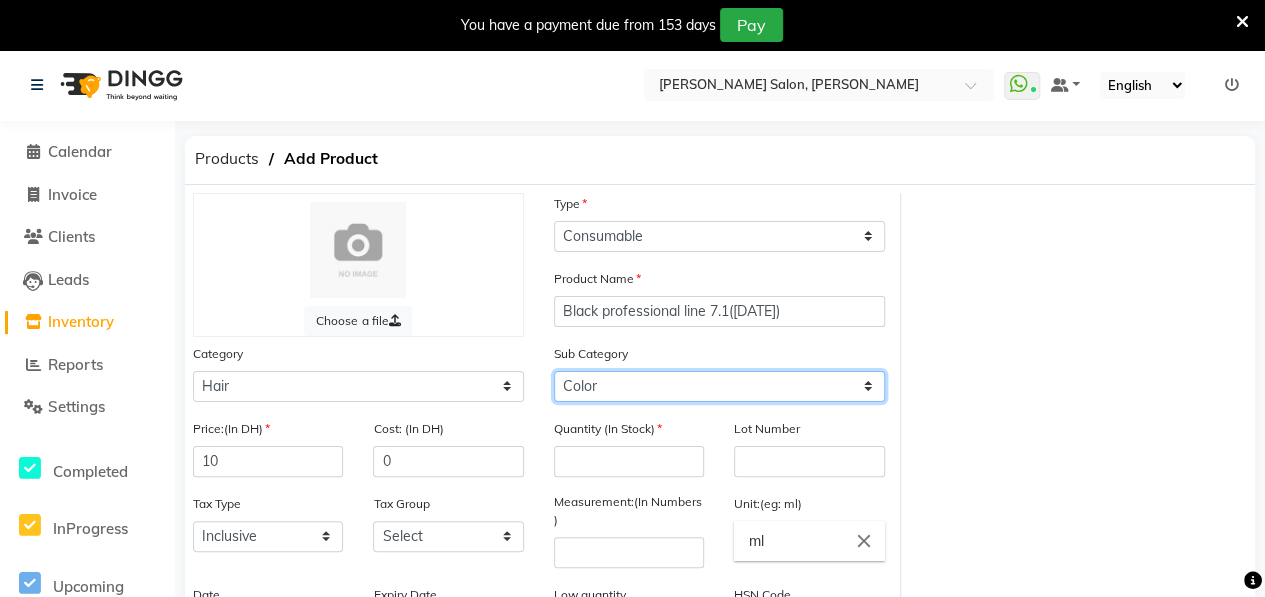 click on "Select Shampoo Conditioner Cream Mask Oil Serum Color Appliances Treatment Styling Kit & Combo Other" 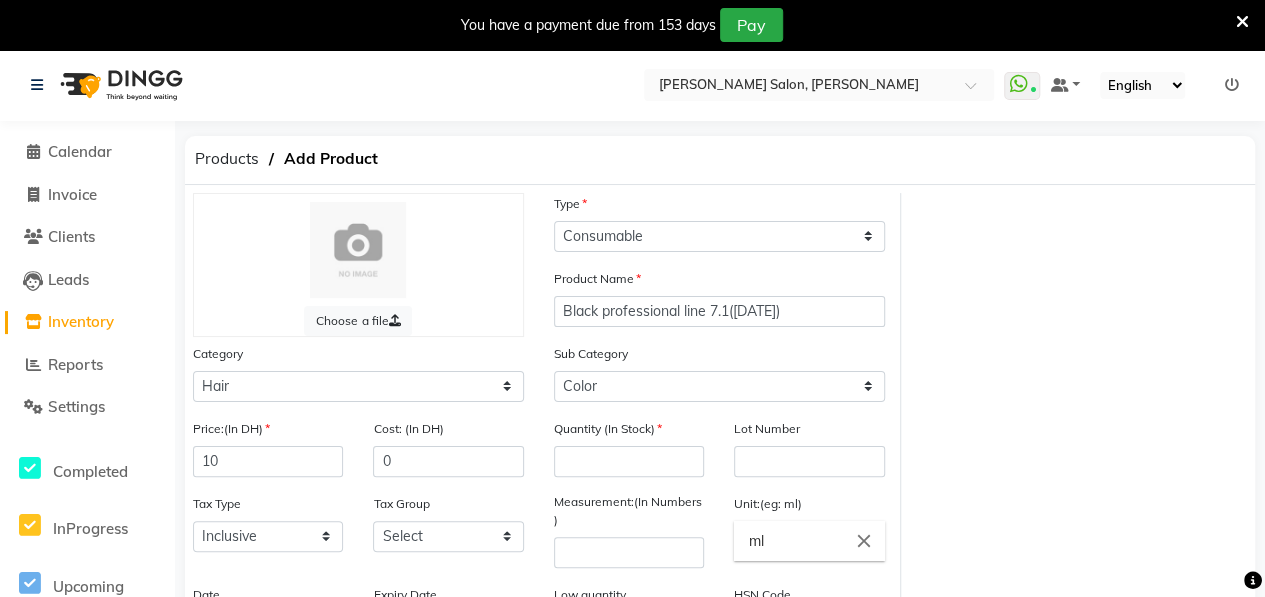 click on "Quantity (In Stock)" 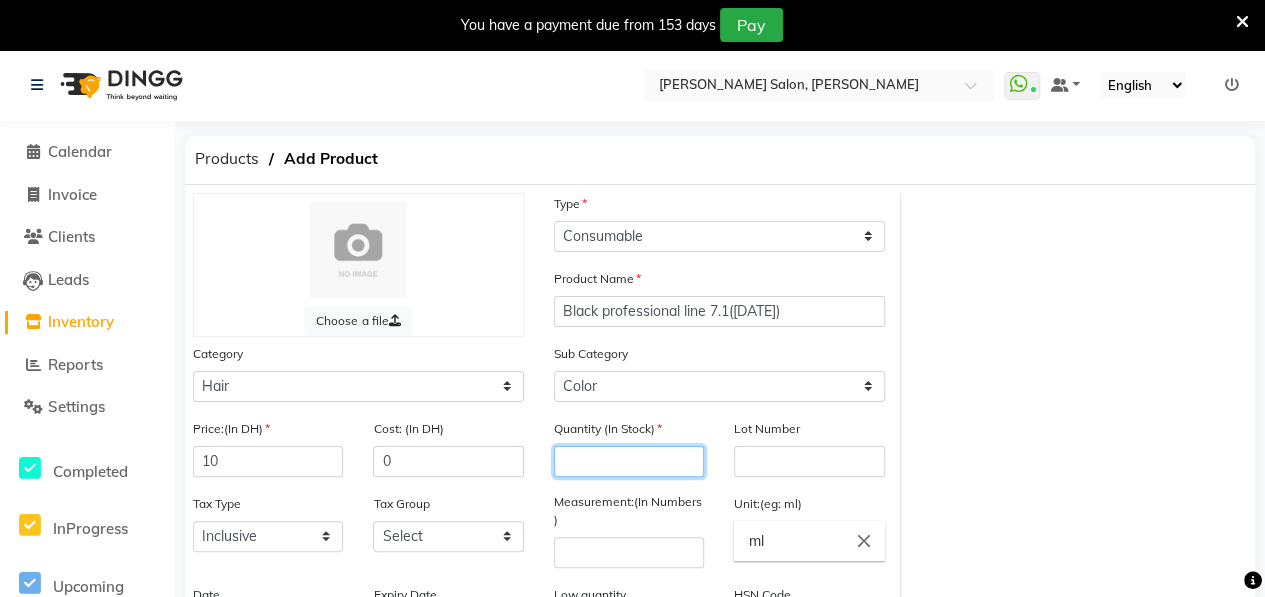 click 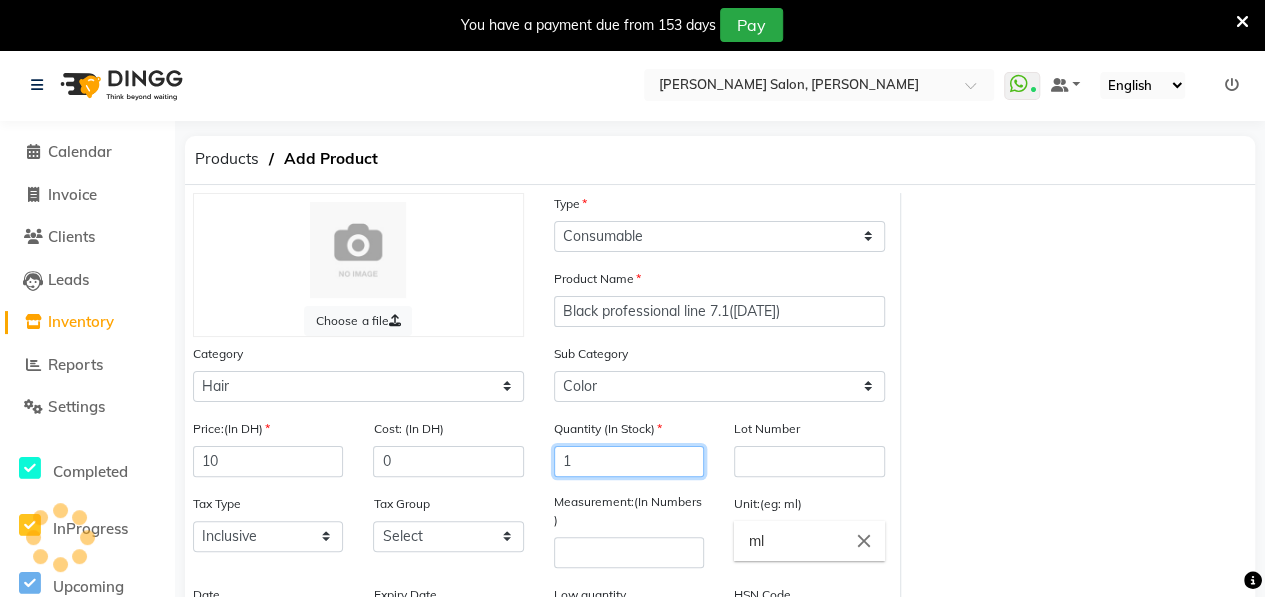 type 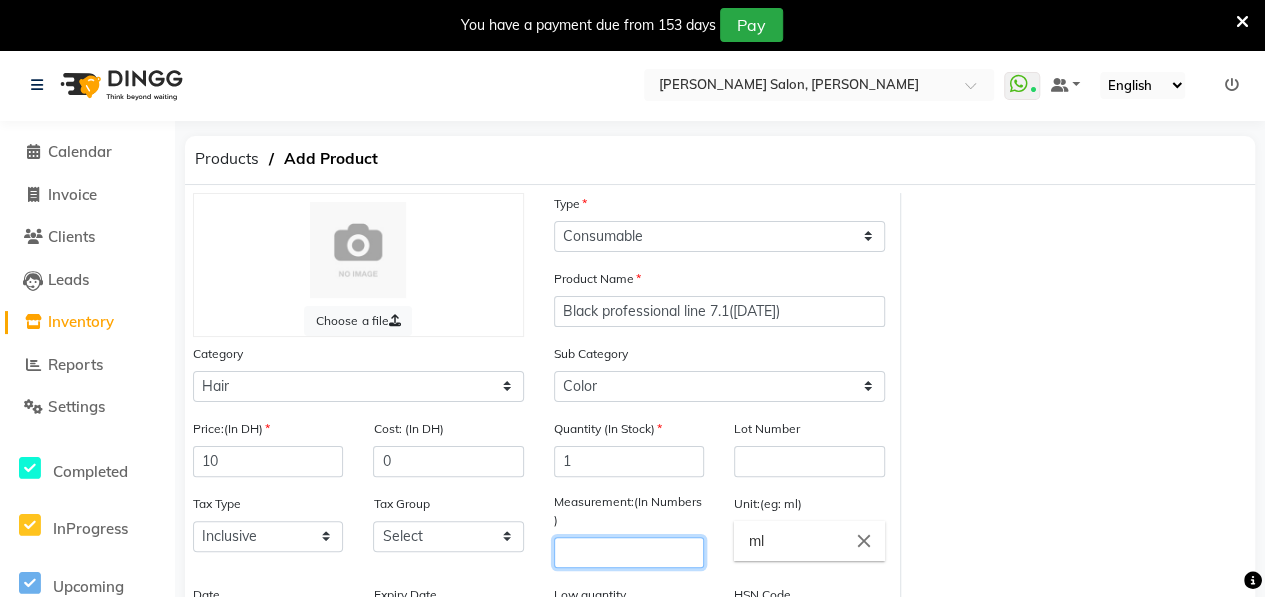 click 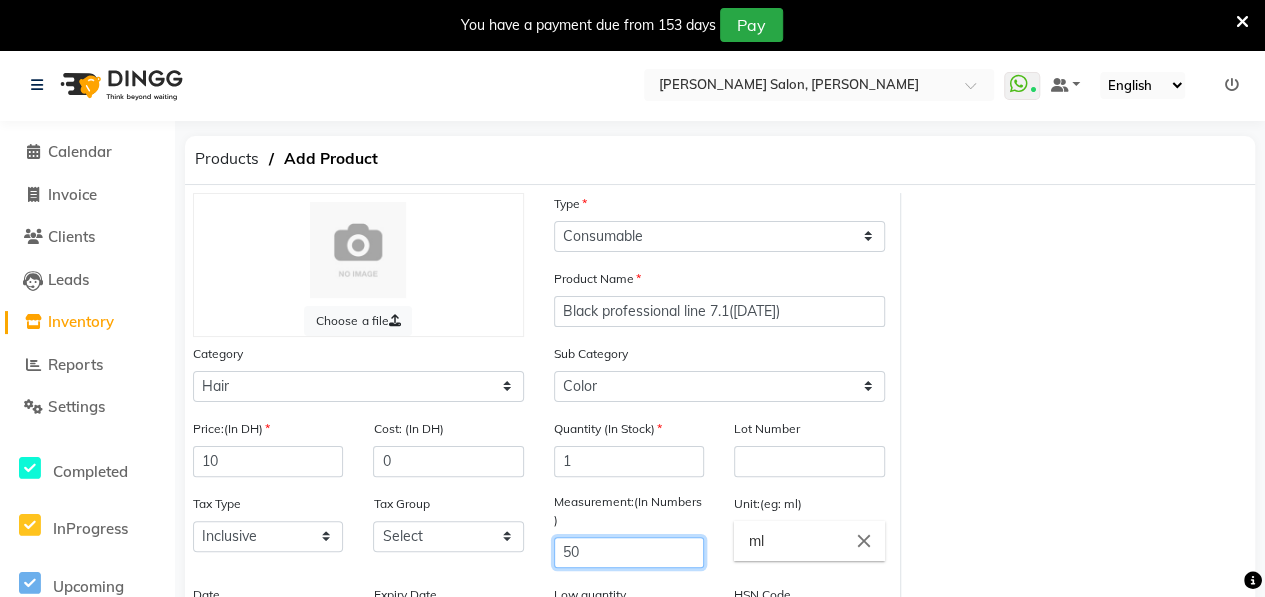 scroll, scrollTop: 332, scrollLeft: 0, axis: vertical 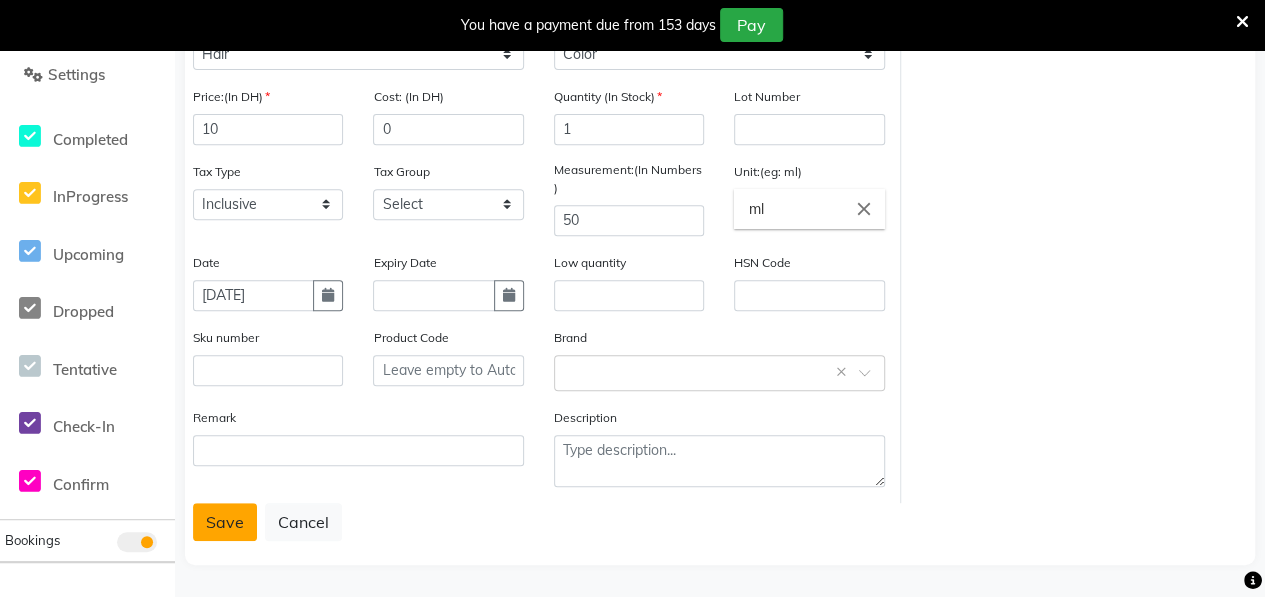 click on "Save" 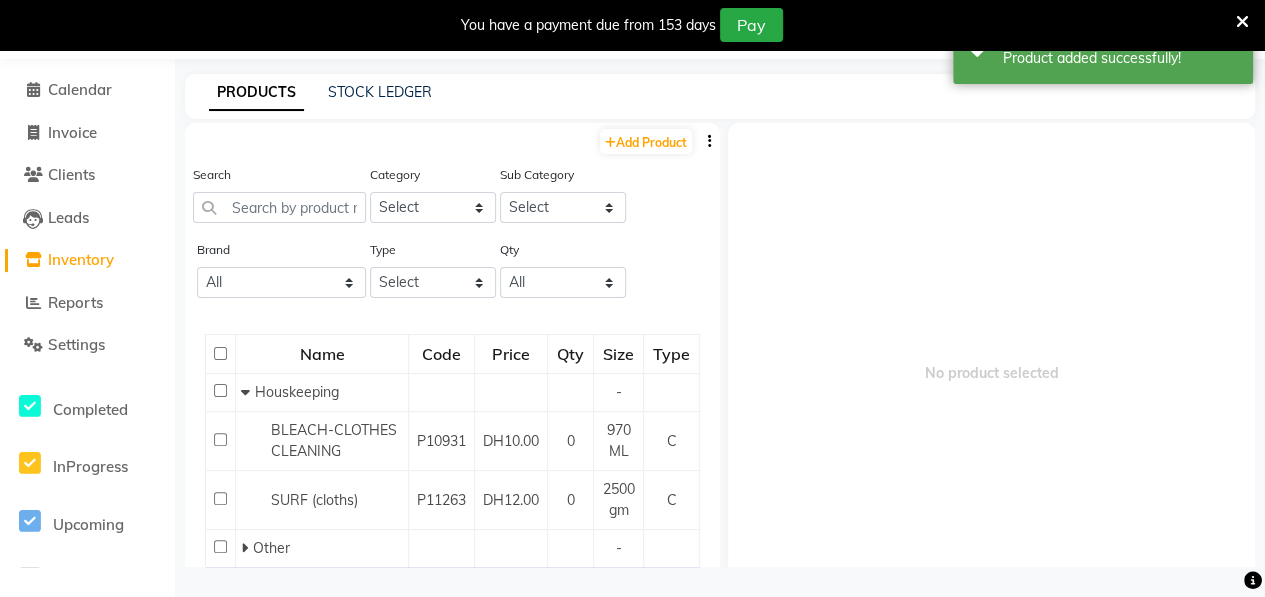 scroll, scrollTop: 62, scrollLeft: 0, axis: vertical 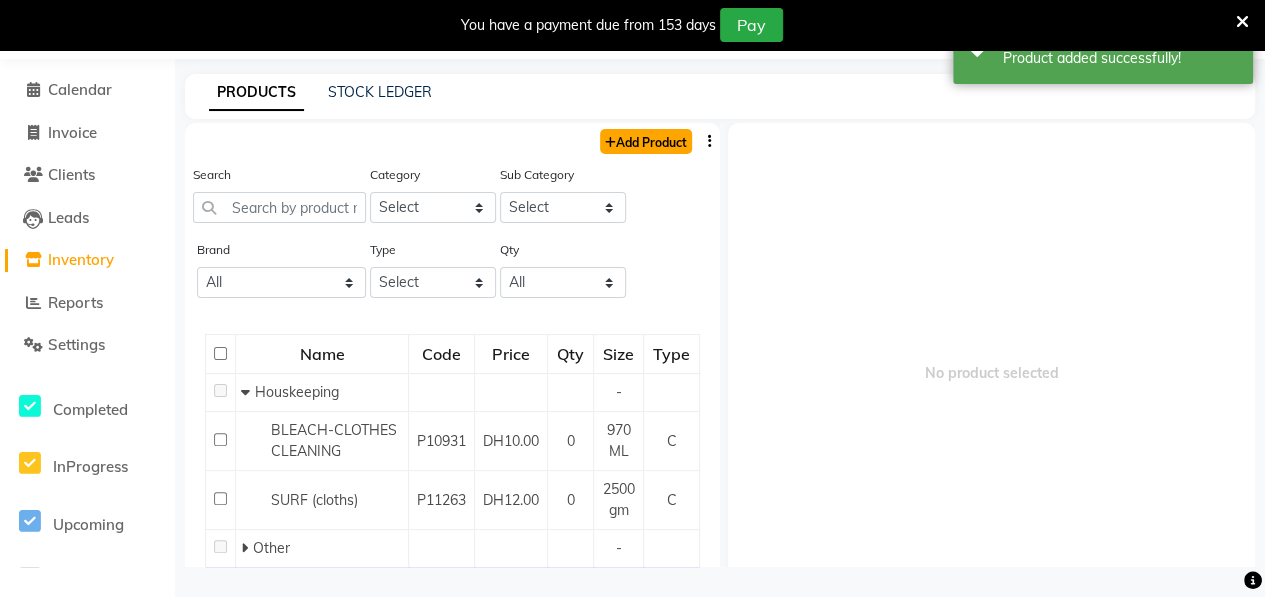 click on "Add Product" 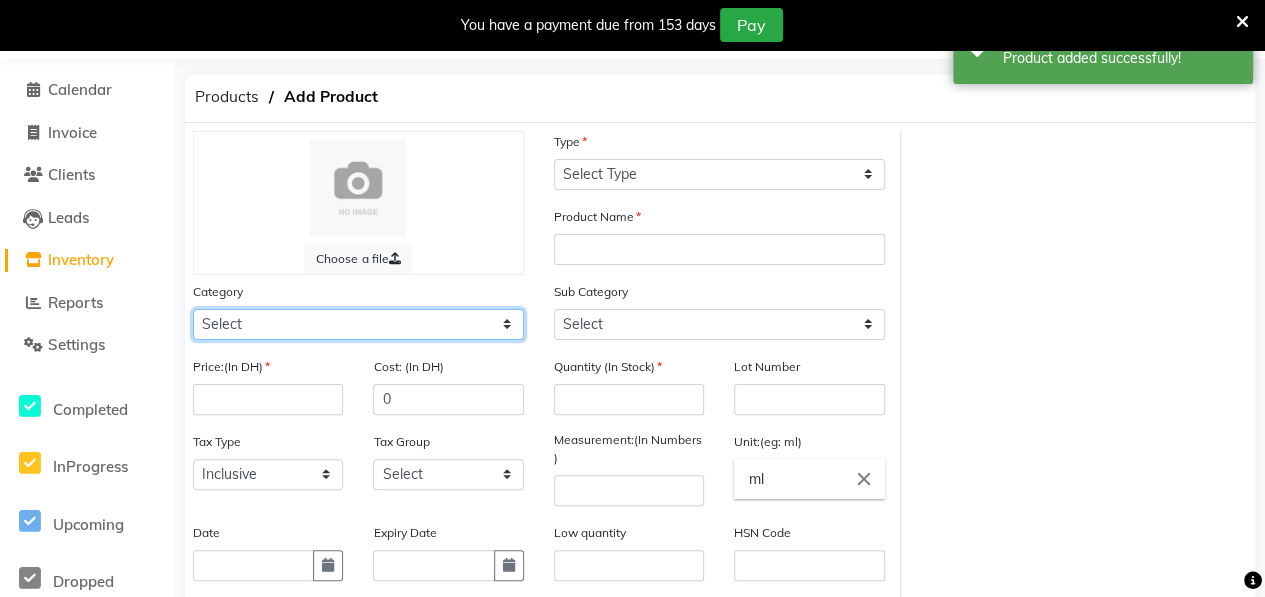click on "Select Hair Skin Makeup Personal Care Appliances [PERSON_NAME] Waxing Disposable Threading Hands and Feet Beauty Planet [MEDICAL_DATA] Cadiveu Casmara [PERSON_NAME] Olaplex GOWN Other" 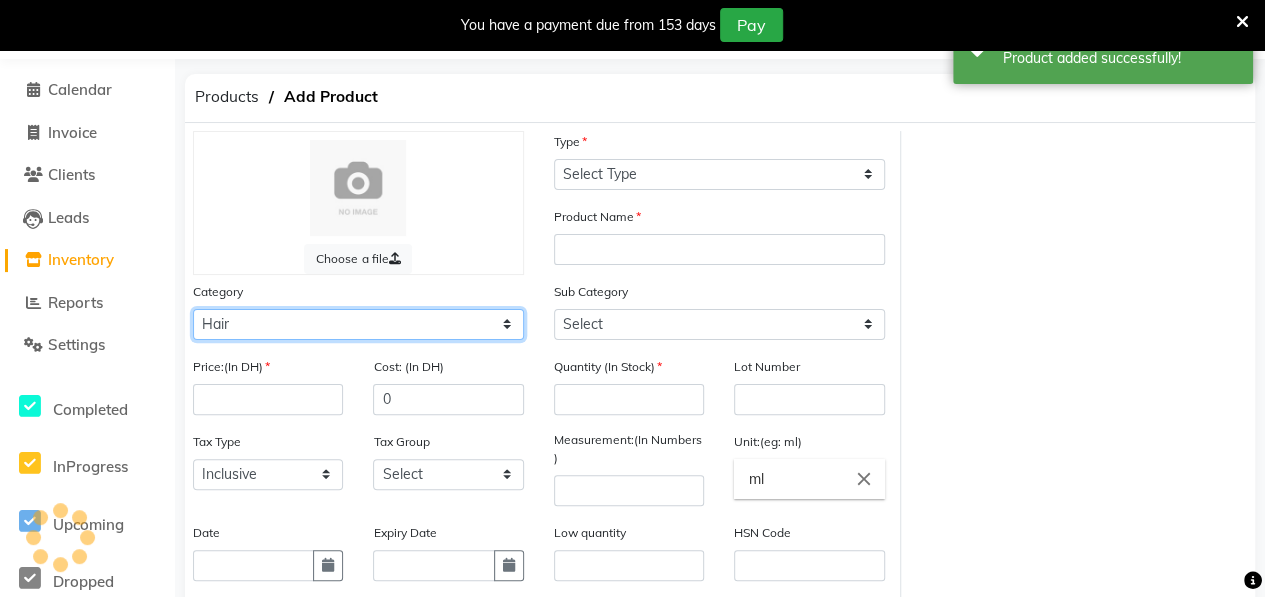 click on "Select Hair Skin Makeup Personal Care Appliances [PERSON_NAME] Waxing Disposable Threading Hands and Feet Beauty Planet [MEDICAL_DATA] Cadiveu Casmara [PERSON_NAME] Olaplex GOWN Other" 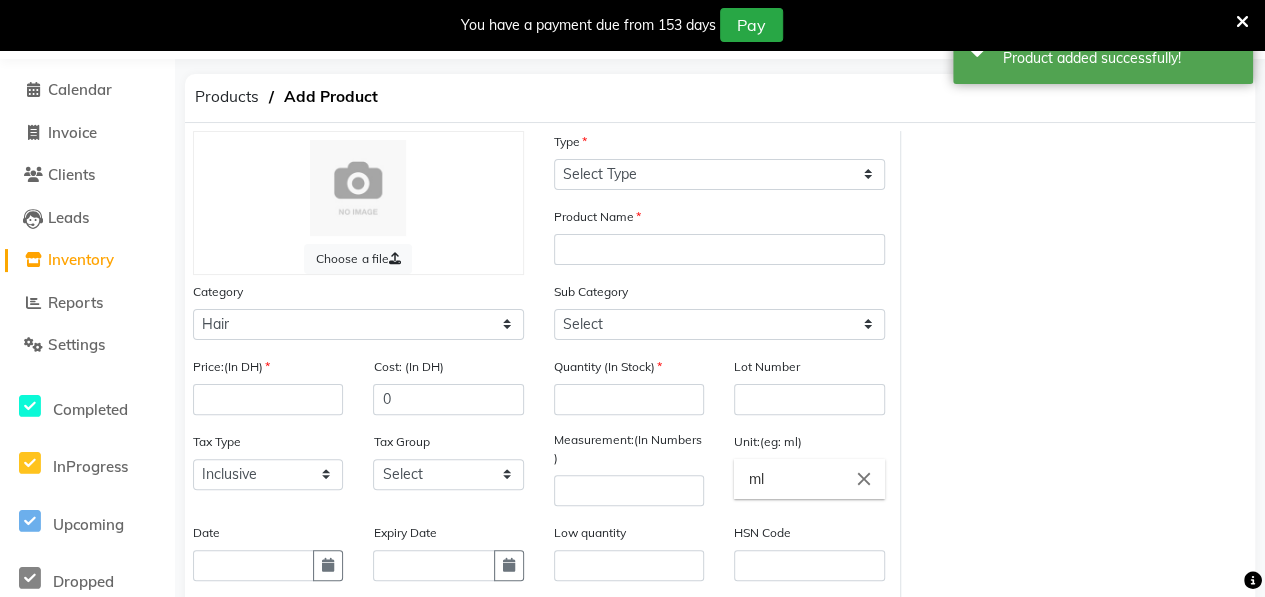 click on "Price:(In DH)" 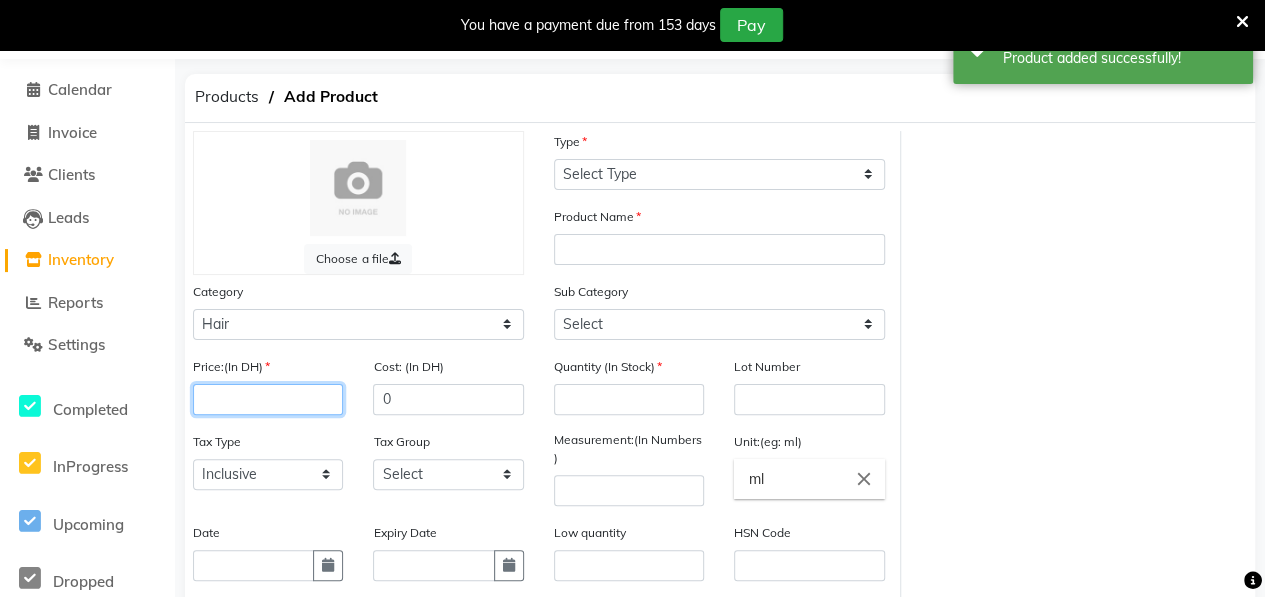 click 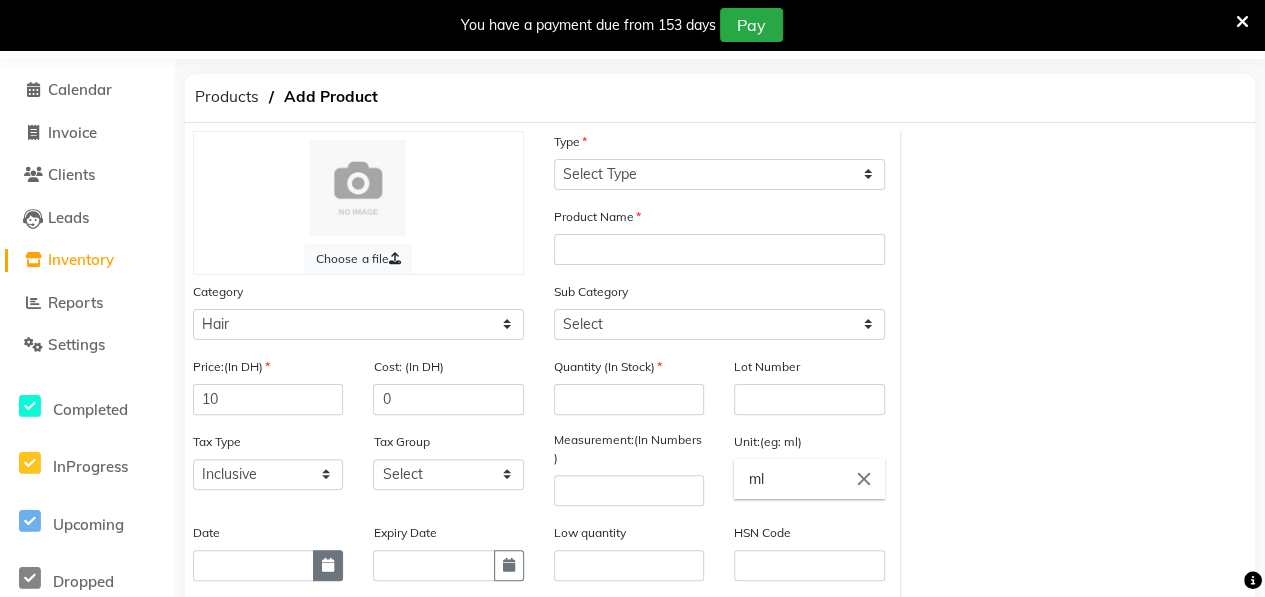 click 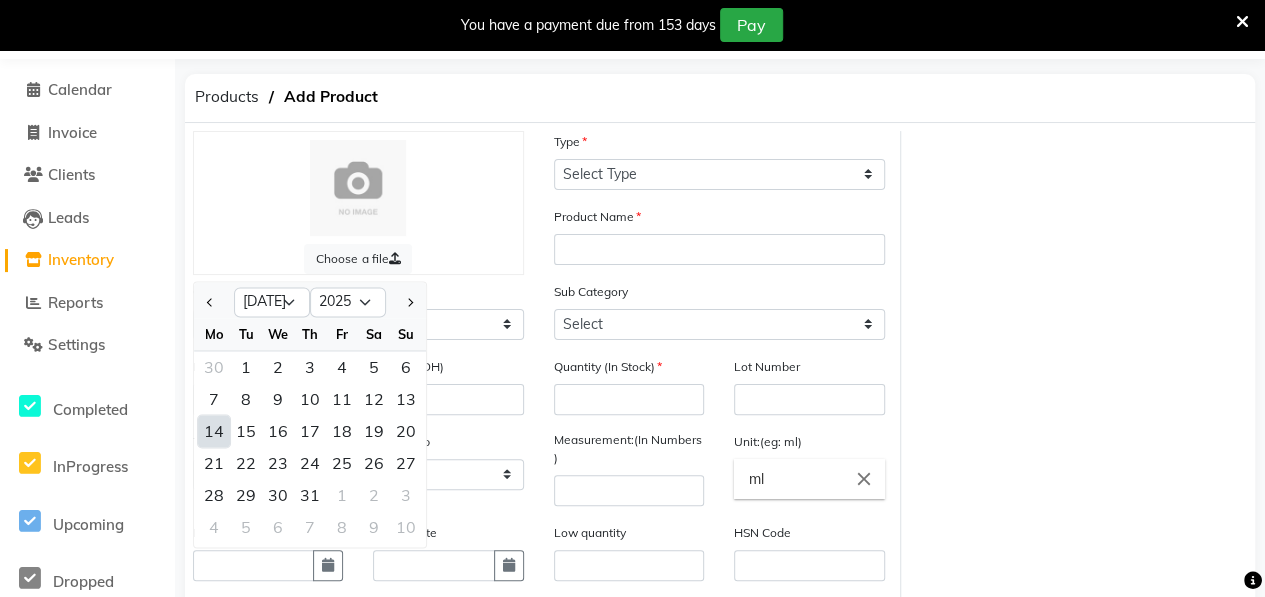 click on "14" 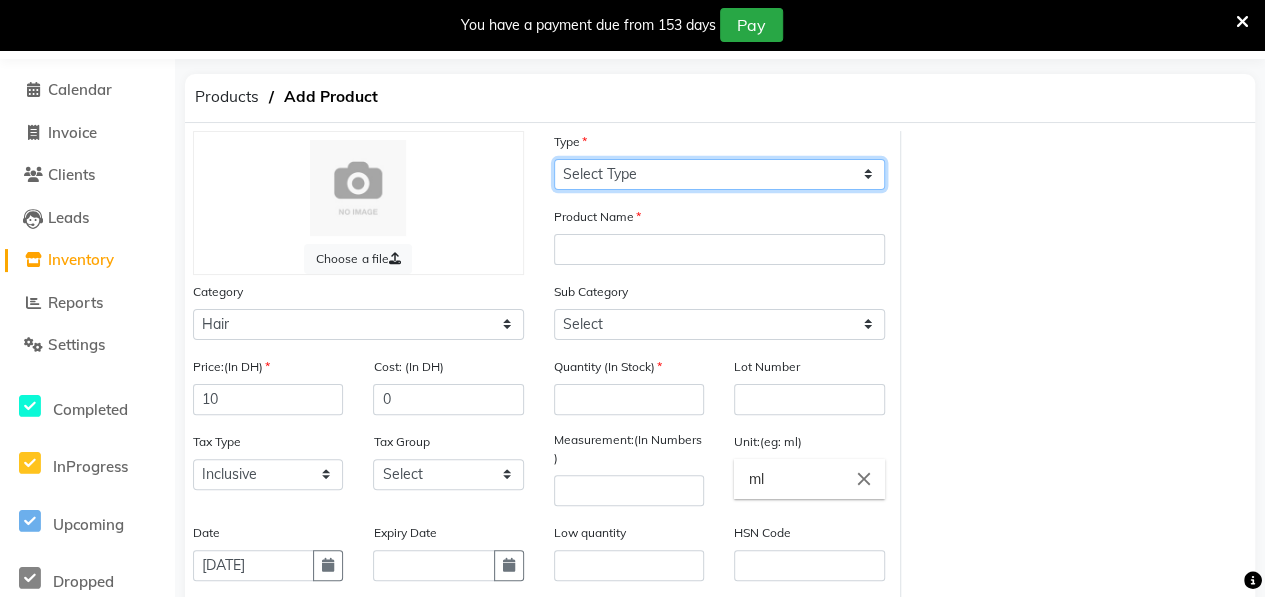 click on "Select Type Both Retail Consumable" 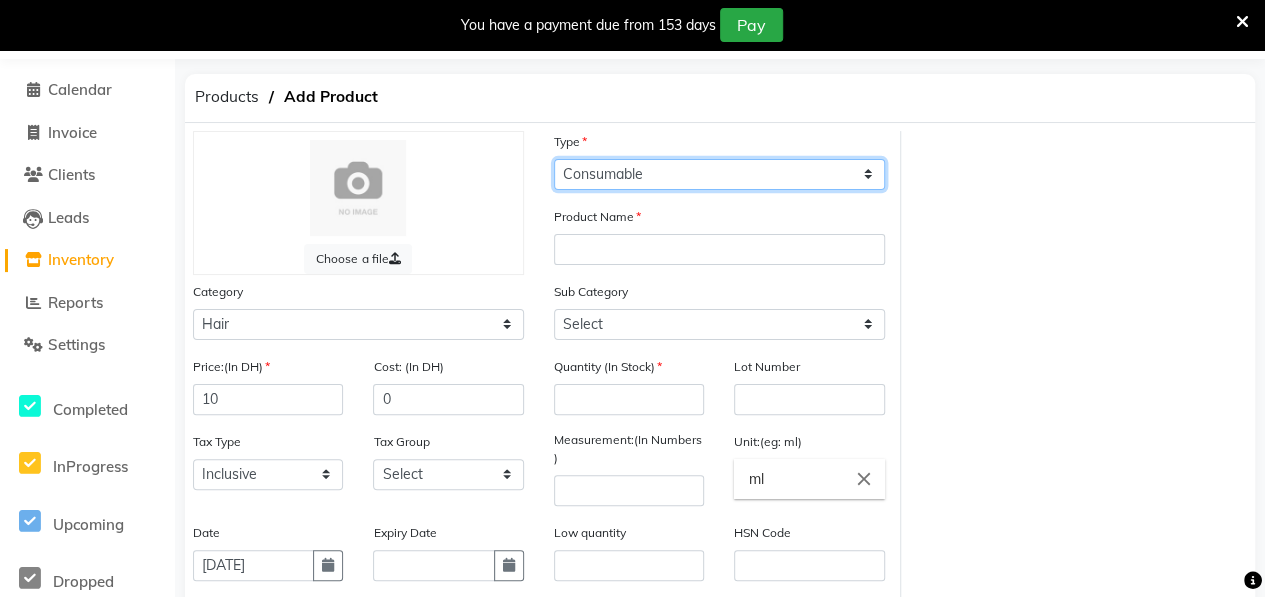 click on "Select Type Both Retail Consumable" 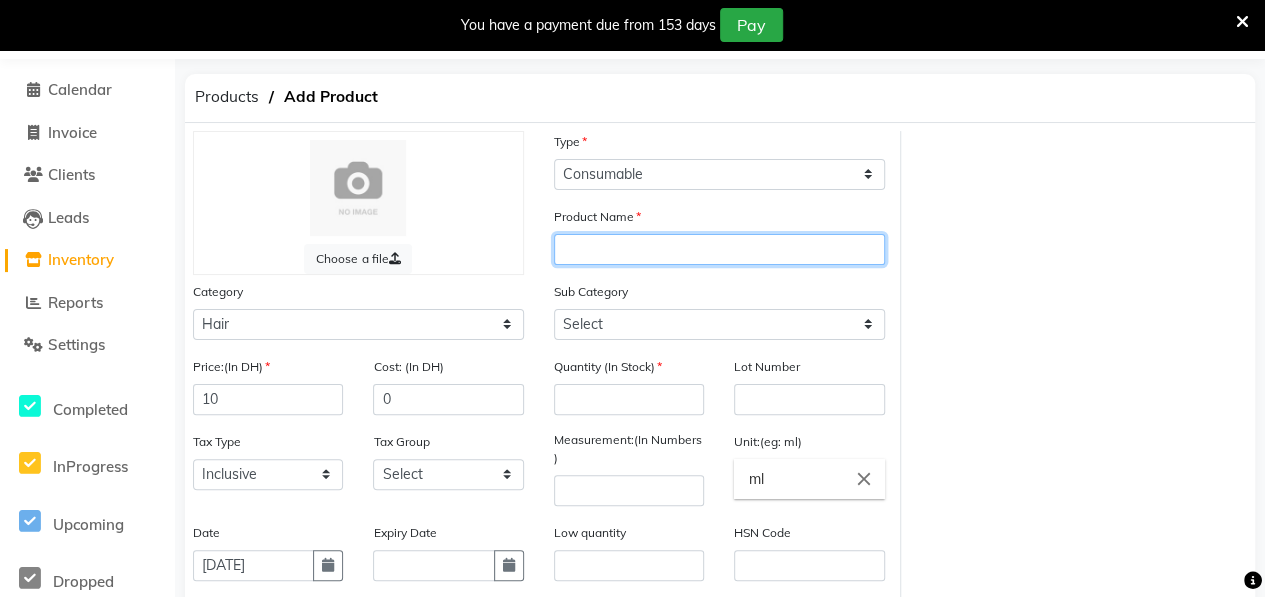 click 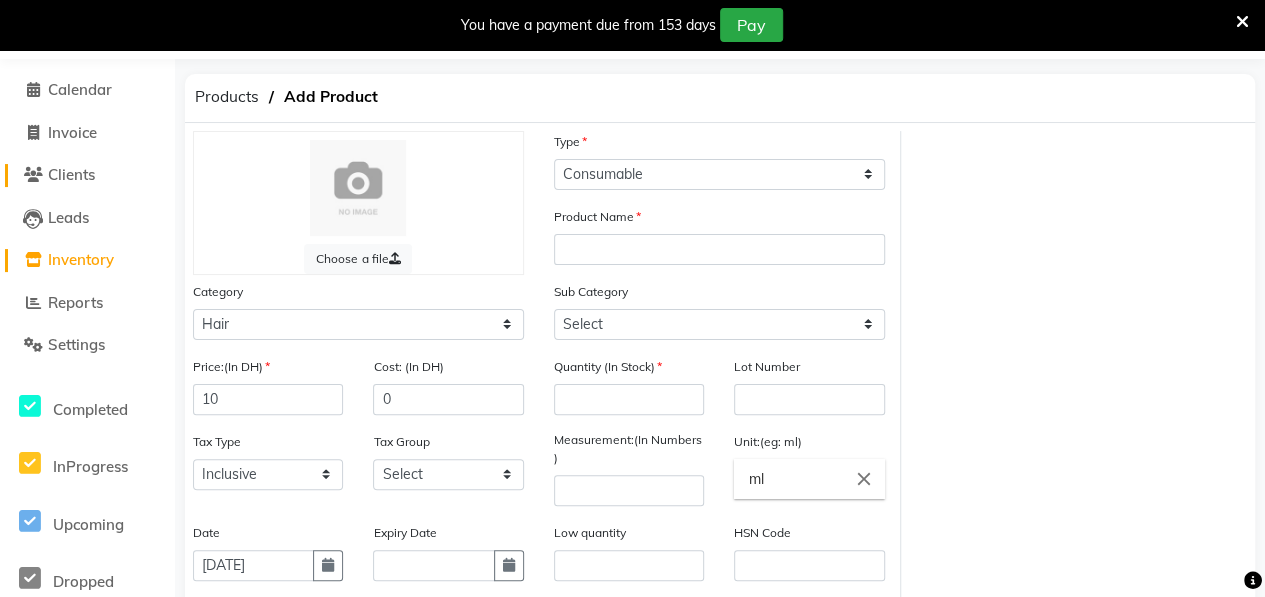 click on "Clients" 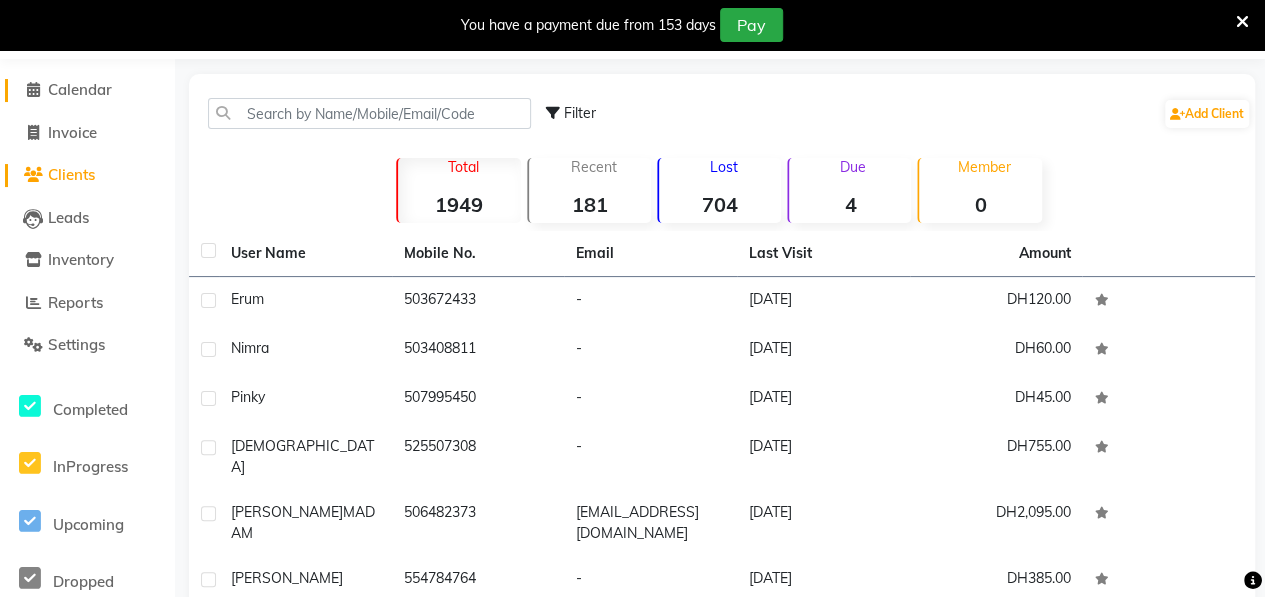 click on "Calendar" 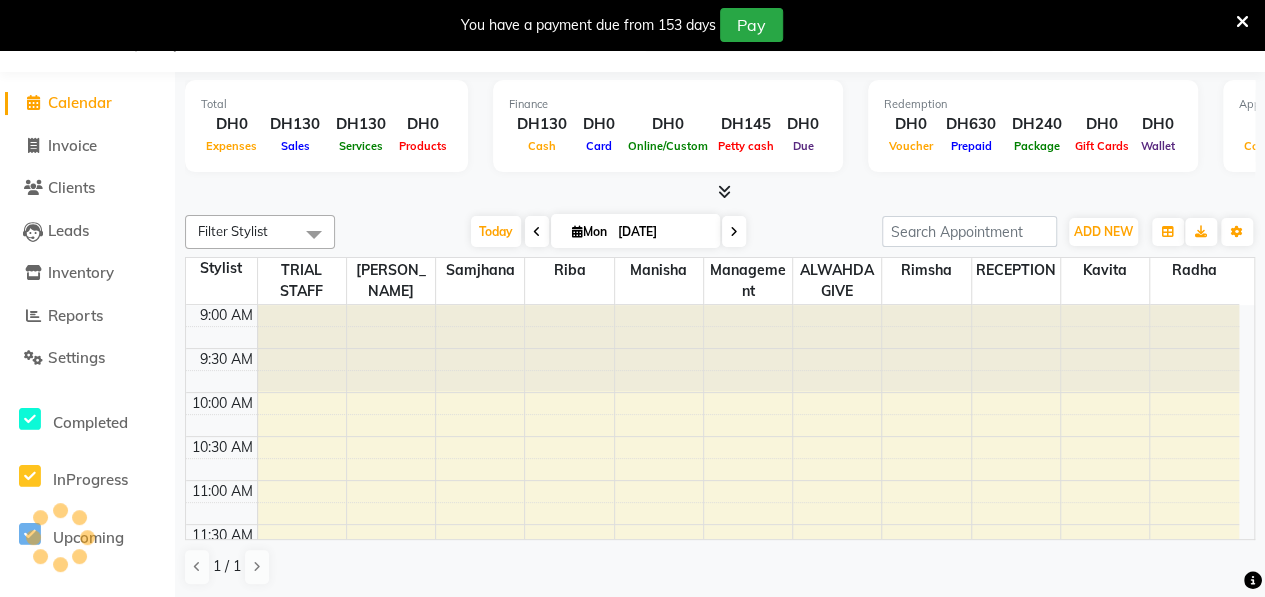scroll, scrollTop: 0, scrollLeft: 0, axis: both 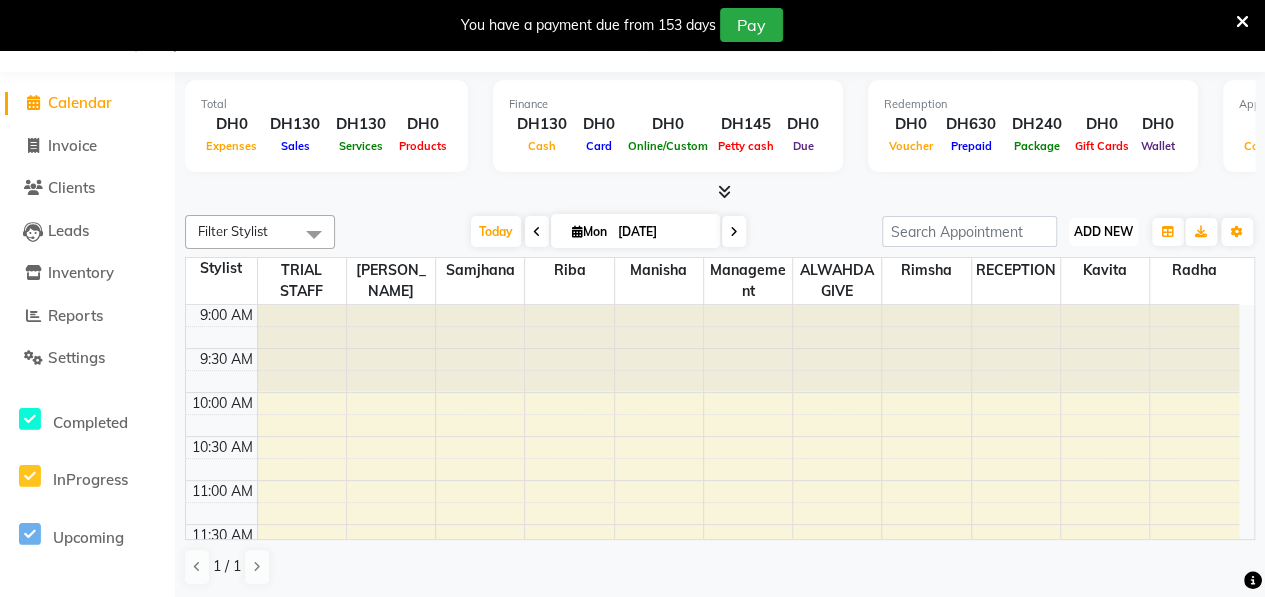 click on "ADD NEW" at bounding box center (1103, 231) 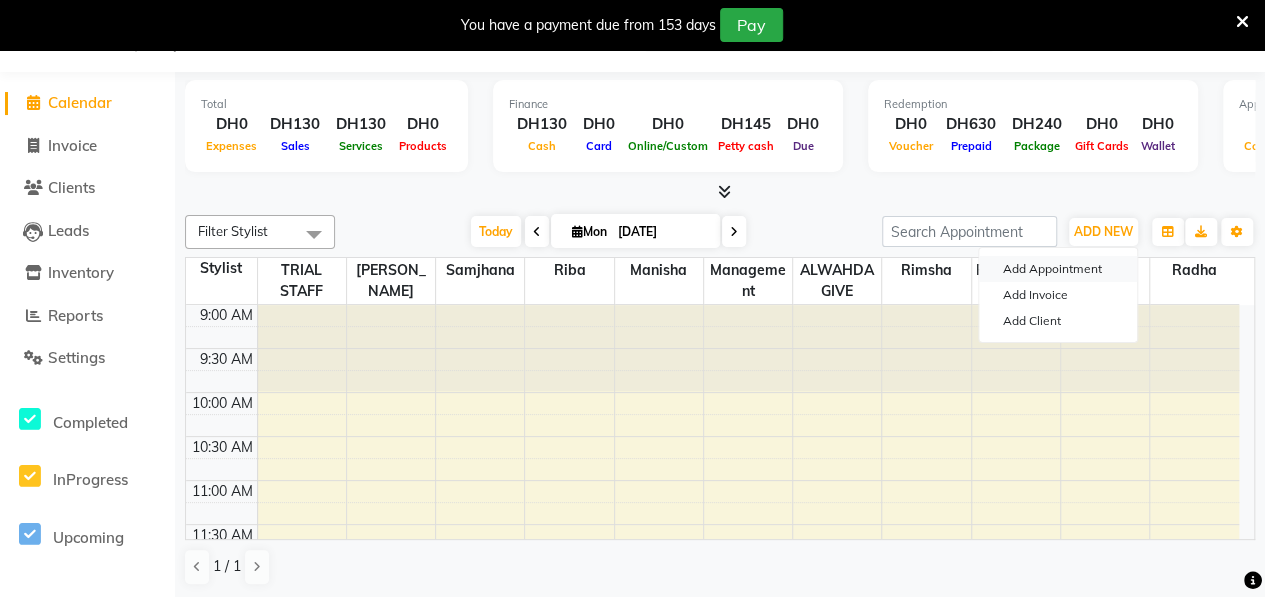 click on "Add Appointment" at bounding box center (1058, 269) 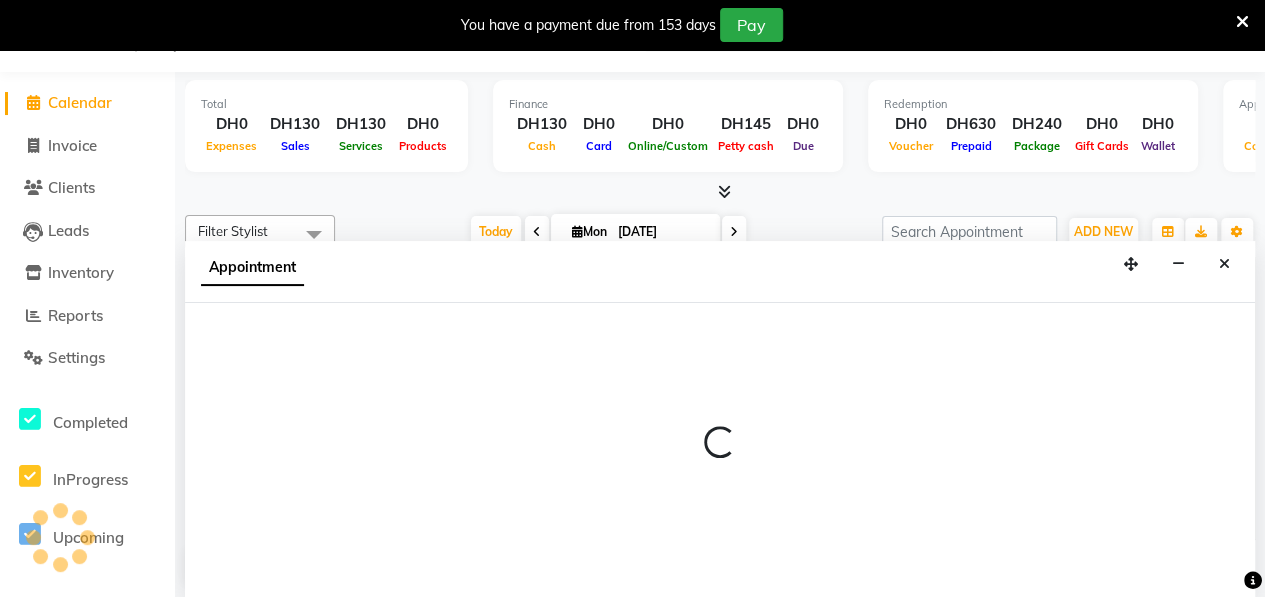 scroll, scrollTop: 50, scrollLeft: 0, axis: vertical 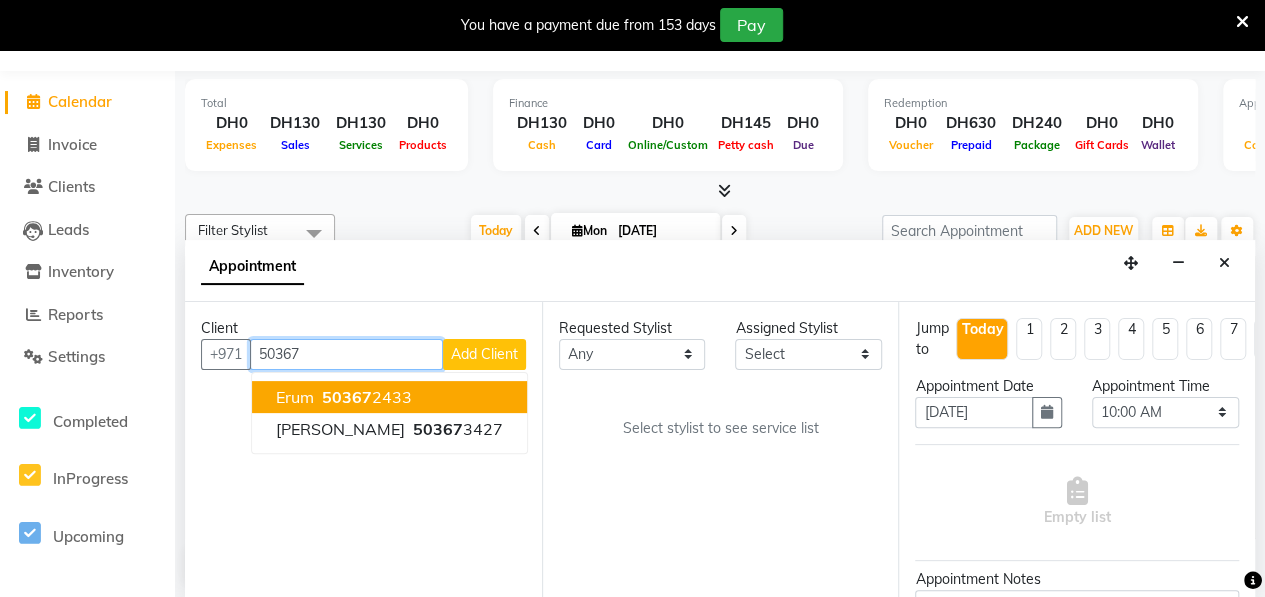 click on "Erum   50367 2433" at bounding box center (389, 397) 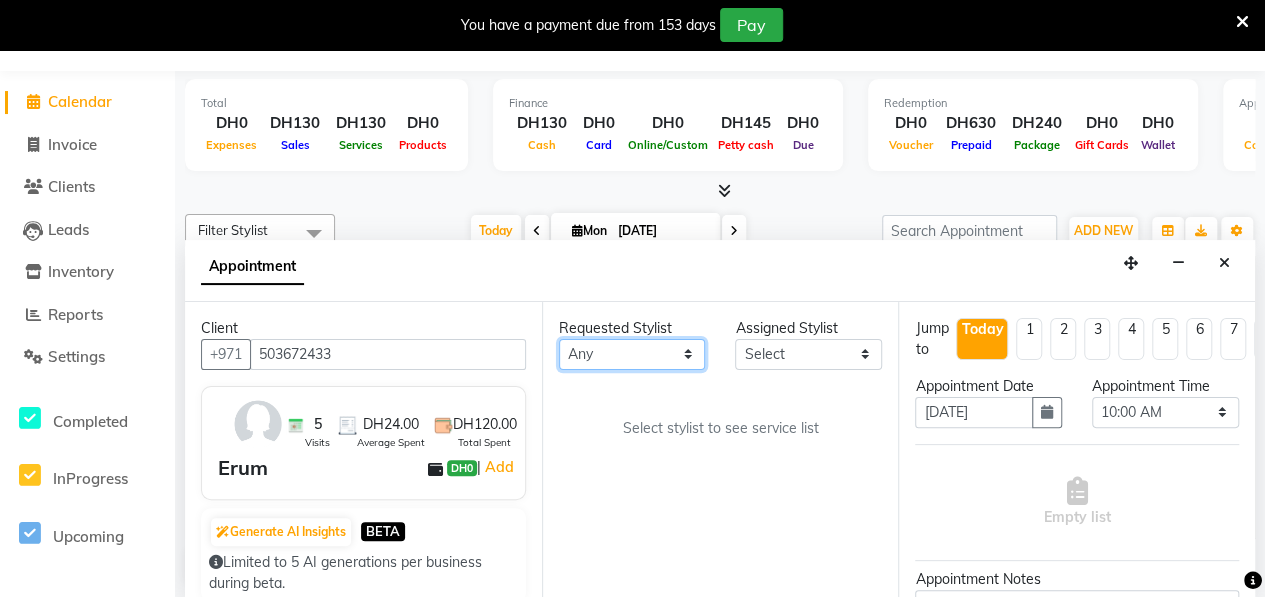 click on "Any ALWAHDA GIVE Kavita LAXMI Management [PERSON_NAME] RECEPTION [PERSON_NAME] [PERSON_NAME] TRIAL STAFF" at bounding box center [632, 354] 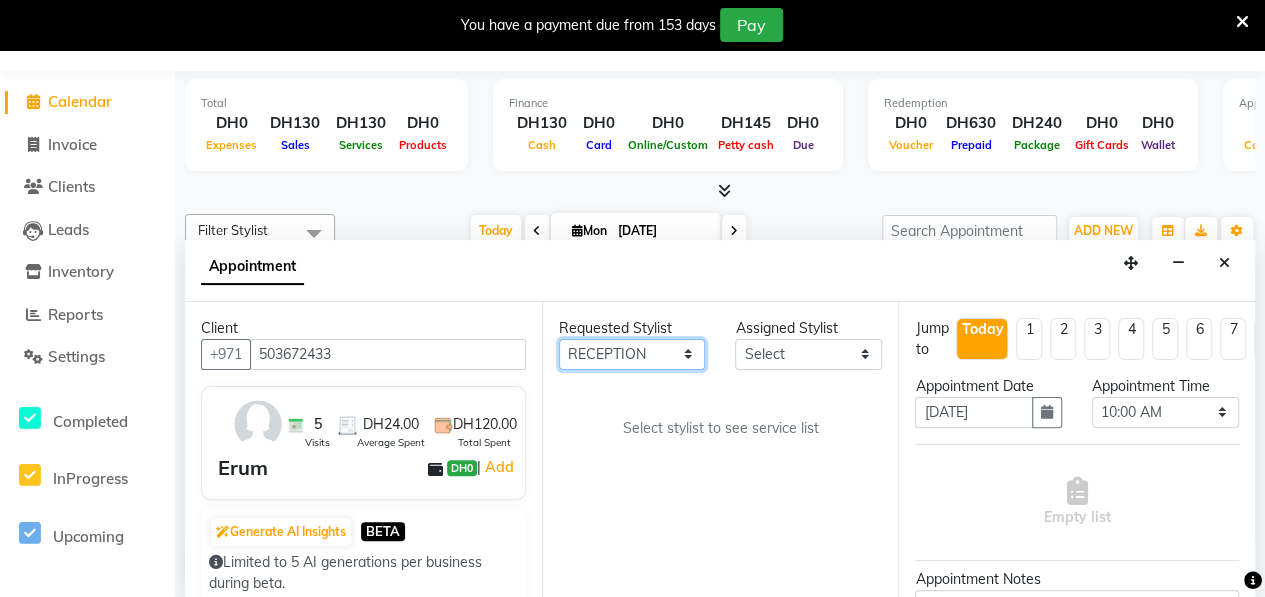 click on "Any ALWAHDA GIVE Kavita LAXMI Management [PERSON_NAME] RECEPTION [PERSON_NAME] [PERSON_NAME] TRIAL STAFF" at bounding box center [632, 354] 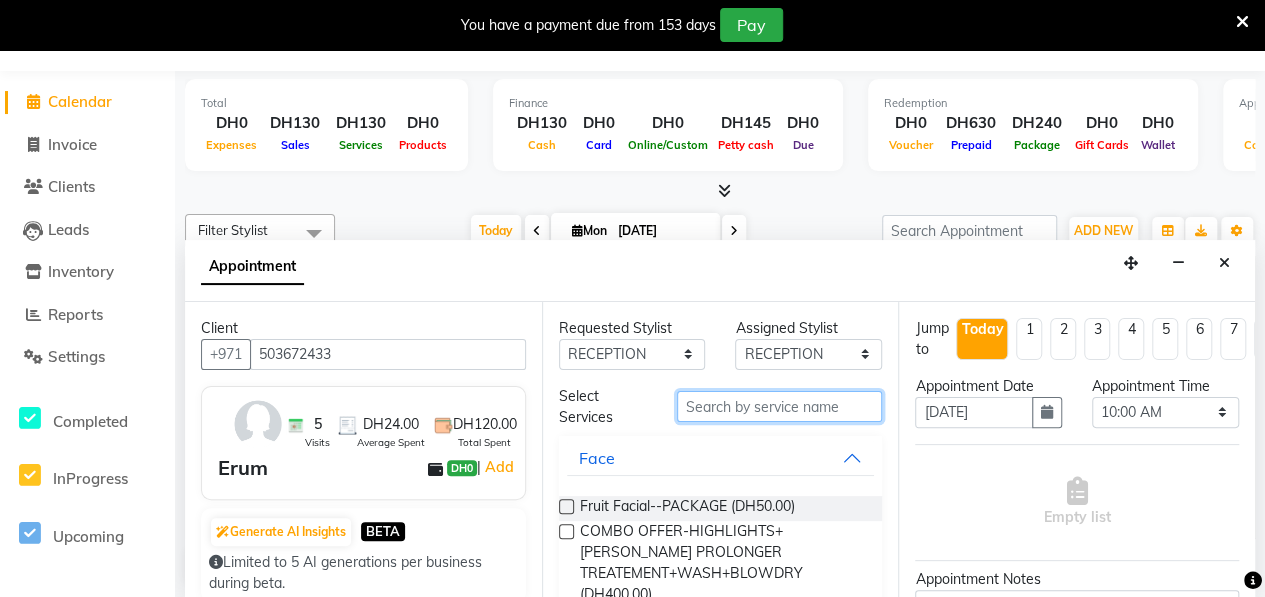 click at bounding box center (780, 406) 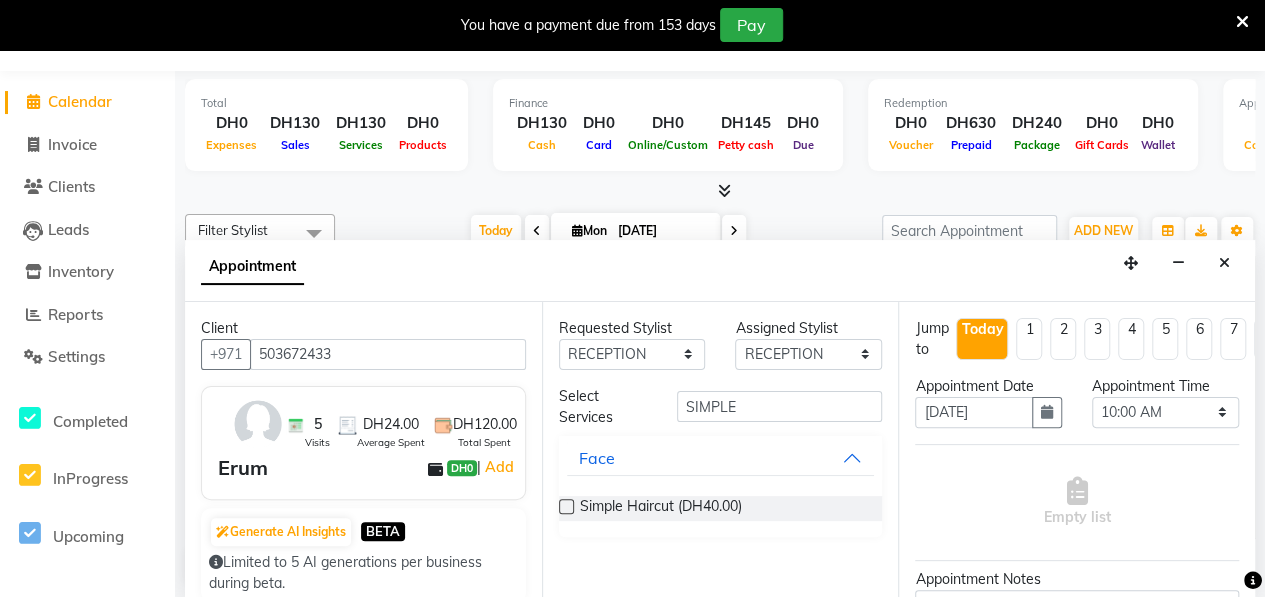 click at bounding box center [566, 506] 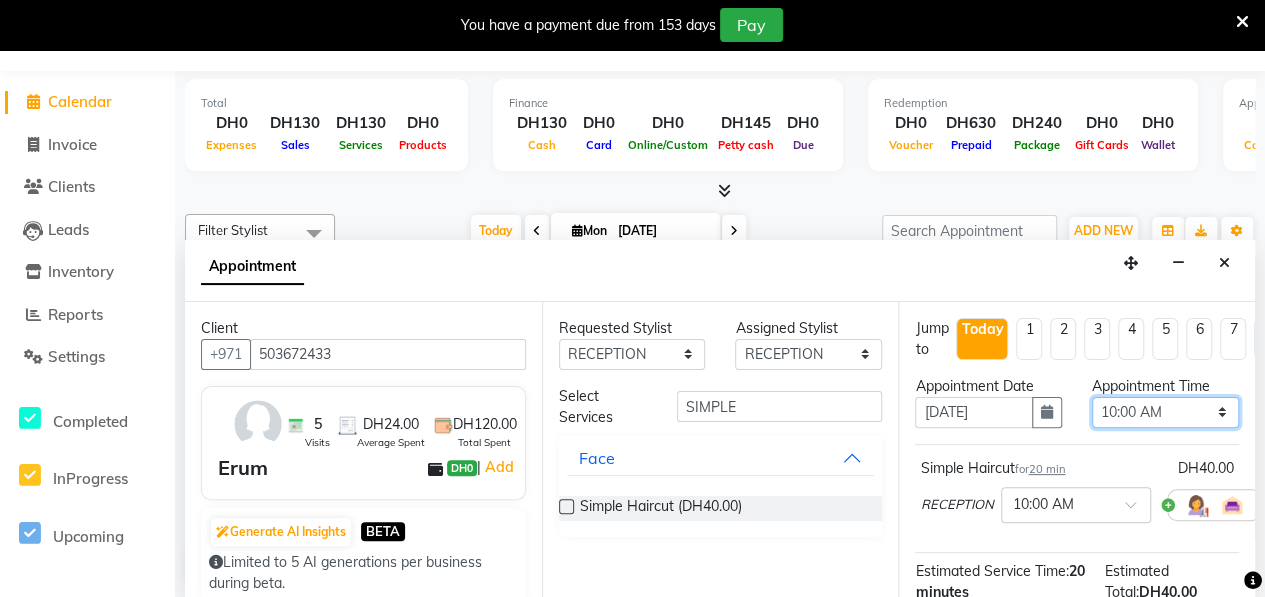 click on "Select 10:00 AM 10:15 AM 10:30 AM 10:45 AM 11:00 AM 11:15 AM 11:30 AM 11:45 AM 12:00 PM 12:15 PM 12:30 PM 12:45 PM 01:00 PM 01:15 PM 01:30 PM 01:45 PM 02:00 PM 02:15 PM 02:30 PM 02:45 PM 03:00 PM 03:15 PM 03:30 PM 03:45 PM 04:00 PM 04:15 PM 04:30 PM 04:45 PM 05:00 PM 05:15 PM 05:30 PM 05:45 PM 06:00 PM 06:15 PM 06:30 PM 06:45 PM 07:00 PM 07:15 PM 07:30 PM 07:45 PM 08:00 PM 08:15 PM 08:30 PM 08:45 PM 09:00 PM 09:15 PM 09:30 PM 09:45 PM 10:00 PM" at bounding box center (1165, 412) 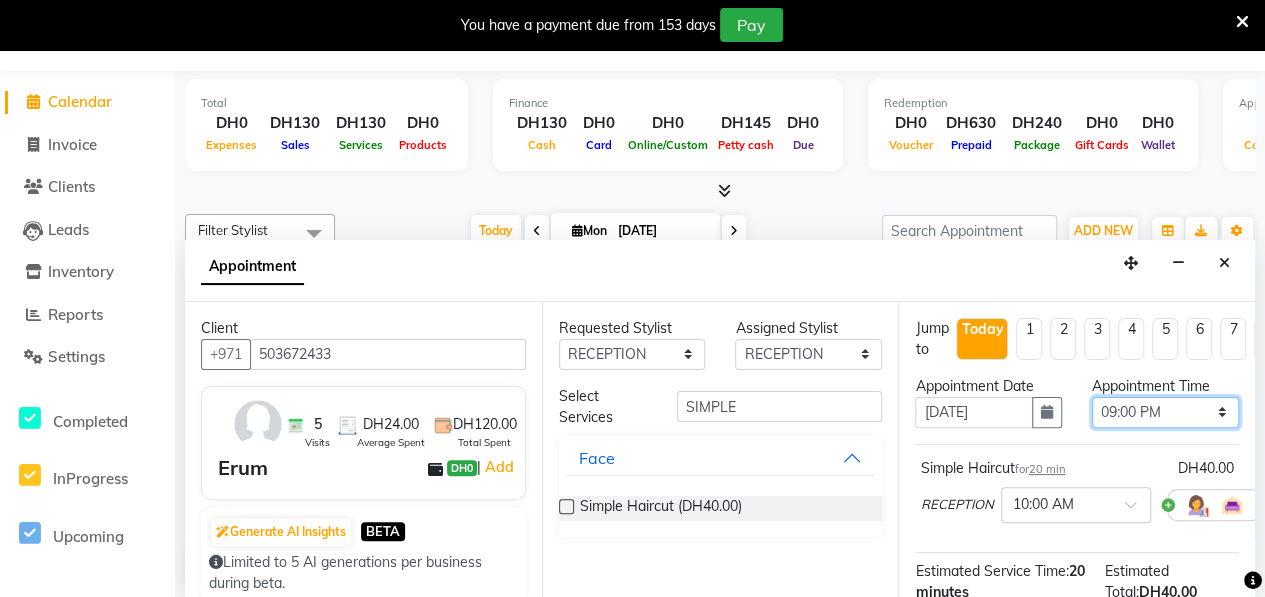 click on "Select 10:00 AM 10:15 AM 10:30 AM 10:45 AM 11:00 AM 11:15 AM 11:30 AM 11:45 AM 12:00 PM 12:15 PM 12:30 PM 12:45 PM 01:00 PM 01:15 PM 01:30 PM 01:45 PM 02:00 PM 02:15 PM 02:30 PM 02:45 PM 03:00 PM 03:15 PM 03:30 PM 03:45 PM 04:00 PM 04:15 PM 04:30 PM 04:45 PM 05:00 PM 05:15 PM 05:30 PM 05:45 PM 06:00 PM 06:15 PM 06:30 PM 06:45 PM 07:00 PM 07:15 PM 07:30 PM 07:45 PM 08:00 PM 08:15 PM 08:30 PM 08:45 PM 09:00 PM 09:15 PM 09:30 PM 09:45 PM 10:00 PM" at bounding box center (1165, 412) 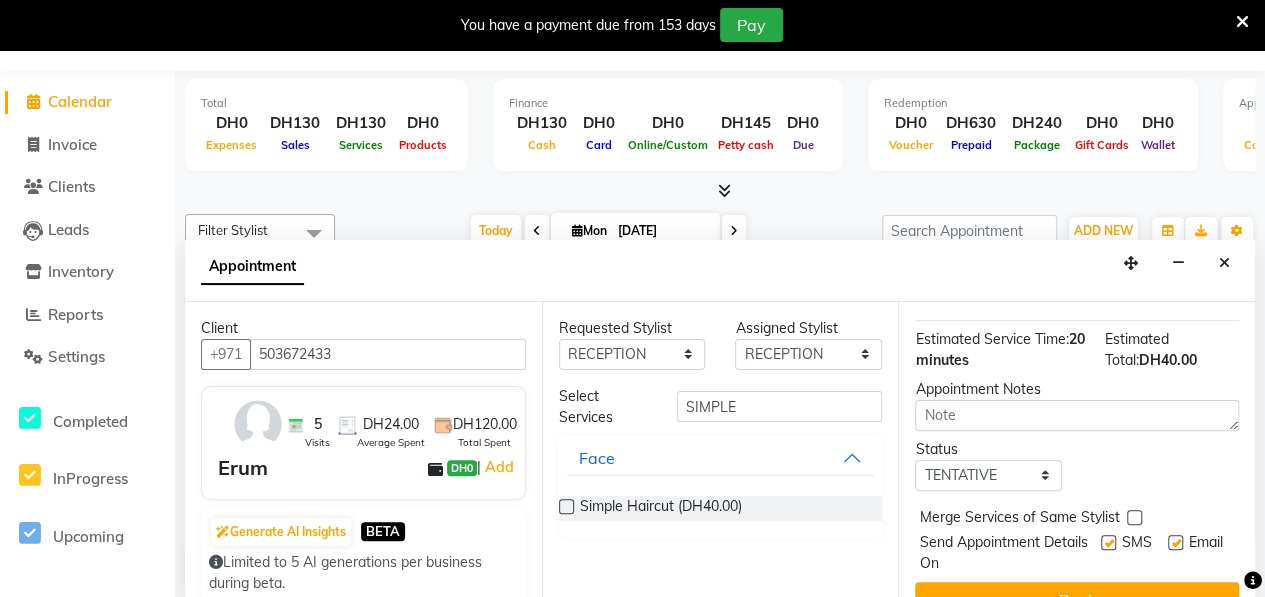 scroll, scrollTop: 246, scrollLeft: 0, axis: vertical 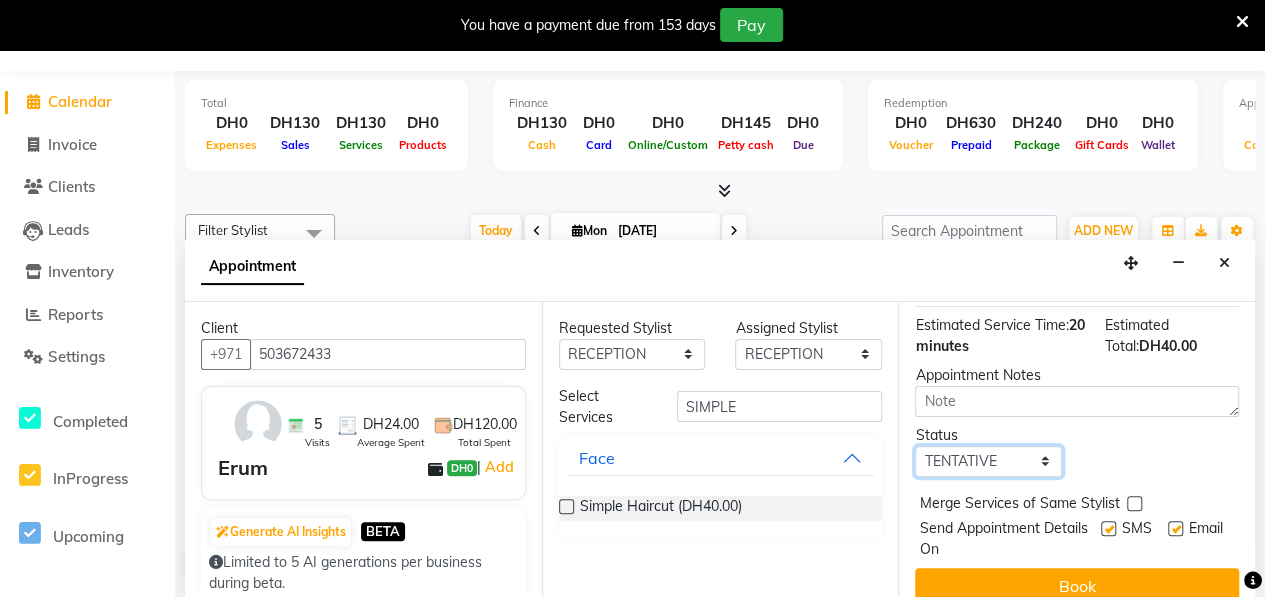 click on "Select TENTATIVE CONFIRM CHECK-IN UPCOMING" at bounding box center [988, 461] 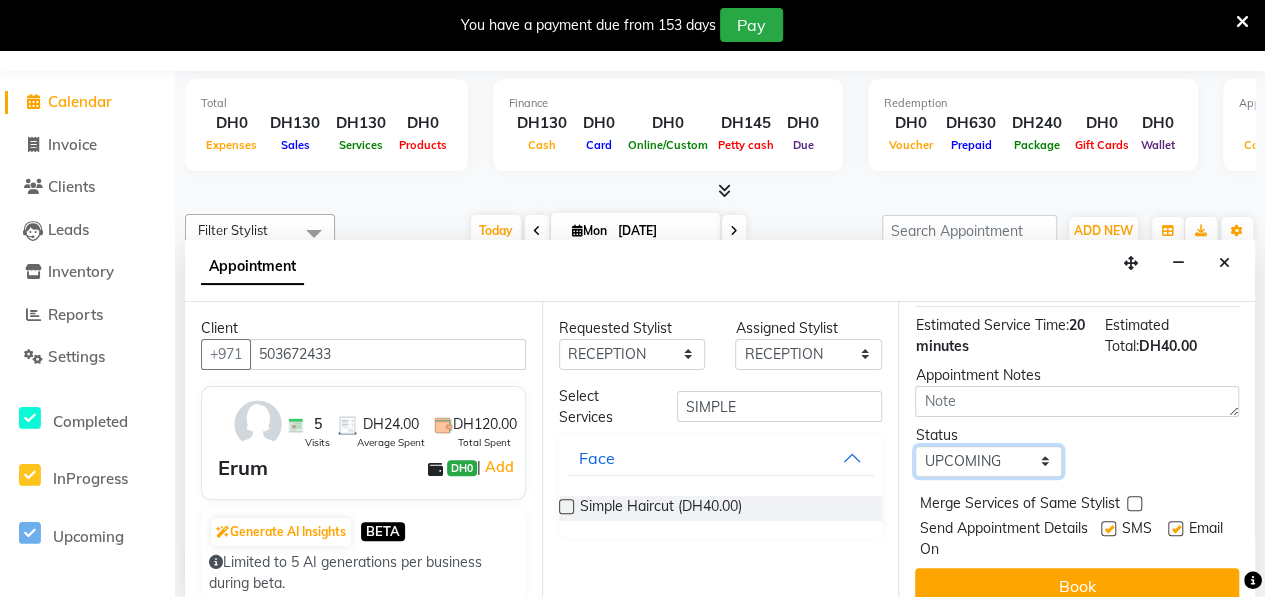 click on "Select TENTATIVE CONFIRM CHECK-IN UPCOMING" at bounding box center (988, 461) 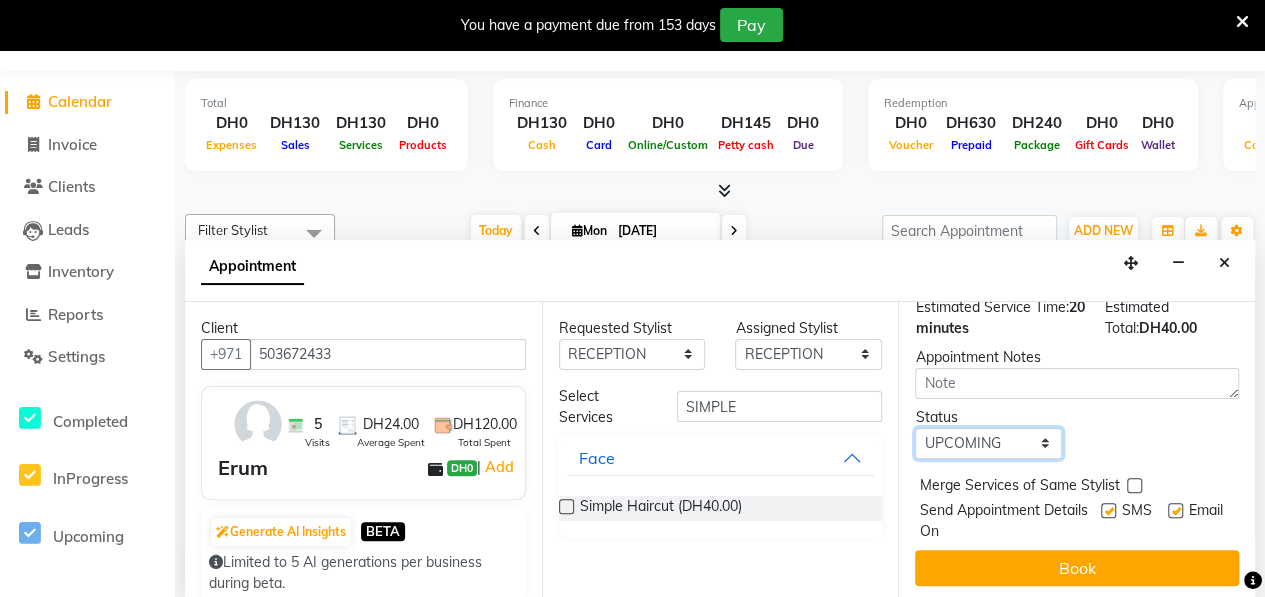 scroll, scrollTop: 281, scrollLeft: 0, axis: vertical 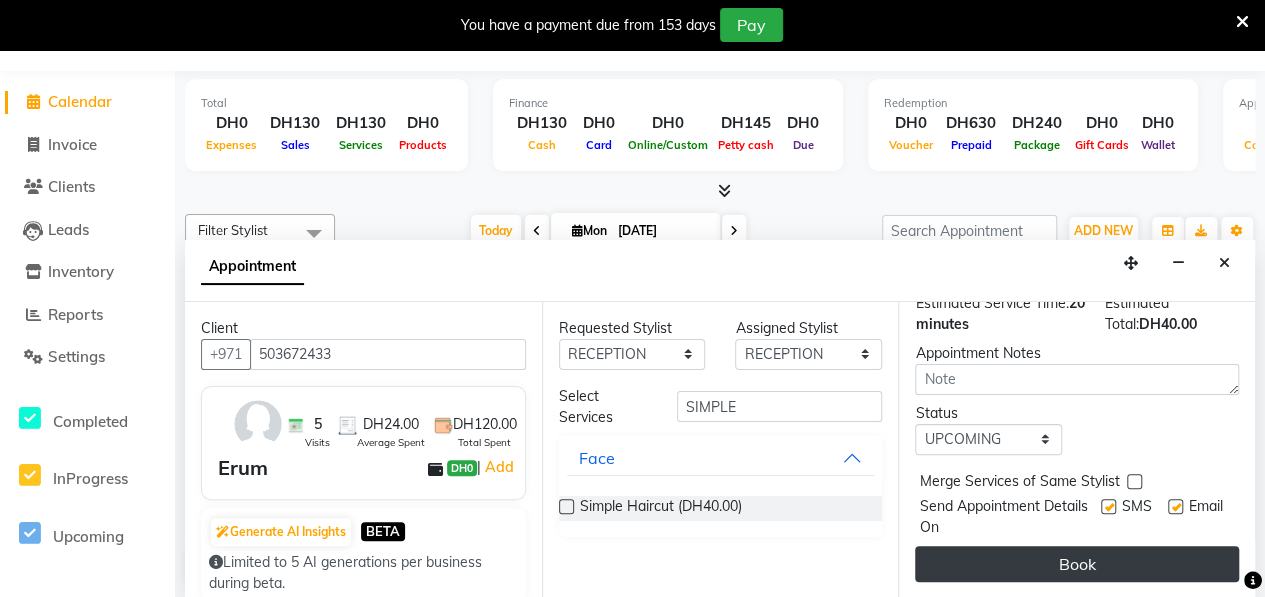 click on "Book" at bounding box center [1077, 564] 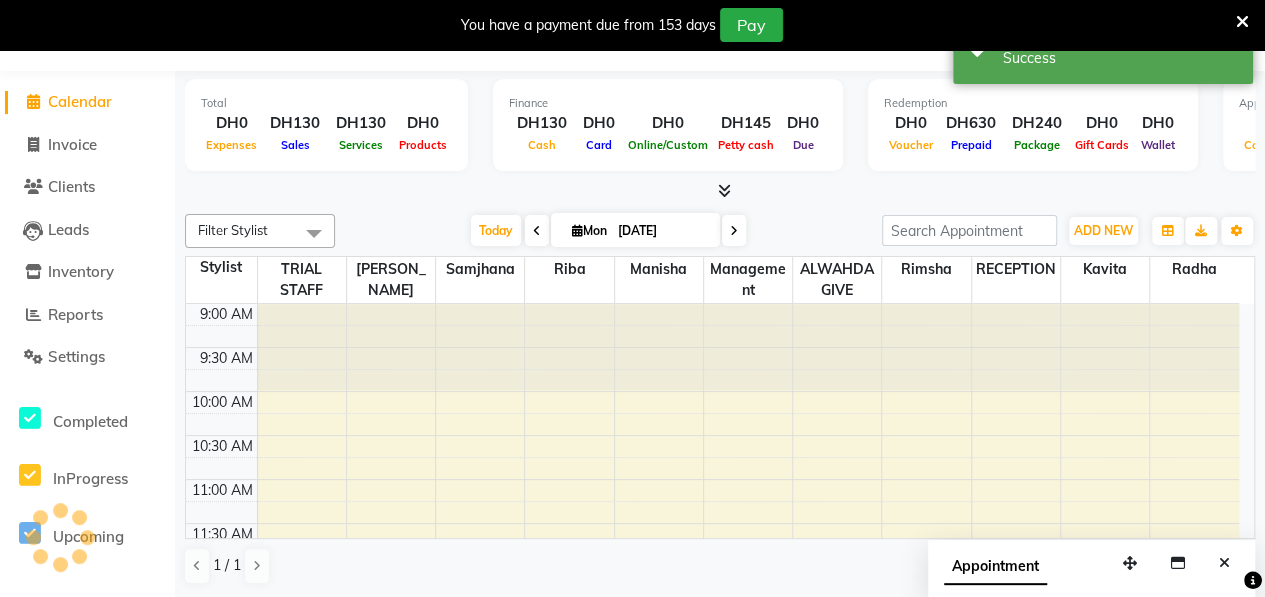 scroll, scrollTop: 0, scrollLeft: 0, axis: both 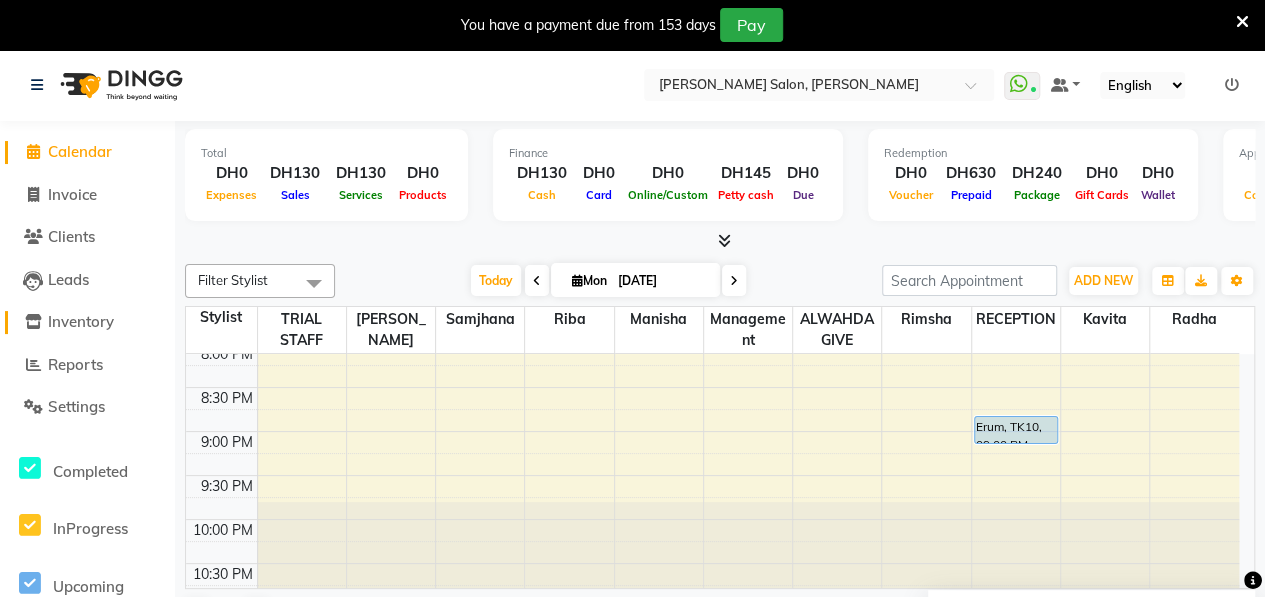 click on "Inventory" 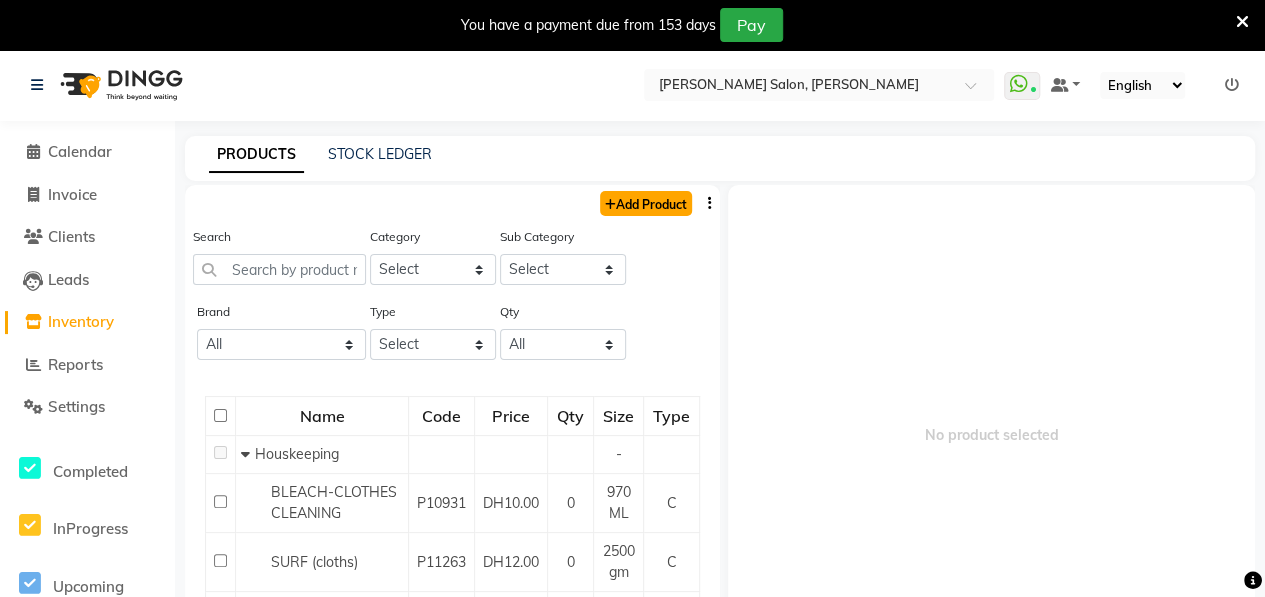click on "Add Product" 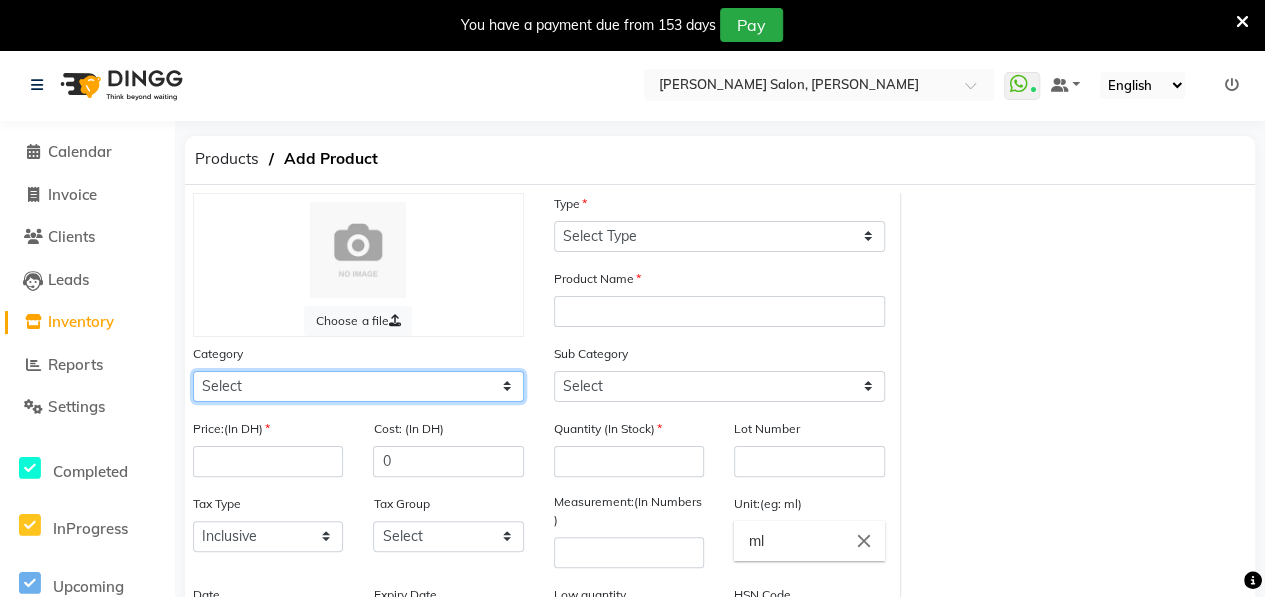 click on "Select Hair Skin Makeup Personal Care Appliances [PERSON_NAME] Waxing Disposable Threading Hands and Feet Beauty Planet [MEDICAL_DATA] Cadiveu Casmara [PERSON_NAME] Olaplex GOWN Other" 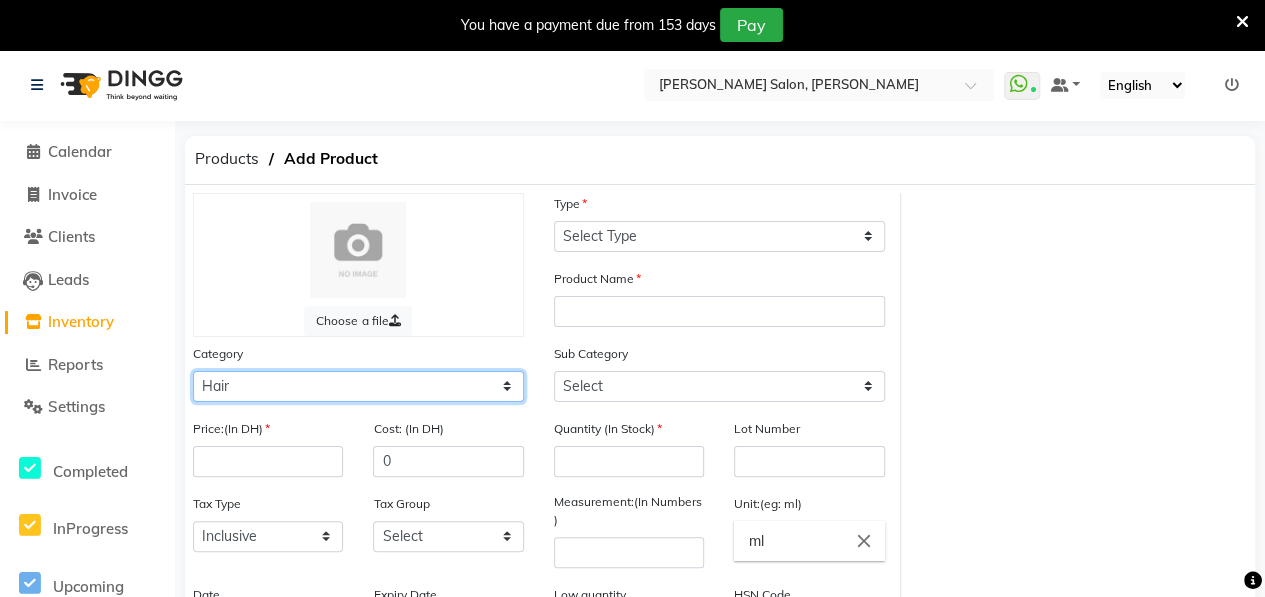 click on "Select Hair Skin Makeup Personal Care Appliances [PERSON_NAME] Waxing Disposable Threading Hands and Feet Beauty Planet [MEDICAL_DATA] Cadiveu Casmara [PERSON_NAME] Olaplex GOWN Other" 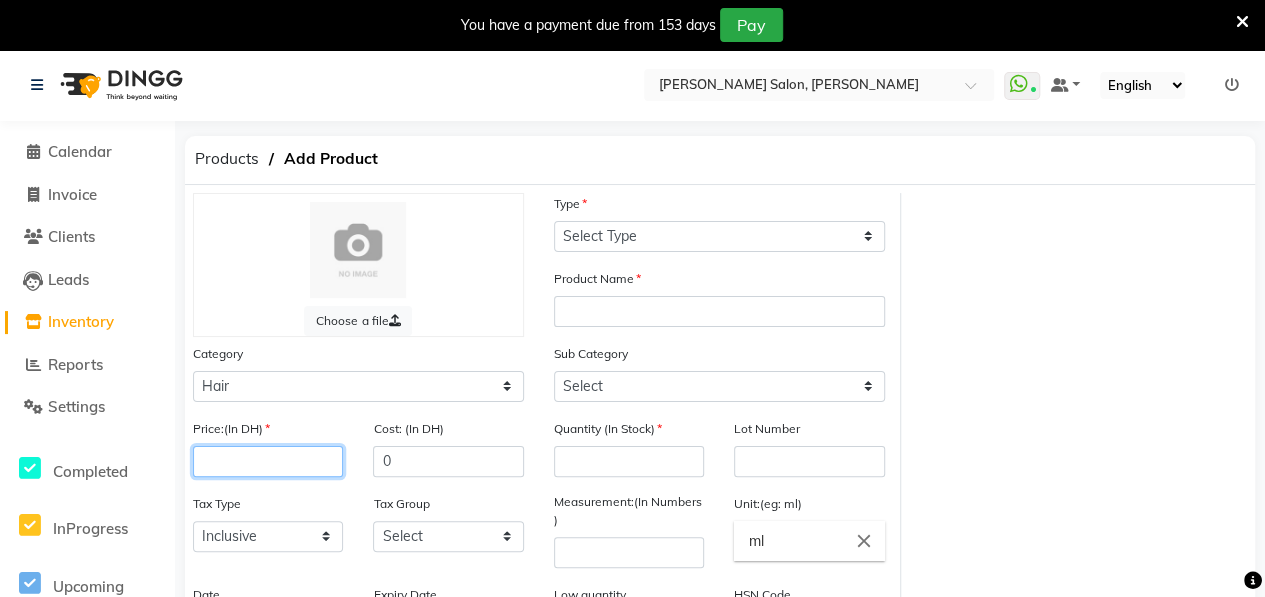 click 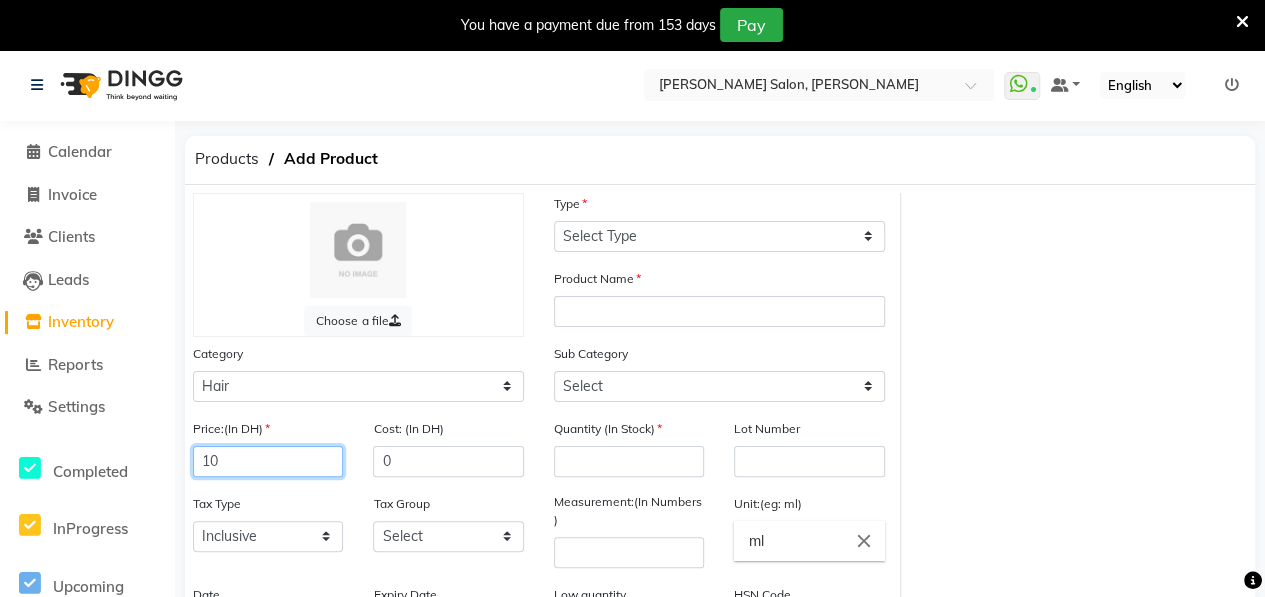 scroll, scrollTop: 332, scrollLeft: 0, axis: vertical 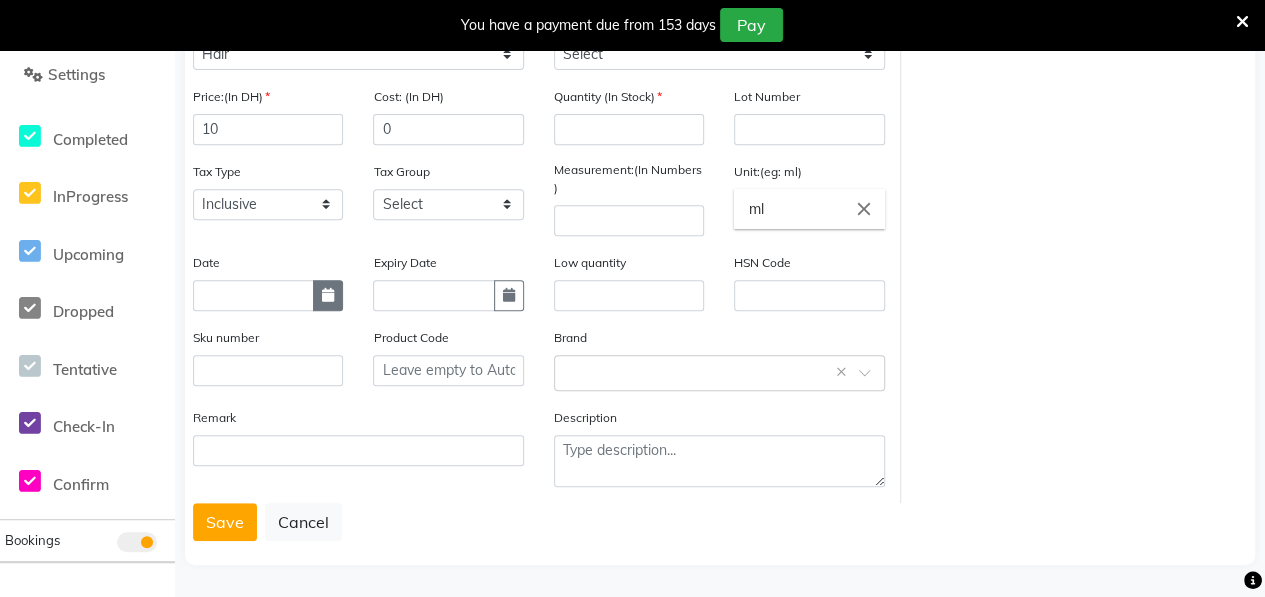 click 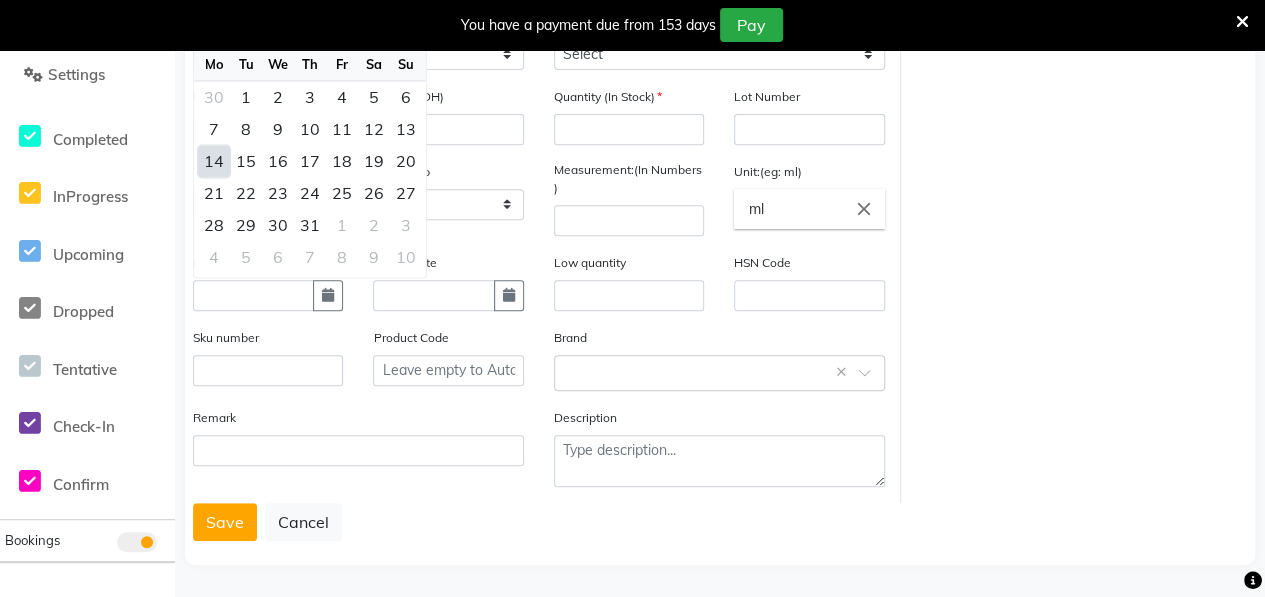 click on "14" 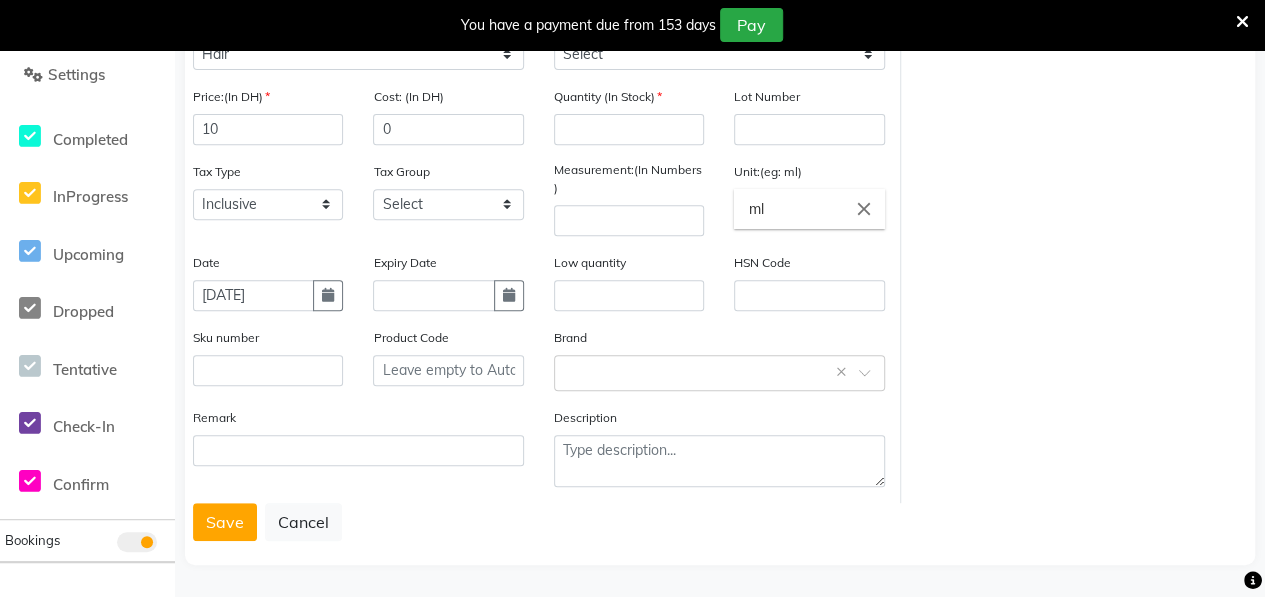 scroll, scrollTop: 0, scrollLeft: 0, axis: both 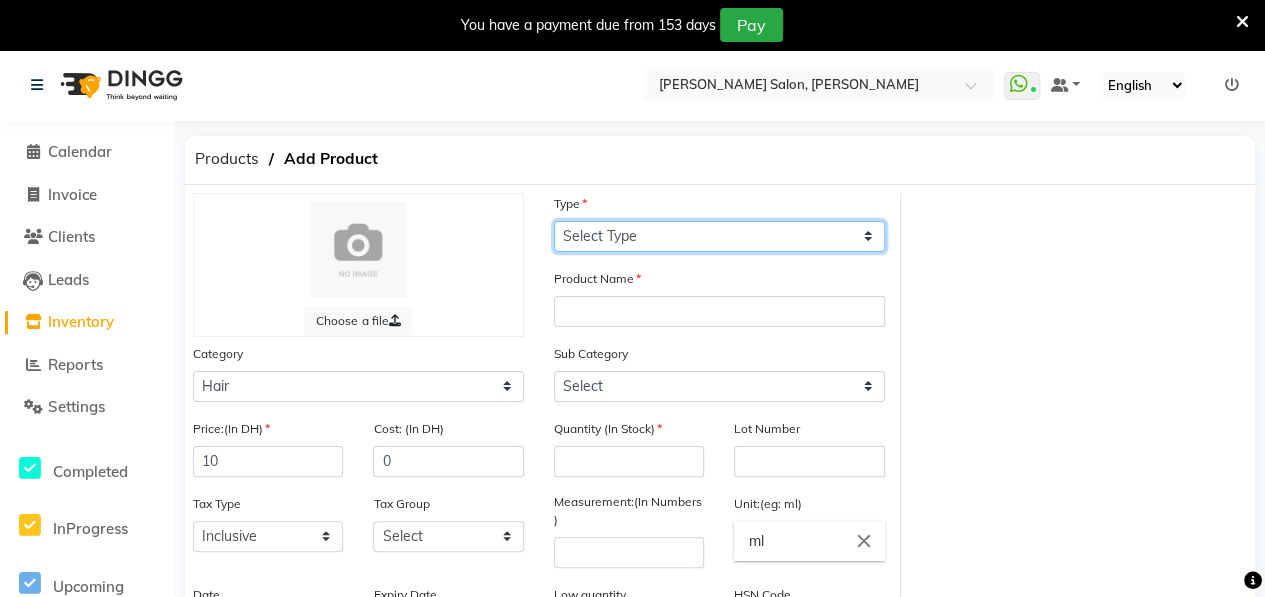 click on "Select Type Both Retail Consumable" 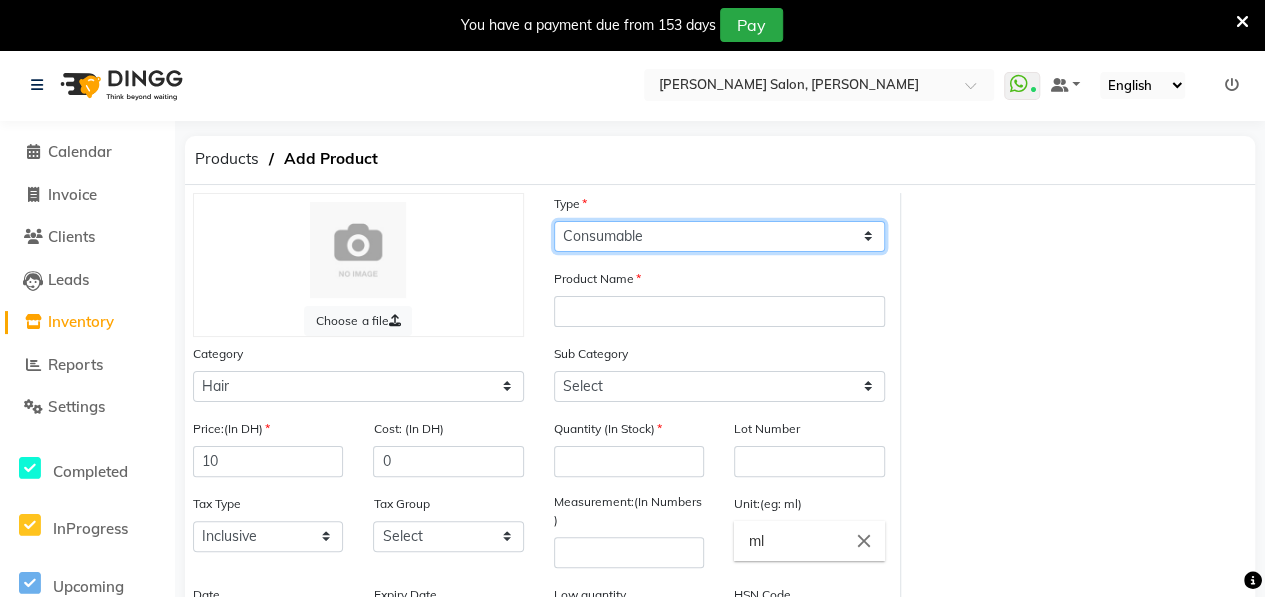 click on "Select Type Both Retail Consumable" 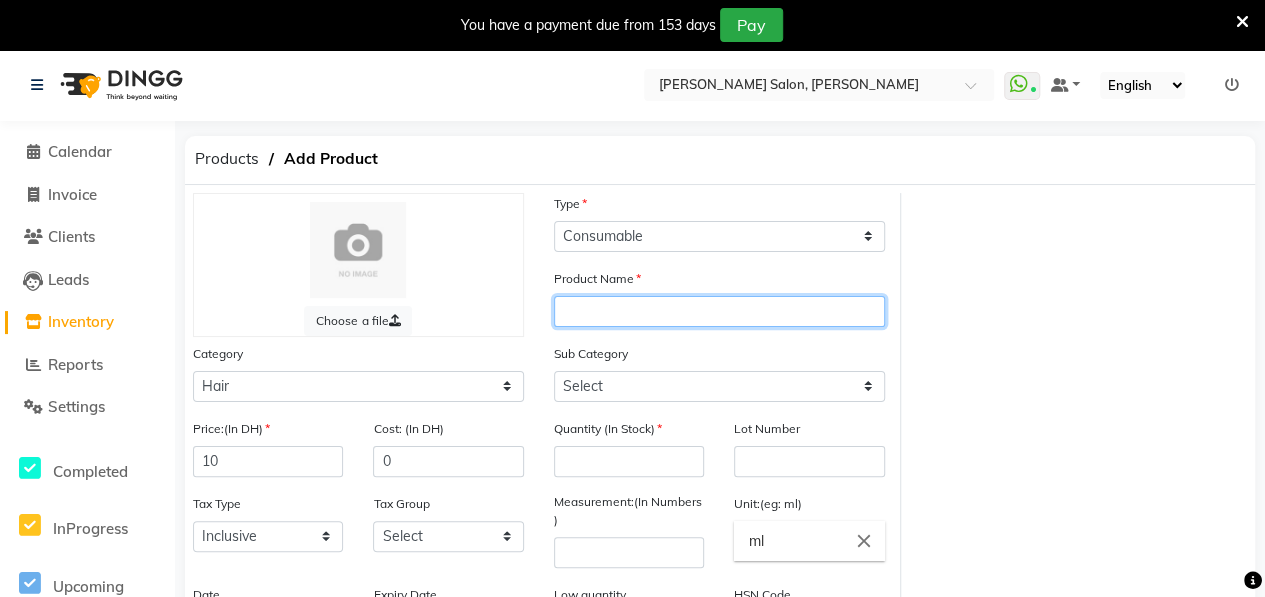 click 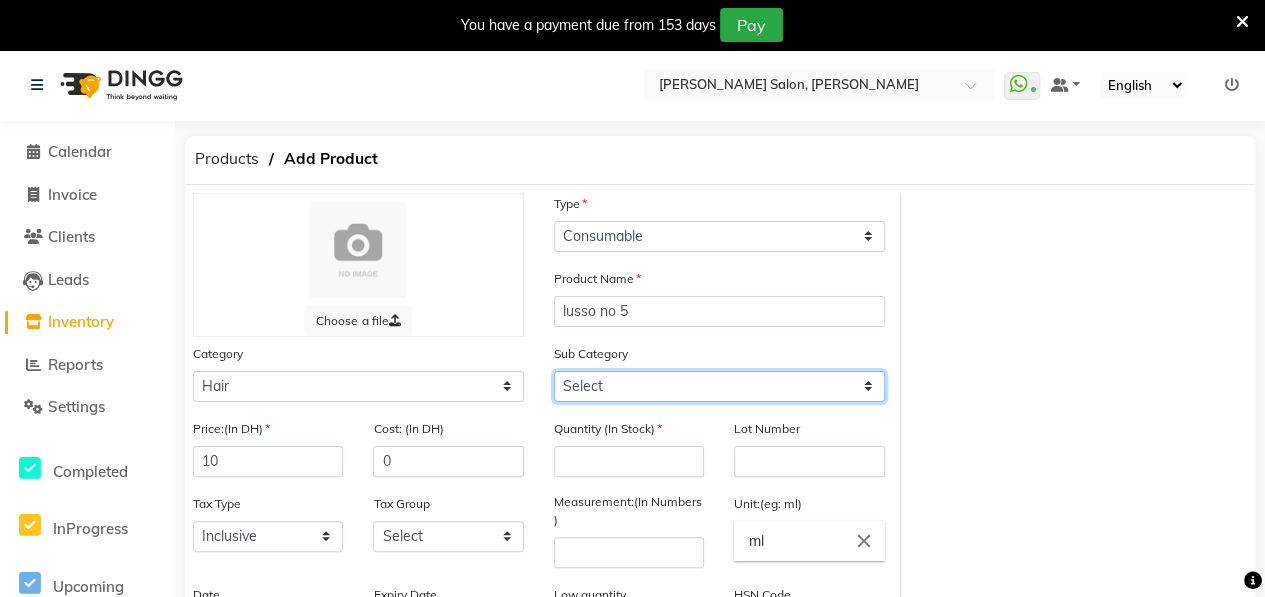 click on "Select Shampoo Conditioner Cream Mask Oil Serum Color Appliances Treatment Styling Kit & Combo Other" 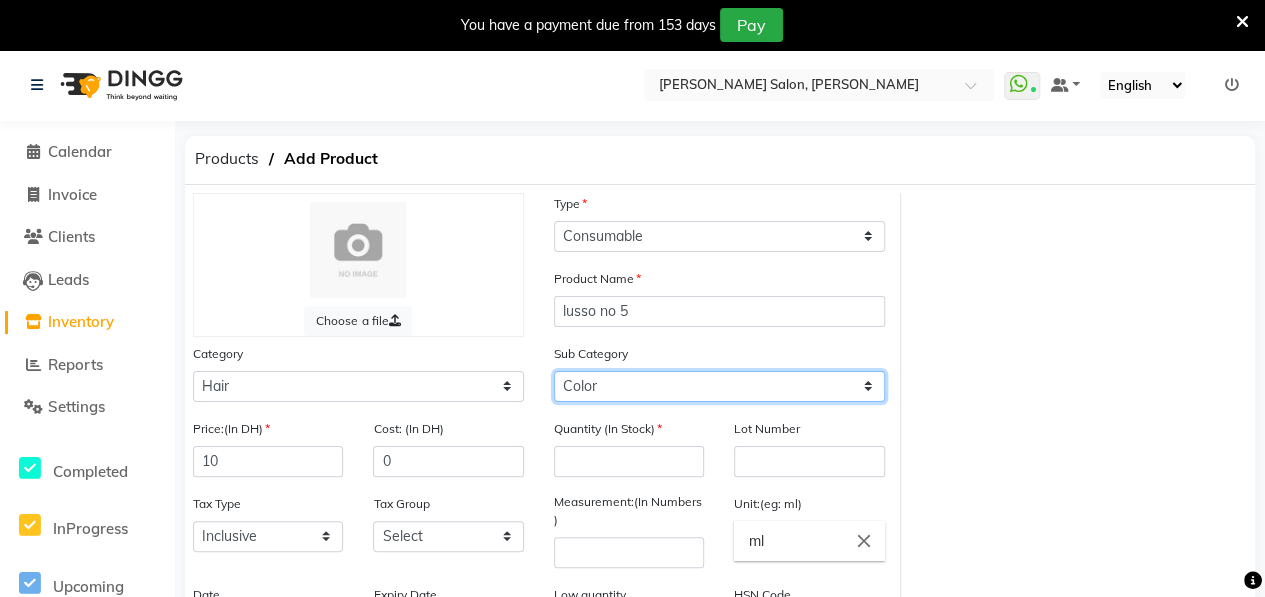 click on "Select Shampoo Conditioner Cream Mask Oil Serum Color Appliances Treatment Styling Kit & Combo Other" 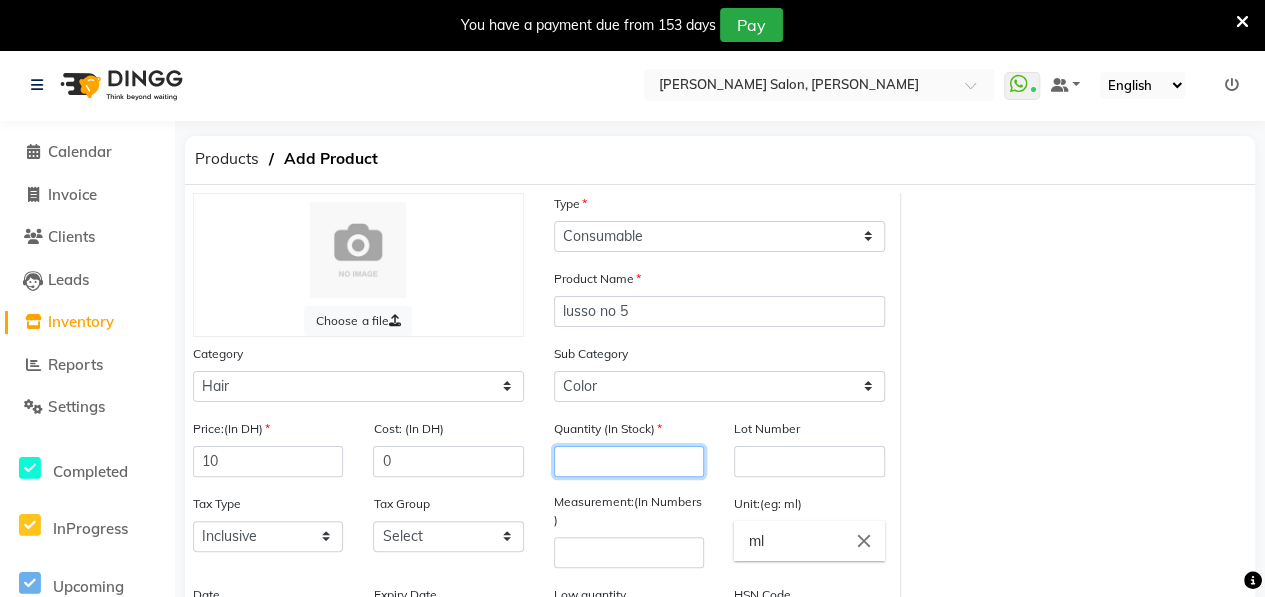 click 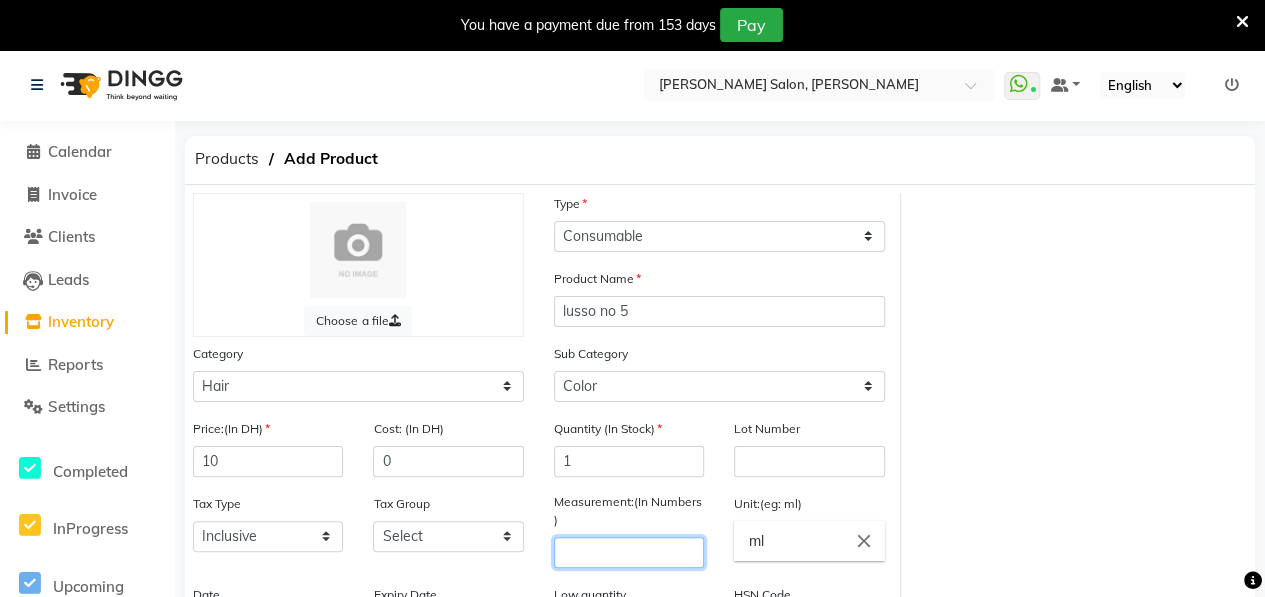 click 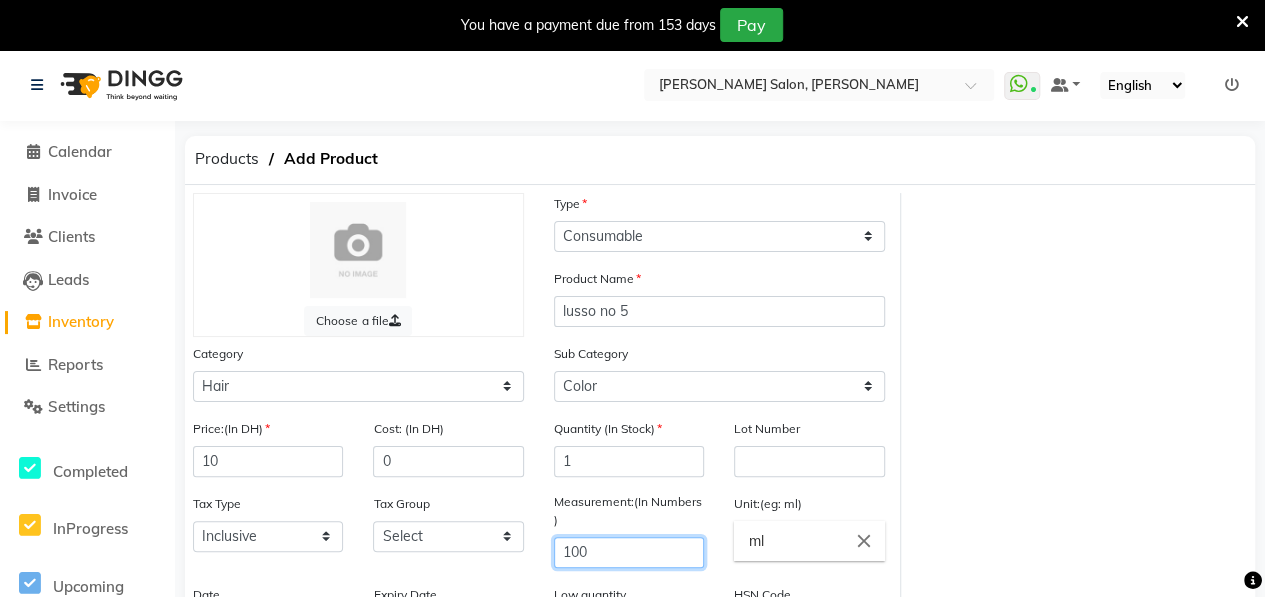 scroll, scrollTop: 332, scrollLeft: 0, axis: vertical 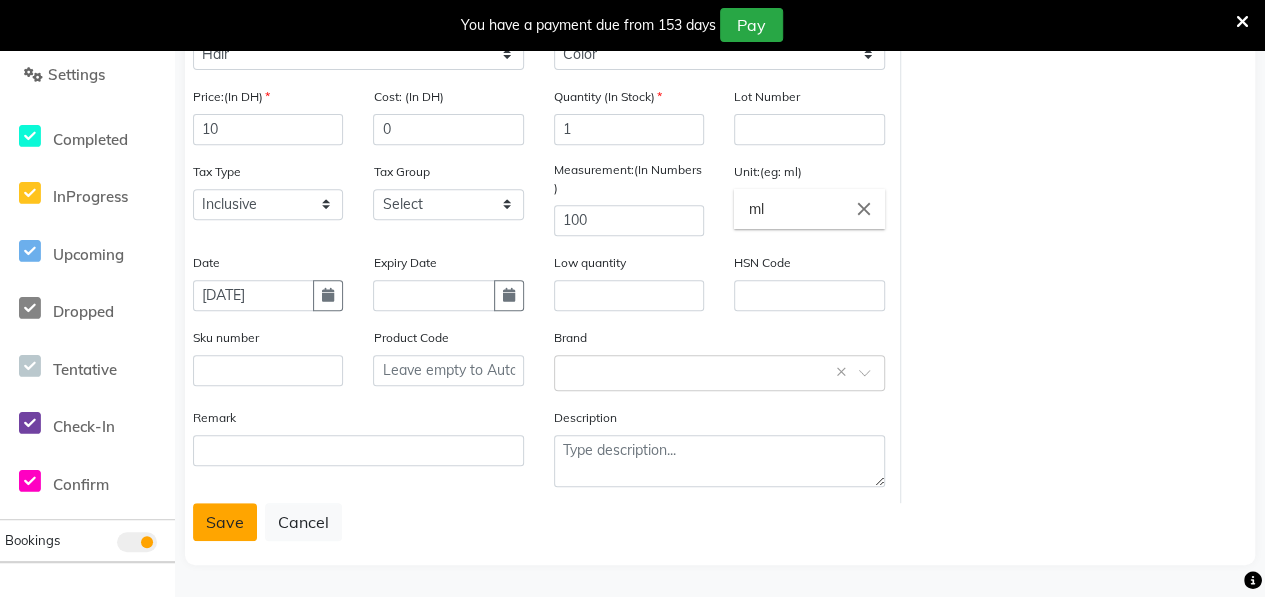 click on "Save" 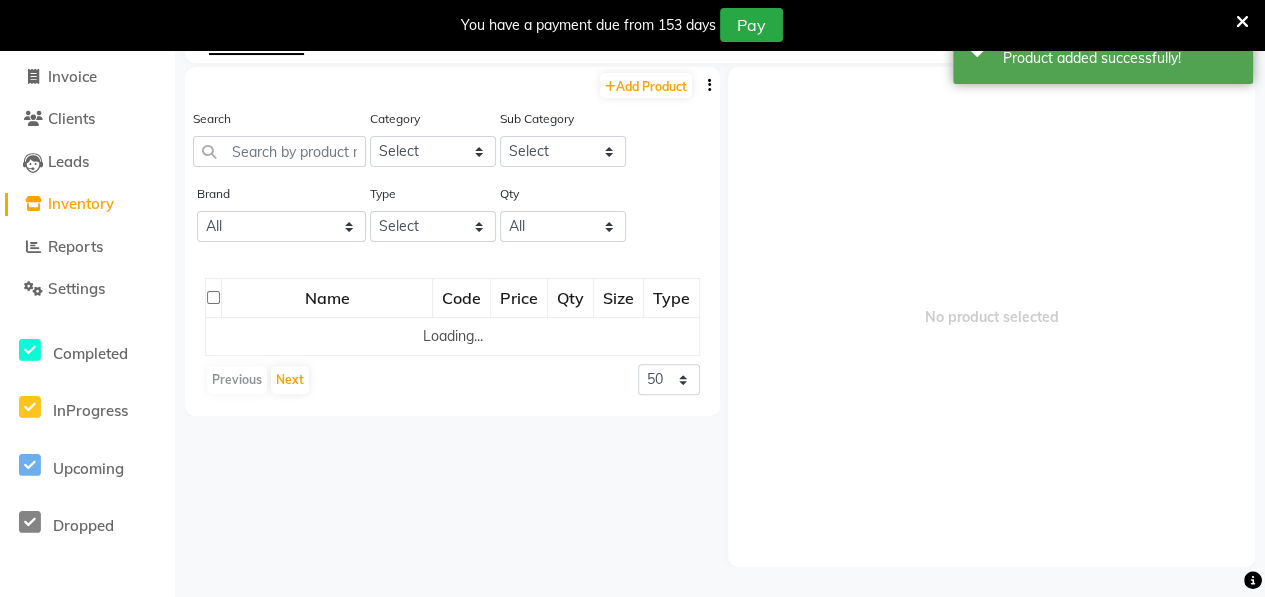 scroll, scrollTop: 62, scrollLeft: 0, axis: vertical 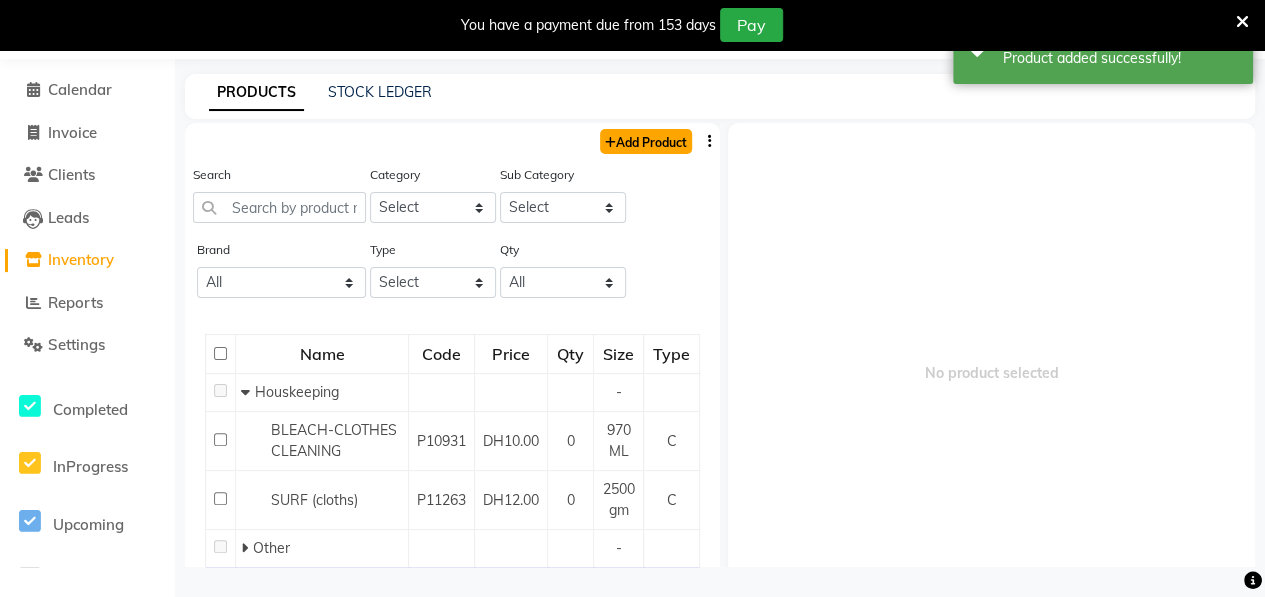click on "Add Product" 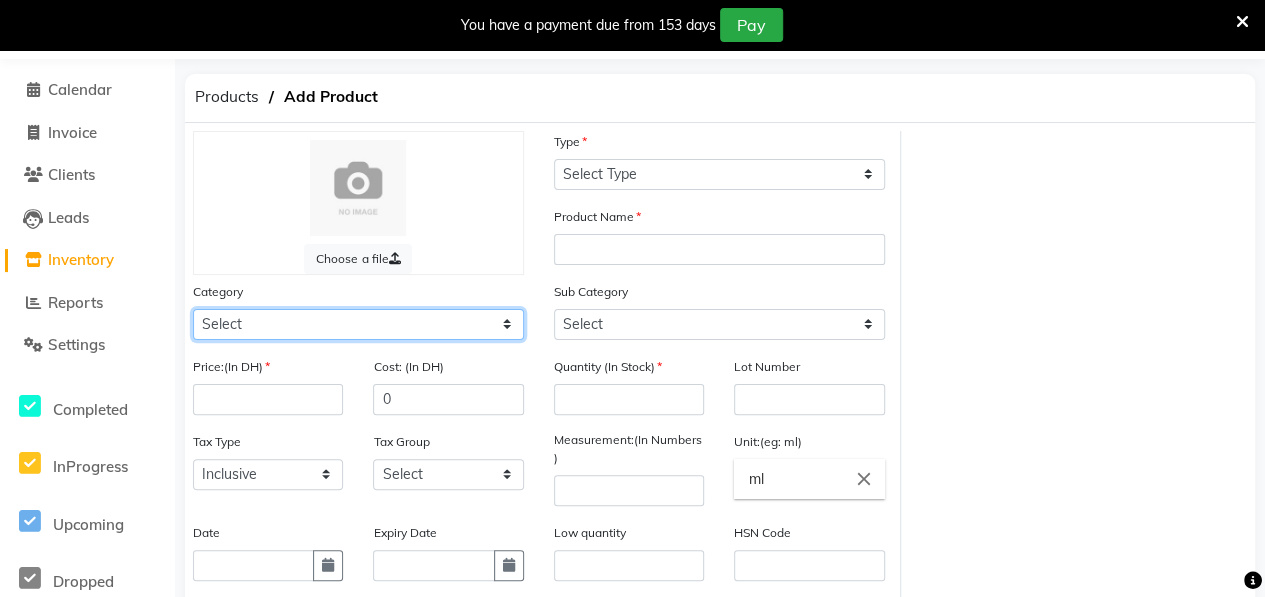 click on "Select Hair Skin Makeup Personal Care Appliances [PERSON_NAME] Waxing Disposable Threading Hands and Feet Beauty Planet [MEDICAL_DATA] Cadiveu Casmara [PERSON_NAME] Olaplex GOWN Other" 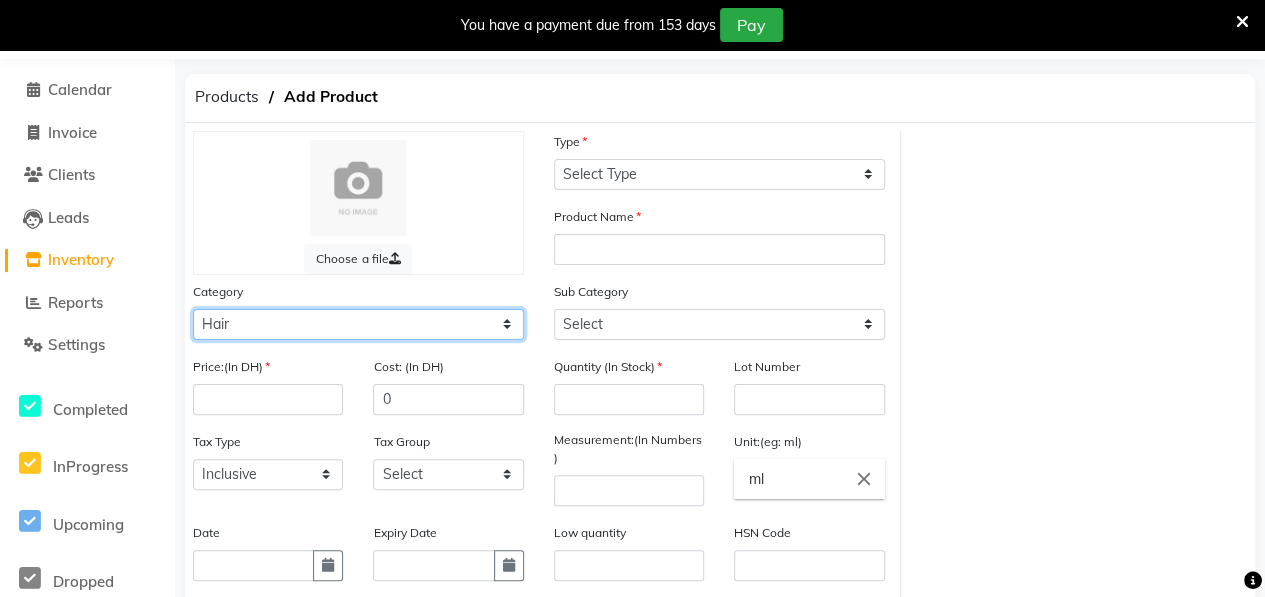 click on "Select Hair Skin Makeup Personal Care Appliances [PERSON_NAME] Waxing Disposable Threading Hands and Feet Beauty Planet [MEDICAL_DATA] Cadiveu Casmara [PERSON_NAME] Olaplex GOWN Other" 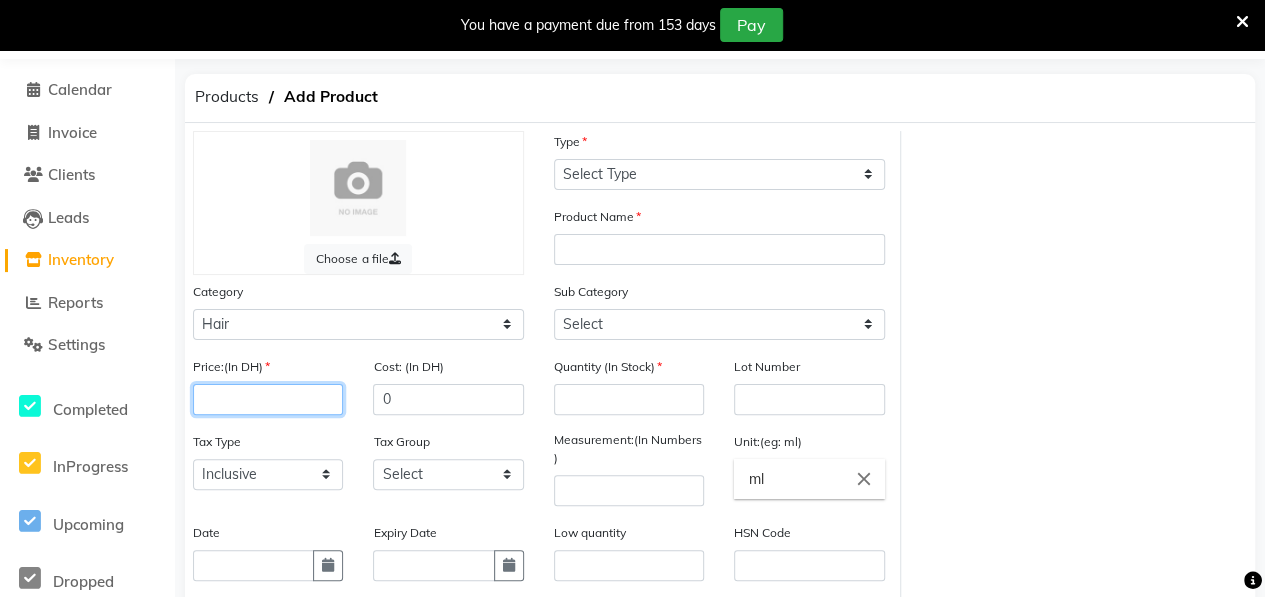 click 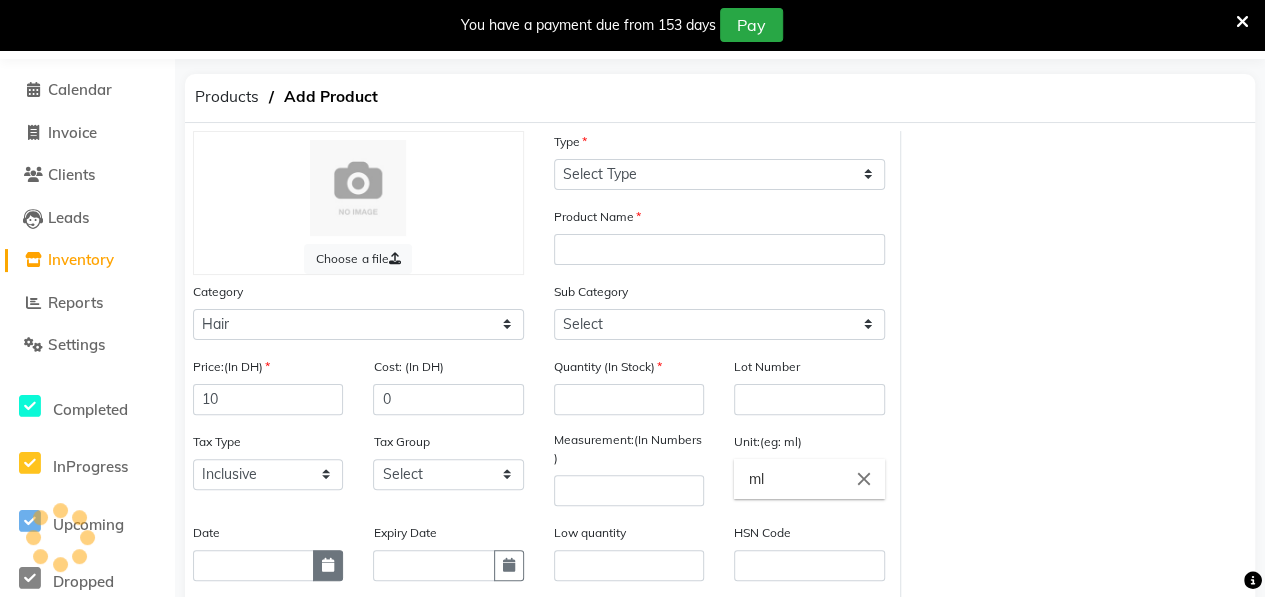 click 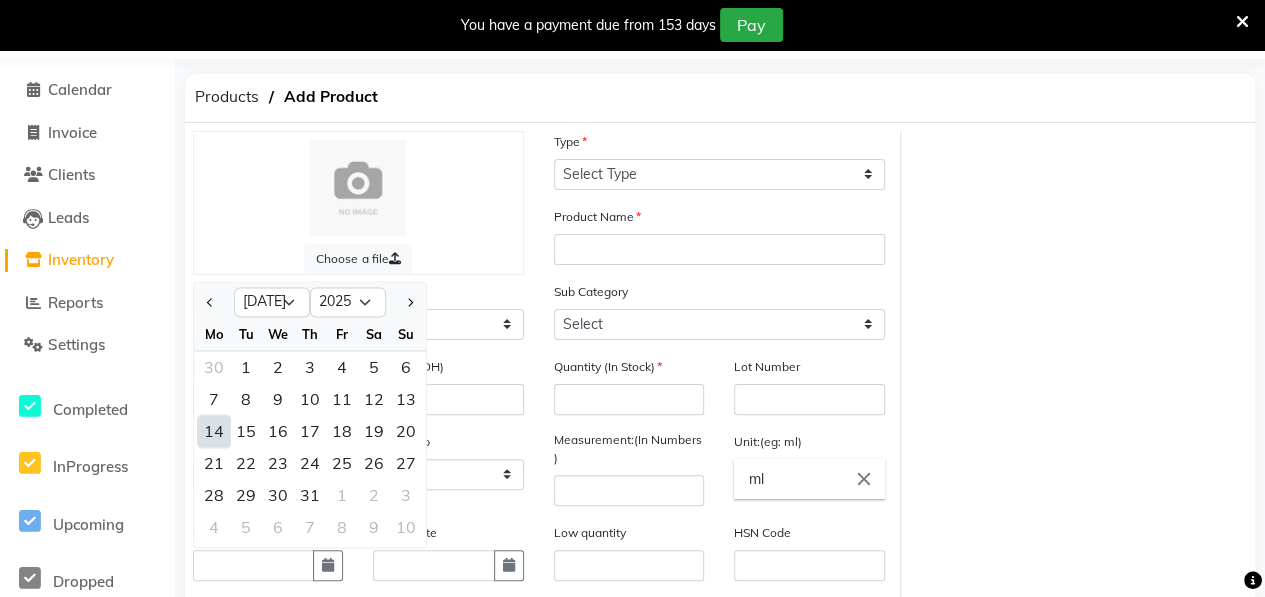 click on "14" 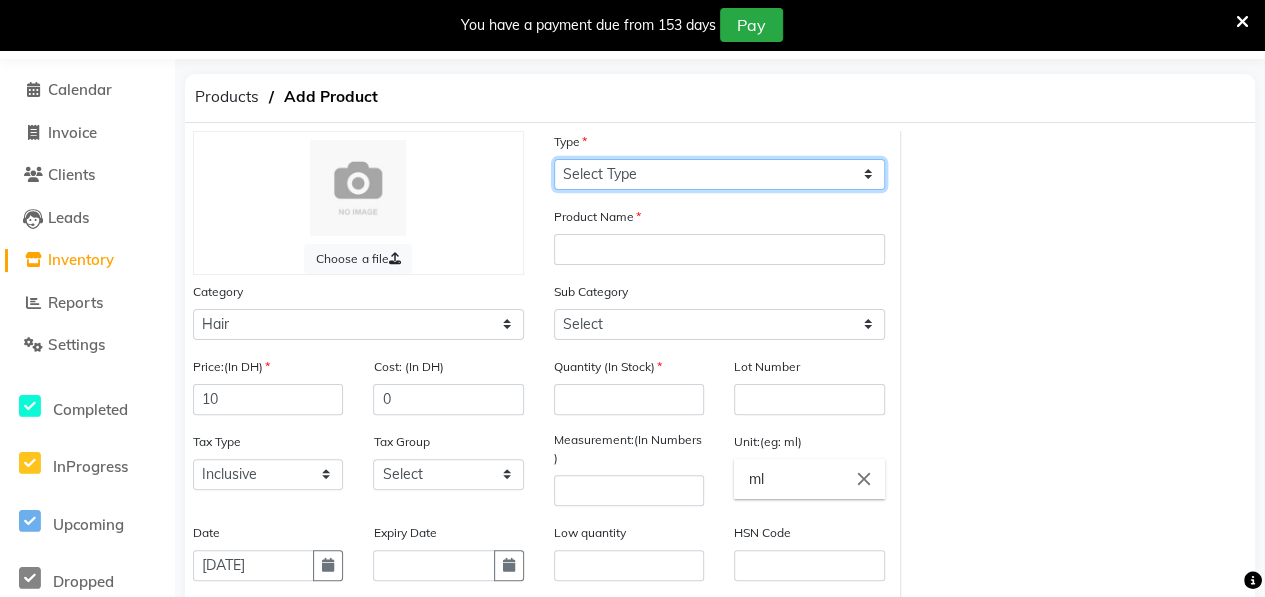 click on "Select Type Both Retail Consumable" 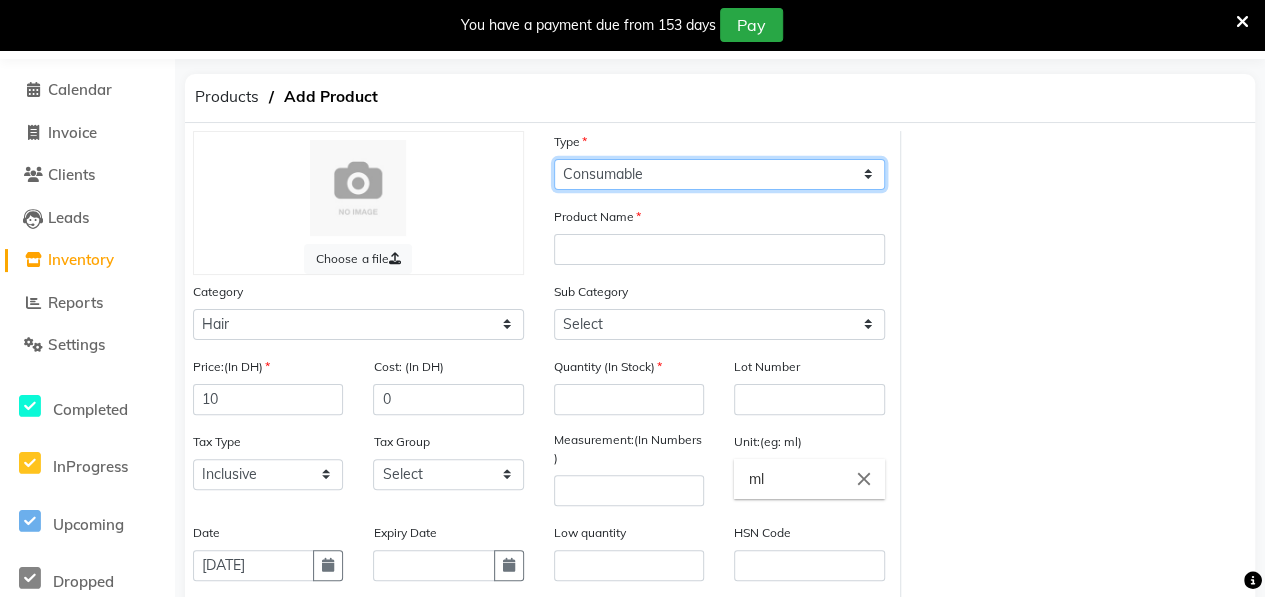 click on "Select Type Both Retail Consumable" 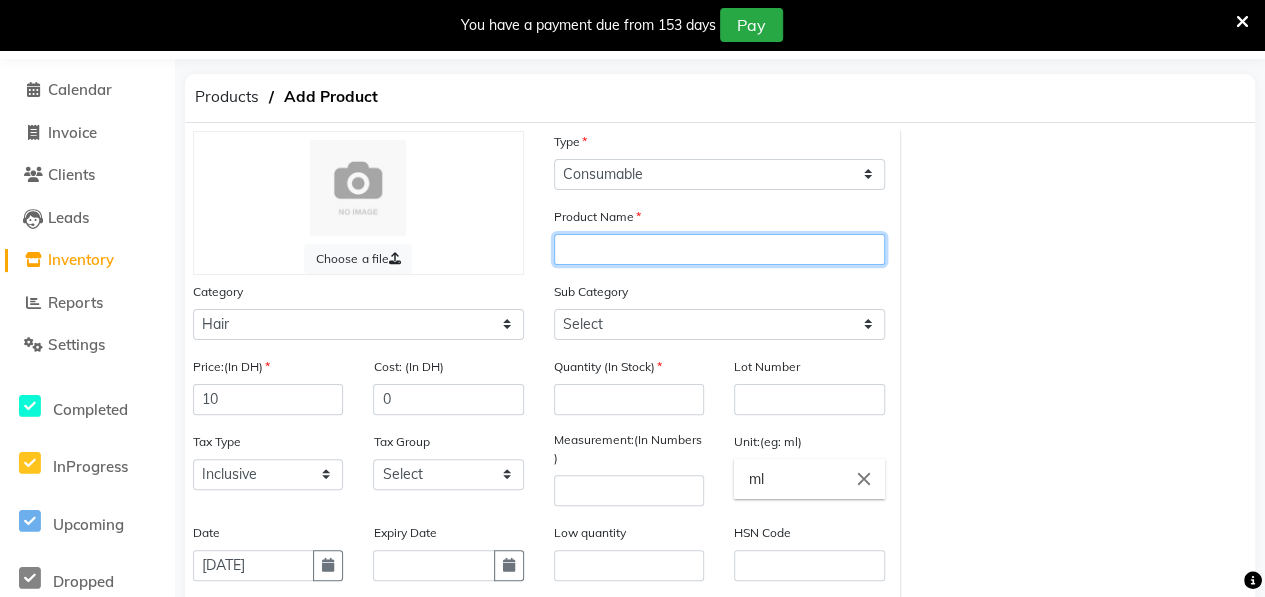 click 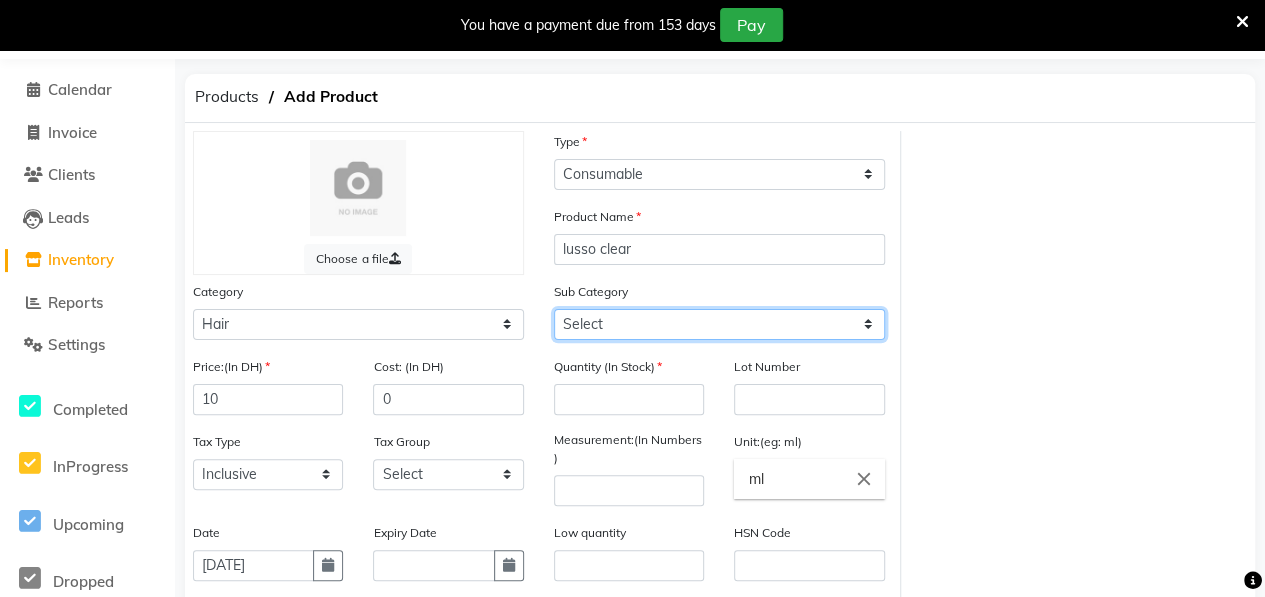 click on "Select Shampoo Conditioner Cream Mask Oil Serum Color Appliances Treatment Styling Kit & Combo Other" 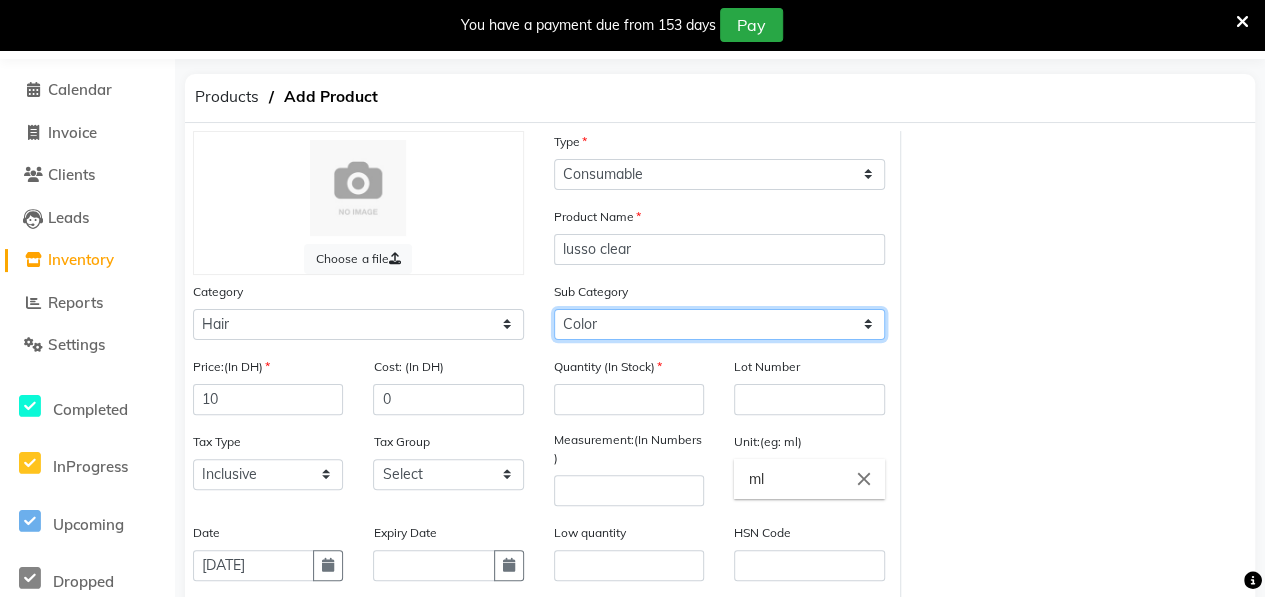 click on "Select Shampoo Conditioner Cream Mask Oil Serum Color Appliances Treatment Styling Kit & Combo Other" 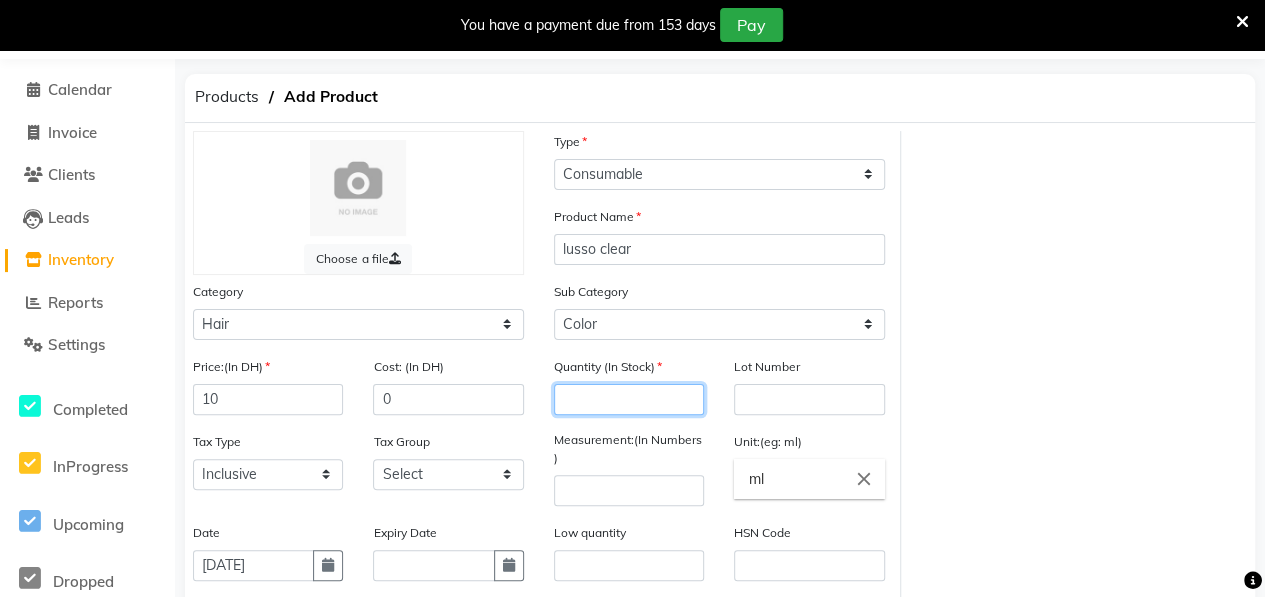 click 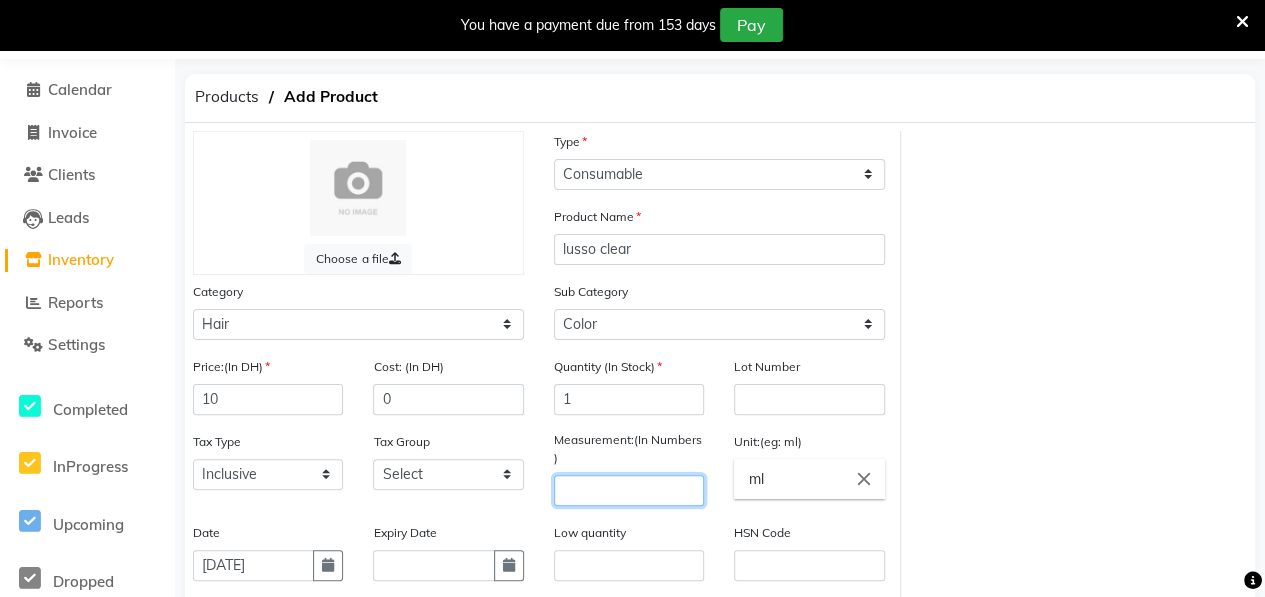 click 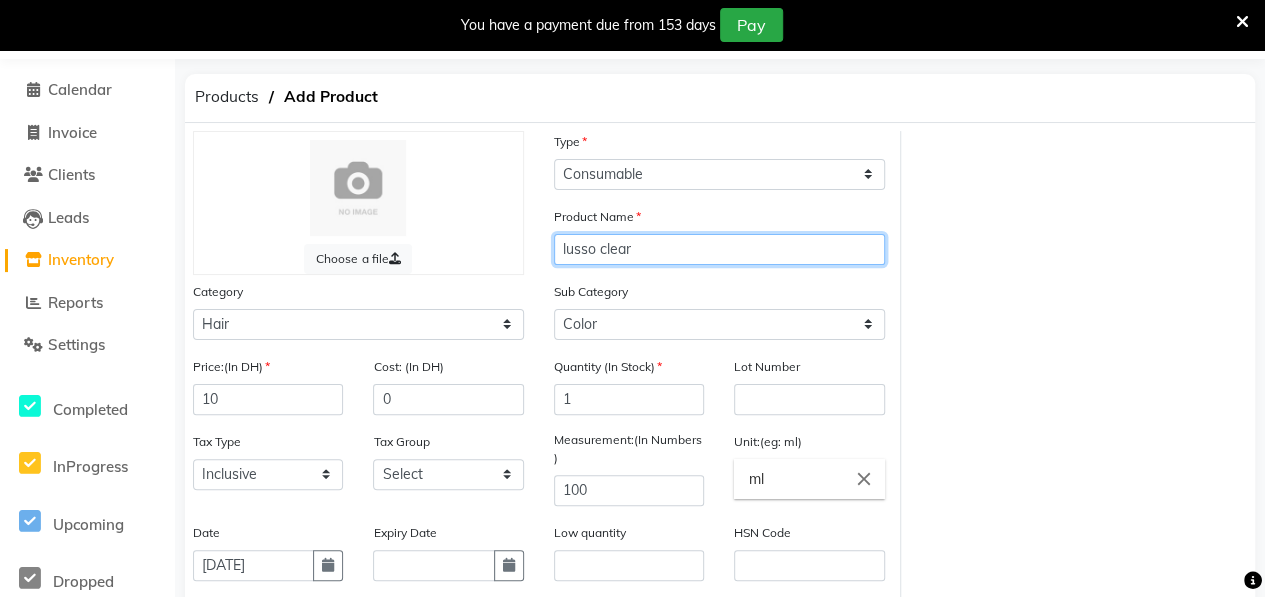click on "lusso clear" 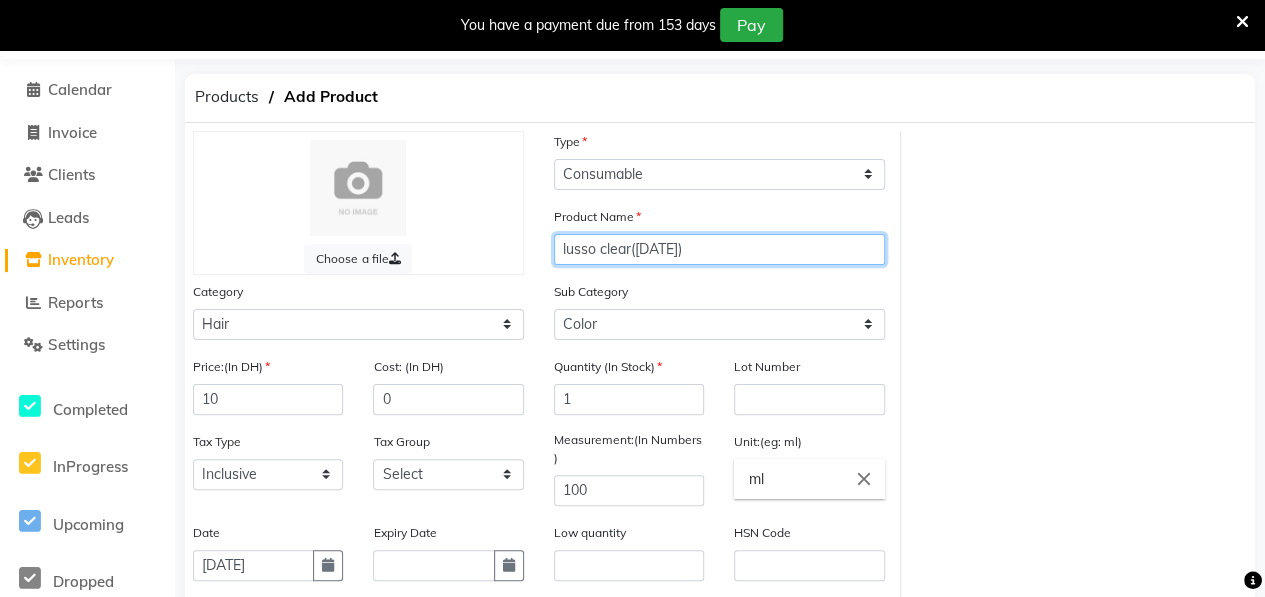 scroll, scrollTop: 332, scrollLeft: 0, axis: vertical 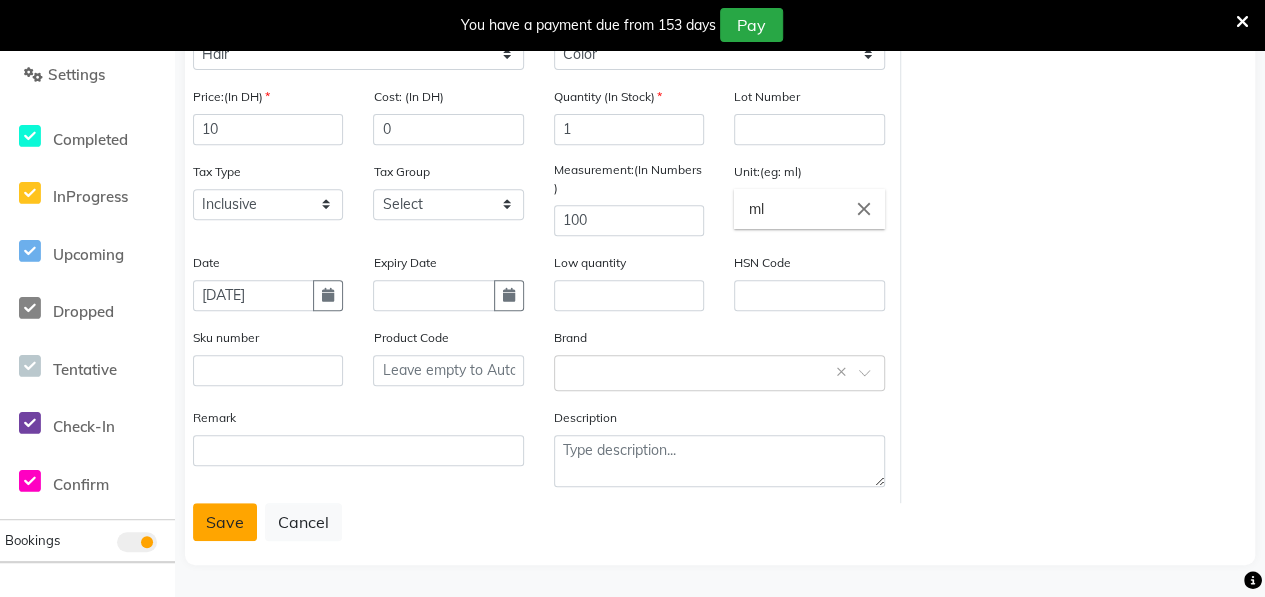 click on "Save" 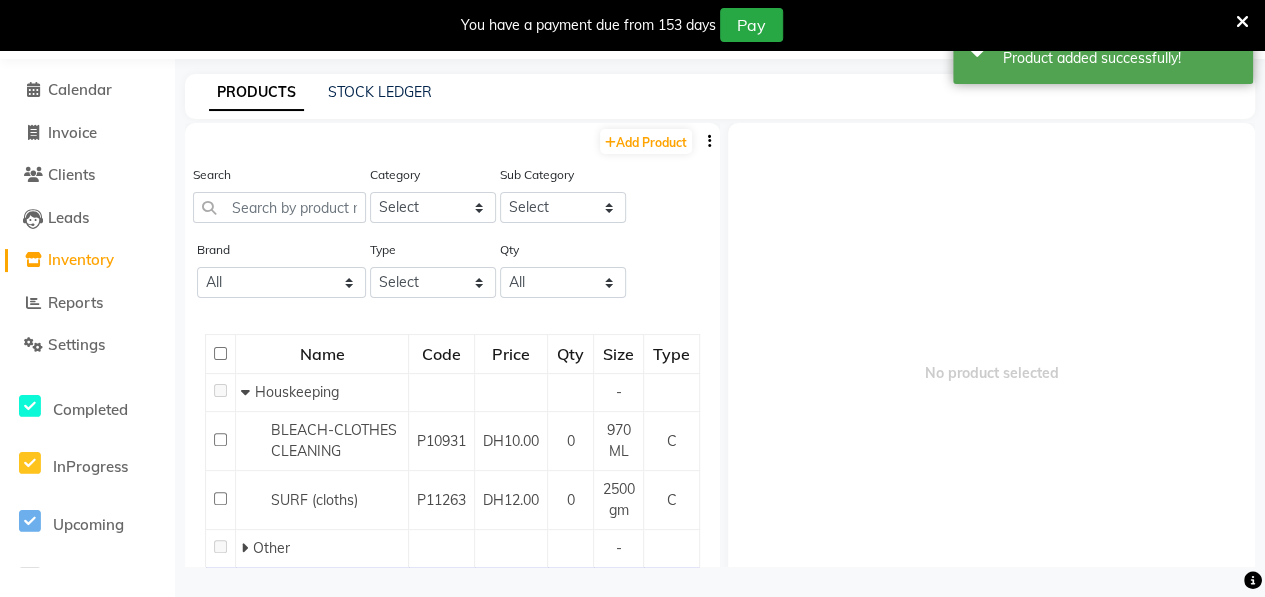 scroll, scrollTop: 62, scrollLeft: 0, axis: vertical 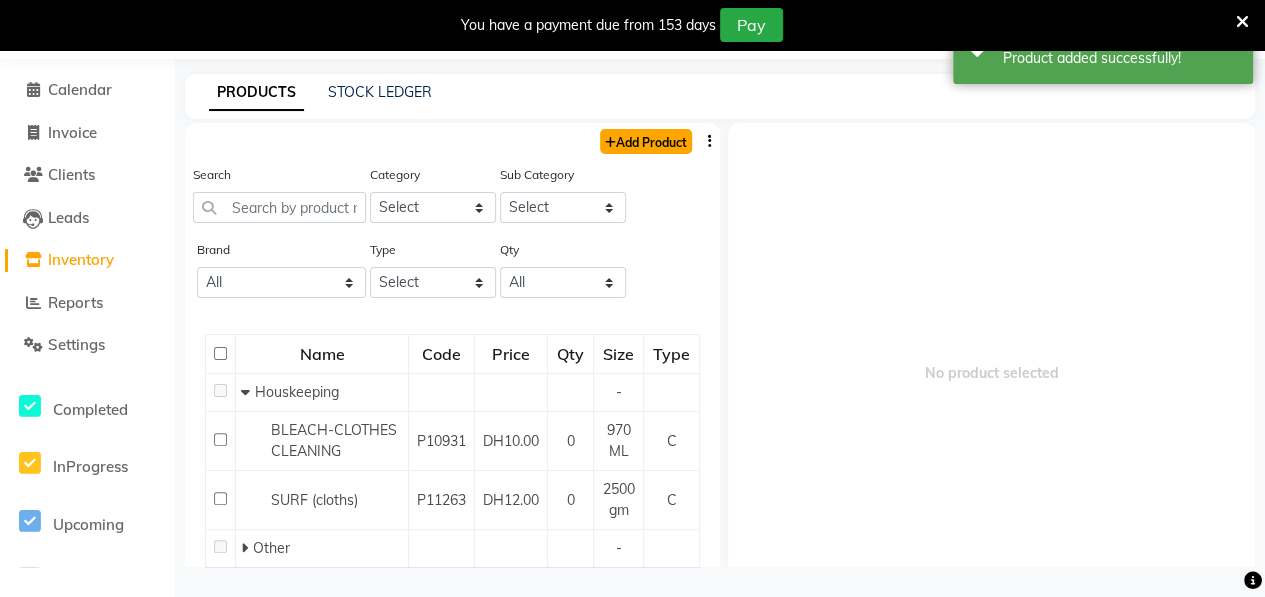 click on "Add Product" 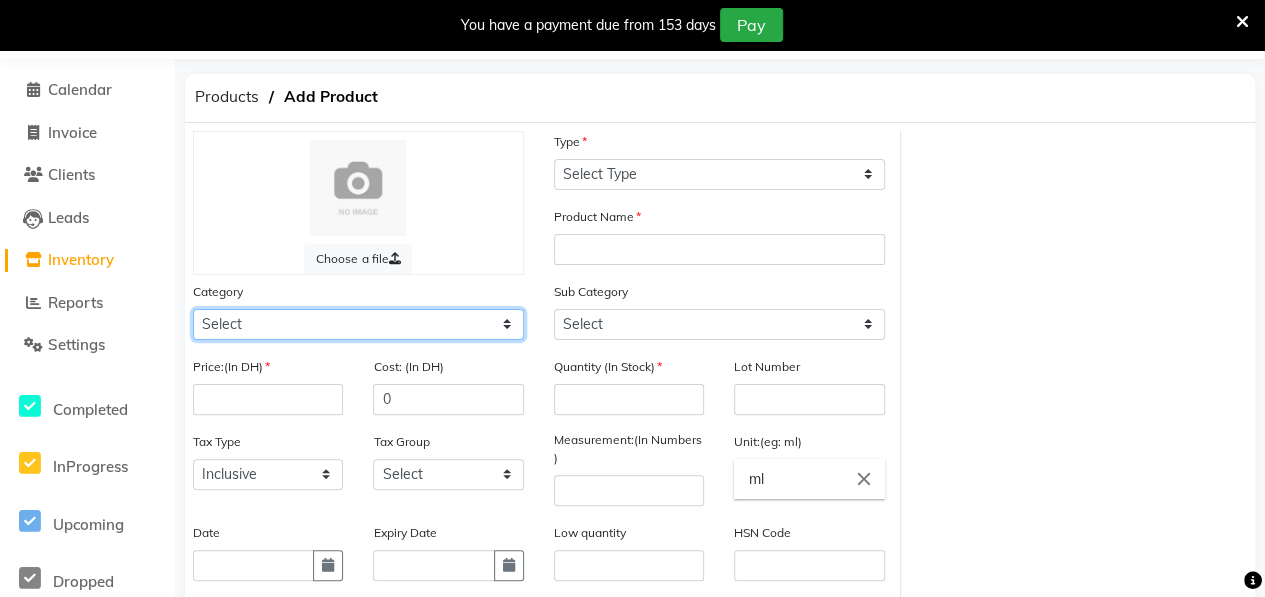 click on "Select Hair Skin Makeup Personal Care Appliances [PERSON_NAME] Waxing Disposable Threading Hands and Feet Beauty Planet [MEDICAL_DATA] Cadiveu Casmara [PERSON_NAME] Olaplex GOWN Other" 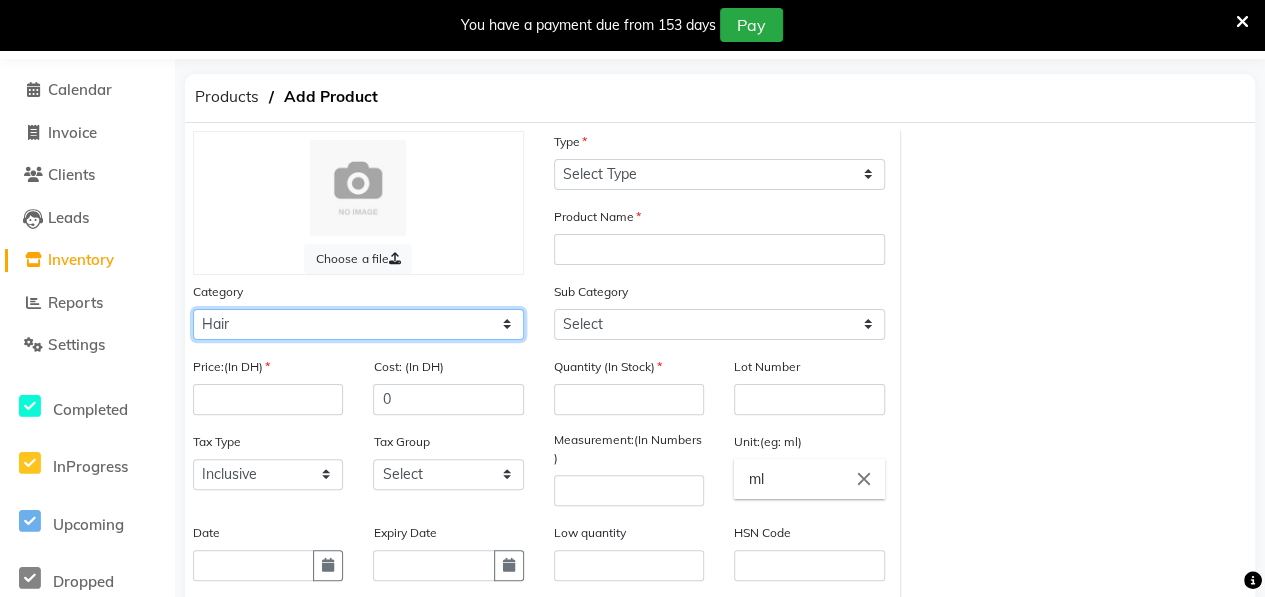 click on "Select Hair Skin Makeup Personal Care Appliances [PERSON_NAME] Waxing Disposable Threading Hands and Feet Beauty Planet [MEDICAL_DATA] Cadiveu Casmara [PERSON_NAME] Olaplex GOWN Other" 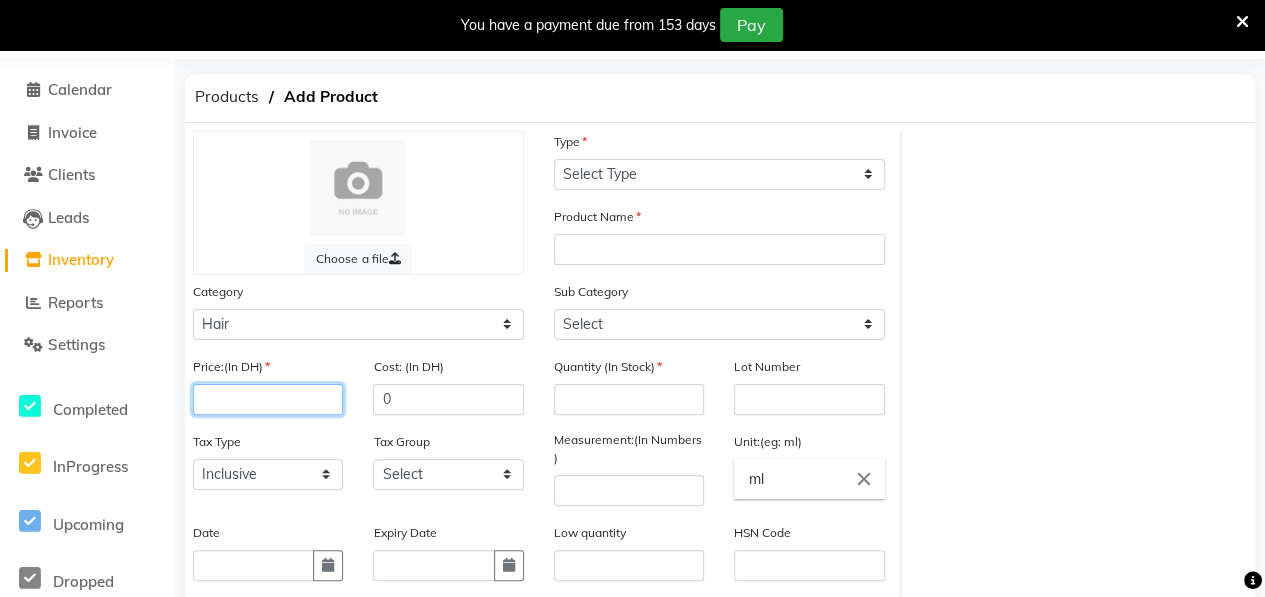 click 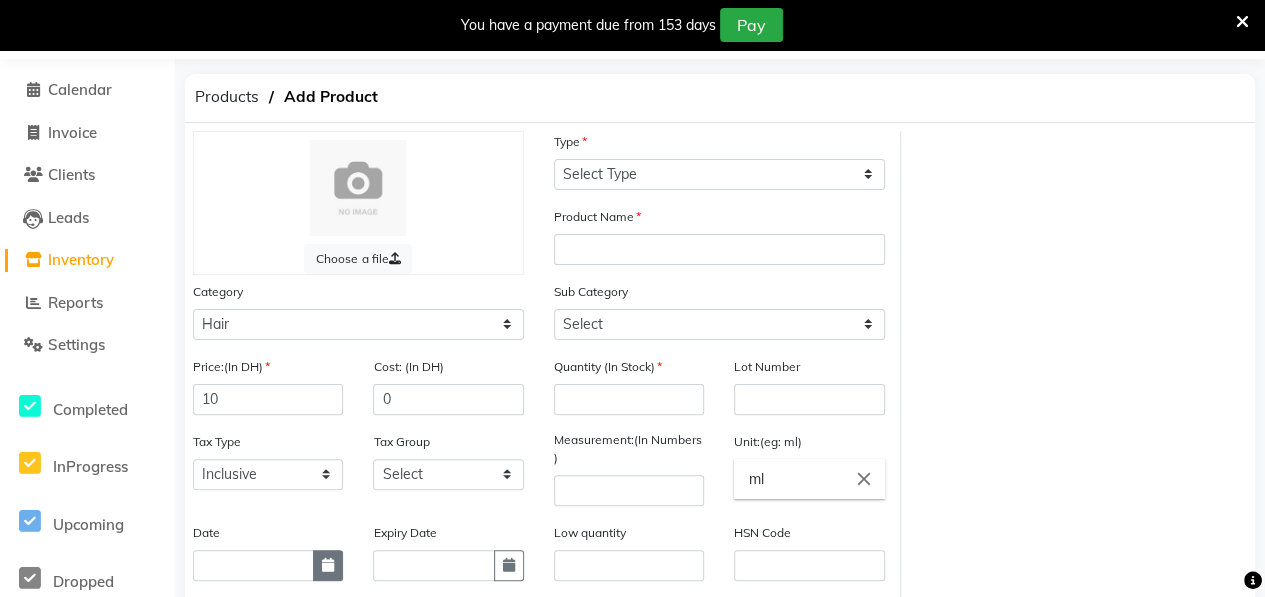 click 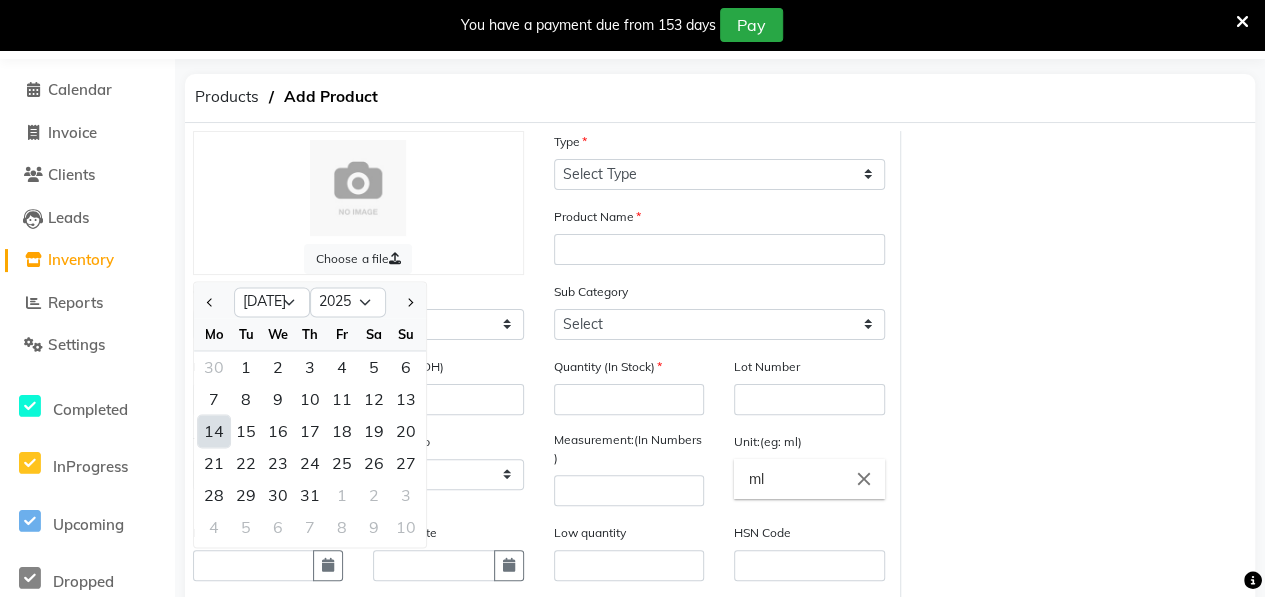 click on "14" 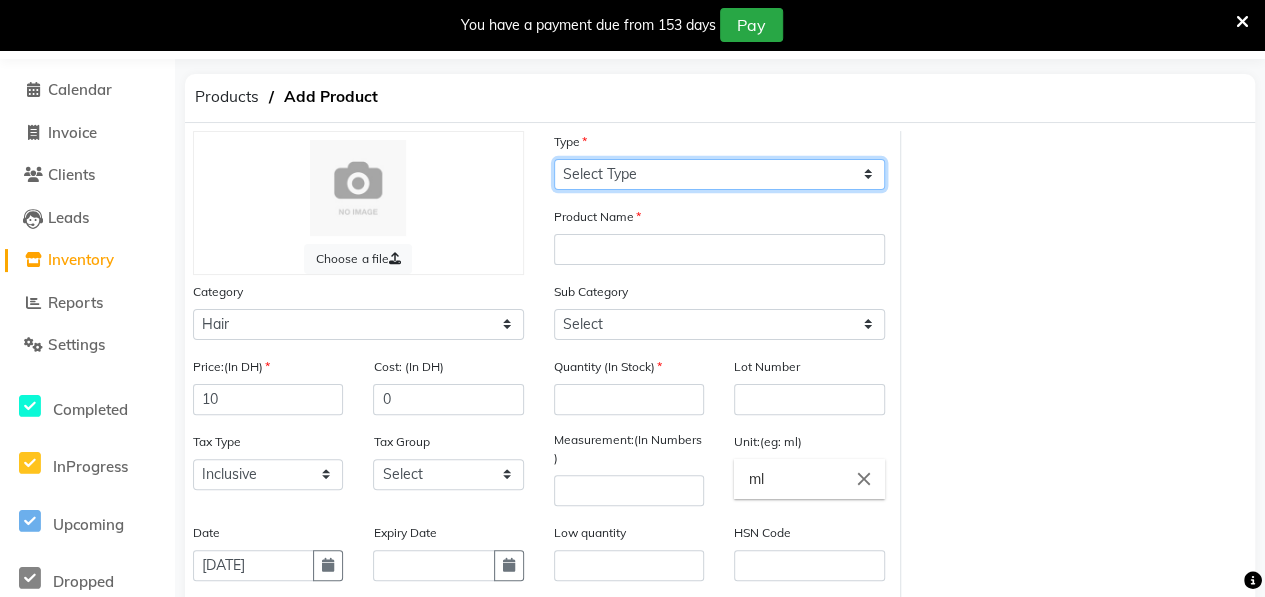 click on "Select Type Both Retail Consumable" 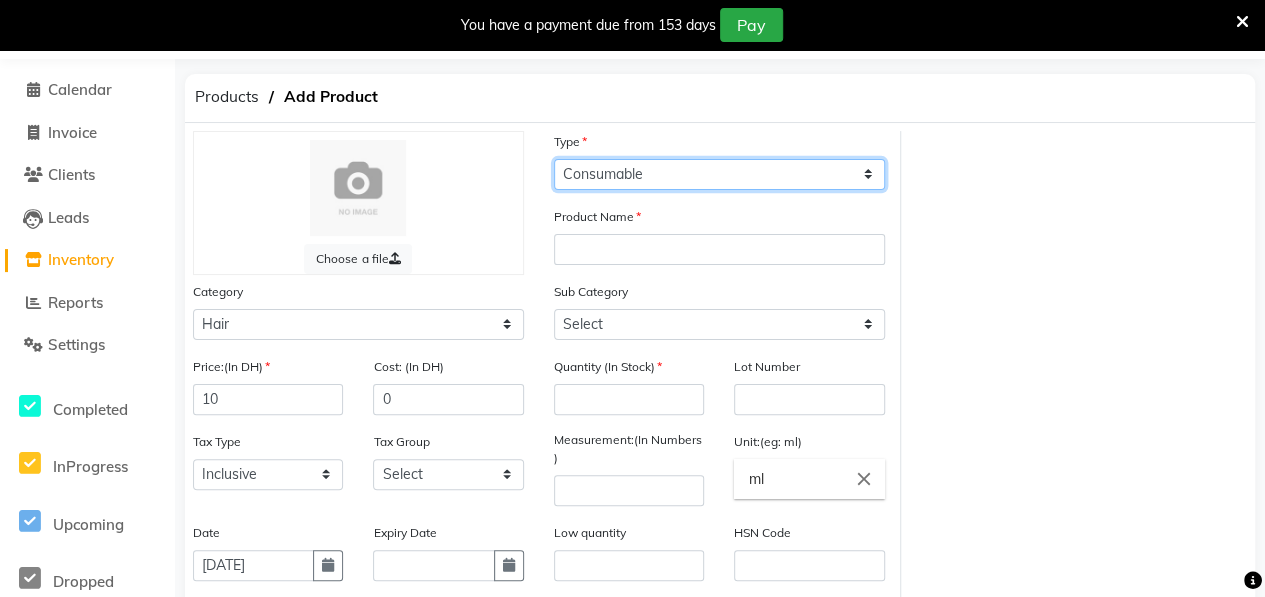 click on "Select Type Both Retail Consumable" 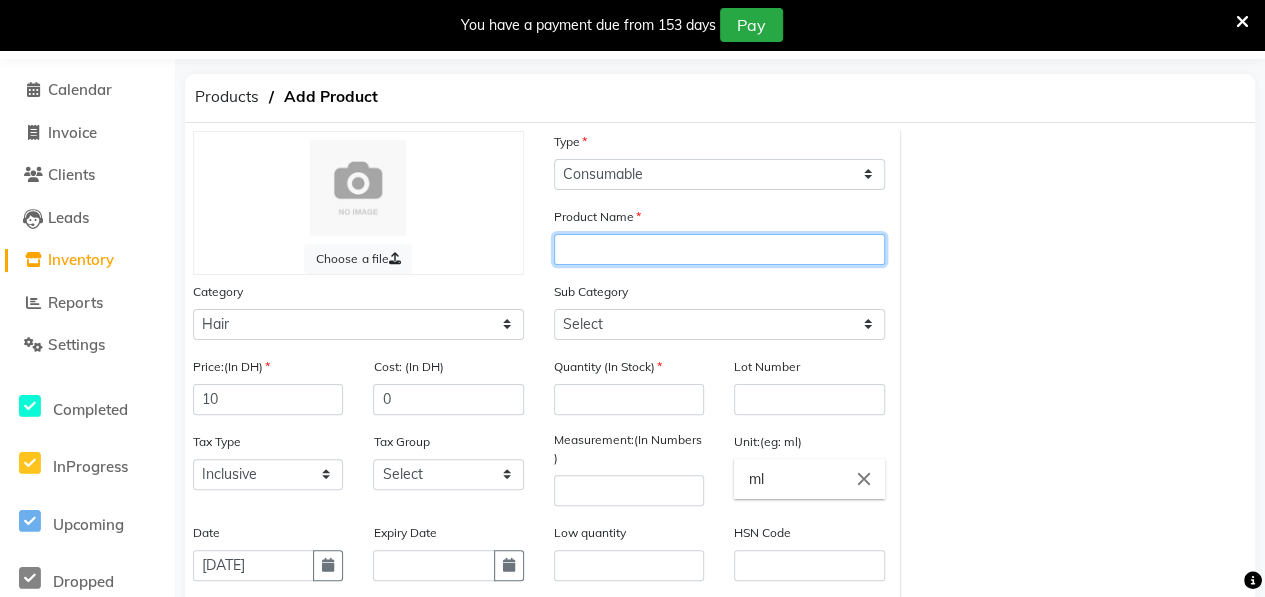 click 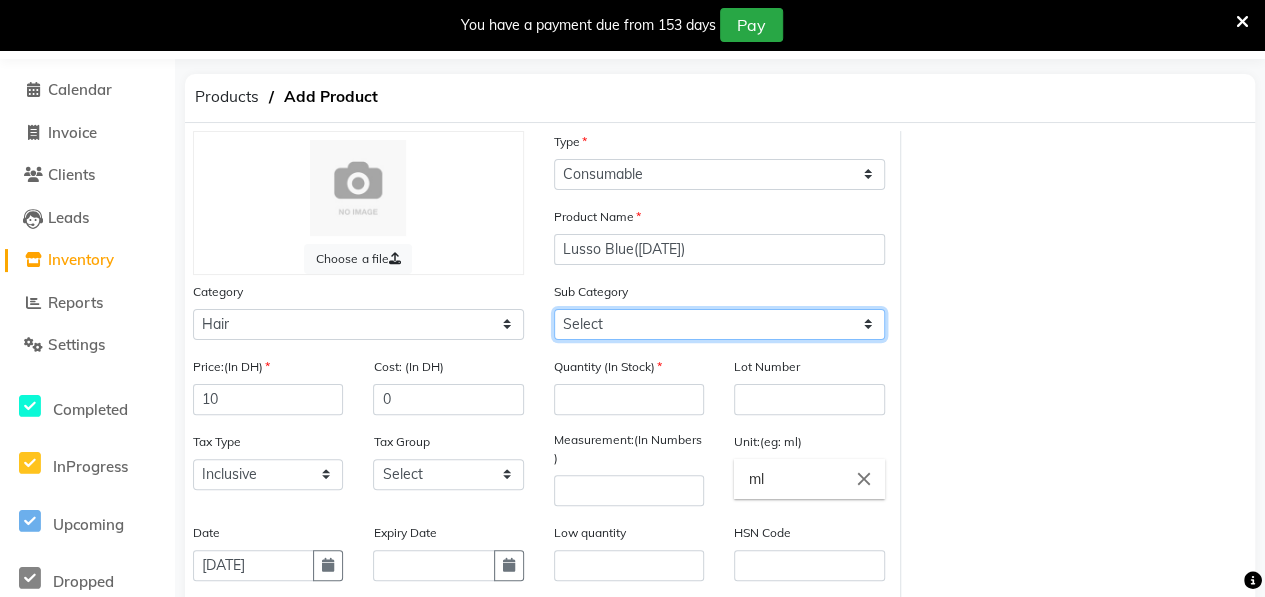 click on "Select Shampoo Conditioner Cream Mask Oil Serum Color Appliances Treatment Styling Kit & Combo Other" 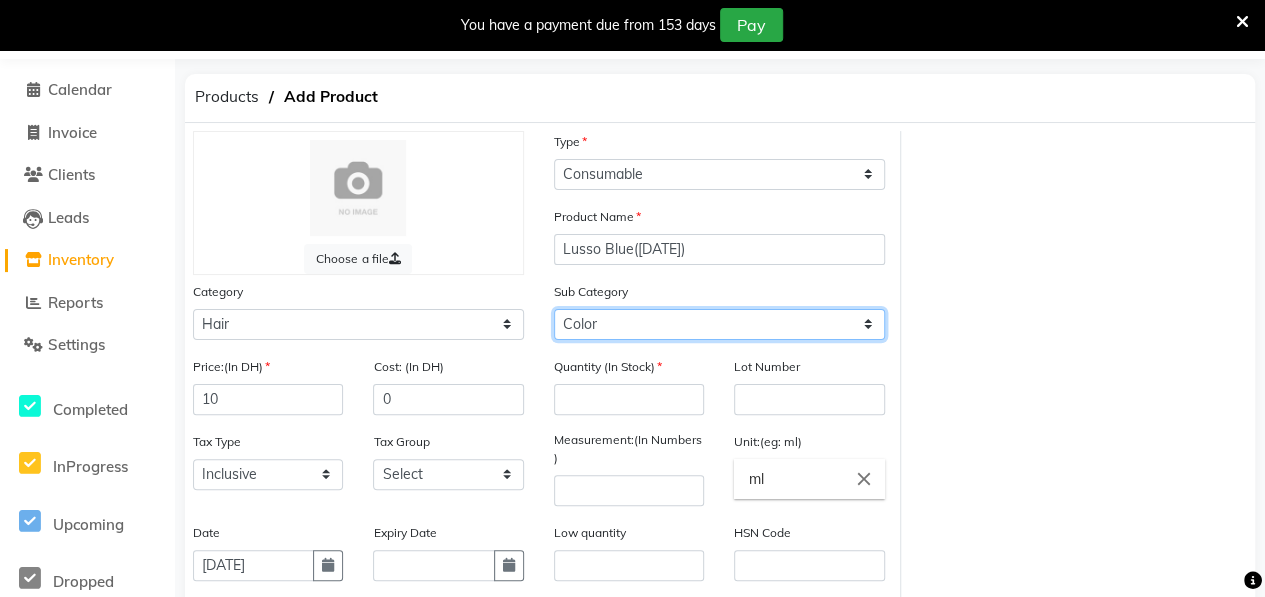 click on "Select Shampoo Conditioner Cream Mask Oil Serum Color Appliances Treatment Styling Kit & Combo Other" 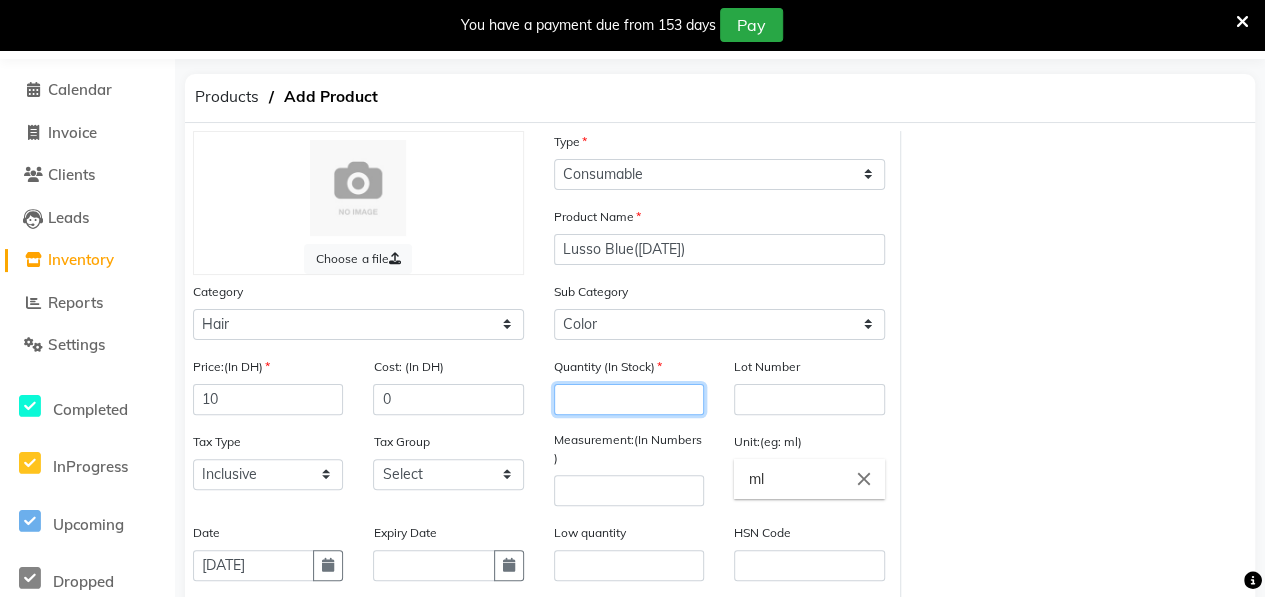 click 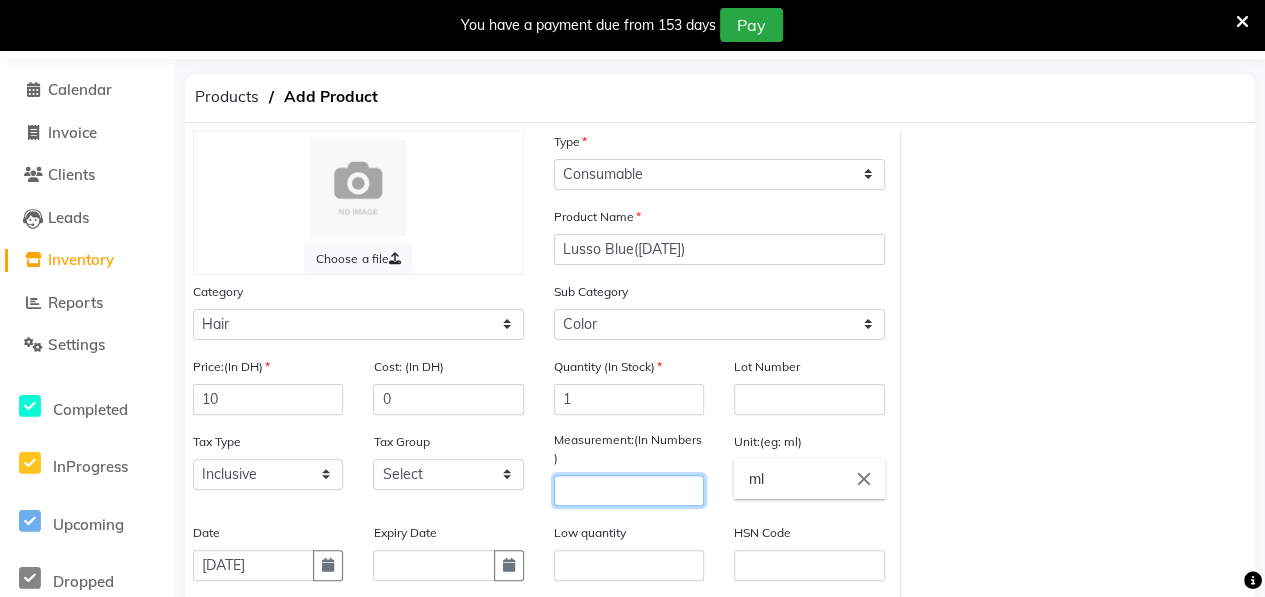 click 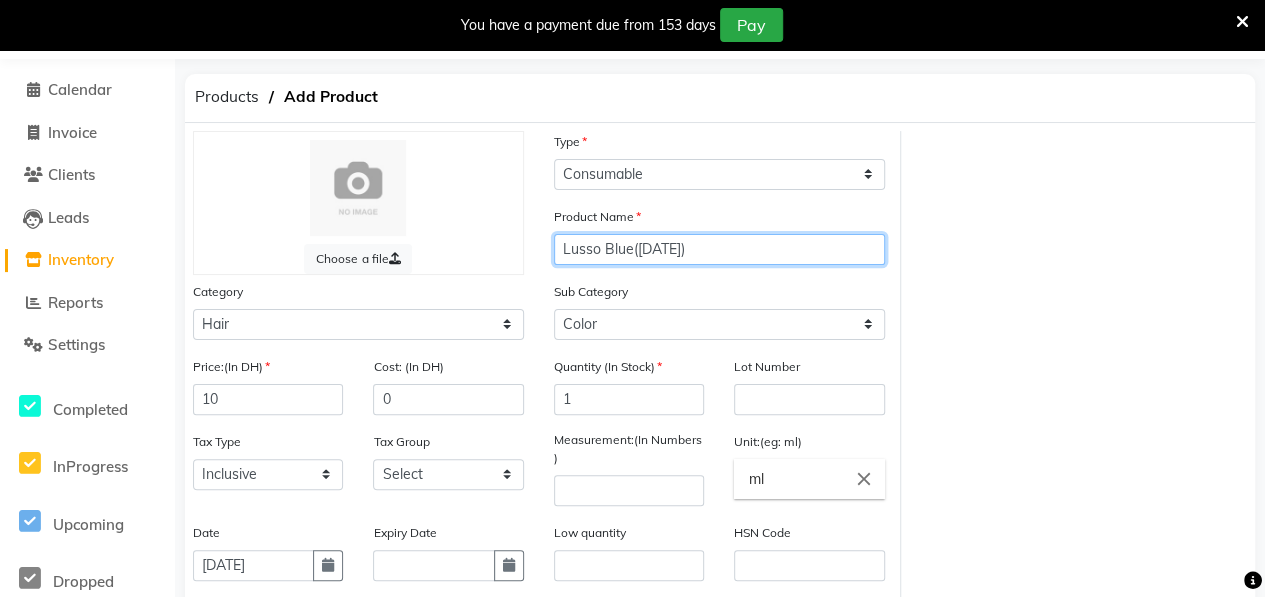 click on "Lusso Blue([DATE])" 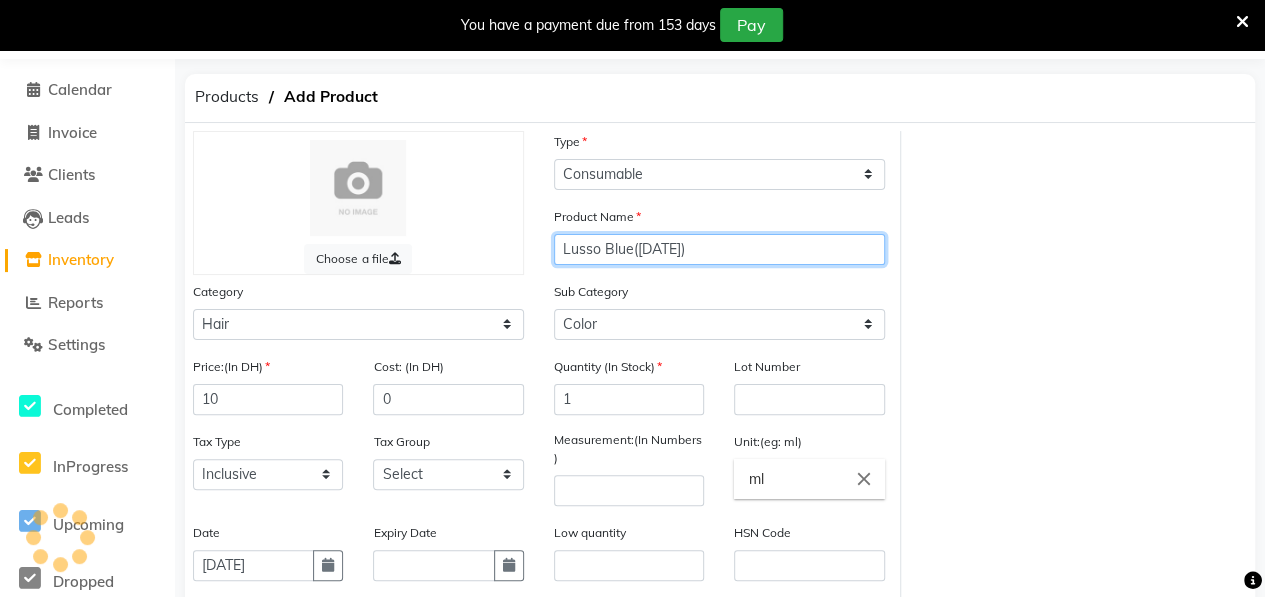 click on "Lusso Blue([DATE])" 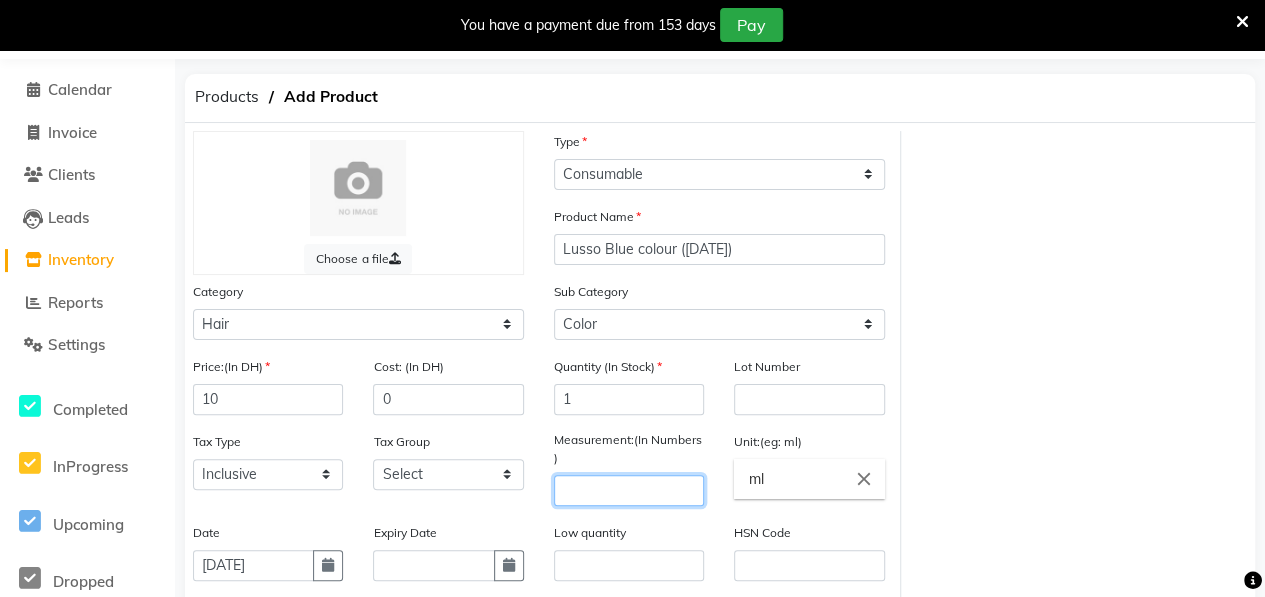 click 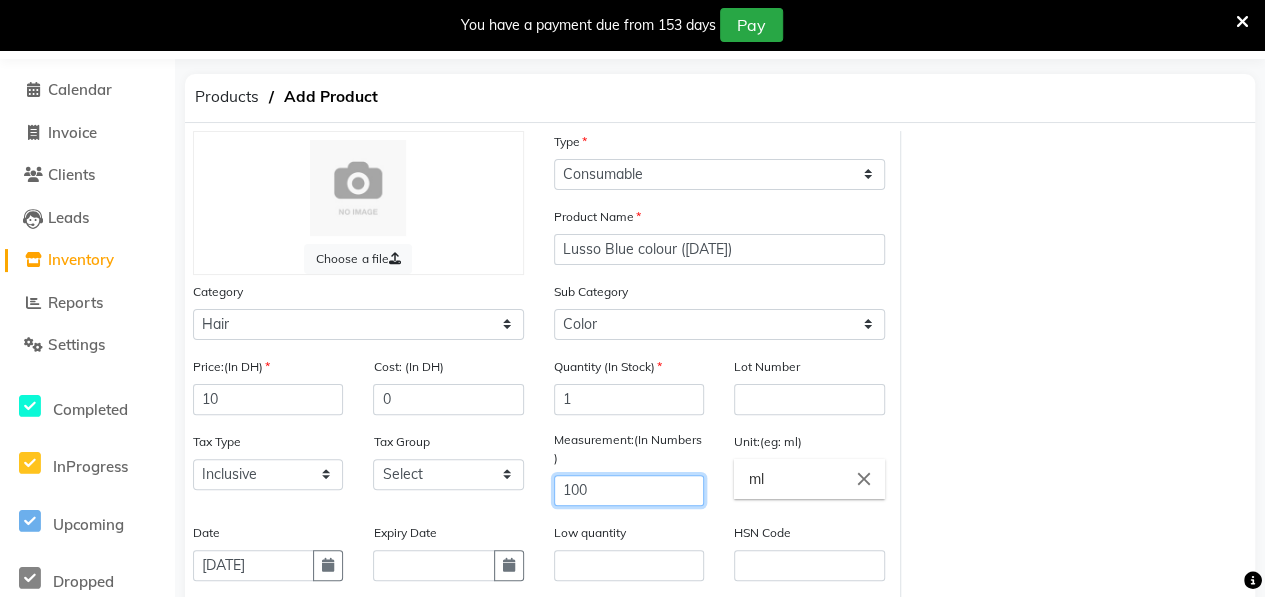 scroll, scrollTop: 332, scrollLeft: 0, axis: vertical 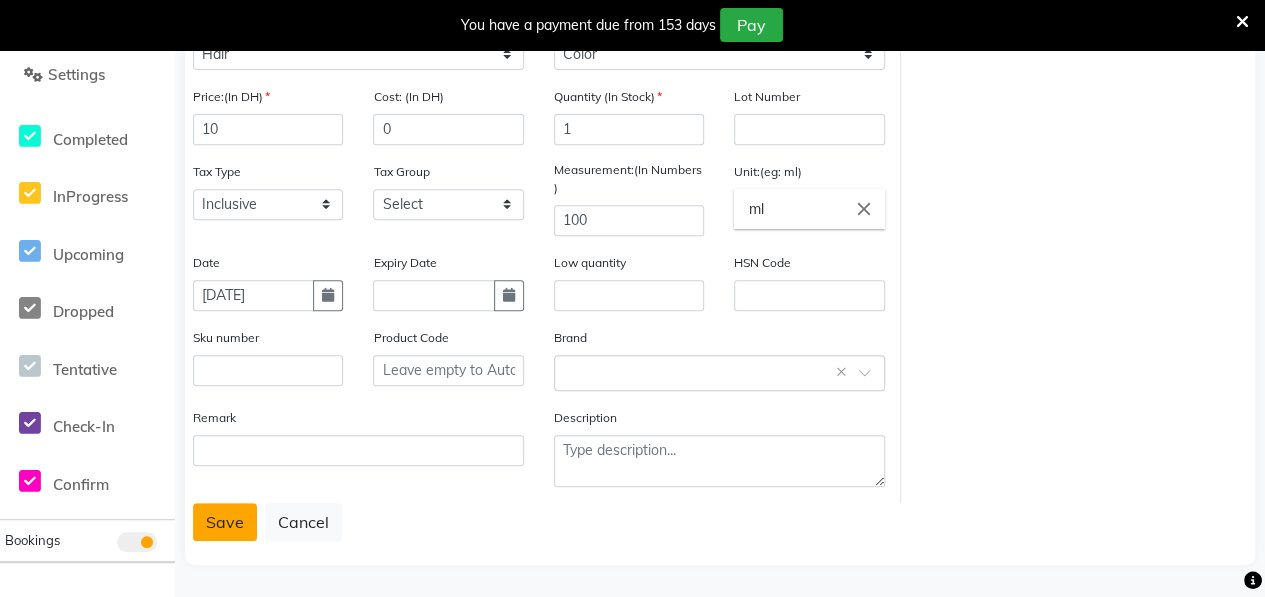 click on "Save" 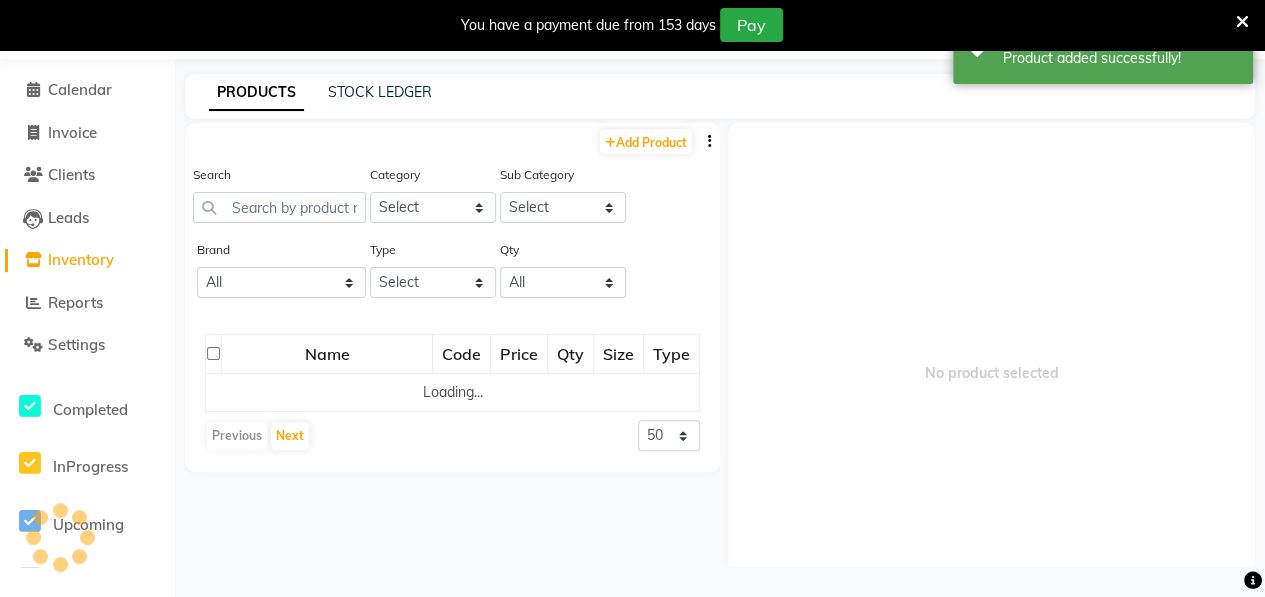 scroll, scrollTop: 62, scrollLeft: 0, axis: vertical 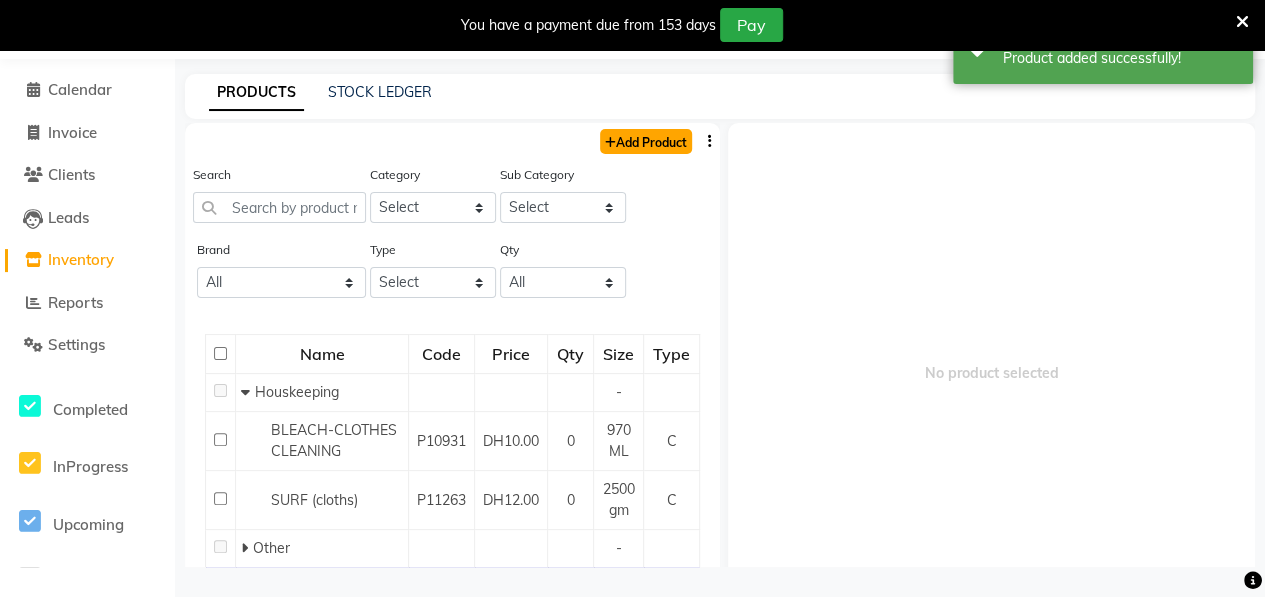 click on "Add Product" 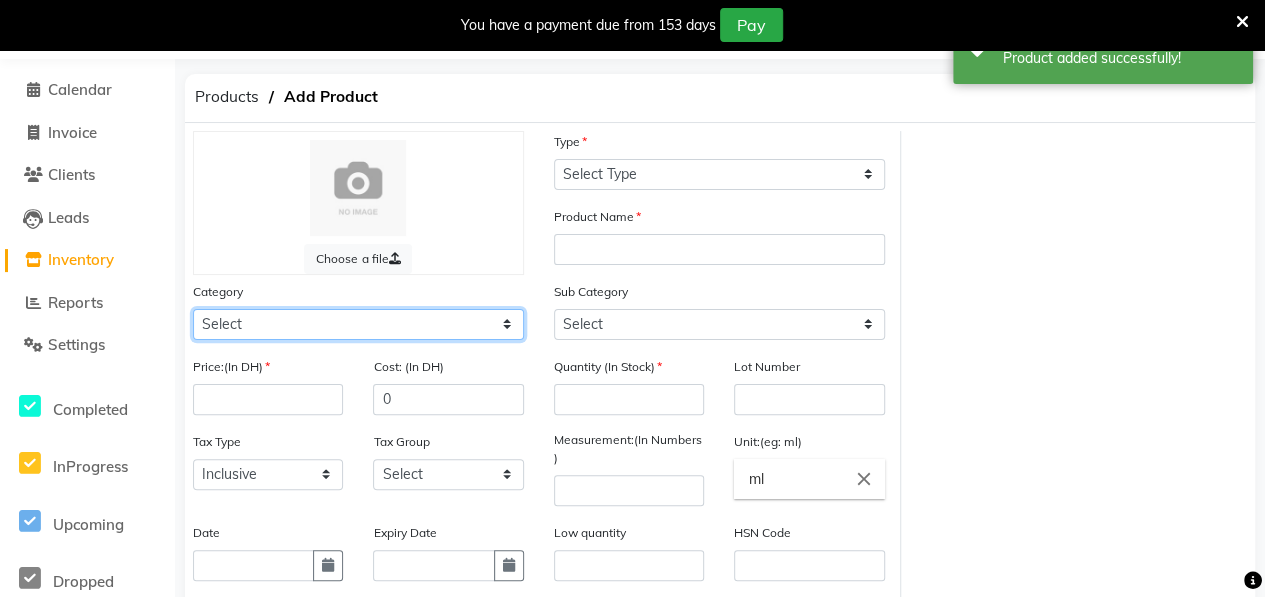 click on "Select Hair Skin Makeup Personal Care Appliances [PERSON_NAME] Waxing Disposable Threading Hands and Feet Beauty Planet [MEDICAL_DATA] Cadiveu Casmara [PERSON_NAME] Olaplex GOWN Other" 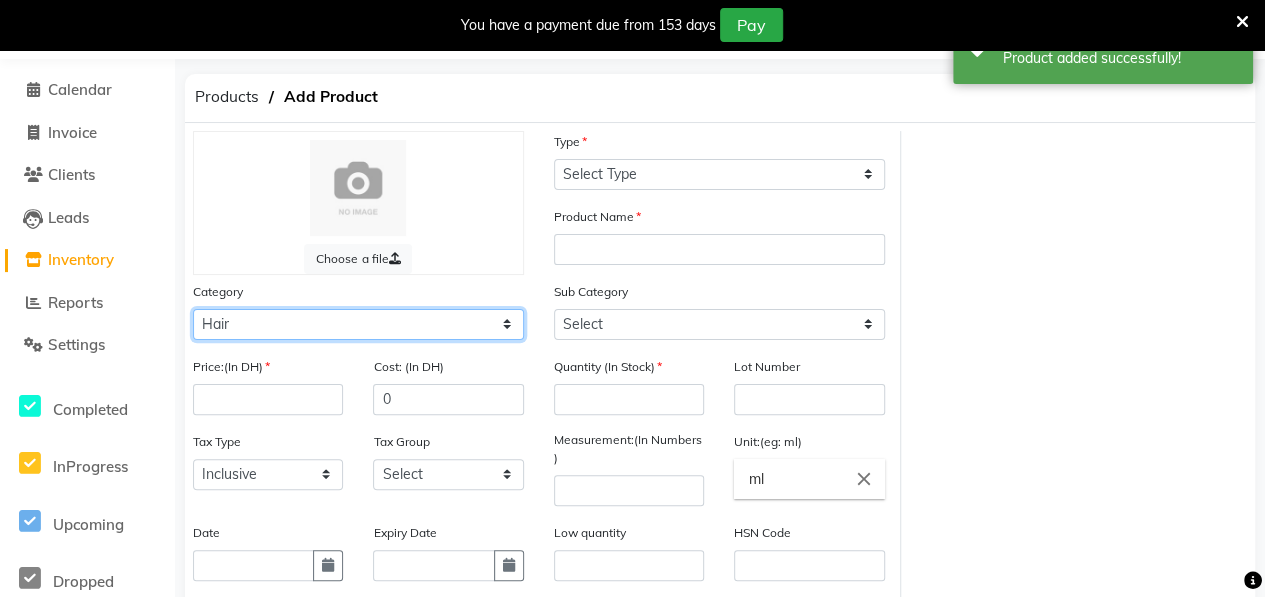 click on "Select Hair Skin Makeup Personal Care Appliances [PERSON_NAME] Waxing Disposable Threading Hands and Feet Beauty Planet [MEDICAL_DATA] Cadiveu Casmara [PERSON_NAME] Olaplex GOWN Other" 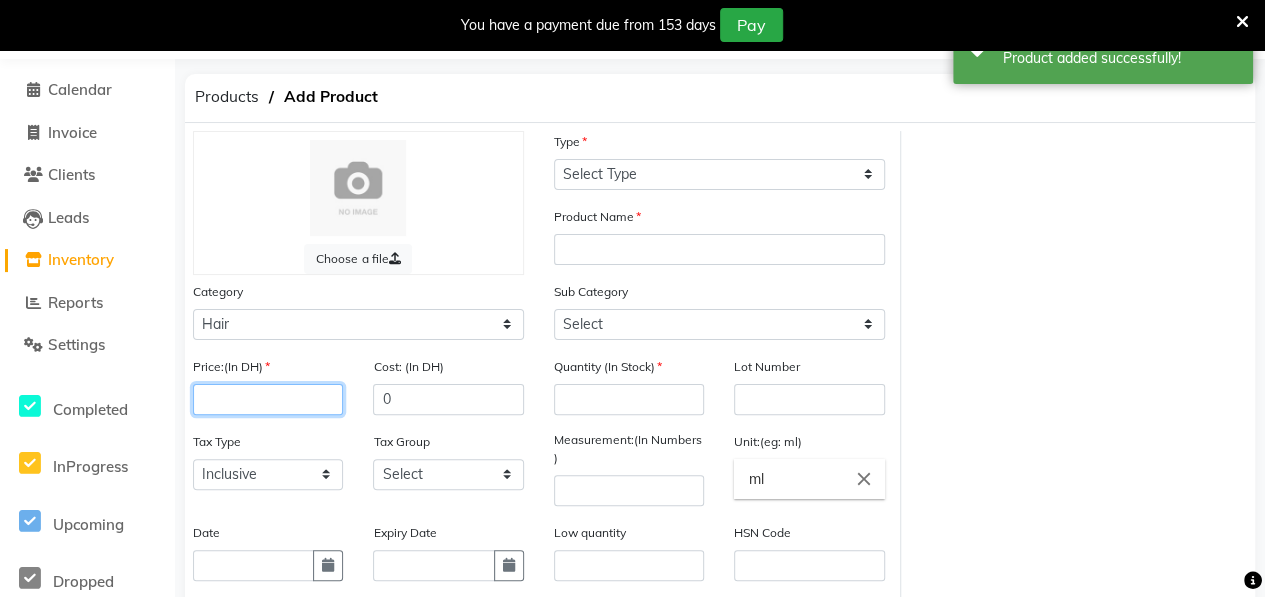 click 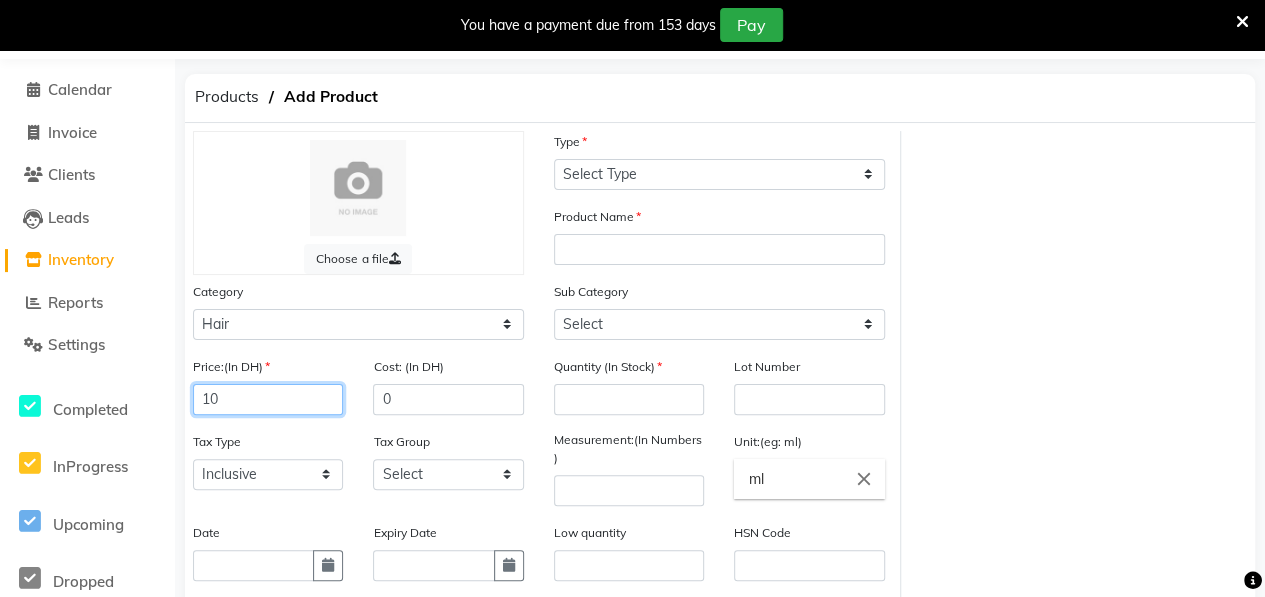 scroll, scrollTop: 332, scrollLeft: 0, axis: vertical 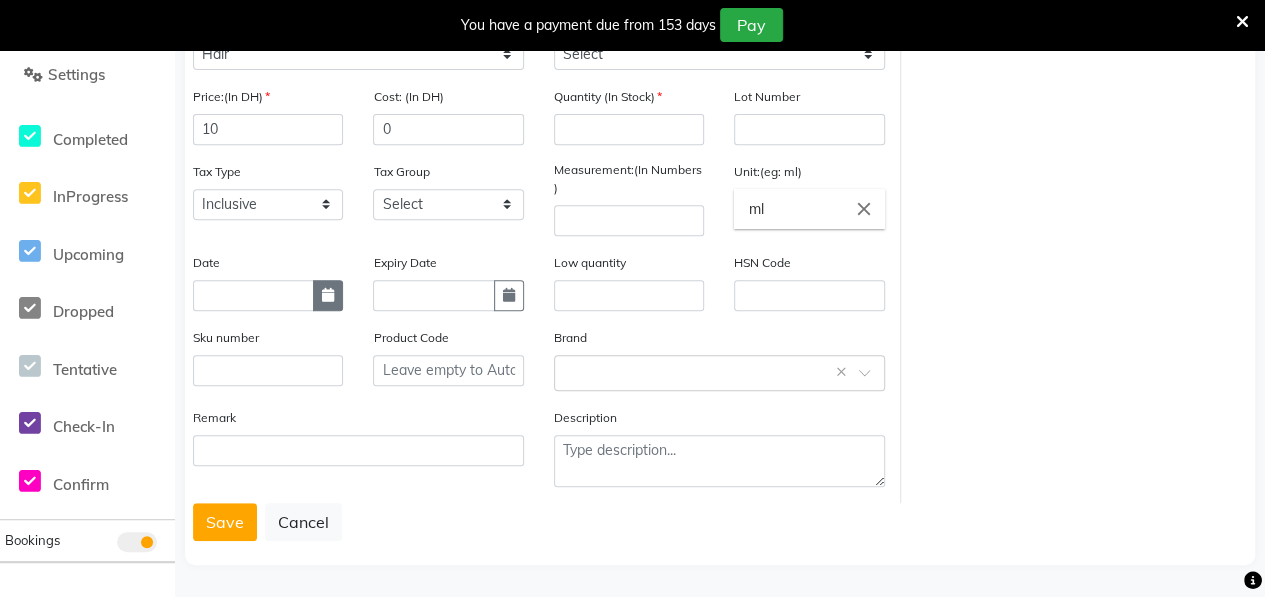 click 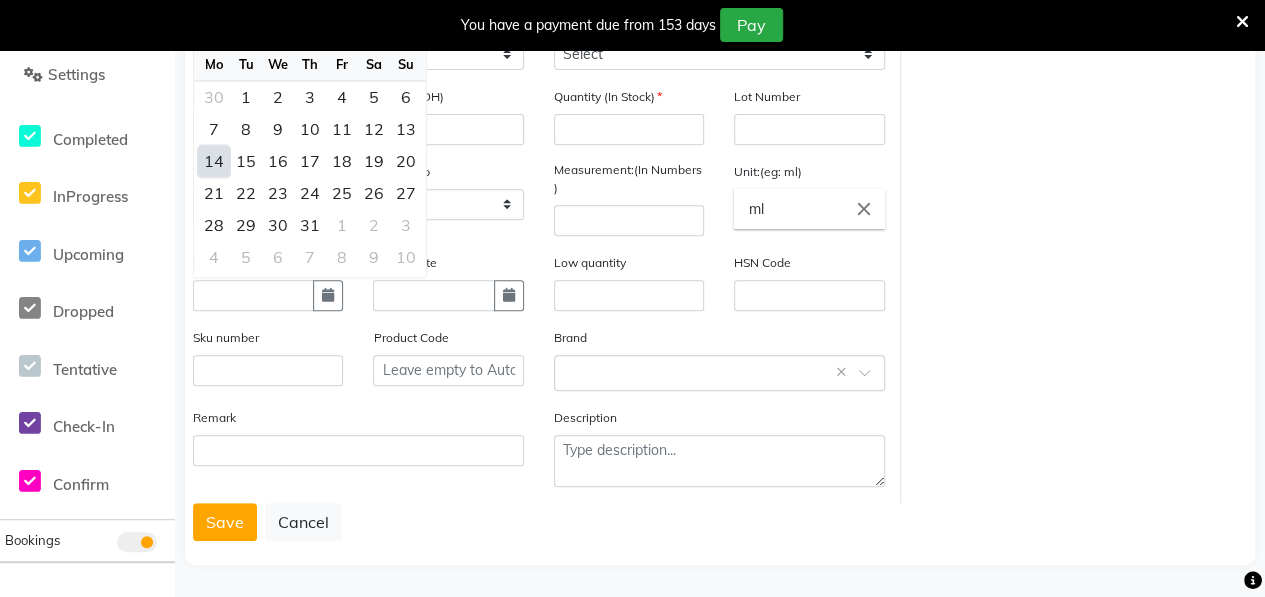 click on "14" 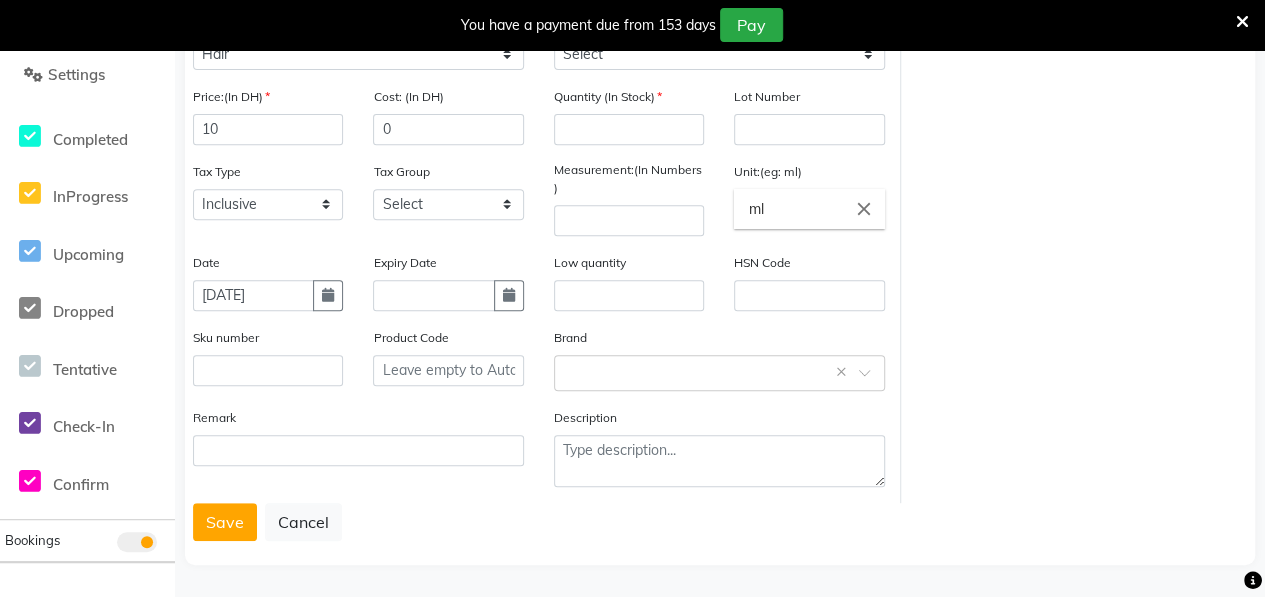 scroll, scrollTop: 0, scrollLeft: 0, axis: both 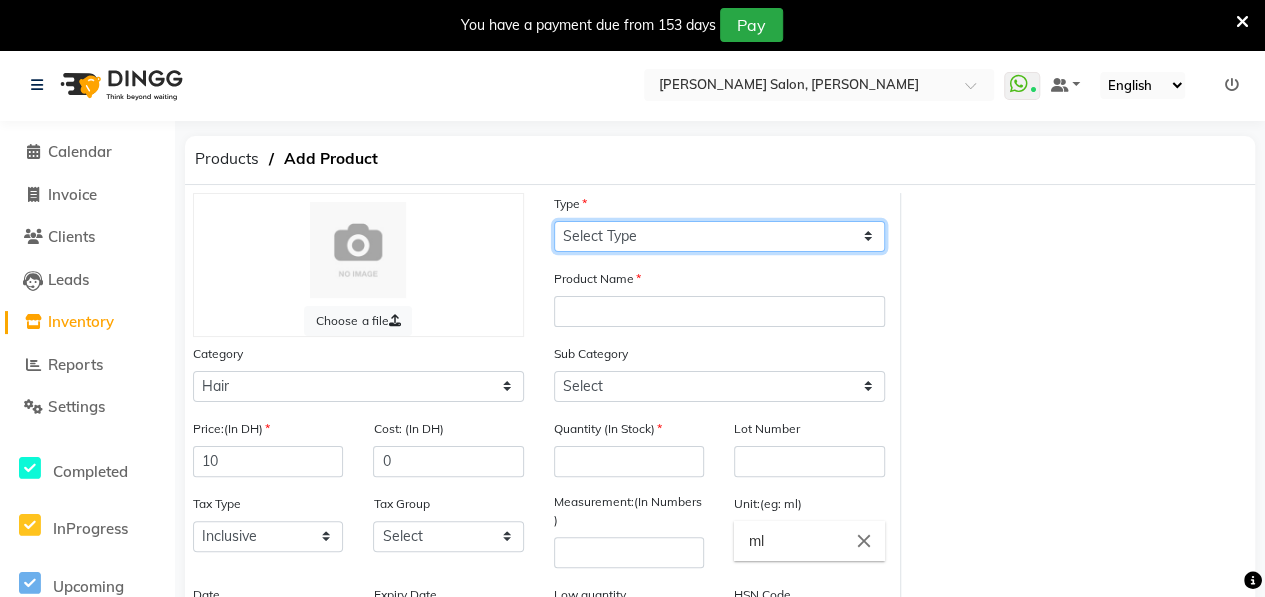 click on "Select Type Both Retail Consumable" 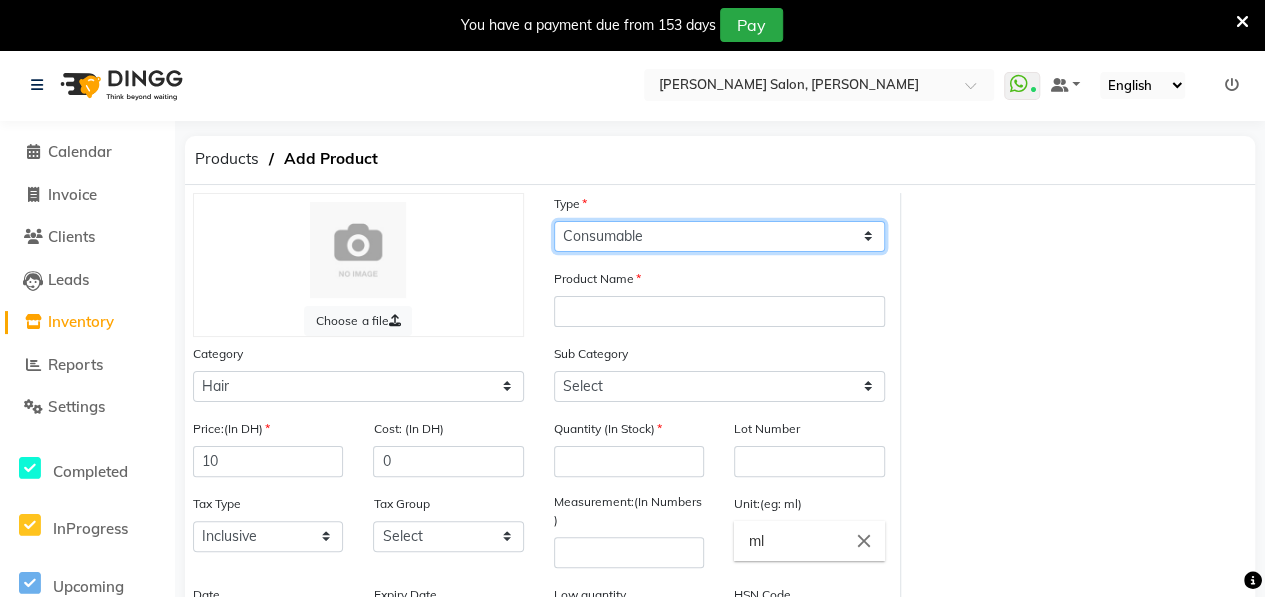 click on "Select Type Both Retail Consumable" 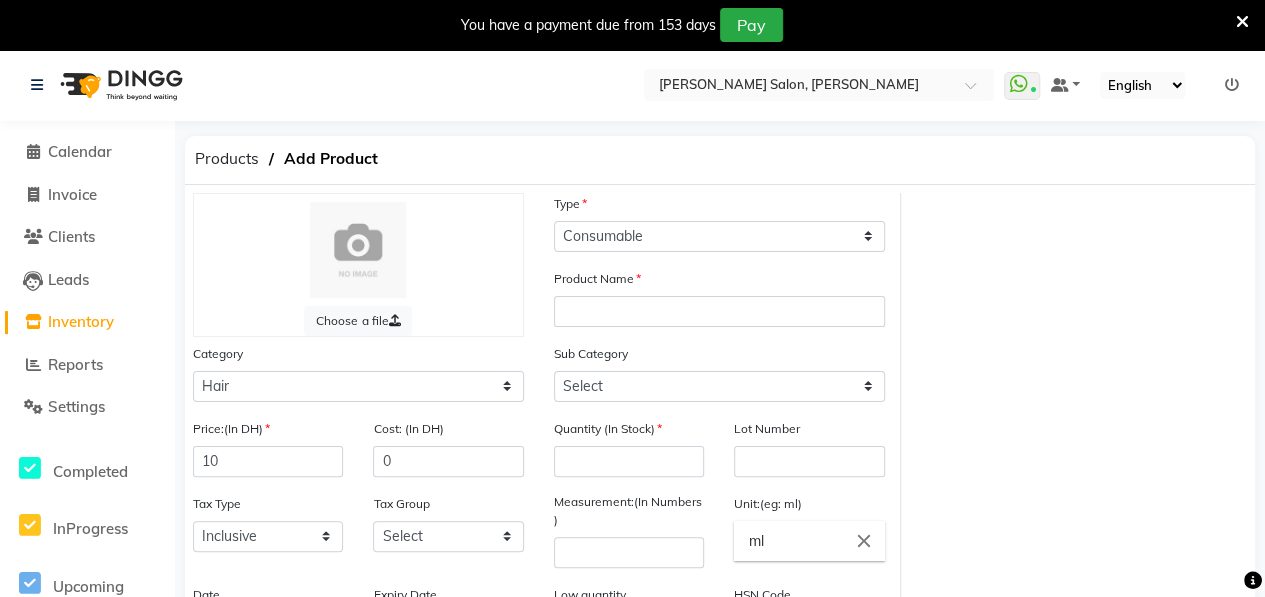 click on "Product Name" 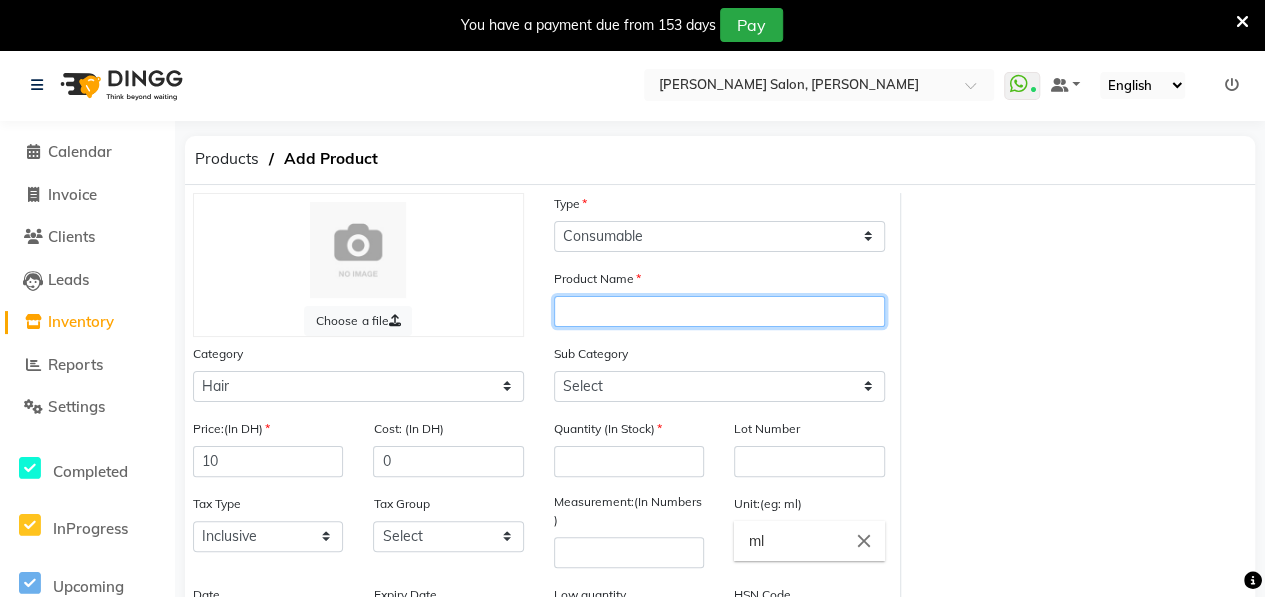 click 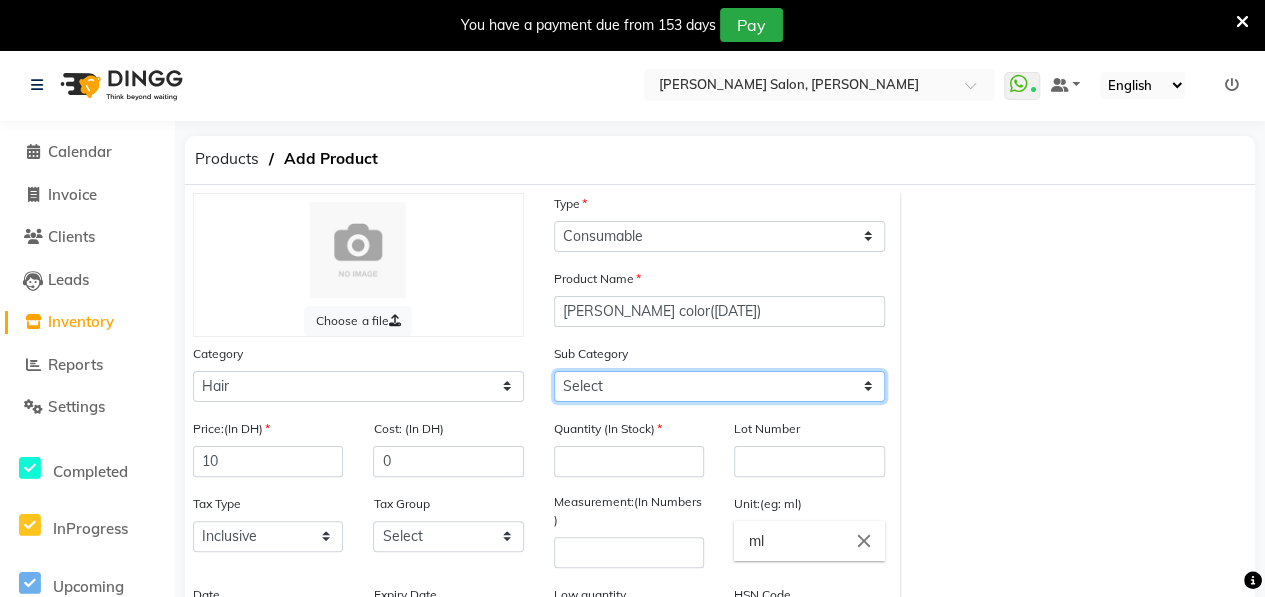 click on "Select Shampoo Conditioner Cream Mask Oil Serum Color Appliances Treatment Styling Kit & Combo Other" 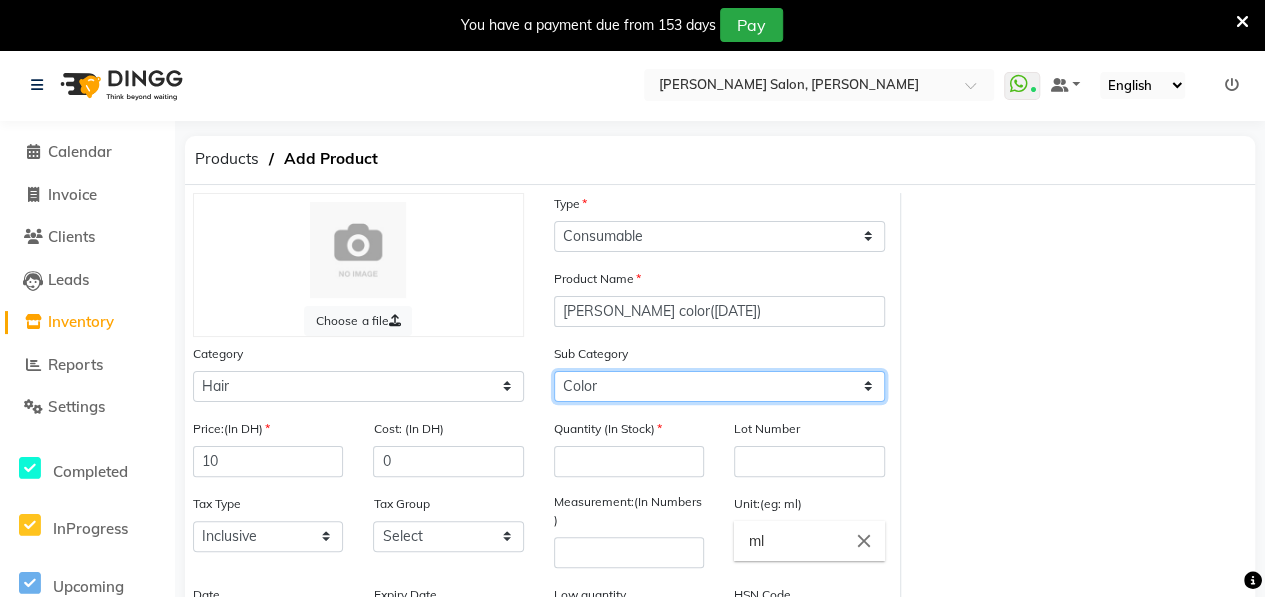 click on "Select Shampoo Conditioner Cream Mask Oil Serum Color Appliances Treatment Styling Kit & Combo Other" 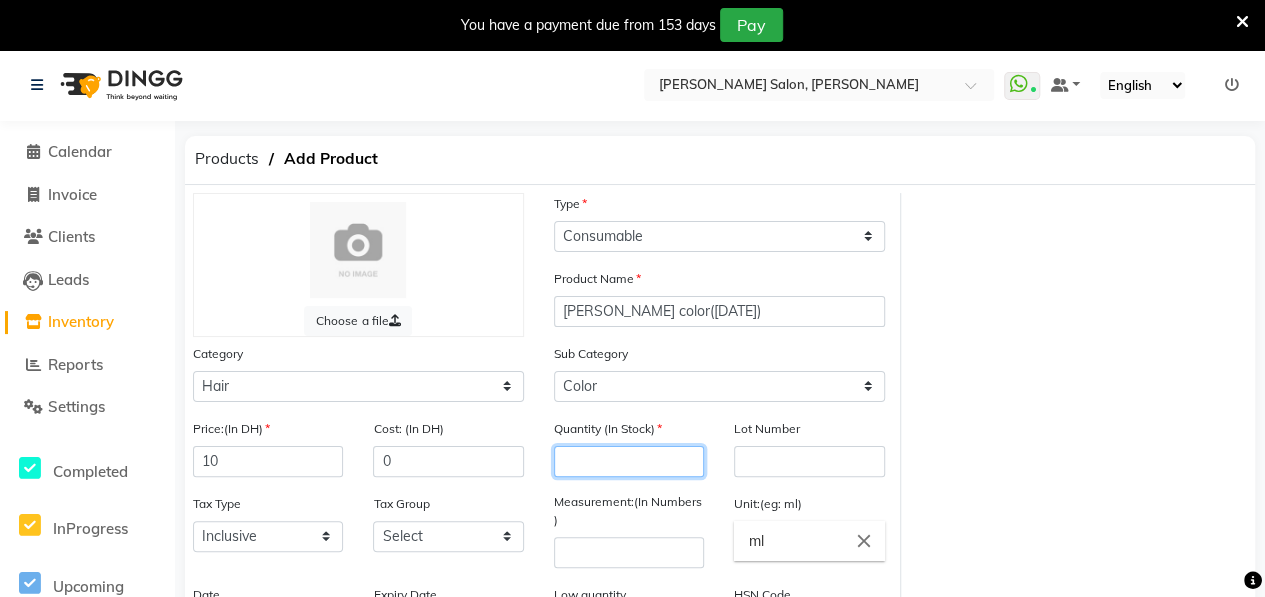 click 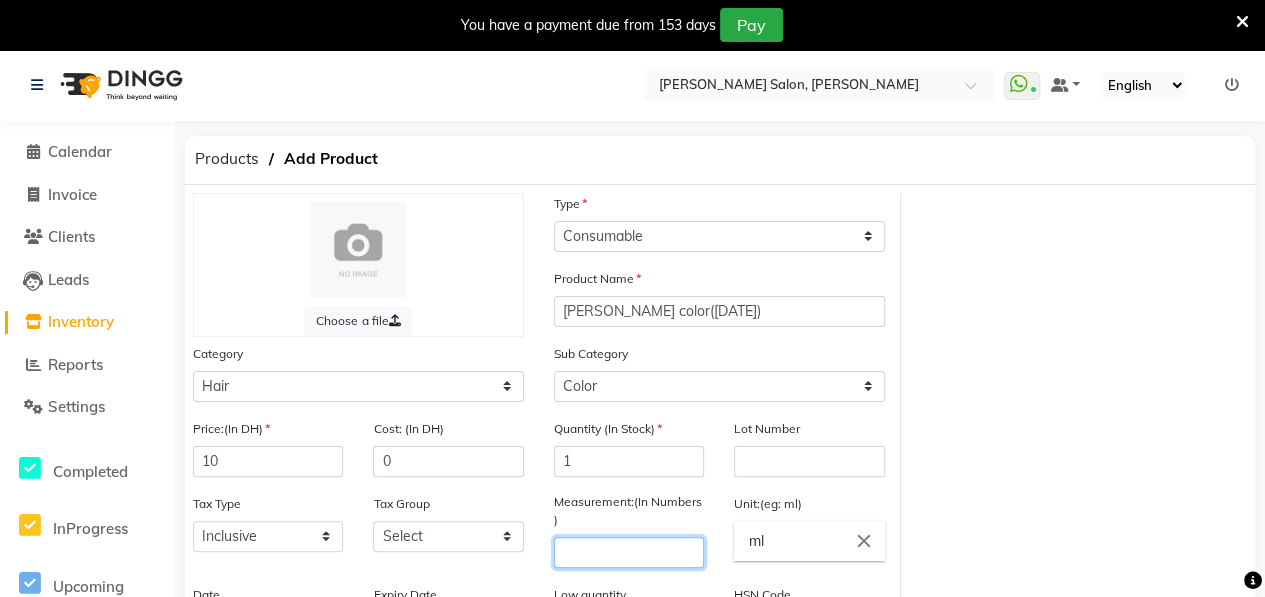 click 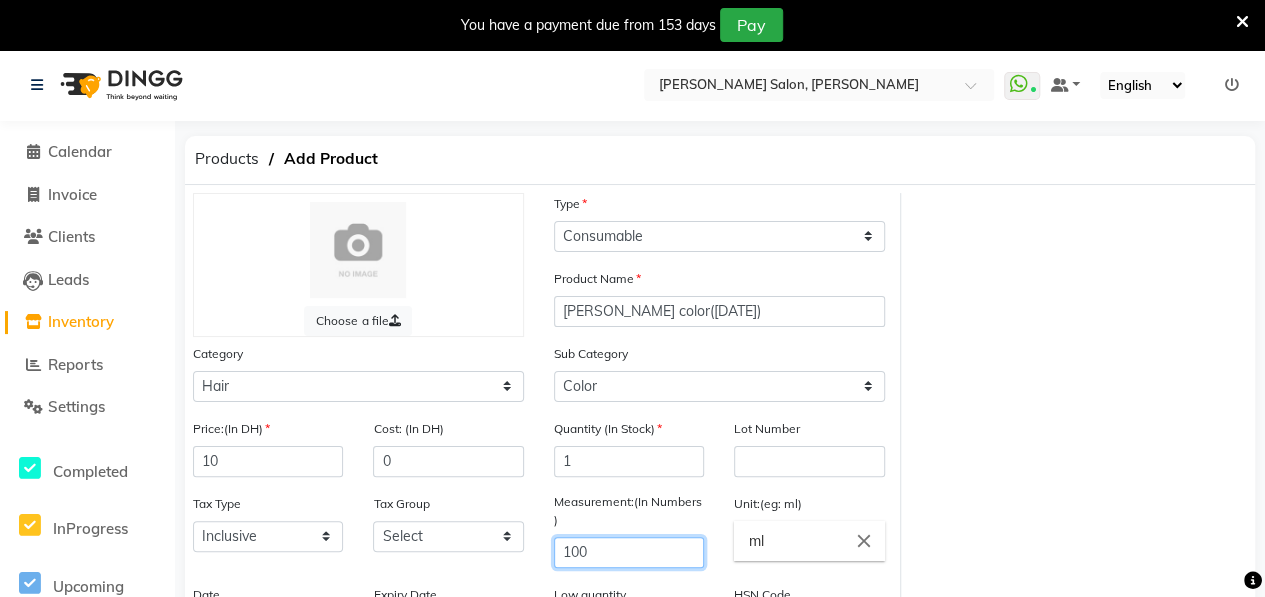 scroll, scrollTop: 332, scrollLeft: 0, axis: vertical 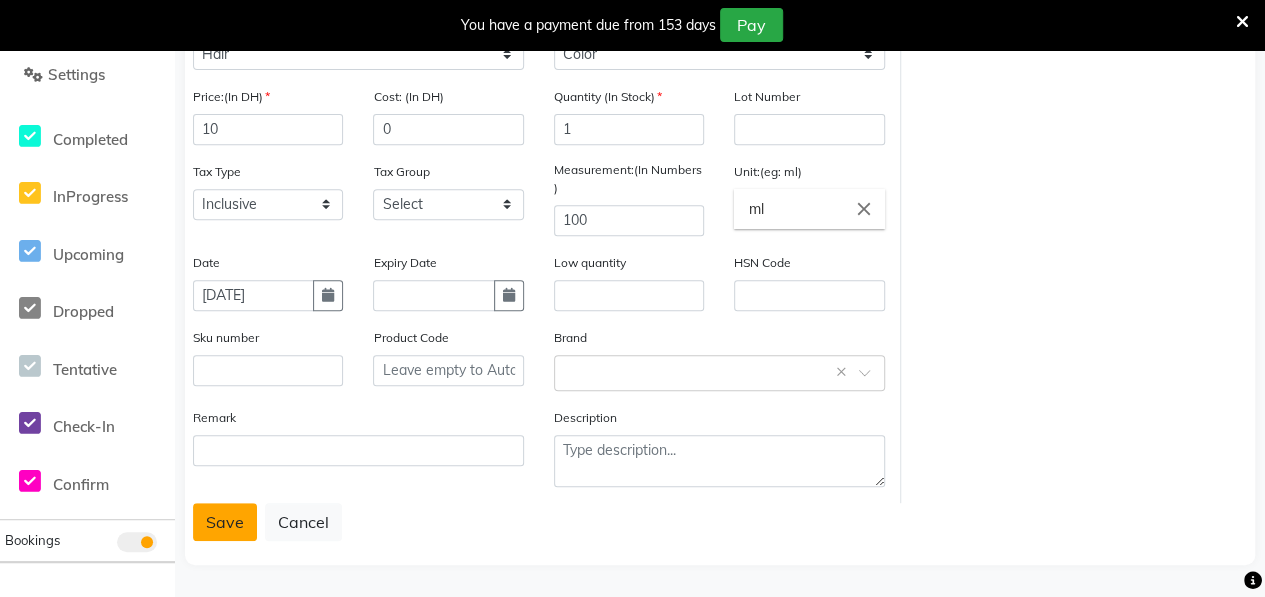 click on "Save" 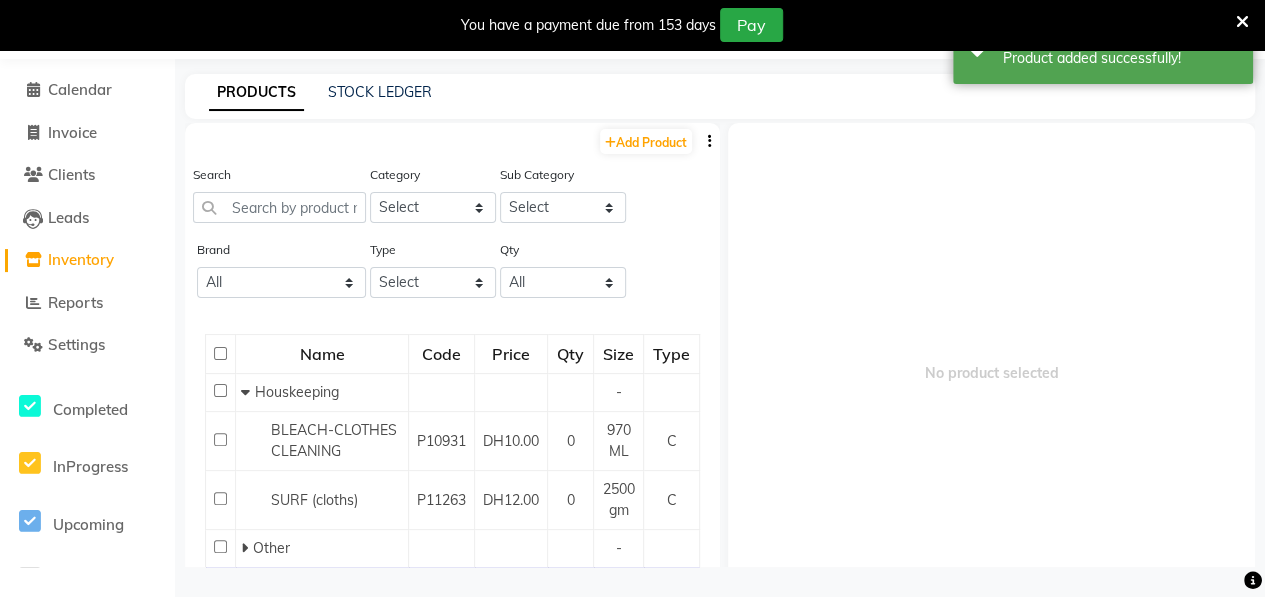 scroll, scrollTop: 62, scrollLeft: 0, axis: vertical 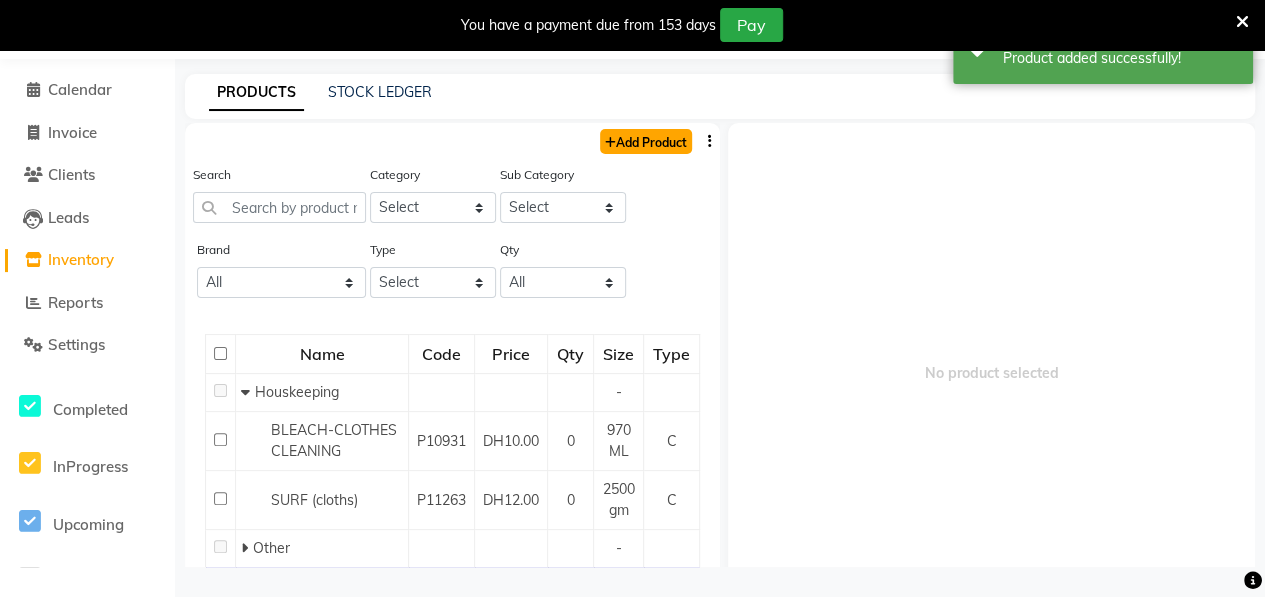 click on "Add Product" 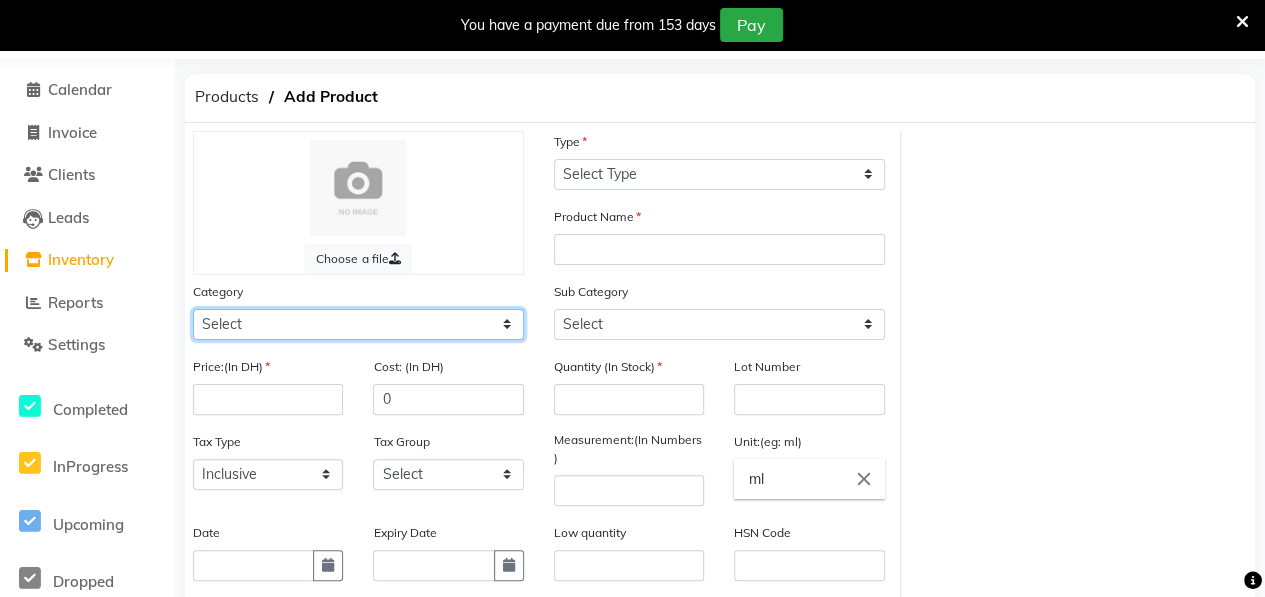 click on "Select Hair Skin Makeup Personal Care Appliances [PERSON_NAME] Waxing Disposable Threading Hands and Feet Beauty Planet [MEDICAL_DATA] Cadiveu Casmara [PERSON_NAME] Olaplex GOWN Other" 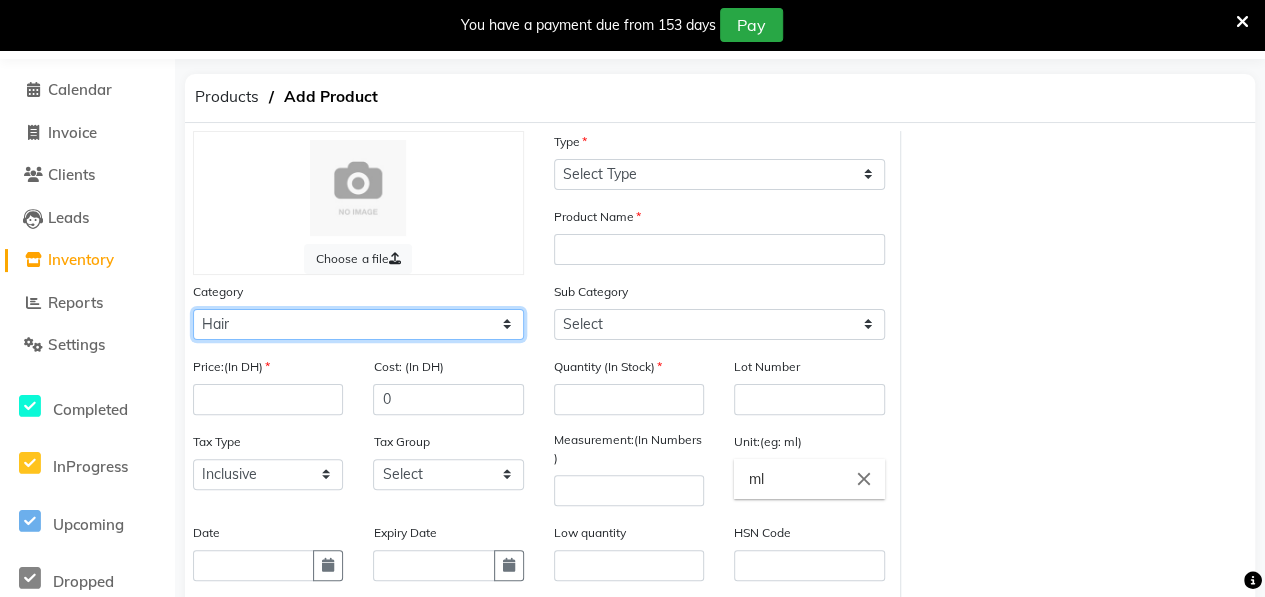 click on "Select Hair Skin Makeup Personal Care Appliances [PERSON_NAME] Waxing Disposable Threading Hands and Feet Beauty Planet [MEDICAL_DATA] Cadiveu Casmara [PERSON_NAME] Olaplex GOWN Other" 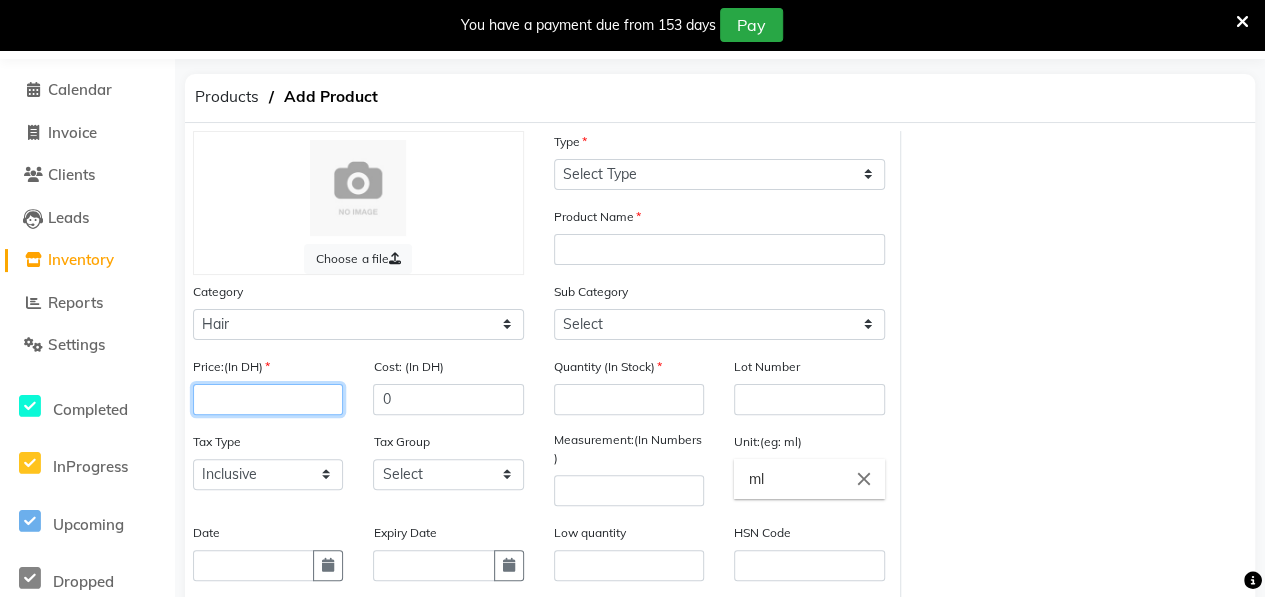click 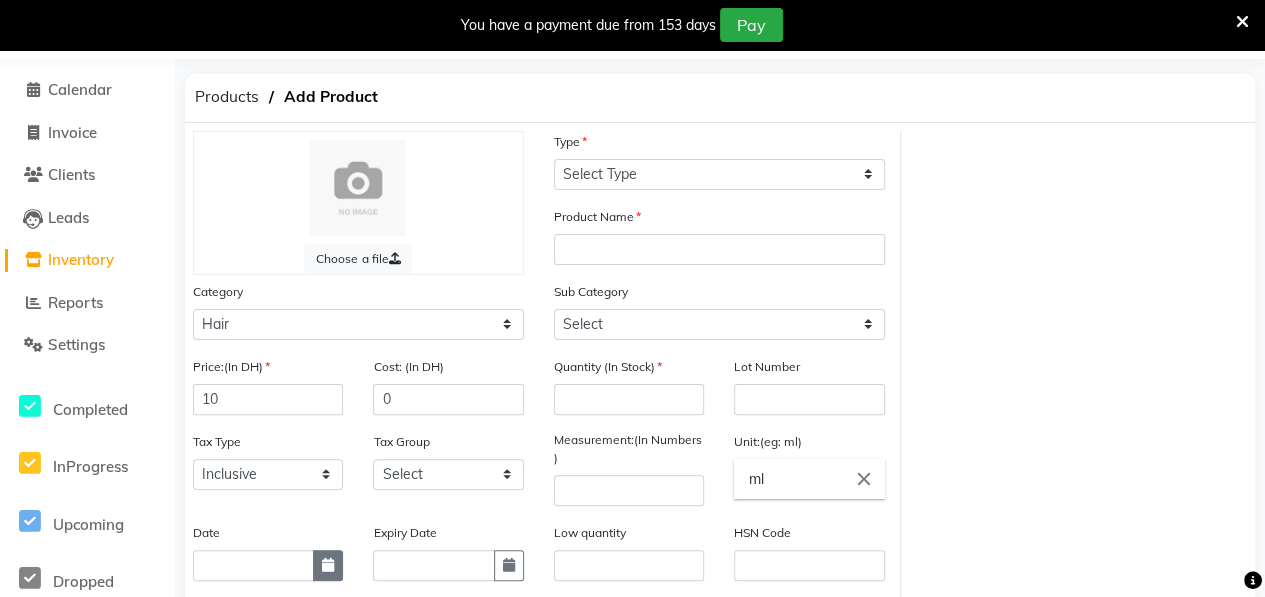 click 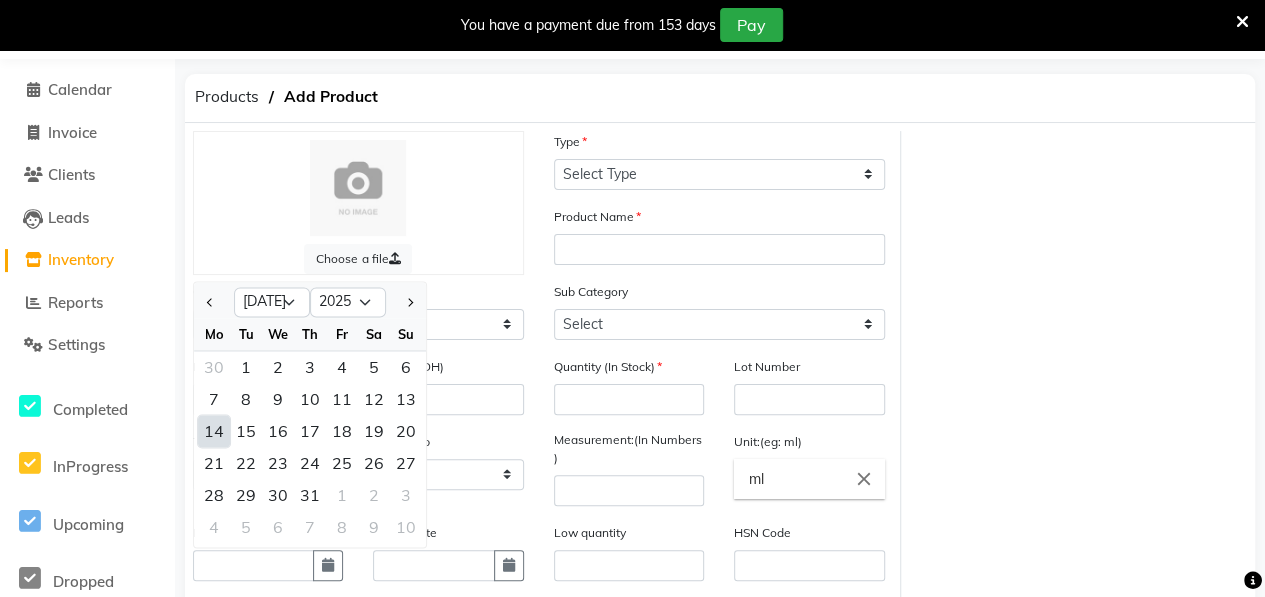 click on "14" 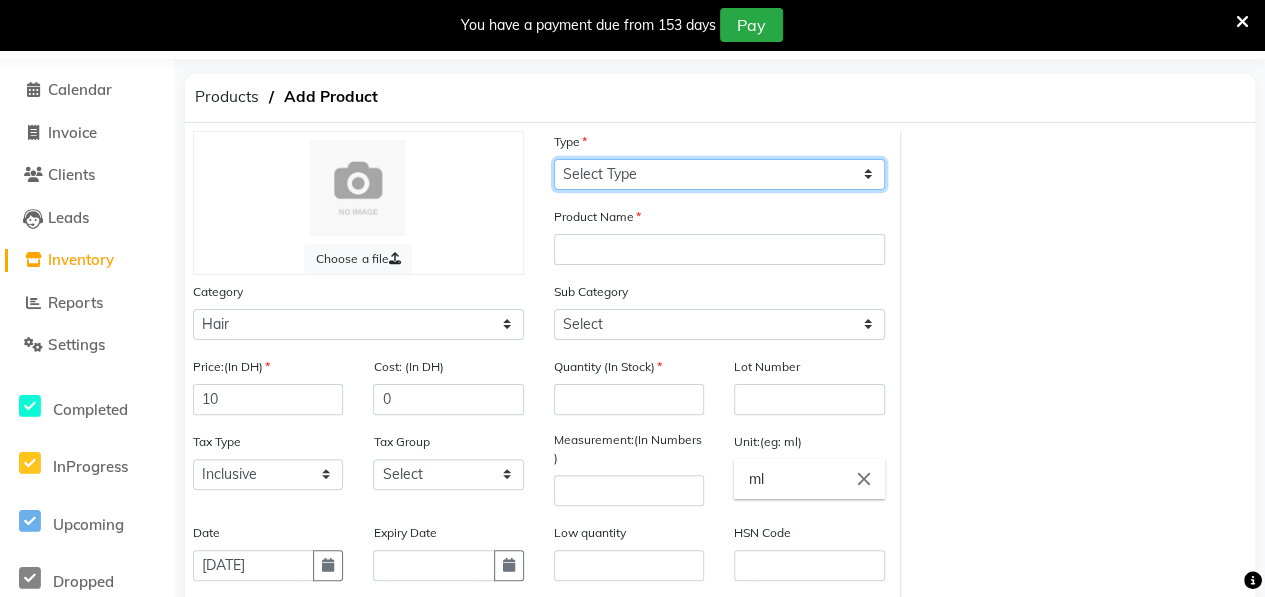 click on "Select Type Both Retail Consumable" 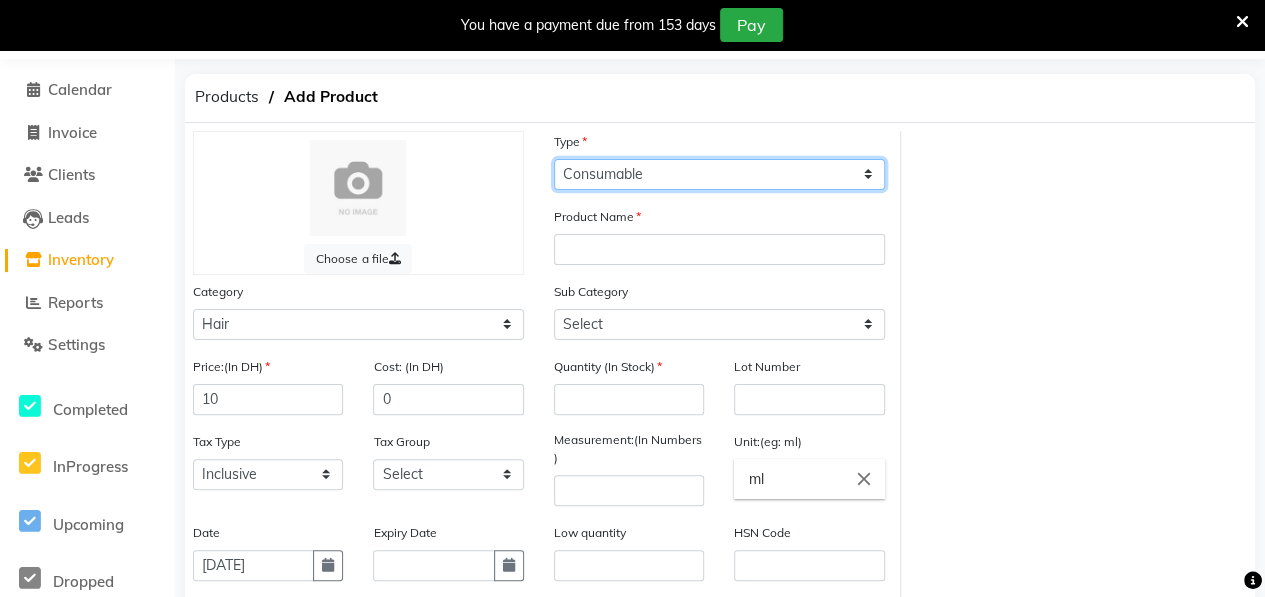 click on "Select Type Both Retail Consumable" 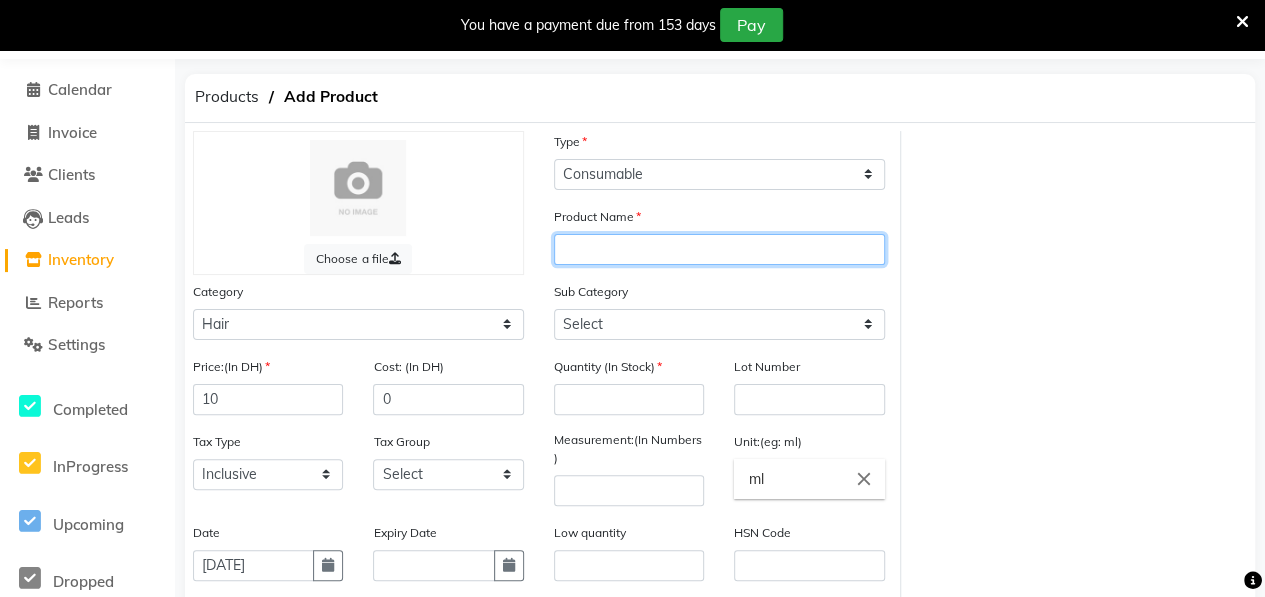 click 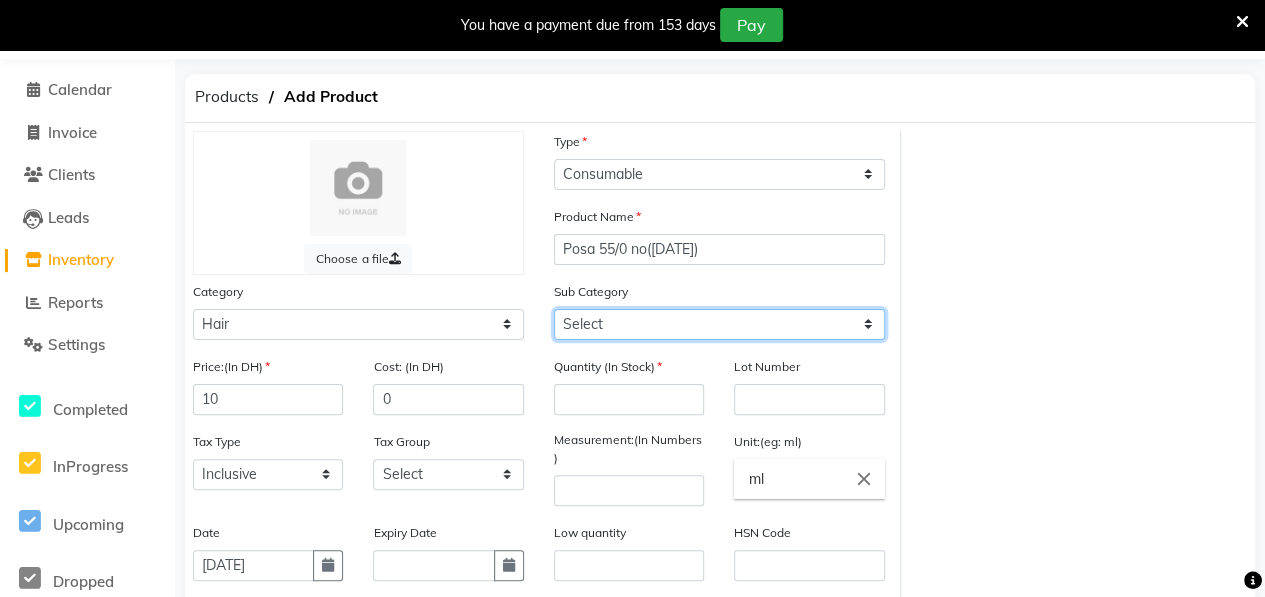 click on "Select Shampoo Conditioner Cream Mask Oil Serum Color Appliances Treatment Styling Kit & Combo Other" 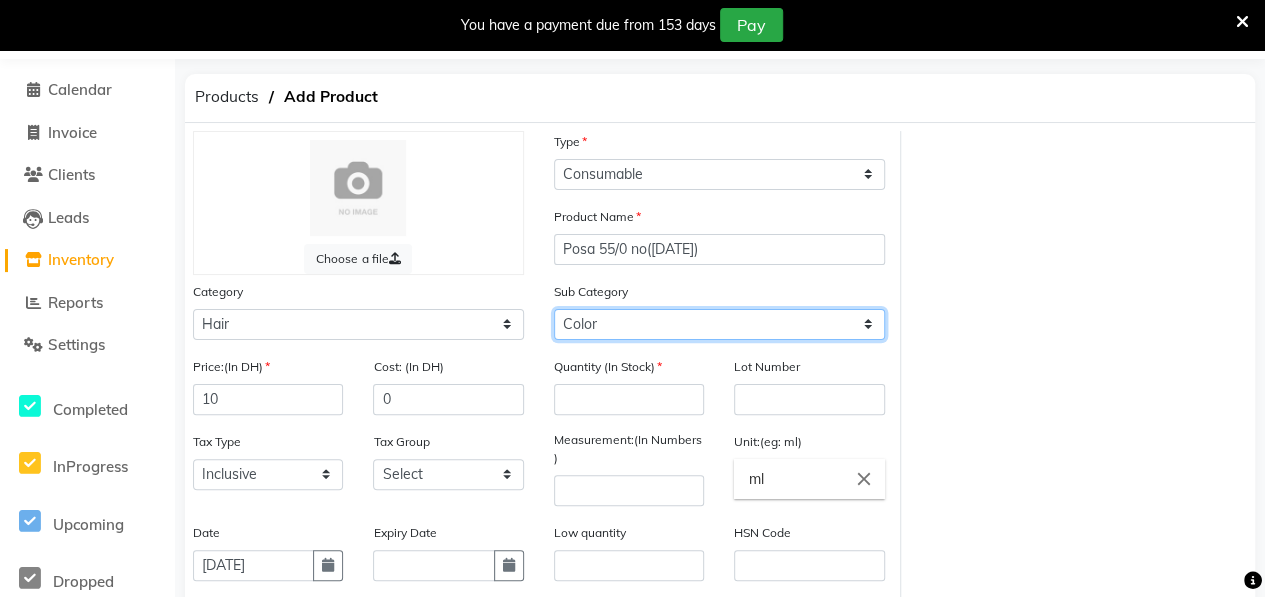 click on "Select Shampoo Conditioner Cream Mask Oil Serum Color Appliances Treatment Styling Kit & Combo Other" 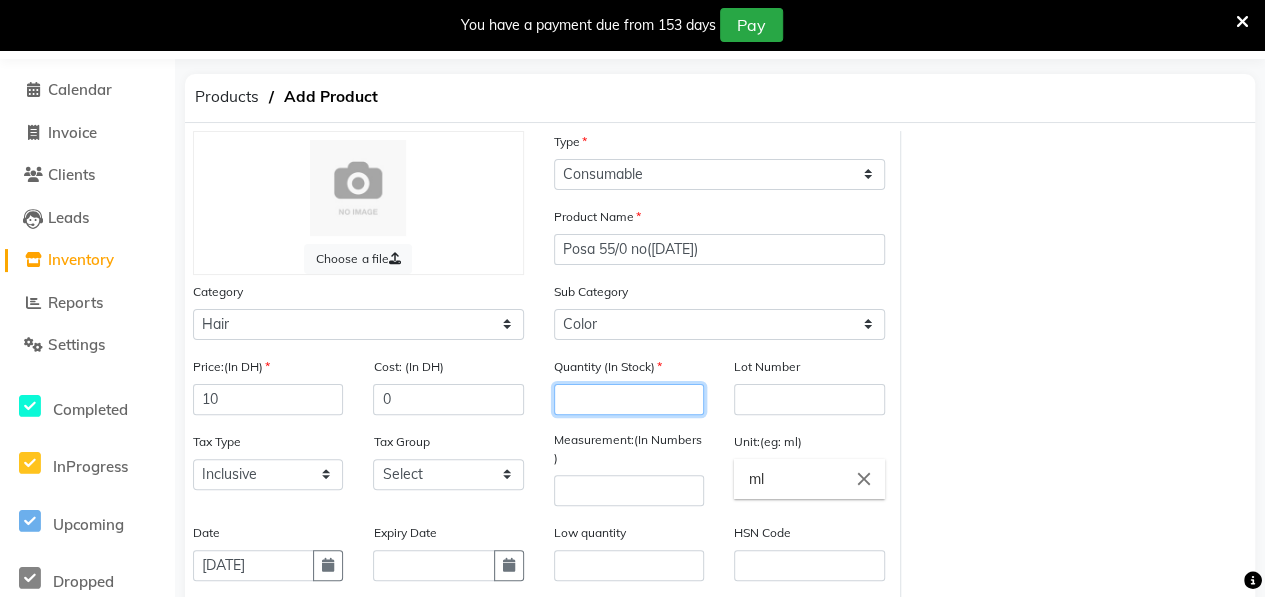 click 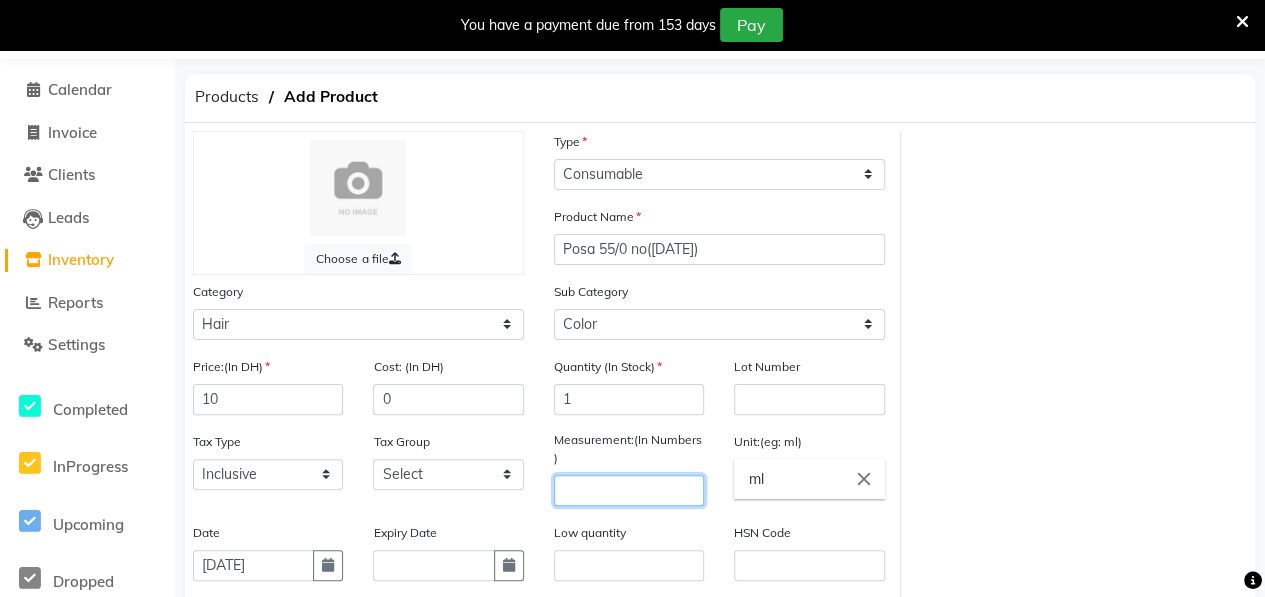 click 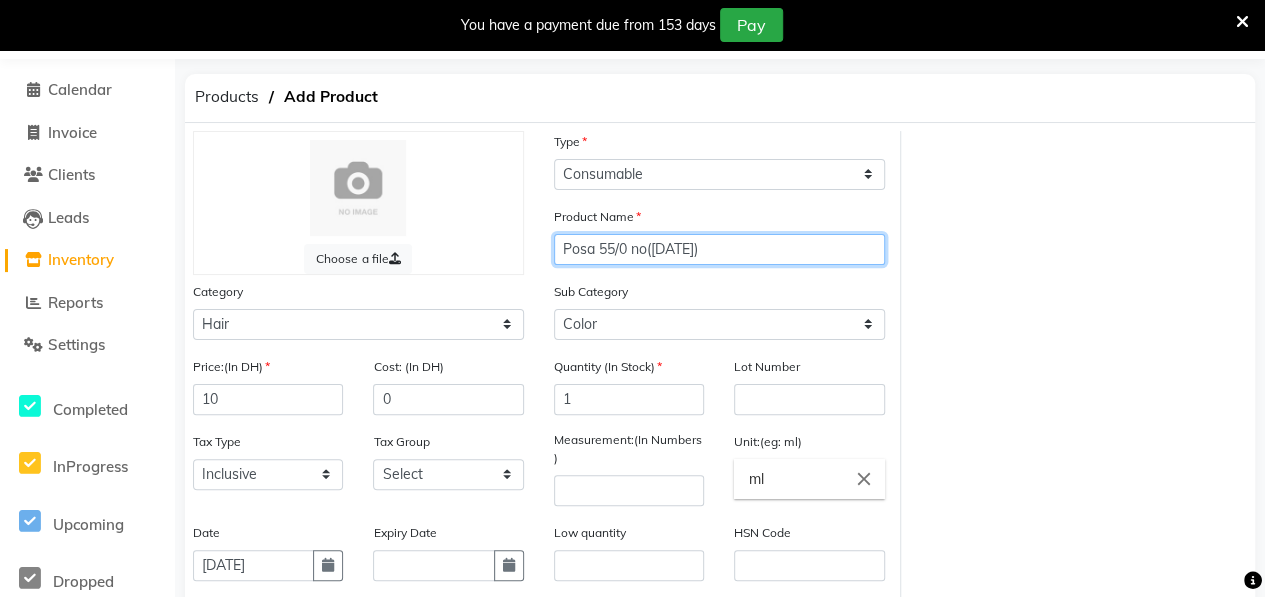 click on "Posa 55/0 no([DATE])" 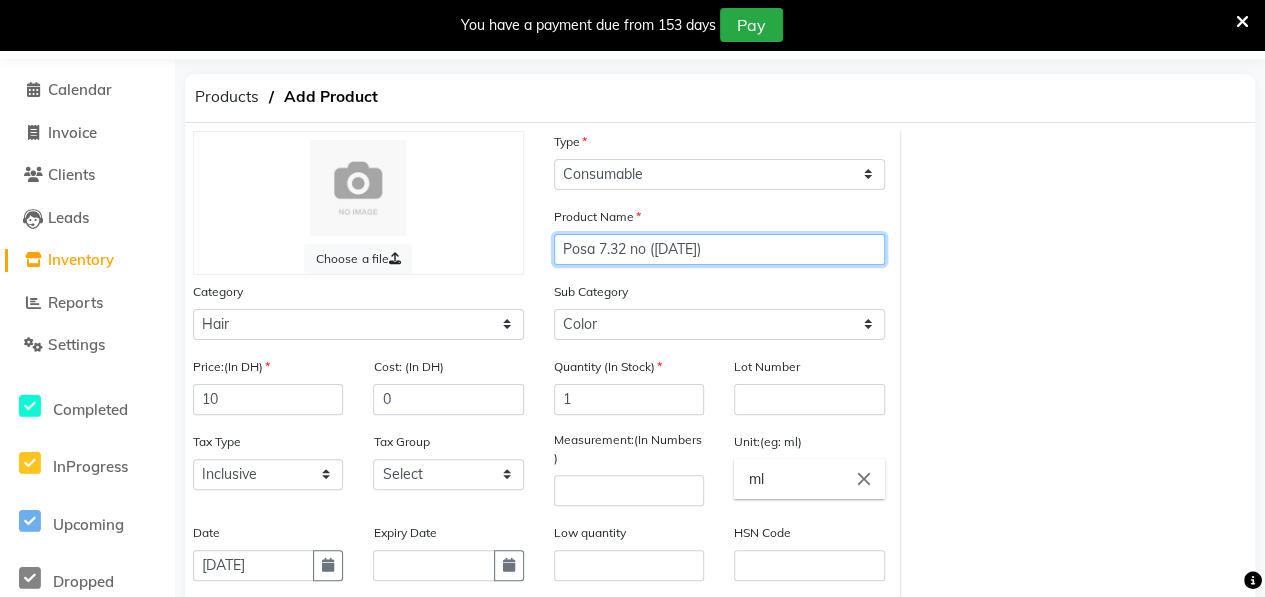 click on "Posa 7.32 no ([DATE])" 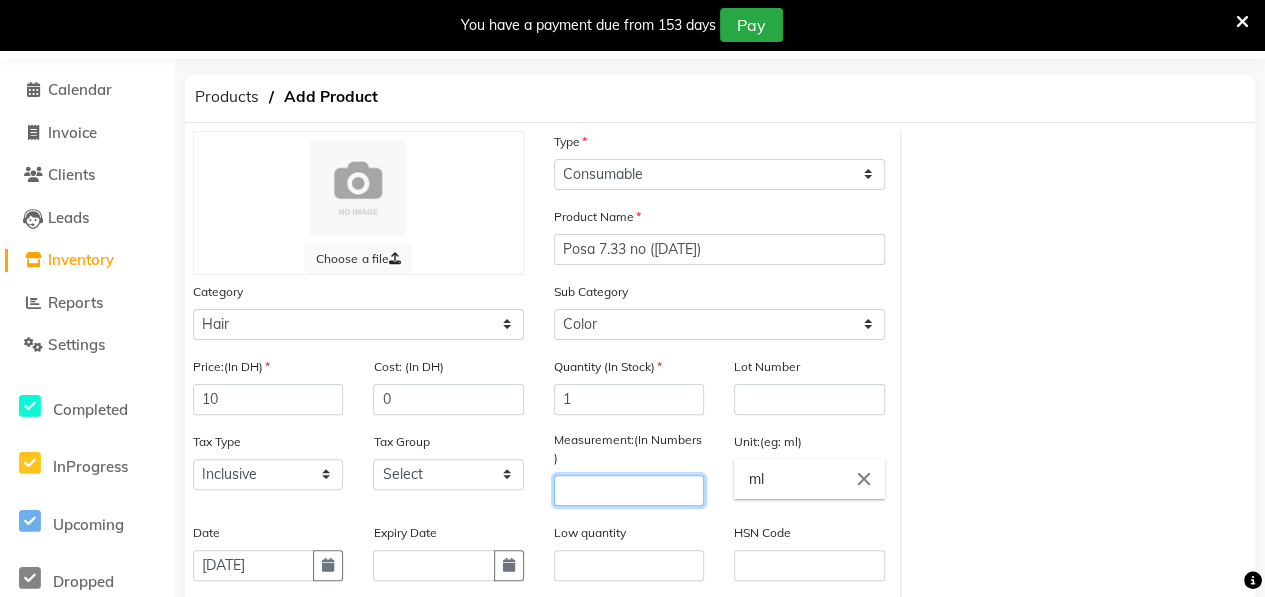 click 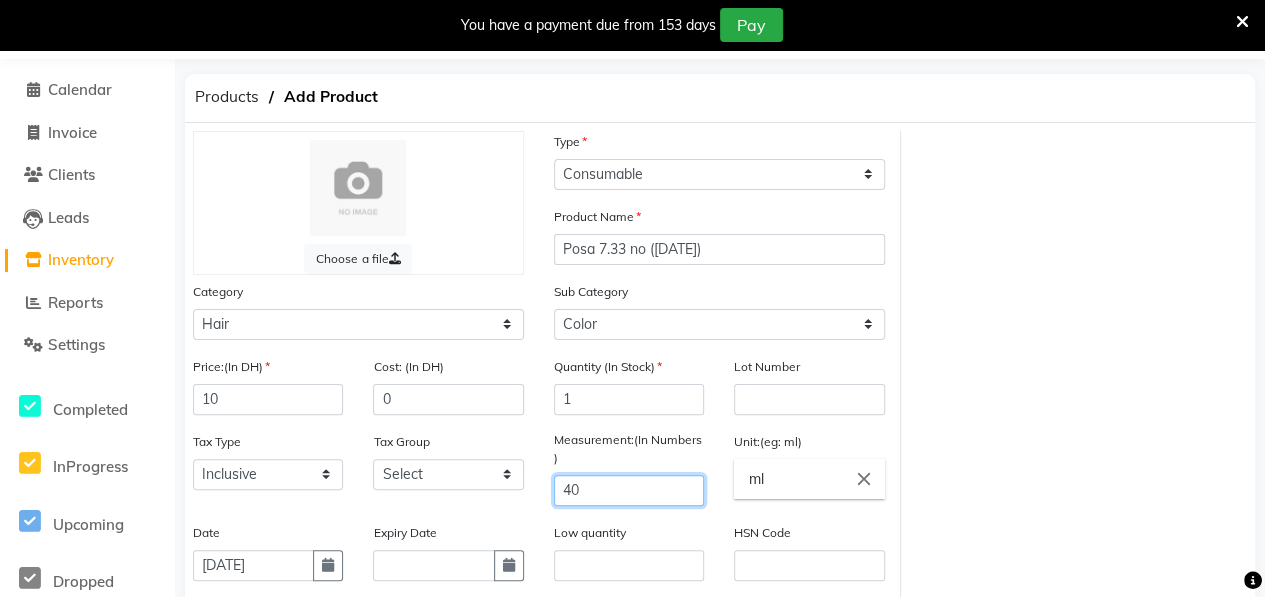 scroll, scrollTop: 332, scrollLeft: 0, axis: vertical 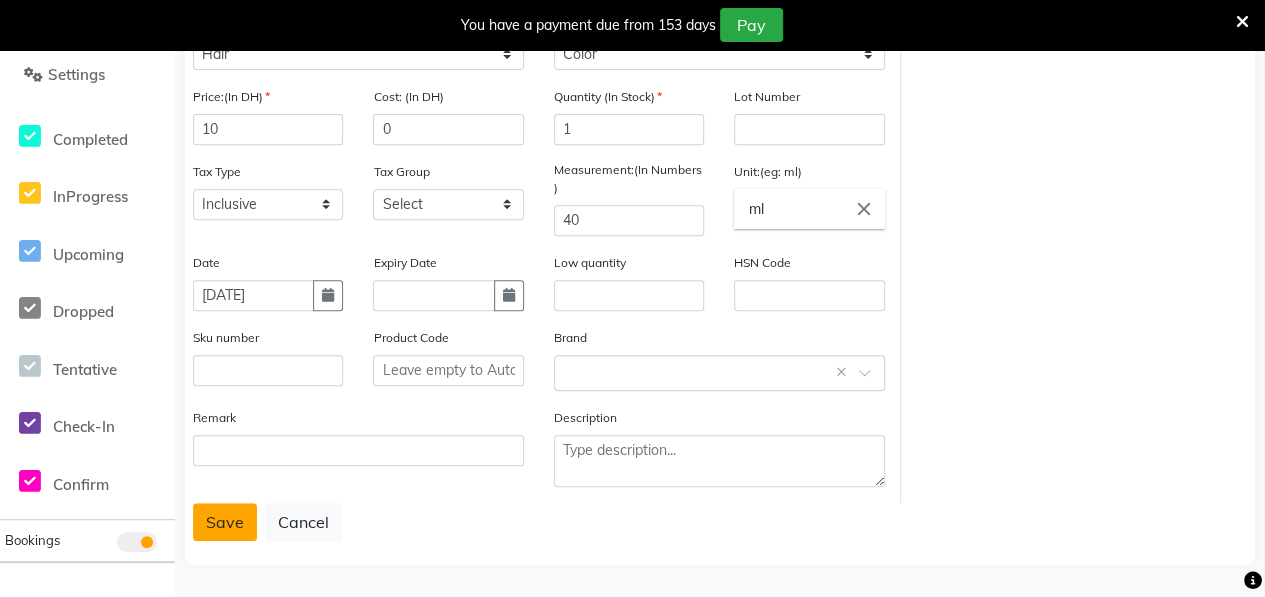 click on "Save" 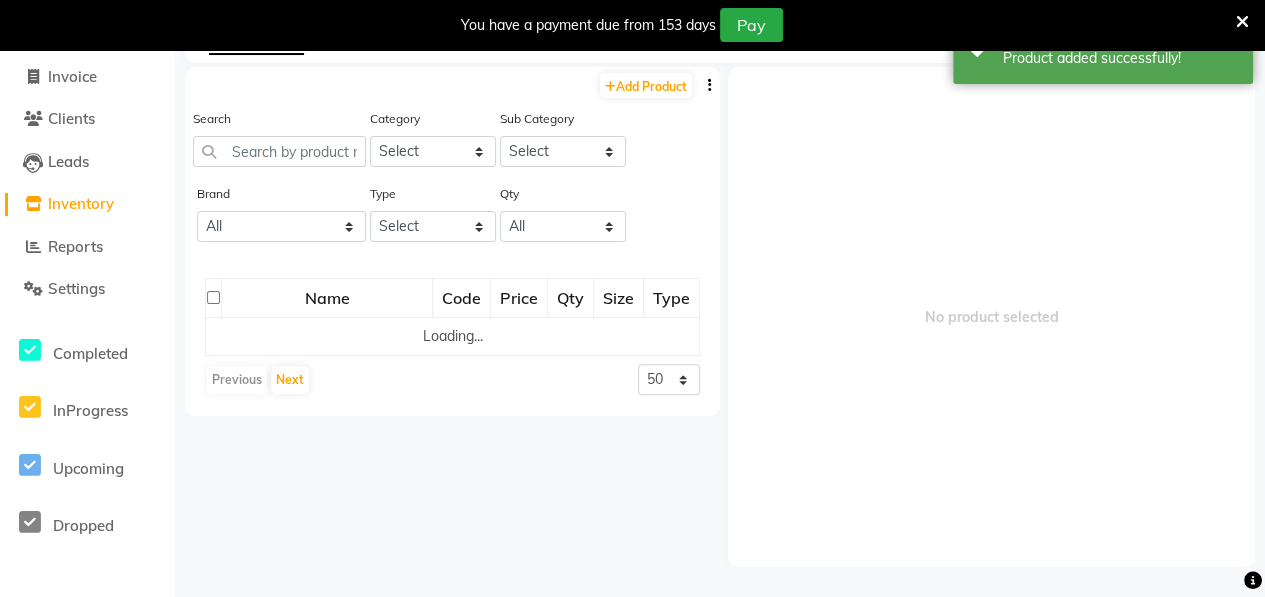 scroll, scrollTop: 62, scrollLeft: 0, axis: vertical 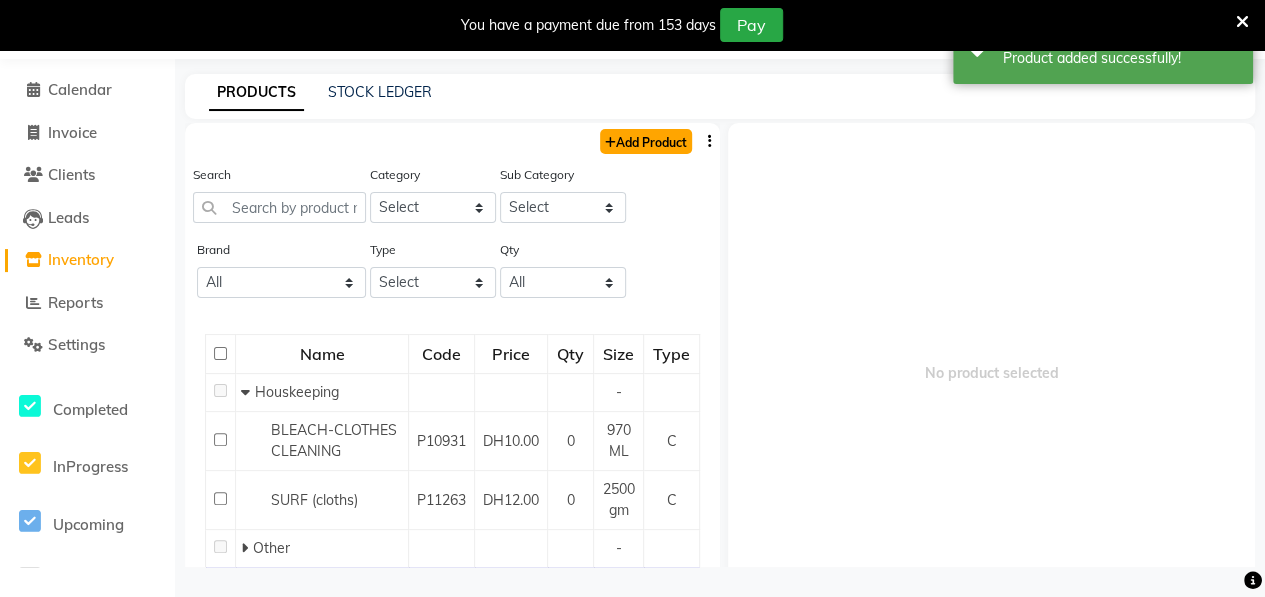 click on "Add Product" 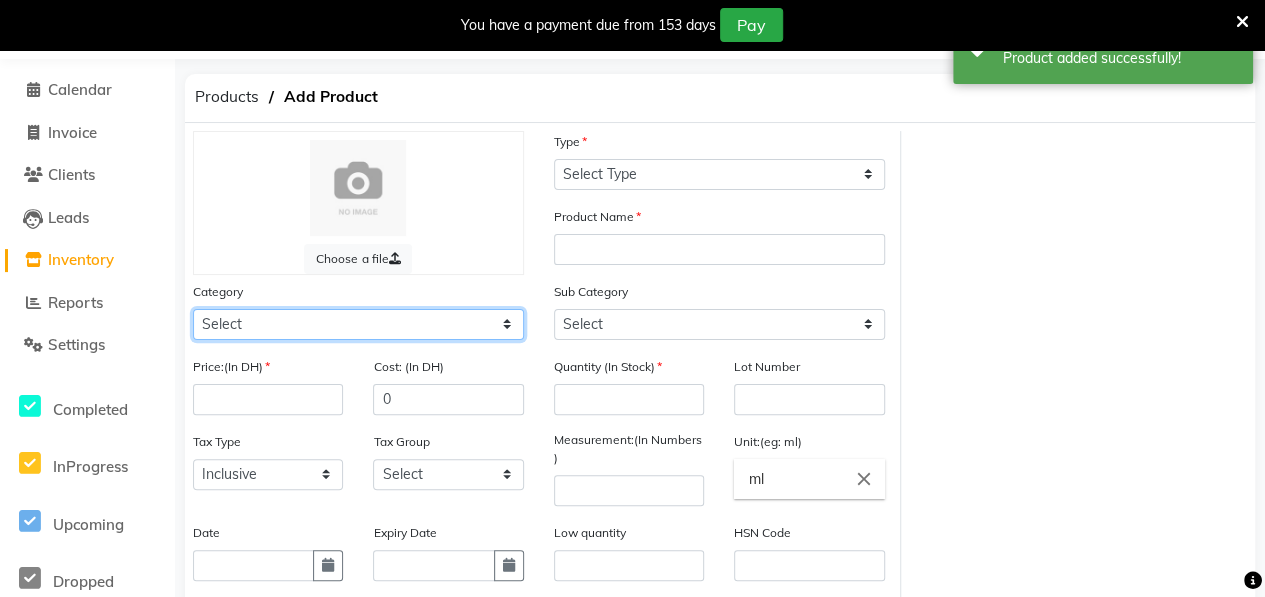click on "Select Hair Skin Makeup Personal Care Appliances [PERSON_NAME] Waxing Disposable Threading Hands and Feet Beauty Planet [MEDICAL_DATA] Cadiveu Casmara [PERSON_NAME] Olaplex GOWN Other" 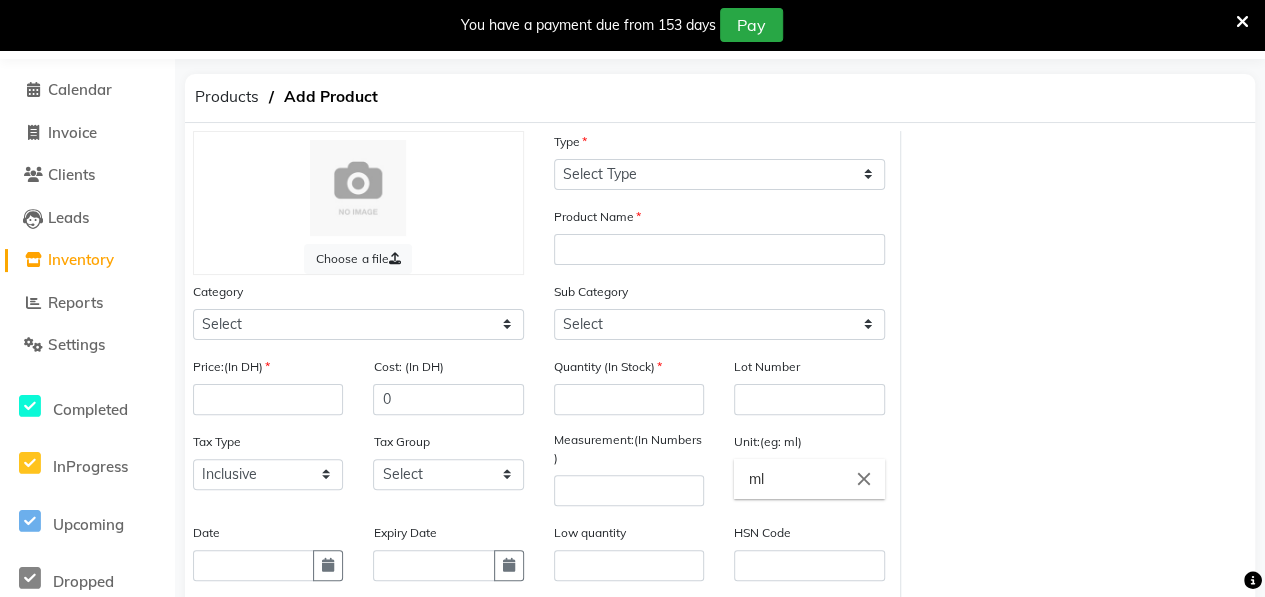click on "Choose a file Type Select Type Both Retail Consumable Product Name Category Select Hair Skin Makeup Personal Care Appliances [PERSON_NAME] Waxing Disposable Threading Hands and Feet Beauty Planet [MEDICAL_DATA] Cadiveu Casmara Cheryls Olaplex GOWN Other Sub Category Select Price:(In DH) Cost: (In DH) 0 Quantity (In Stock) Lot Number Tax Type Select Inclusive Exclusive Tax Group Select GST Measurement:(In Numbers ) Unit:(eg: ml) ml close Date Expiry Date Low quantity HSN Code Sku number Product Code Brand Select brand or add custom brand    × Remark Description" 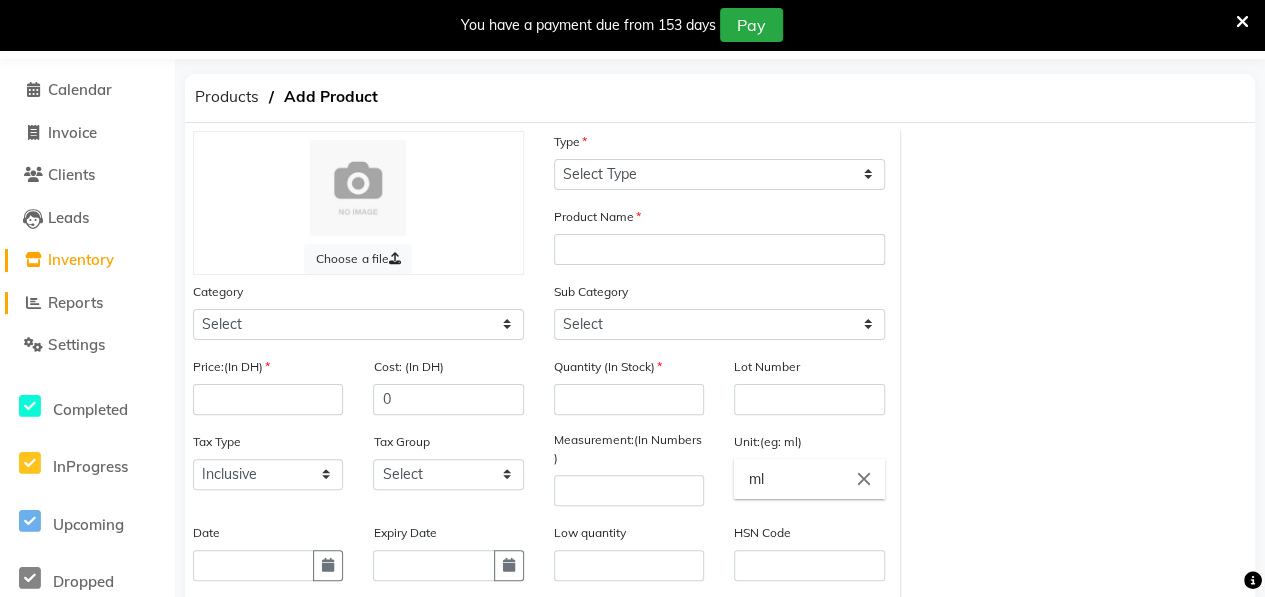 click on "Reports" 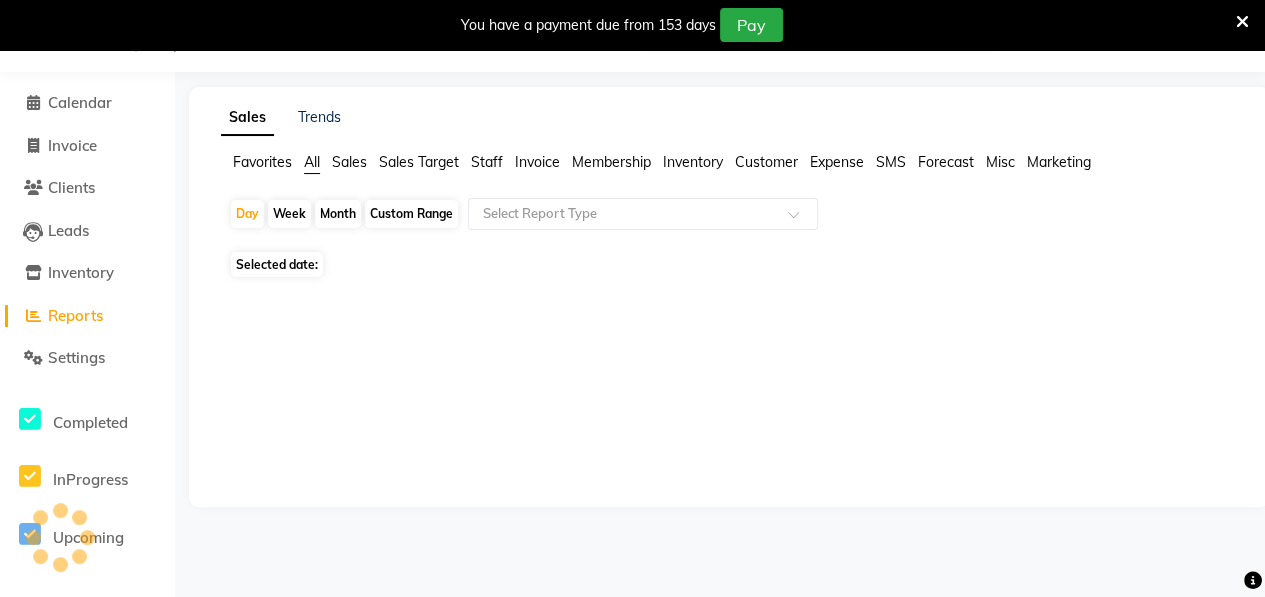 scroll, scrollTop: 49, scrollLeft: 0, axis: vertical 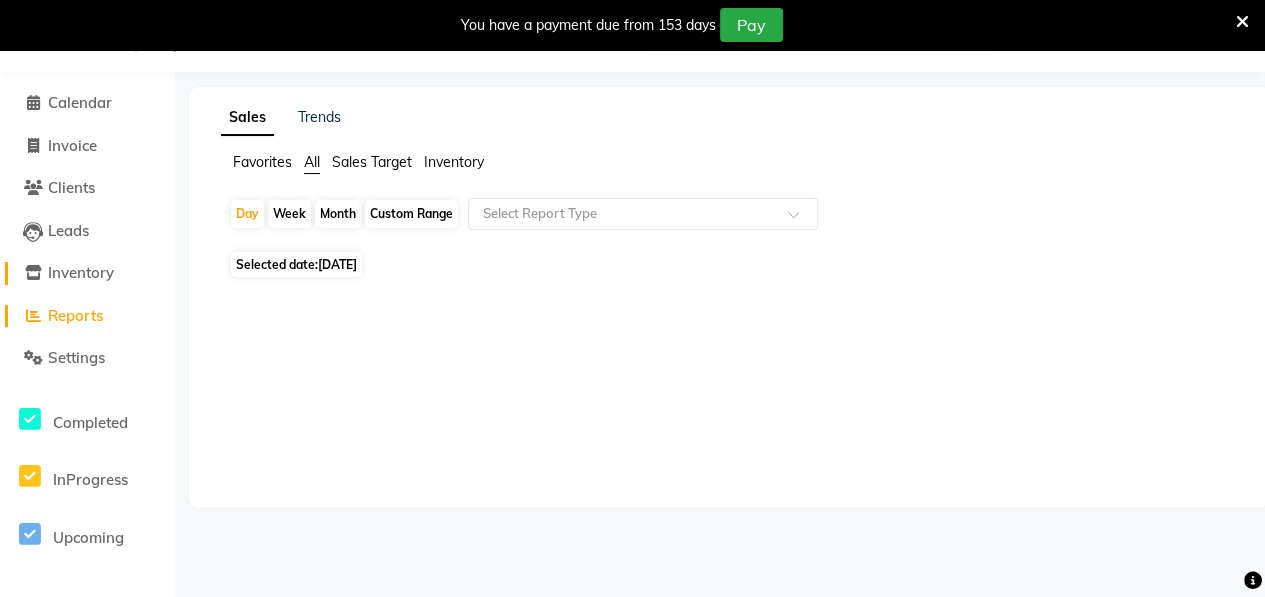 drag, startPoint x: 89, startPoint y: 303, endPoint x: 89, endPoint y: 279, distance: 24 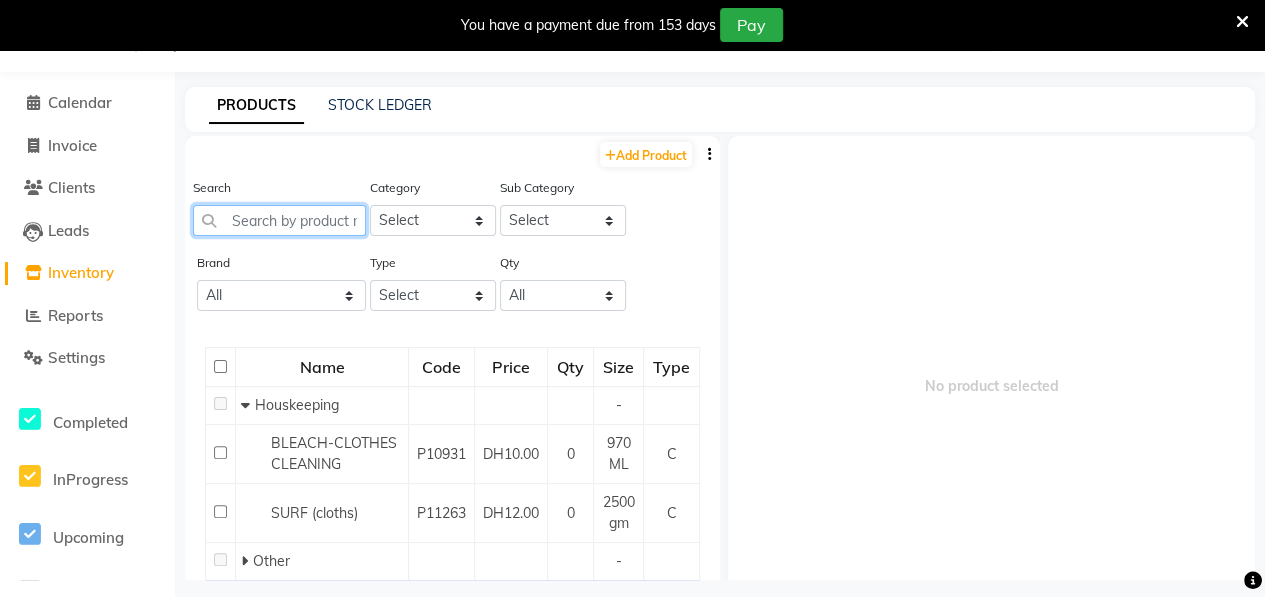 click 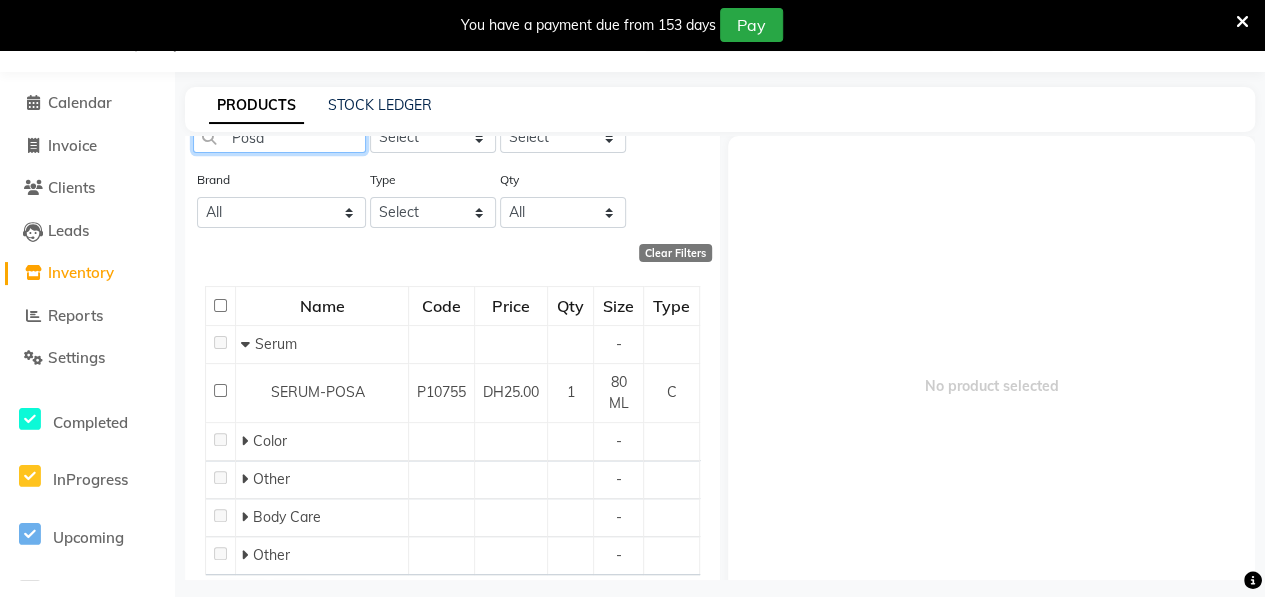 scroll, scrollTop: 134, scrollLeft: 0, axis: vertical 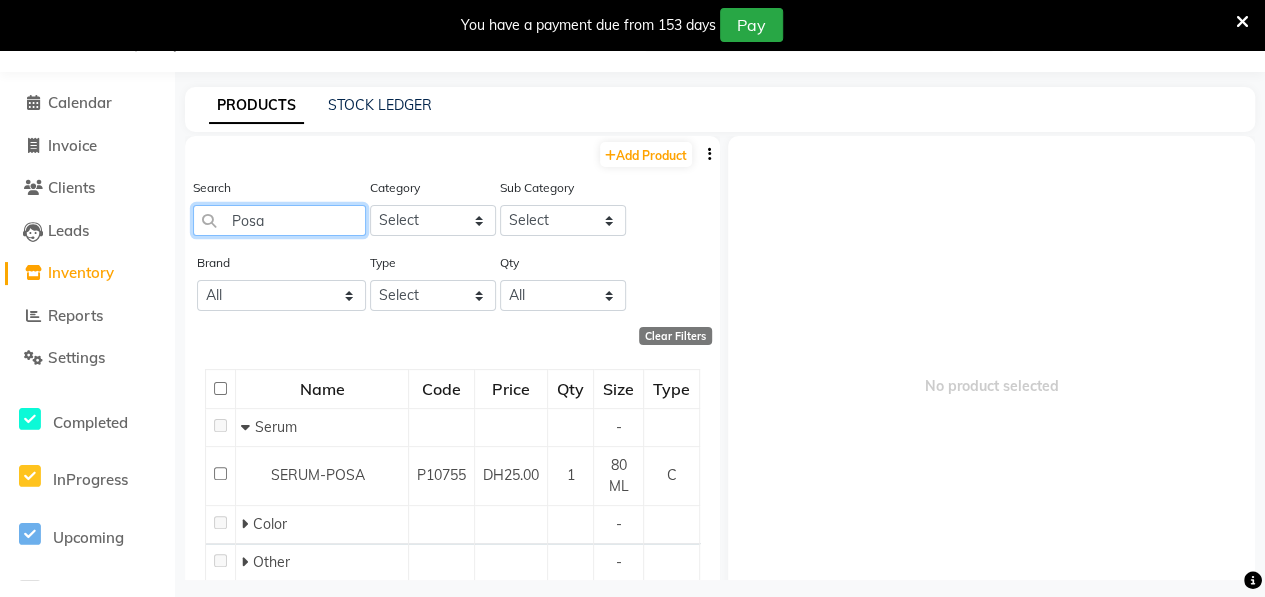 click on "Posa" 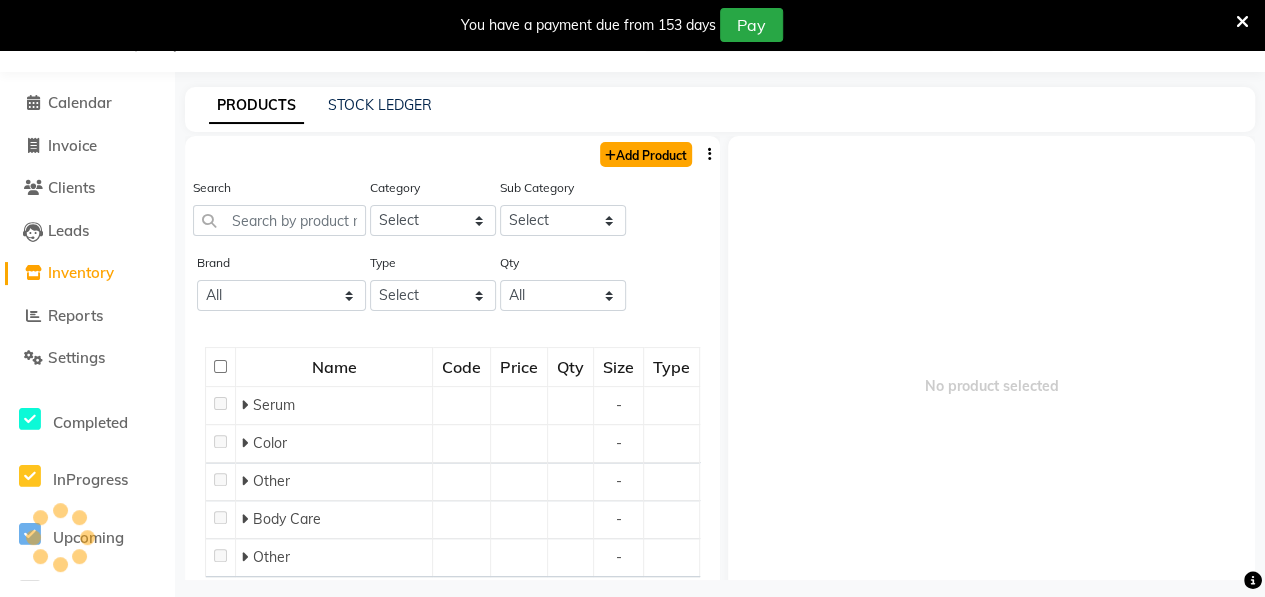 click on "Add Product" 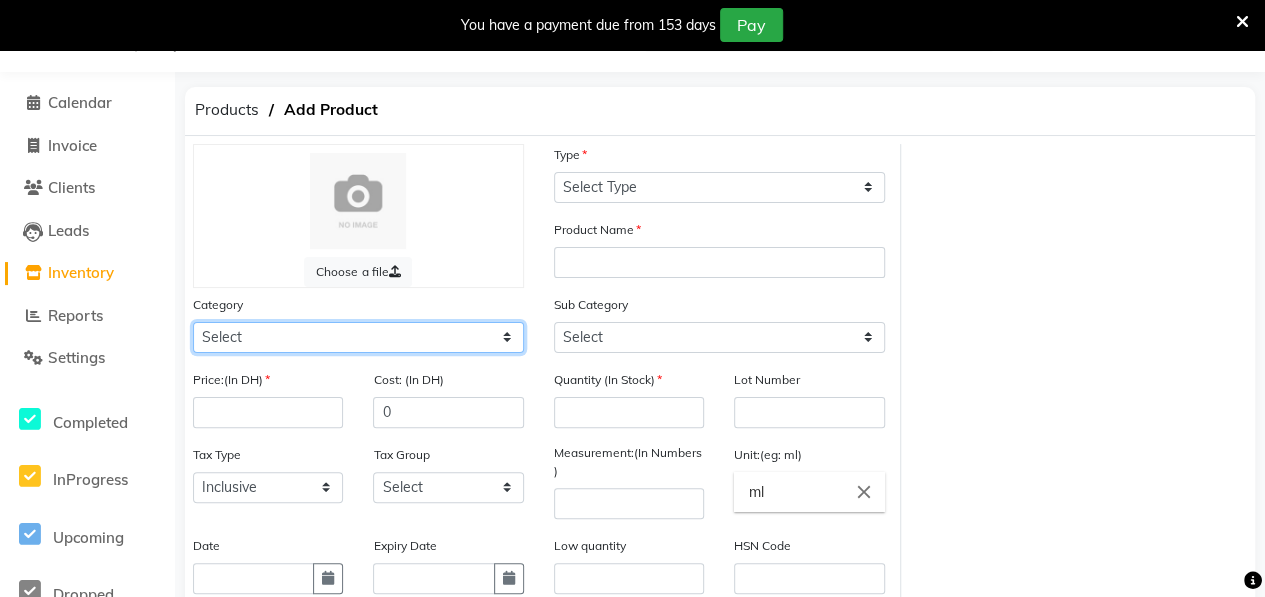 click on "Select Hair Skin Makeup Personal Care Appliances [PERSON_NAME] Waxing Disposable Threading Hands and Feet Beauty Planet [MEDICAL_DATA] Cadiveu Casmara [PERSON_NAME] Olaplex GOWN Other" 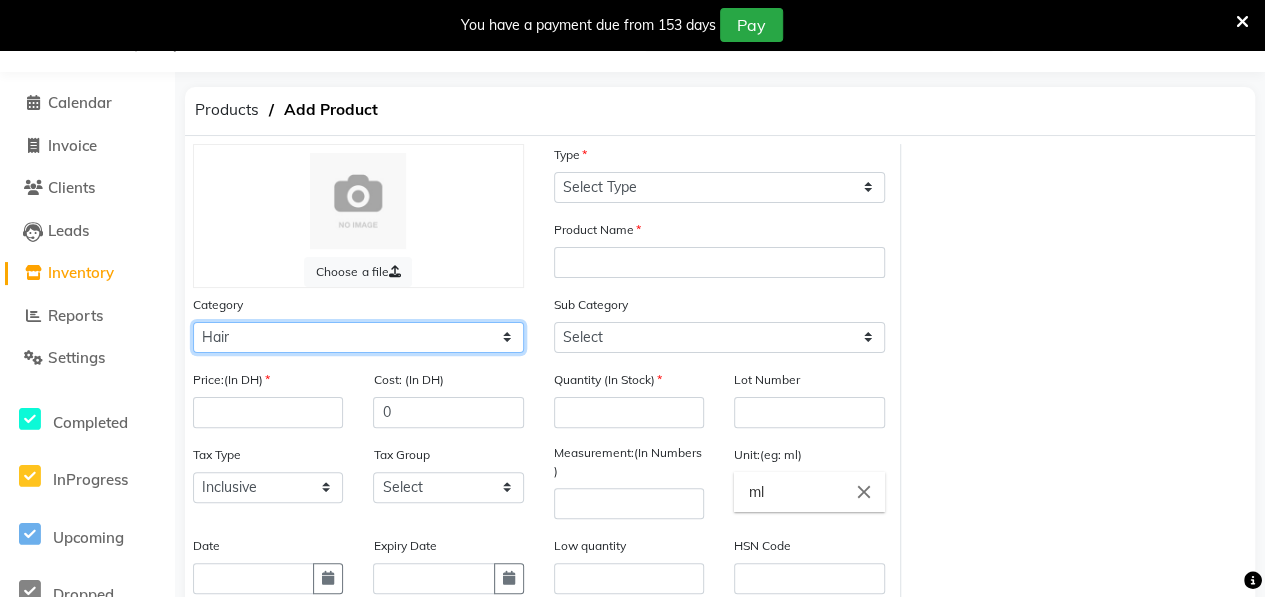 click on "Select Hair Skin Makeup Personal Care Appliances [PERSON_NAME] Waxing Disposable Threading Hands and Feet Beauty Planet [MEDICAL_DATA] Cadiveu Casmara [PERSON_NAME] Olaplex GOWN Other" 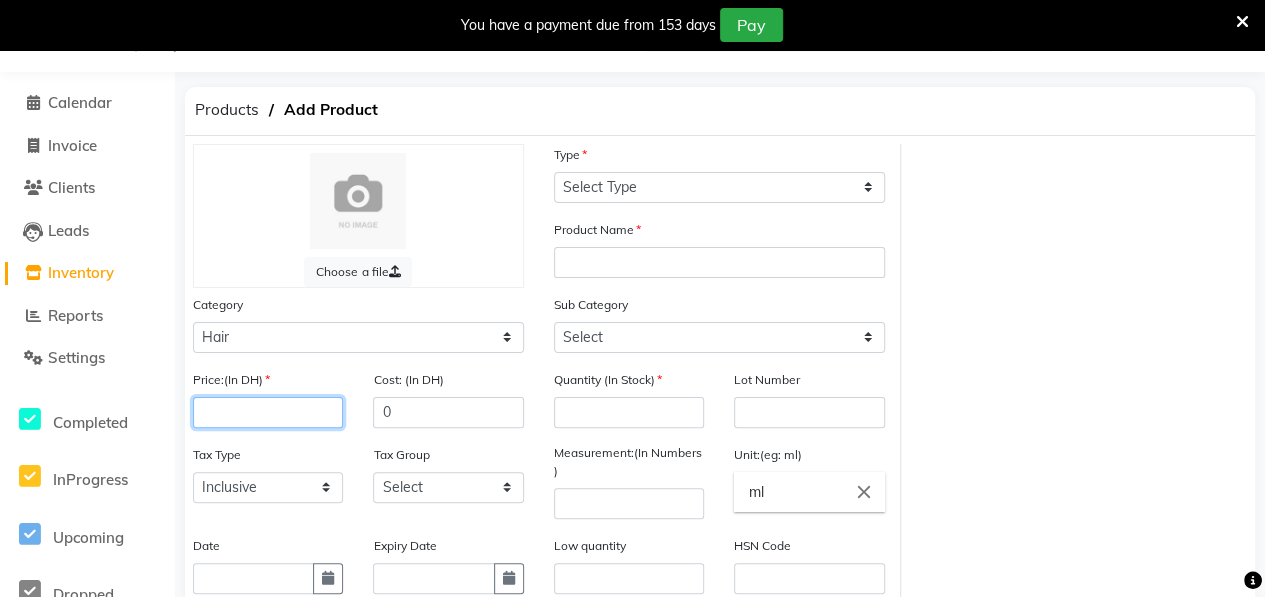 click 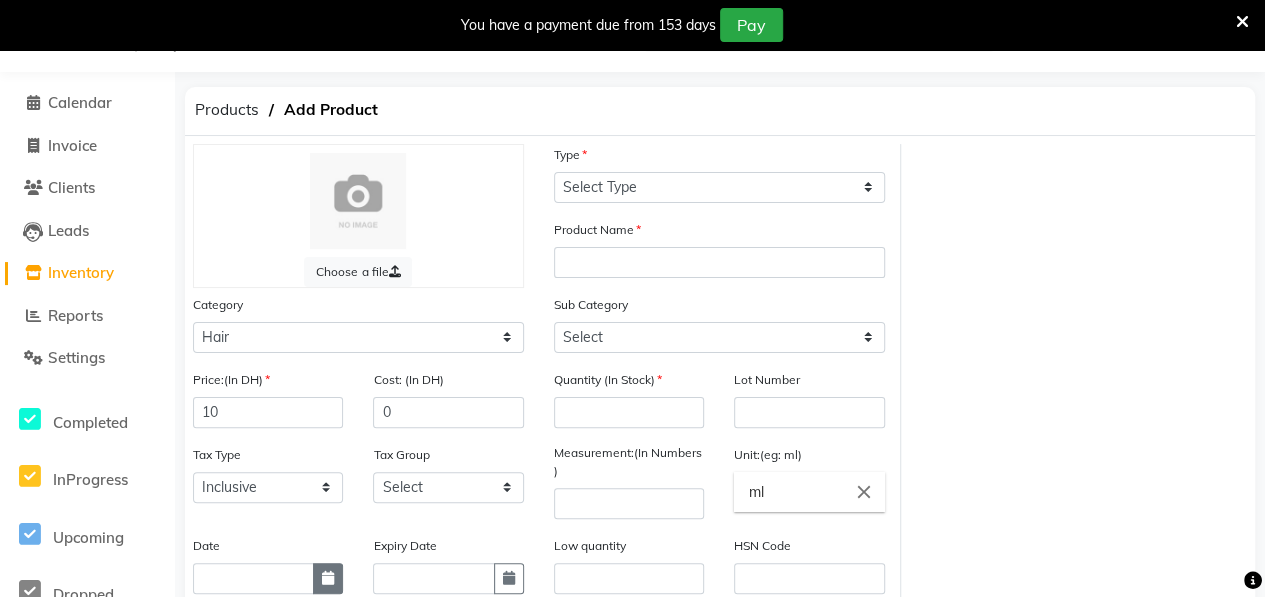 click 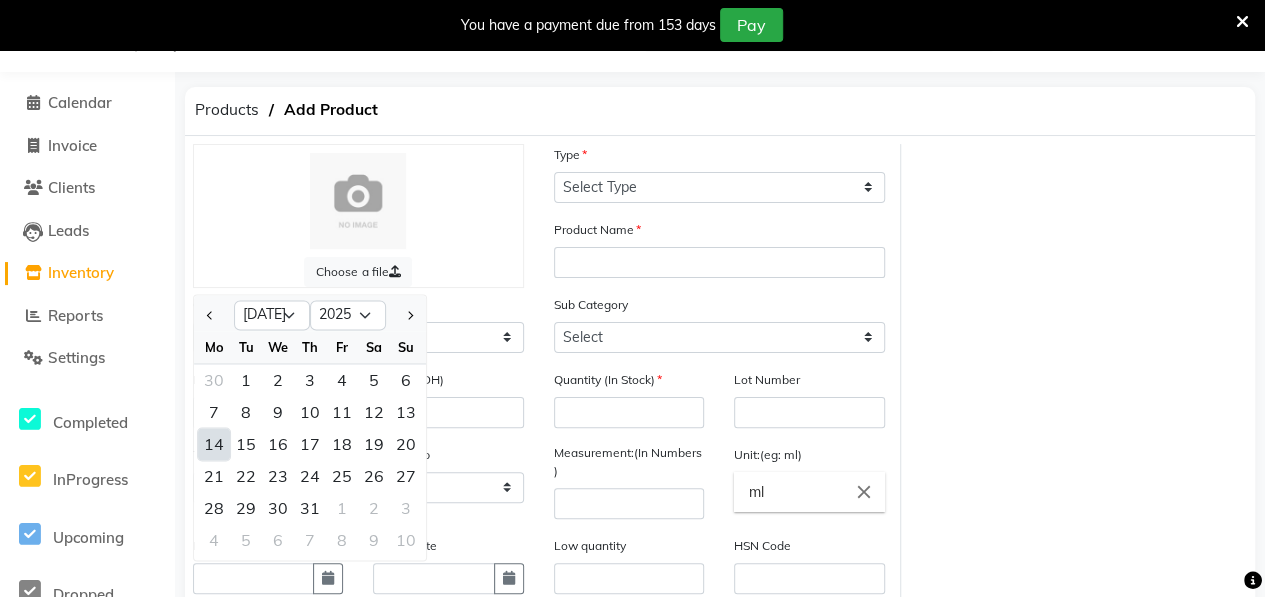 click on "14" 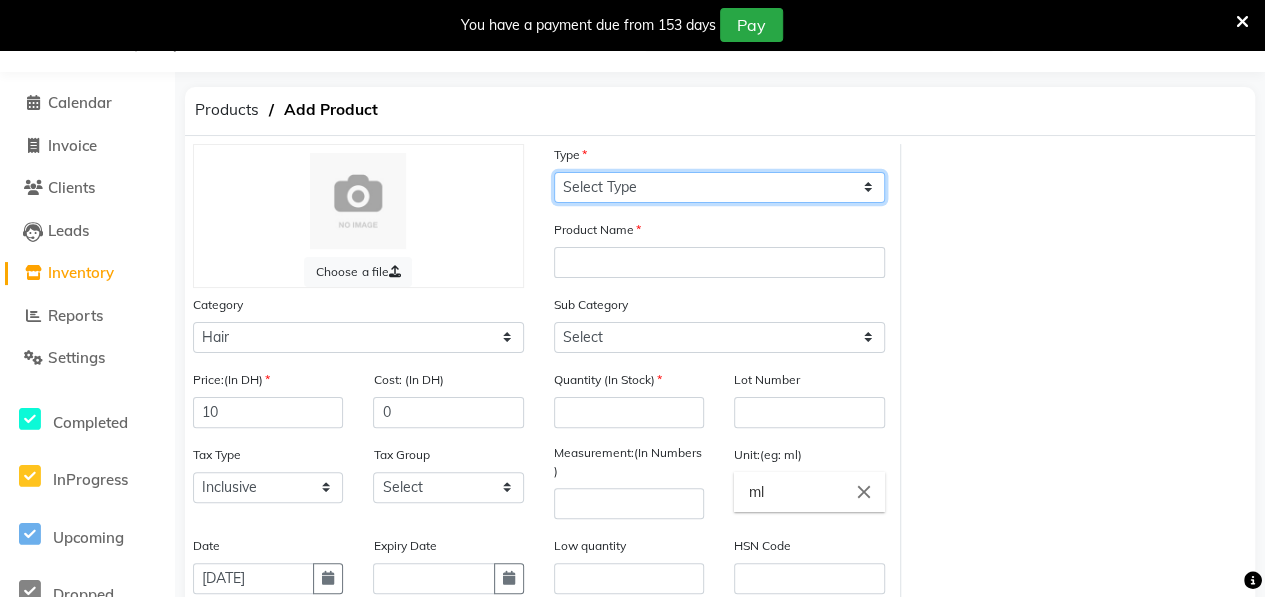click on "Select Type Both Retail Consumable" 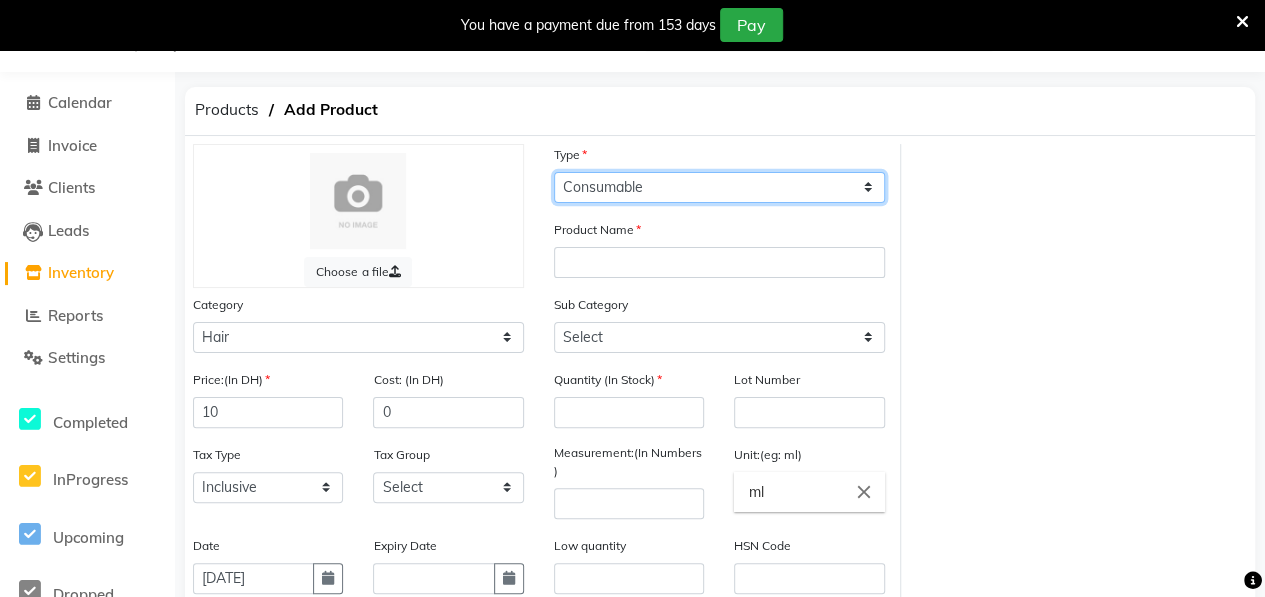 click on "Select Type Both Retail Consumable" 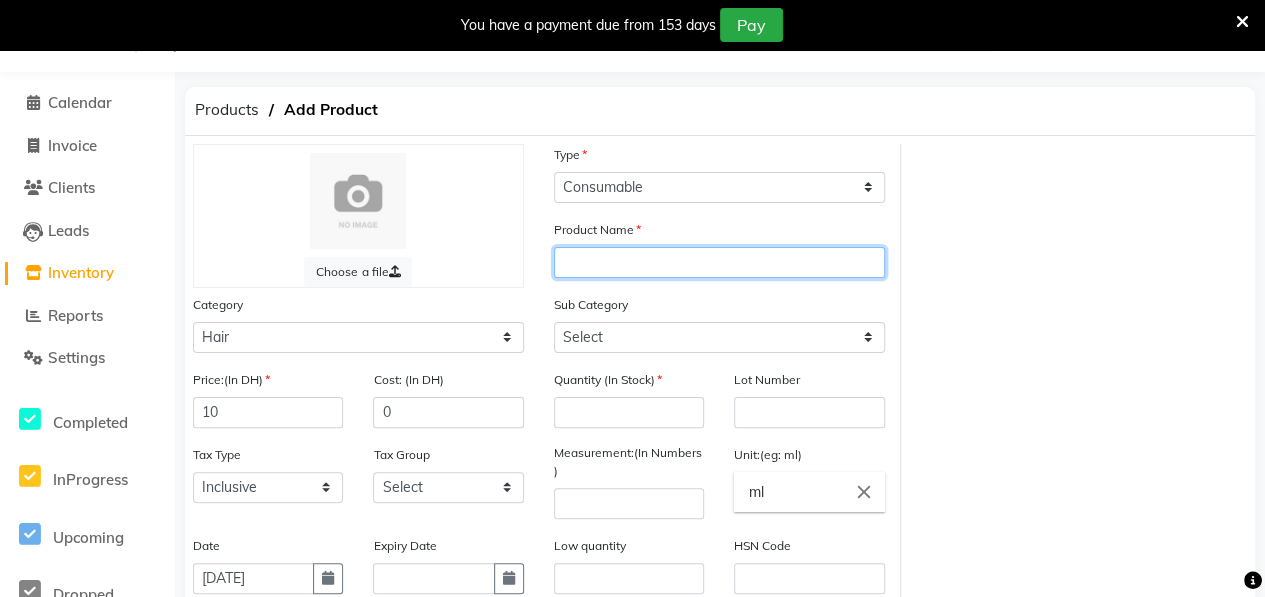 click 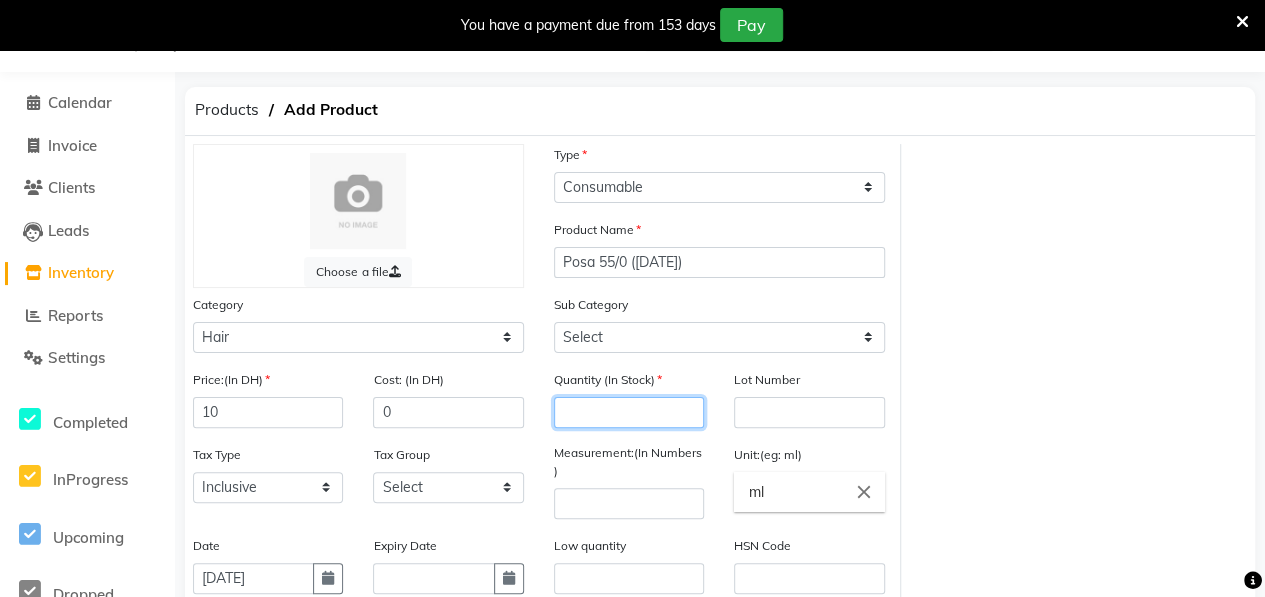 click 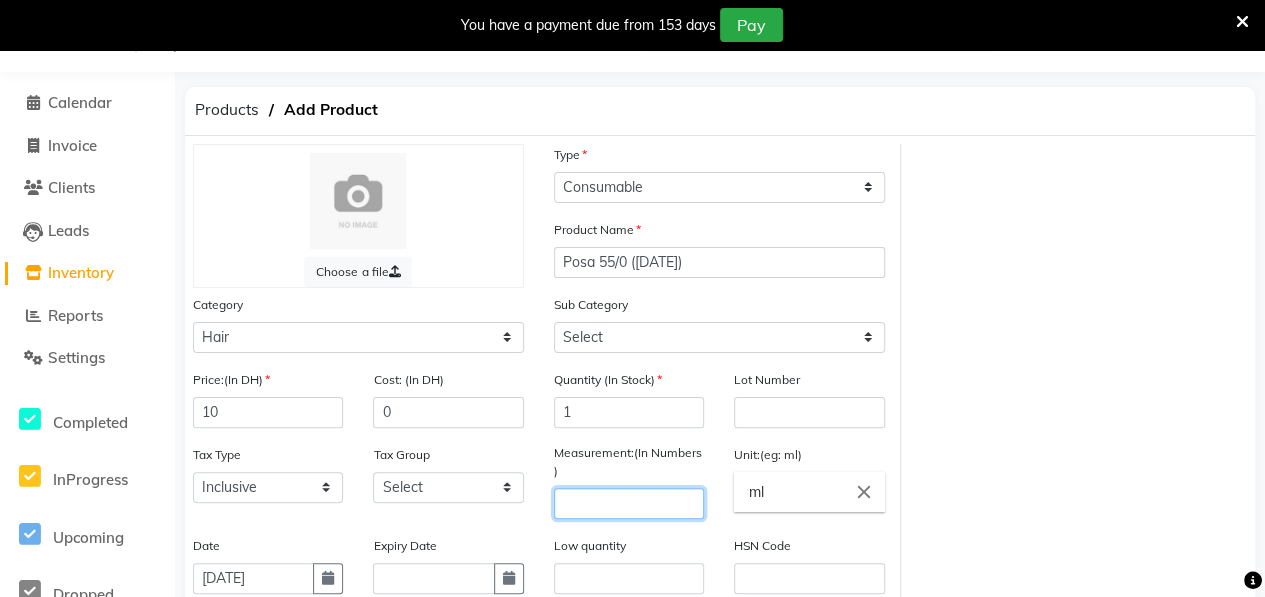 click 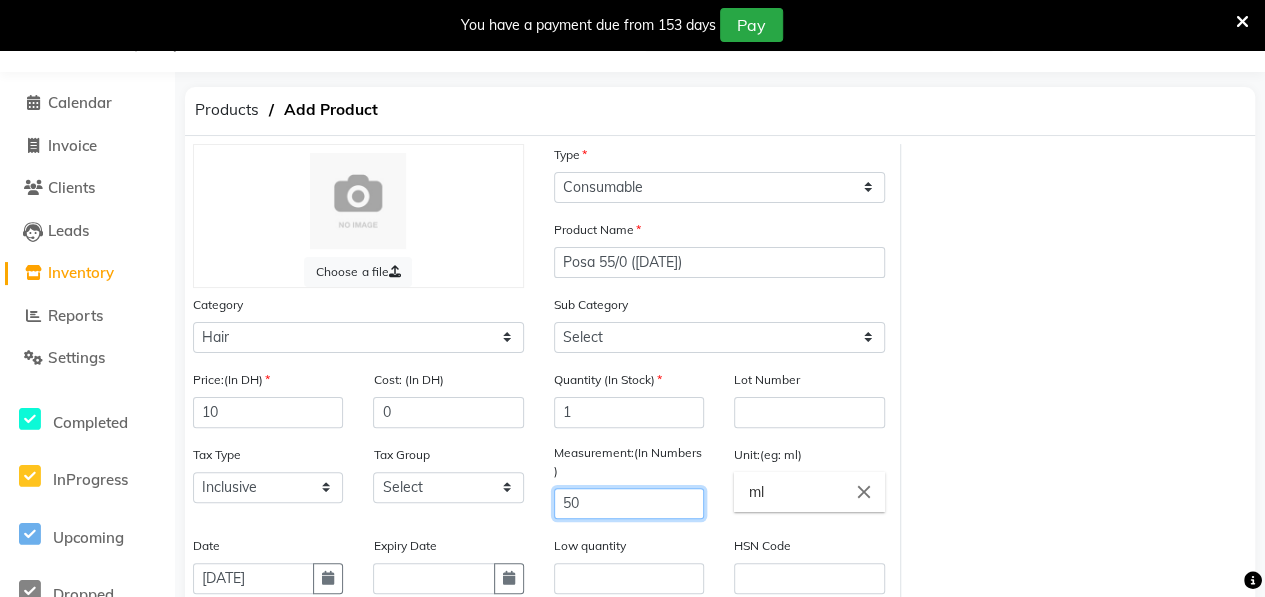 scroll, scrollTop: 332, scrollLeft: 0, axis: vertical 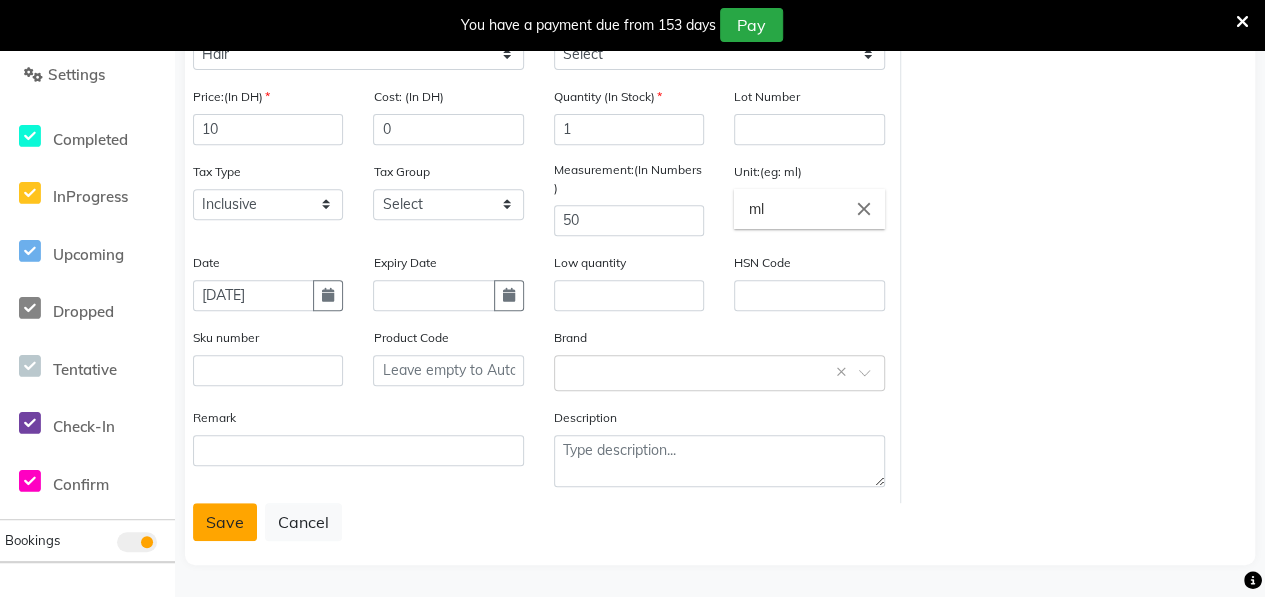 click on "Save" 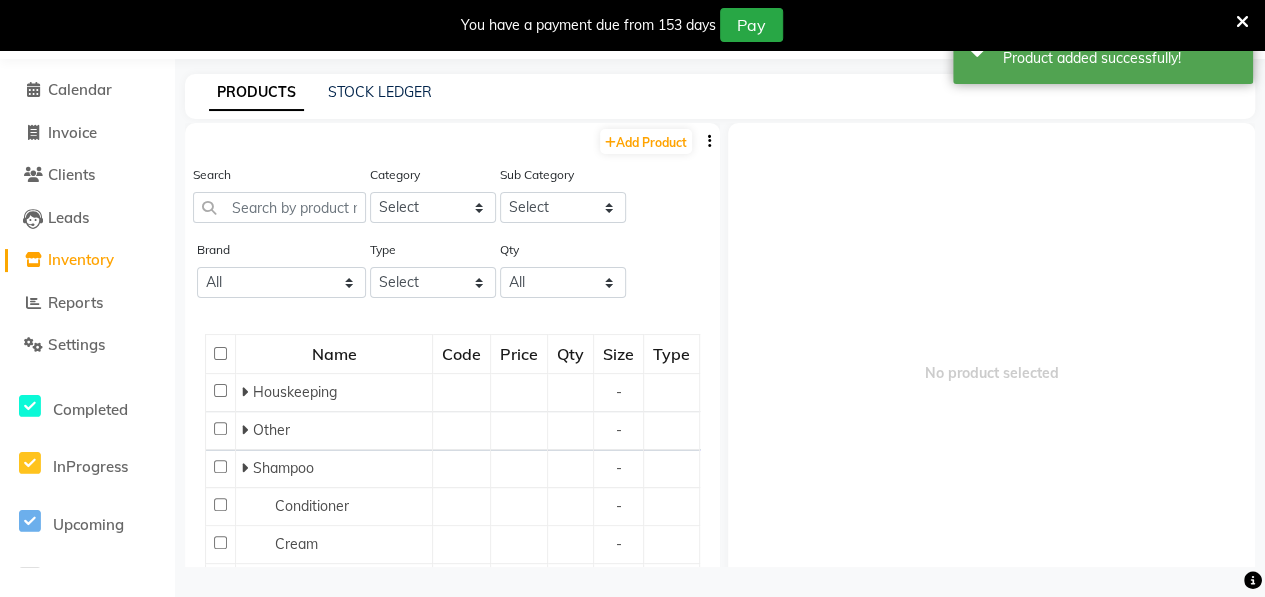 scroll, scrollTop: 62, scrollLeft: 0, axis: vertical 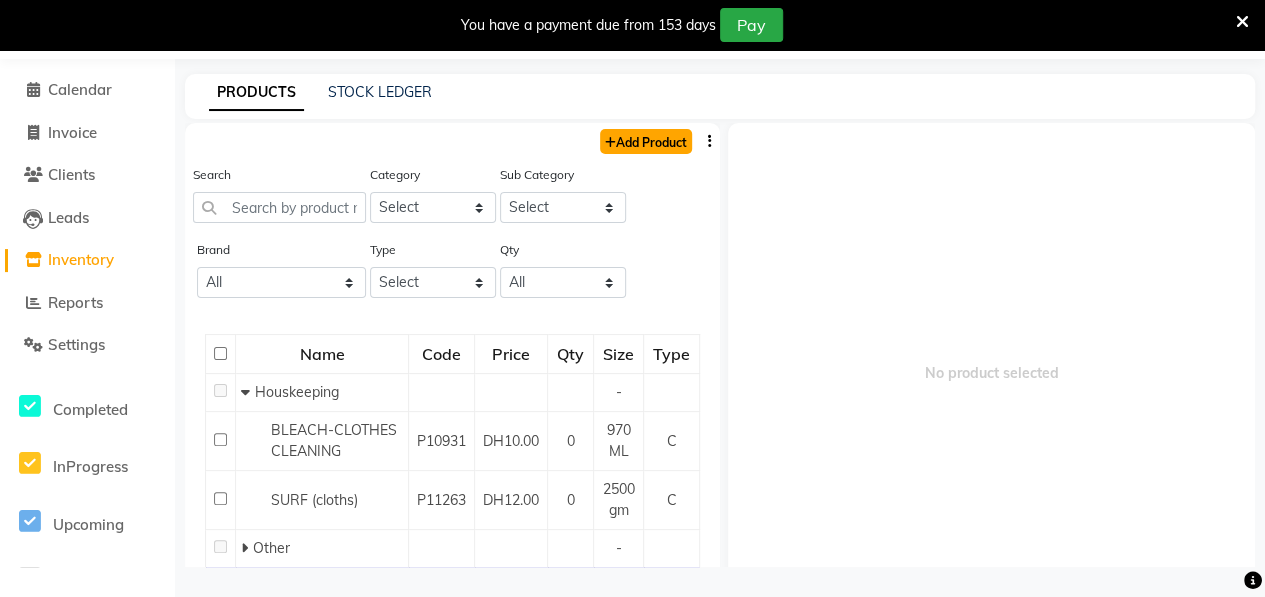click on "Add Product" 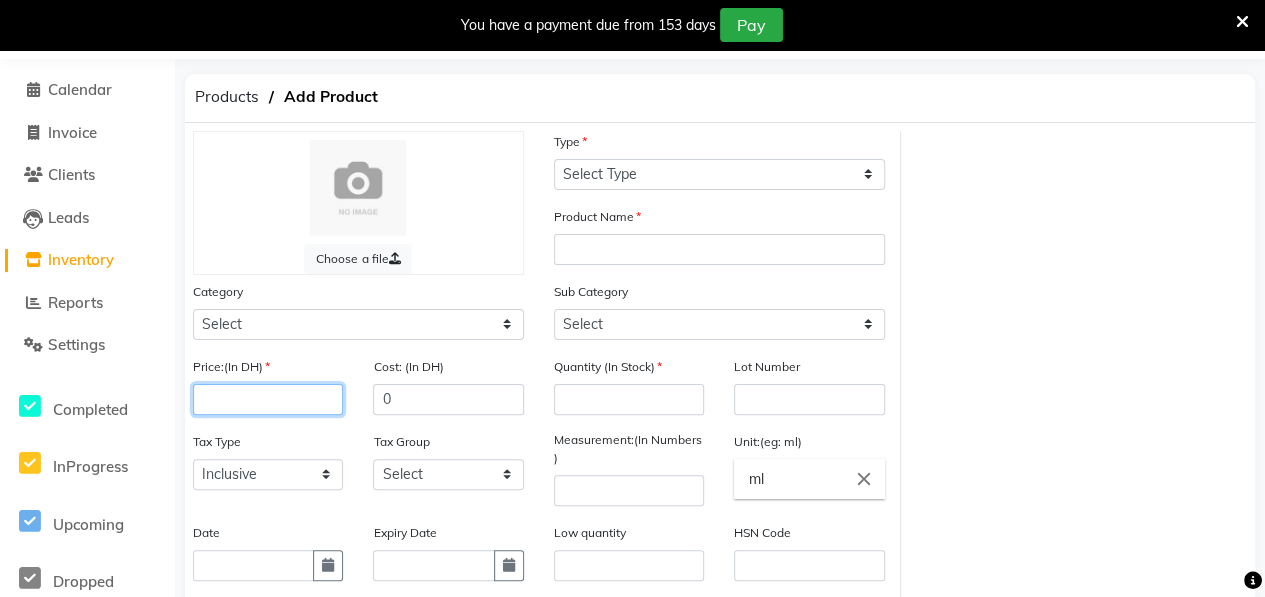 click 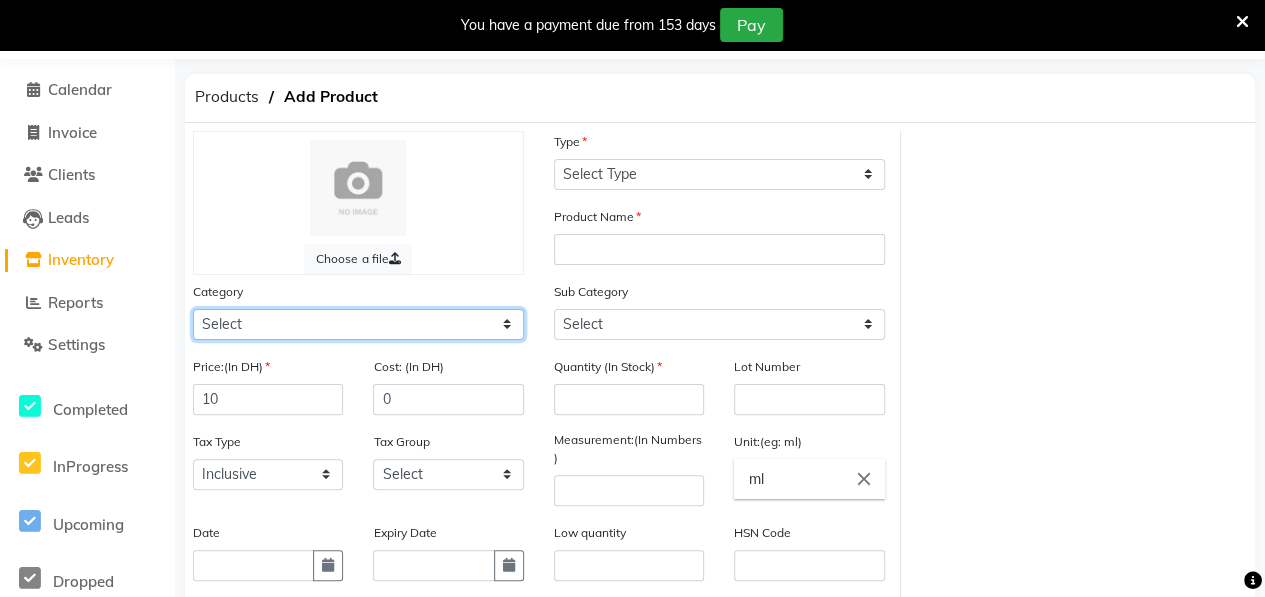 click on "Select Hair Skin Makeup Personal Care Appliances [PERSON_NAME] Waxing Disposable Threading Hands and Feet Beauty Planet [MEDICAL_DATA] Cadiveu Casmara [PERSON_NAME] Olaplex GOWN Other" 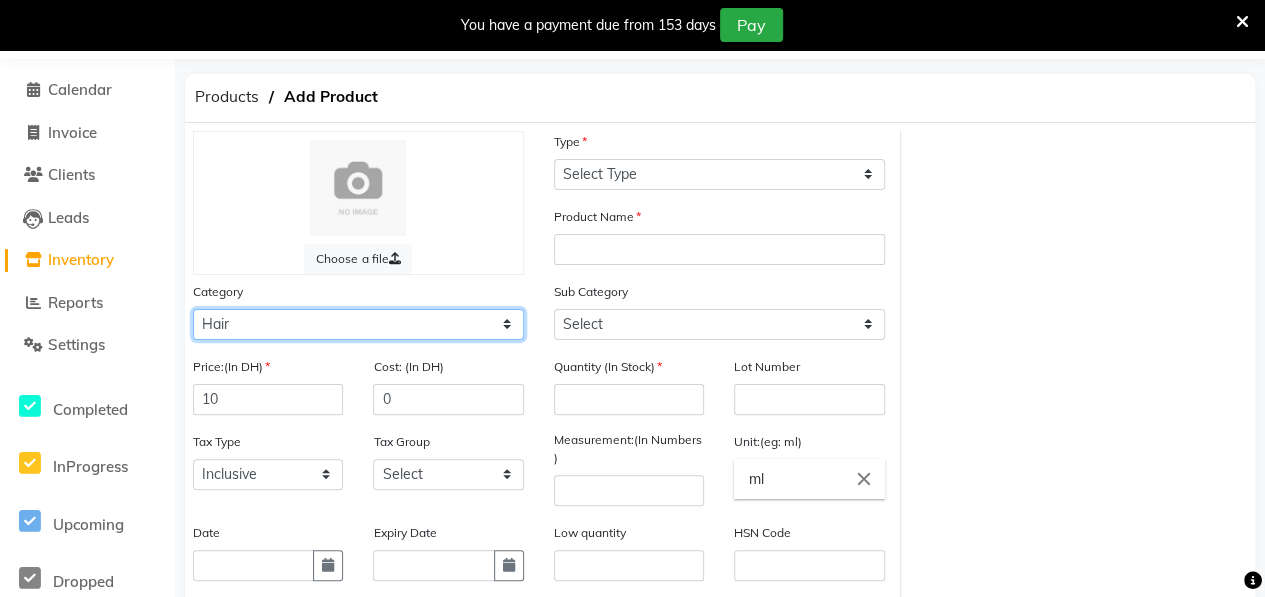 click on "Select Hair Skin Makeup Personal Care Appliances [PERSON_NAME] Waxing Disposable Threading Hands and Feet Beauty Planet [MEDICAL_DATA] Cadiveu Casmara [PERSON_NAME] Olaplex GOWN Other" 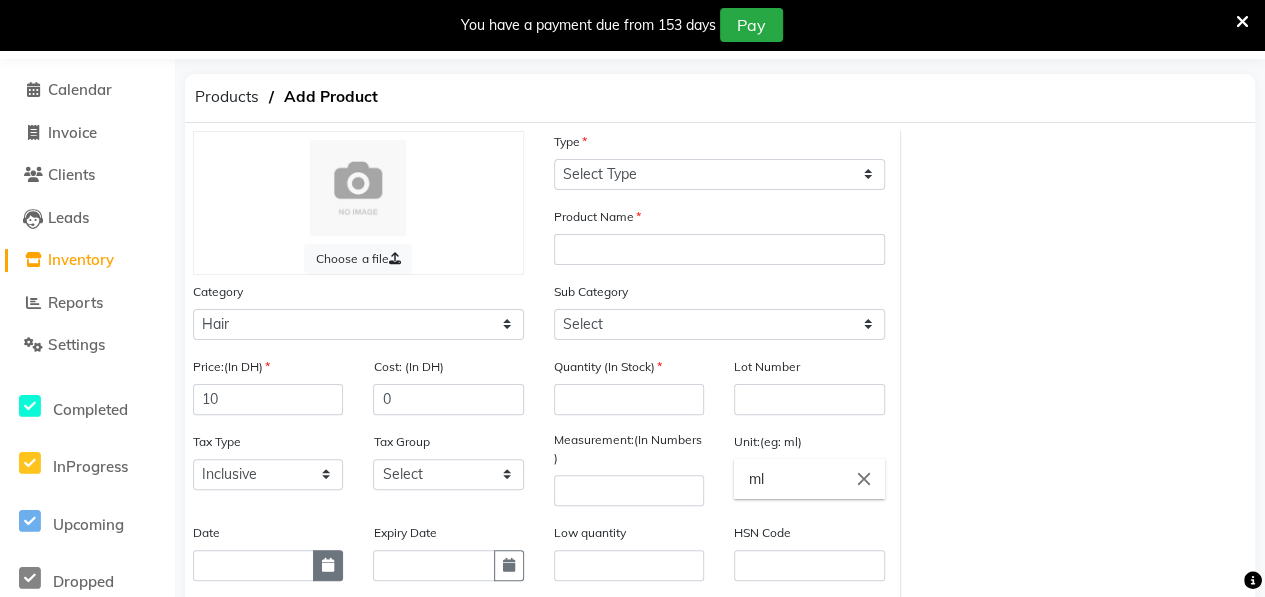 click 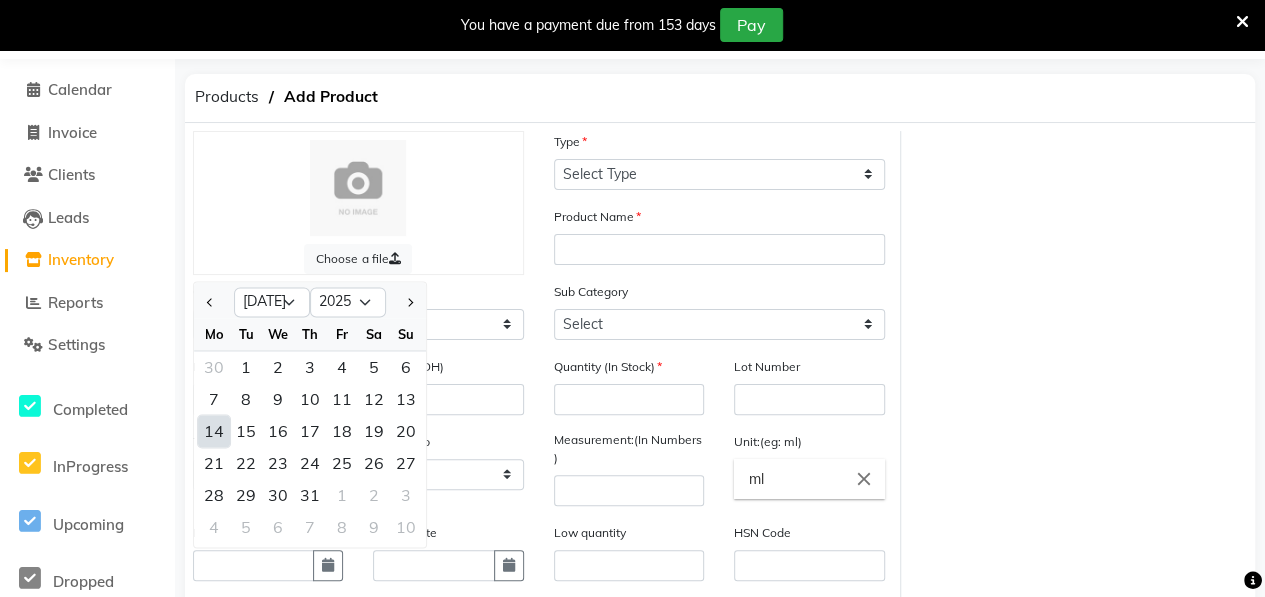 click on "14" 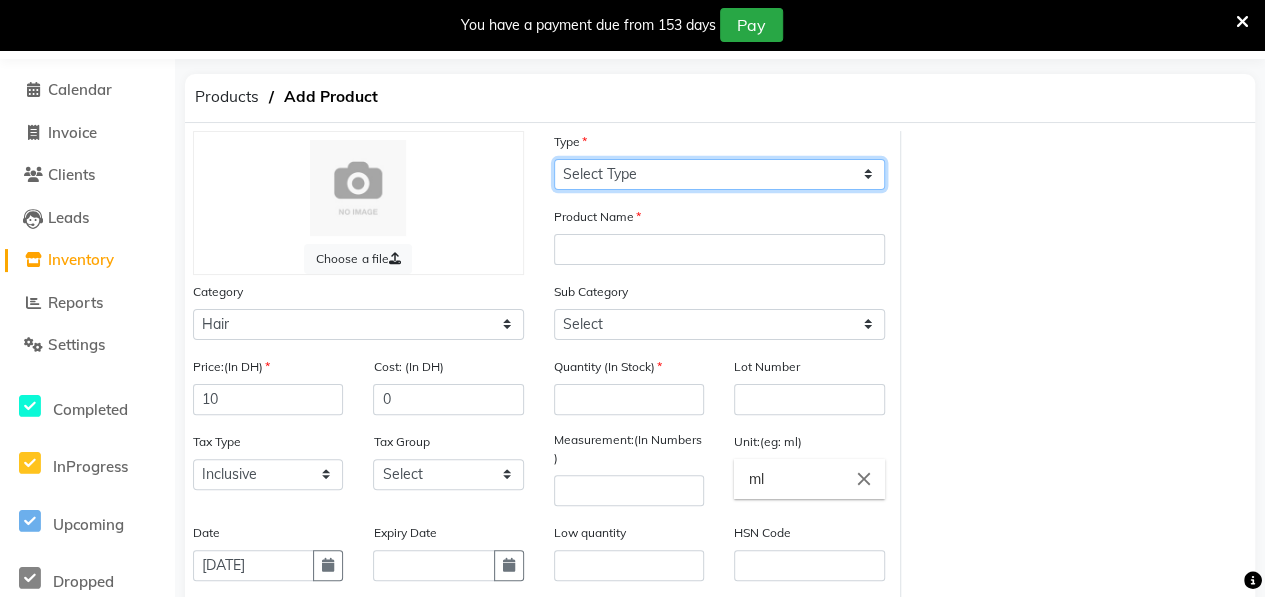 click on "Select Type Both Retail Consumable" 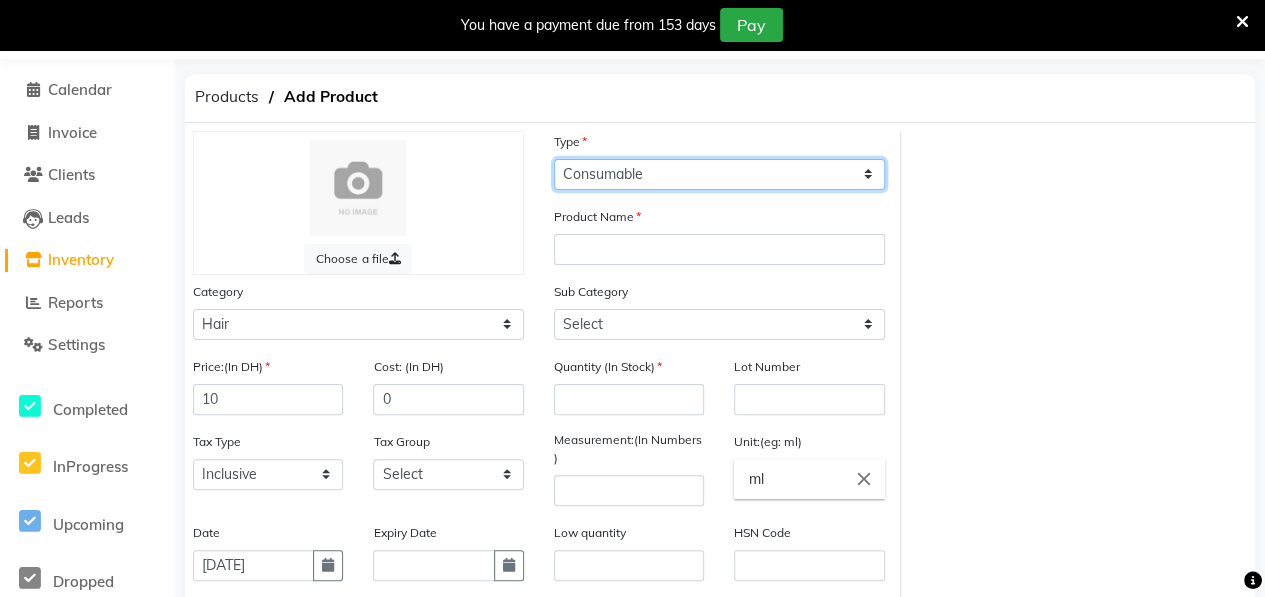click on "Select Type Both Retail Consumable" 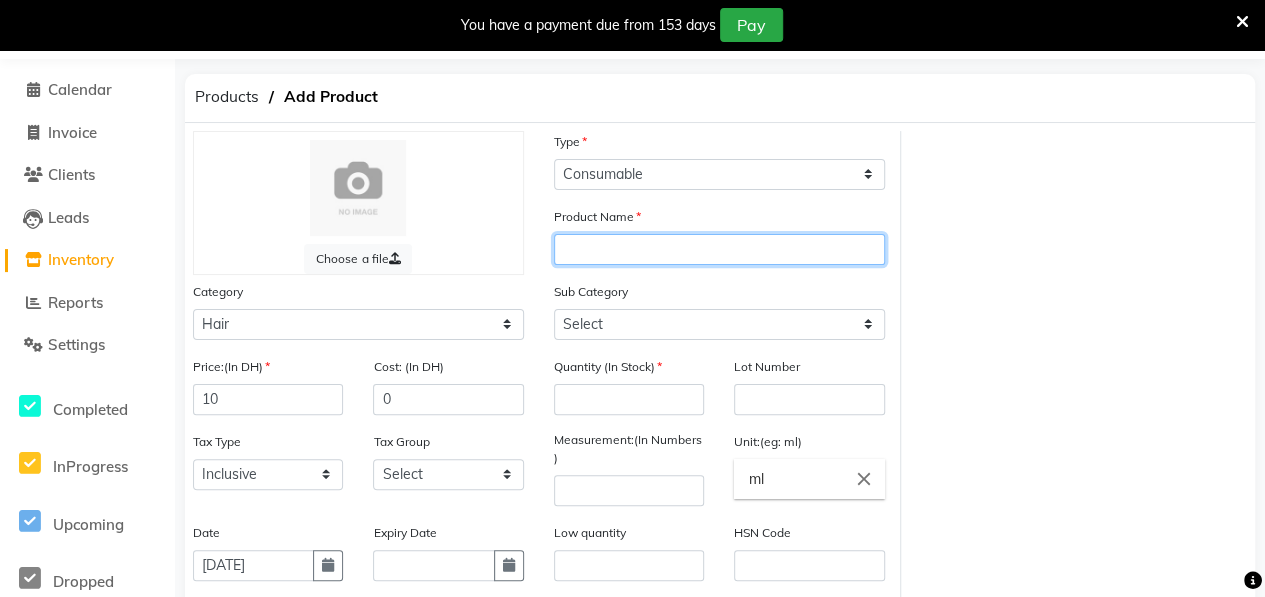click 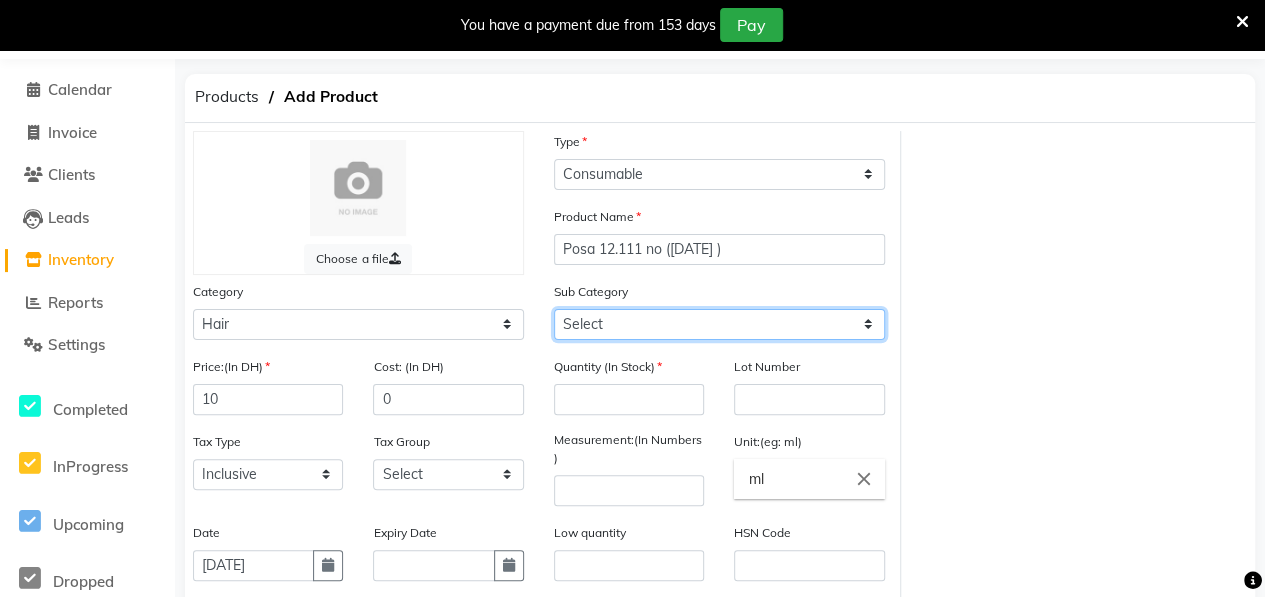 click on "Select Shampoo Conditioner Cream Mask Oil Serum Color Appliances Treatment Styling Kit & Combo Other" 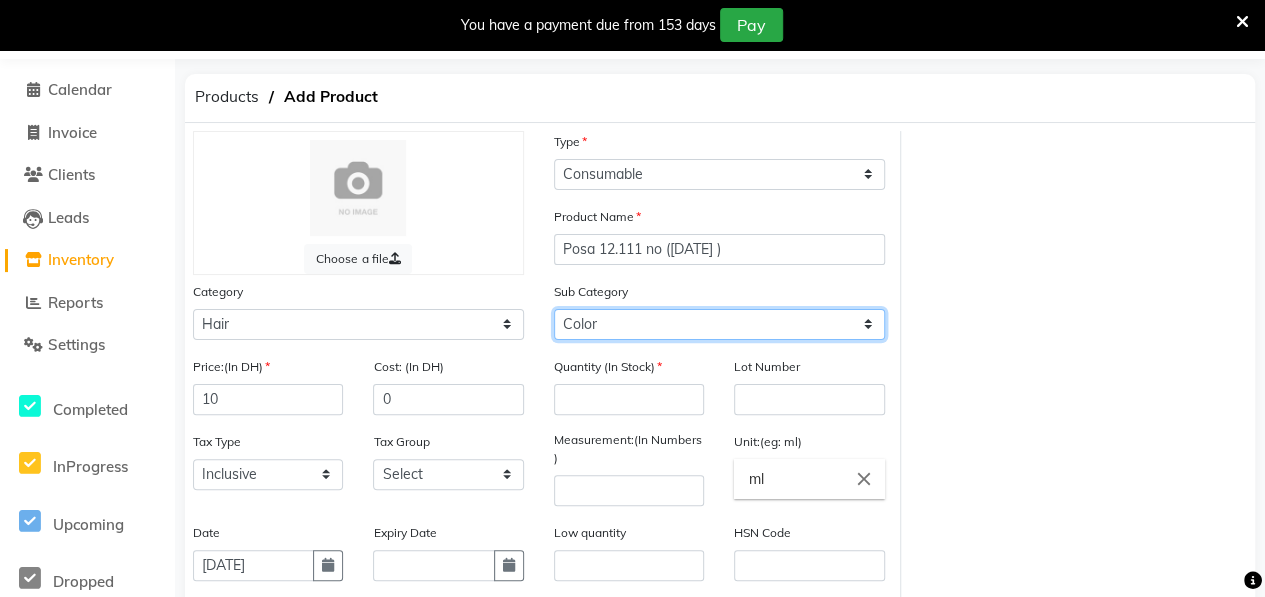 click on "Select Shampoo Conditioner Cream Mask Oil Serum Color Appliances Treatment Styling Kit & Combo Other" 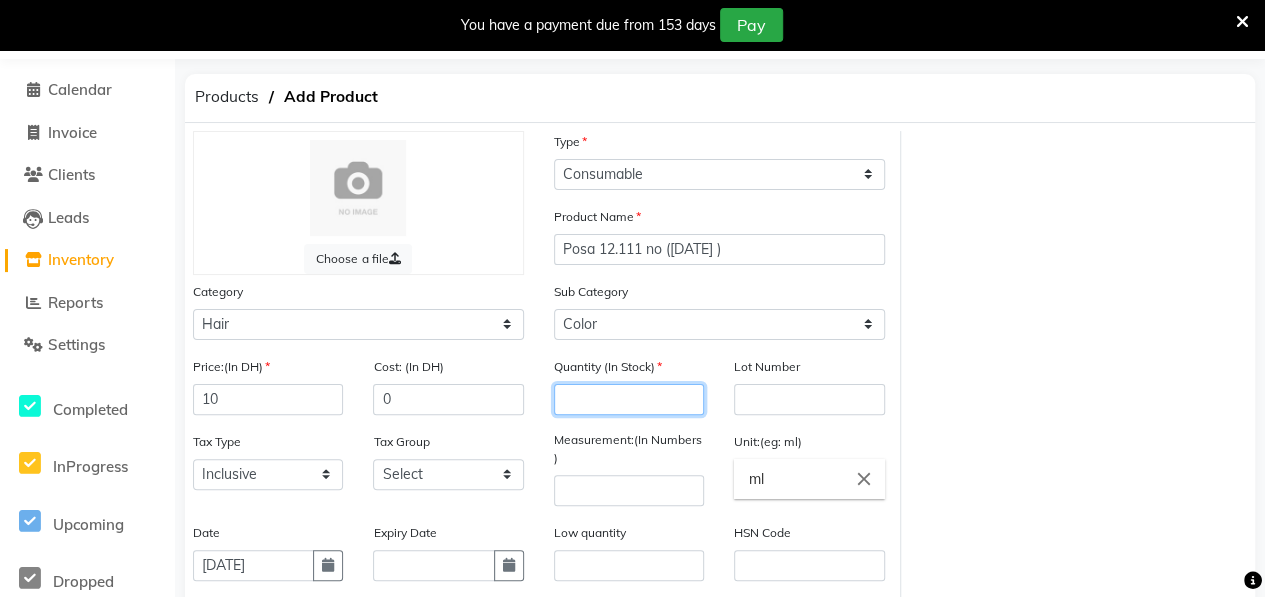 click 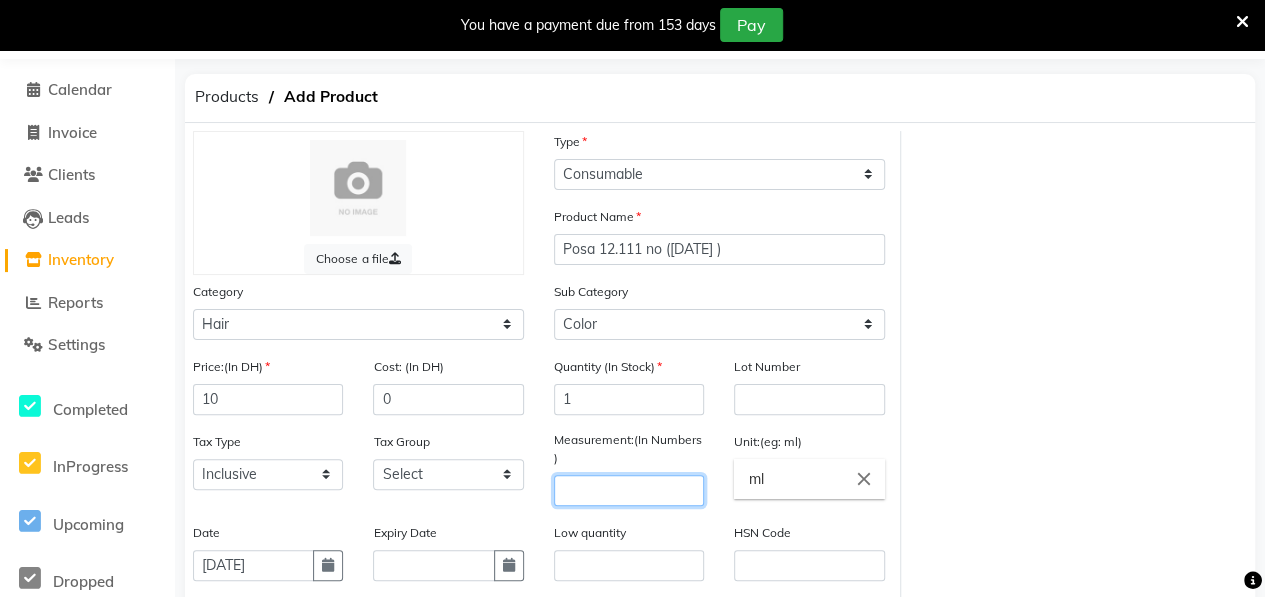 click 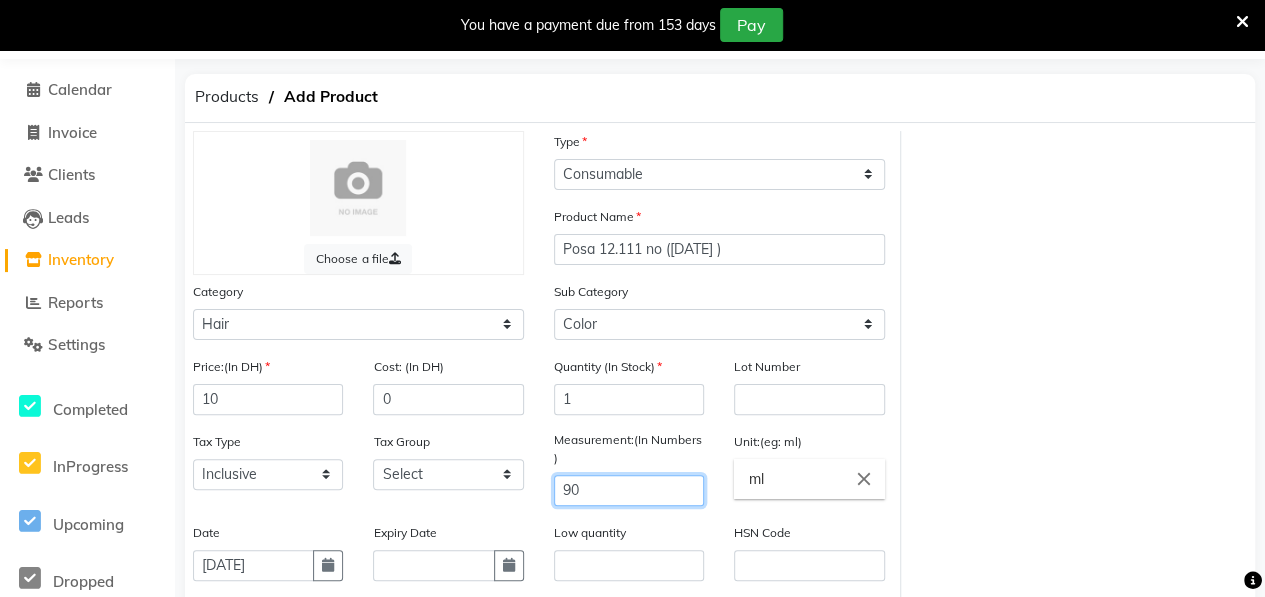 scroll, scrollTop: 332, scrollLeft: 0, axis: vertical 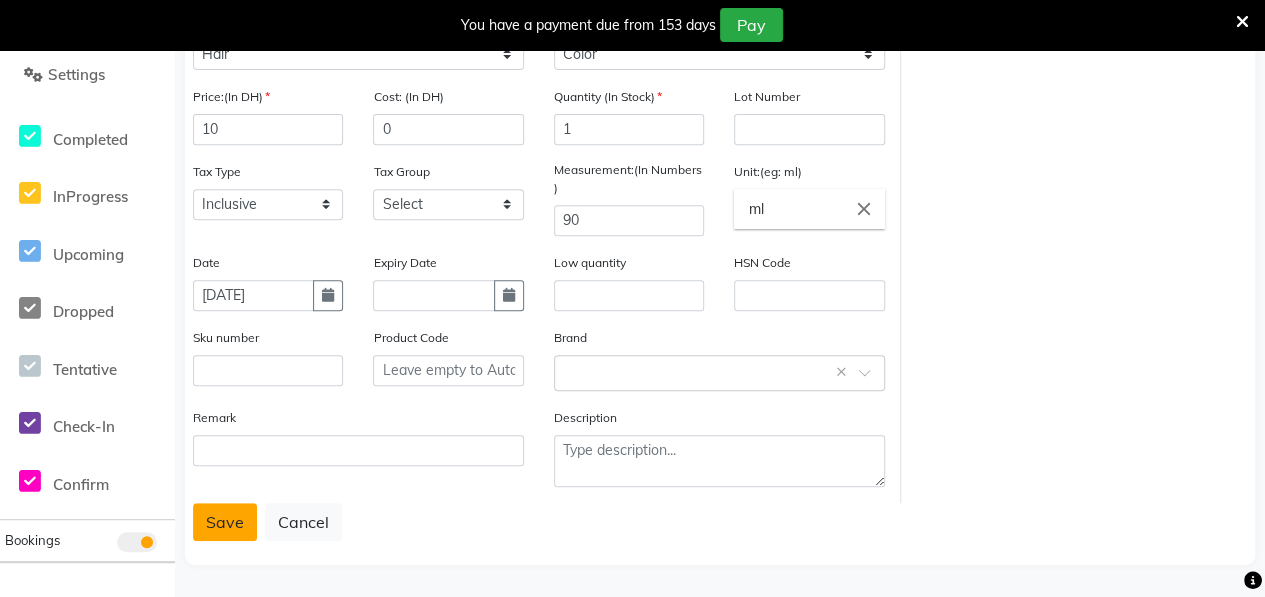 click on "Save" 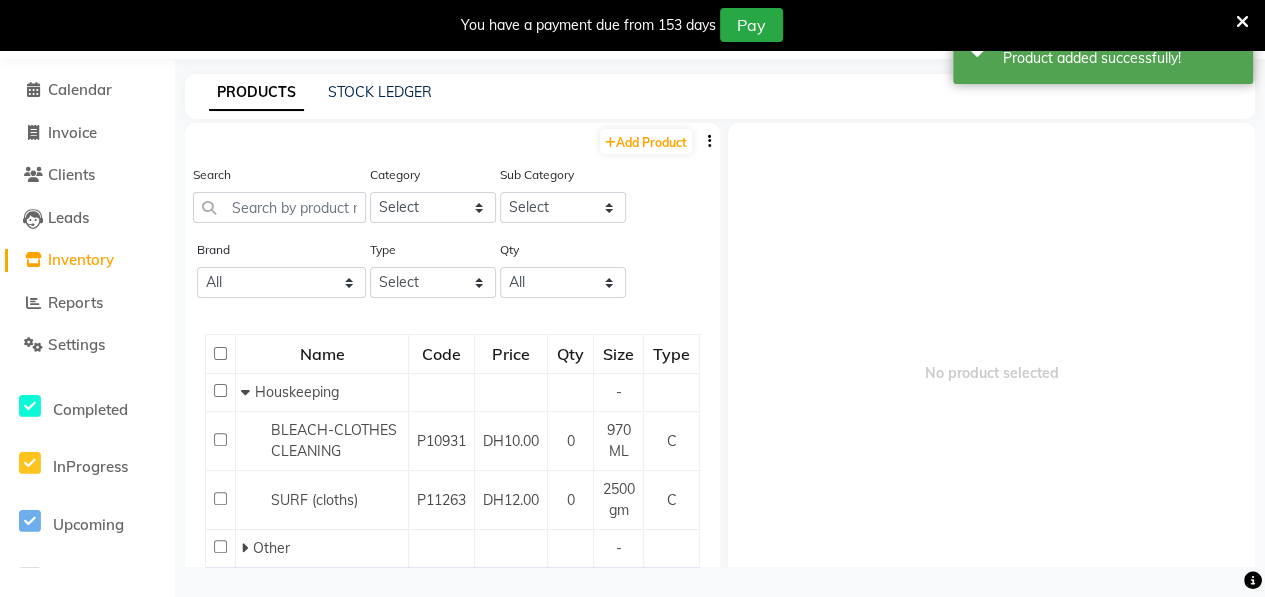 scroll, scrollTop: 62, scrollLeft: 0, axis: vertical 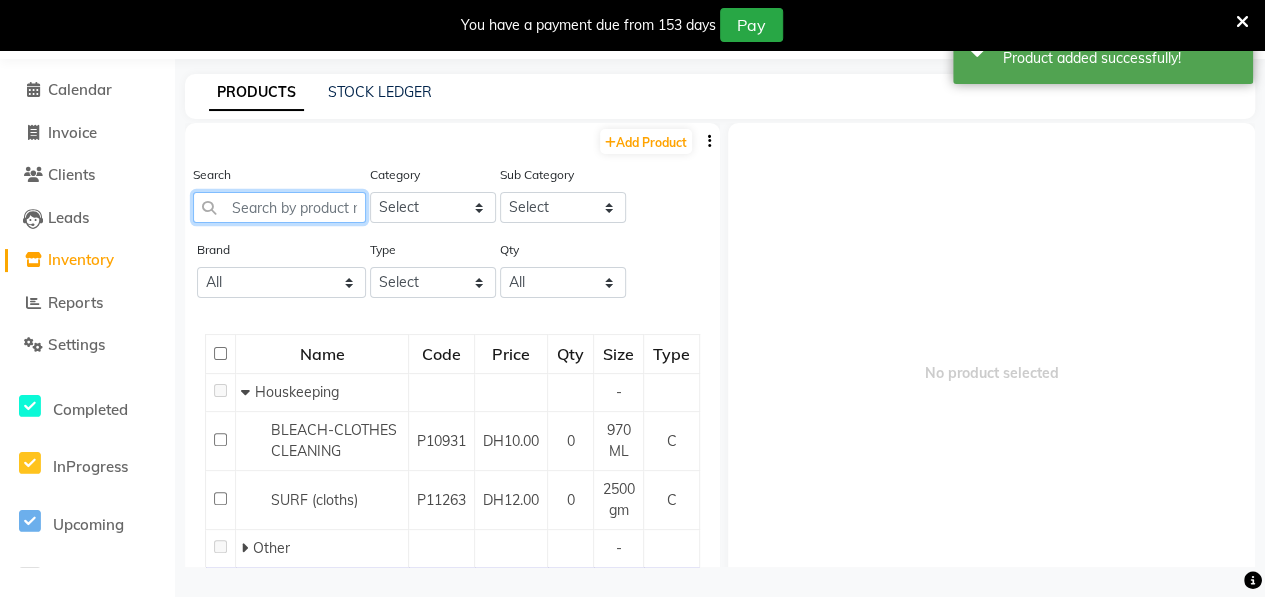 click 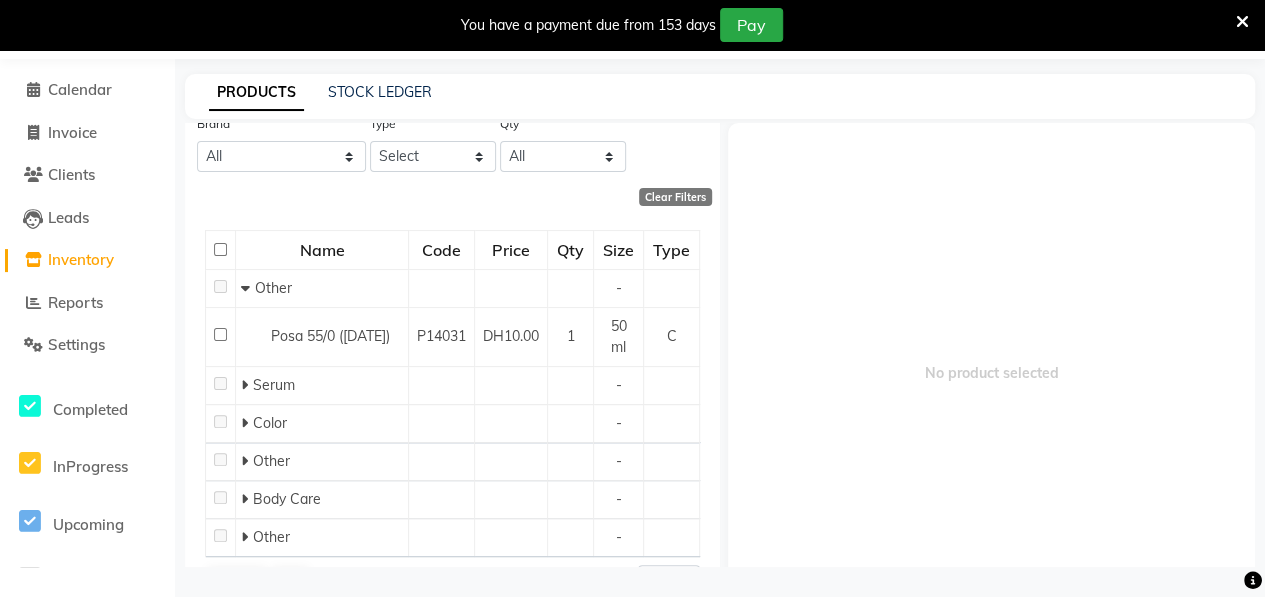 scroll, scrollTop: 172, scrollLeft: 0, axis: vertical 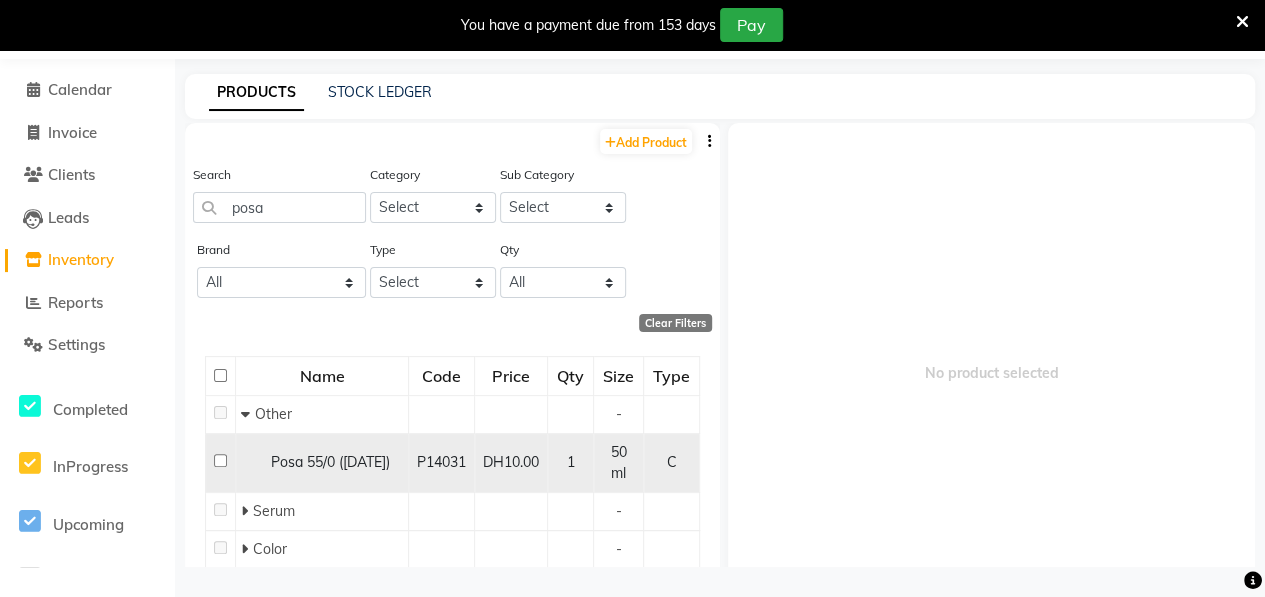 click 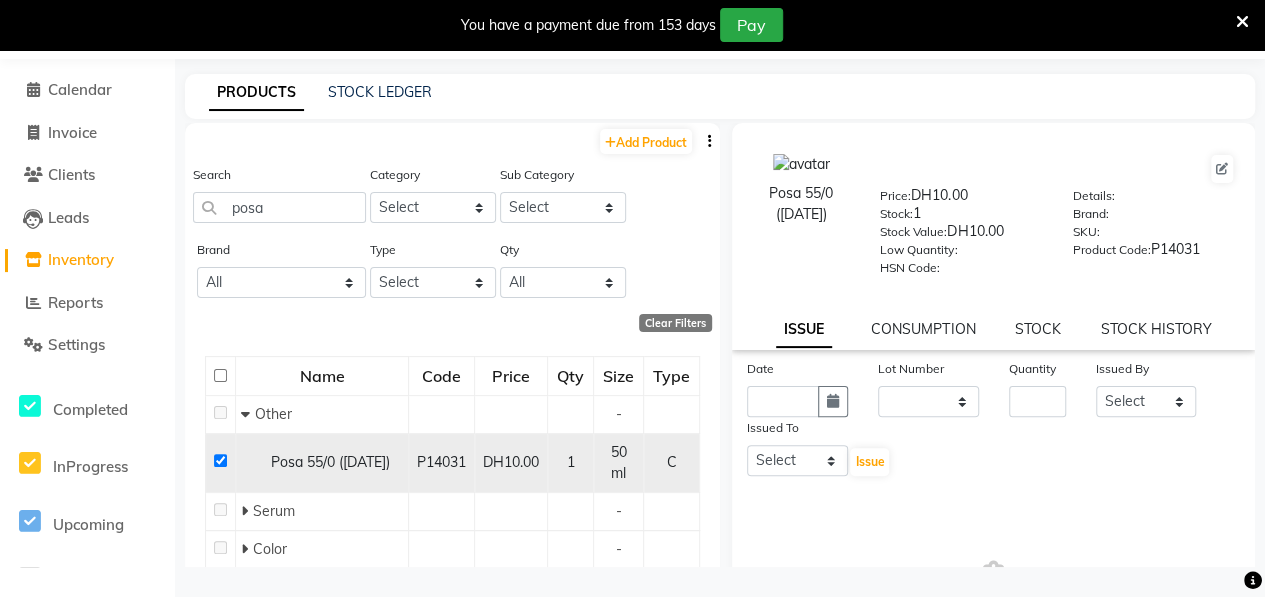 click 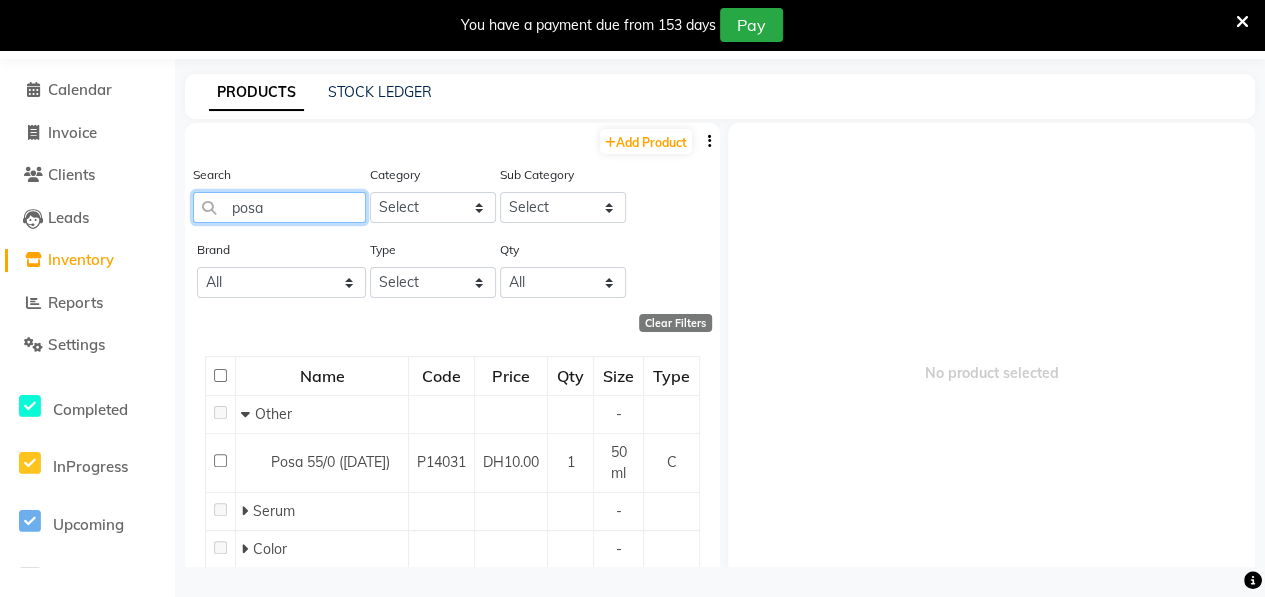 click on "posa" 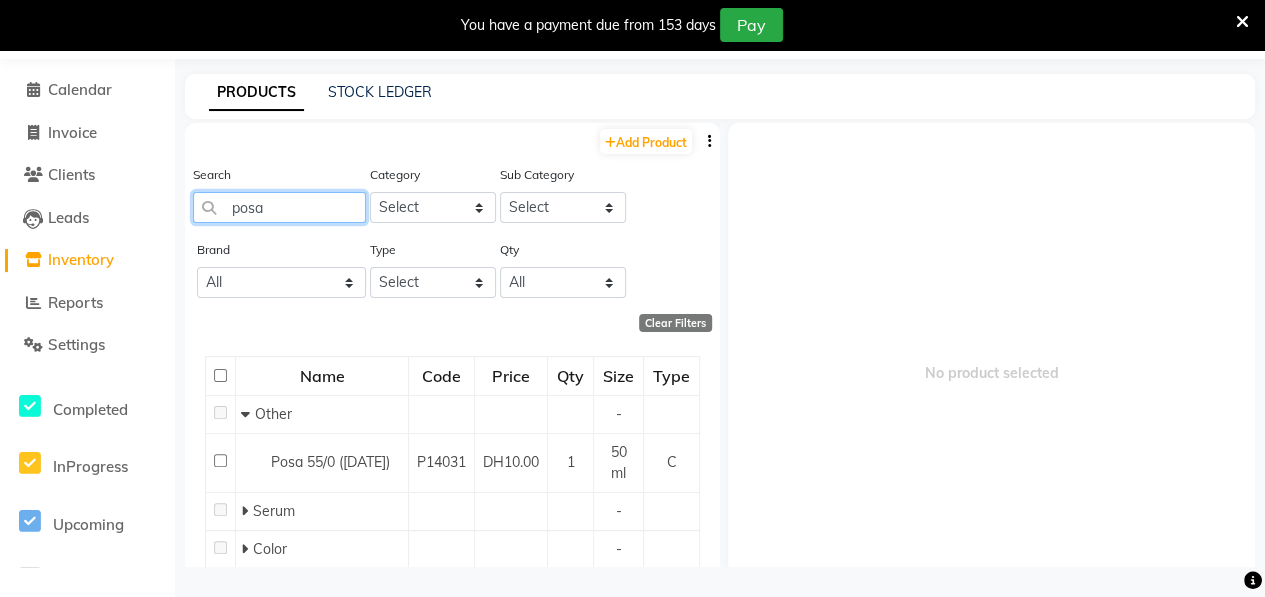 click on "posa" 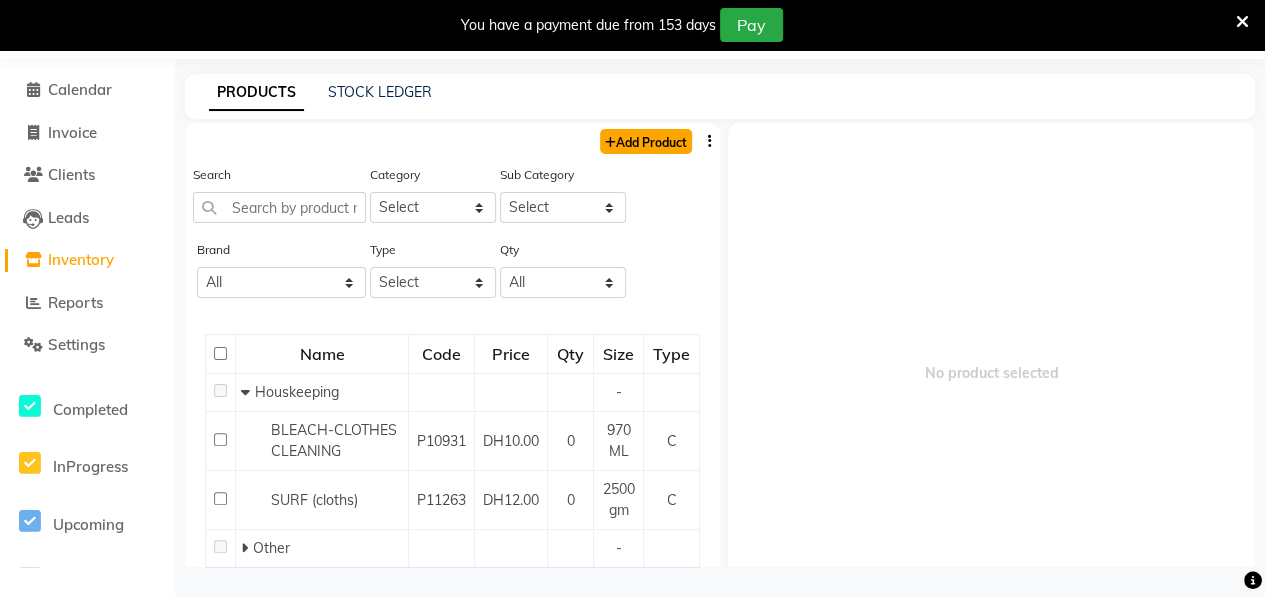 click on "Add Product" 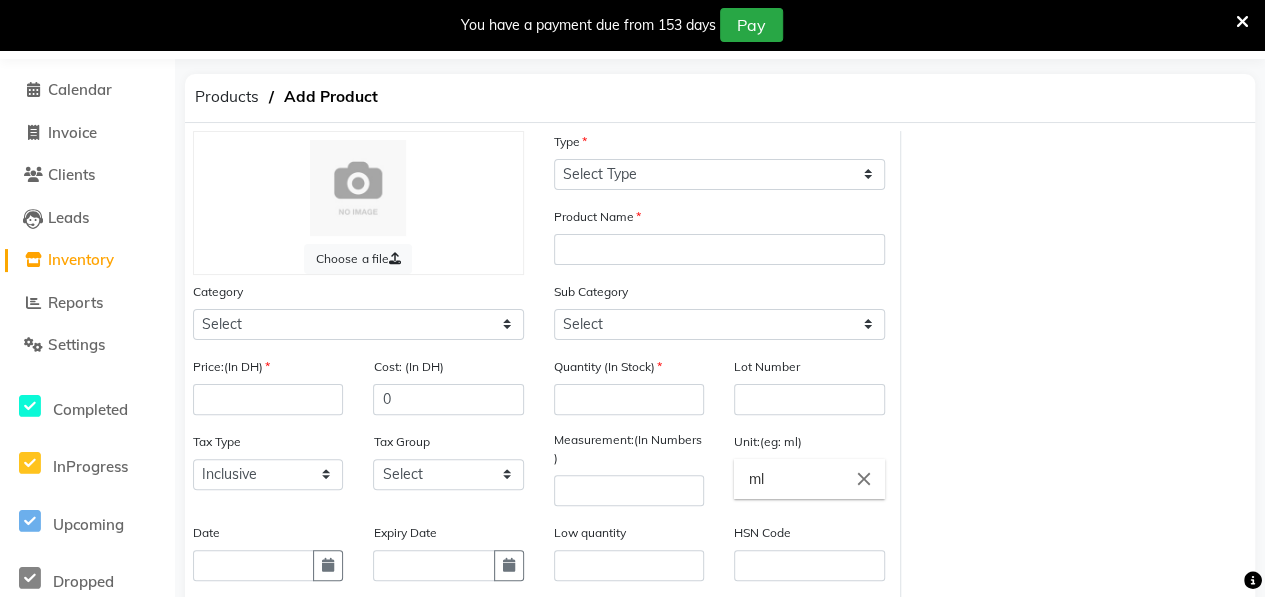 click on "Type Select Type Both Retail Consumable" 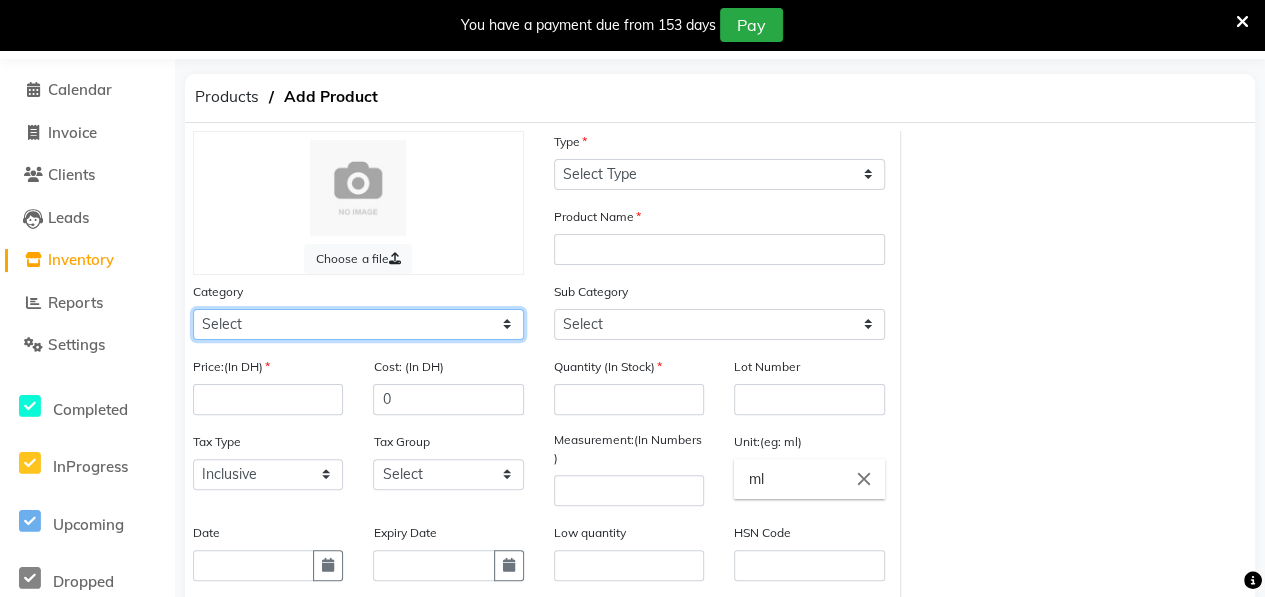 click on "Select Hair Skin Makeup Personal Care Appliances [PERSON_NAME] Waxing Disposable Threading Hands and Feet Beauty Planet [MEDICAL_DATA] Cadiveu Casmara [PERSON_NAME] Olaplex GOWN Other" 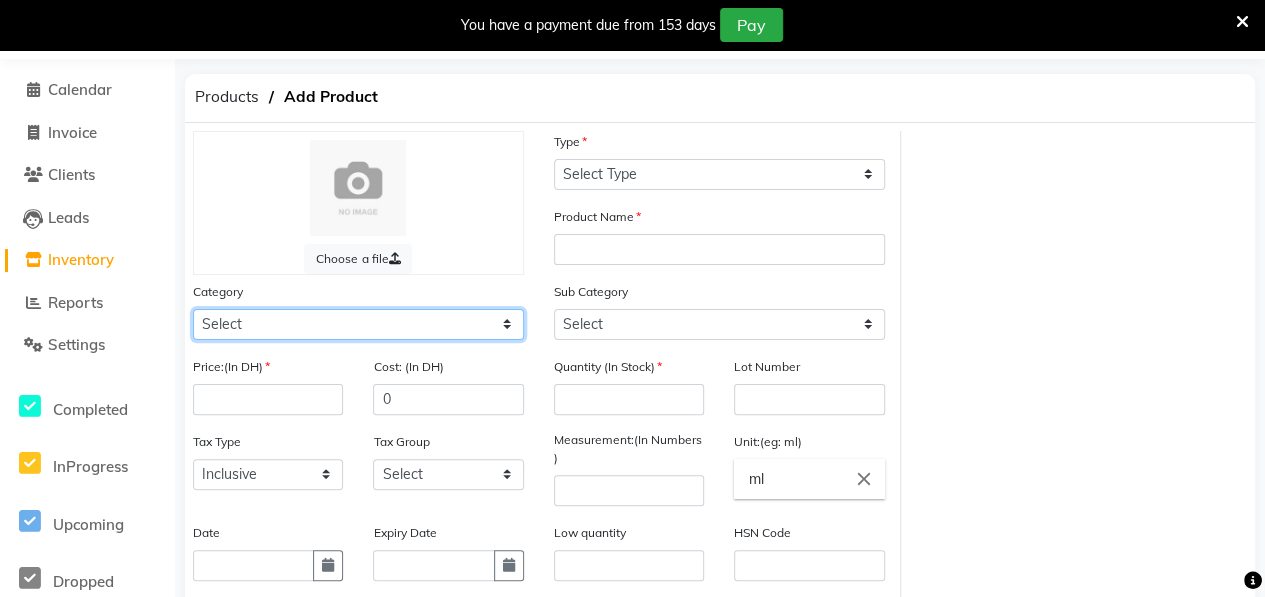click on "Select Hair Skin Makeup Personal Care Appliances [PERSON_NAME] Waxing Disposable Threading Hands and Feet Beauty Planet [MEDICAL_DATA] Cadiveu Casmara [PERSON_NAME] Olaplex GOWN Other" 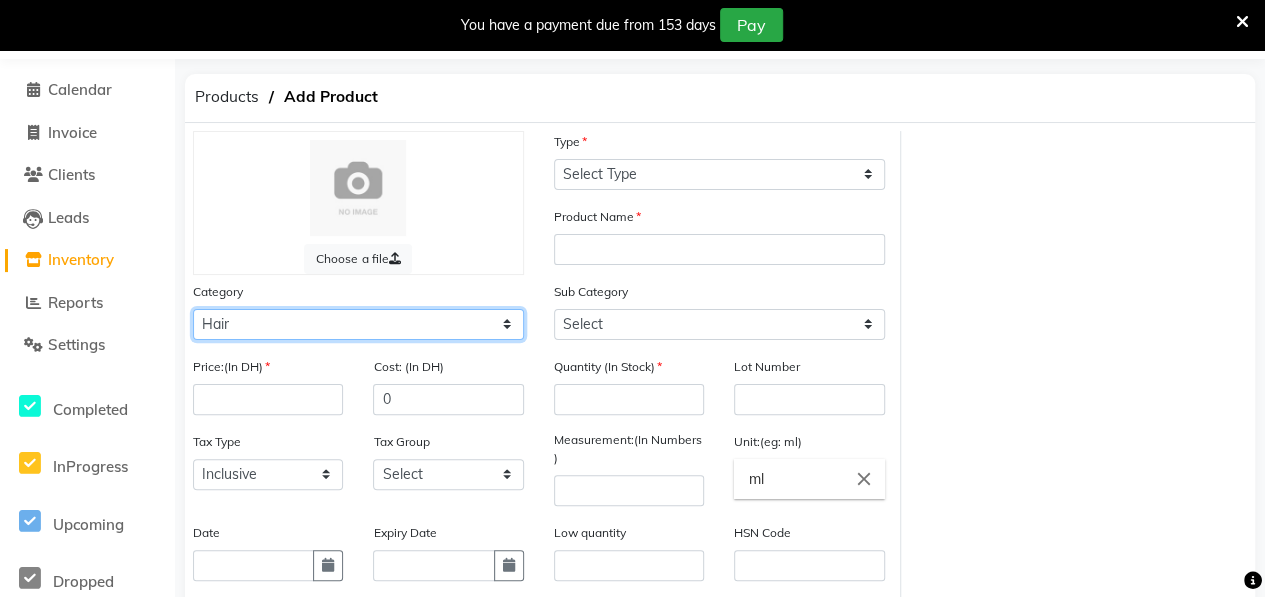 click on "Select Hair Skin Makeup Personal Care Appliances [PERSON_NAME] Waxing Disposable Threading Hands and Feet Beauty Planet [MEDICAL_DATA] Cadiveu Casmara [PERSON_NAME] Olaplex GOWN Other" 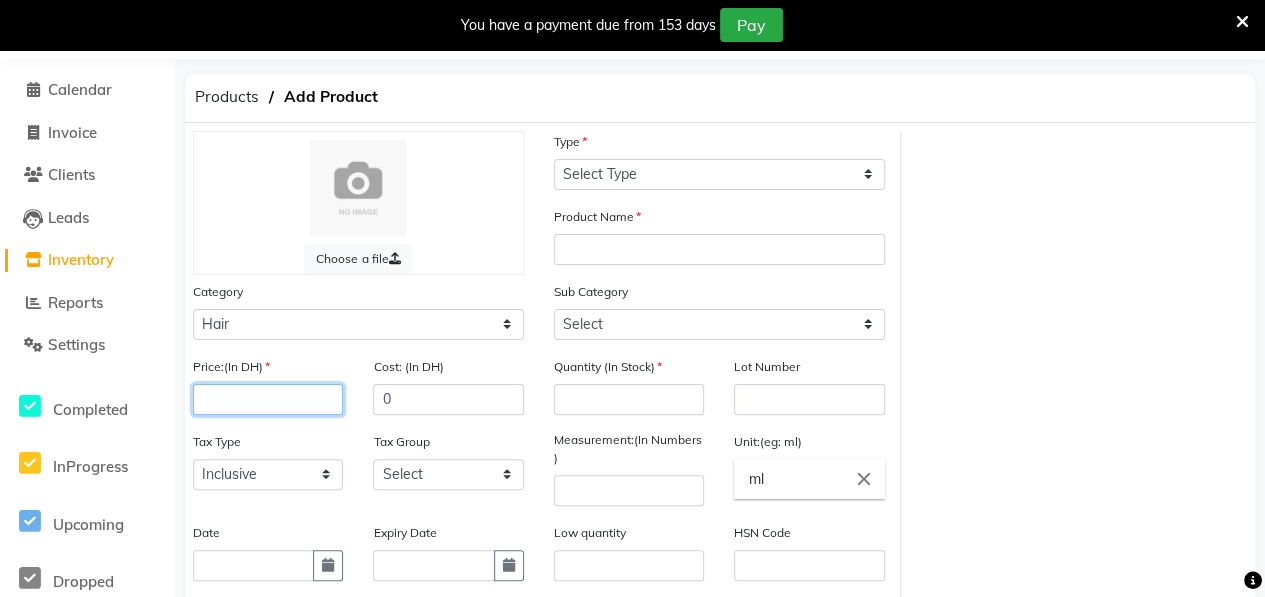 click 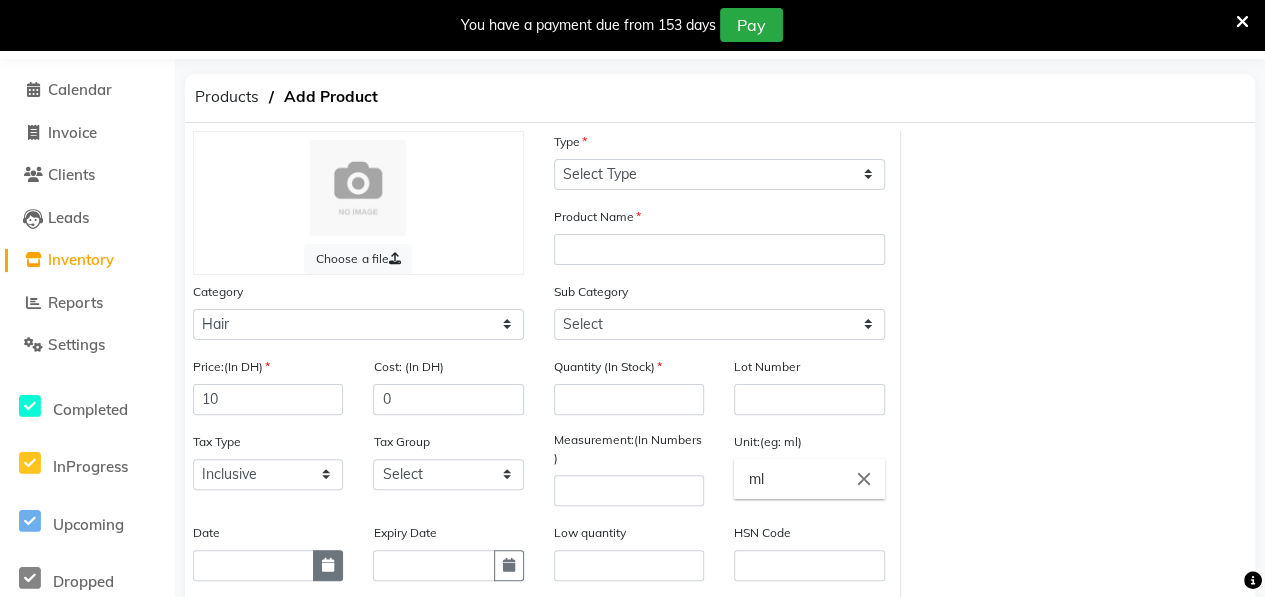 click 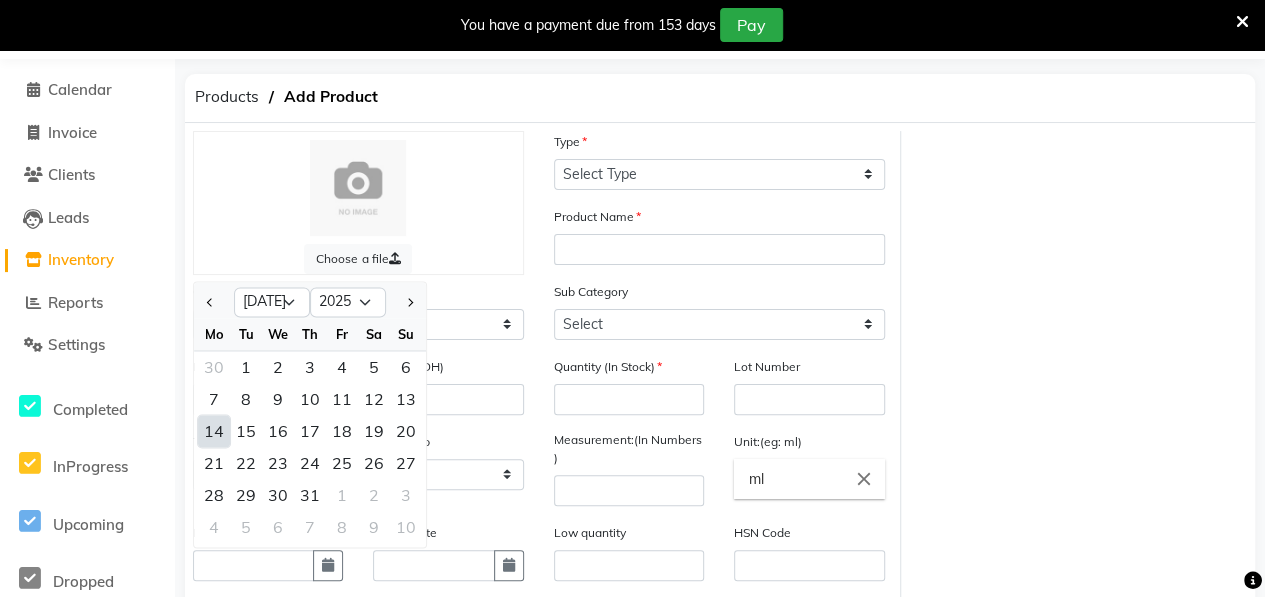 click on "14" 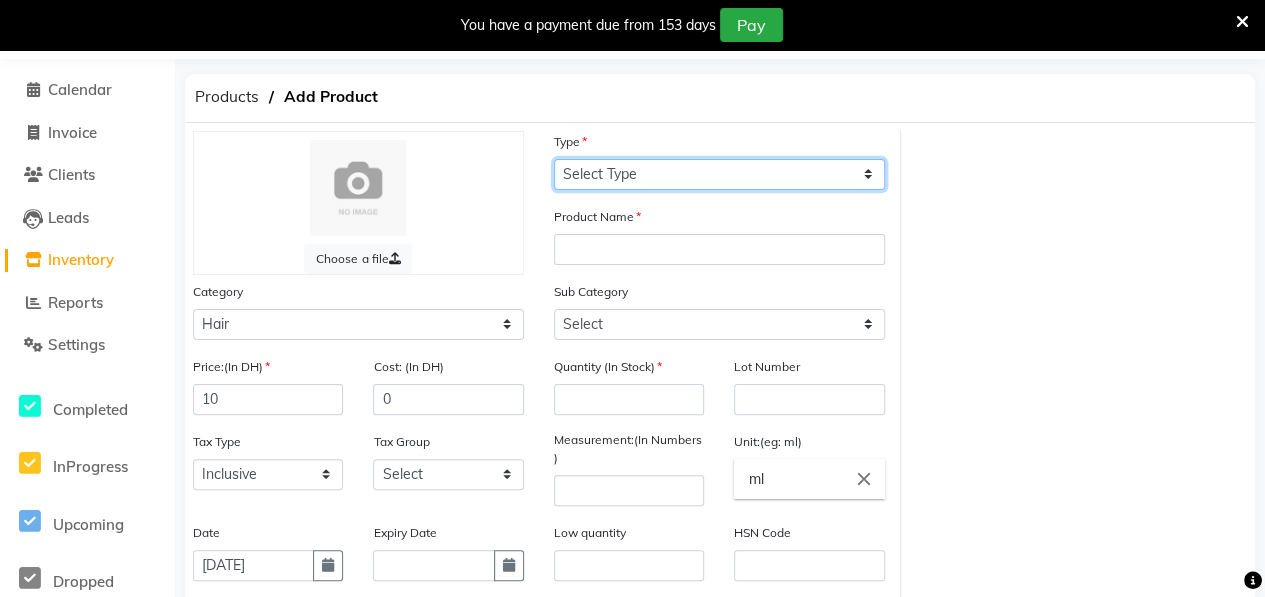 click on "Select Type Both Retail Consumable" 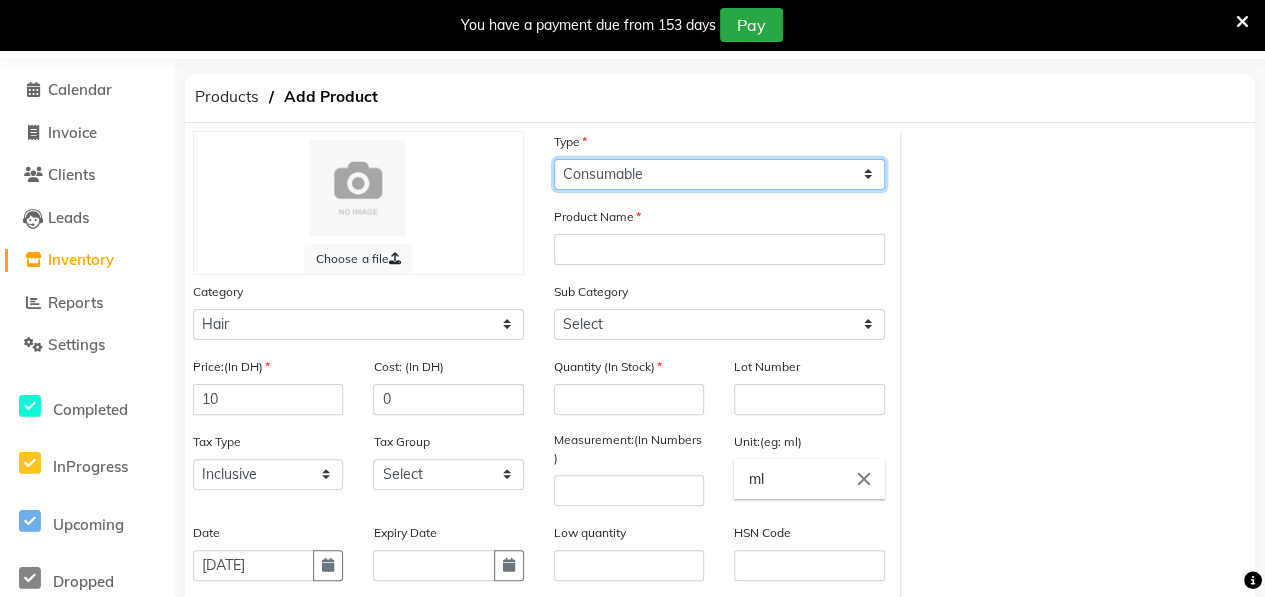 click on "Select Type Both Retail Consumable" 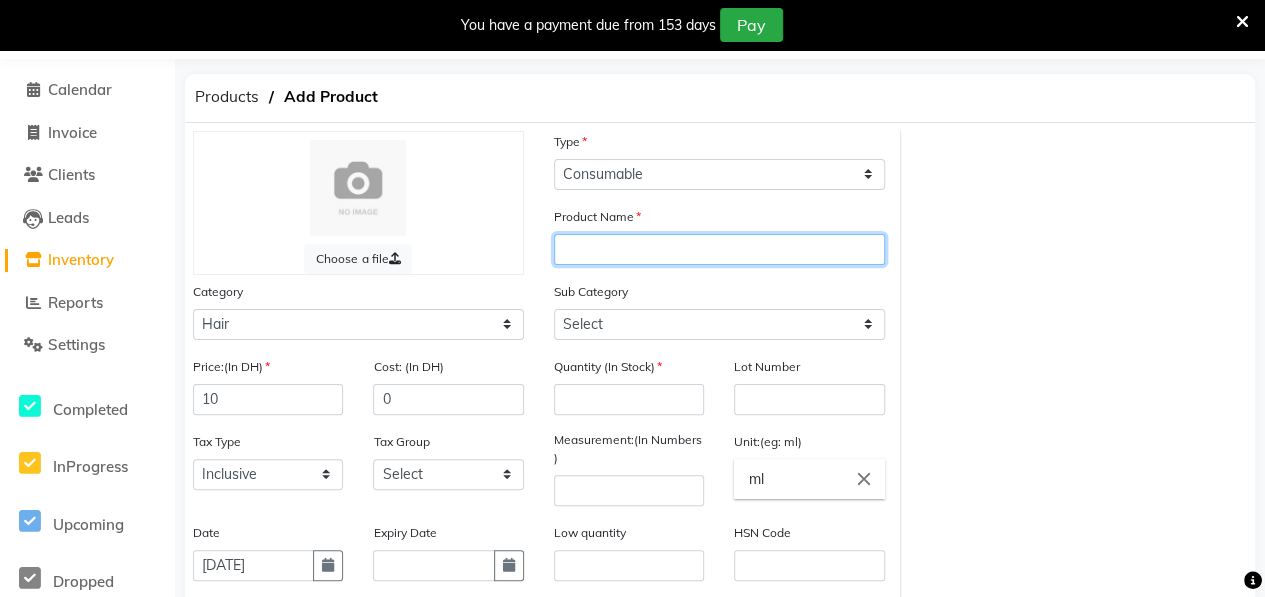 click 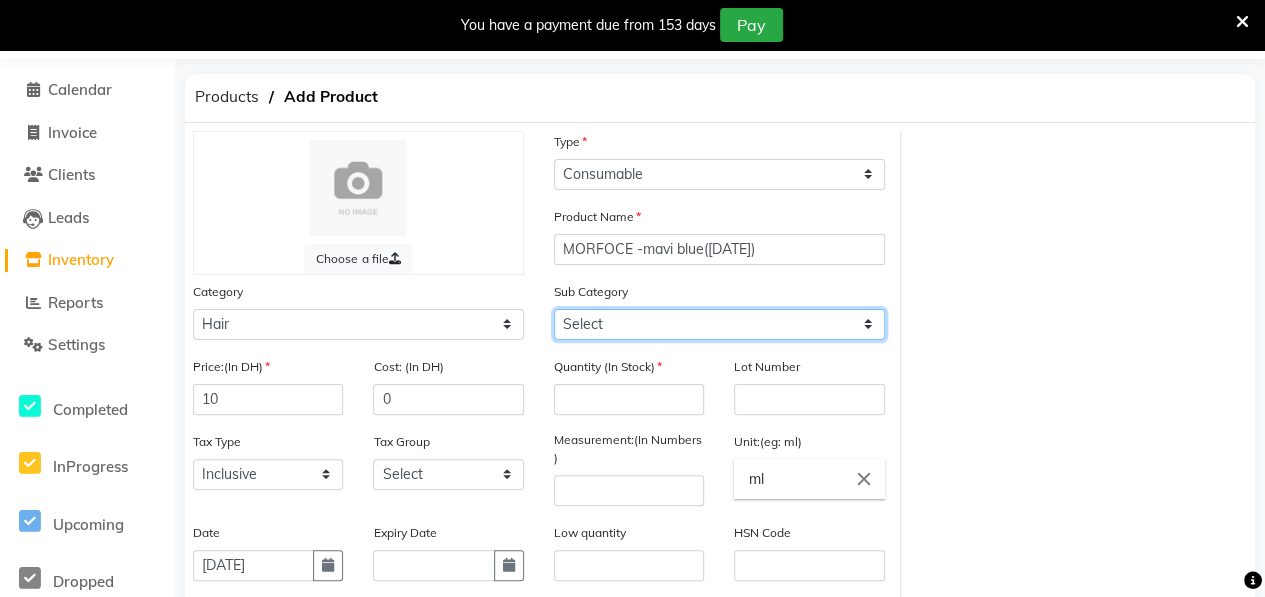 click on "Select Shampoo Conditioner Cream Mask Oil Serum Color Appliances Treatment Styling Kit & Combo Other" 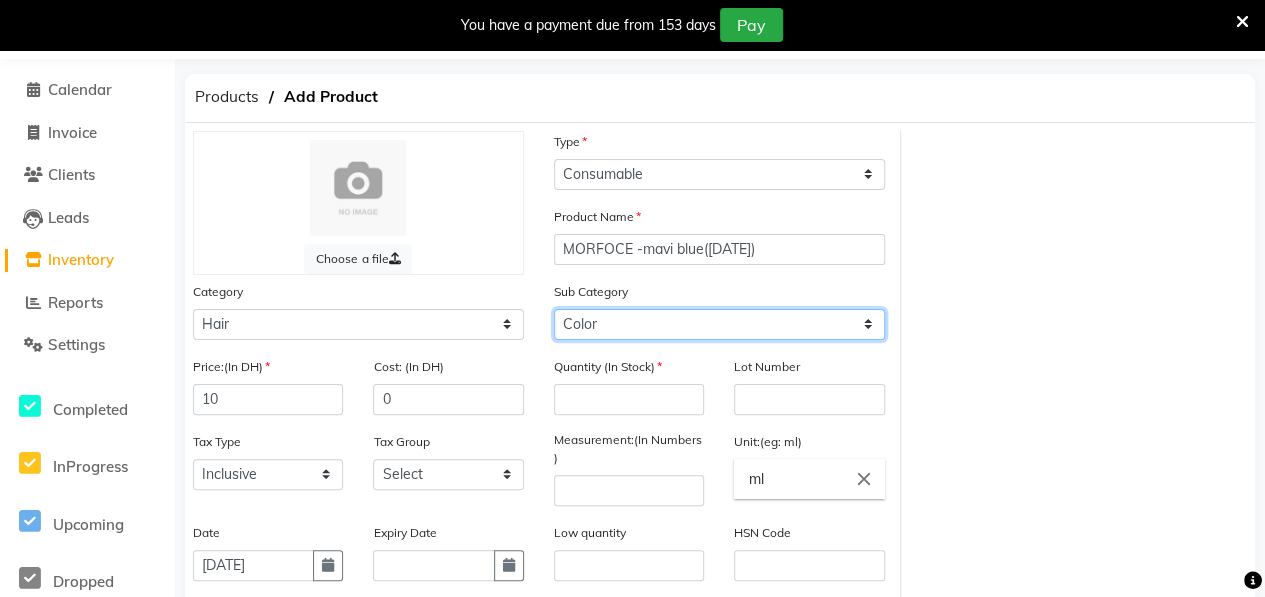 click on "Select Shampoo Conditioner Cream Mask Oil Serum Color Appliances Treatment Styling Kit & Combo Other" 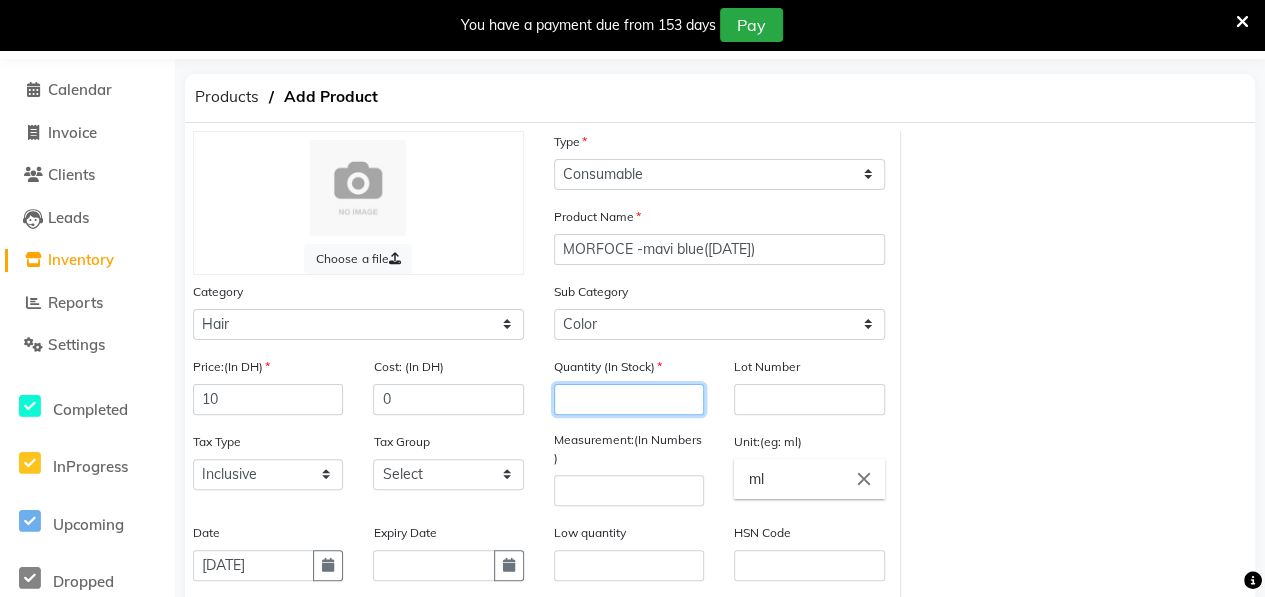 click 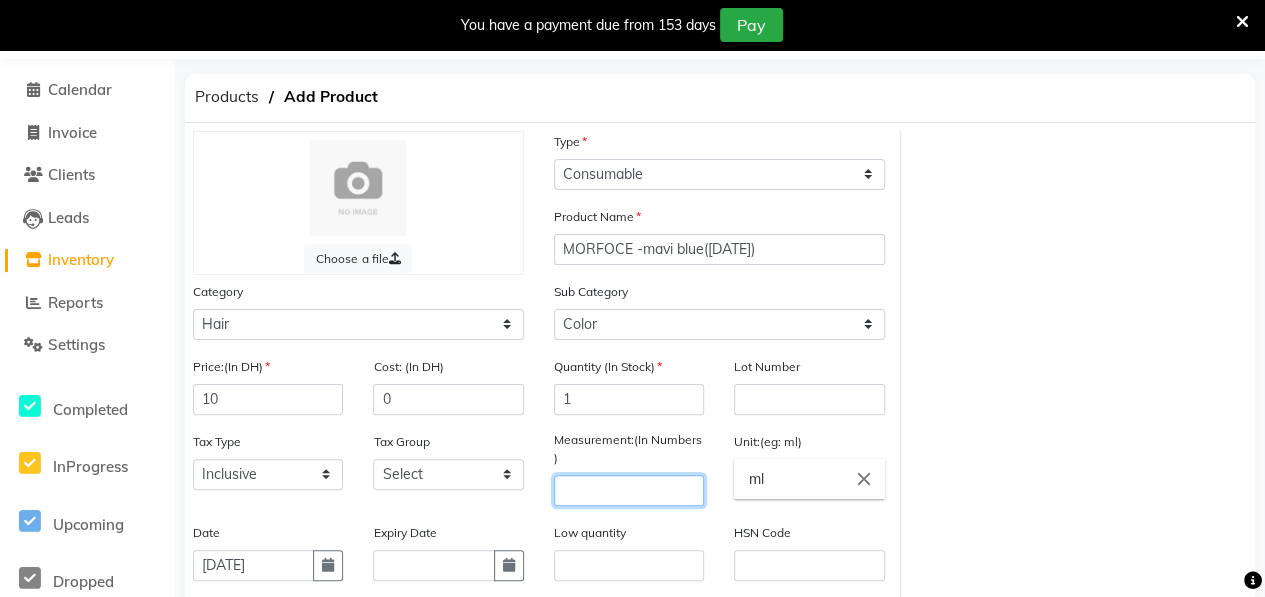 click 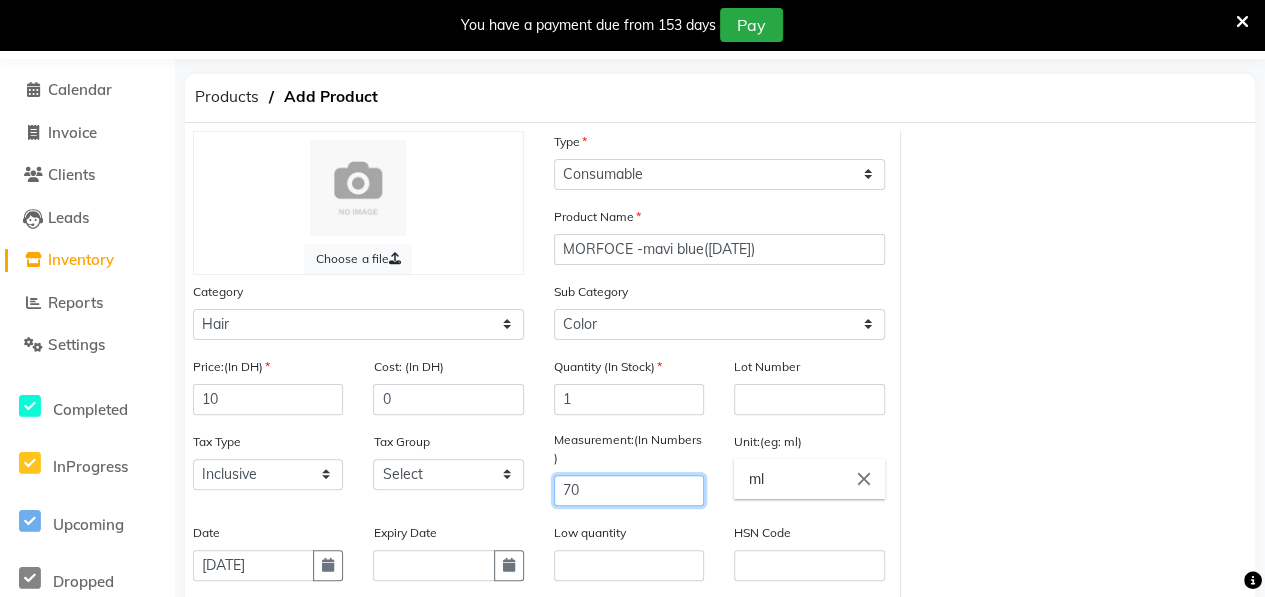 scroll, scrollTop: 332, scrollLeft: 0, axis: vertical 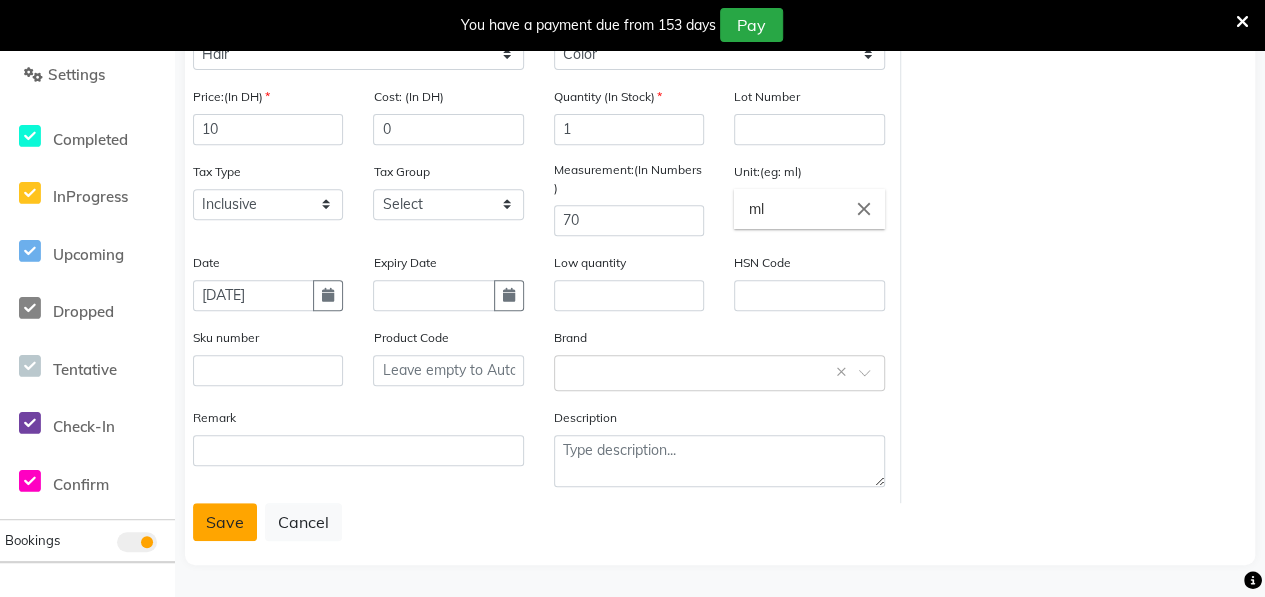 click on "Save" 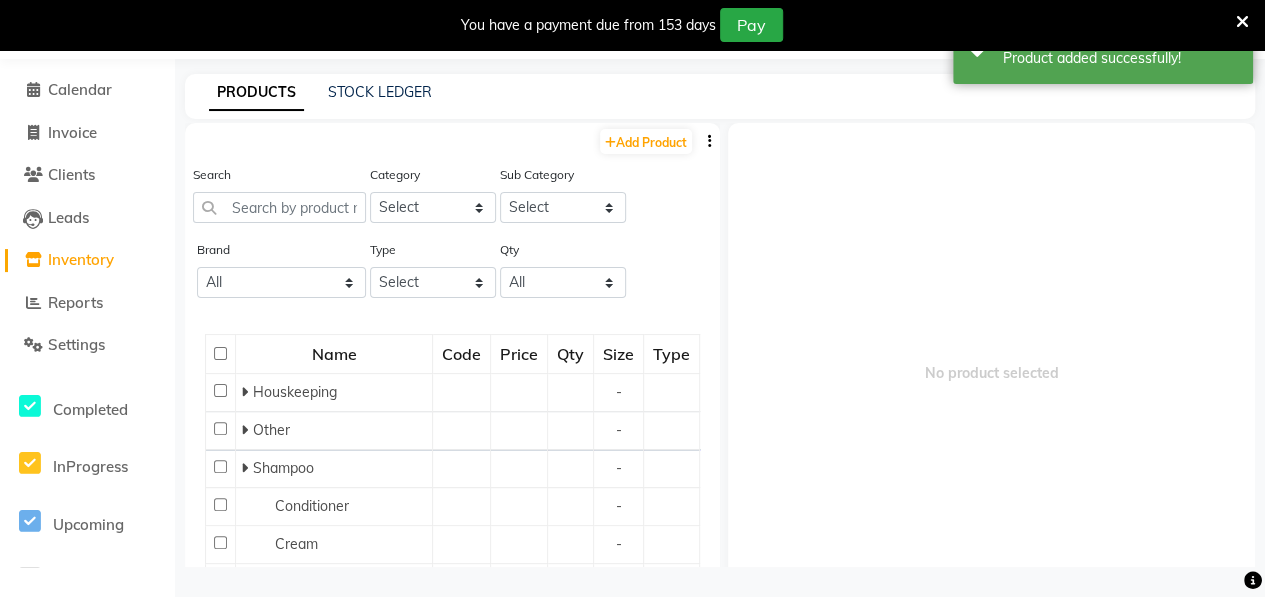 scroll, scrollTop: 62, scrollLeft: 0, axis: vertical 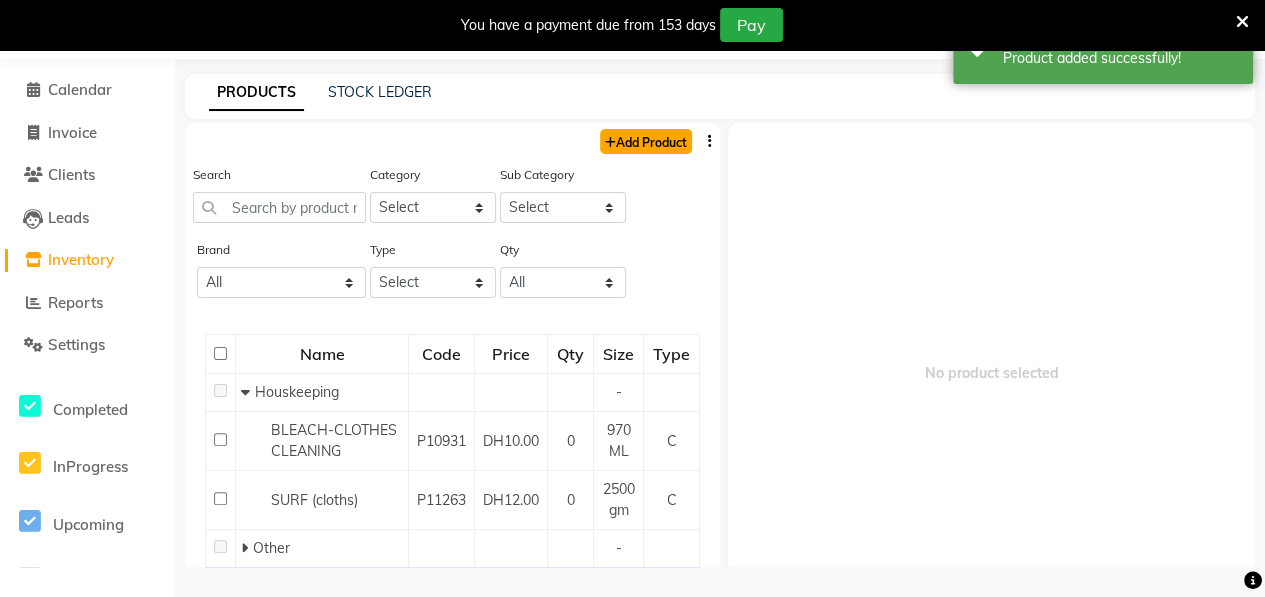 click on "Add Product" 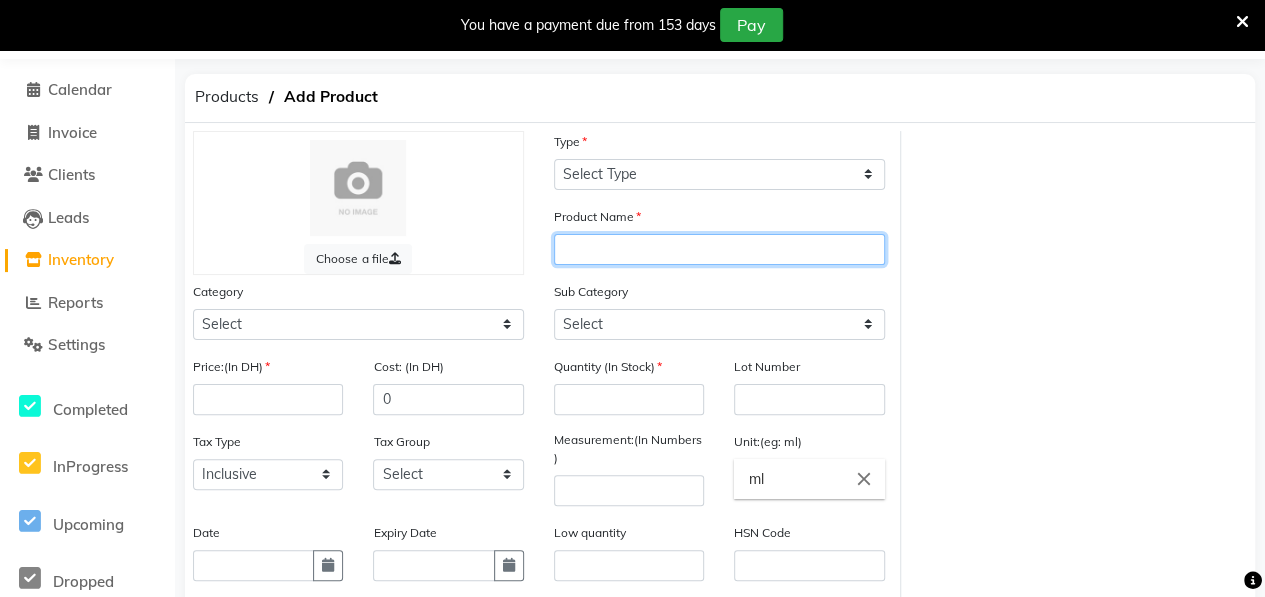 click 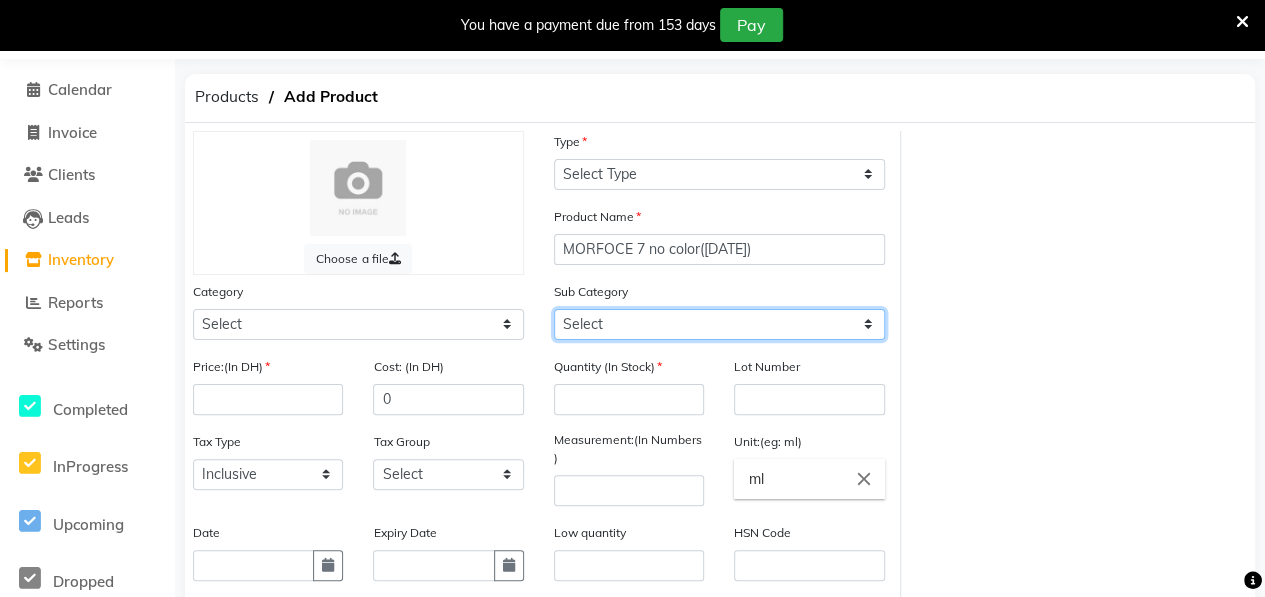 click on "Select" 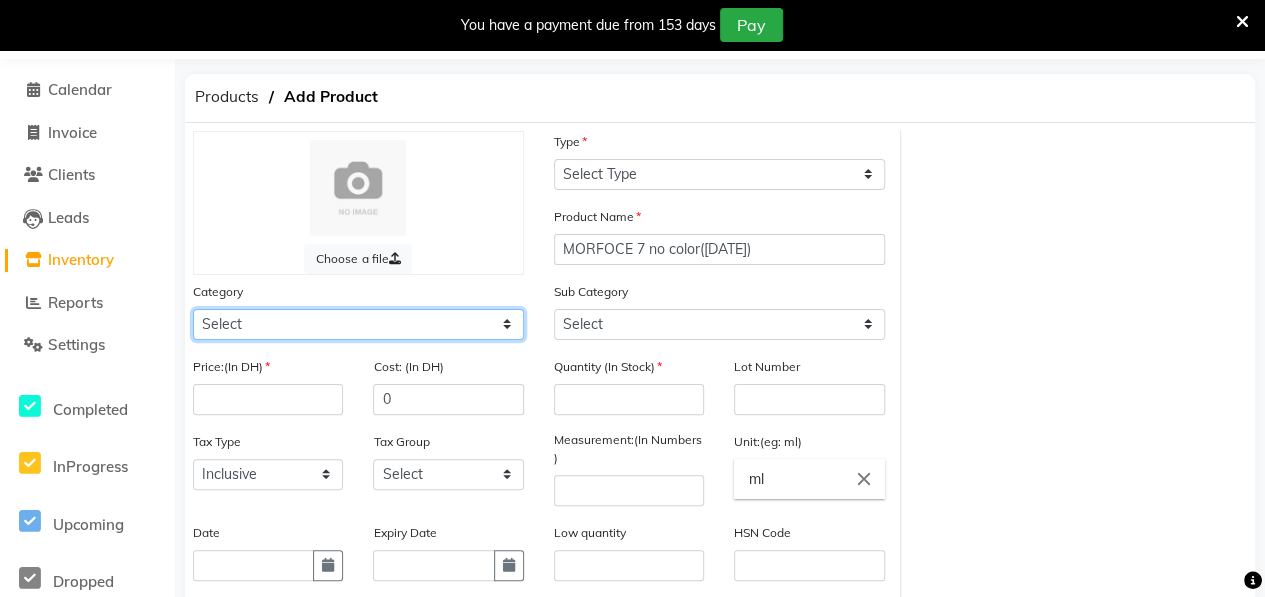 click on "Select Hair Skin Makeup Personal Care Appliances [PERSON_NAME] Waxing Disposable Threading Hands and Feet Beauty Planet [MEDICAL_DATA] Cadiveu Casmara [PERSON_NAME] Olaplex GOWN Other" 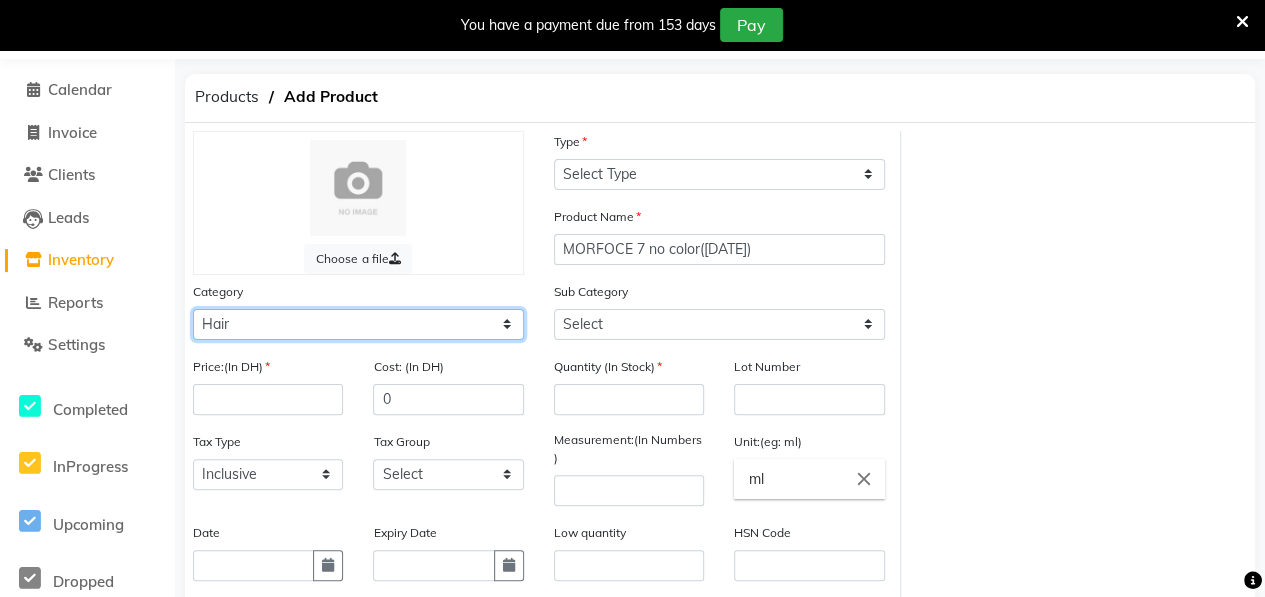 click on "Select Hair Skin Makeup Personal Care Appliances [PERSON_NAME] Waxing Disposable Threading Hands and Feet Beauty Planet [MEDICAL_DATA] Cadiveu Casmara [PERSON_NAME] Olaplex GOWN Other" 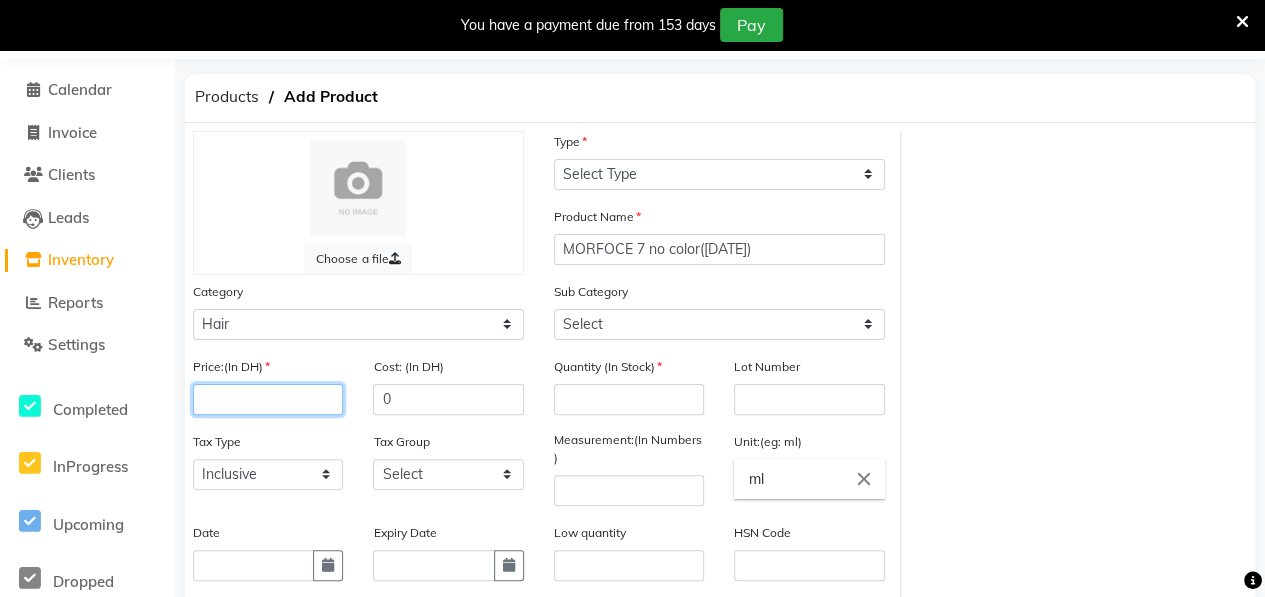 click 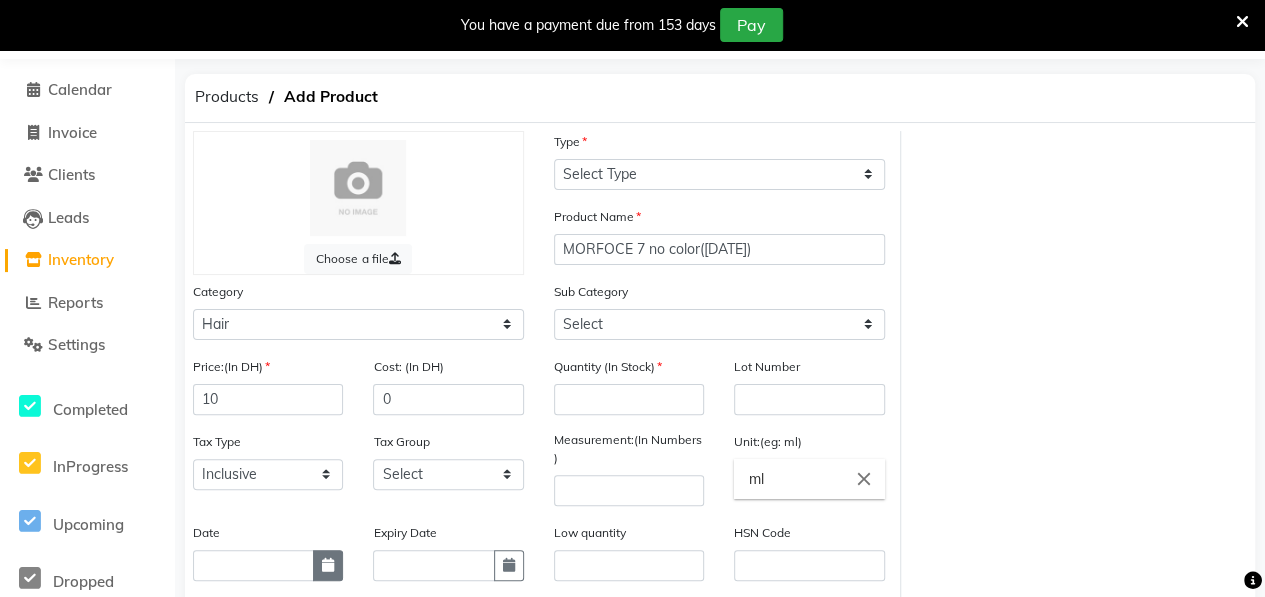 click 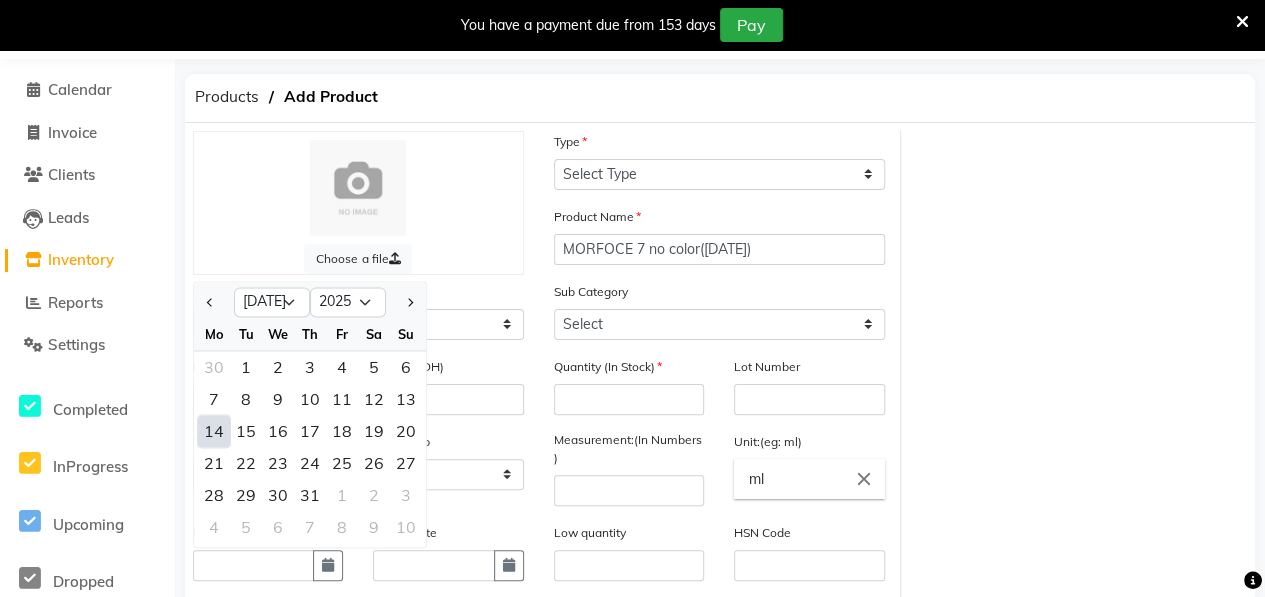 click on "14" 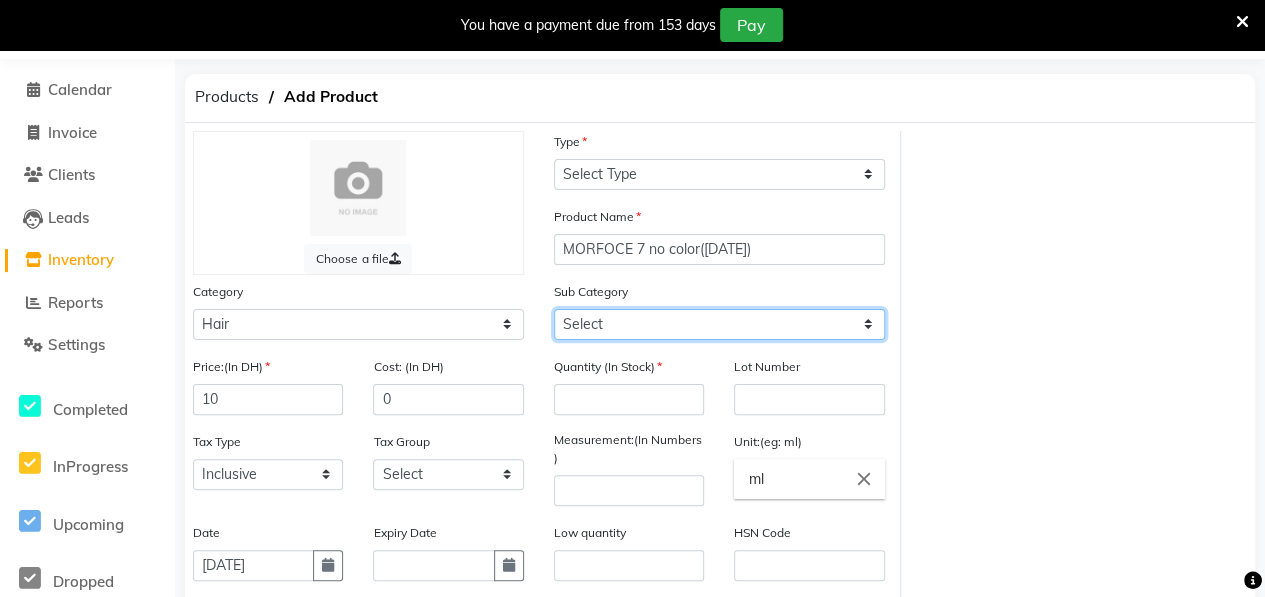 click on "Select Shampoo Conditioner Cream Mask Oil Serum Color Appliances Treatment Styling Kit & Combo Other" 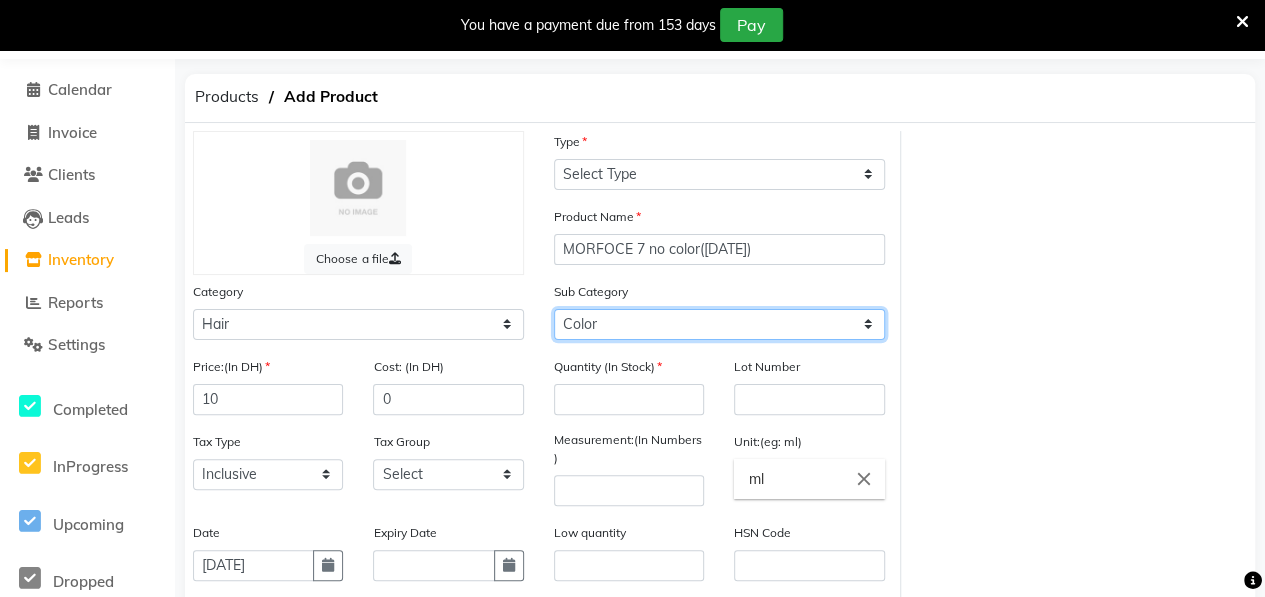 click on "Select Shampoo Conditioner Cream Mask Oil Serum Color Appliances Treatment Styling Kit & Combo Other" 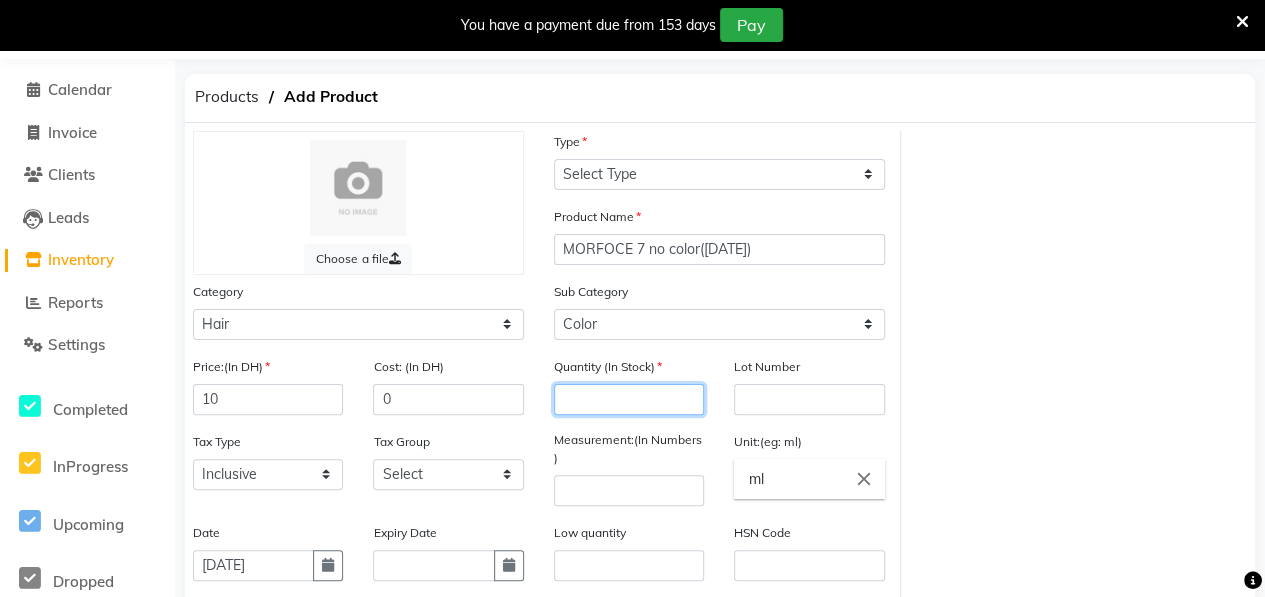 click 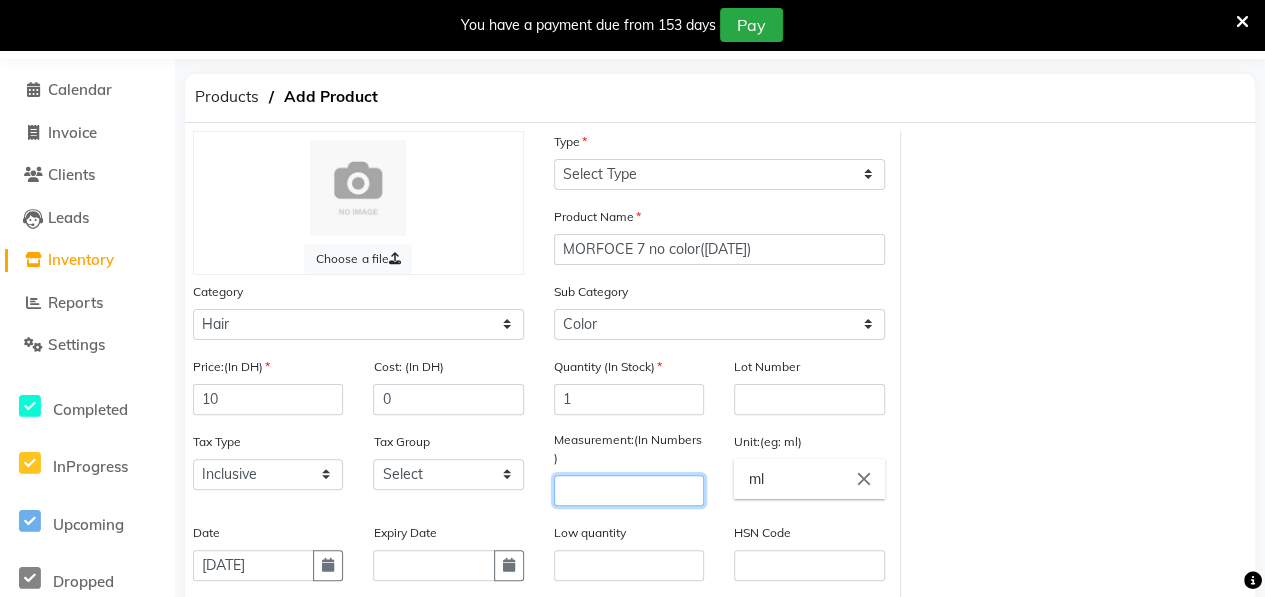click 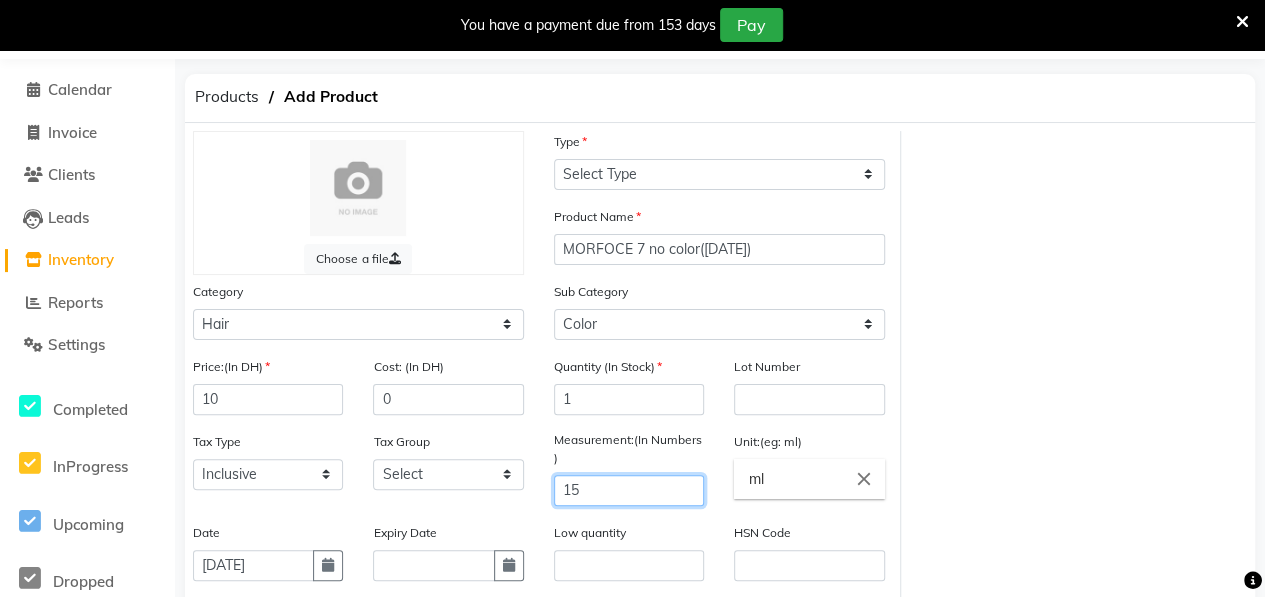 scroll, scrollTop: 332, scrollLeft: 0, axis: vertical 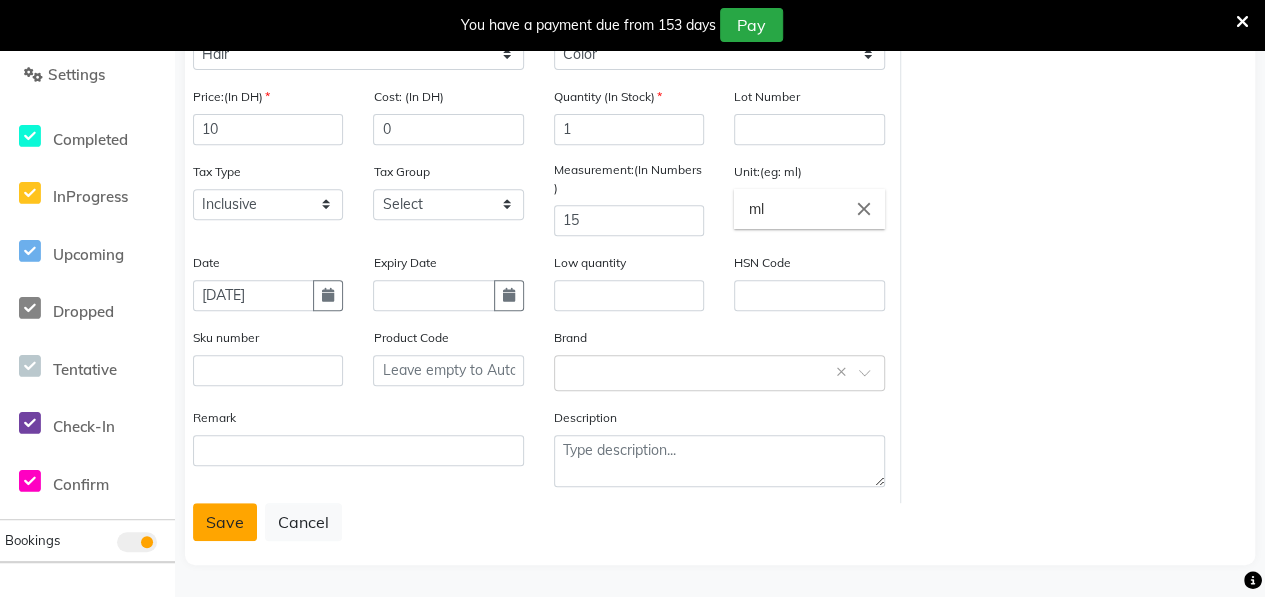 click on "Save" 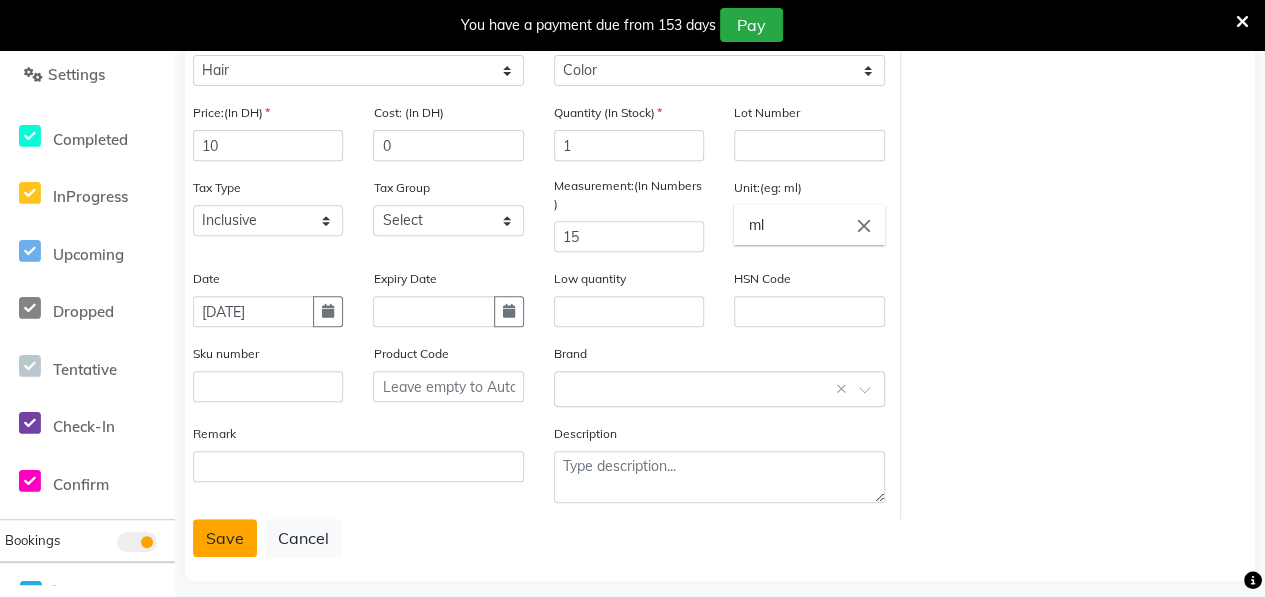 click on "Save" 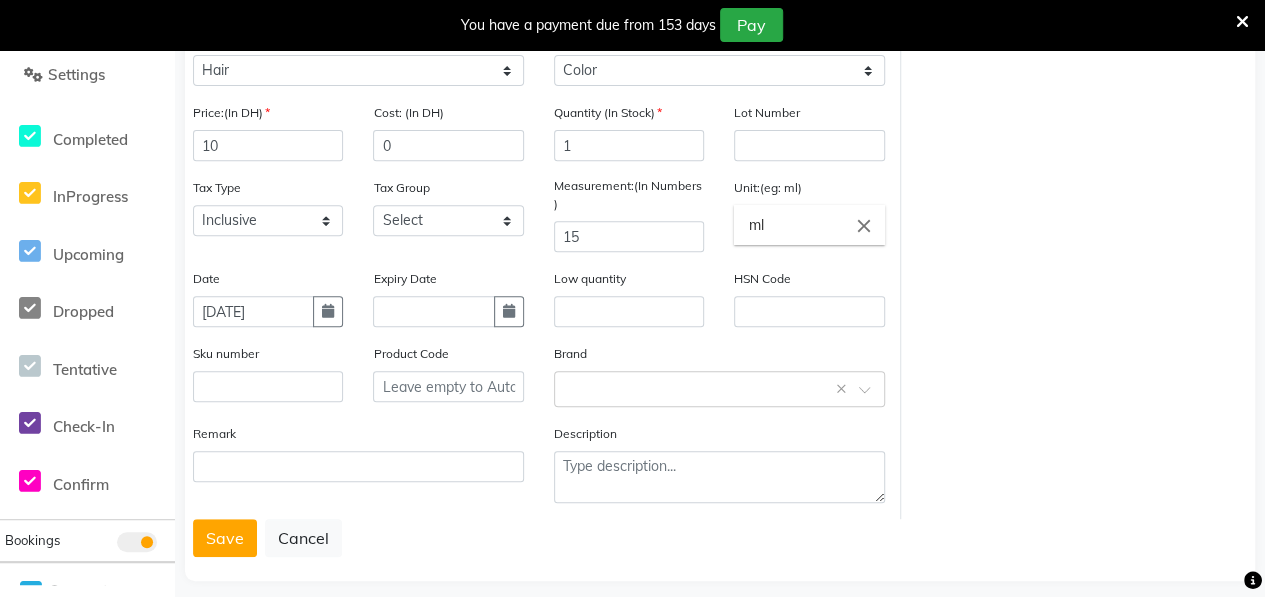 scroll, scrollTop: 0, scrollLeft: 0, axis: both 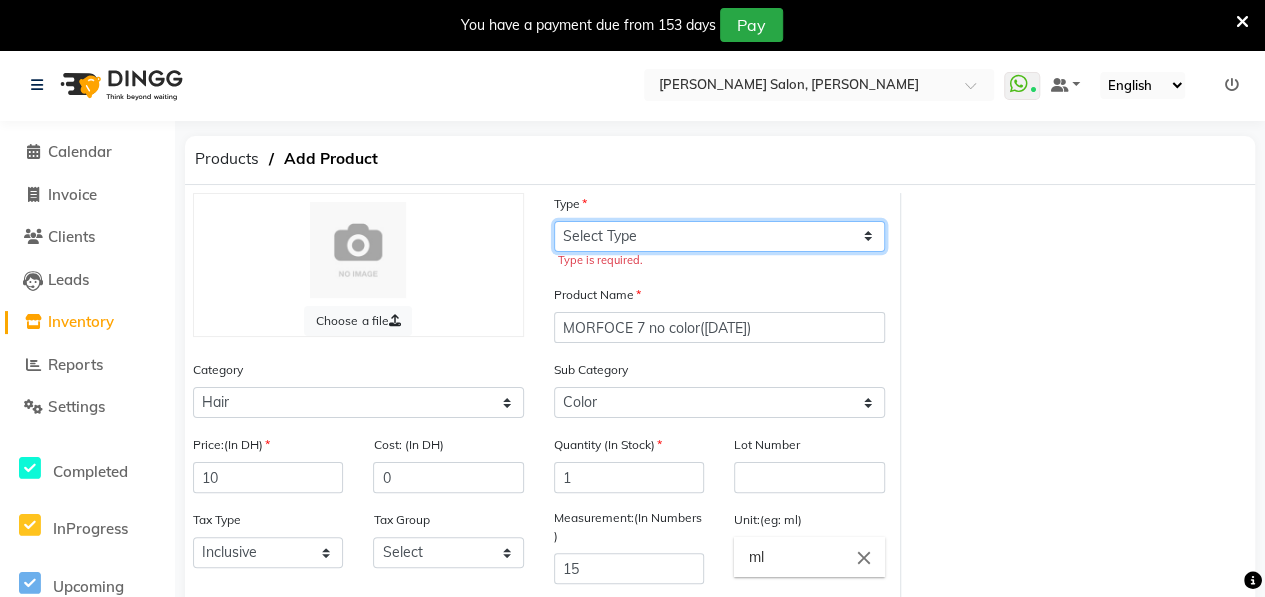 click on "Select Type Both Retail Consumable" 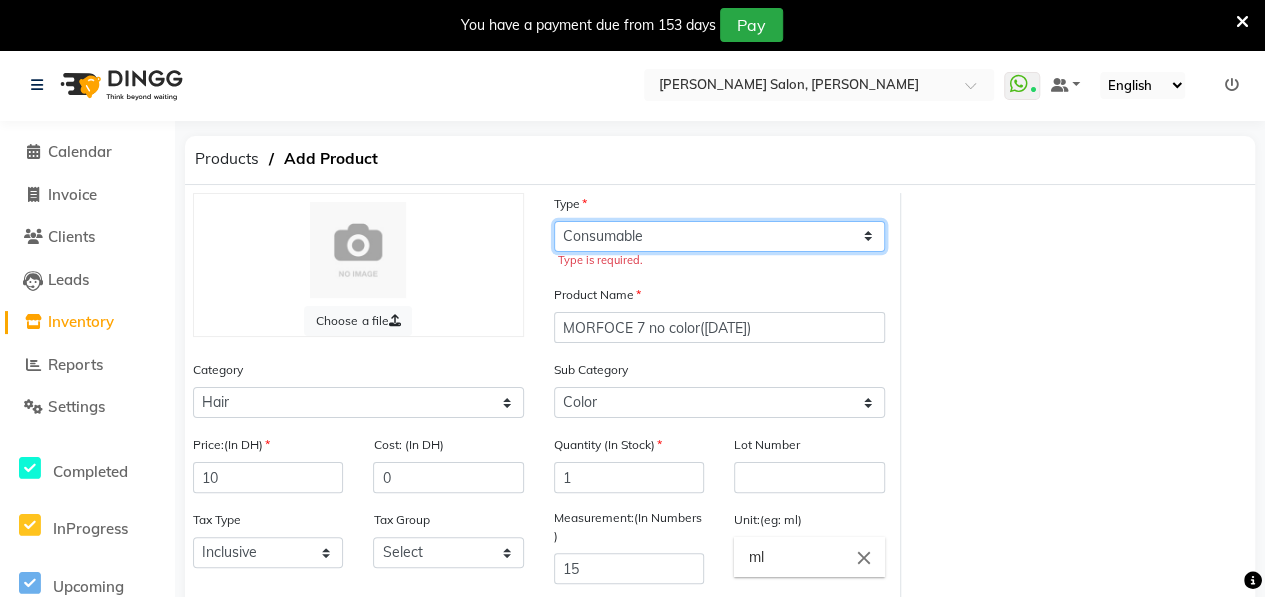 click on "Select Type Both Retail Consumable" 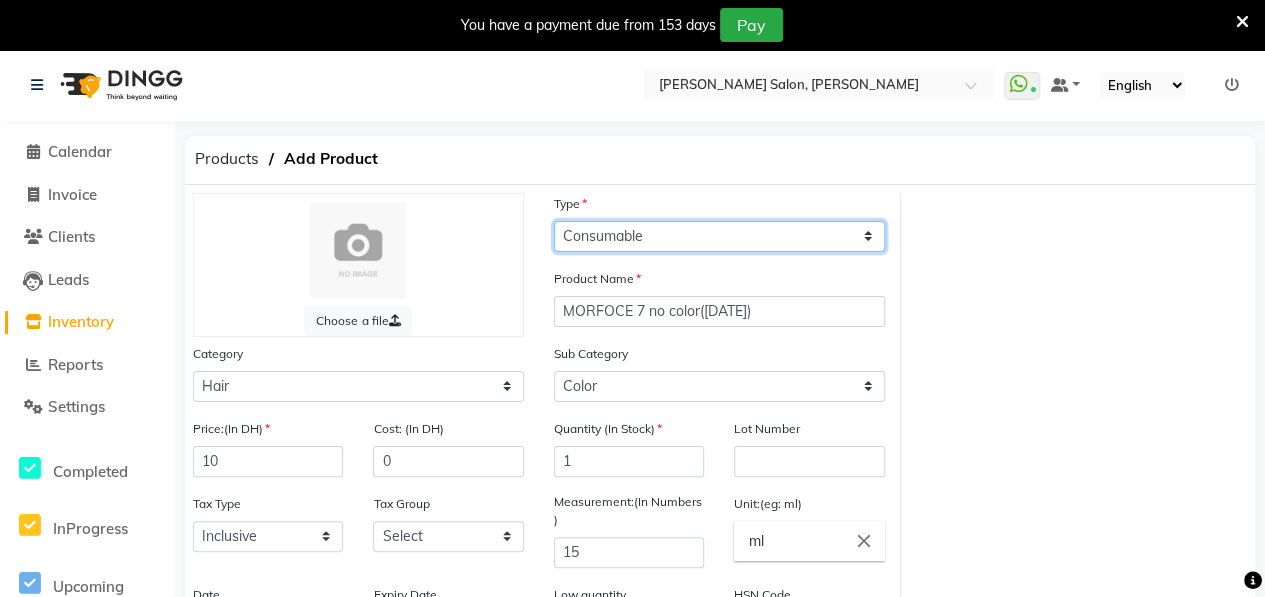 scroll, scrollTop: 332, scrollLeft: 0, axis: vertical 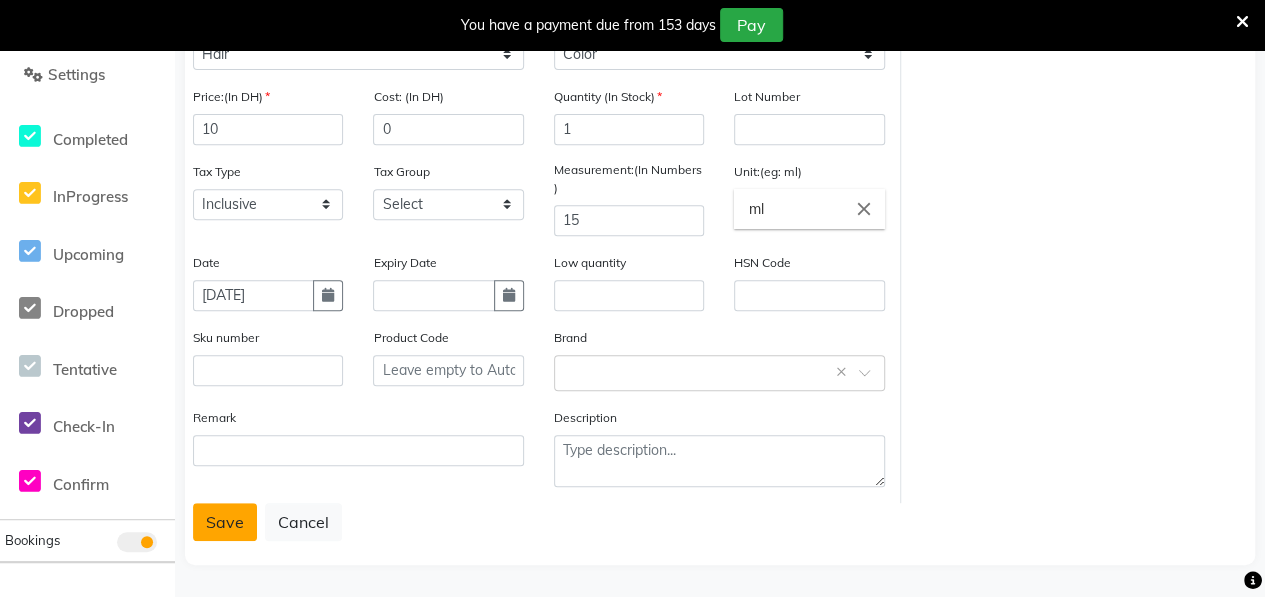 click on "Save" 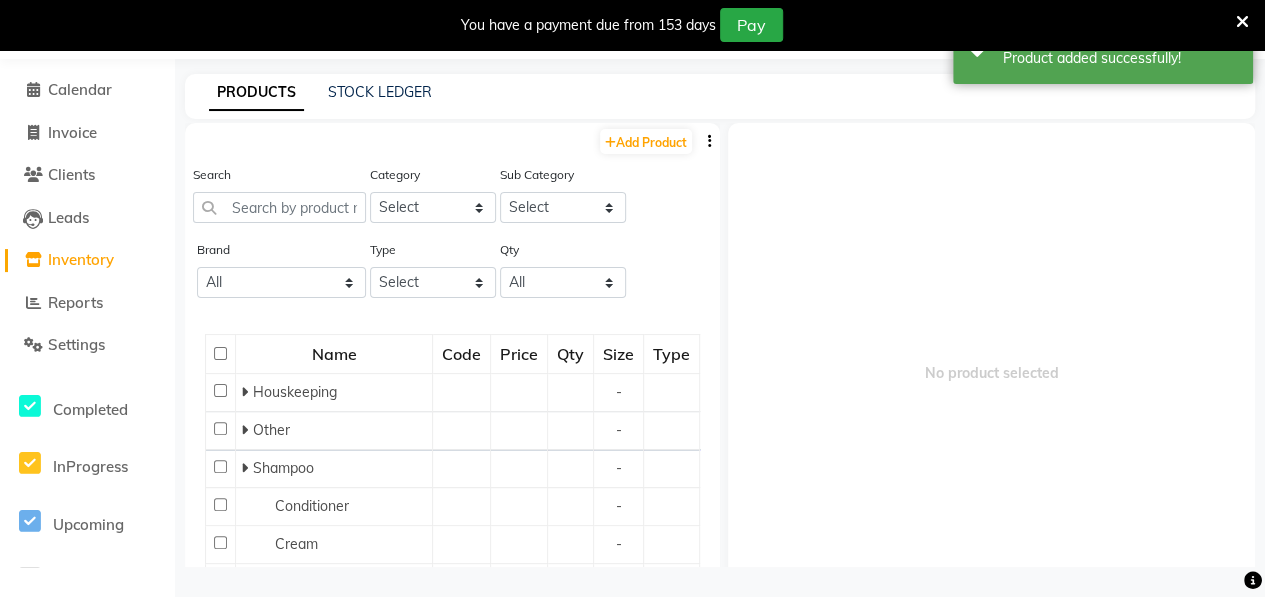 scroll, scrollTop: 62, scrollLeft: 0, axis: vertical 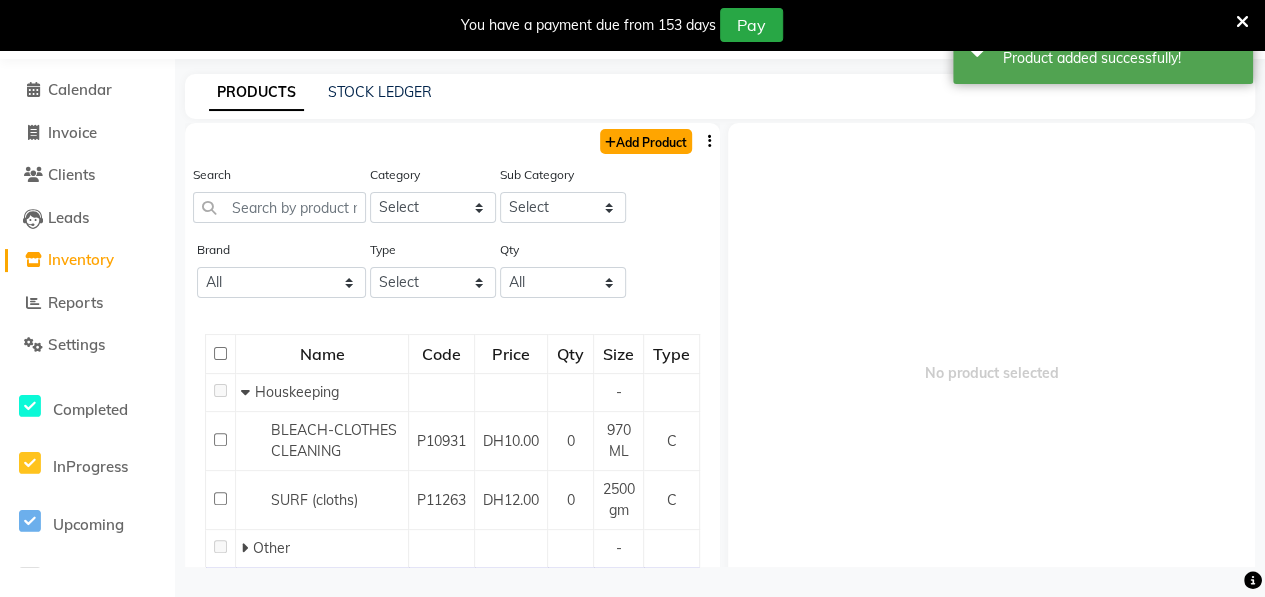 click on "Add Product" 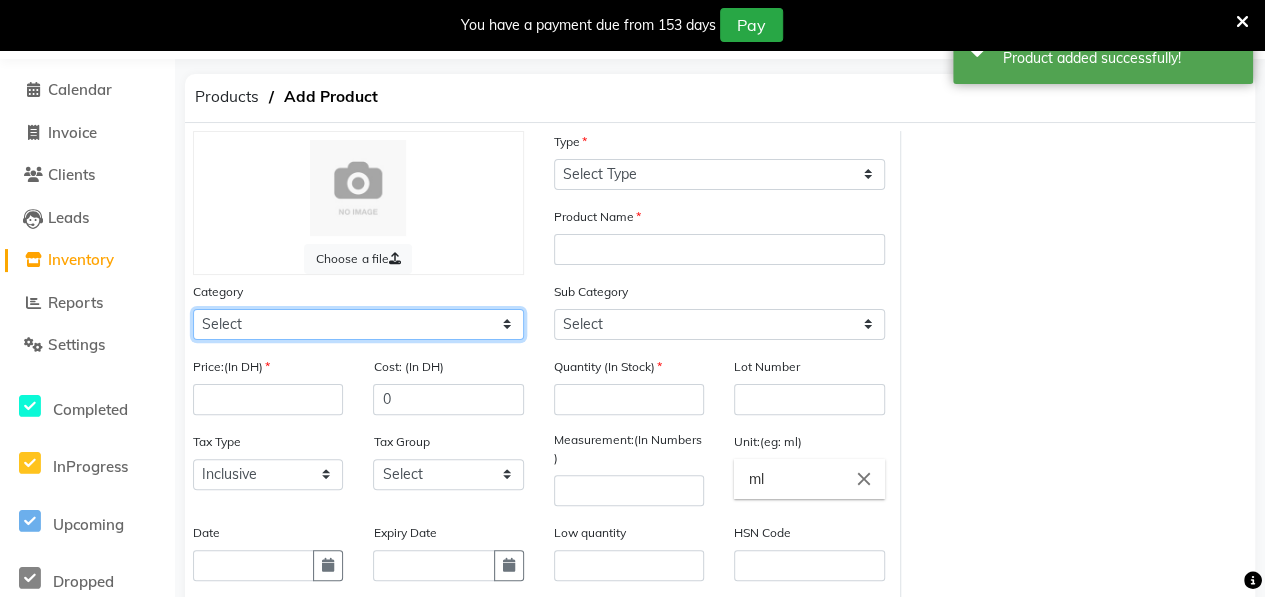 click on "Select Hair Skin Makeup Personal Care Appliances [PERSON_NAME] Waxing Disposable Threading Hands and Feet Beauty Planet [MEDICAL_DATA] Cadiveu Casmara [PERSON_NAME] Olaplex GOWN Other" 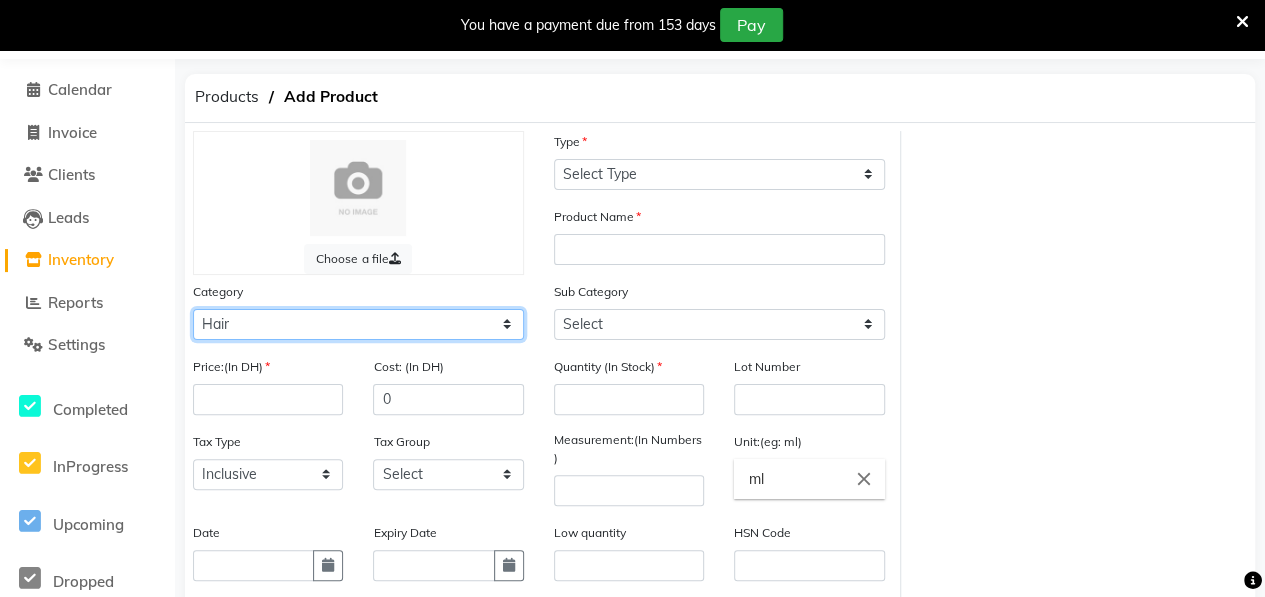 click on "Select Hair Skin Makeup Personal Care Appliances [PERSON_NAME] Waxing Disposable Threading Hands and Feet Beauty Planet [MEDICAL_DATA] Cadiveu Casmara [PERSON_NAME] Olaplex GOWN Other" 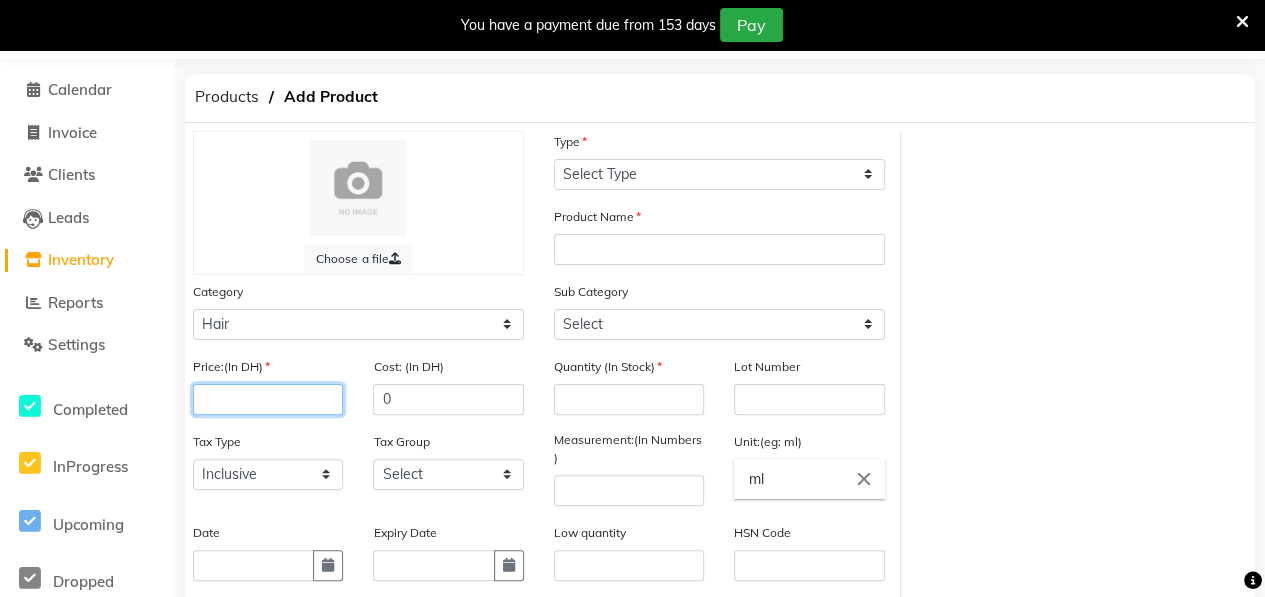 click 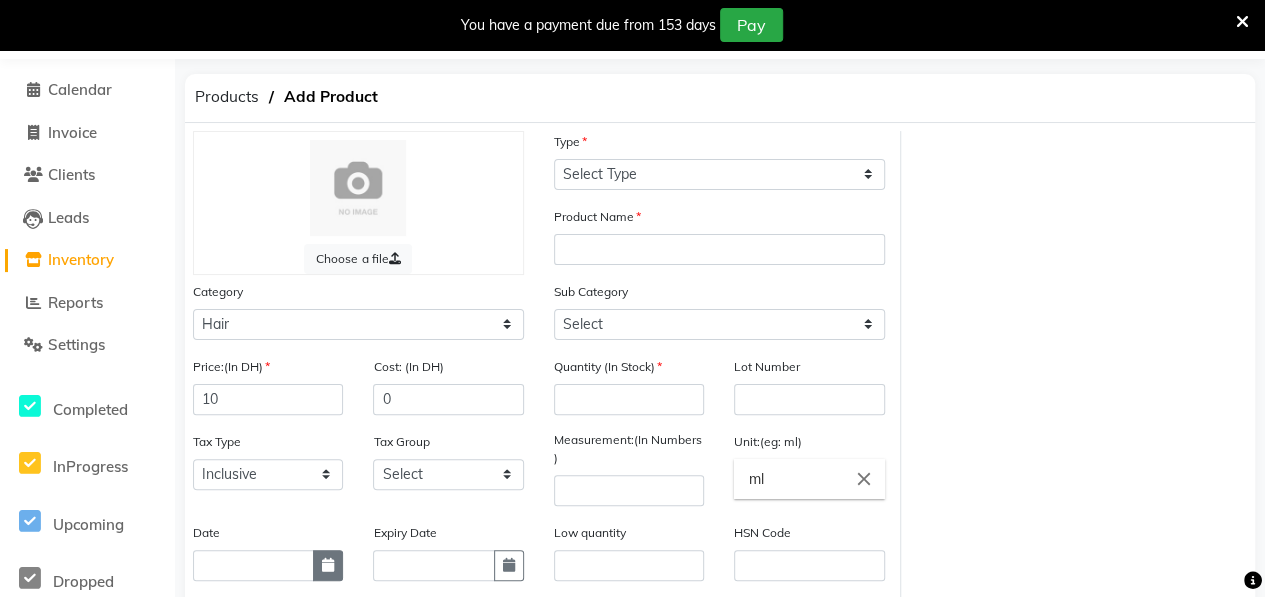 click 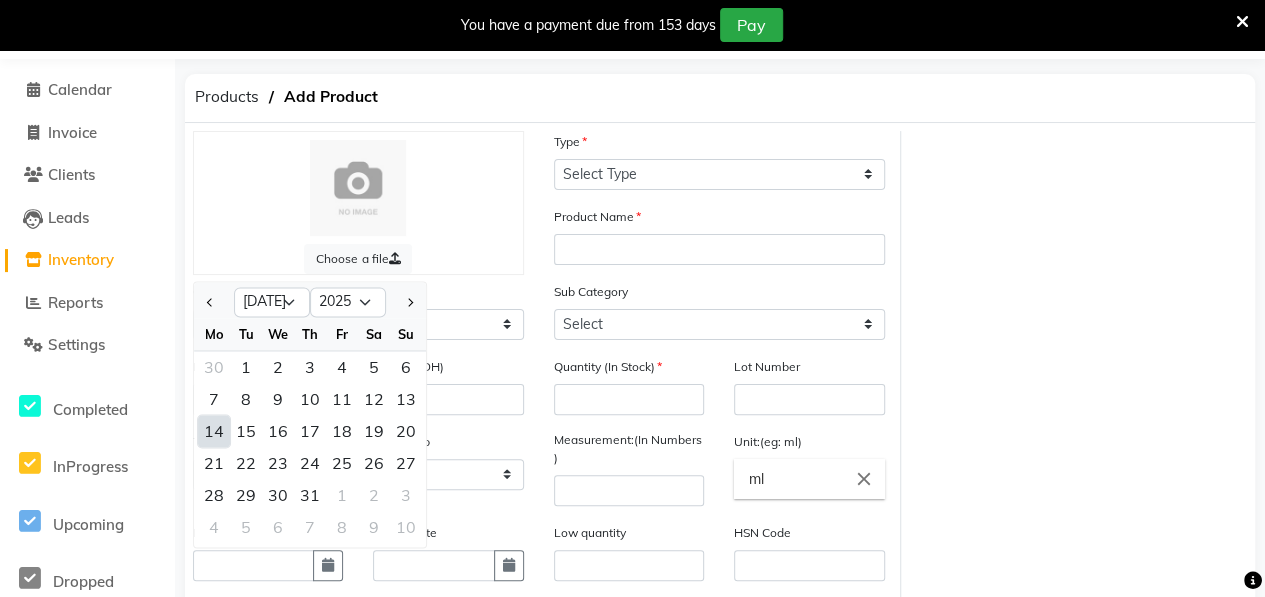 click on "14" 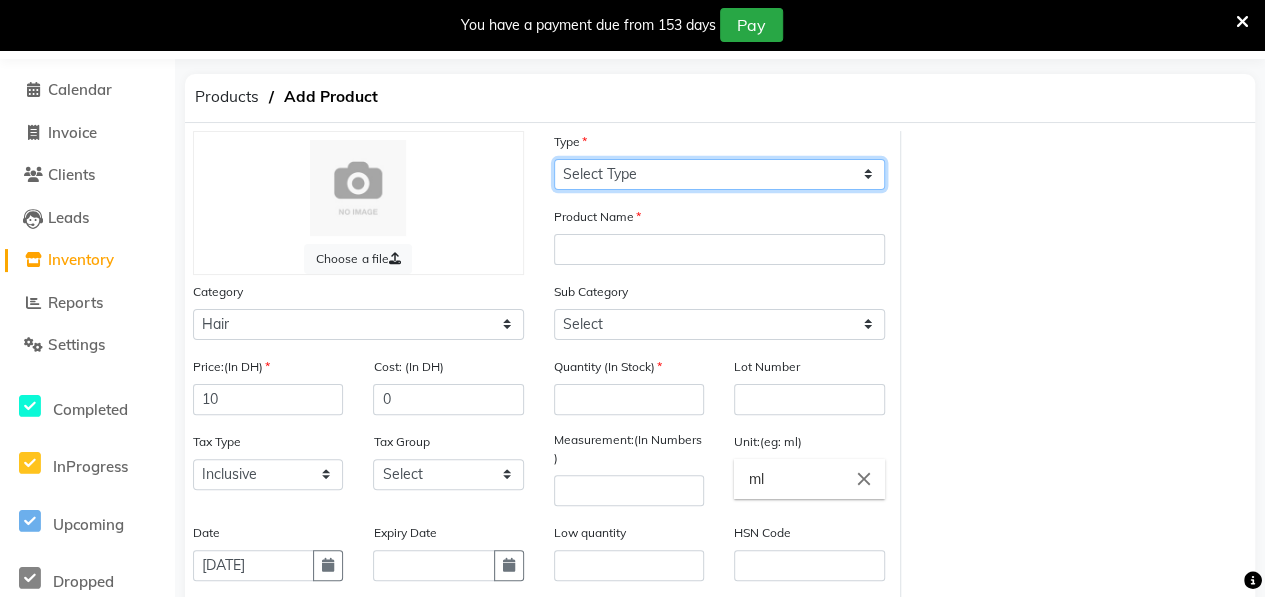 click on "Select Type Both Retail Consumable" 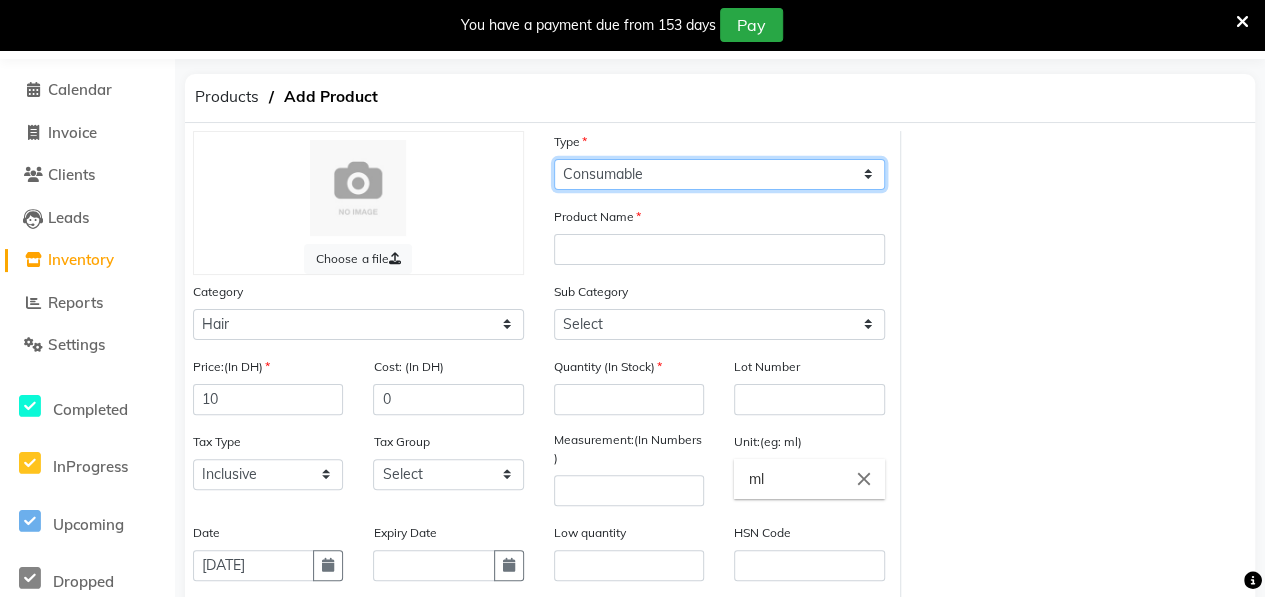 click on "Select Type Both Retail Consumable" 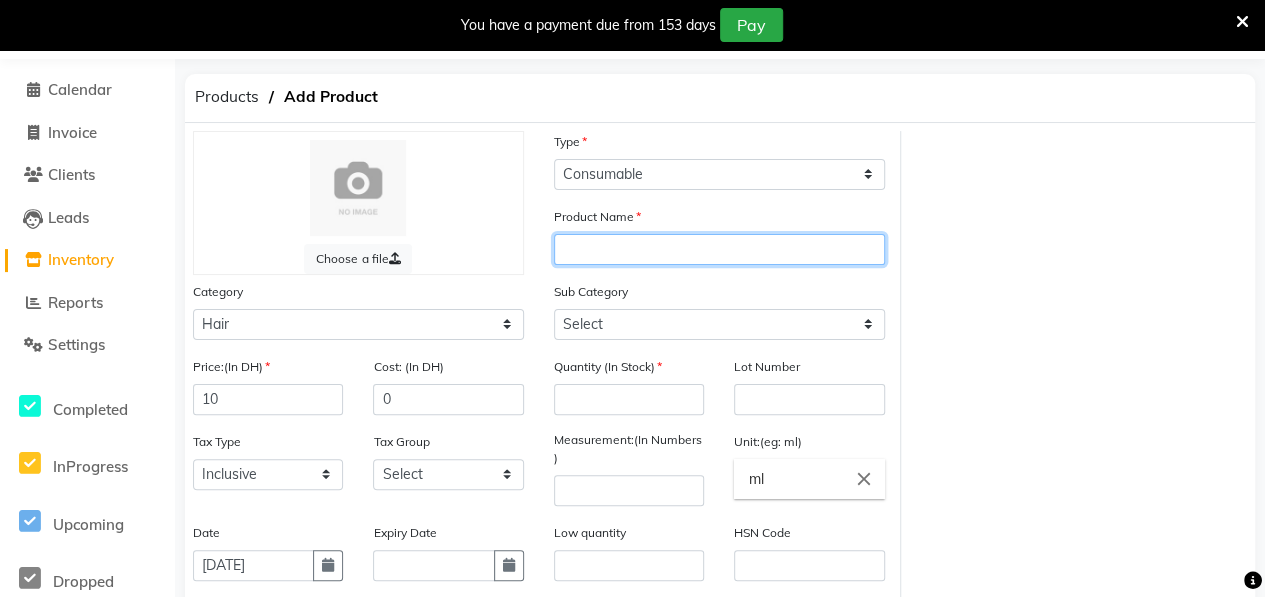 click 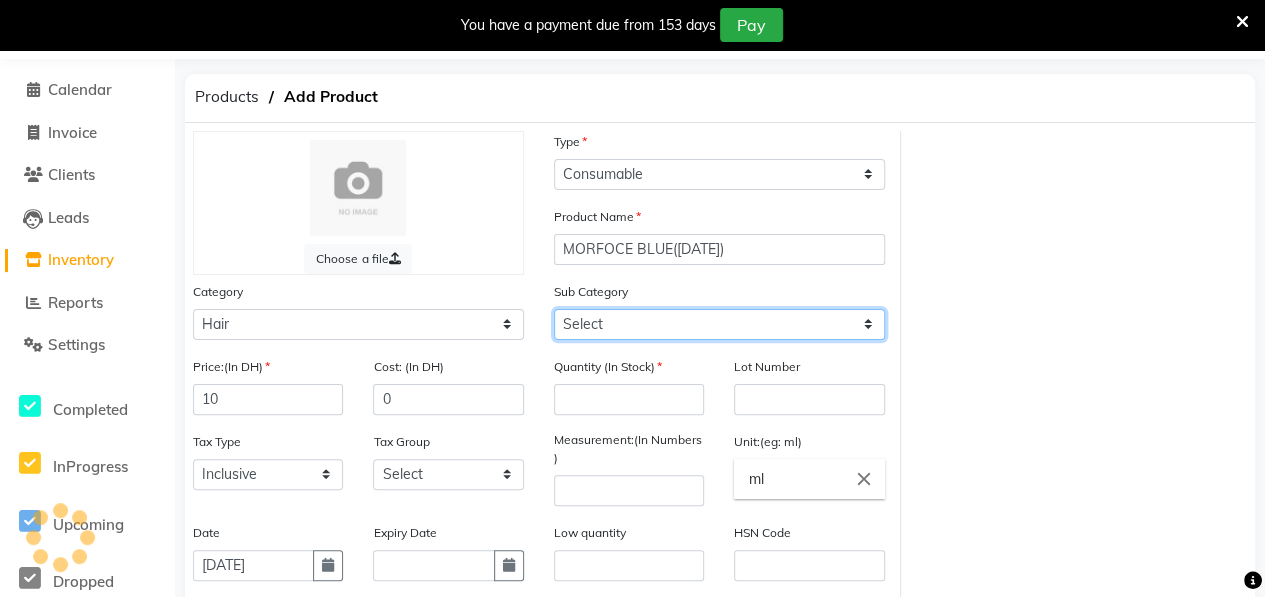 click on "Select Shampoo Conditioner Cream Mask Oil Serum Color Appliances Treatment Styling Kit & Combo Other" 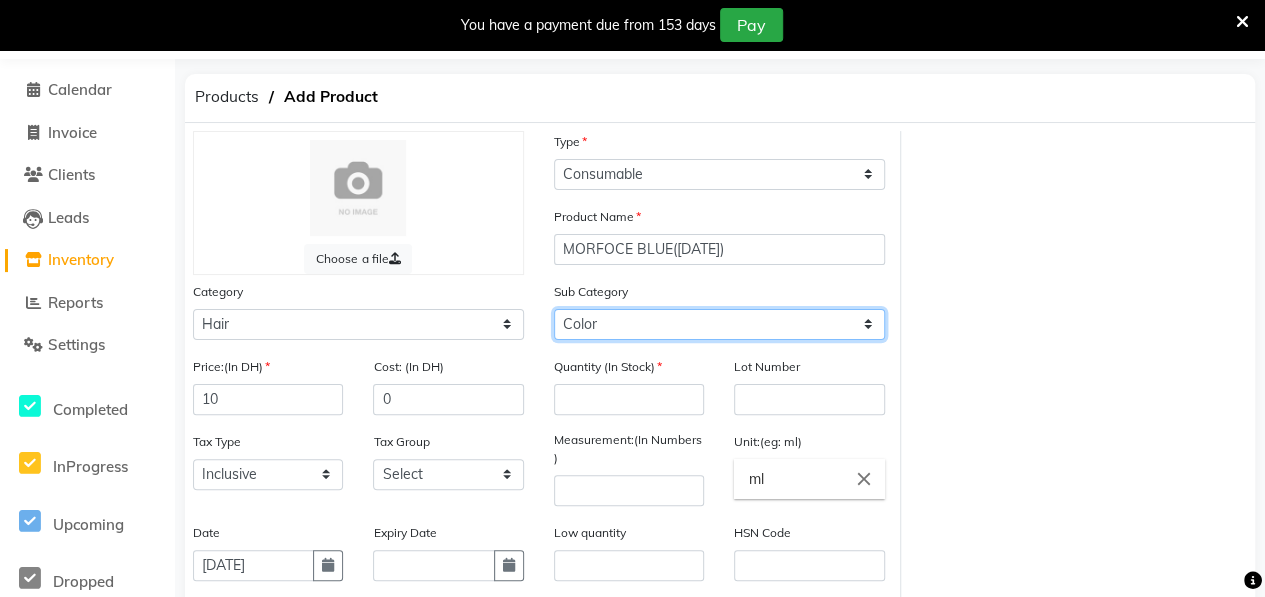 click on "Select Shampoo Conditioner Cream Mask Oil Serum Color Appliances Treatment Styling Kit & Combo Other" 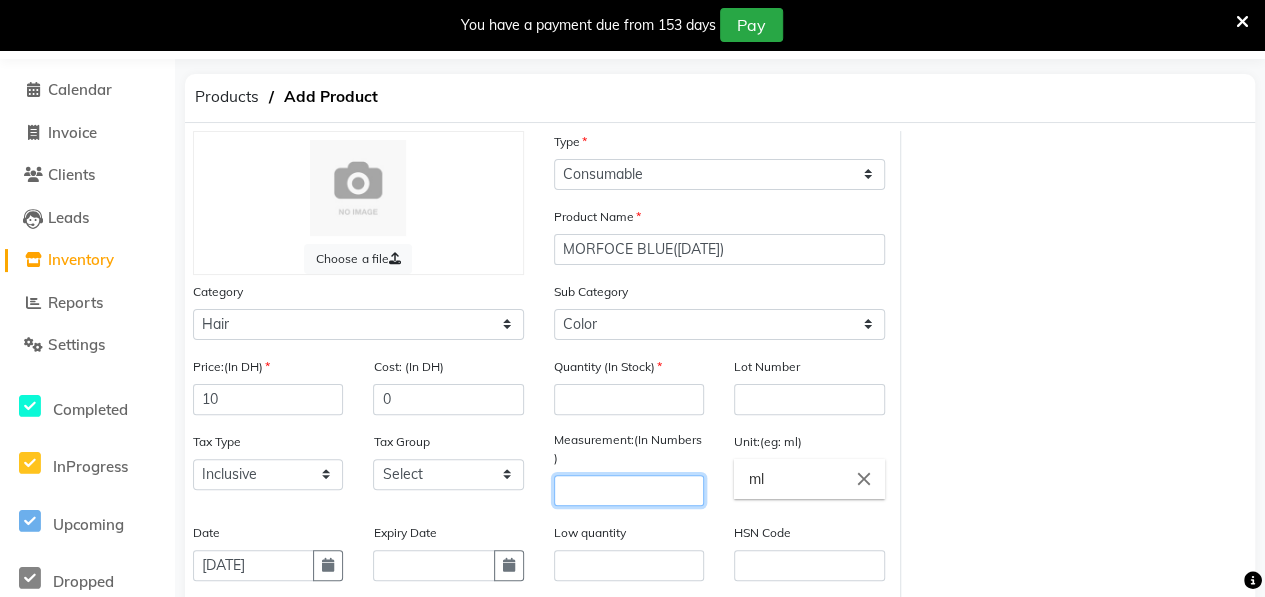 click 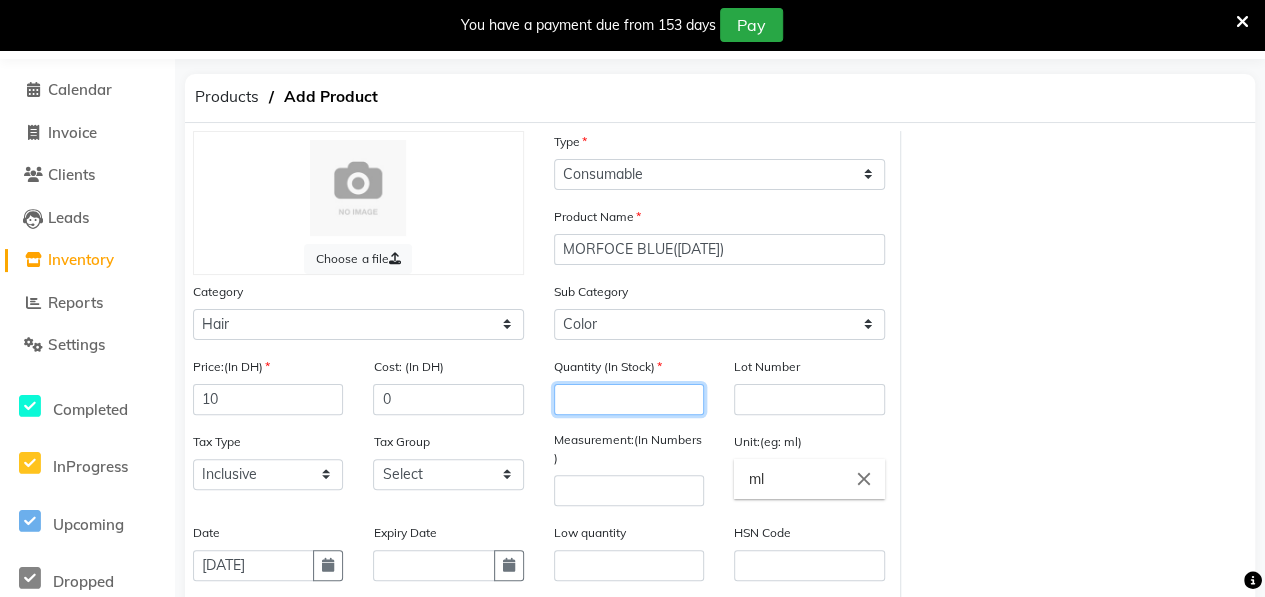click 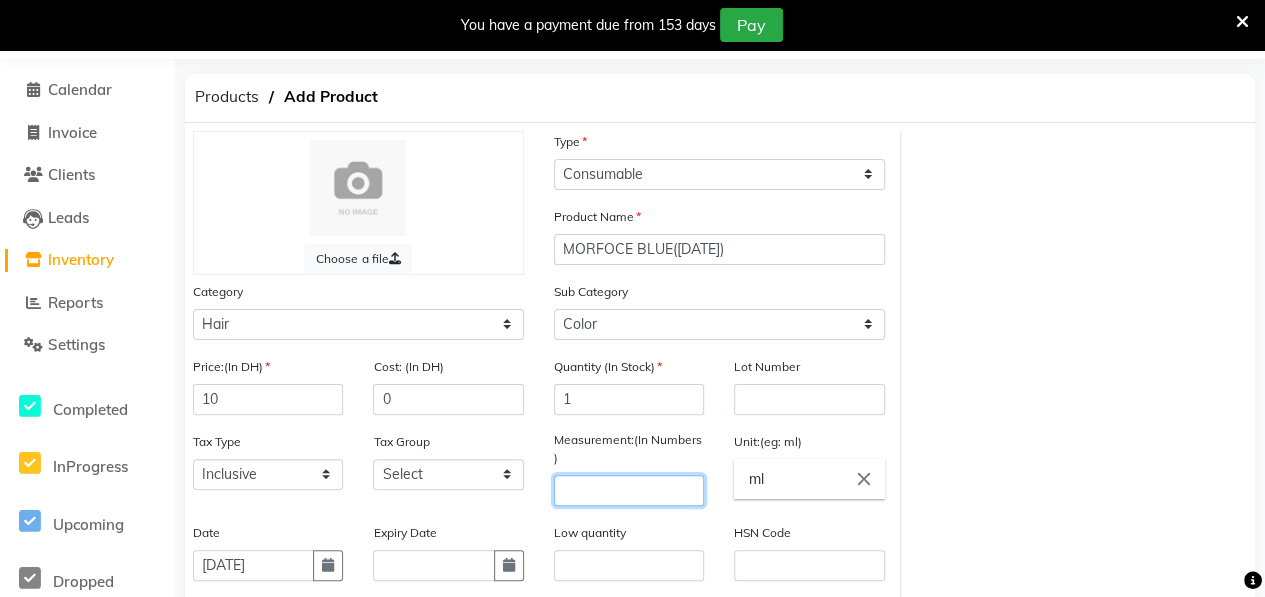 click 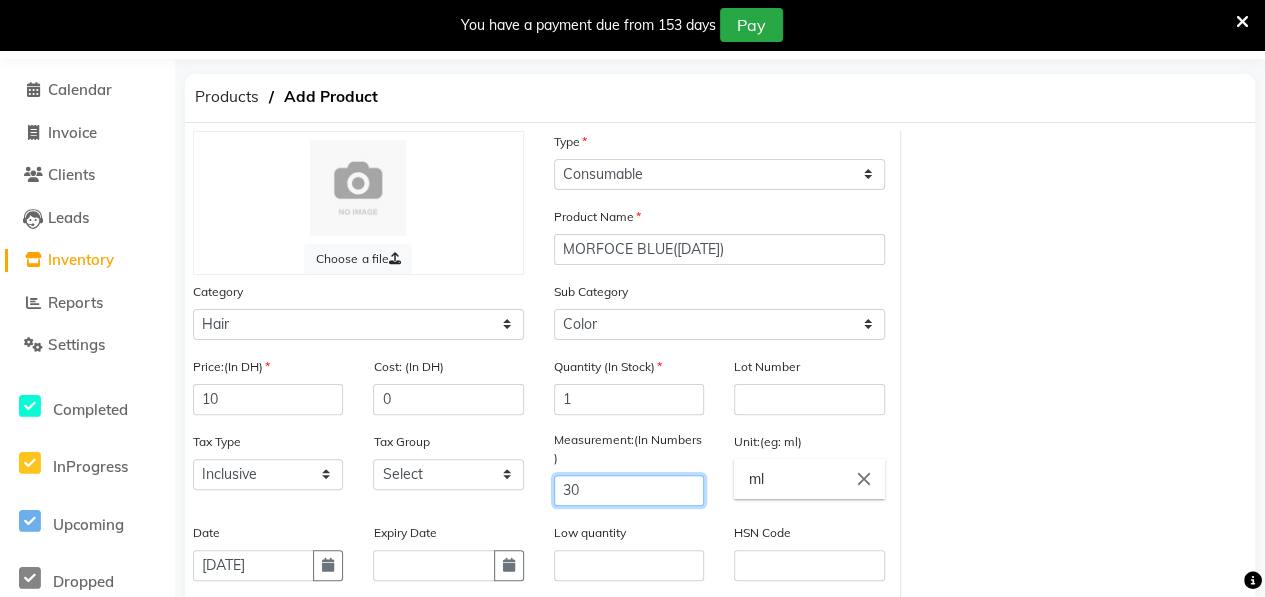 scroll, scrollTop: 332, scrollLeft: 0, axis: vertical 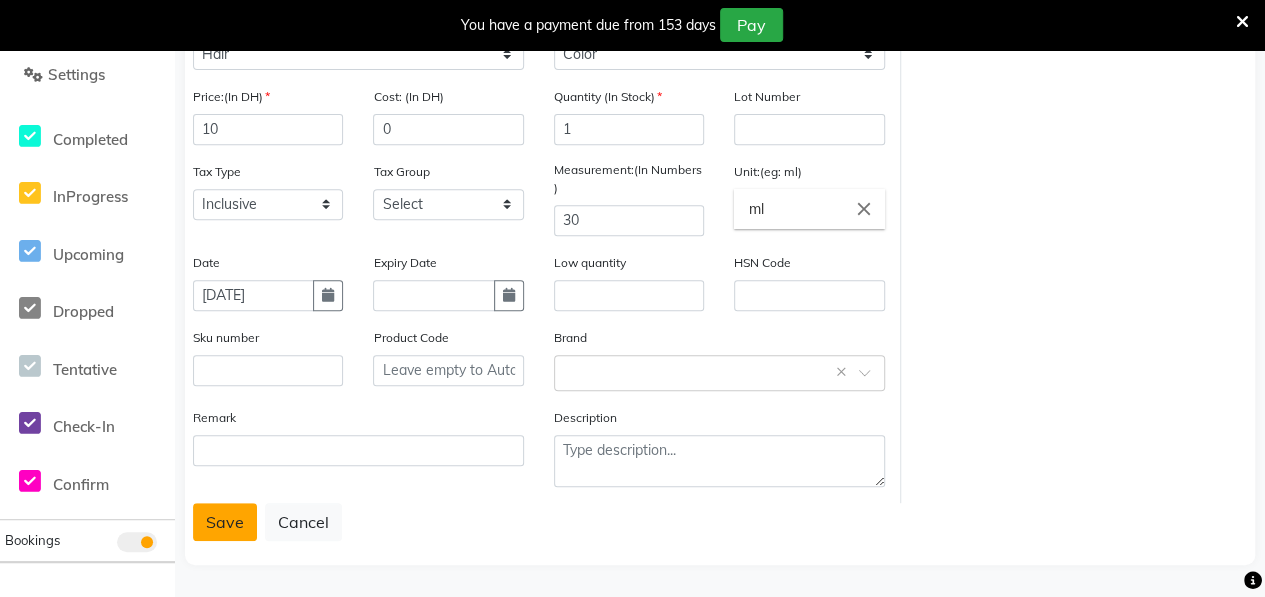click on "Save" 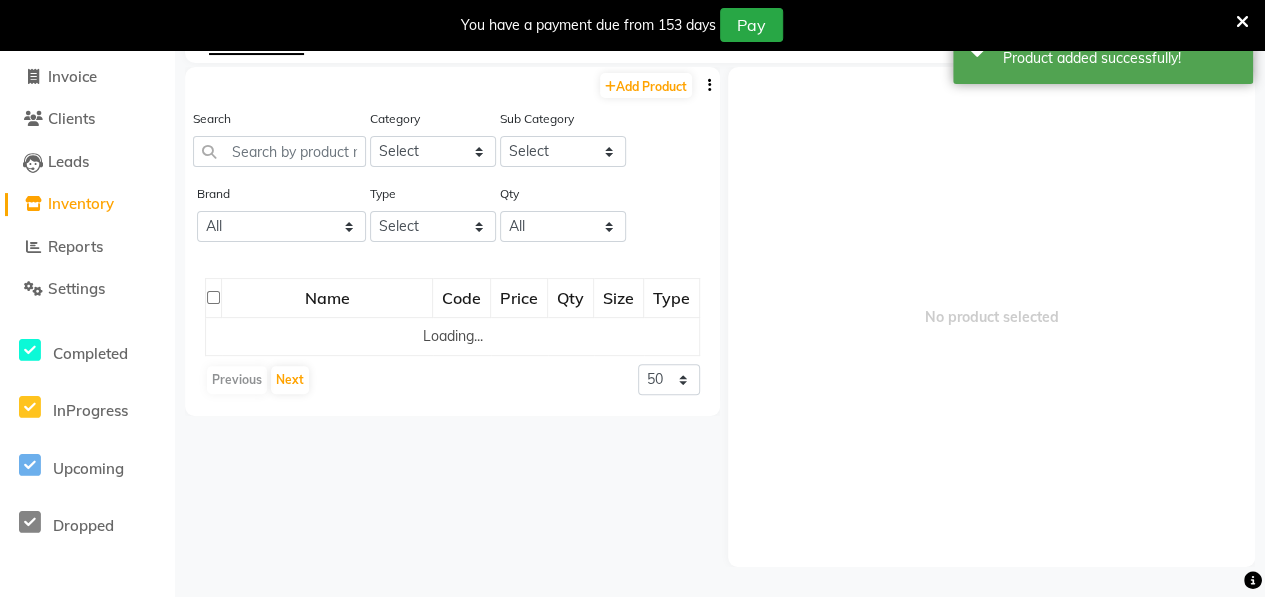 scroll, scrollTop: 62, scrollLeft: 0, axis: vertical 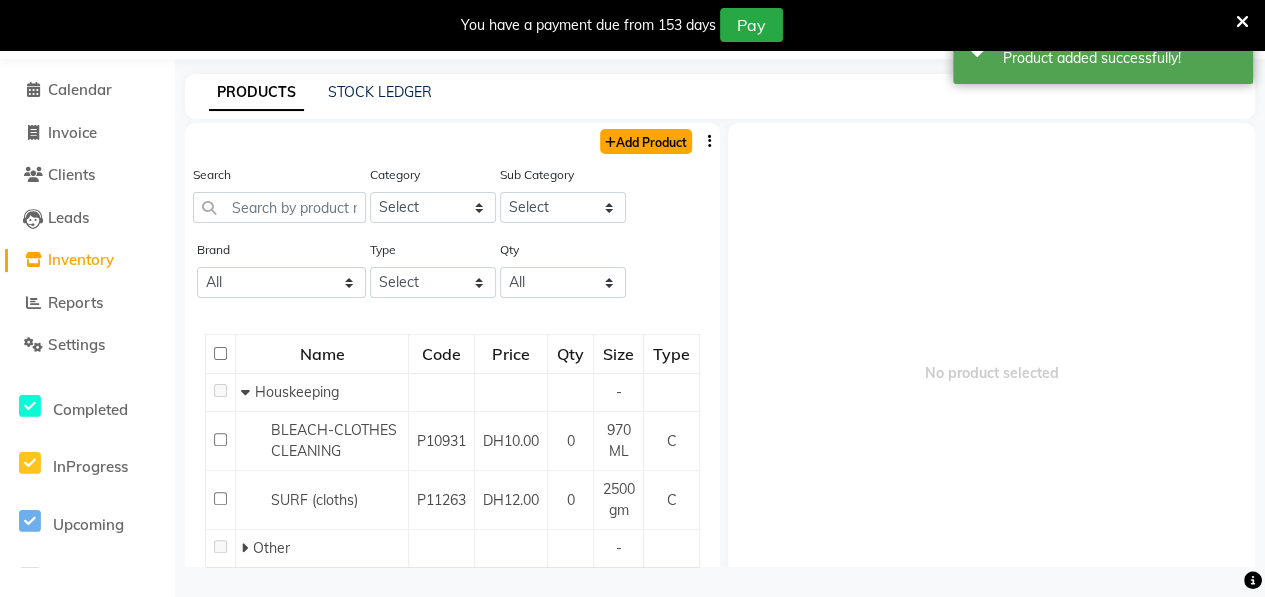 click on "Add Product" 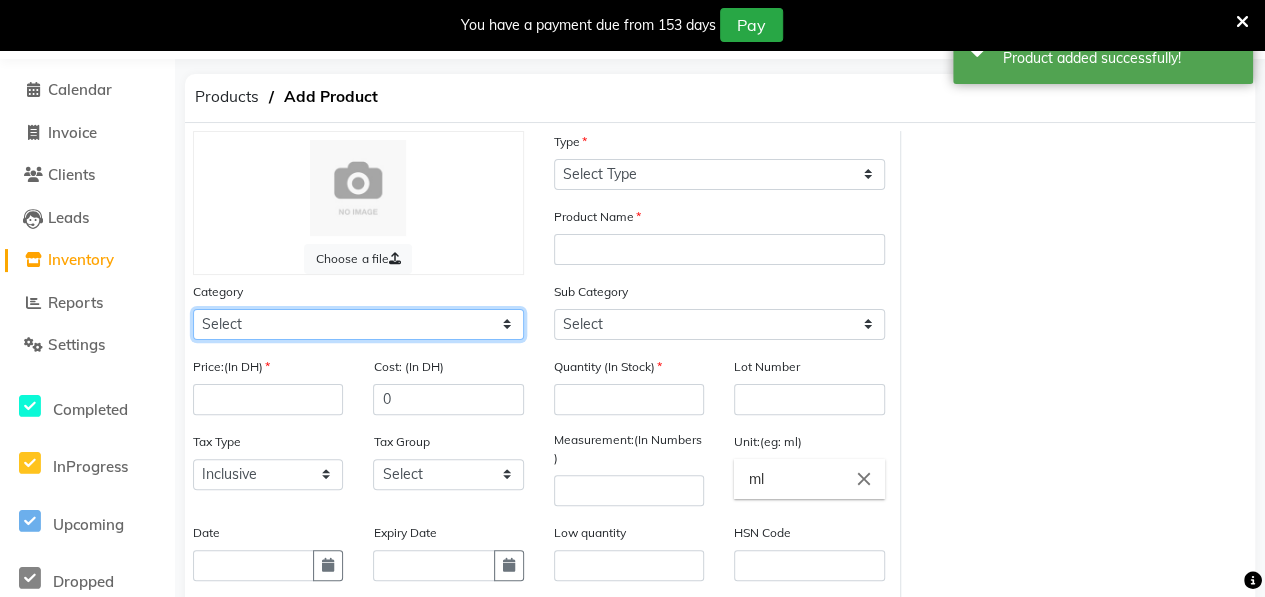 click on "Select Hair Skin Makeup Personal Care Appliances [PERSON_NAME] Waxing Disposable Threading Hands and Feet Beauty Planet [MEDICAL_DATA] Cadiveu Casmara [PERSON_NAME] Olaplex GOWN Other" 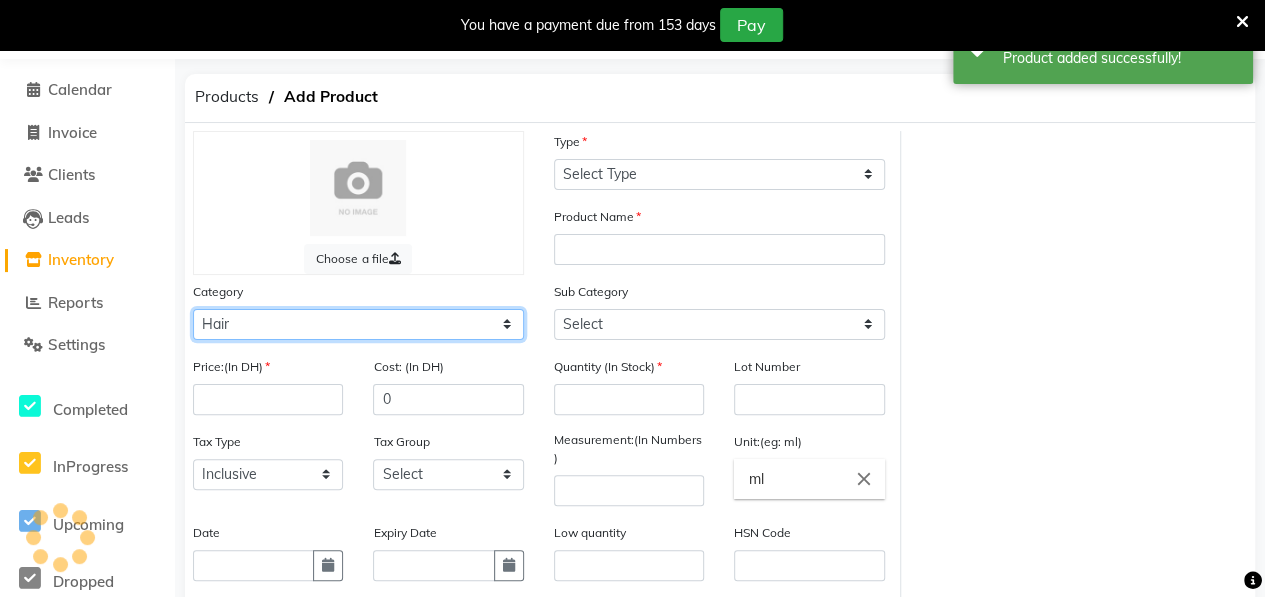 click on "Select Hair Skin Makeup Personal Care Appliances [PERSON_NAME] Waxing Disposable Threading Hands and Feet Beauty Planet [MEDICAL_DATA] Cadiveu Casmara [PERSON_NAME] Olaplex GOWN Other" 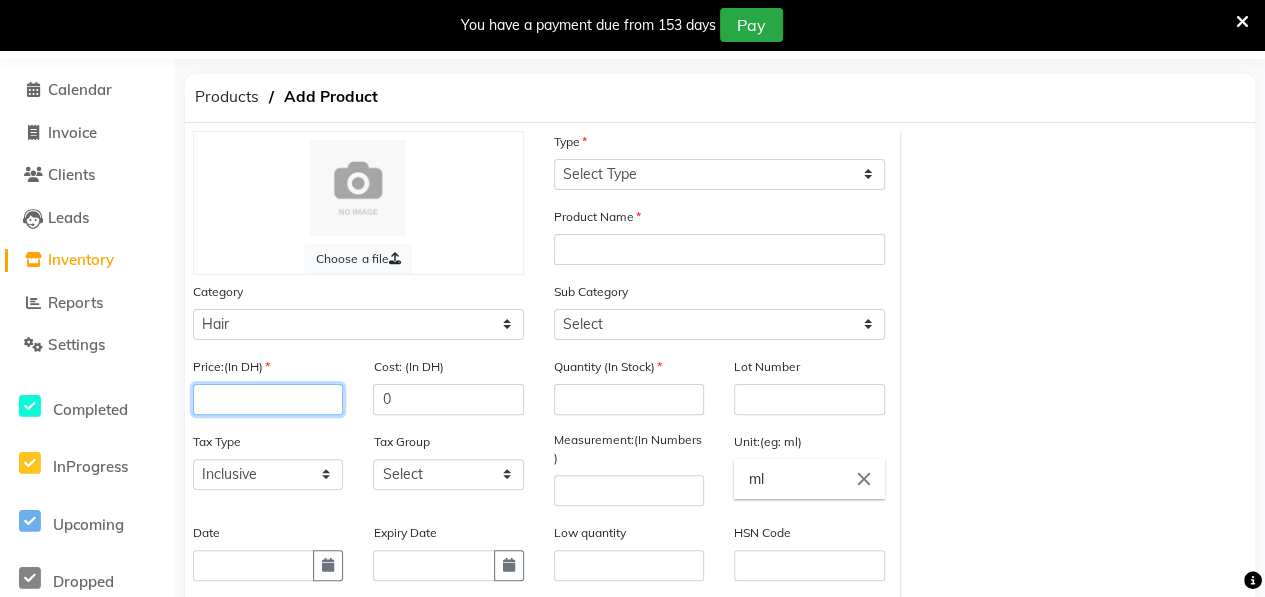 click 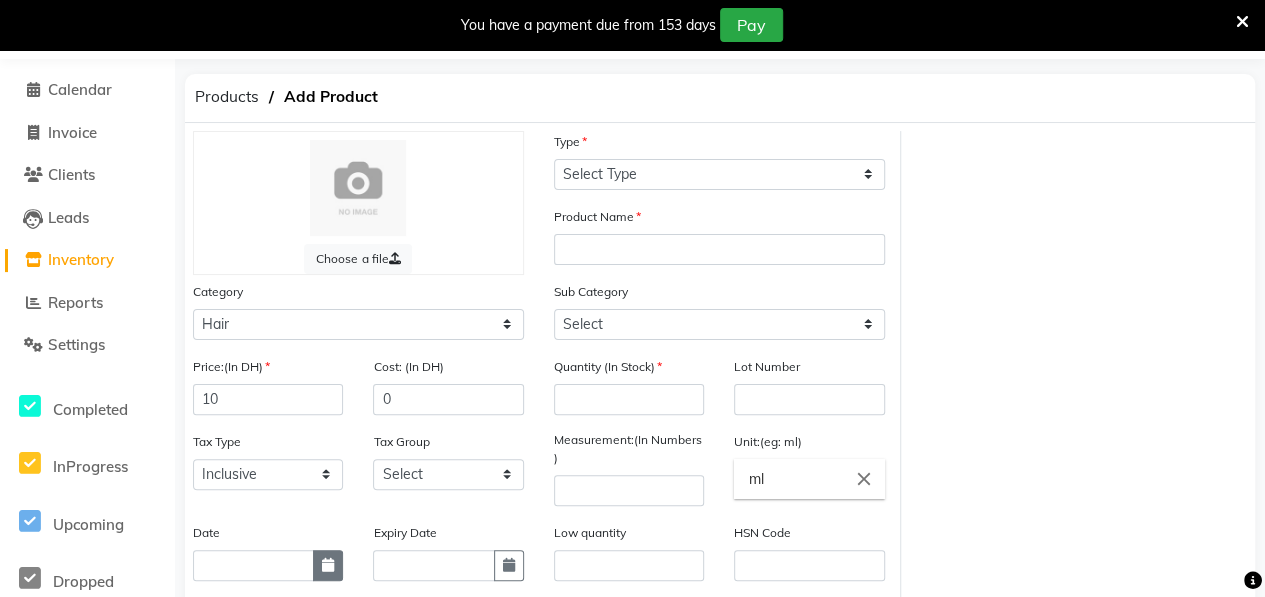click 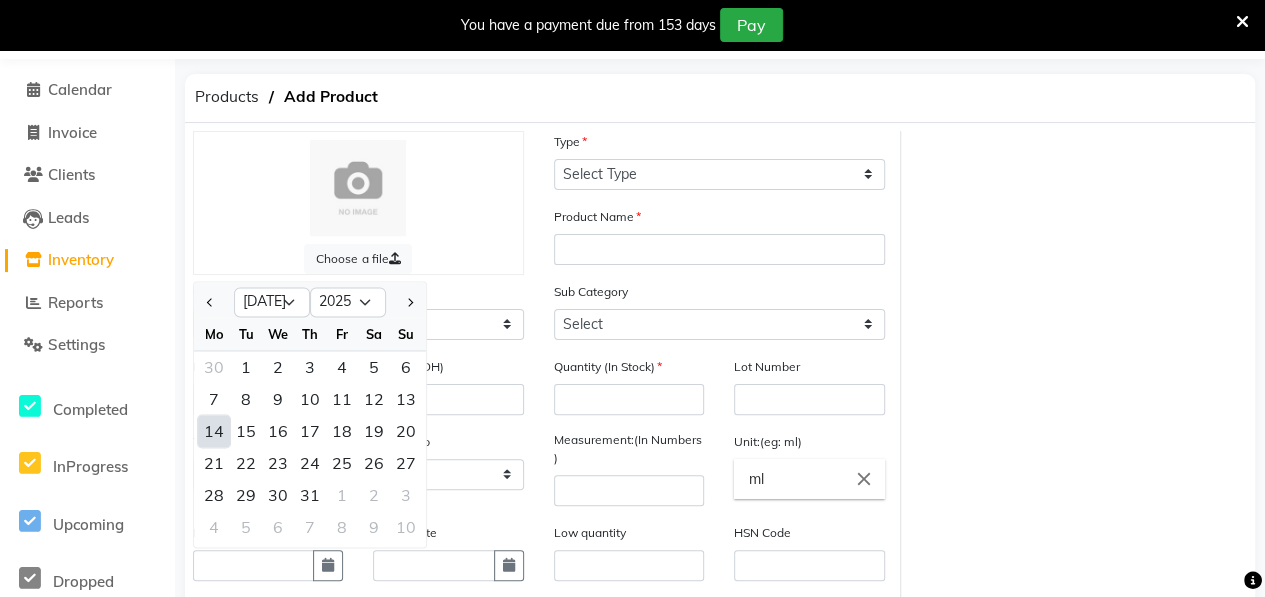 click on "14" 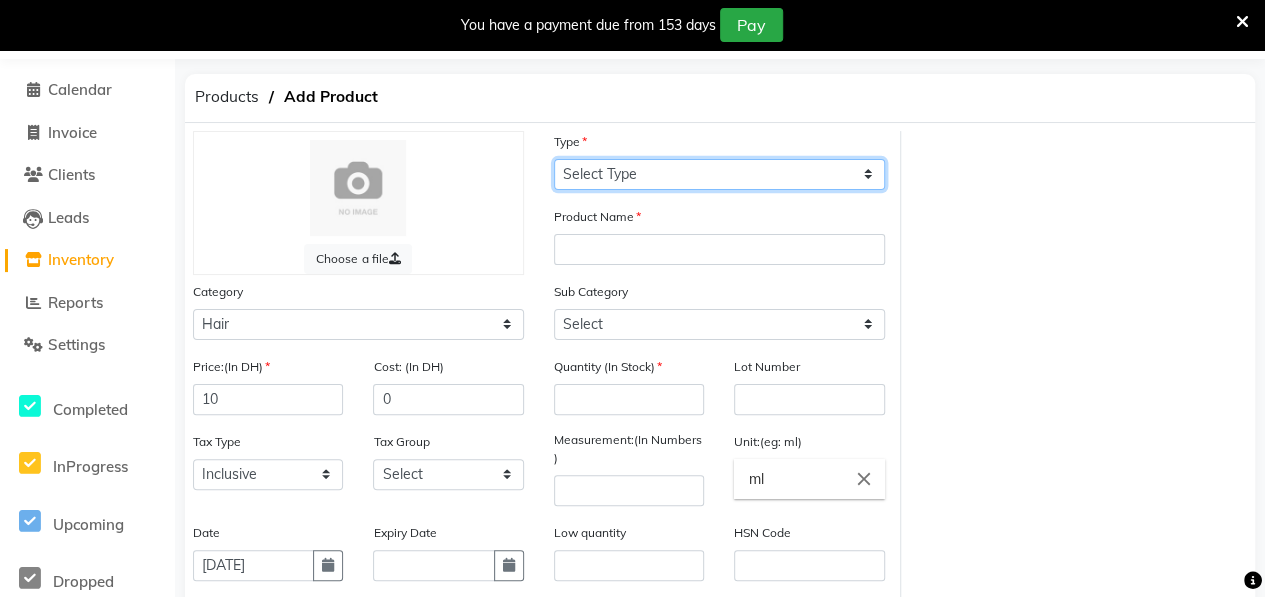 drag, startPoint x: 753, startPoint y: 169, endPoint x: 702, endPoint y: 287, distance: 128.5496 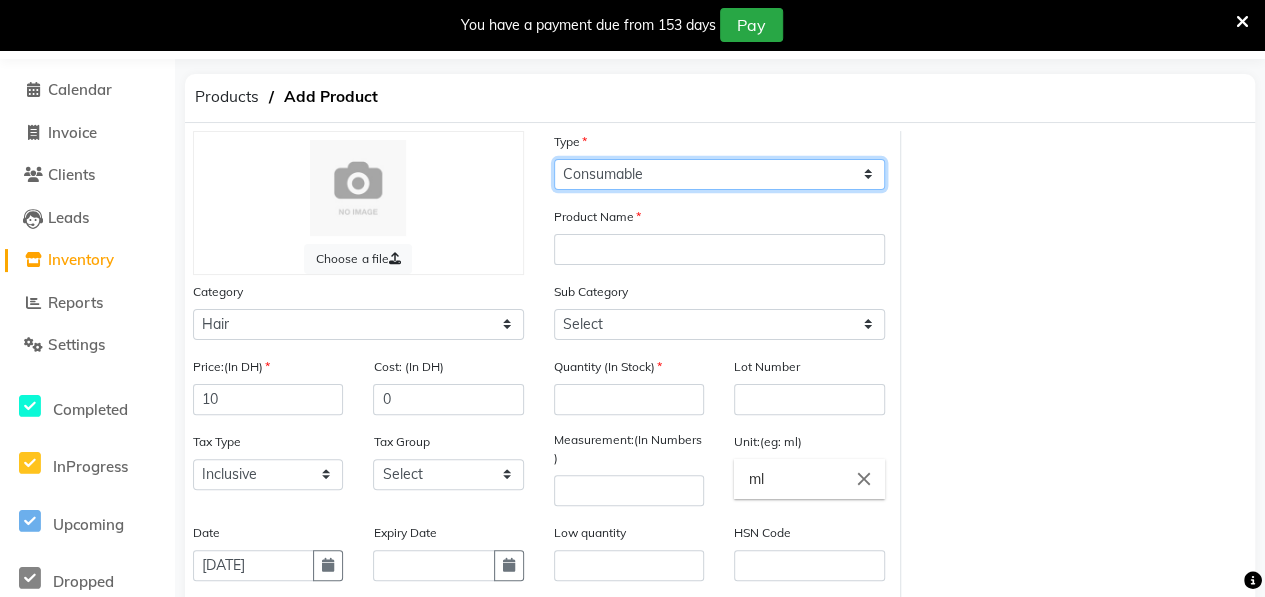 click on "Select Type Both Retail Consumable" 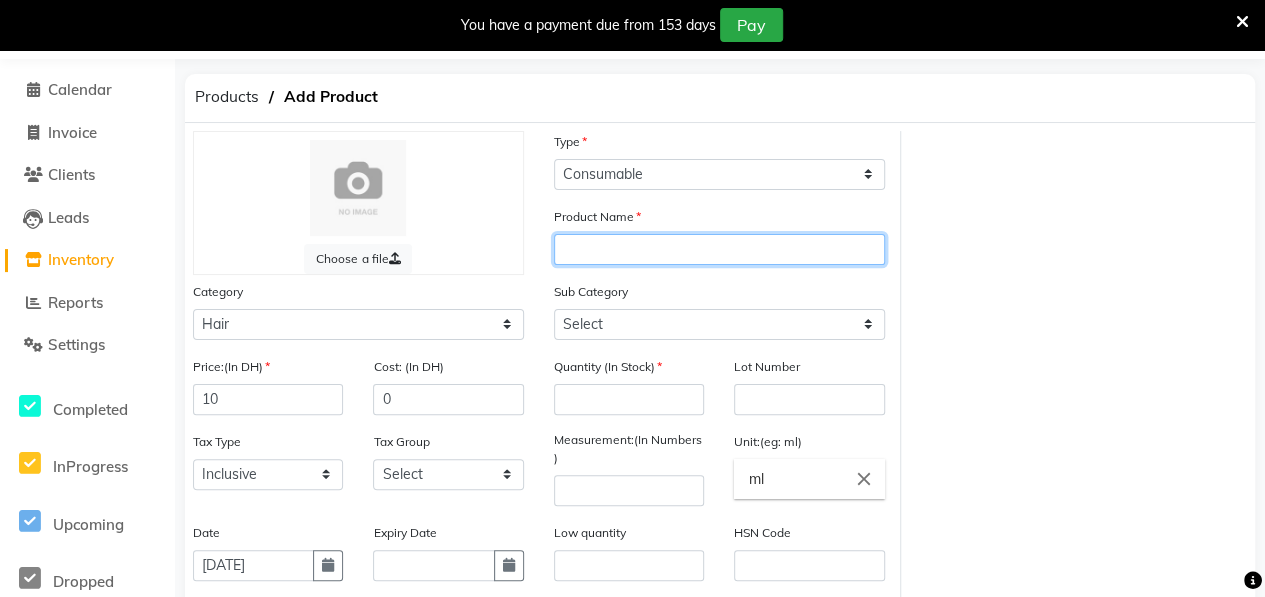 click 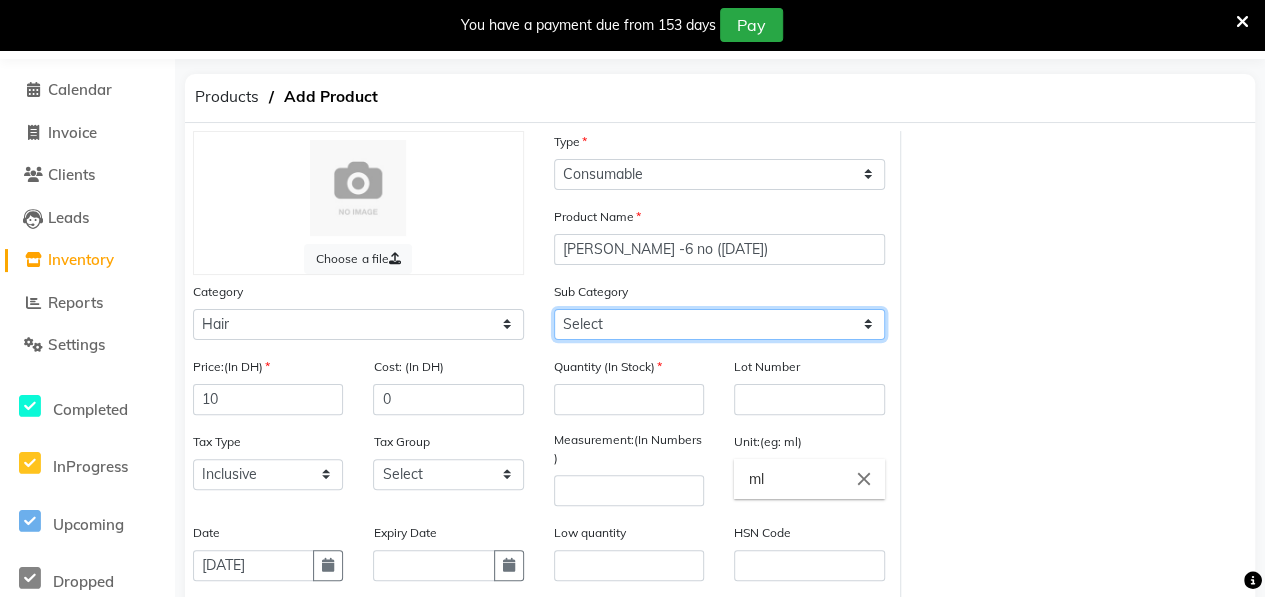 click on "Select Shampoo Conditioner Cream Mask Oil Serum Color Appliances Treatment Styling Kit & Combo Other" 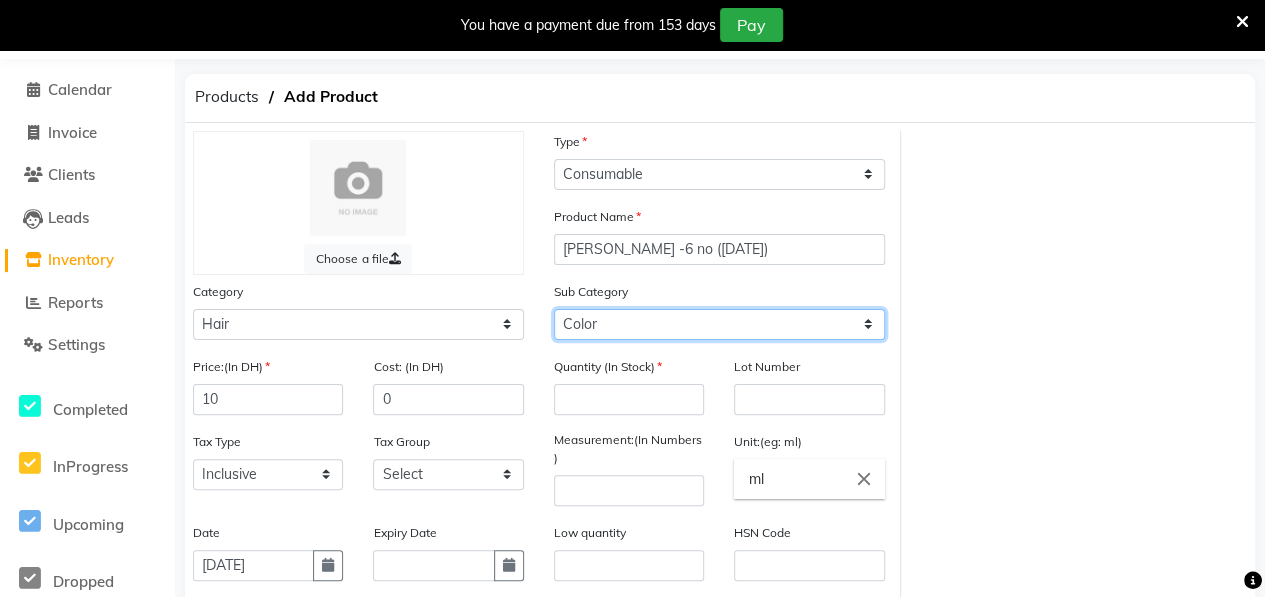 click on "Select Shampoo Conditioner Cream Mask Oil Serum Color Appliances Treatment Styling Kit & Combo Other" 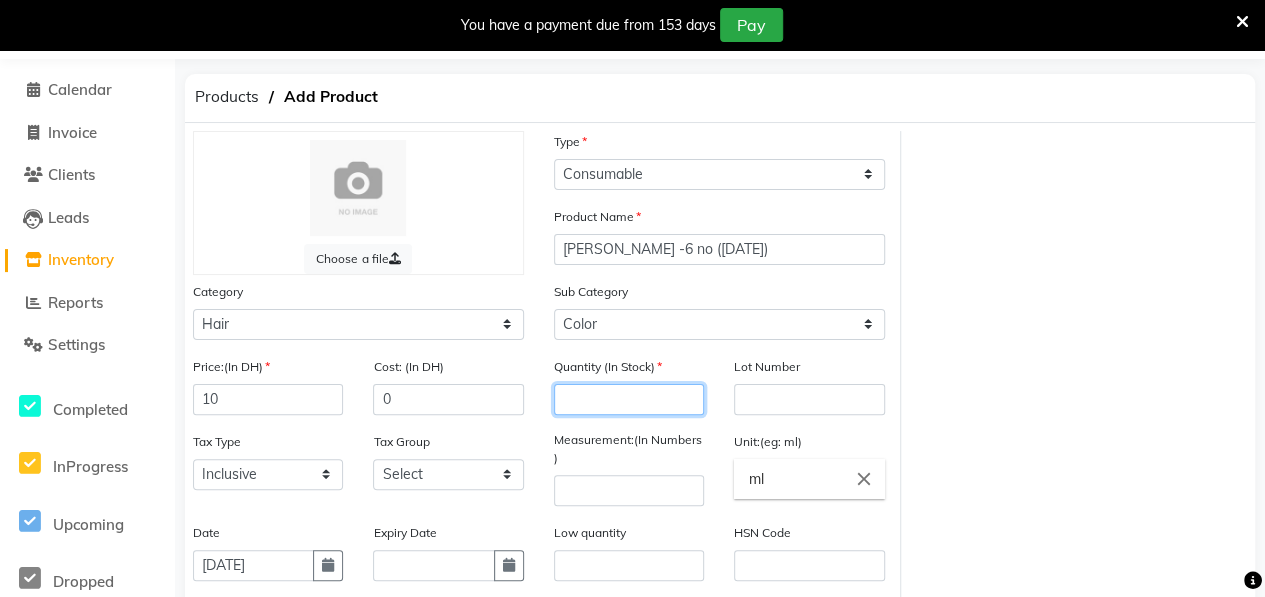 click 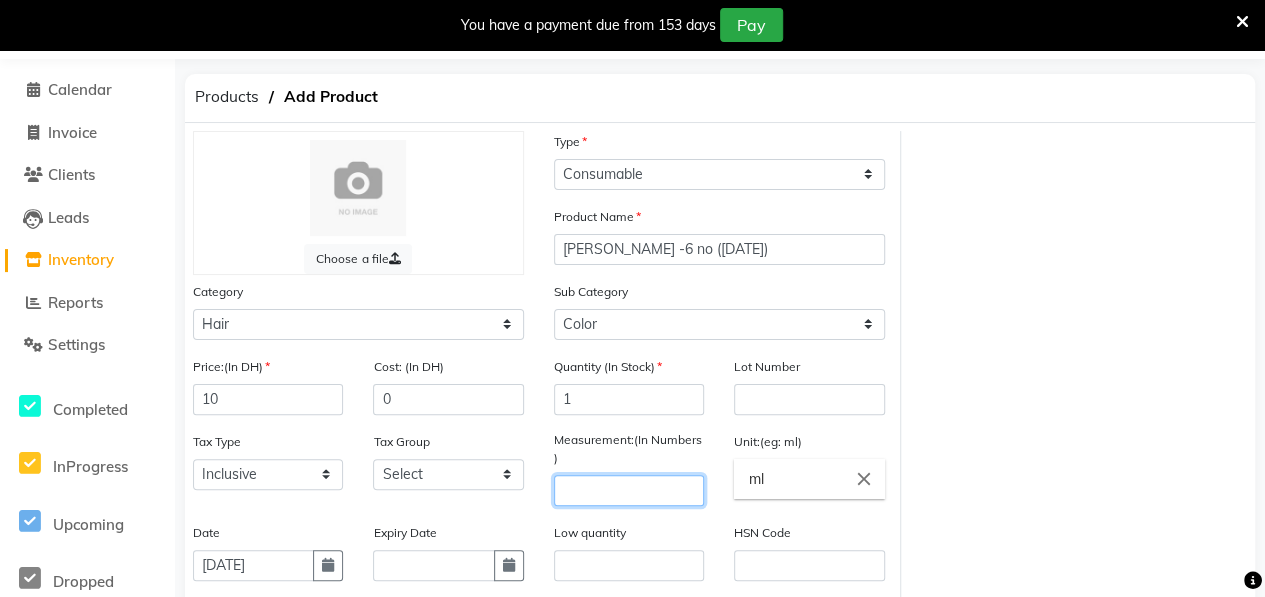 click 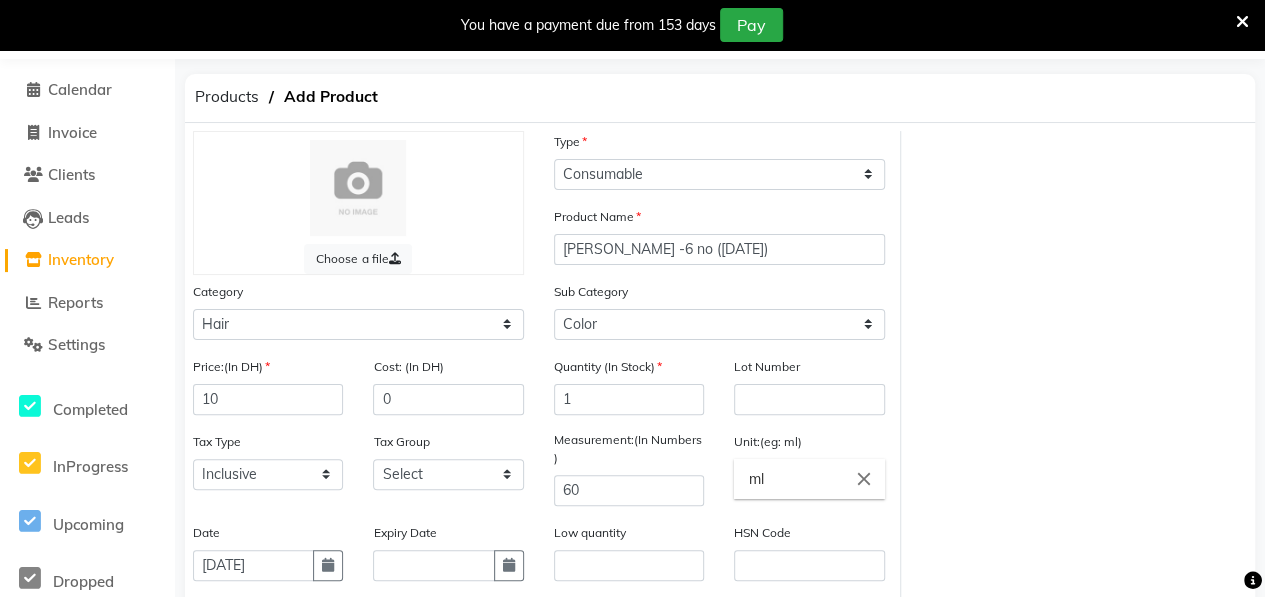 click on "ml" 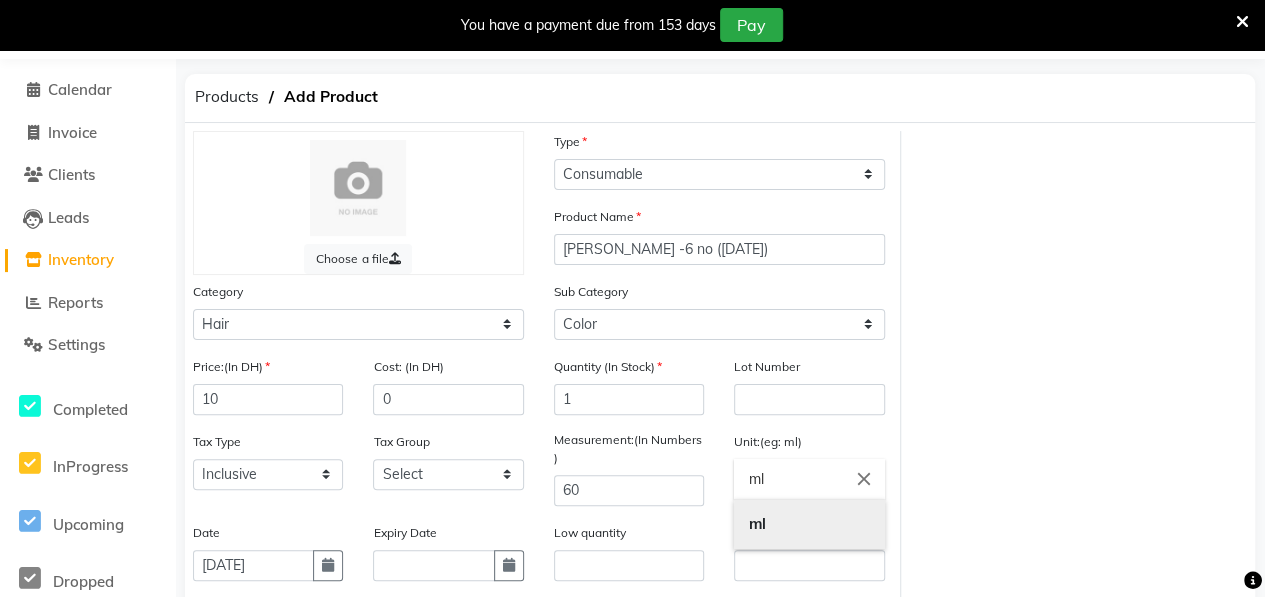 click on "ml" at bounding box center (809, 524) 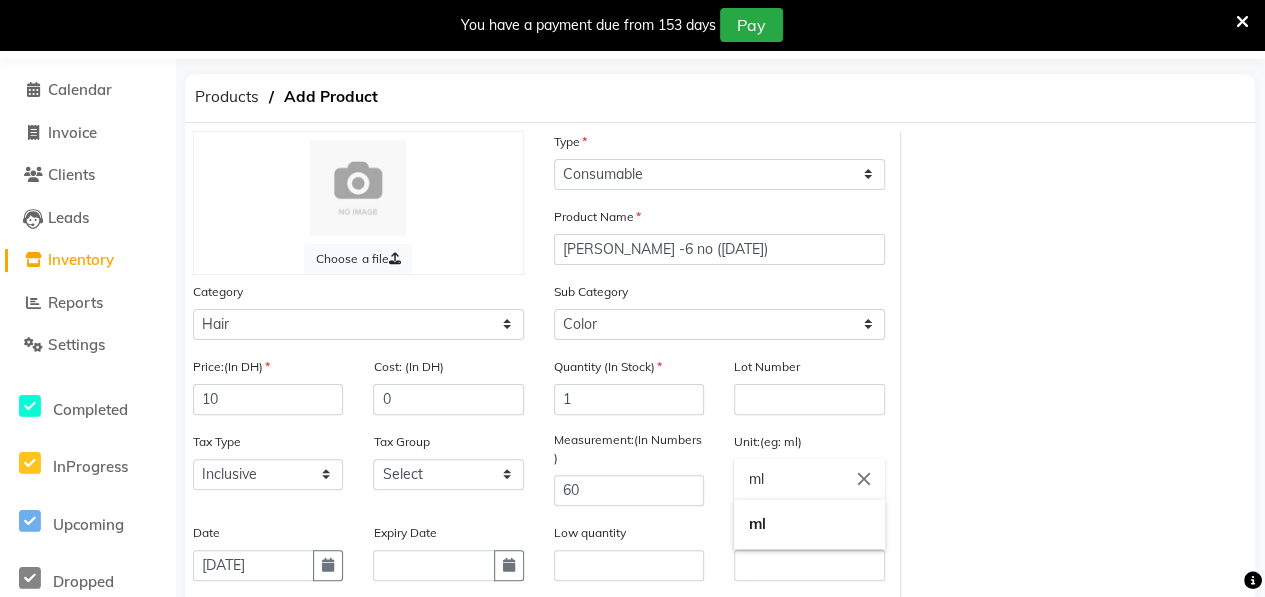 click on "ml" 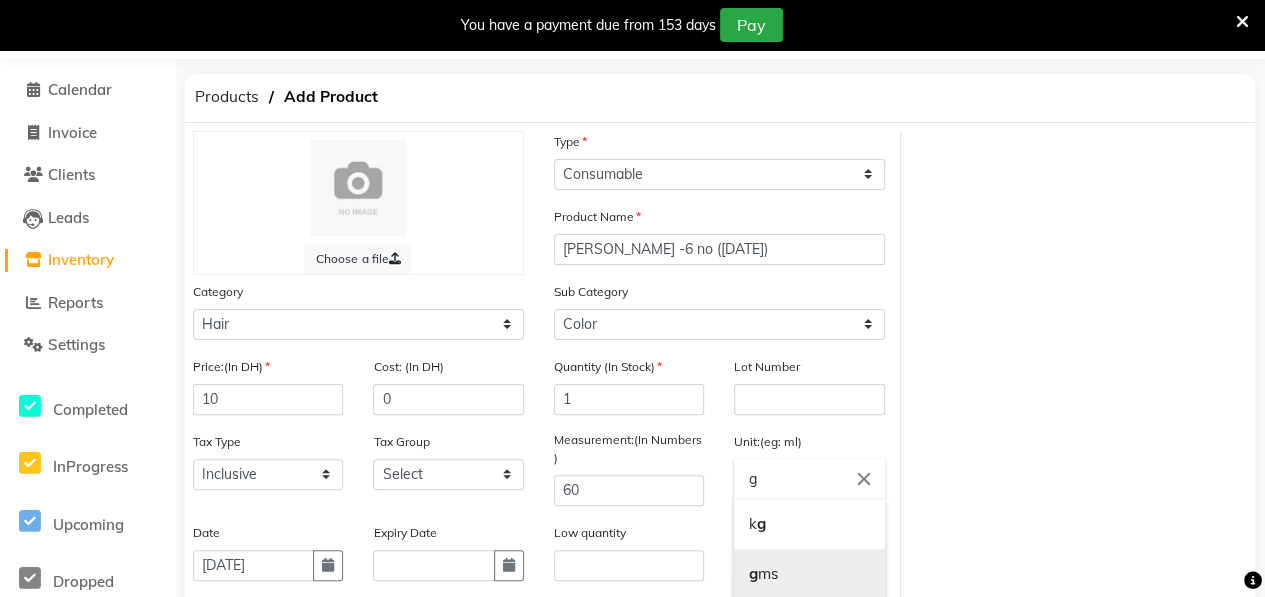 click on "g ms" at bounding box center [809, 574] 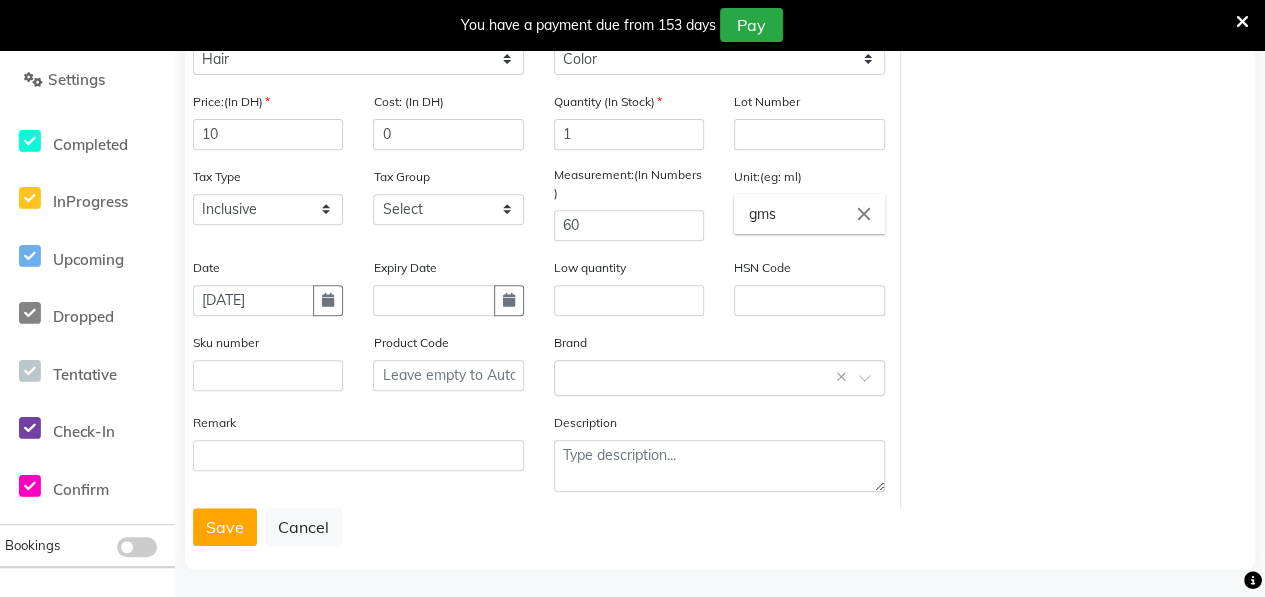 scroll, scrollTop: 332, scrollLeft: 0, axis: vertical 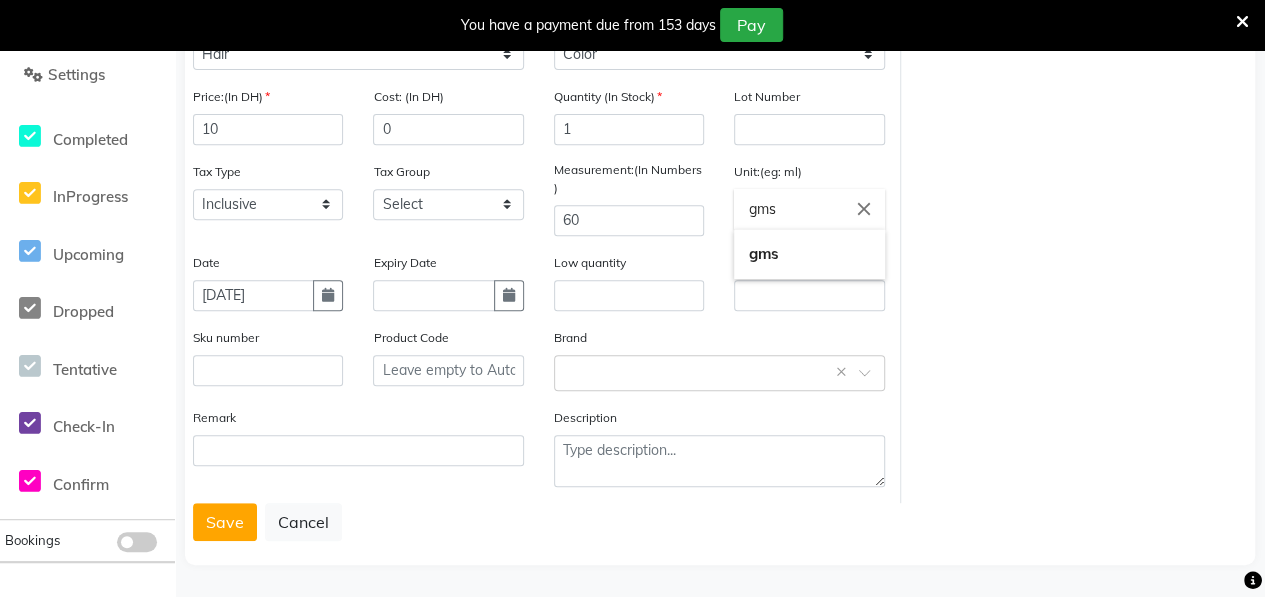 click on "gms" 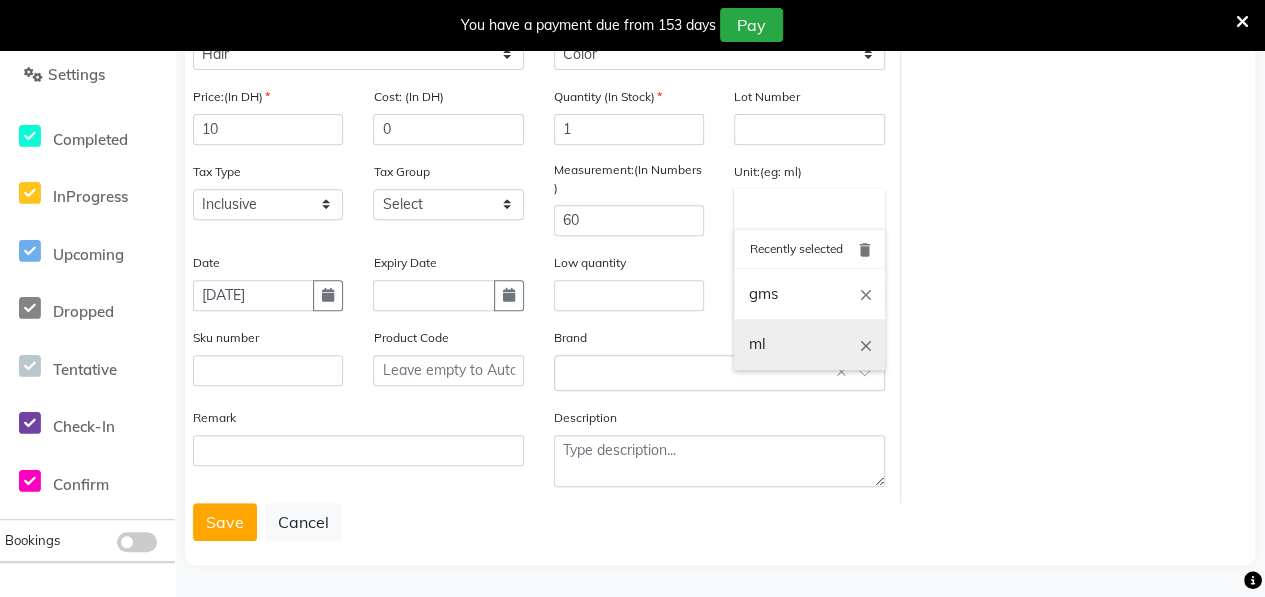 click on "ml" at bounding box center (809, 344) 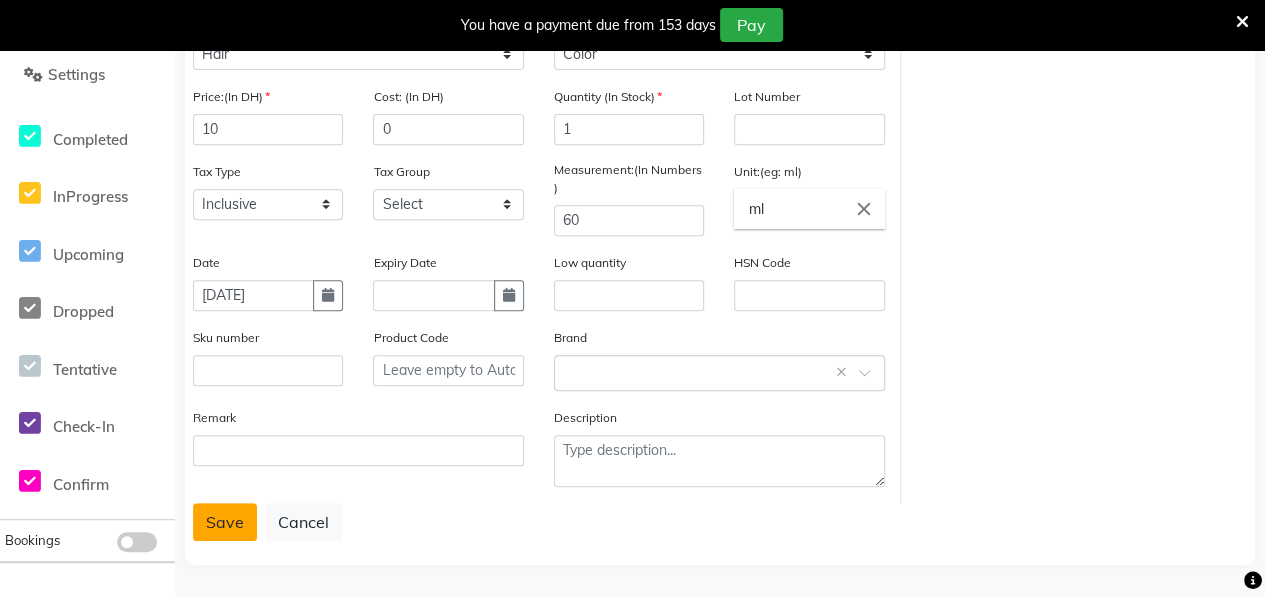 click on "Save" 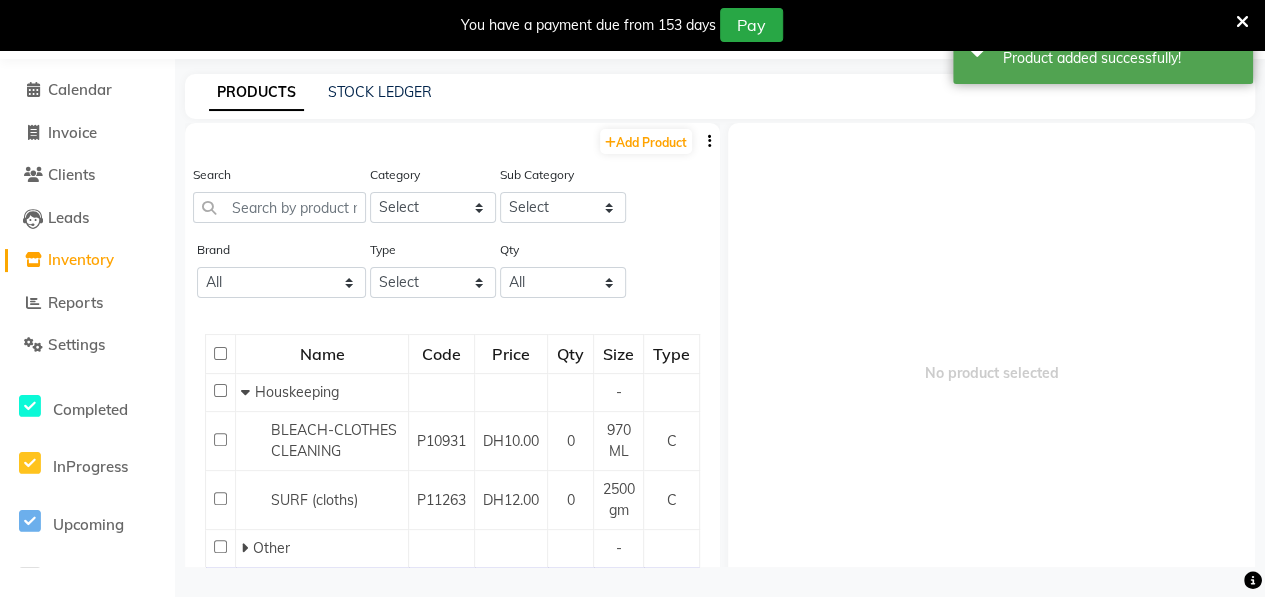 scroll, scrollTop: 62, scrollLeft: 0, axis: vertical 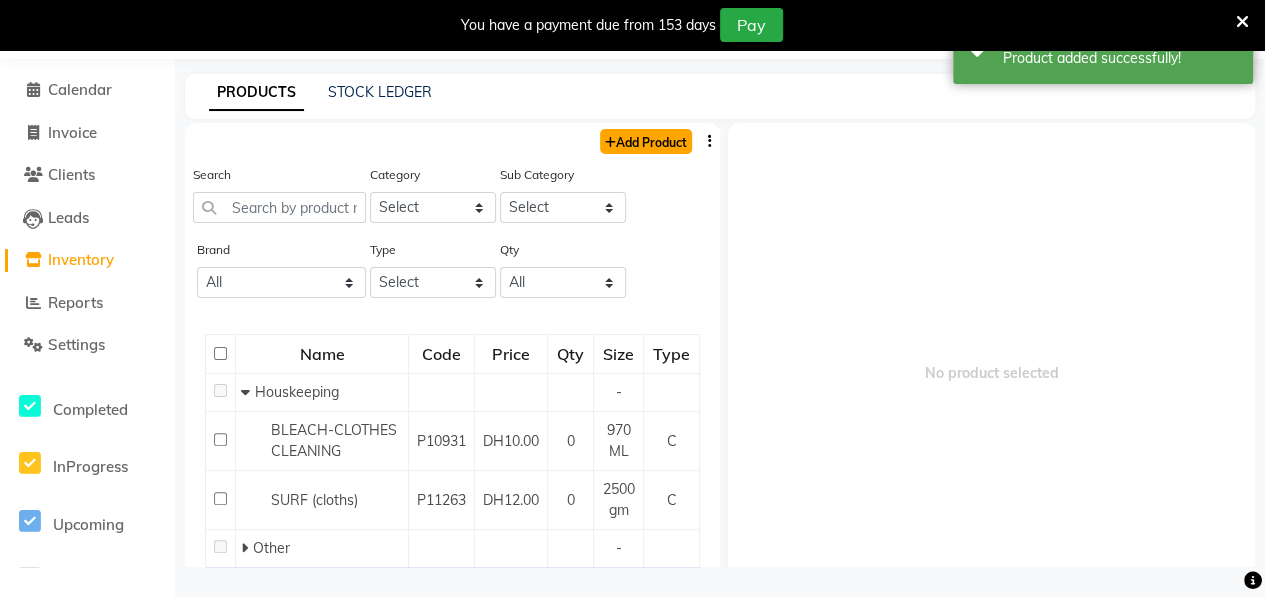click on "Add Product" 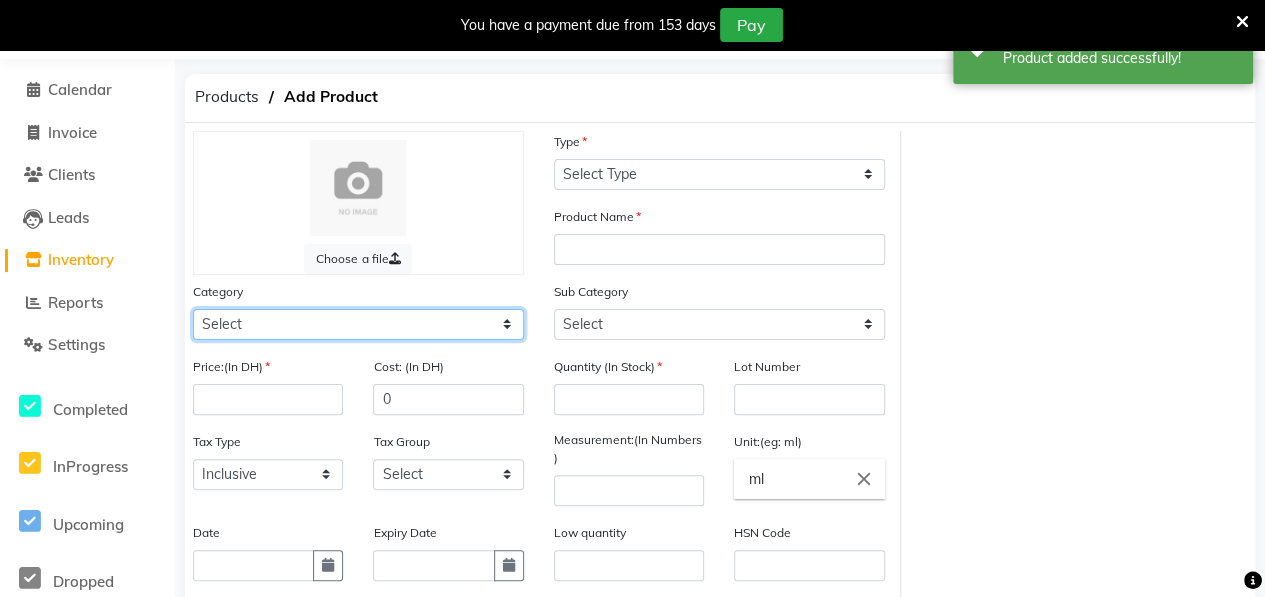 click on "Select Hair Skin Makeup Personal Care Appliances [PERSON_NAME] Waxing Disposable Threading Hands and Feet Beauty Planet [MEDICAL_DATA] Cadiveu Casmara [PERSON_NAME] Olaplex GOWN Other" 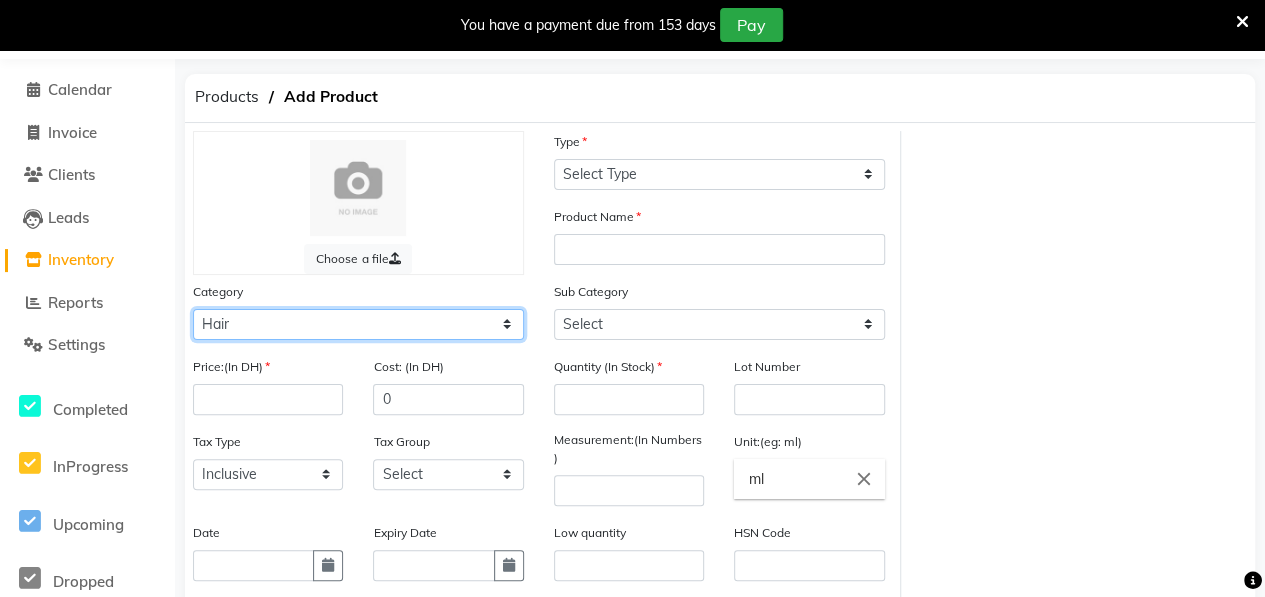 click on "Select Hair Skin Makeup Personal Care Appliances [PERSON_NAME] Waxing Disposable Threading Hands and Feet Beauty Planet [MEDICAL_DATA] Cadiveu Casmara [PERSON_NAME] Olaplex GOWN Other" 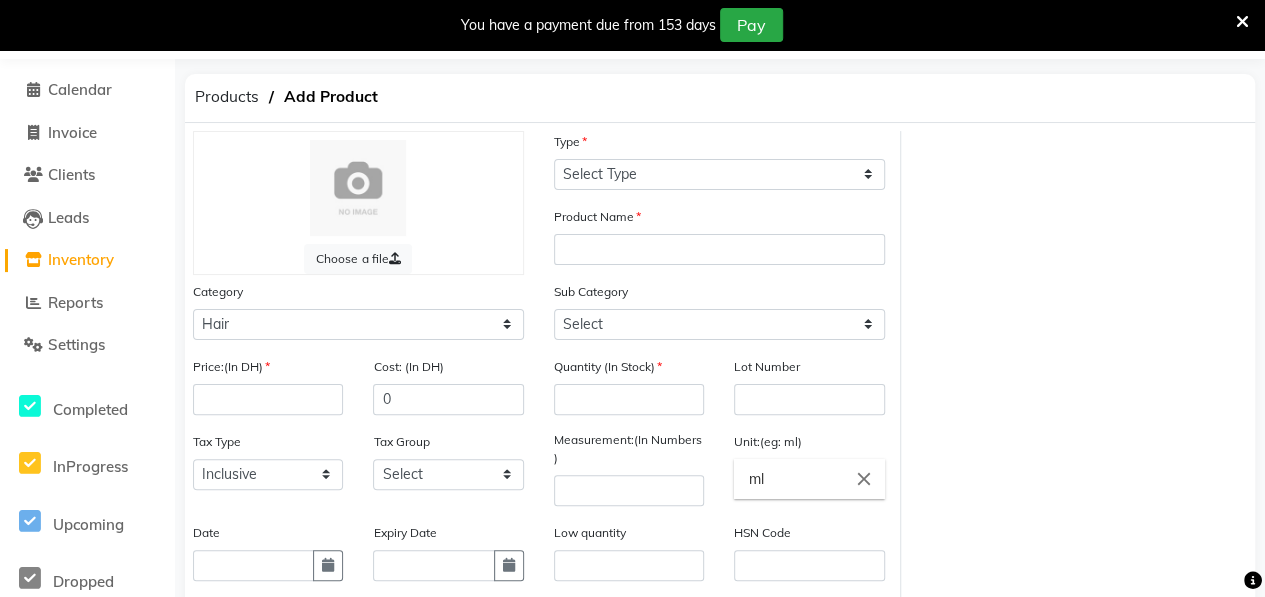 click on "Price:(In DH)" 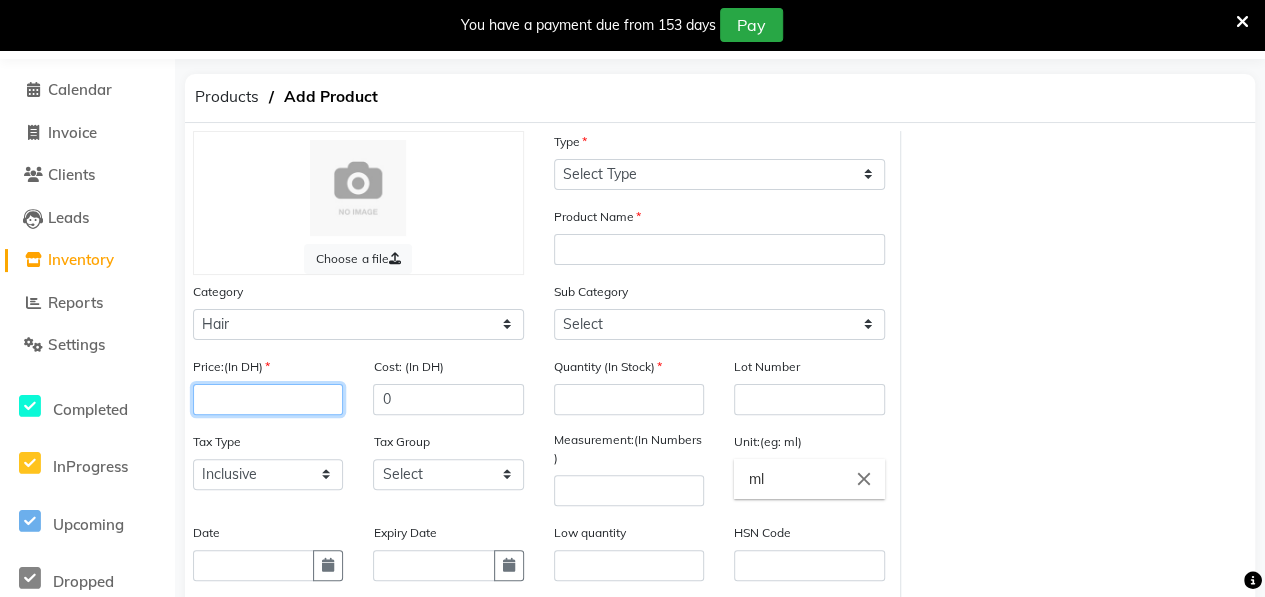 click 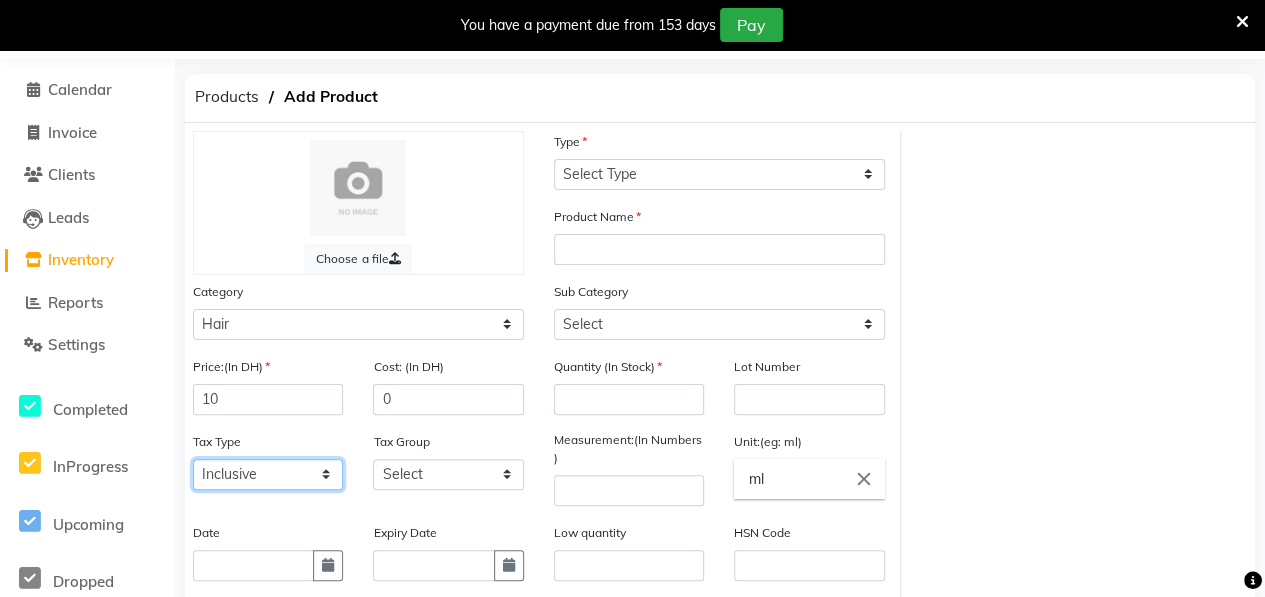 click on "Select Inclusive Exclusive" 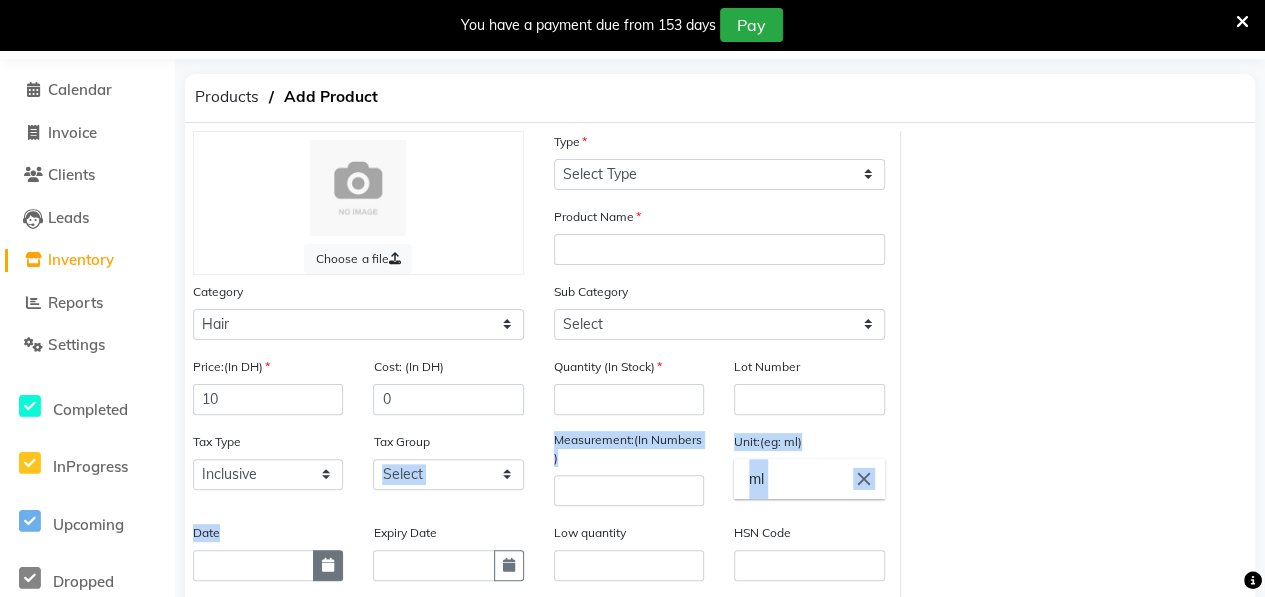 drag, startPoint x: 468, startPoint y: 503, endPoint x: 325, endPoint y: 573, distance: 159.2137 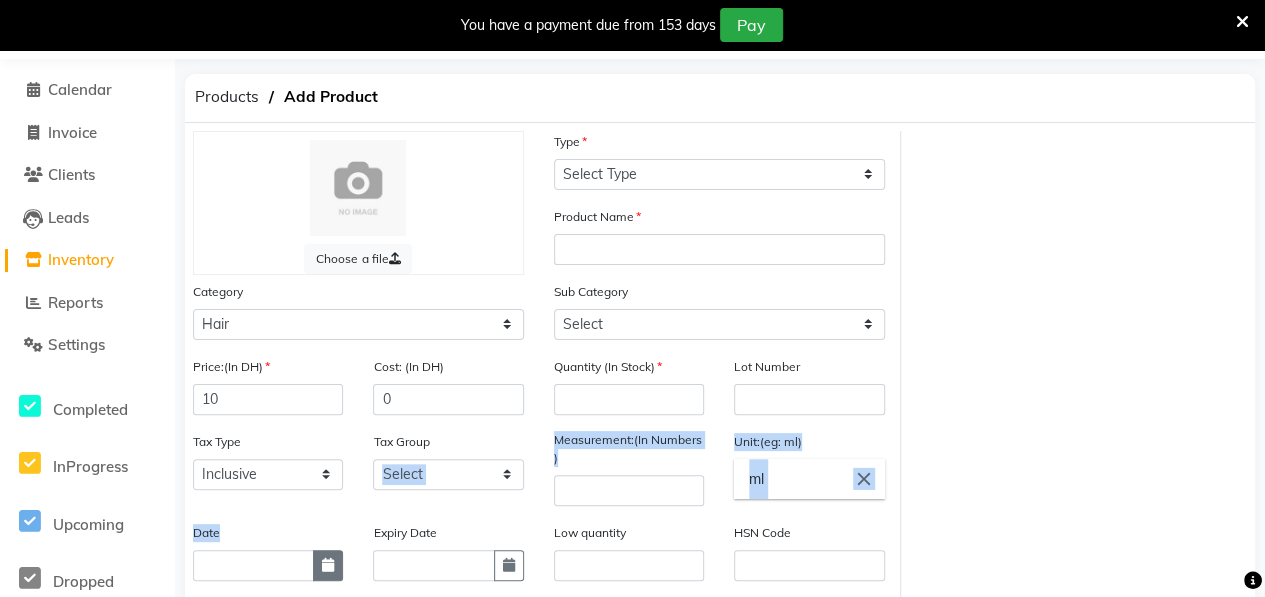 click on "Price:(In DH) 10 Cost: (In DH) 0 Quantity (In Stock) Lot Number Tax Type Select Inclusive Exclusive Tax Group Select GST Measurement:(In Numbers ) Unit:(eg: ml) ml close Date Expiry Date Low quantity HSN Code Sku number Product Code Brand Select brand or add custom brand    × Remark Description" 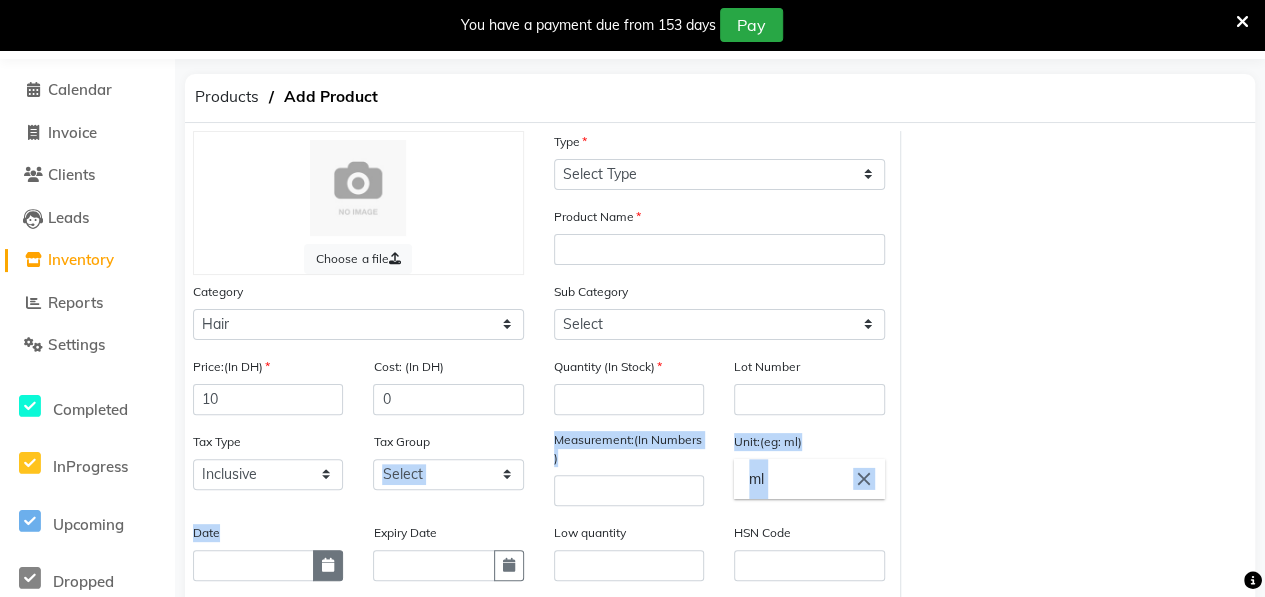 click 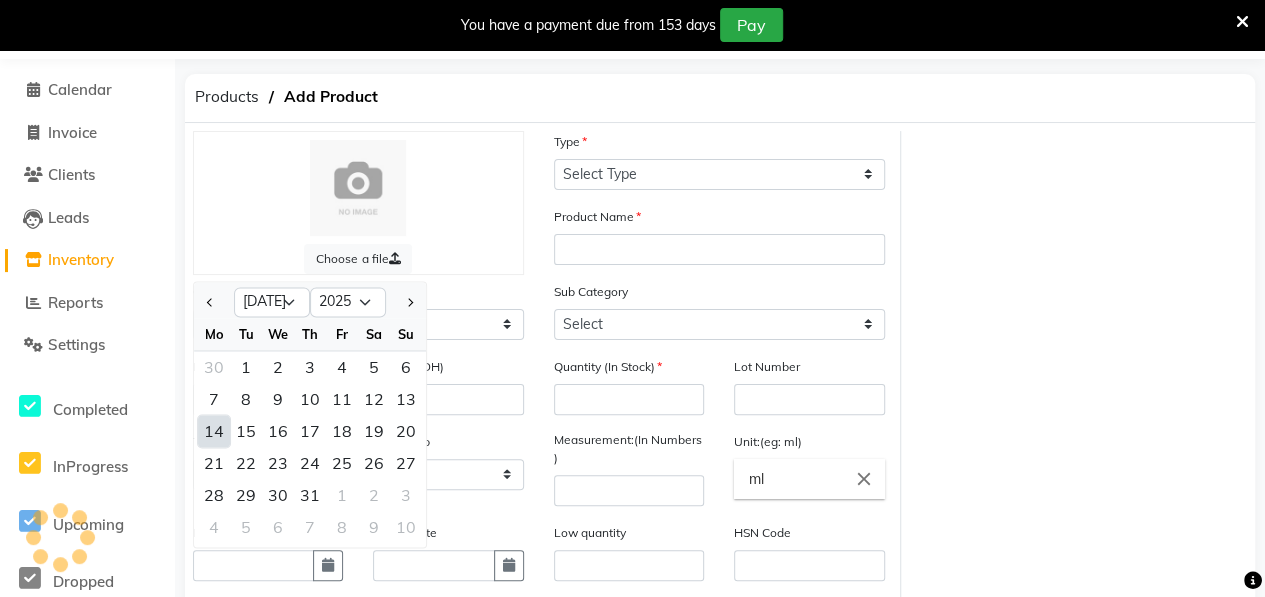 click on "Choose a file Type Select Type Both Retail Consumable Product Name Category Select Hair Skin Makeup Personal Care Appliances [PERSON_NAME] Waxing Disposable Threading Hands and Feet Beauty Planet [MEDICAL_DATA] Cadiveu Casmara Cheryls Olaplex GOWN Other Sub Category Select Shampoo Conditioner Cream Mask Oil Serum Color Appliances Treatment Styling Kit & Combo Other Price:(In DH) 10 Cost: (In DH) 0 Quantity (In Stock) Lot Number Tax Type Select Inclusive Exclusive Tax Group Select GST Measurement:(In Numbers ) Unit:(eg: ml) ml close Date Jan Feb Mar Apr May Jun [DATE] Aug Sep Oct Nov [DATE] 2016 2017 2018 2019 2020 2021 2022 2023 2024 2025 2026 2027 2028 2029 2030 2031 2032 2033 2034 2035 Mo Tu We Th Fr Sa Su 30 1 2 3 4 5 6 7 8 9 10 11 12 13 14 15 16 17 18 19 20 21 22 23 24 25 26 27 28 29 30 31 1 2 3 4 5 6 7 8 9 10 Expiry Date Low quantity HSN Code Sku number Product Code Brand Select brand or add custom brand    × Remark Description" 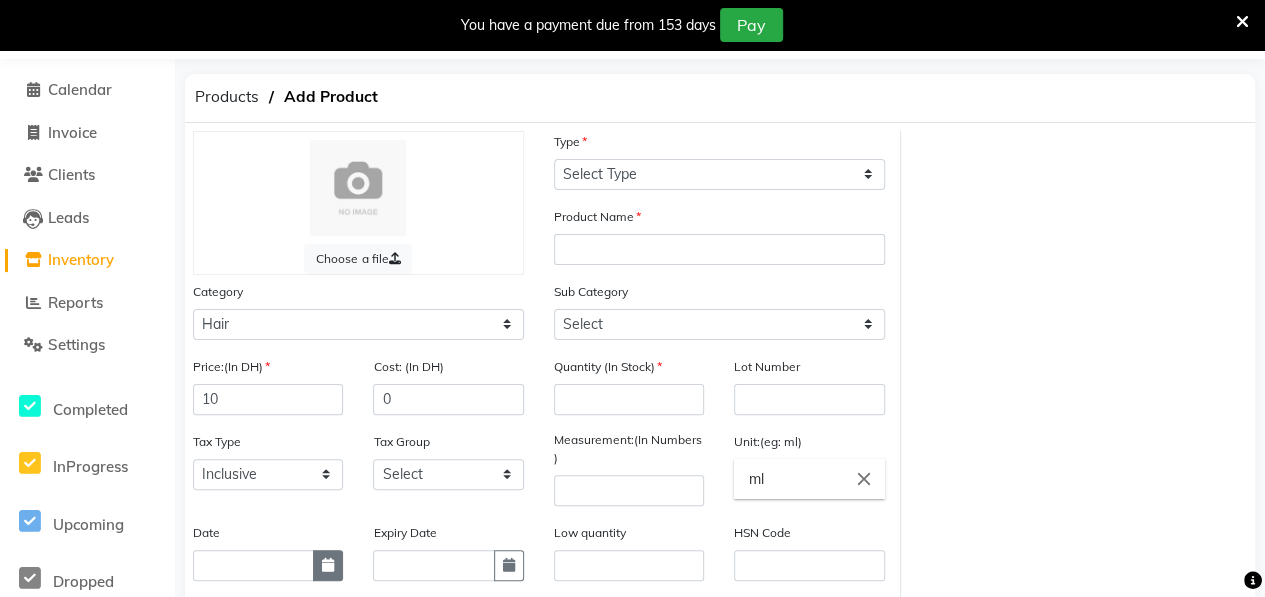 click 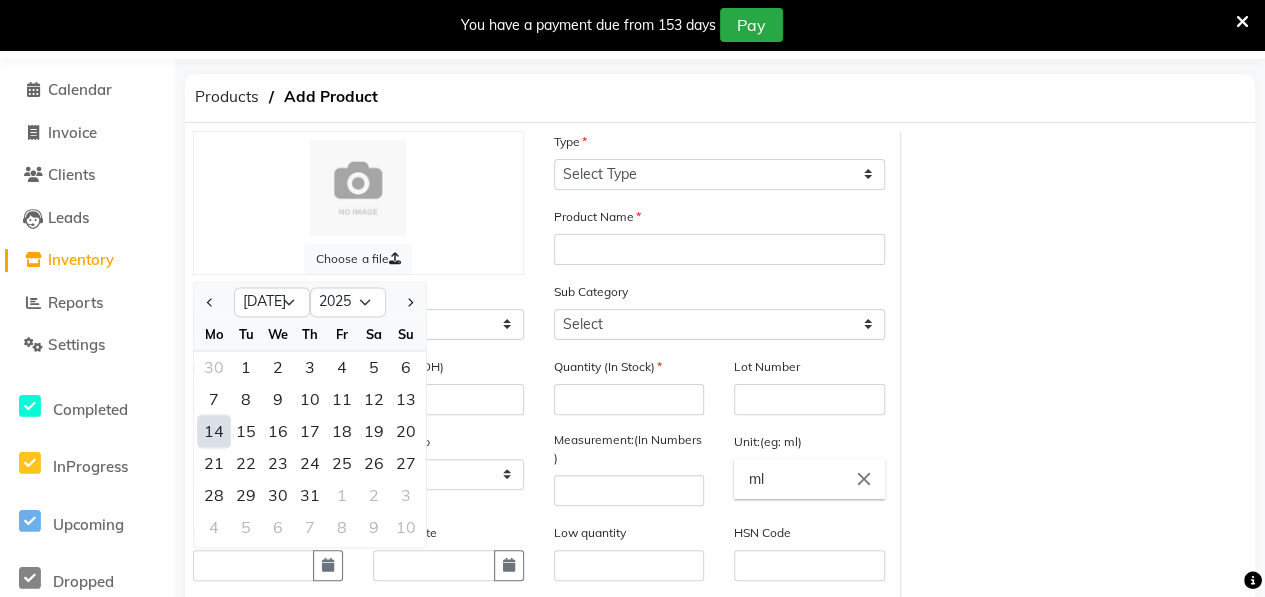 click on "14" 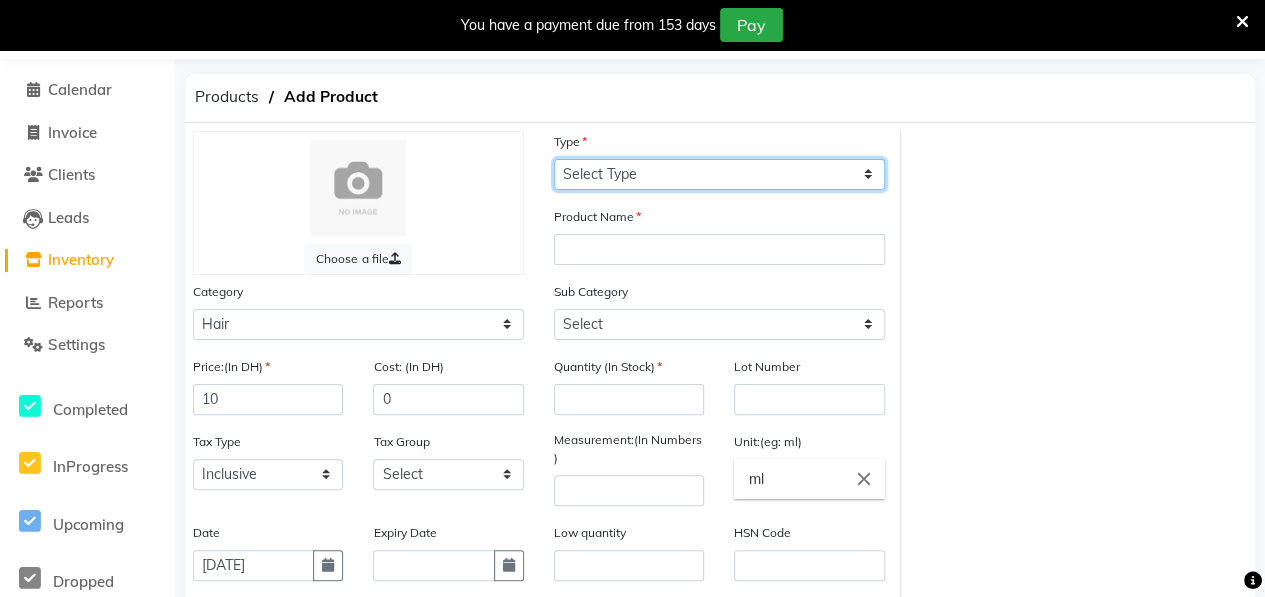 click on "Select Type Both Retail Consumable" 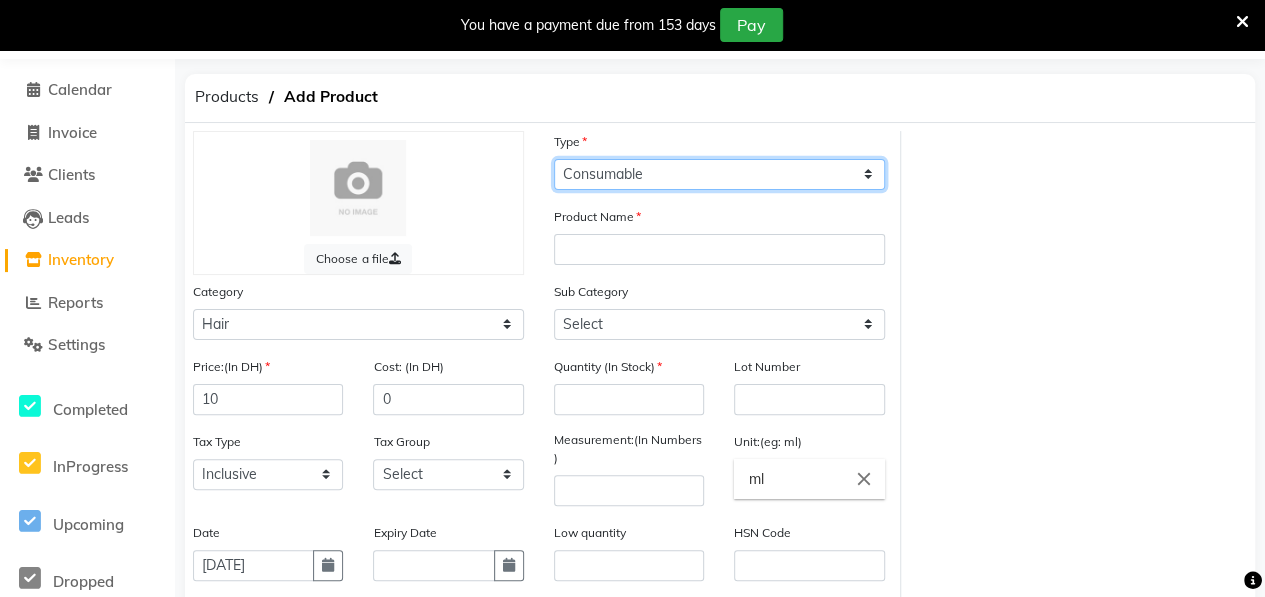 click on "Select Type Both Retail Consumable" 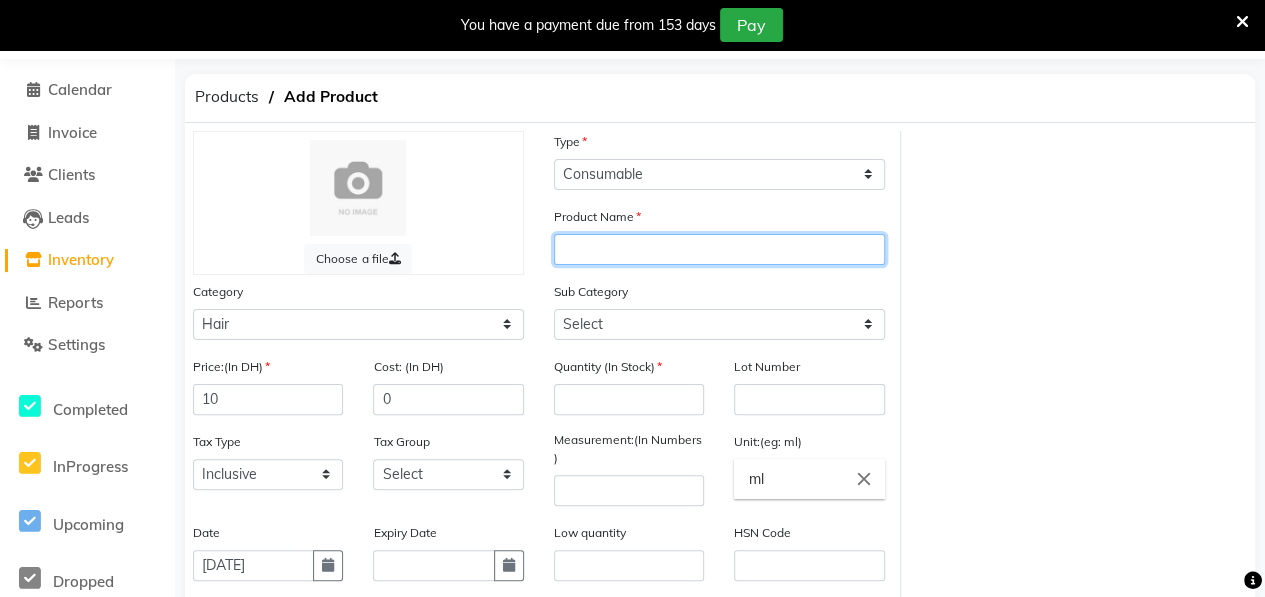 click 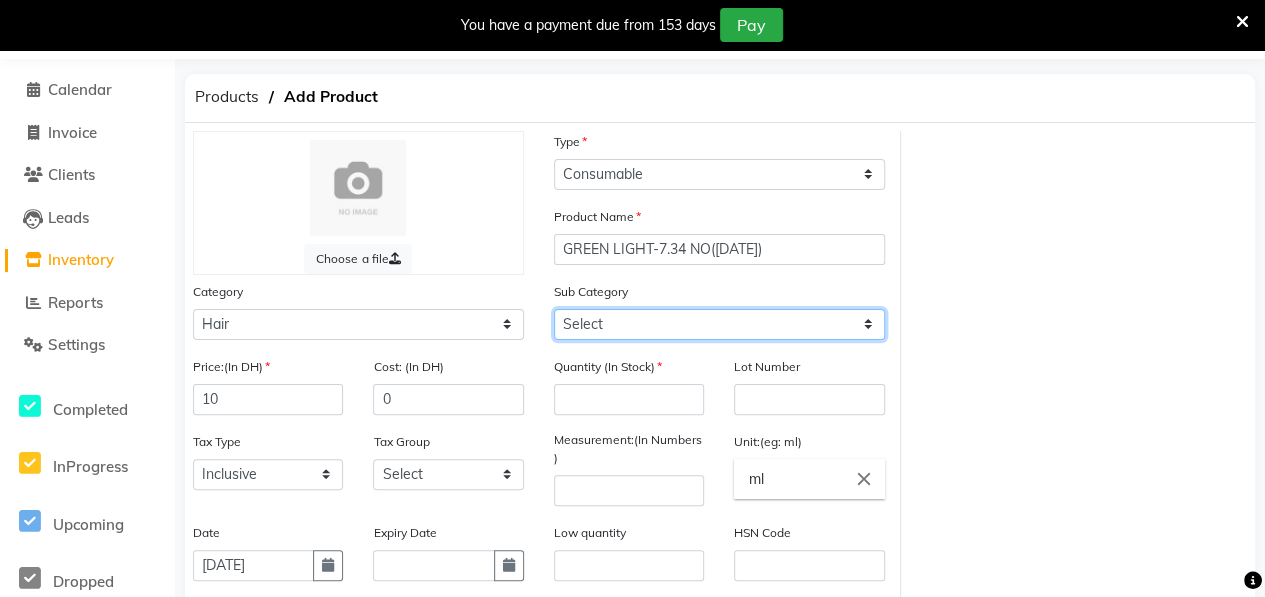 click on "Select Shampoo Conditioner Cream Mask Oil Serum Color Appliances Treatment Styling Kit & Combo Other" 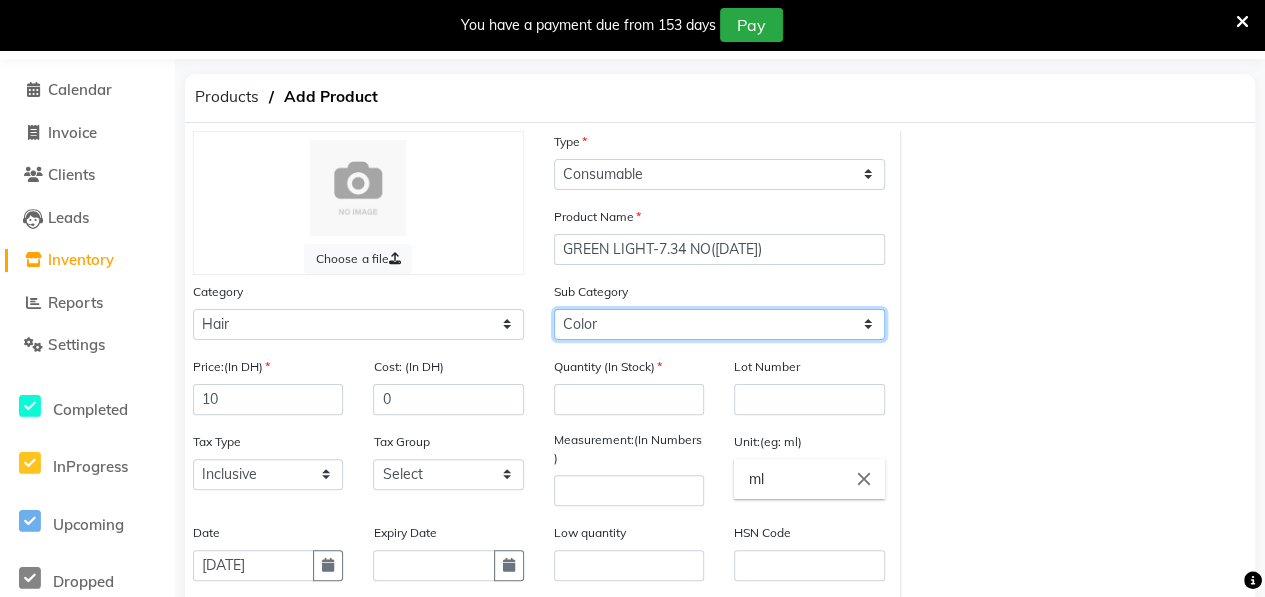 click on "Select Shampoo Conditioner Cream Mask Oil Serum Color Appliances Treatment Styling Kit & Combo Other" 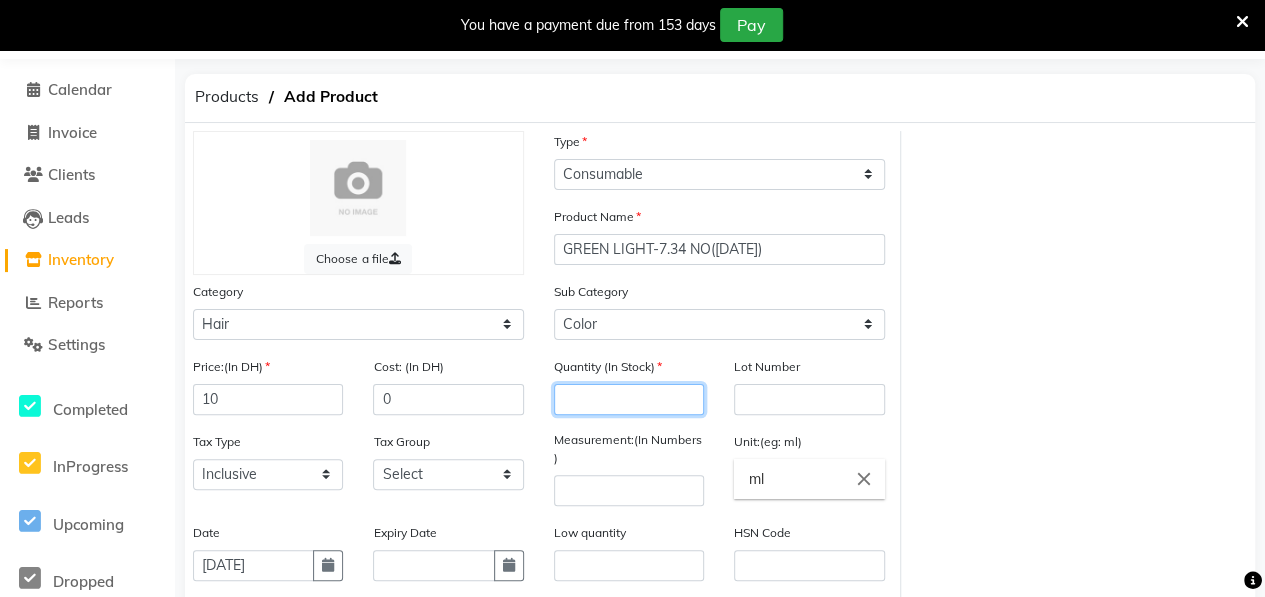 click 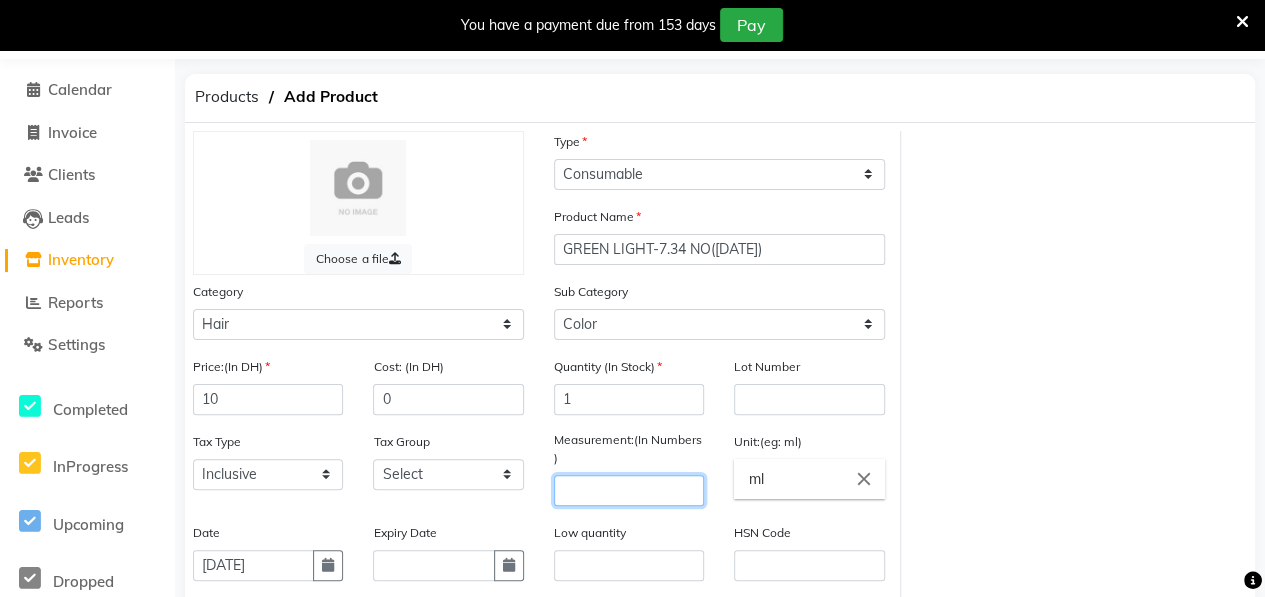 click 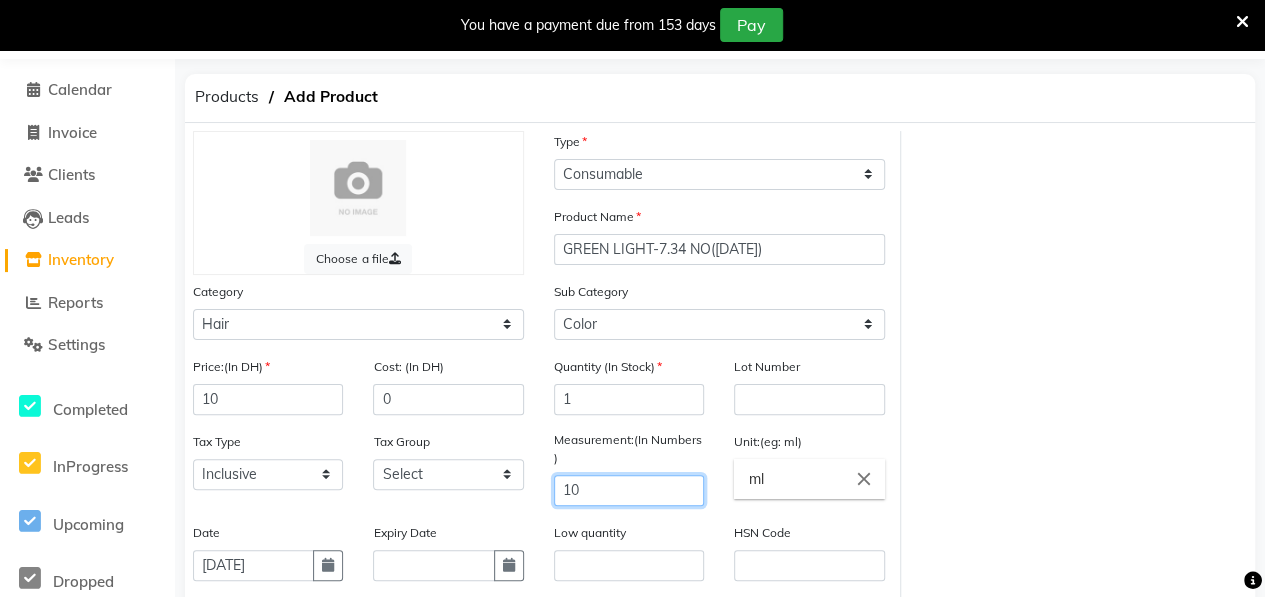 scroll, scrollTop: 332, scrollLeft: 0, axis: vertical 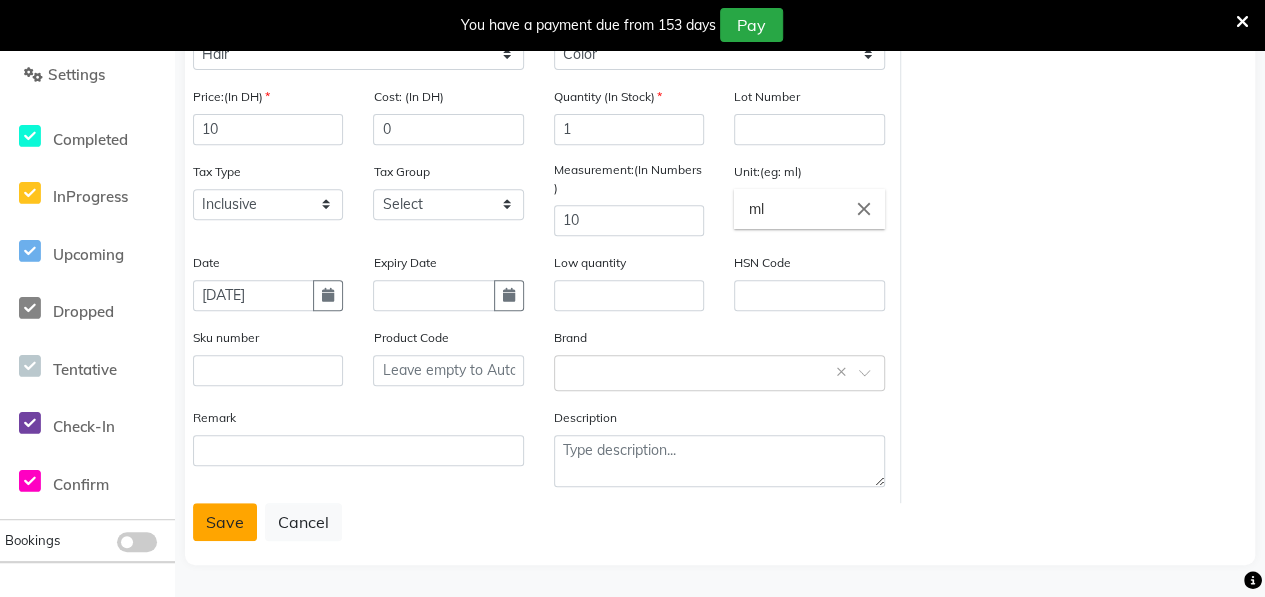click on "Save" 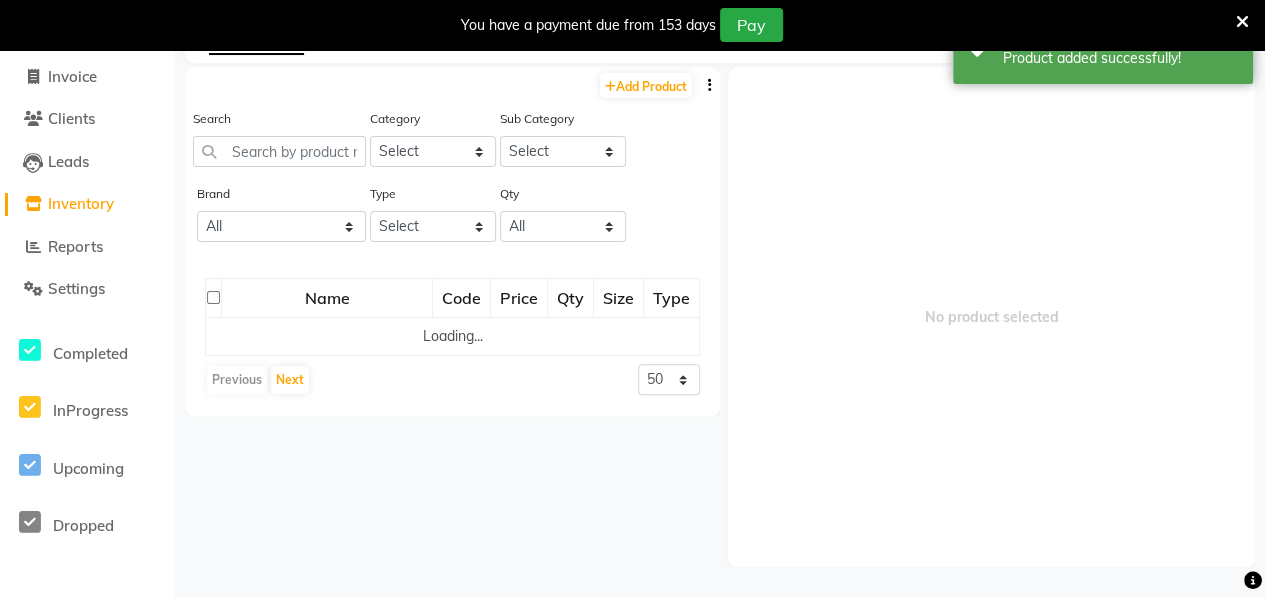 scroll, scrollTop: 62, scrollLeft: 0, axis: vertical 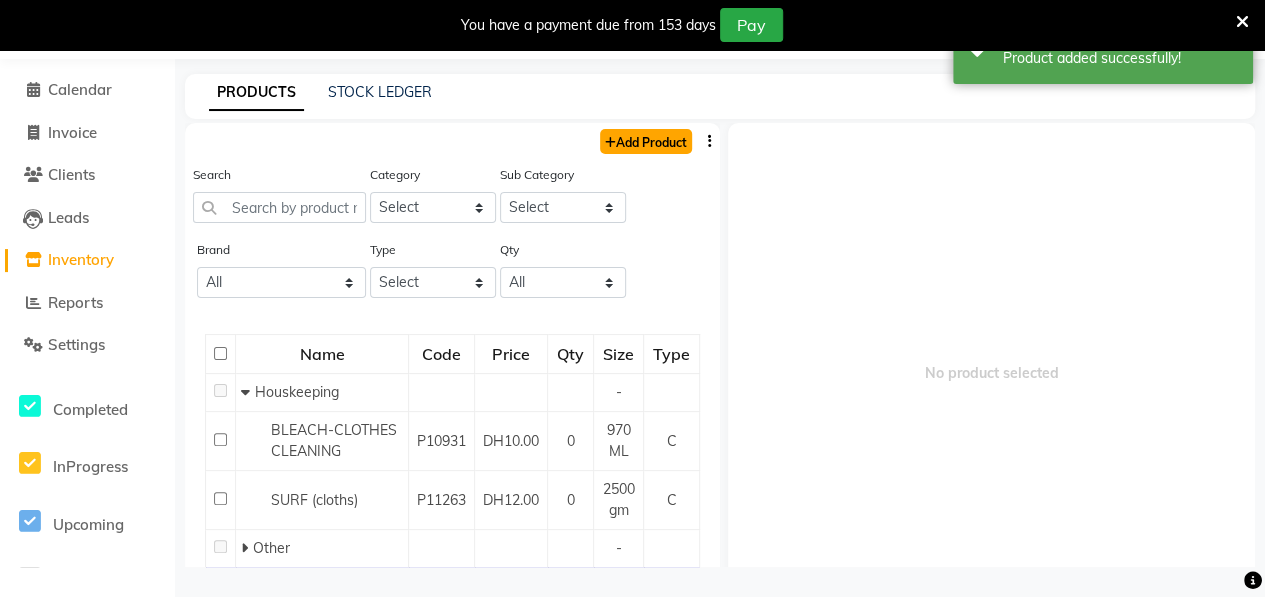 click on "Add Product" 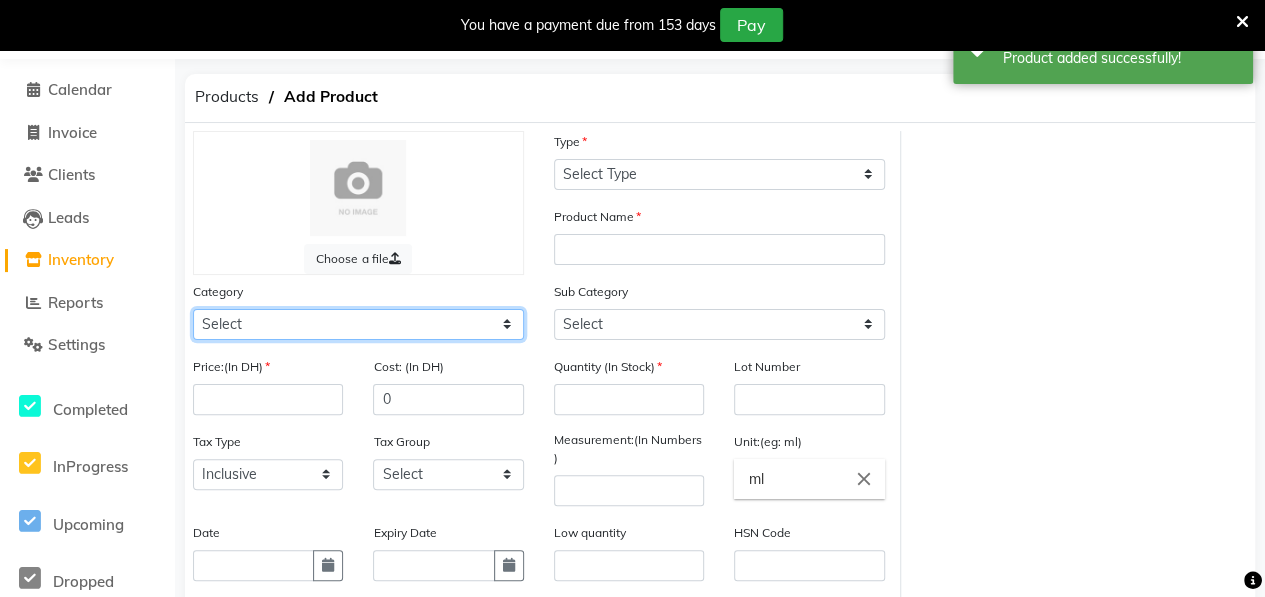 click on "Select Hair Skin Makeup Personal Care Appliances [PERSON_NAME] Waxing Disposable Threading Hands and Feet Beauty Planet [MEDICAL_DATA] Cadiveu Casmara [PERSON_NAME] Olaplex GOWN Other" 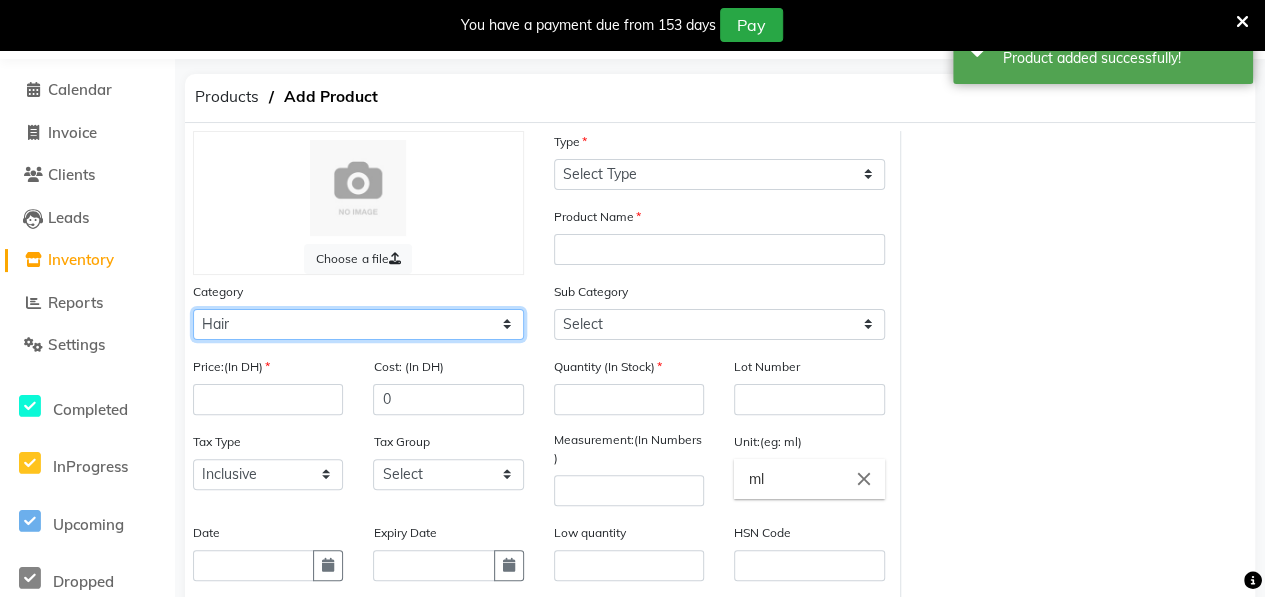 click on "Select Hair Skin Makeup Personal Care Appliances [PERSON_NAME] Waxing Disposable Threading Hands and Feet Beauty Planet [MEDICAL_DATA] Cadiveu Casmara [PERSON_NAME] Olaplex GOWN Other" 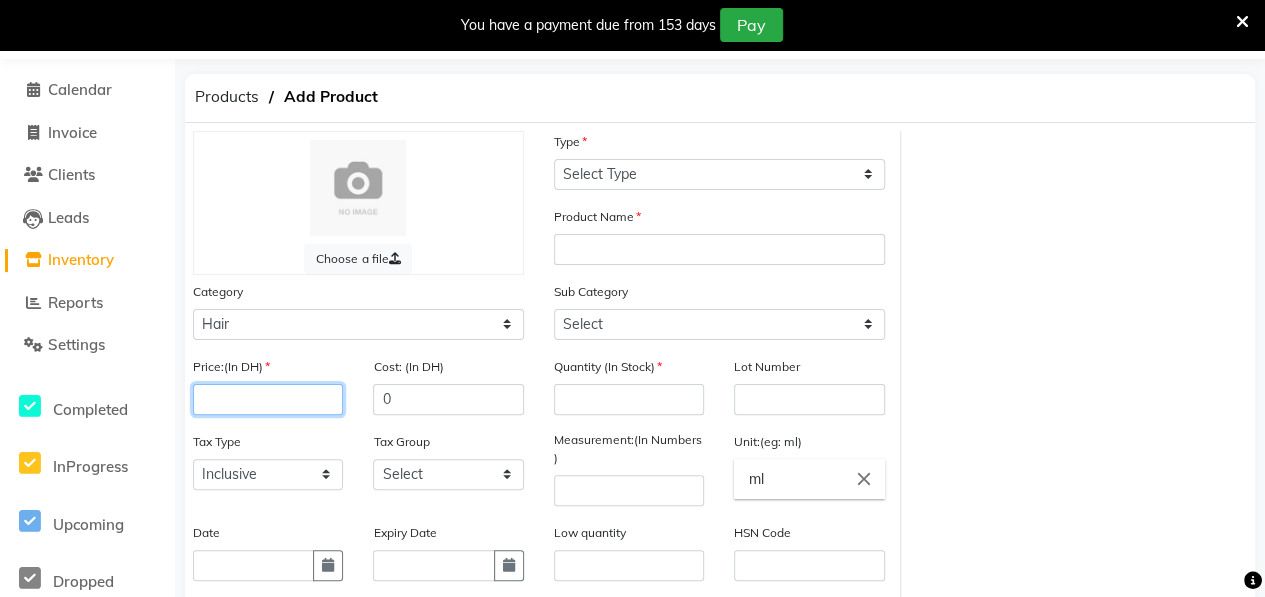 click 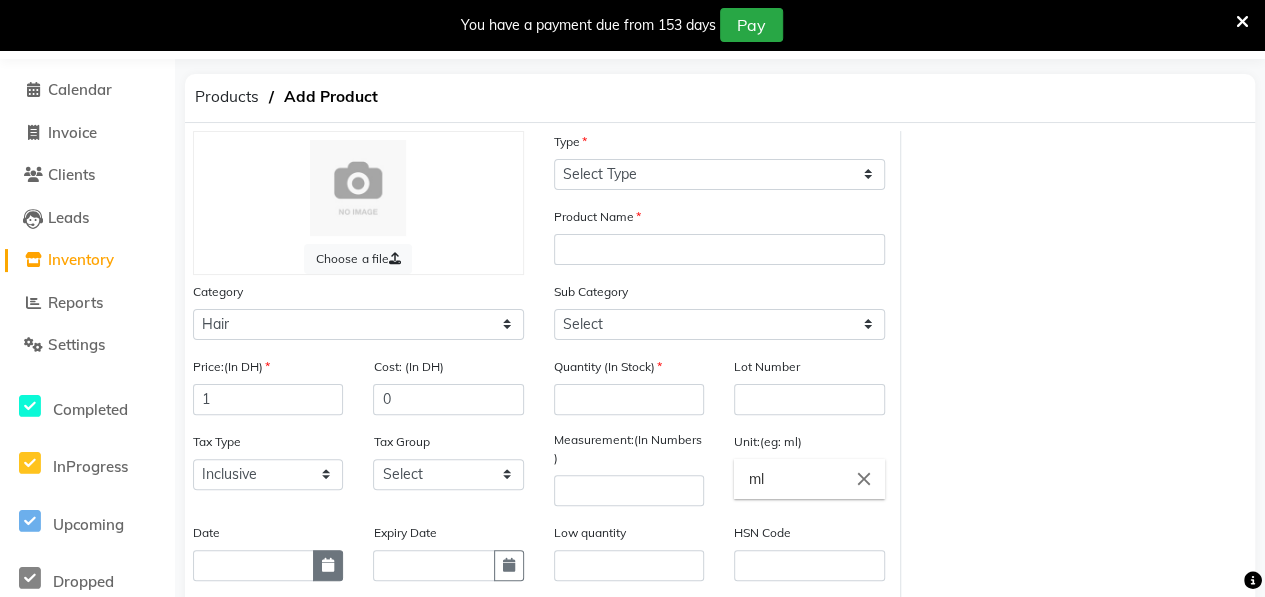 click 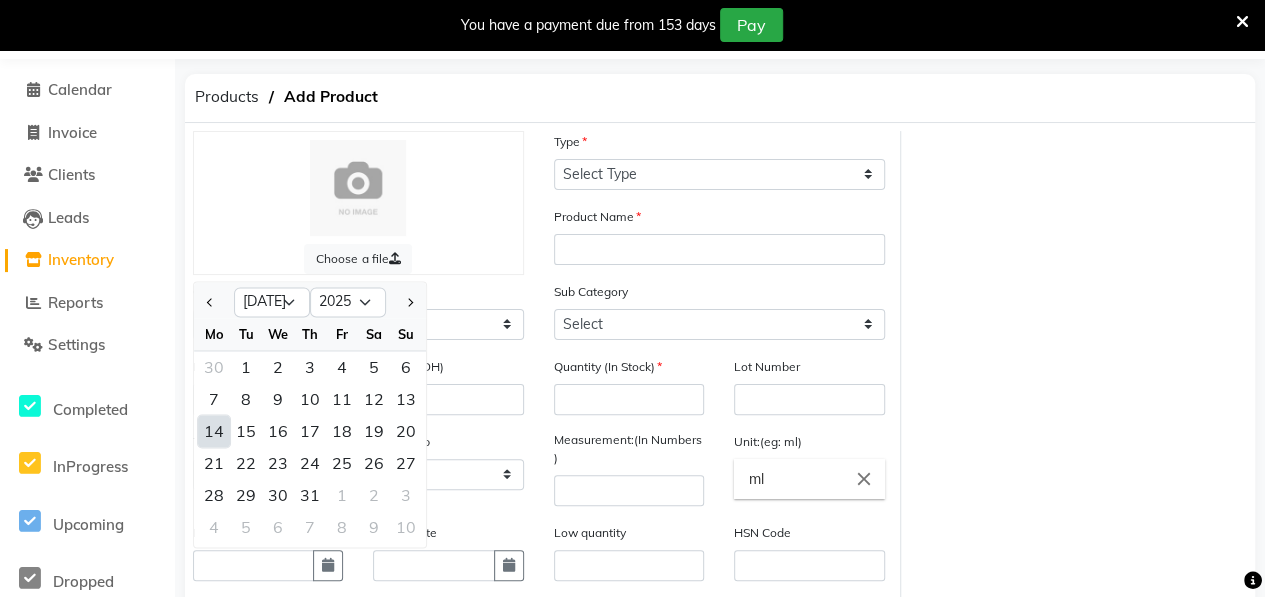 click on "14" 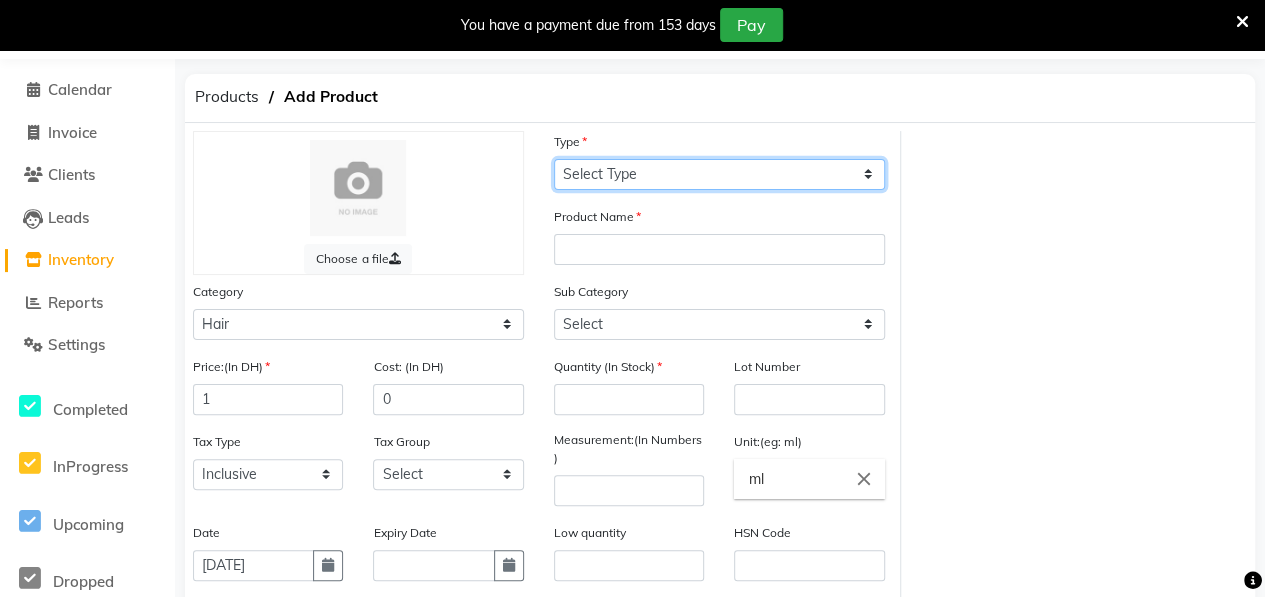 click on "Select Type Both Retail Consumable" 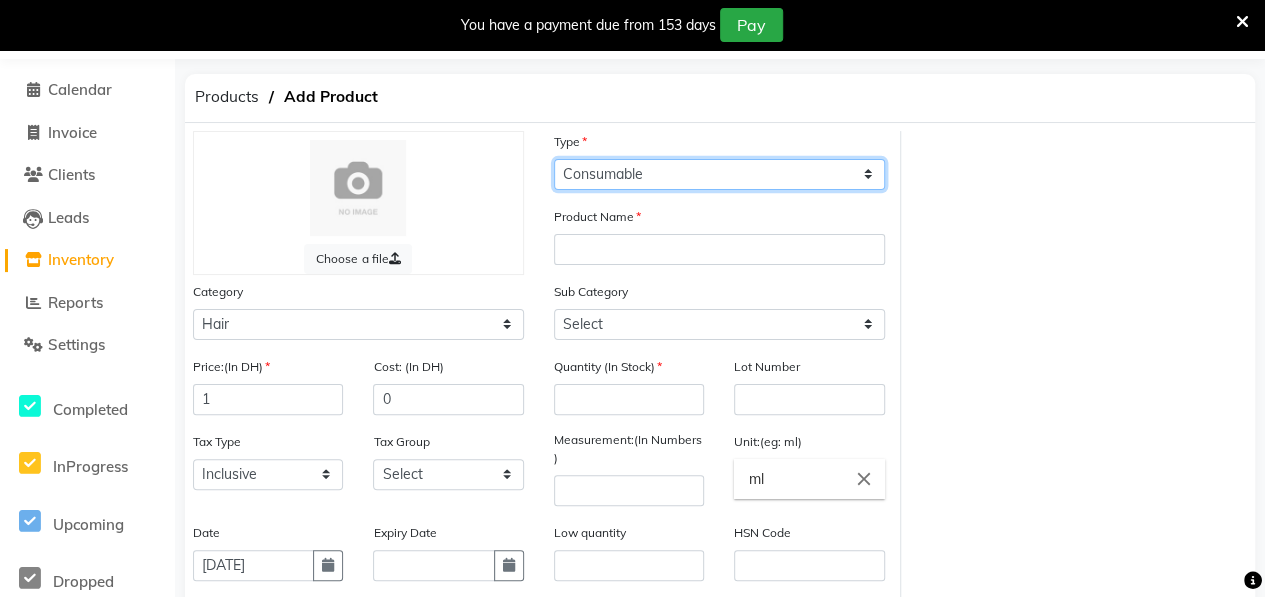 click on "Select Type Both Retail Consumable" 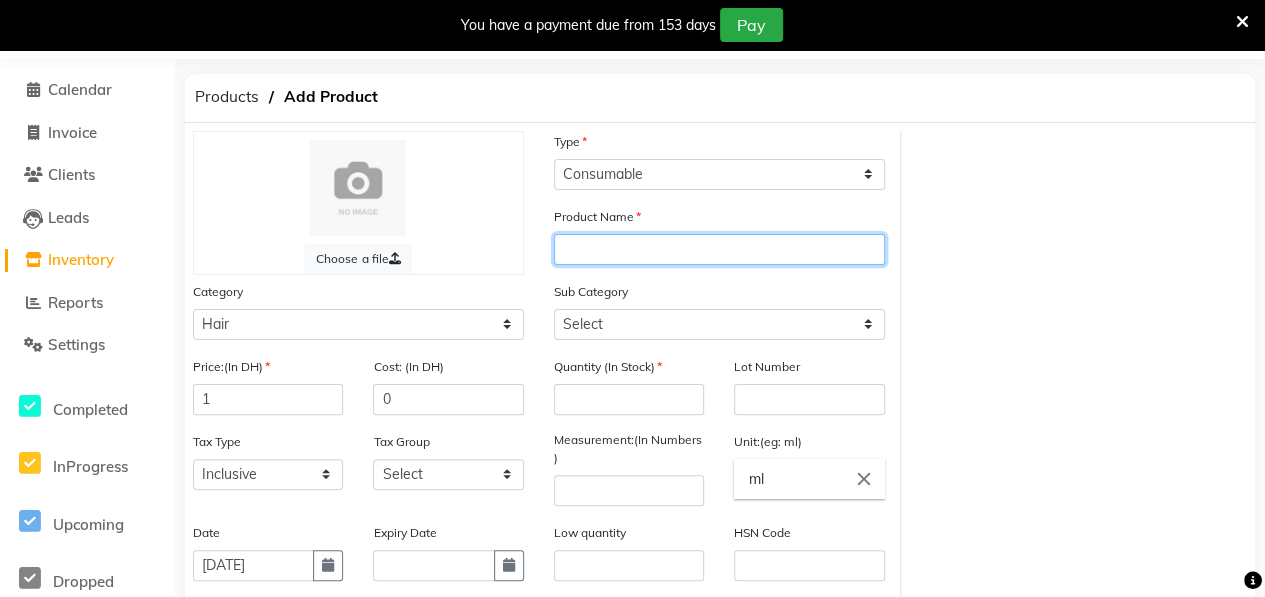 click 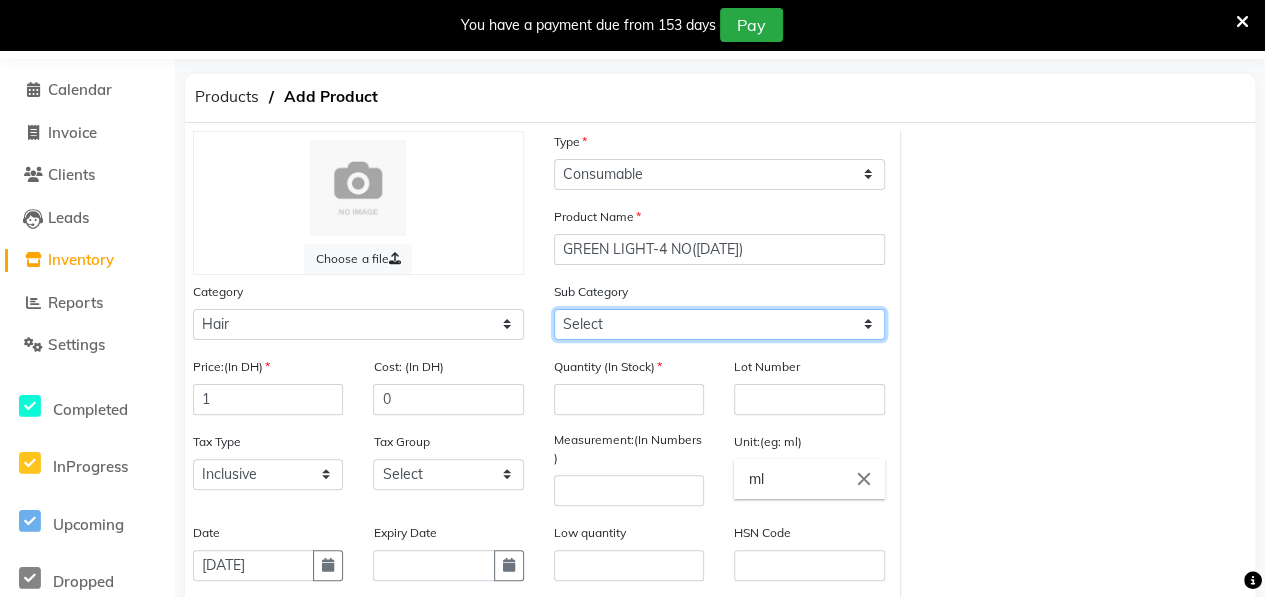 click on "Select Shampoo Conditioner Cream Mask Oil Serum Color Appliances Treatment Styling Kit & Combo Other" 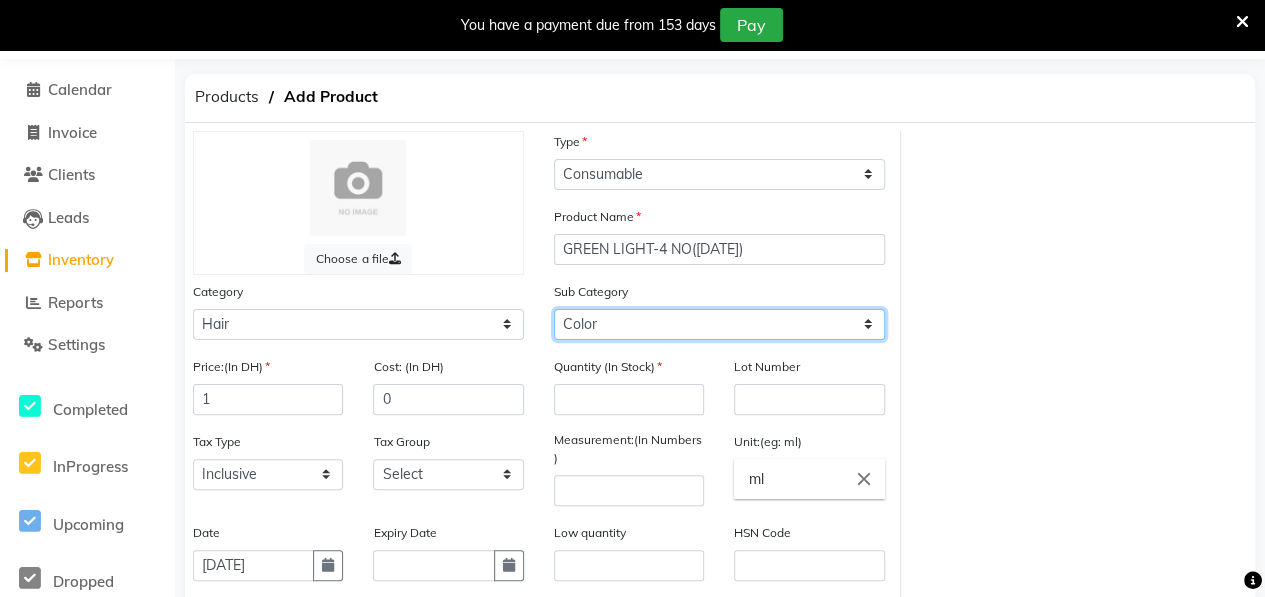 click on "Select Shampoo Conditioner Cream Mask Oil Serum Color Appliances Treatment Styling Kit & Combo Other" 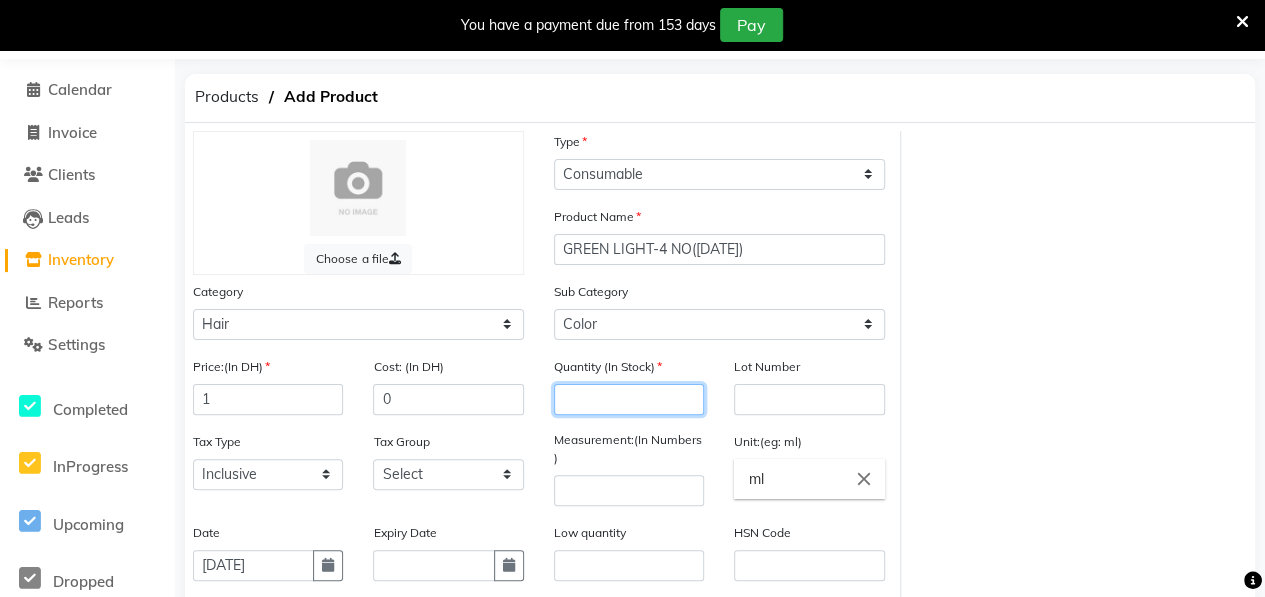 click 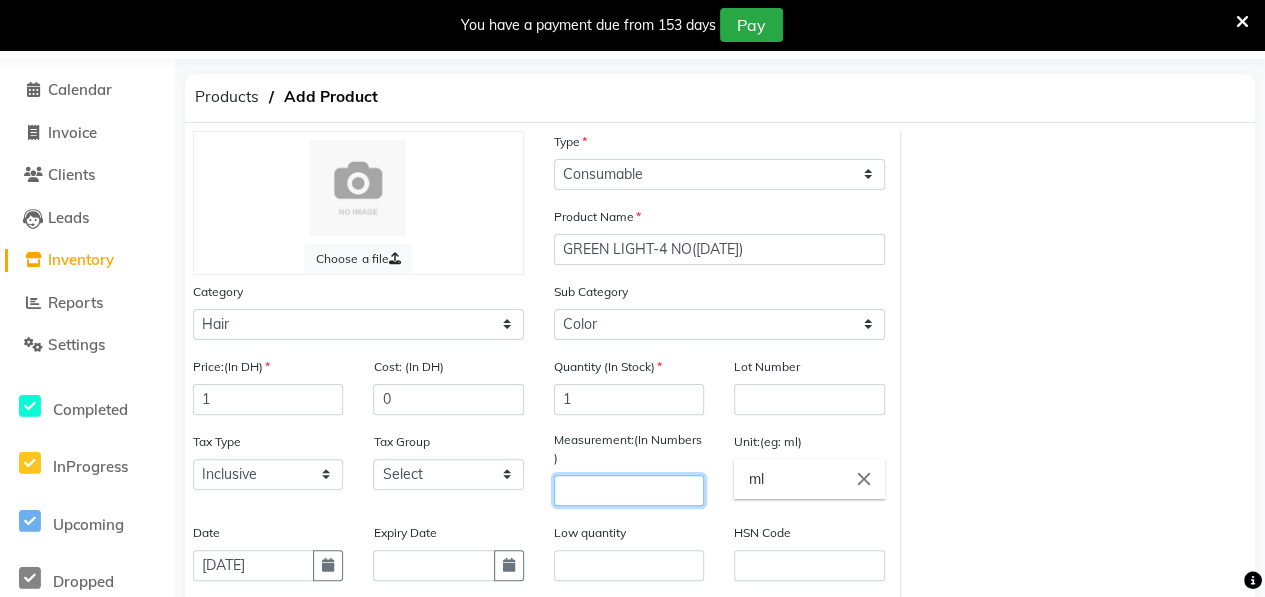 click 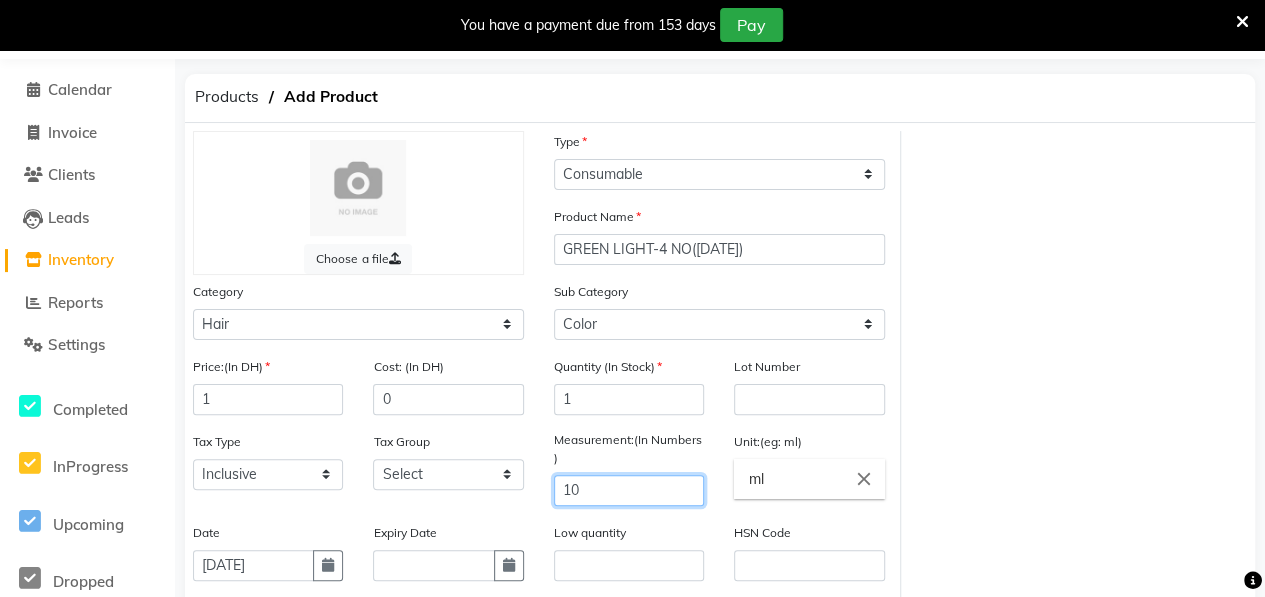 scroll, scrollTop: 332, scrollLeft: 0, axis: vertical 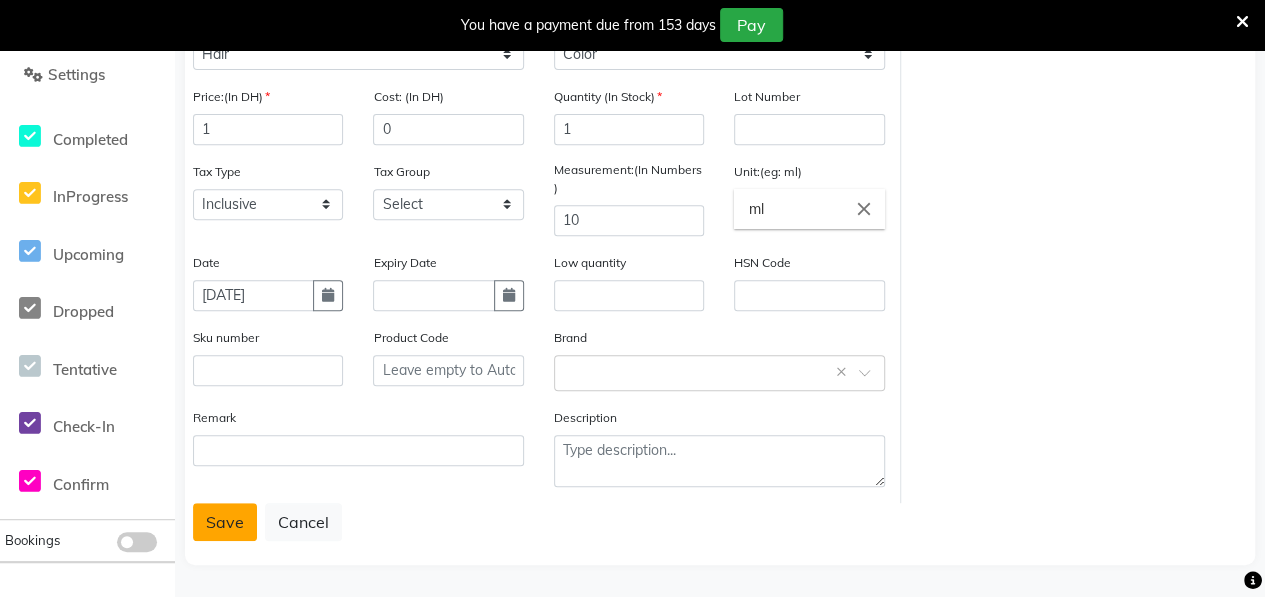 click on "Save" 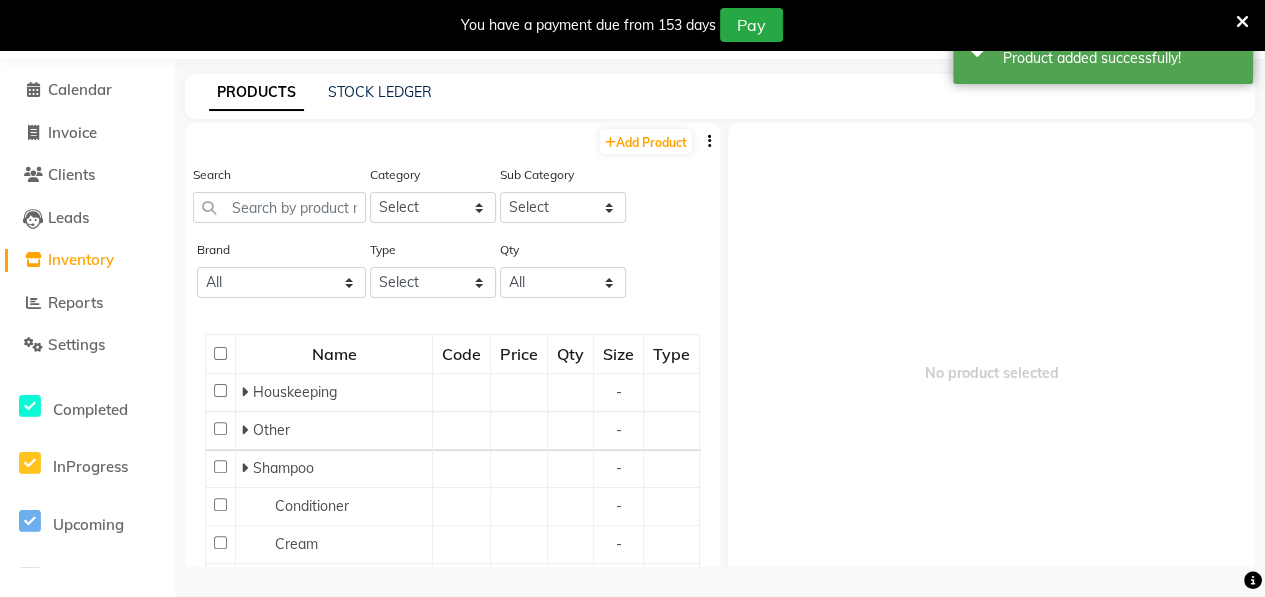 scroll, scrollTop: 62, scrollLeft: 0, axis: vertical 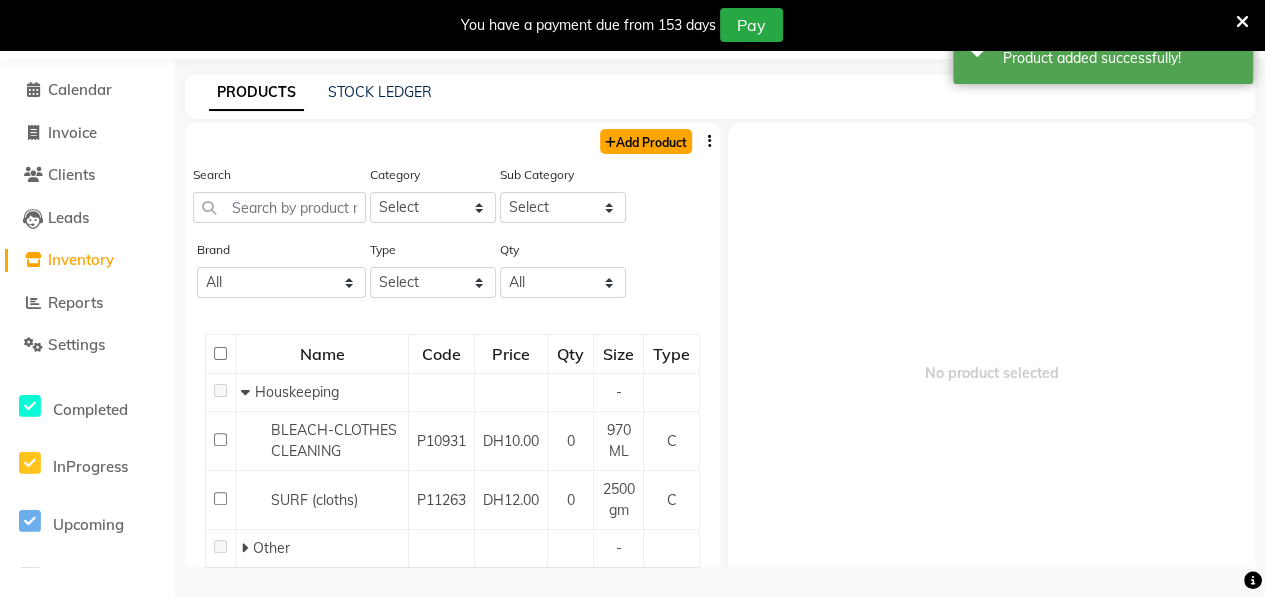 click on "Add Product" 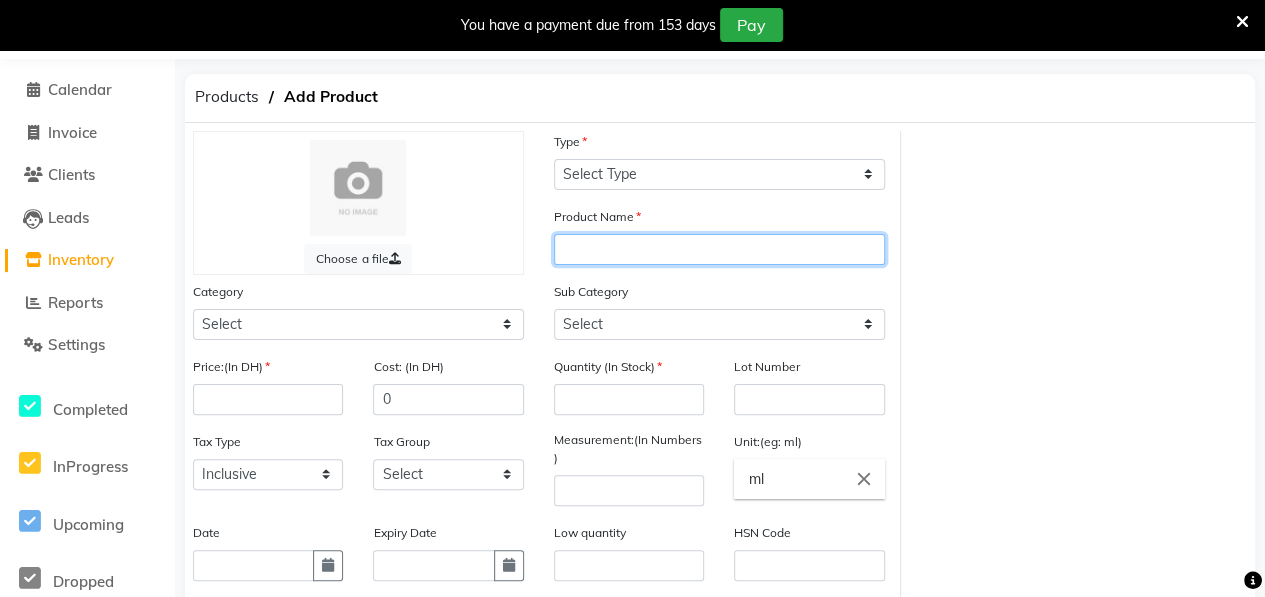 click 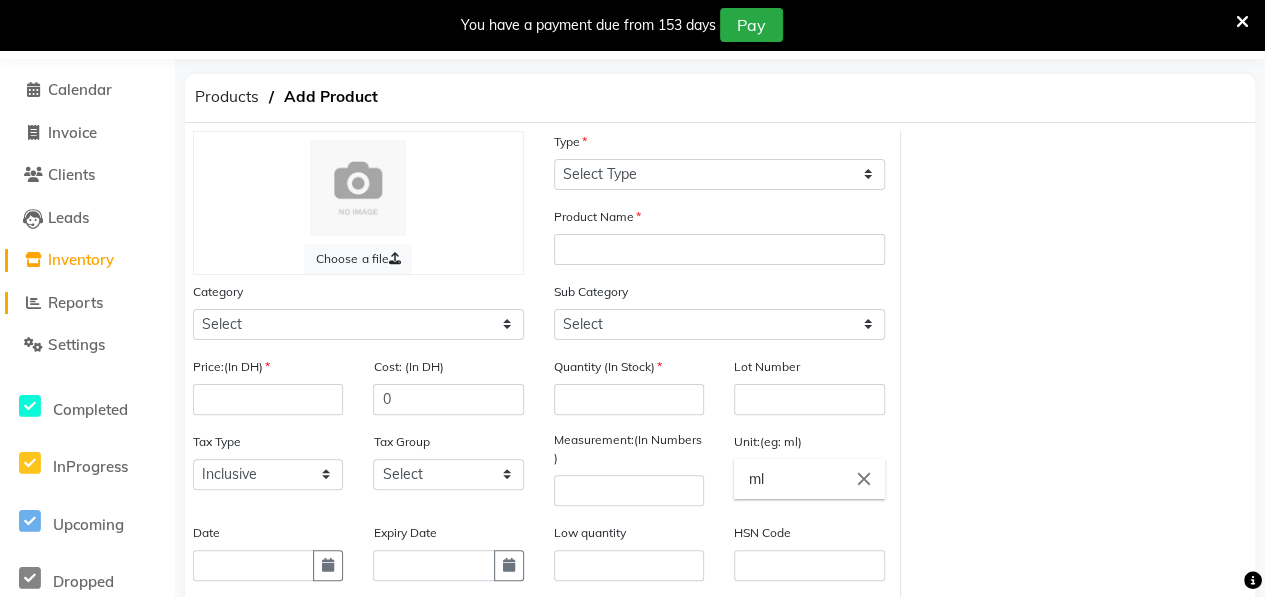 click on "Reports" 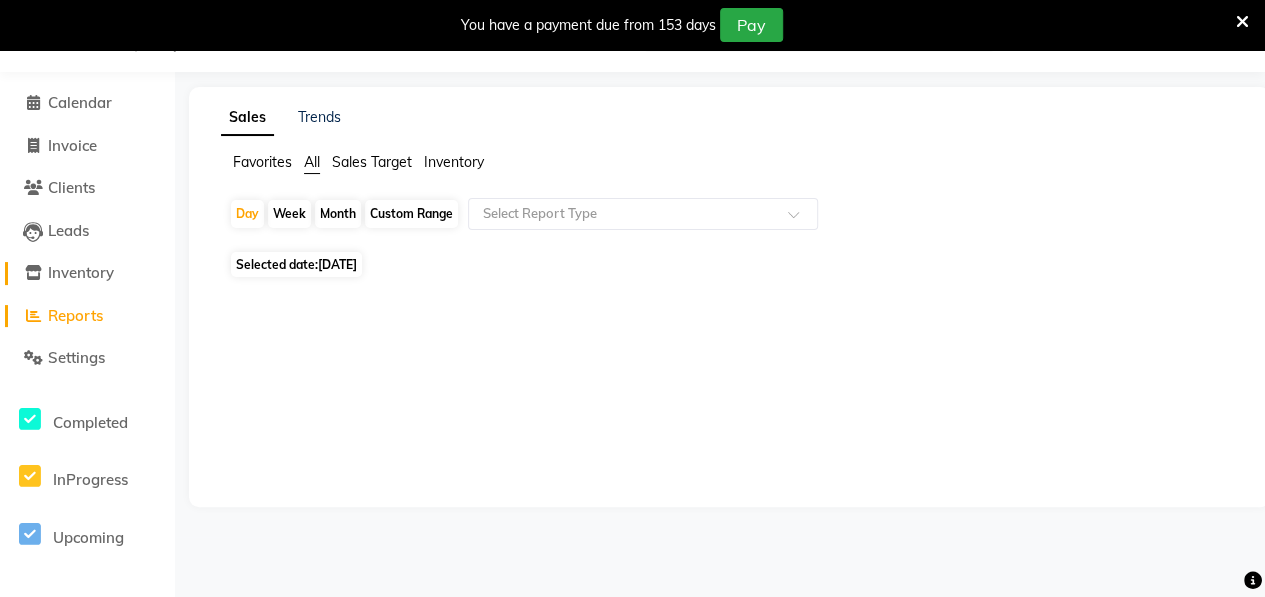click on "Inventory" 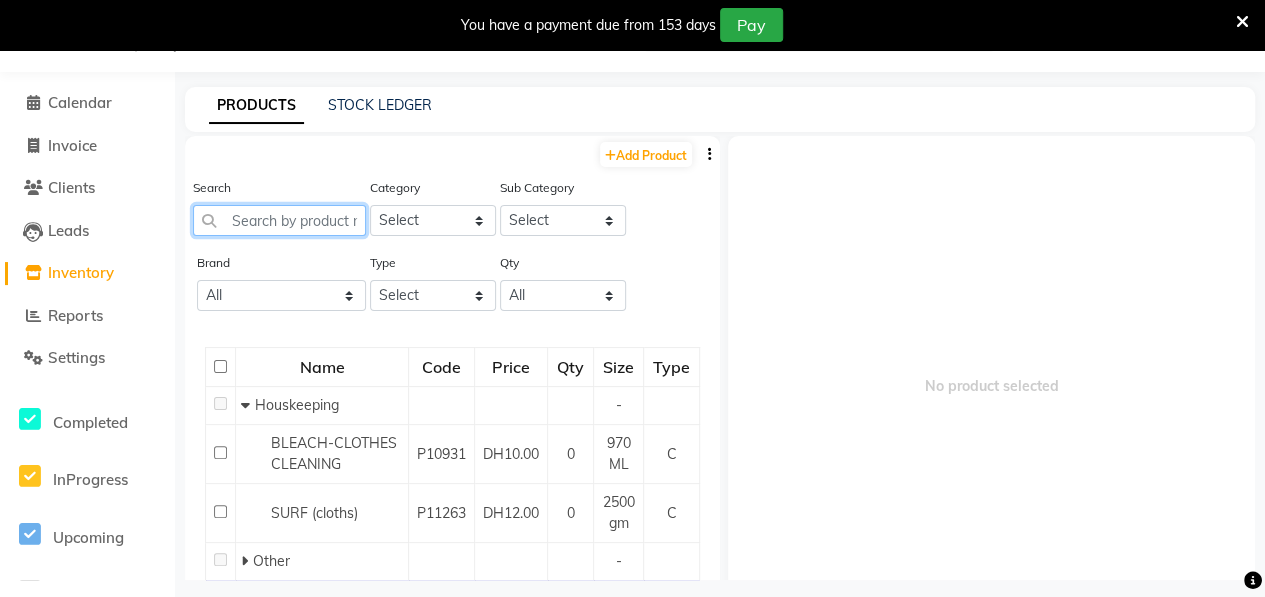 click 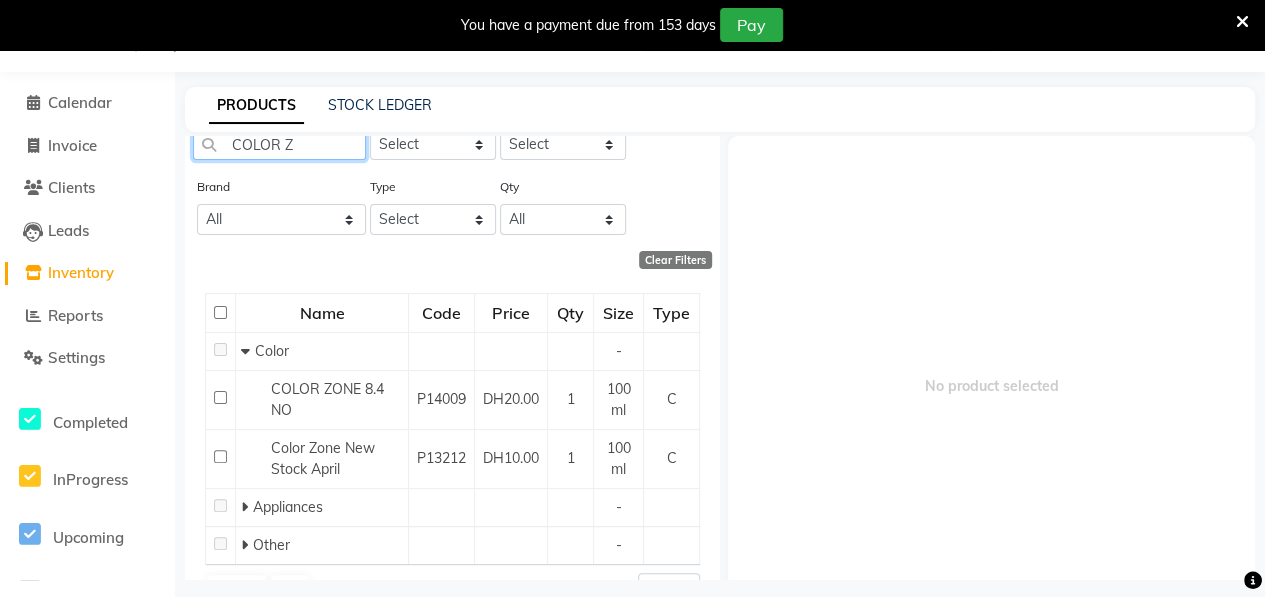 scroll, scrollTop: 118, scrollLeft: 0, axis: vertical 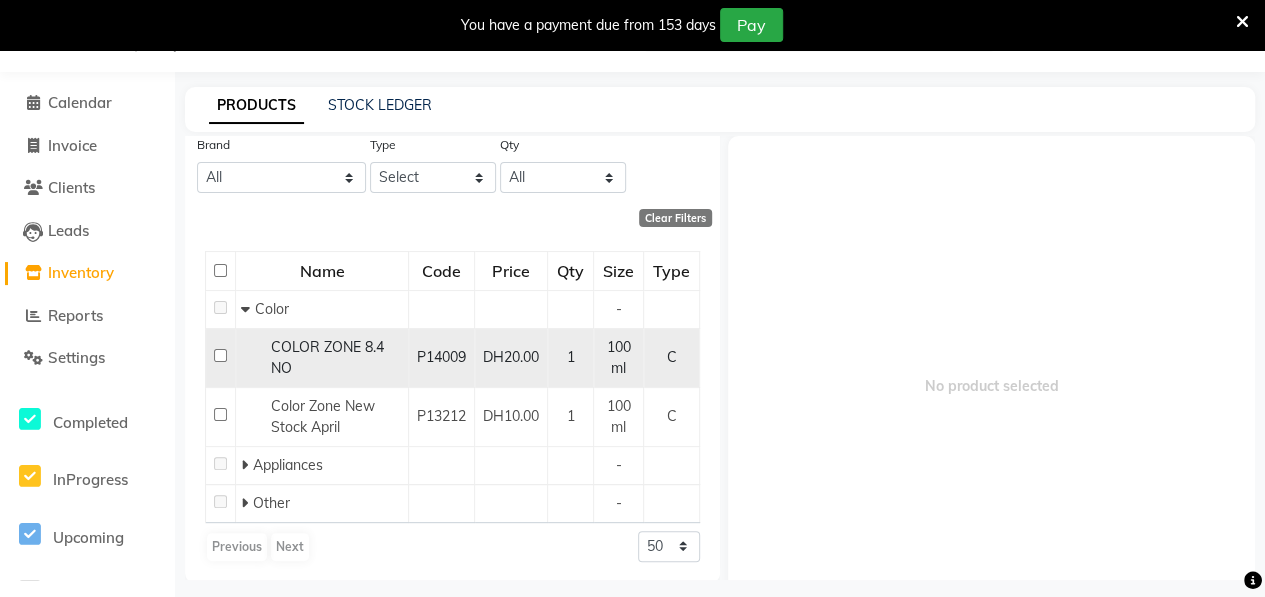 click 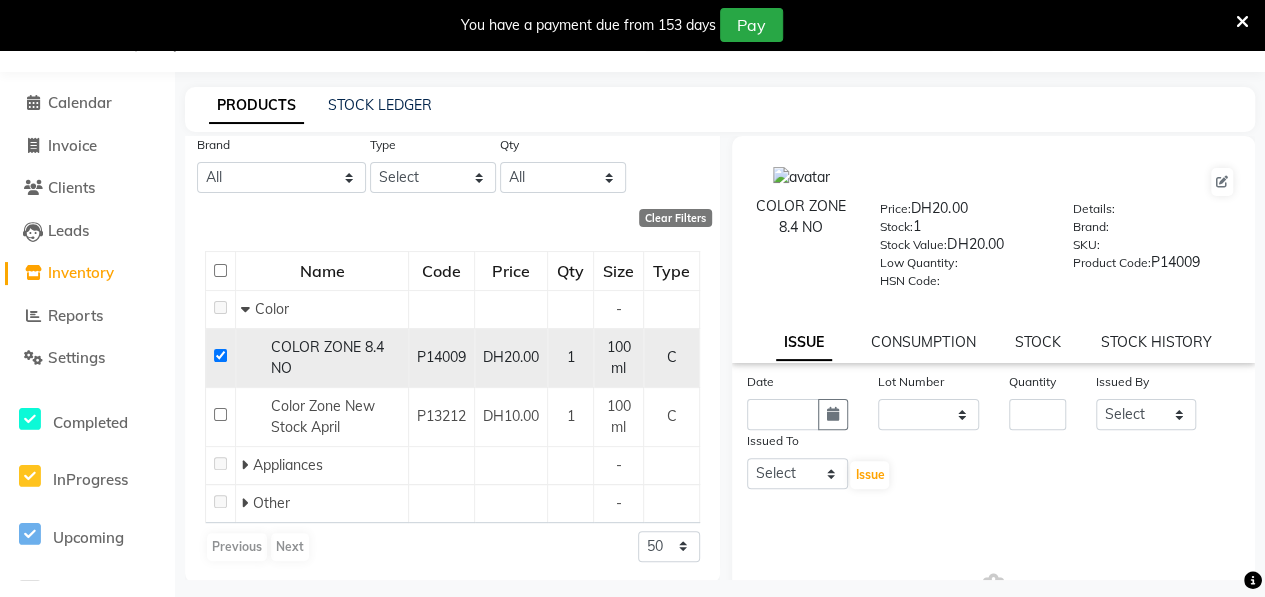 click 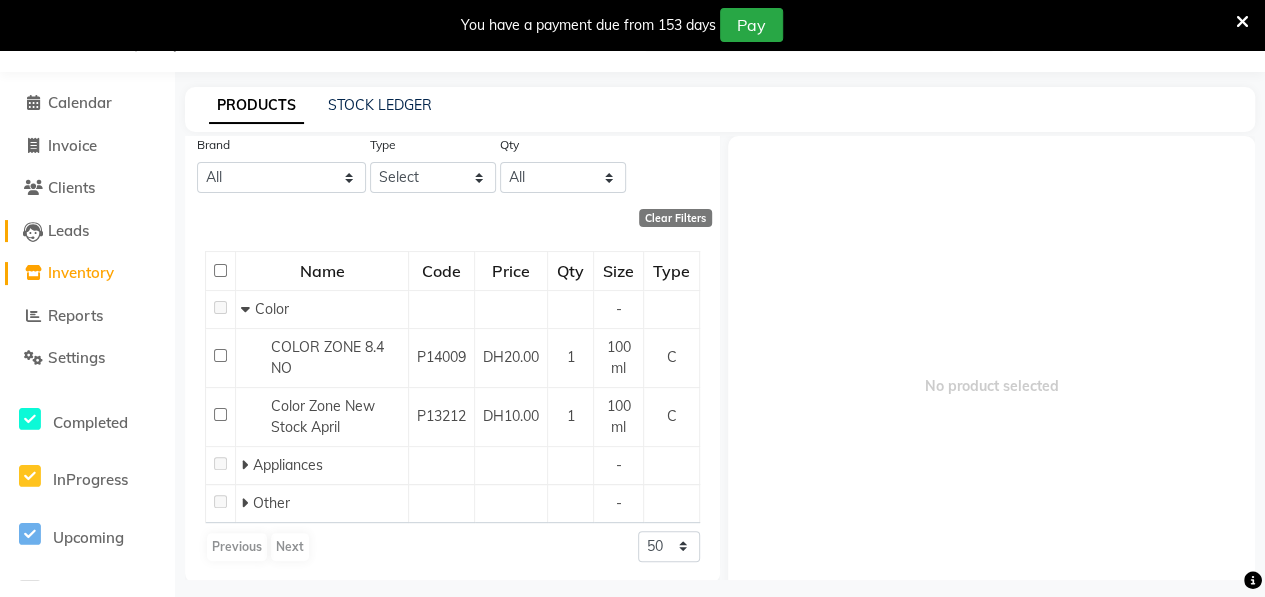 click on "Leads" 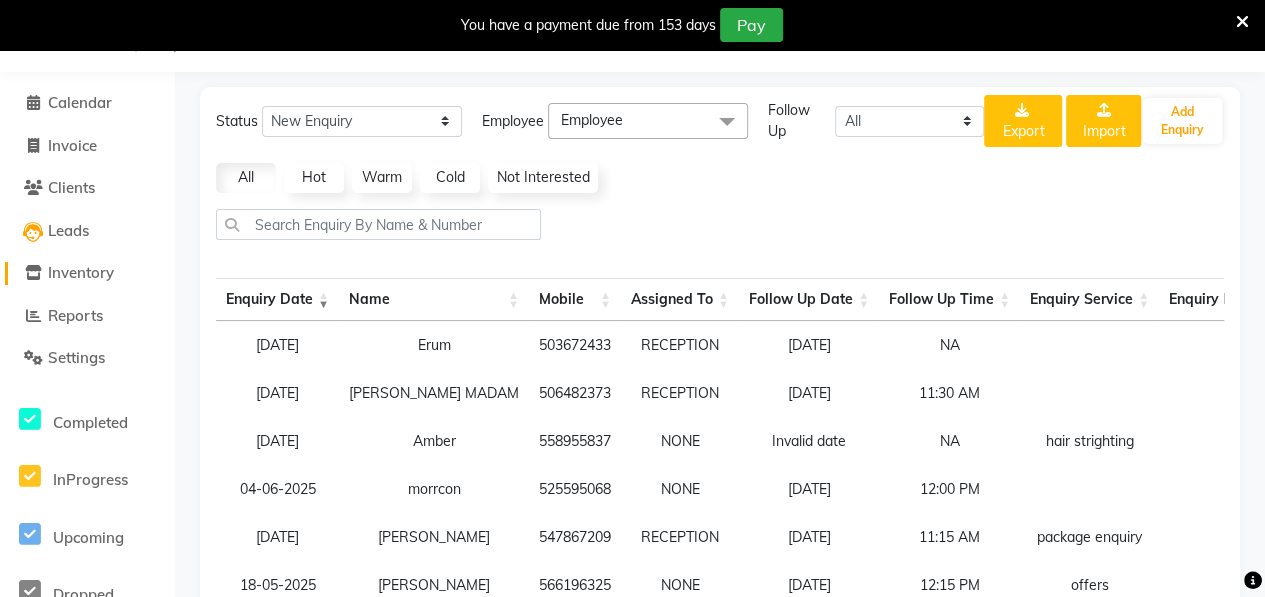 click on "Inventory" 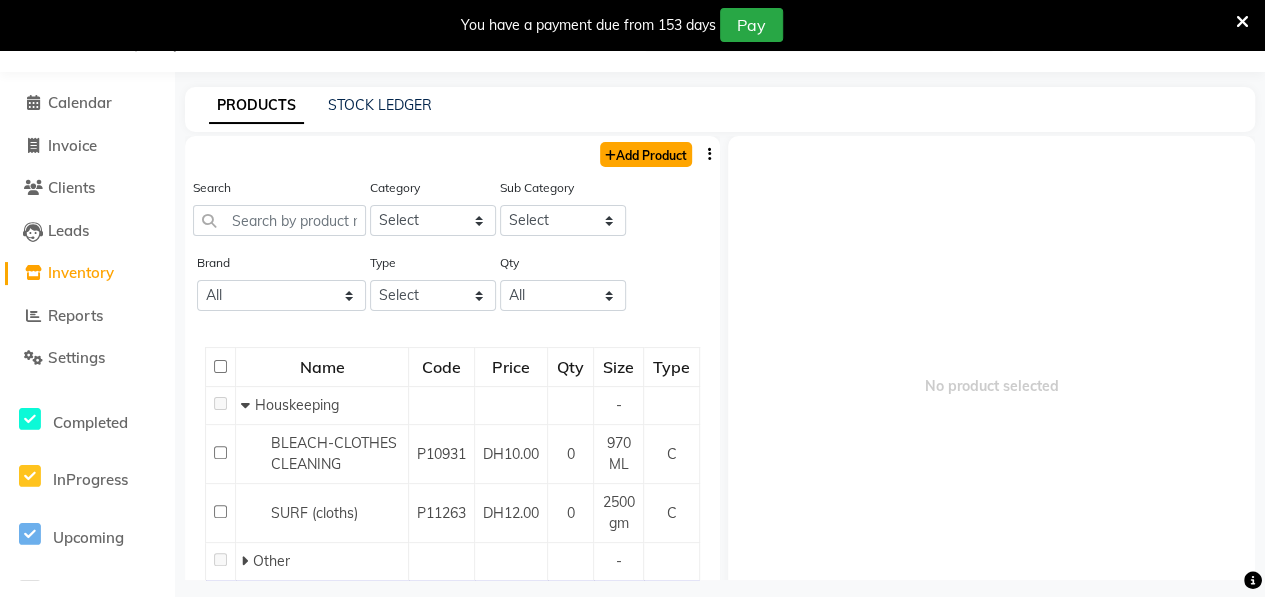 click on "Add Product" 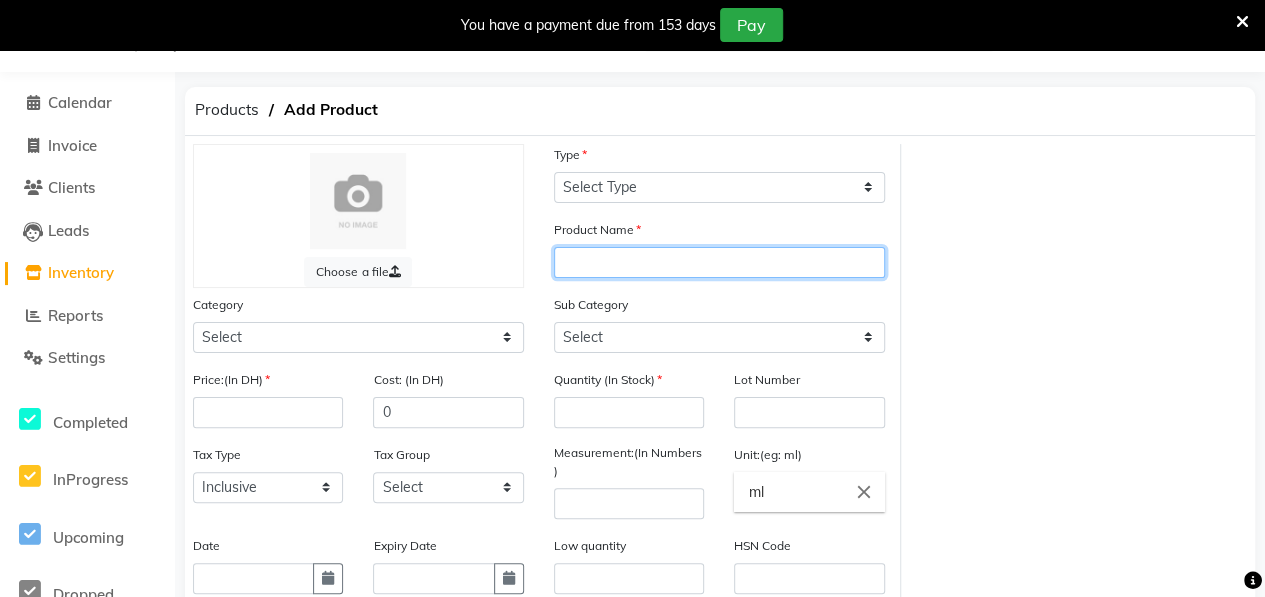 click 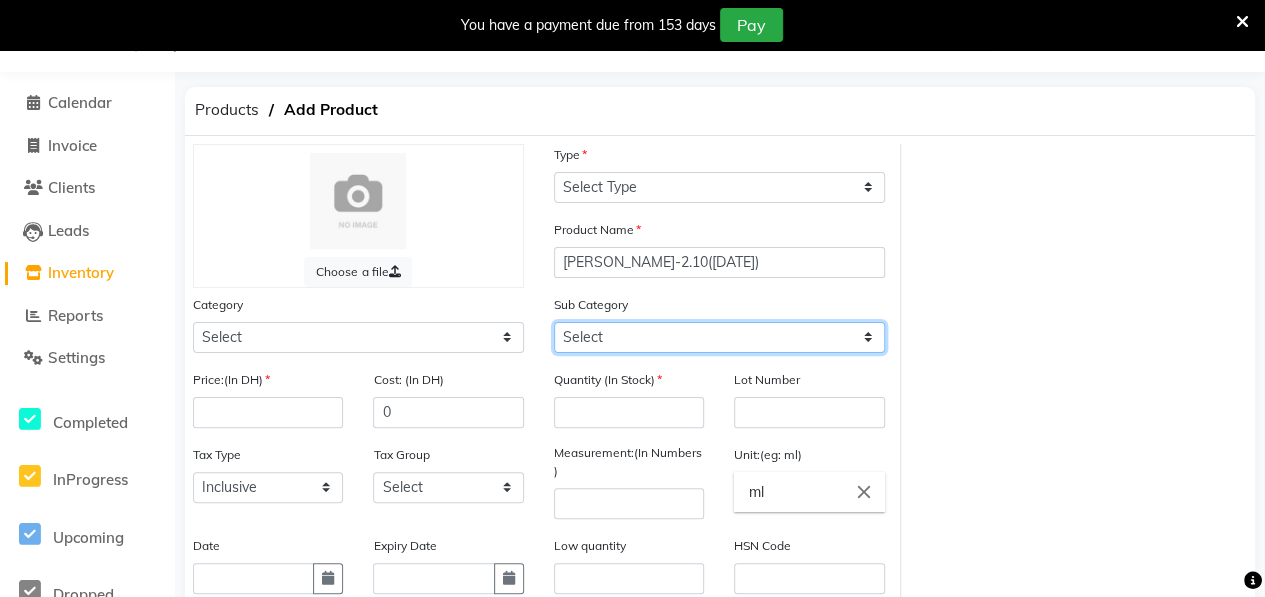 click on "Select" 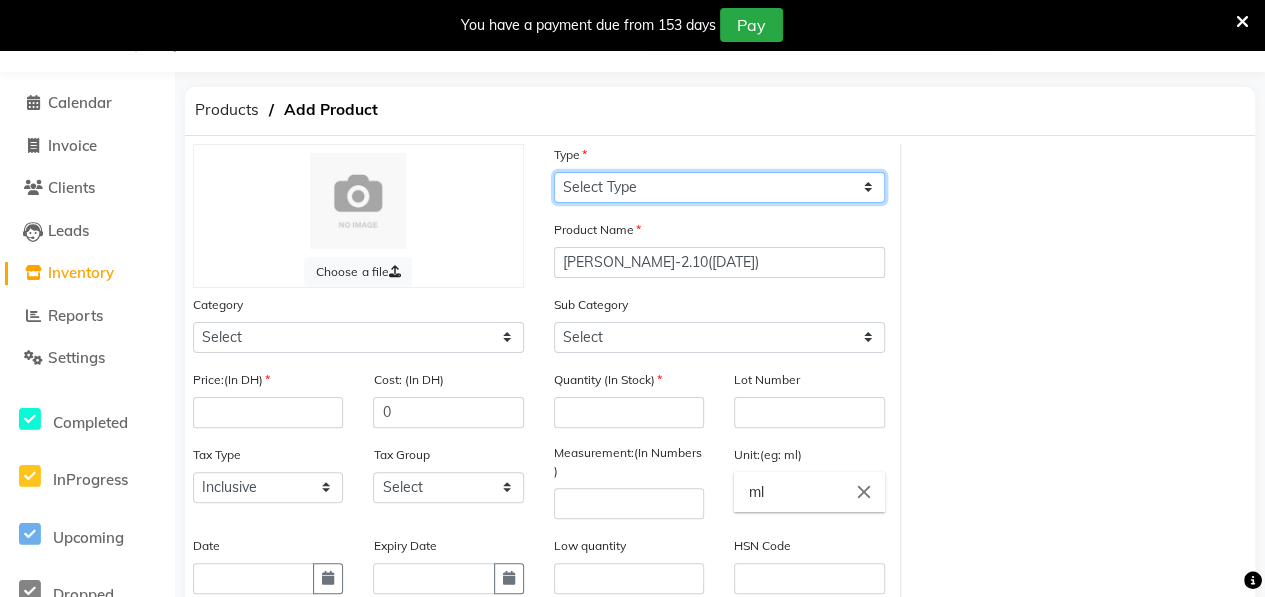 click on "Select Type Both Retail Consumable" 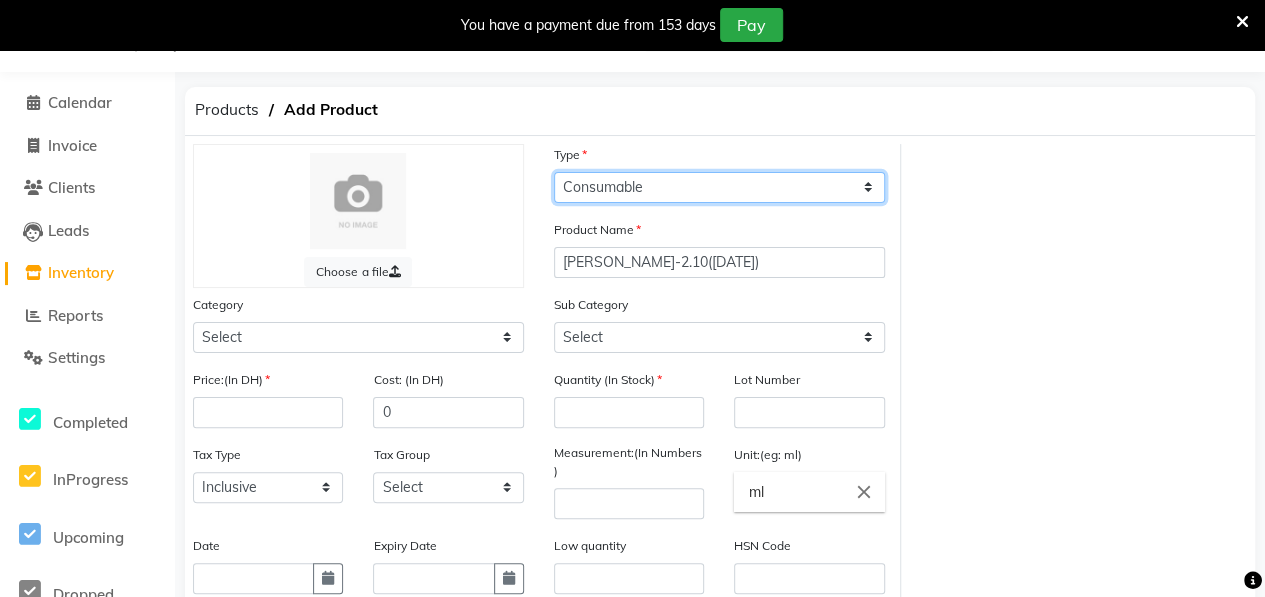 click on "Select Type Both Retail Consumable" 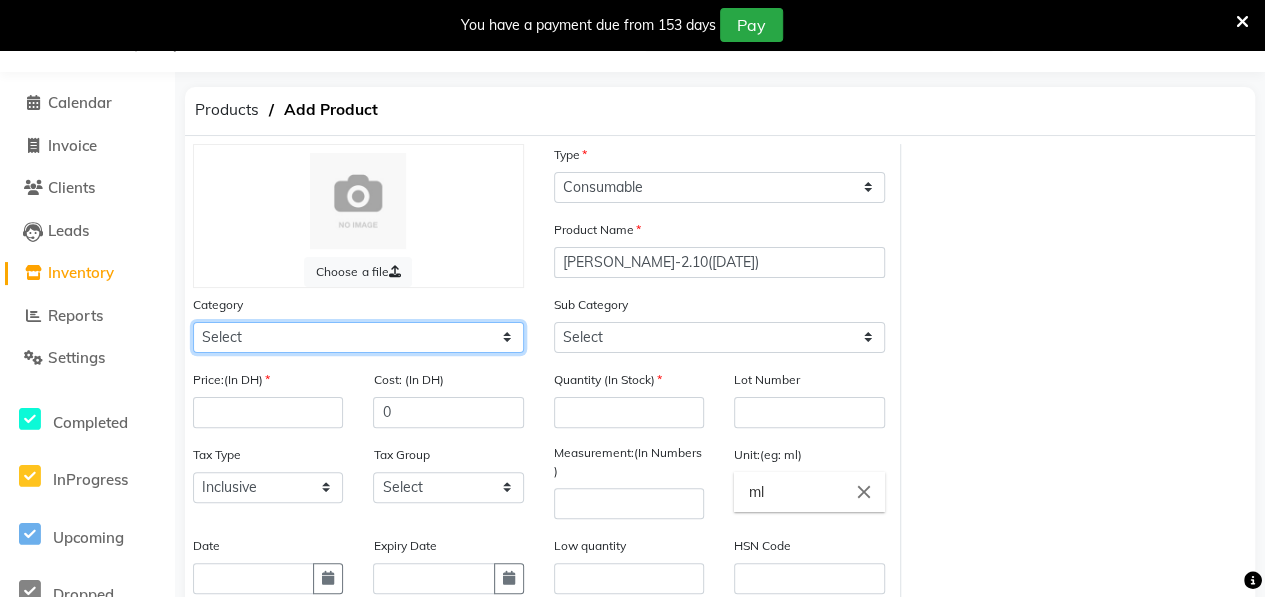 click on "Select Hair Skin Makeup Personal Care Appliances [PERSON_NAME] Waxing Disposable Threading Hands and Feet Beauty Planet [MEDICAL_DATA] Cadiveu Casmara [PERSON_NAME] Olaplex GOWN Other" 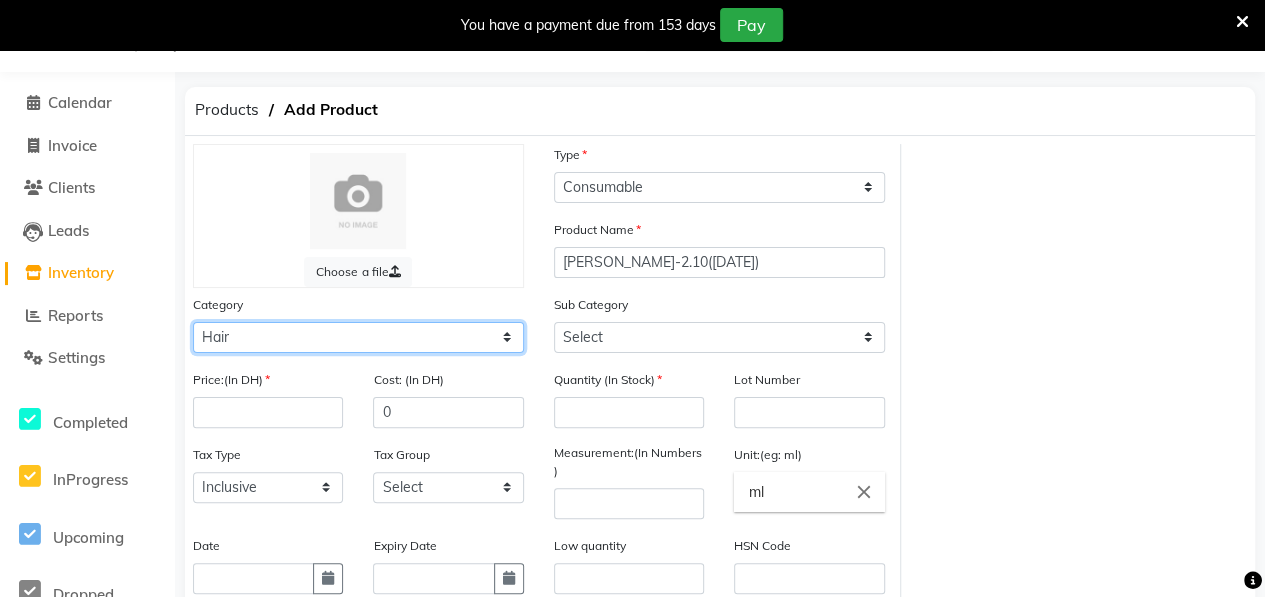 click on "Select Hair Skin Makeup Personal Care Appliances [PERSON_NAME] Waxing Disposable Threading Hands and Feet Beauty Planet [MEDICAL_DATA] Cadiveu Casmara [PERSON_NAME] Olaplex GOWN Other" 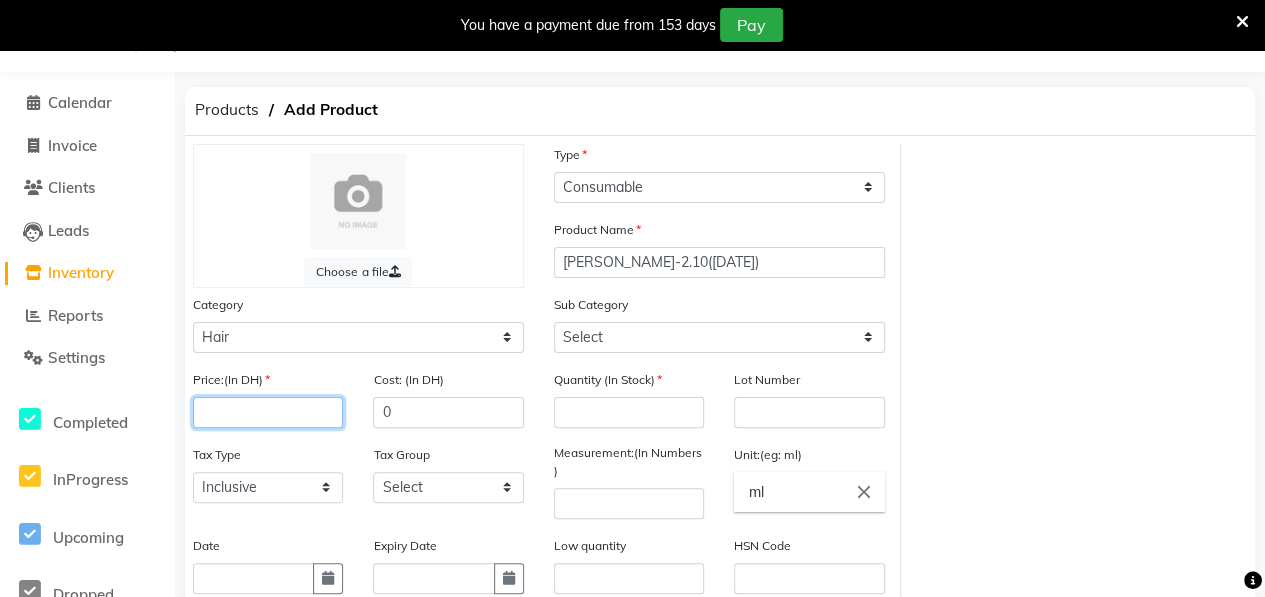 click 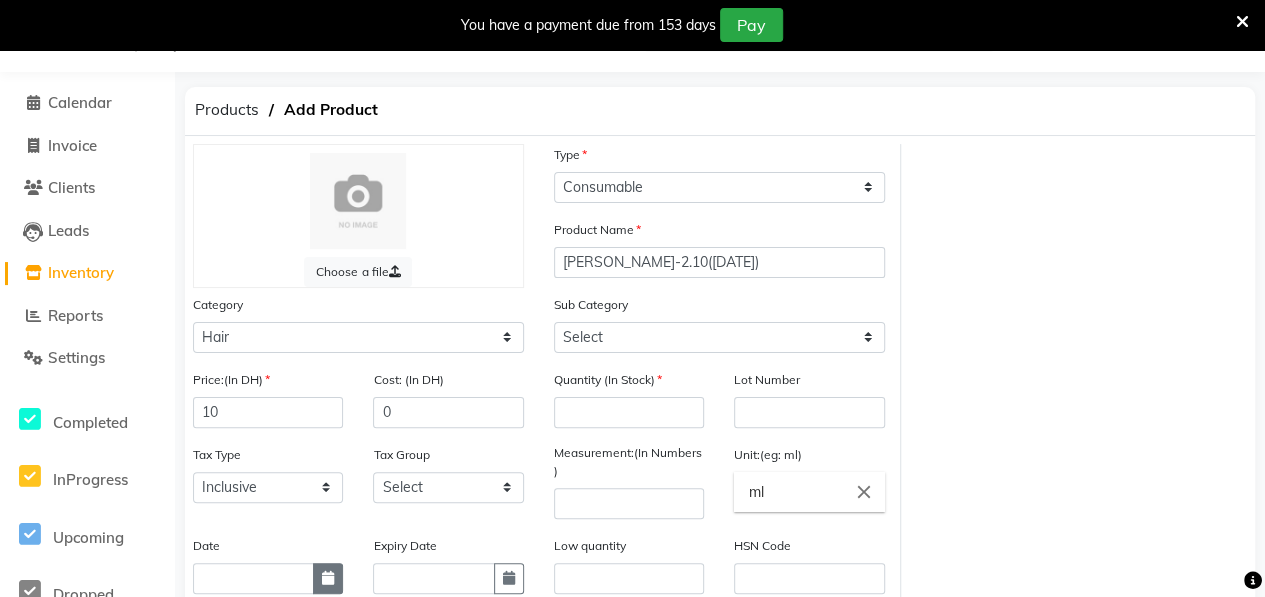 click 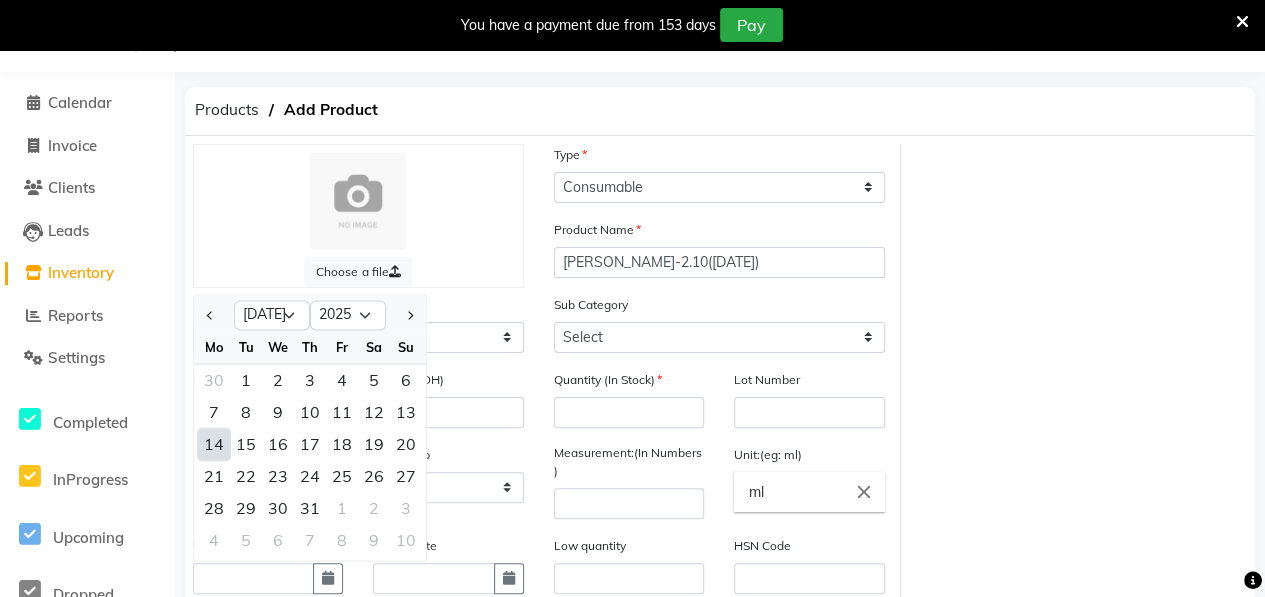 click on "14" 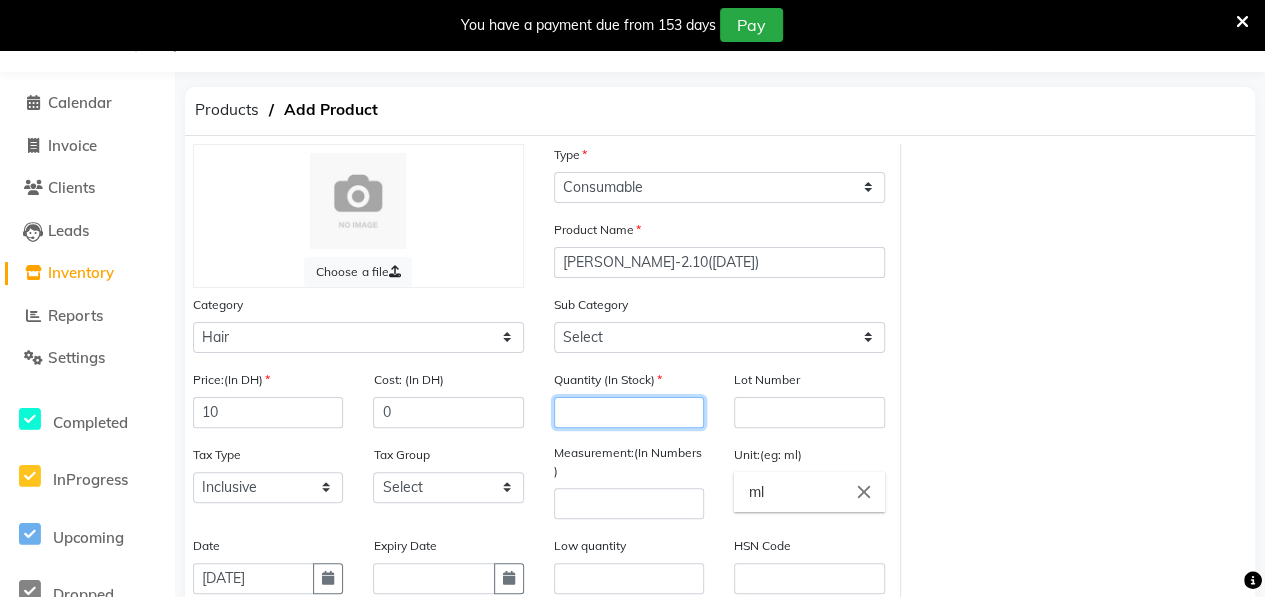 click 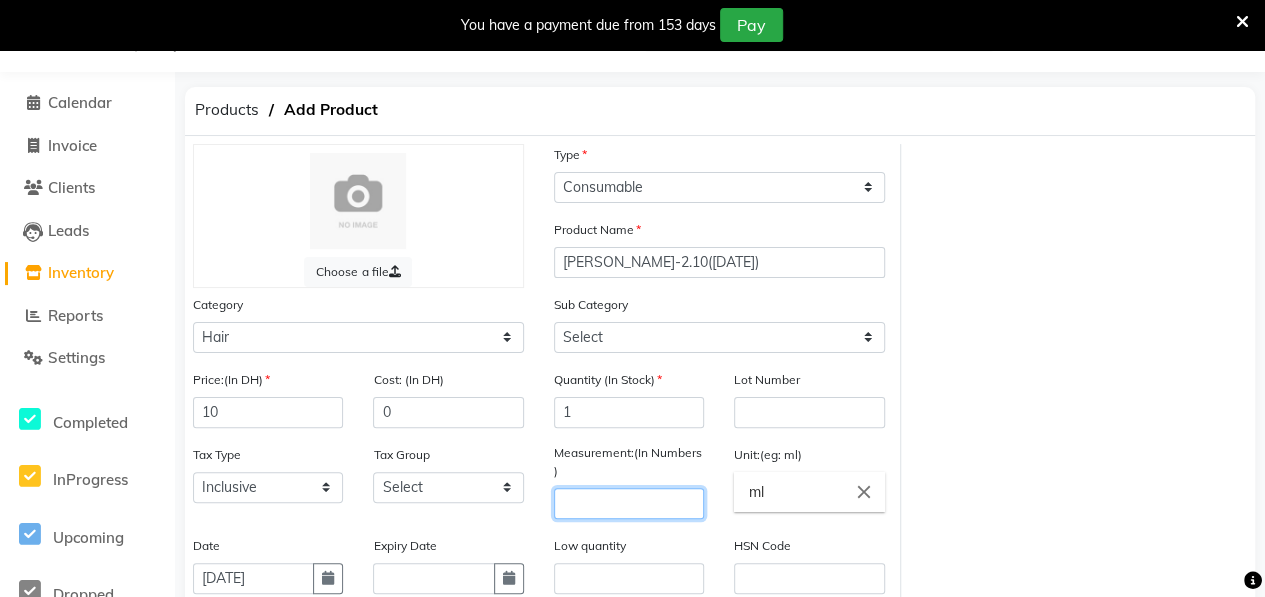 click 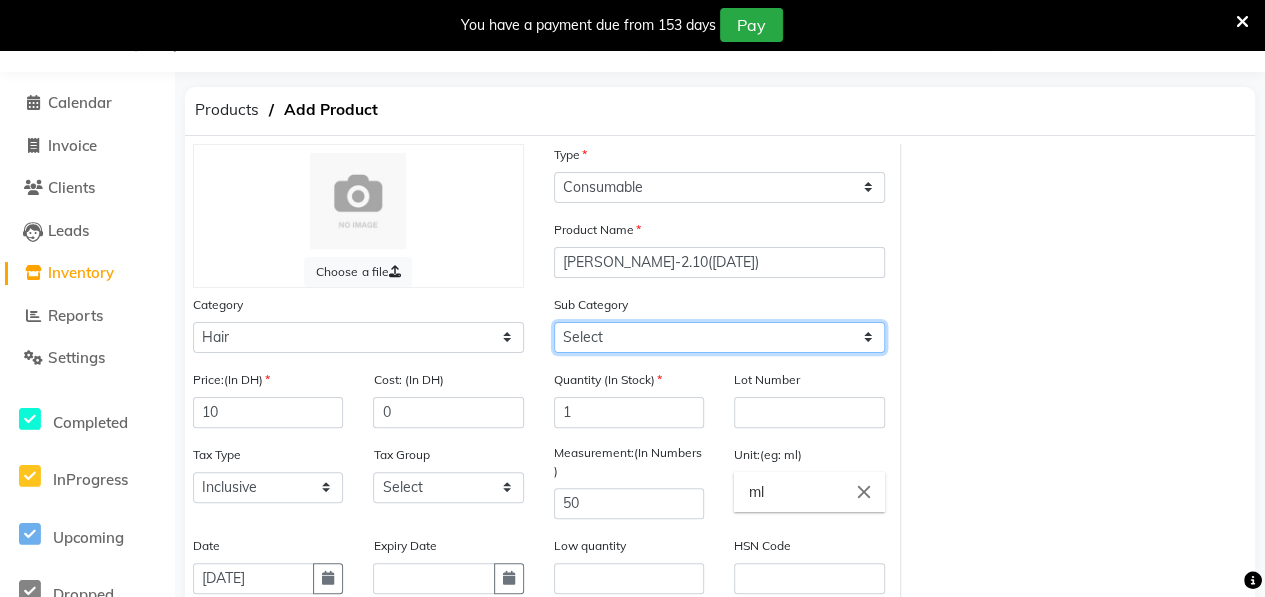 click on "Select Shampoo Conditioner Cream Mask Oil Serum Color Appliances Treatment Styling Kit & Combo Other" 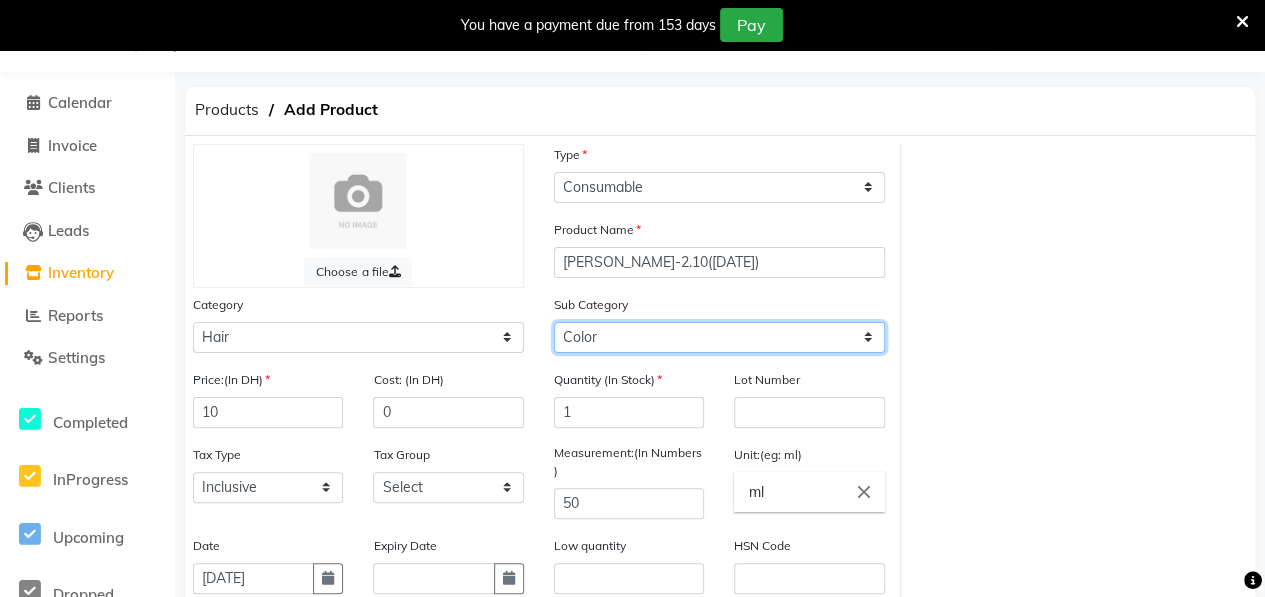 click on "Select Shampoo Conditioner Cream Mask Oil Serum Color Appliances Treatment Styling Kit & Combo Other" 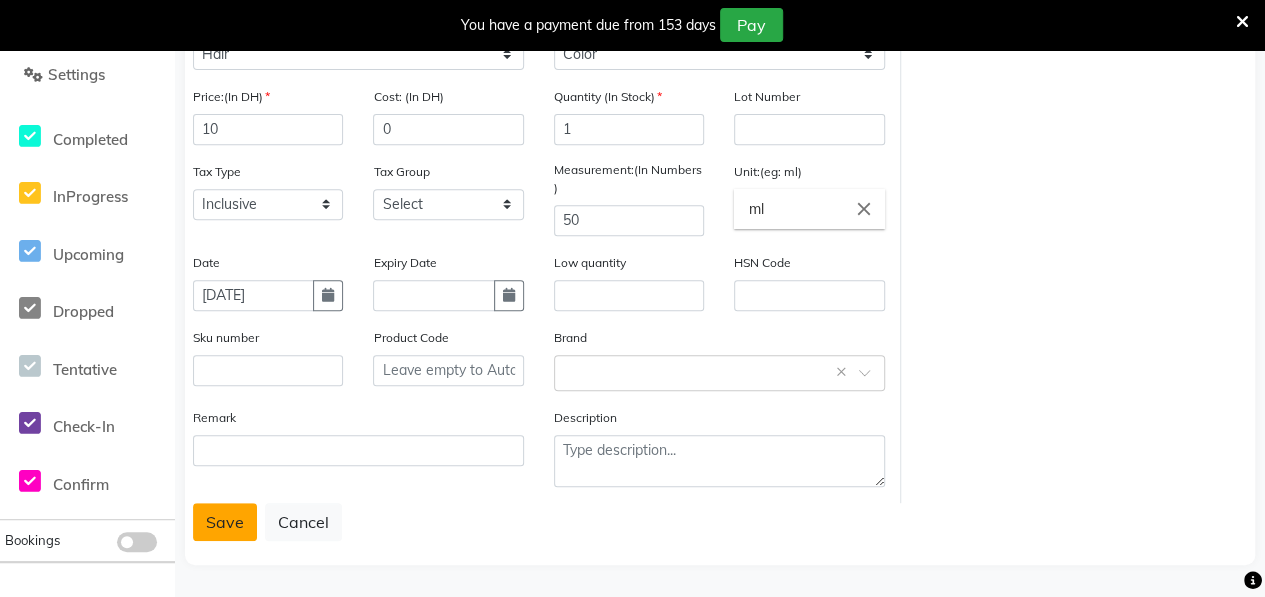 click on "Save" 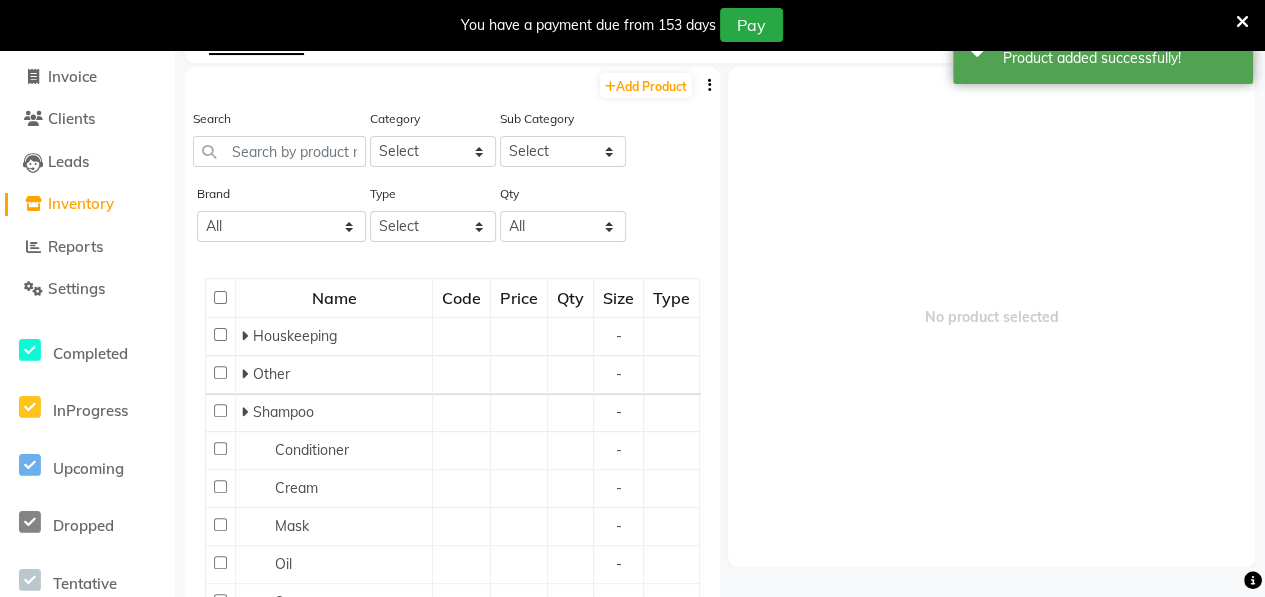 scroll, scrollTop: 62, scrollLeft: 0, axis: vertical 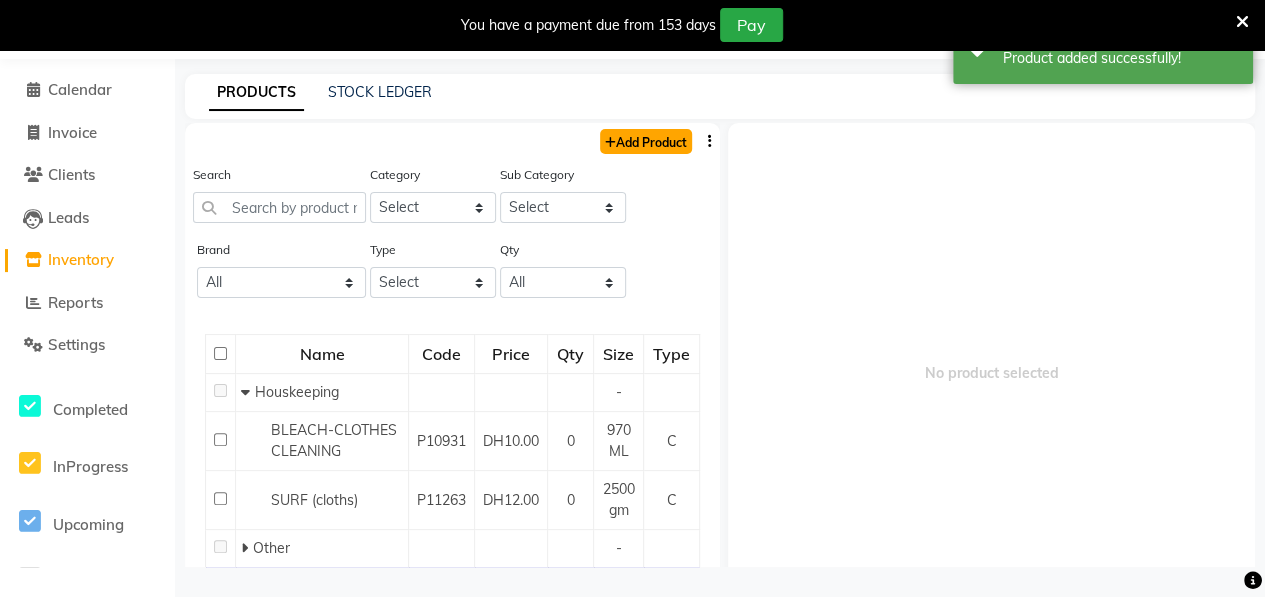 click on "Add Product" 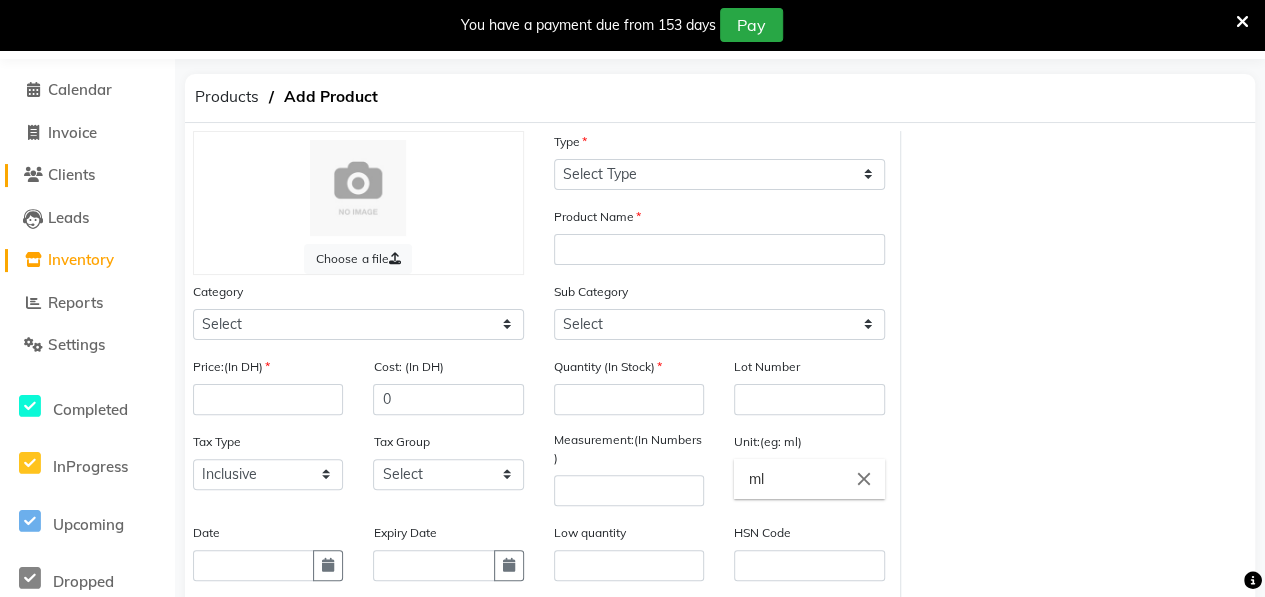 click on "Clients" 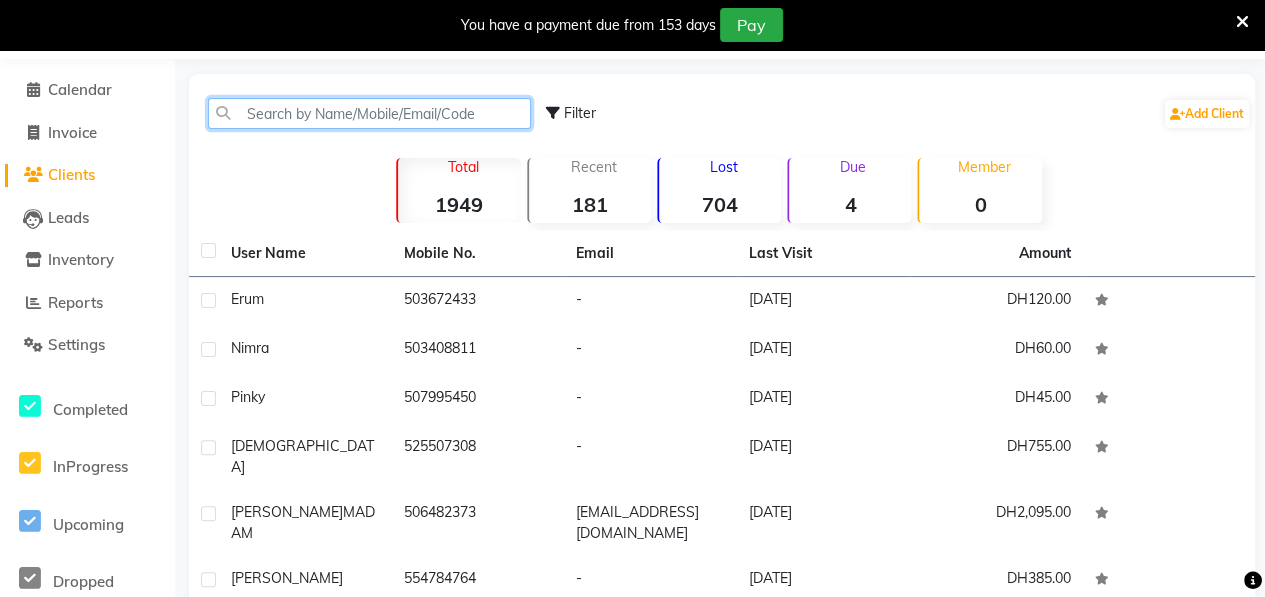 click 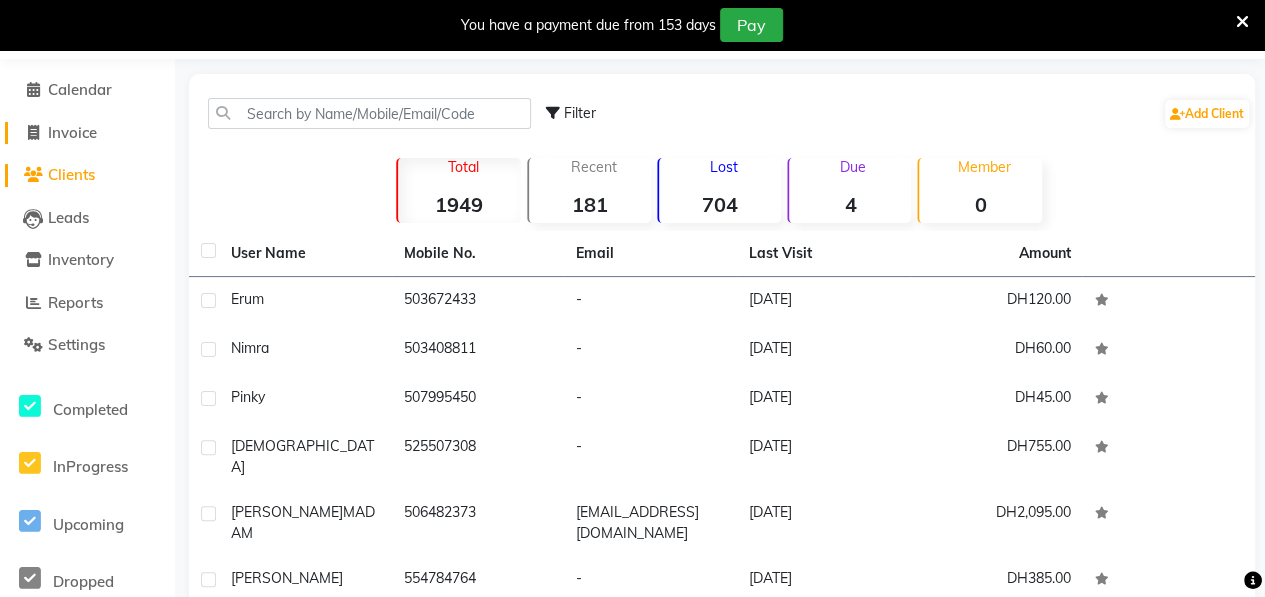 click on "Invoice" 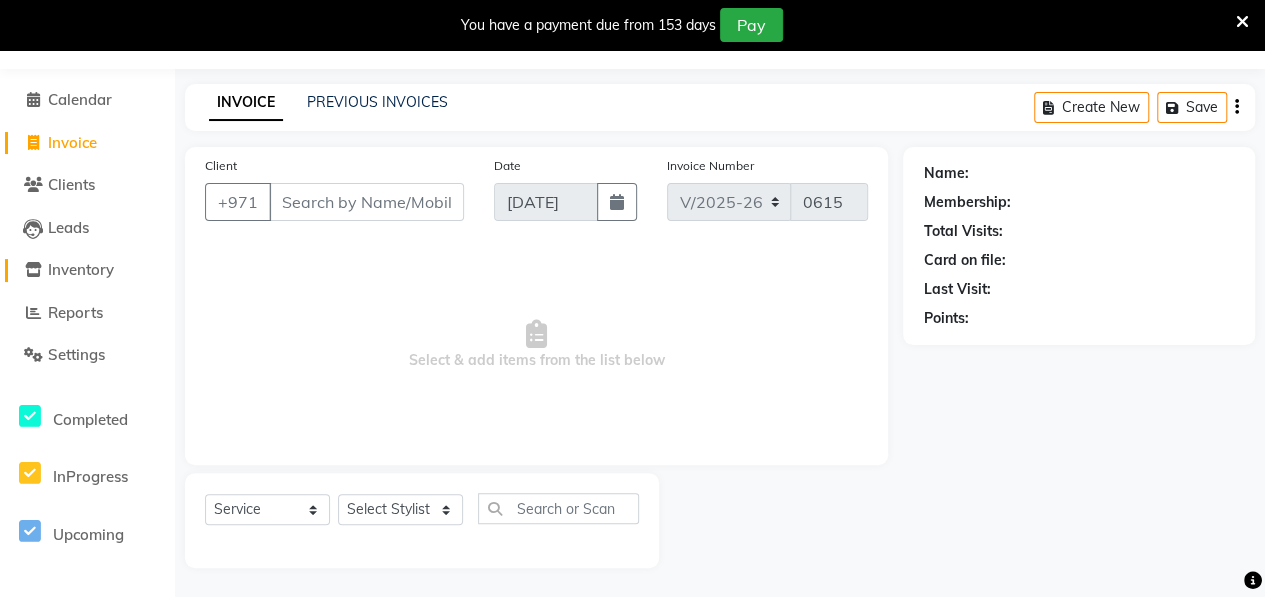 click on "Inventory" 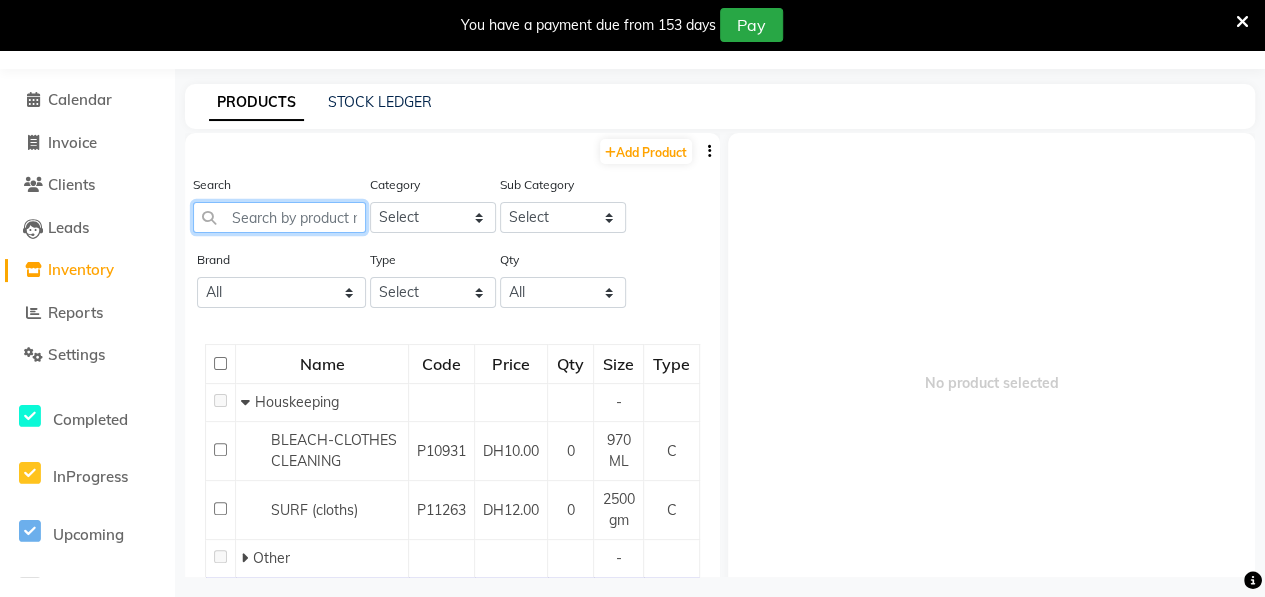 click 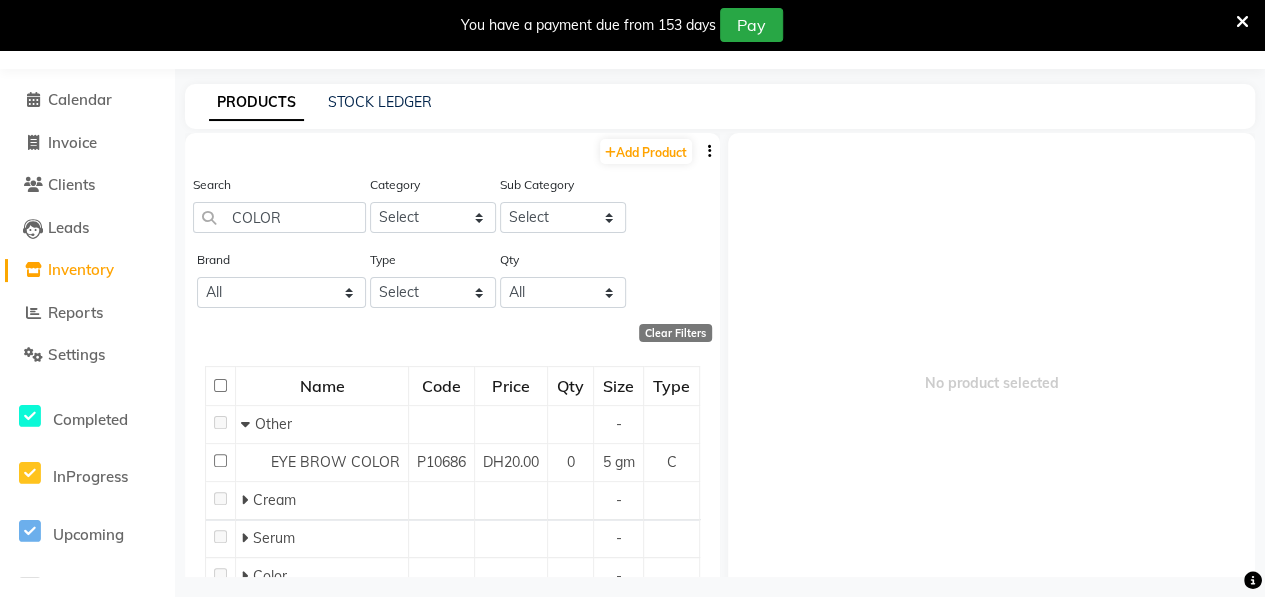 click on "Name Code Price Qty Size Type   Other - EYE BROW COLOR P10686 DH20.00 0 5 gm C   Cream -   Serum -   Color -   Appliances -   Other -   Other -   Products -  Previous   Next  50 100 500" 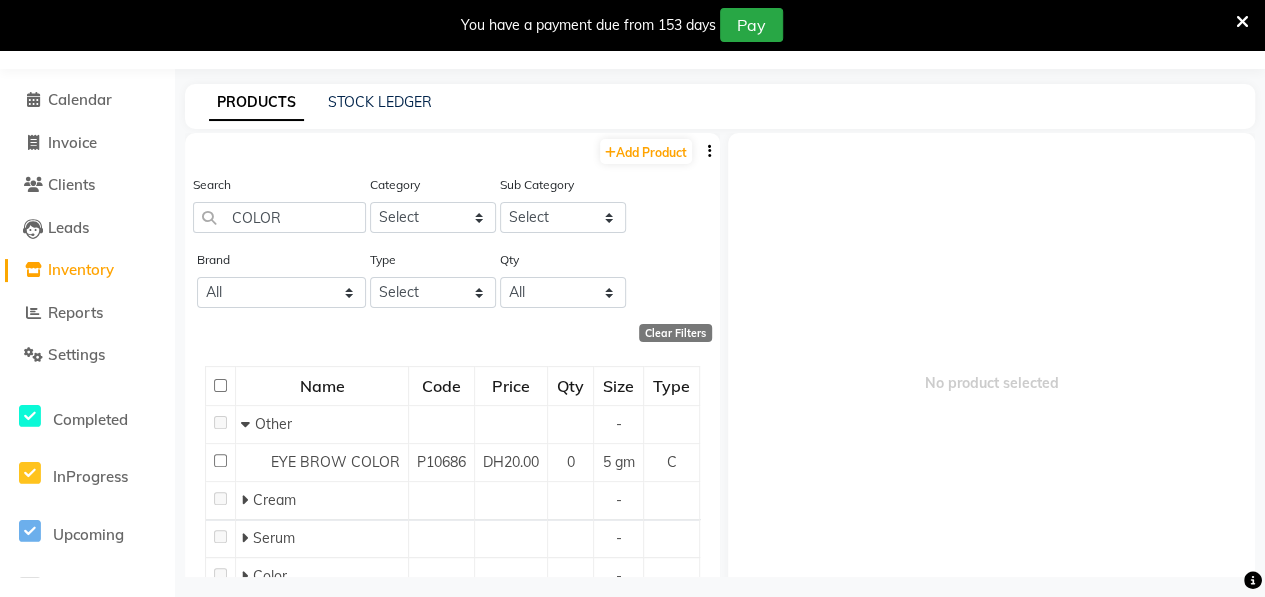 scroll, scrollTop: 241, scrollLeft: 0, axis: vertical 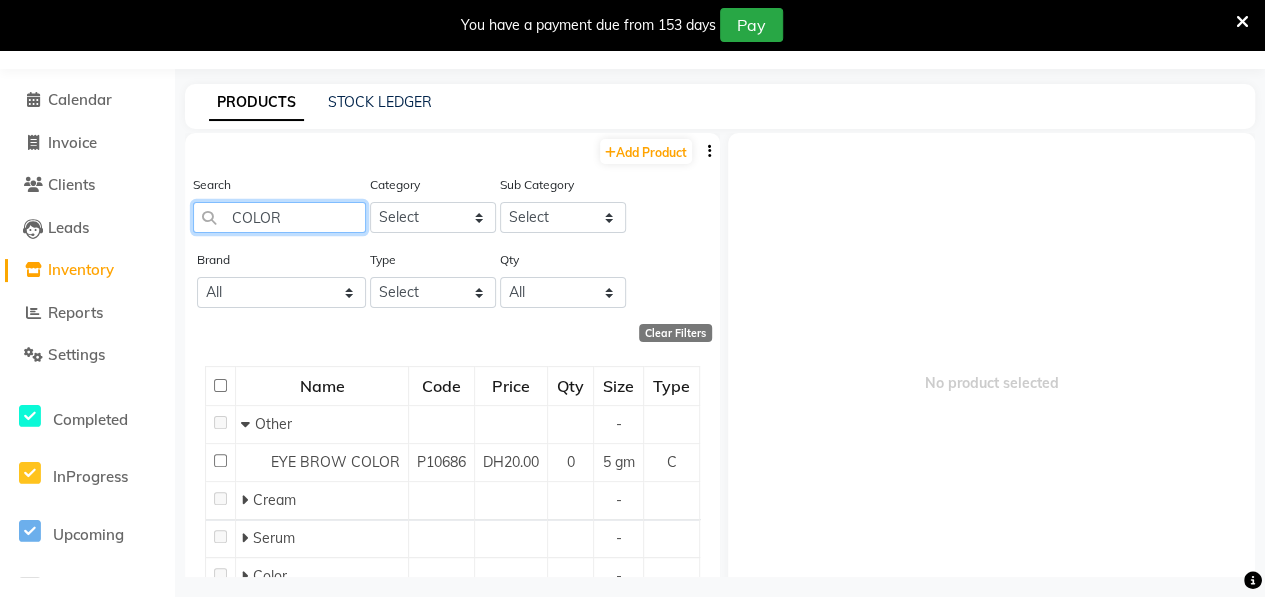 click on "COLOR" 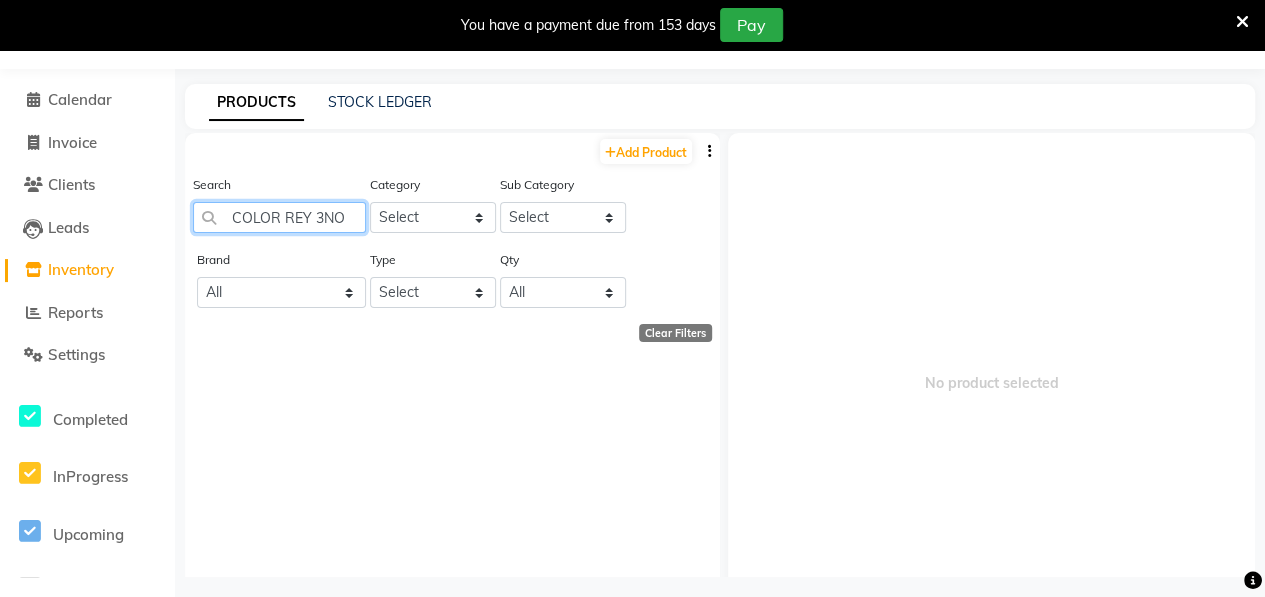 click on "COLOR REY 3NO" 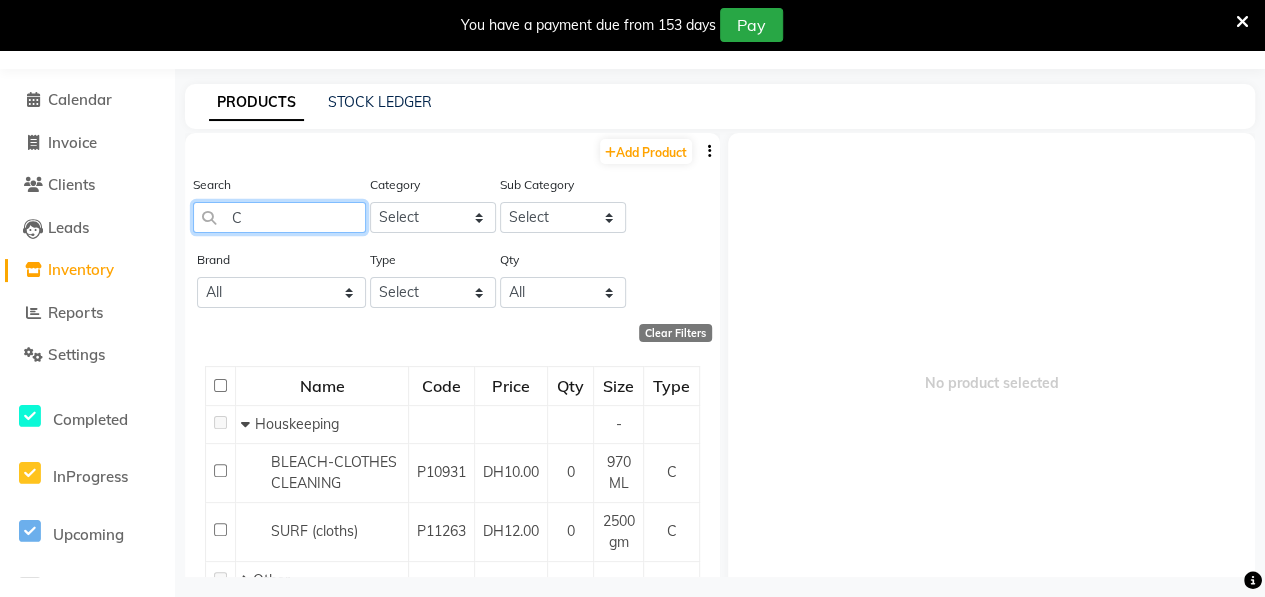 scroll, scrollTop: 388, scrollLeft: 0, axis: vertical 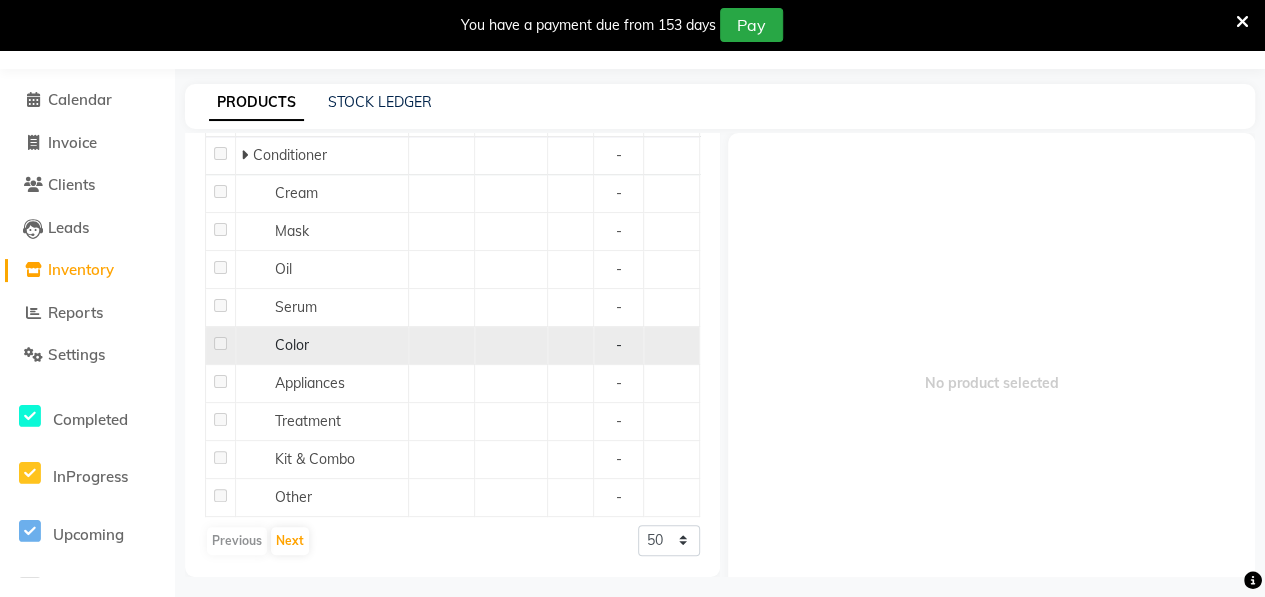 click on "Color" 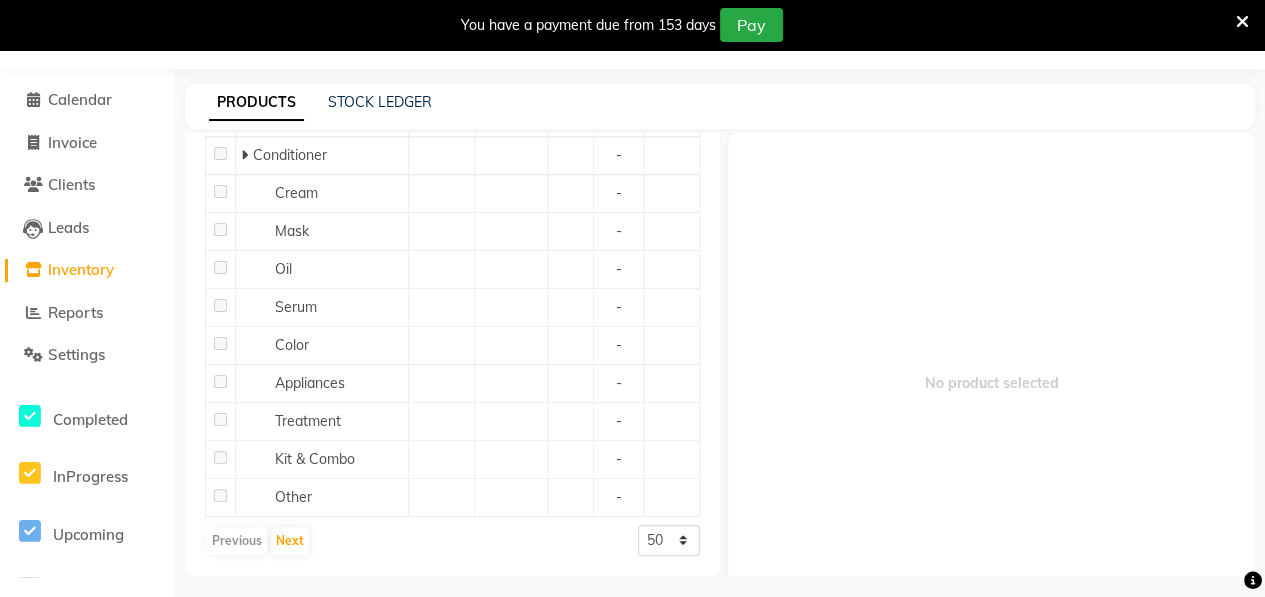click on "Name Code Price Qty Size Type   Houskeeping - BLEACH-CLOTHES CLEANING P10931 DH10.00 0 970 ML C SURF (cloths) P11263 DH12.00 0 2500 gm C   Other -   Shampoo -   Conditioner - Cream - Mask - Oil - Serum - Color - Appliances - Treatment - Kit & Combo - Other -  Previous   Next  50 100 500" 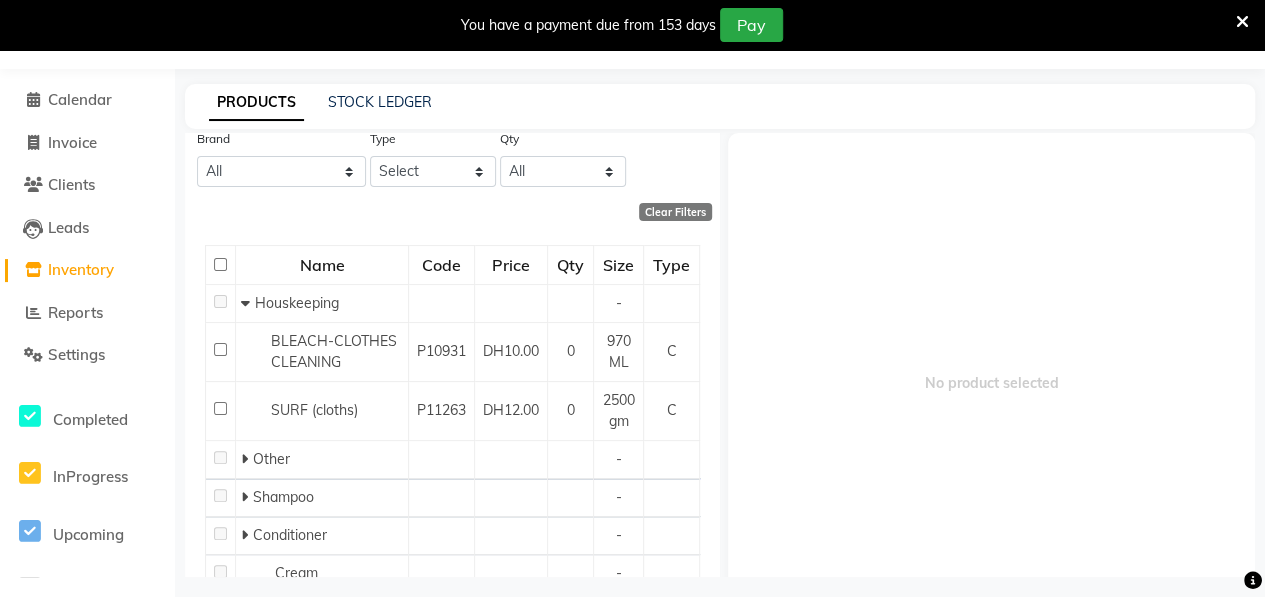 scroll, scrollTop: 47, scrollLeft: 0, axis: vertical 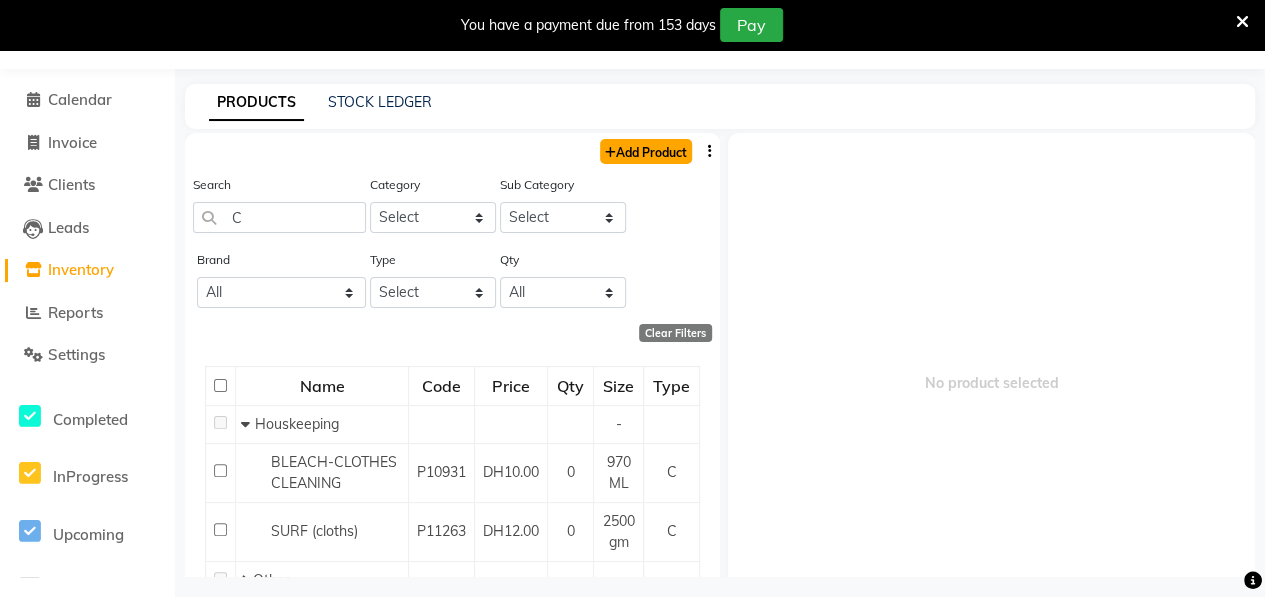 click on "Add Product" 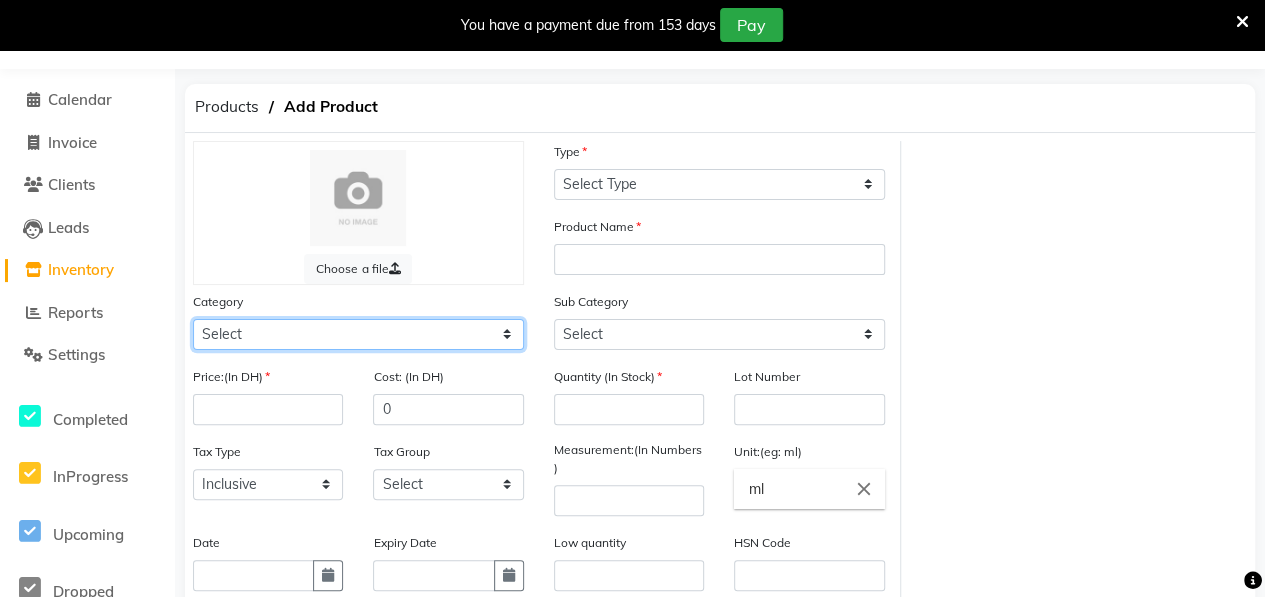 click on "Select Hair Skin Makeup Personal Care Appliances [PERSON_NAME] Waxing Disposable Threading Hands and Feet Beauty Planet [MEDICAL_DATA] Cadiveu Casmara [PERSON_NAME] Olaplex GOWN Other" 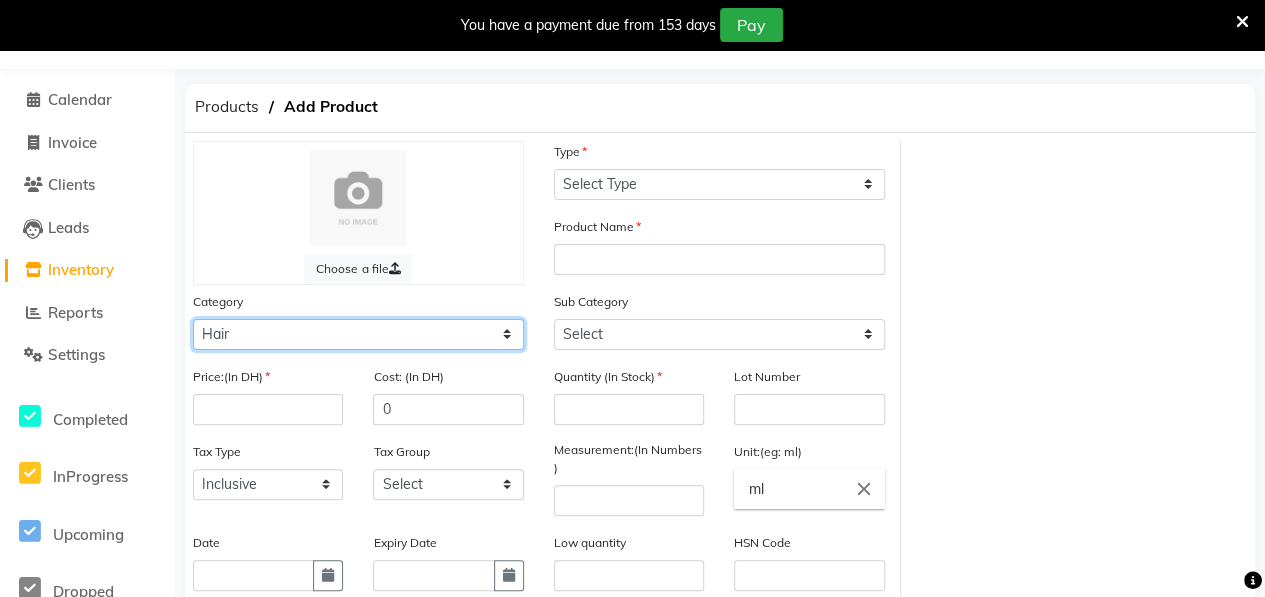 click on "Select Hair Skin Makeup Personal Care Appliances [PERSON_NAME] Waxing Disposable Threading Hands and Feet Beauty Planet [MEDICAL_DATA] Cadiveu Casmara [PERSON_NAME] Olaplex GOWN Other" 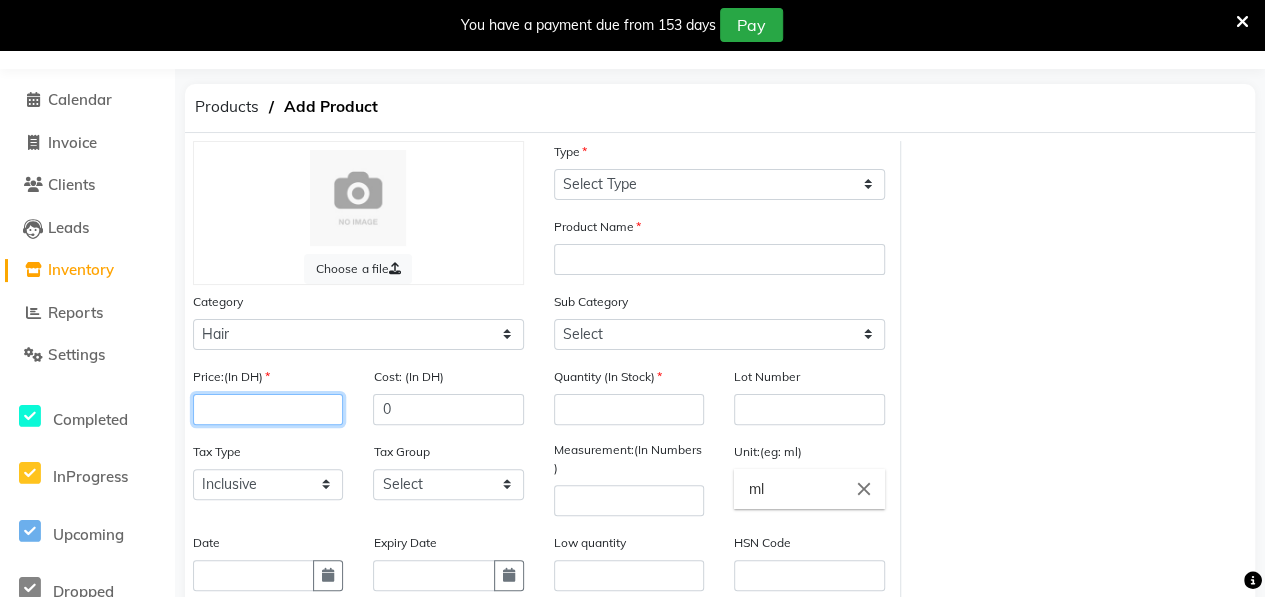 click 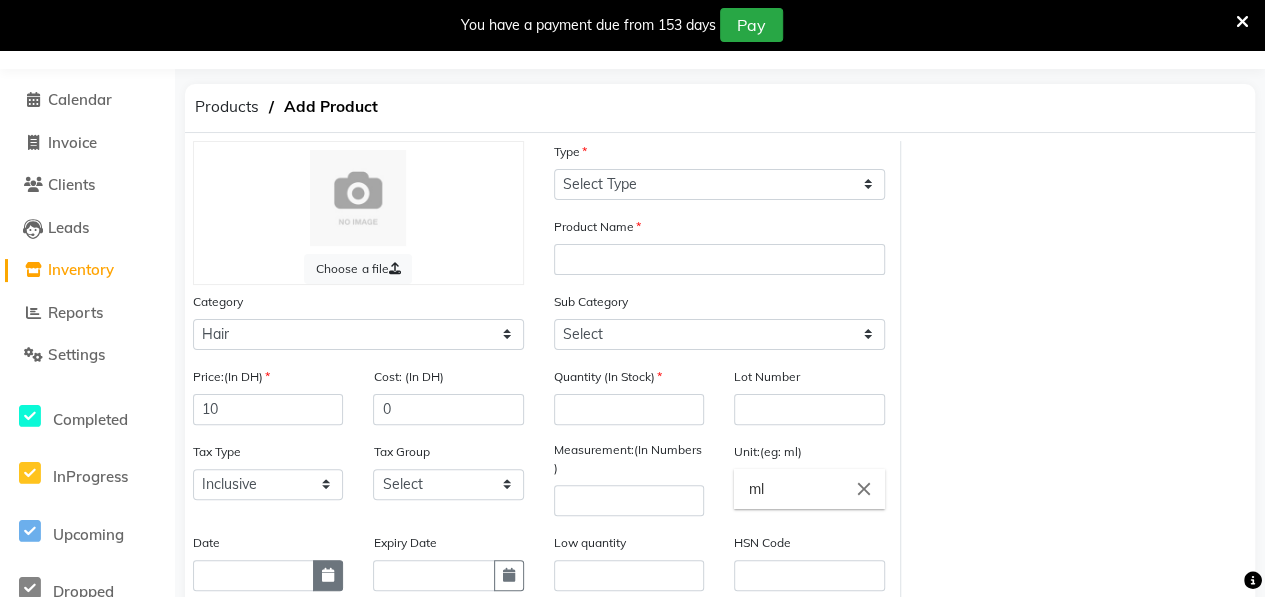 click 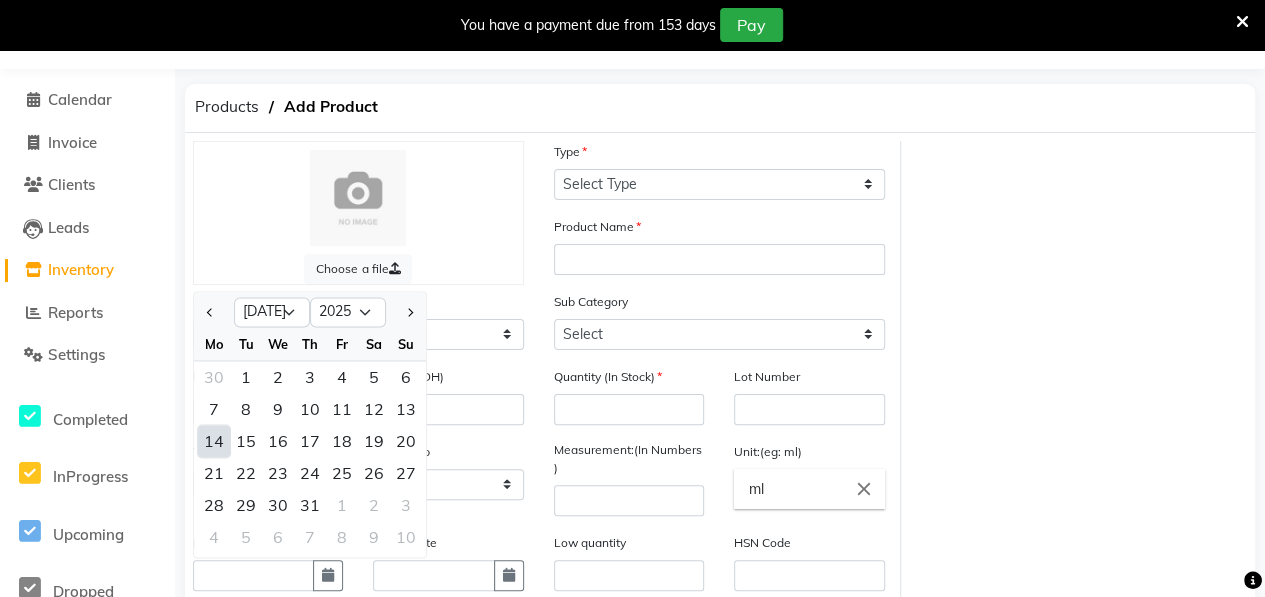 click on "14" 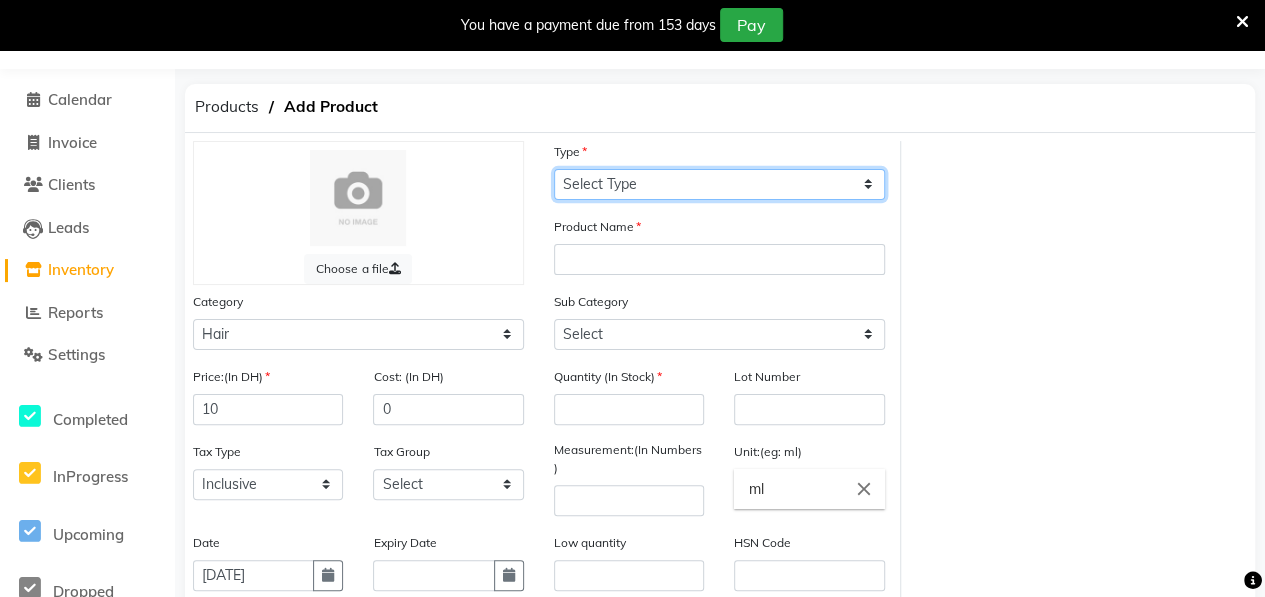 click on "Select Type Both Retail Consumable" 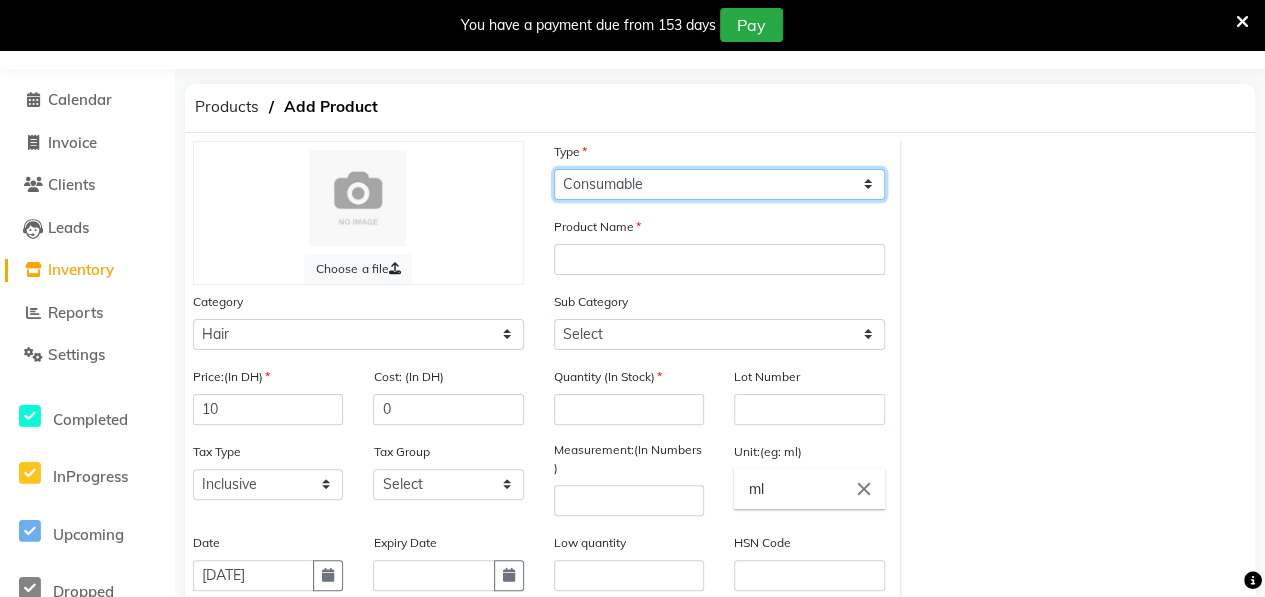 click on "Select Type Both Retail Consumable" 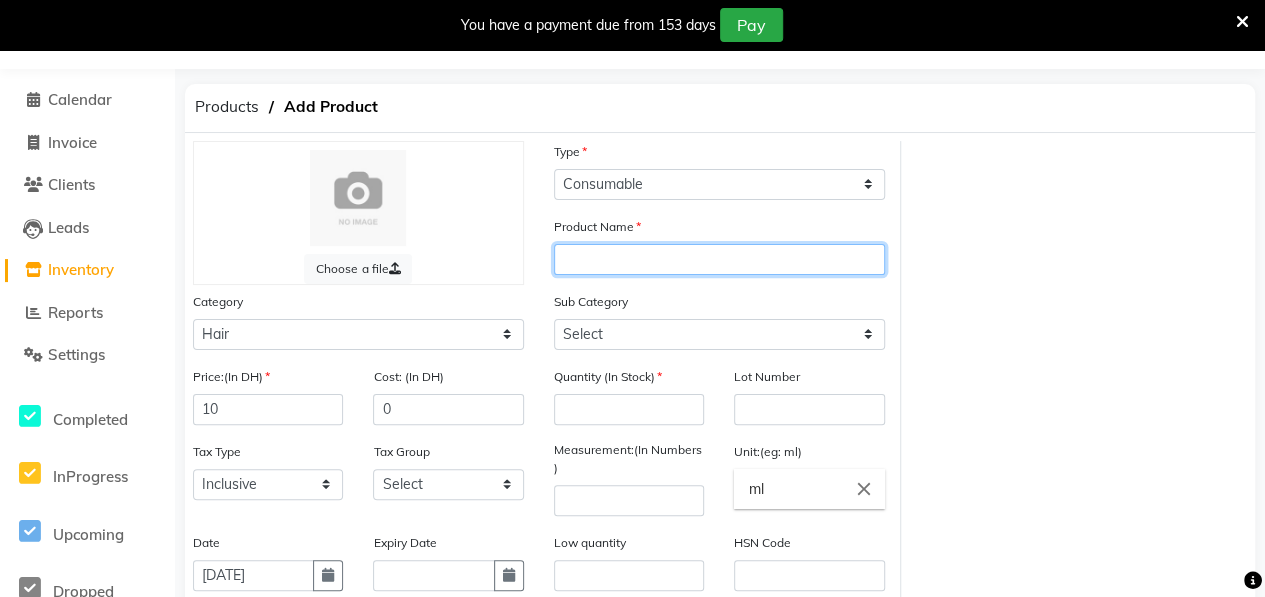 click 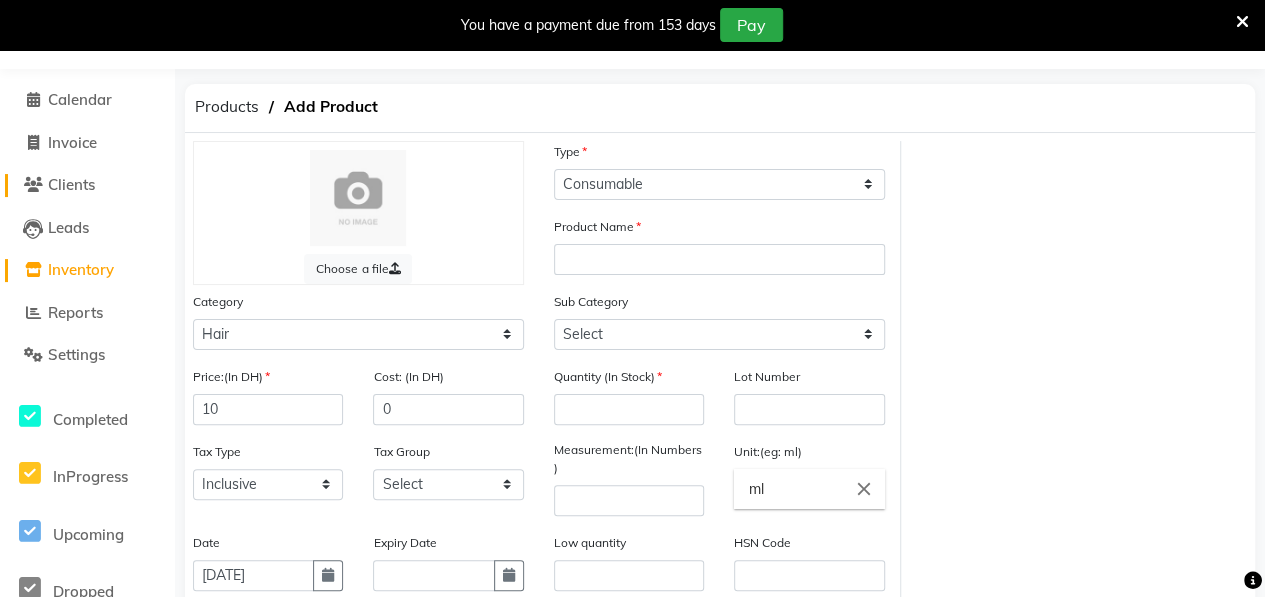 click on "Clients" 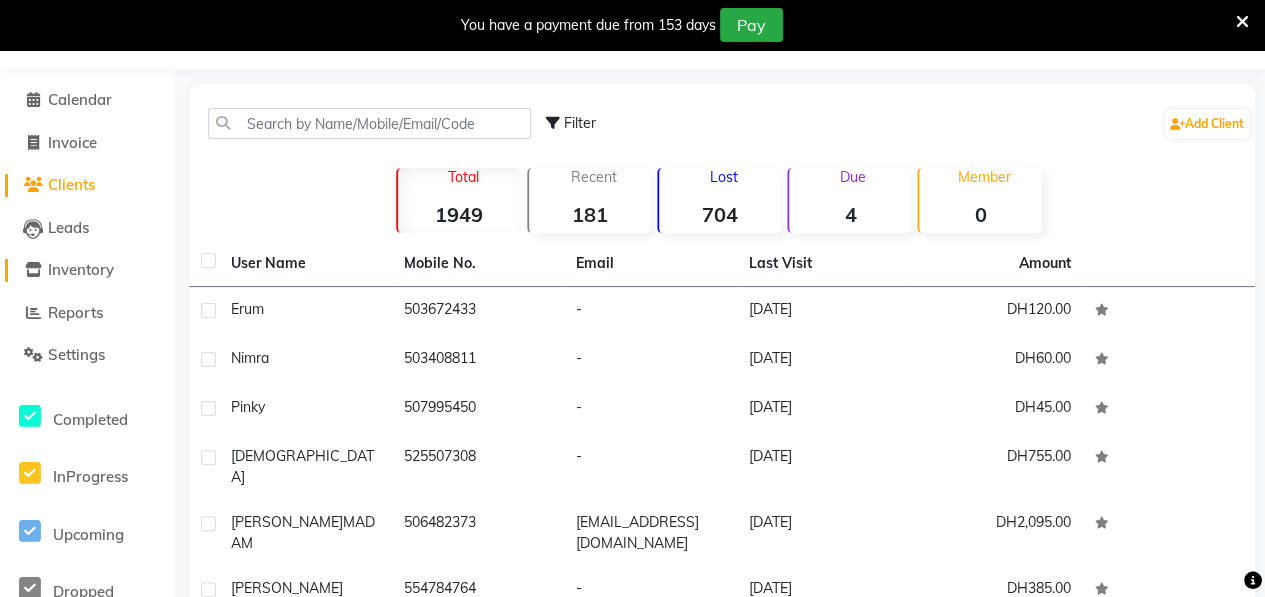 click on "Inventory" 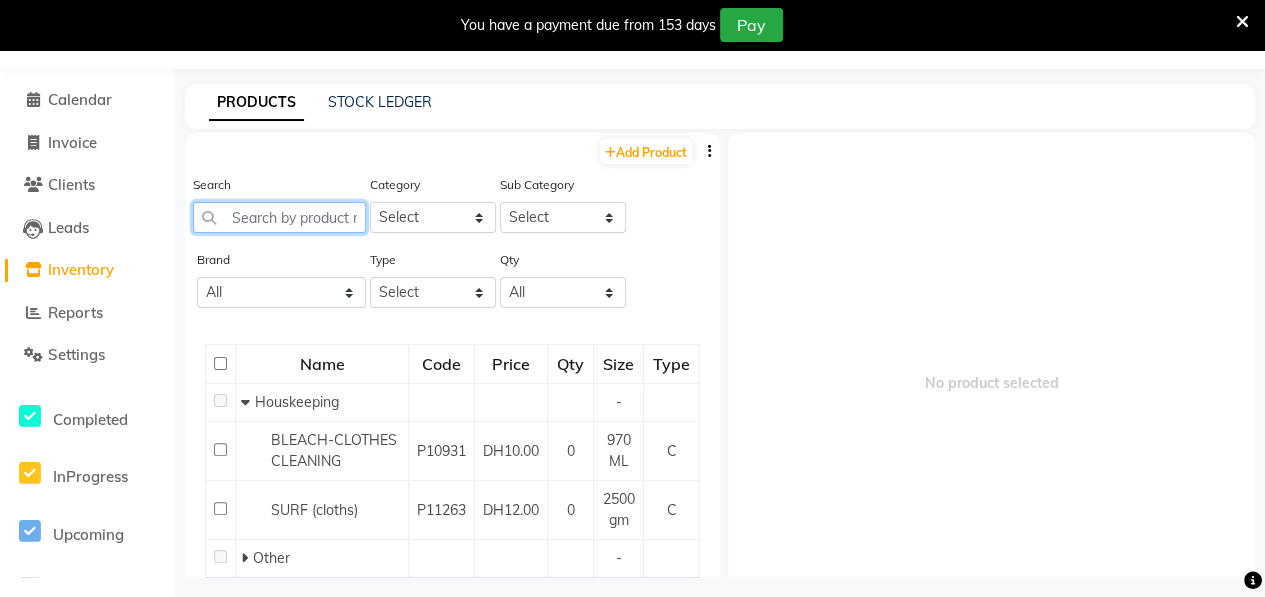 click 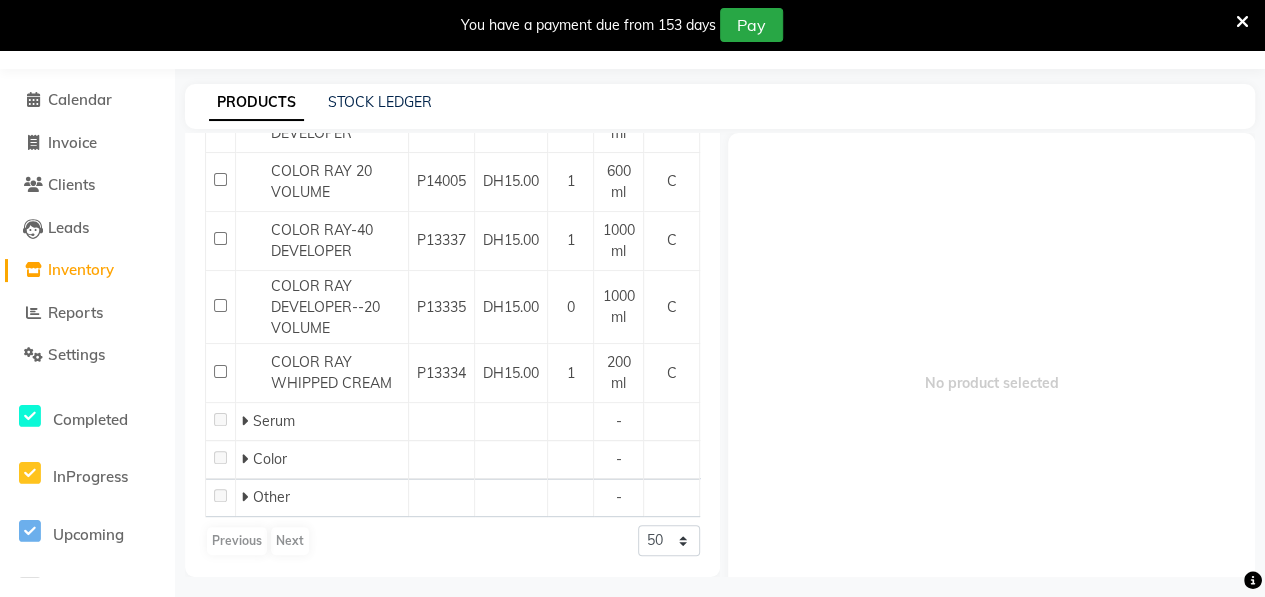 scroll, scrollTop: 361, scrollLeft: 0, axis: vertical 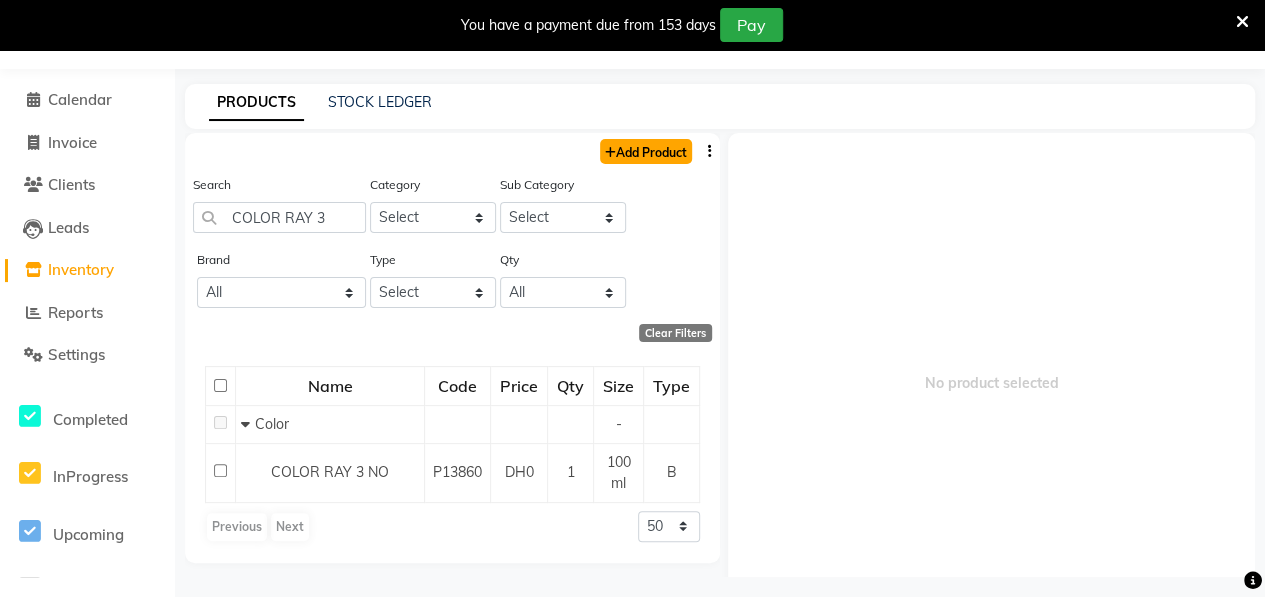 click on "Add Product" 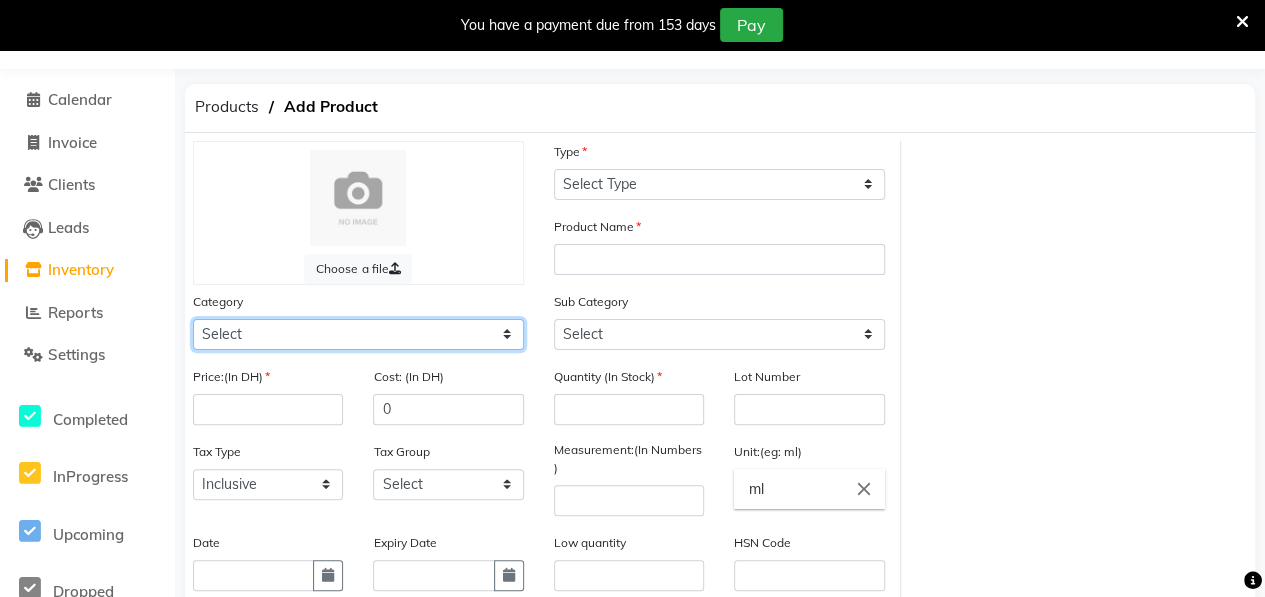 click on "Select Hair Skin Makeup Personal Care Appliances [PERSON_NAME] Waxing Disposable Threading Hands and Feet Beauty Planet [MEDICAL_DATA] Cadiveu Casmara [PERSON_NAME] Olaplex GOWN Other" 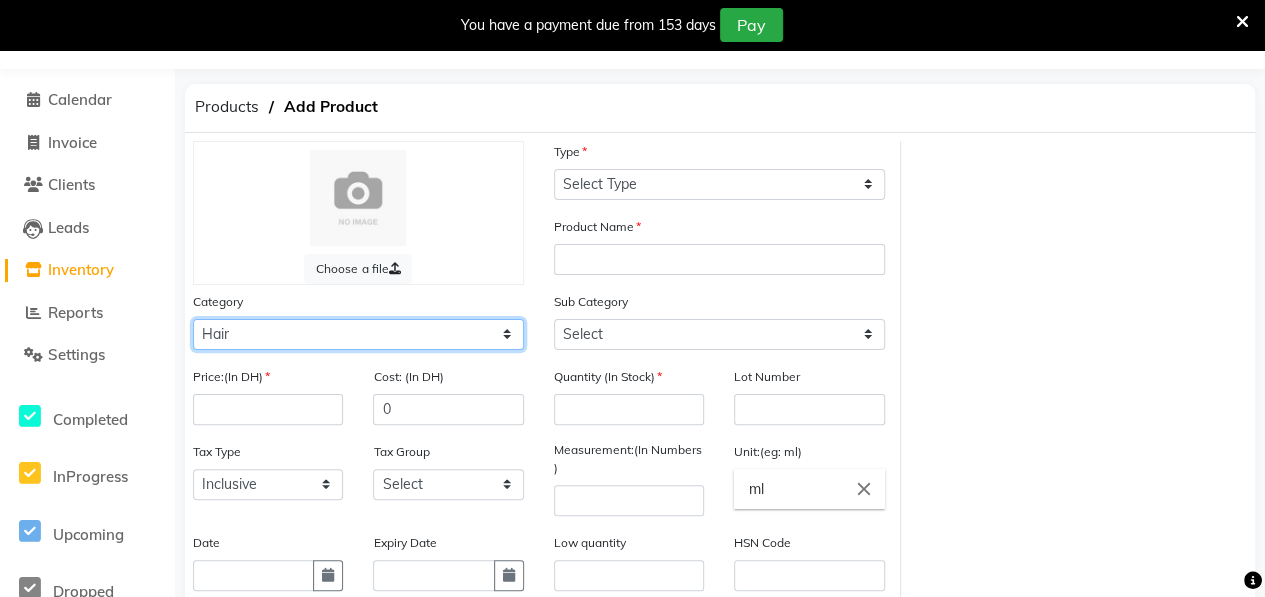 click on "Select Hair Skin Makeup Personal Care Appliances [PERSON_NAME] Waxing Disposable Threading Hands and Feet Beauty Planet [MEDICAL_DATA] Cadiveu Casmara [PERSON_NAME] Olaplex GOWN Other" 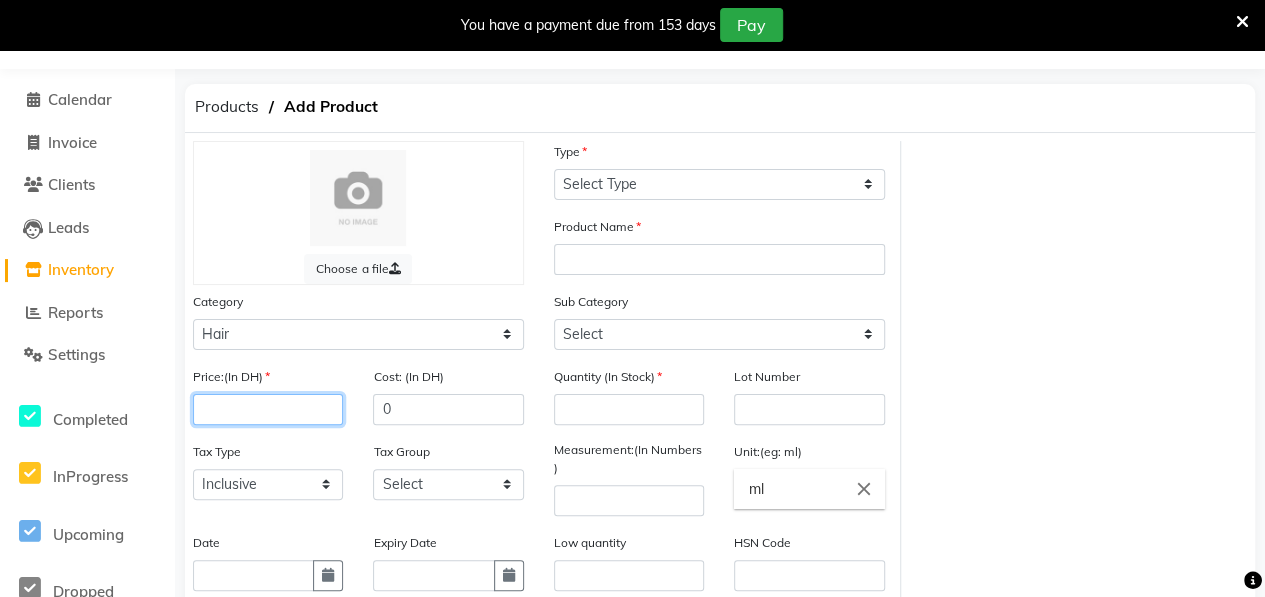 click 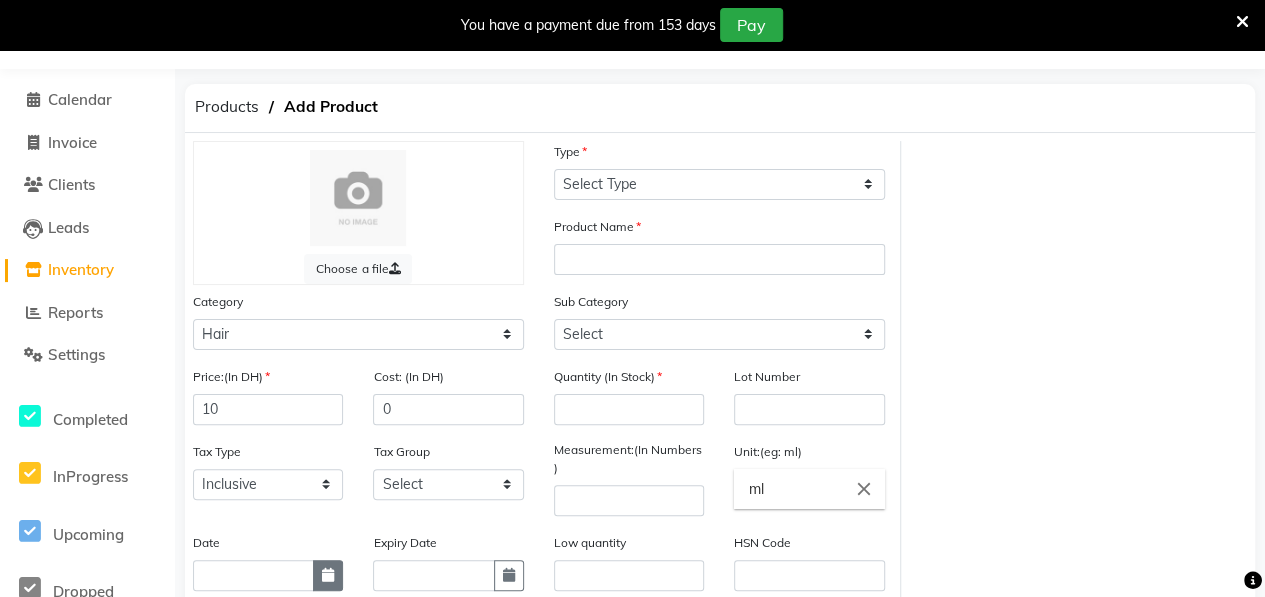 click 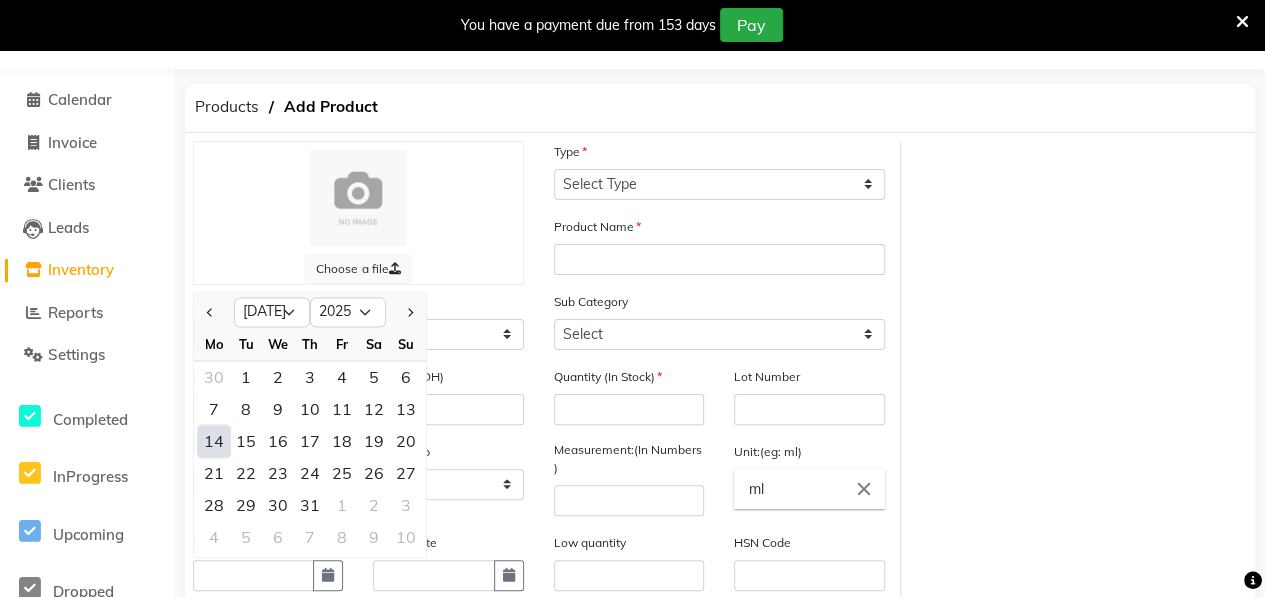click on "14" 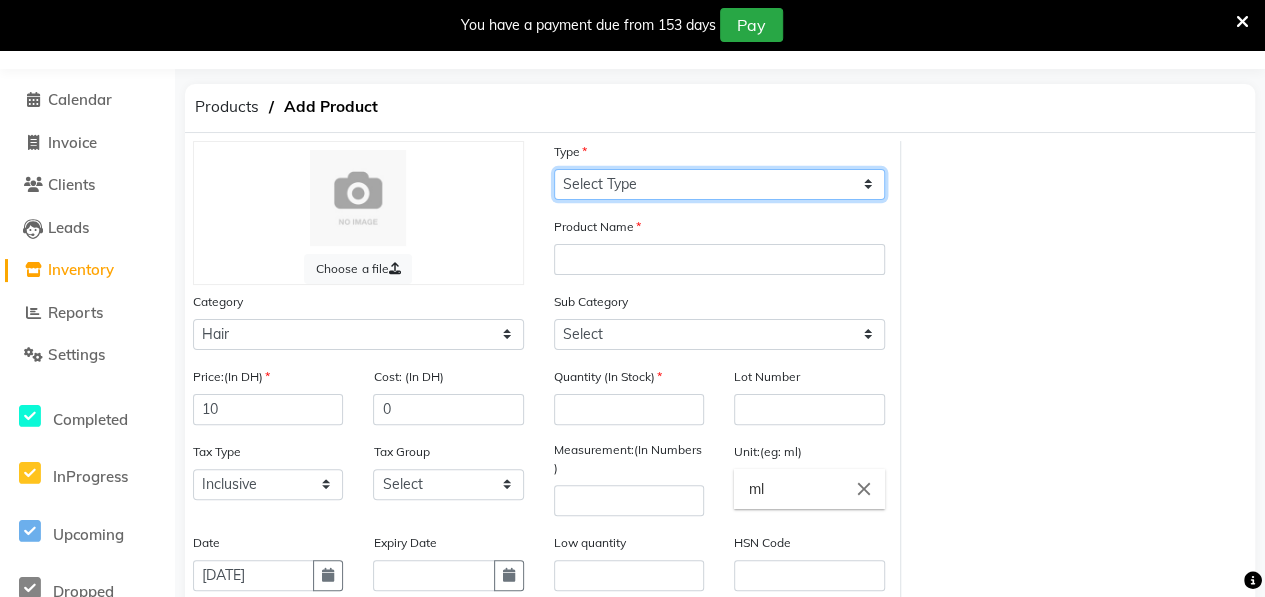 click on "Select Type Both Retail Consumable" 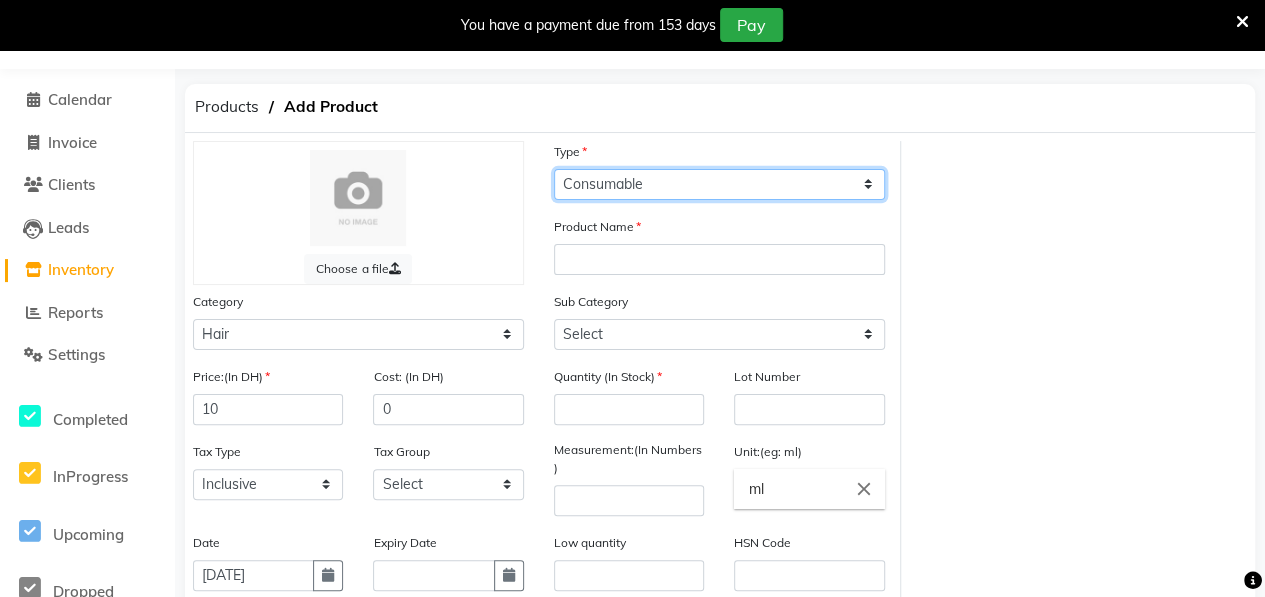 click on "Select Type Both Retail Consumable" 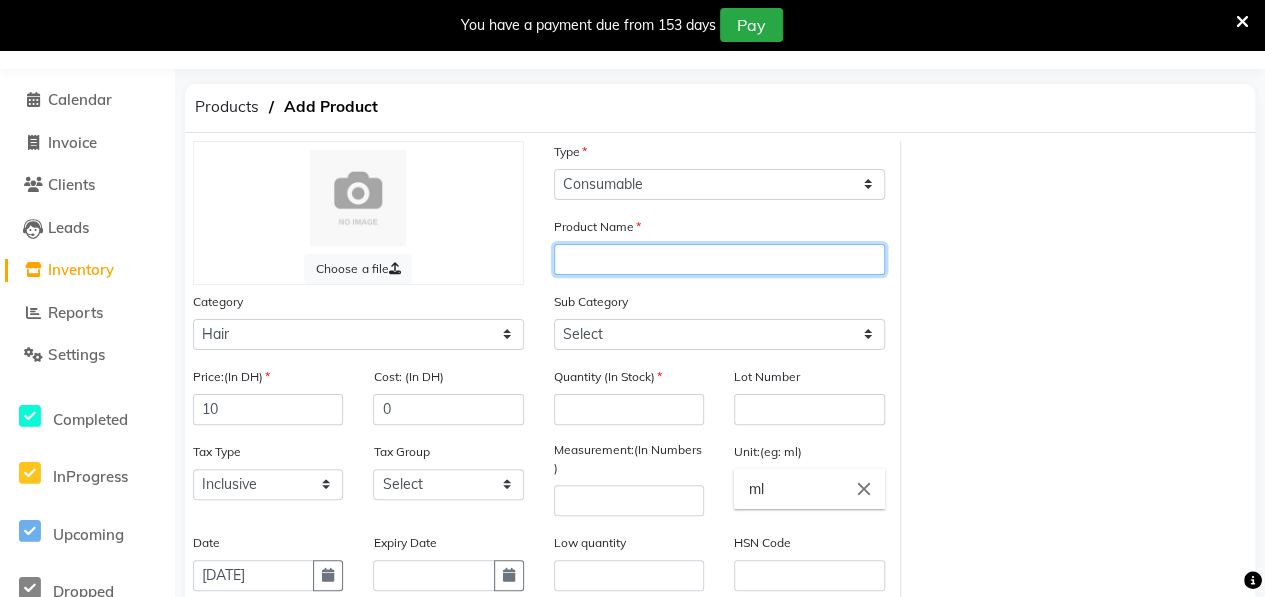 click 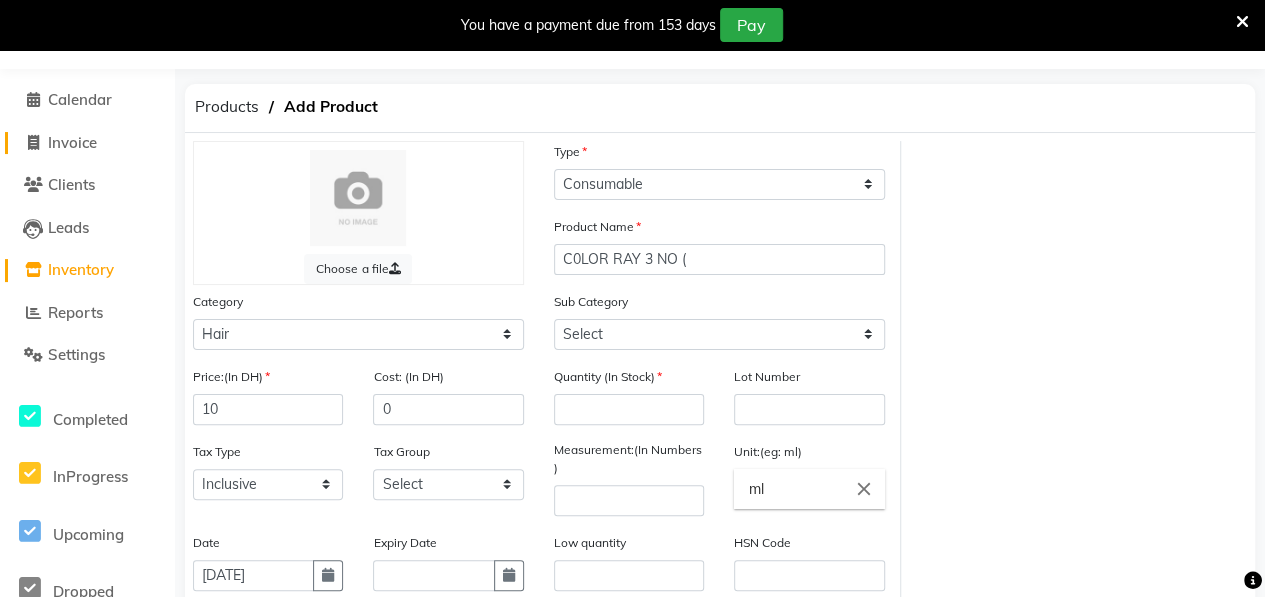 click on "Invoice" 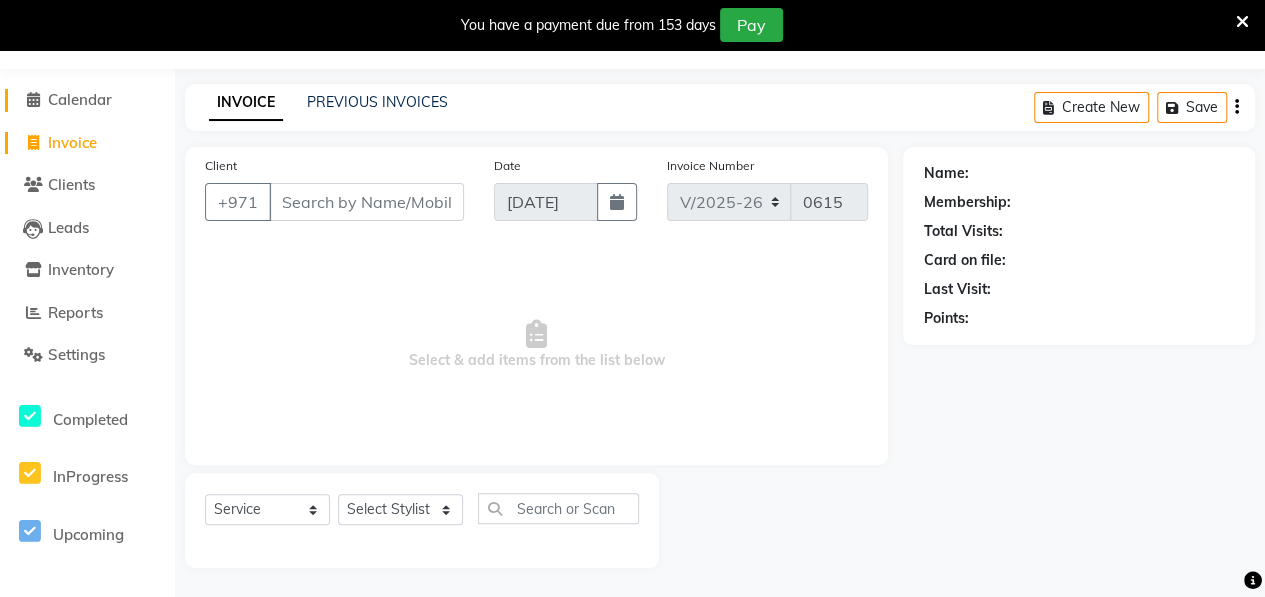 click on "Calendar" 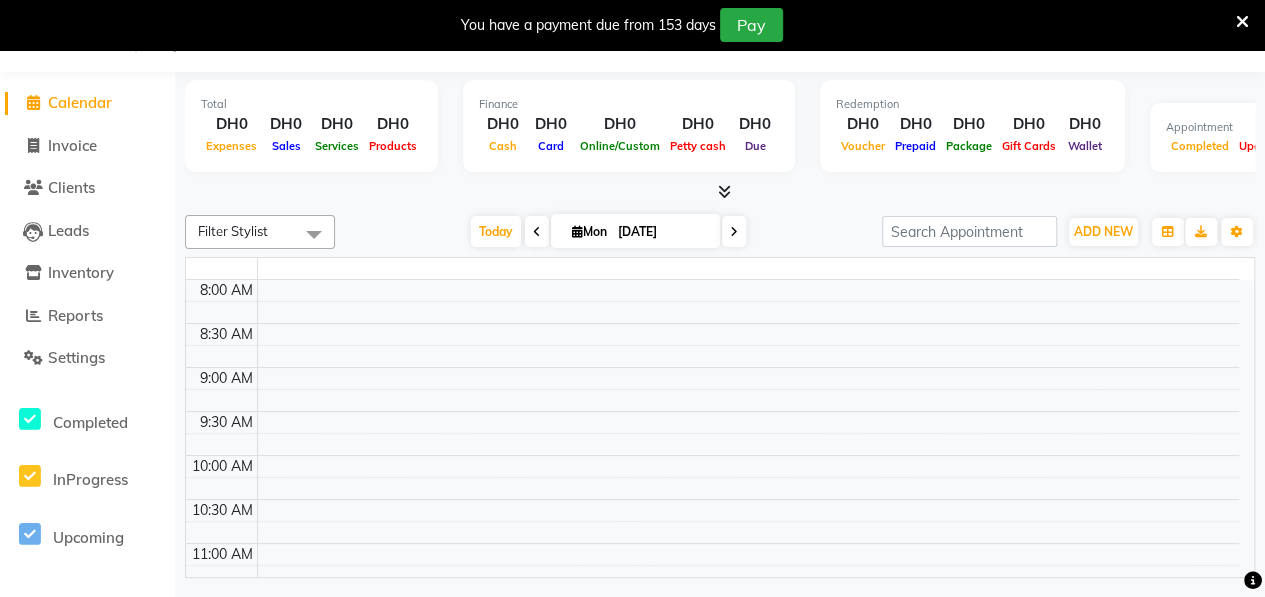 scroll, scrollTop: 49, scrollLeft: 0, axis: vertical 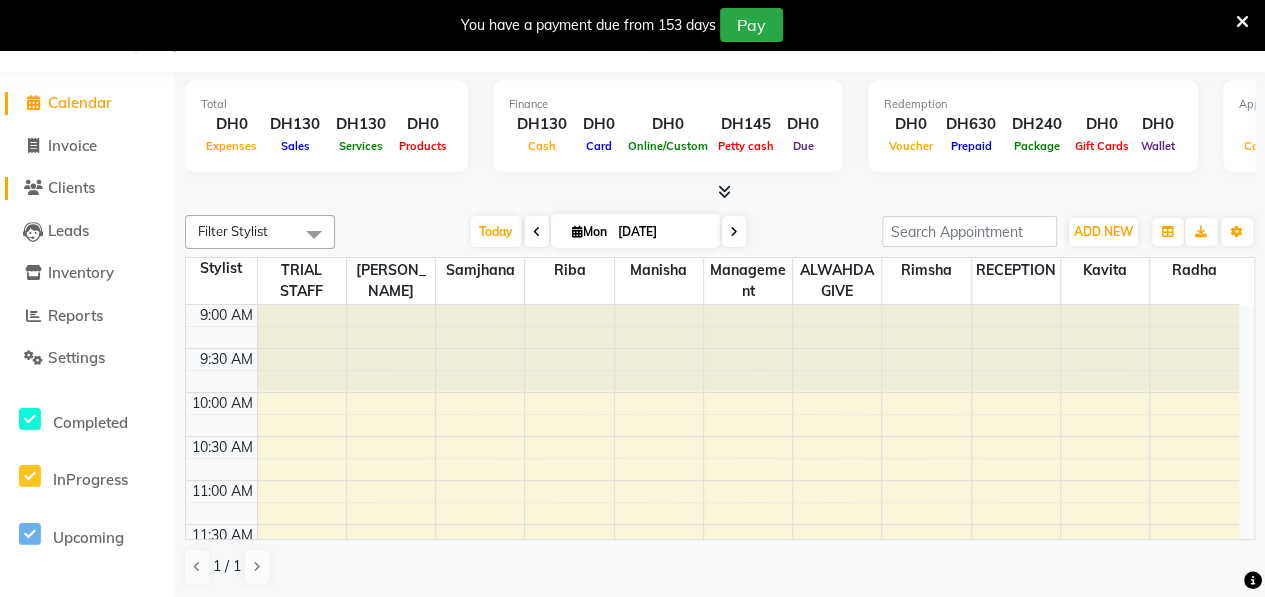 click on "Clients" 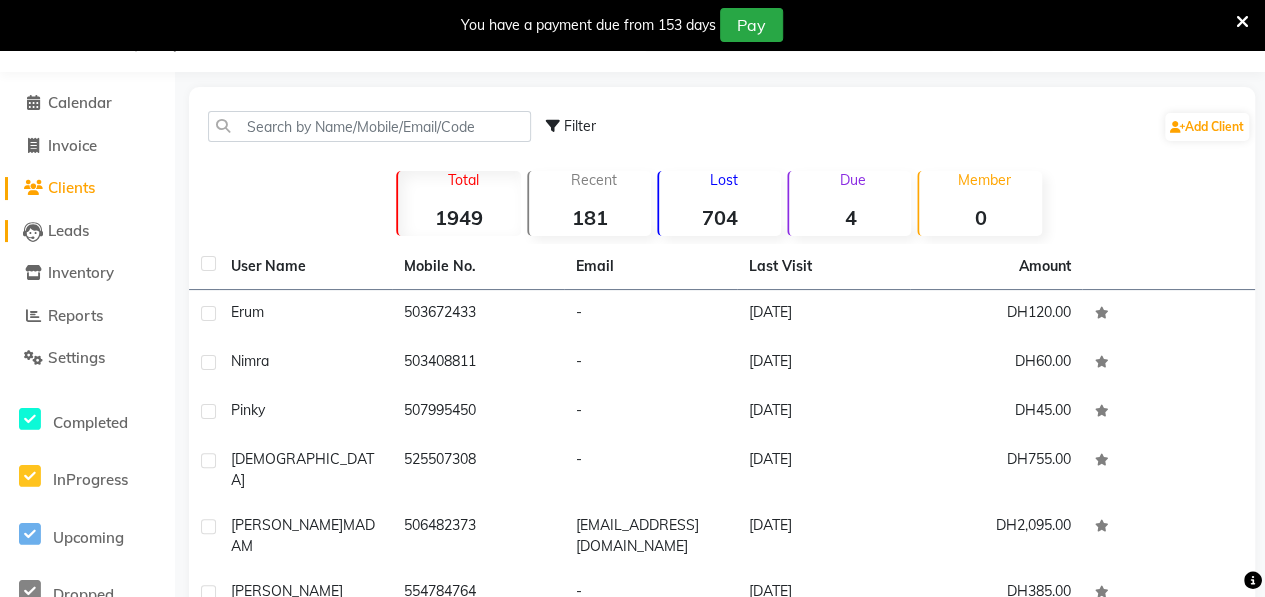 click on "Leads" 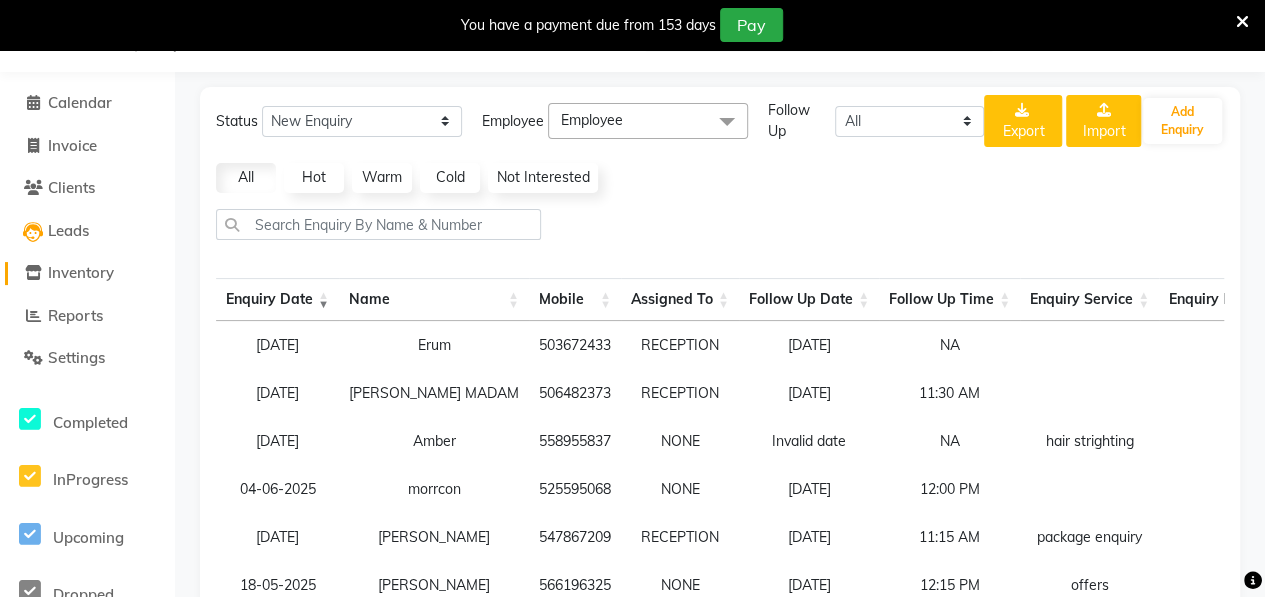 click on "Inventory" 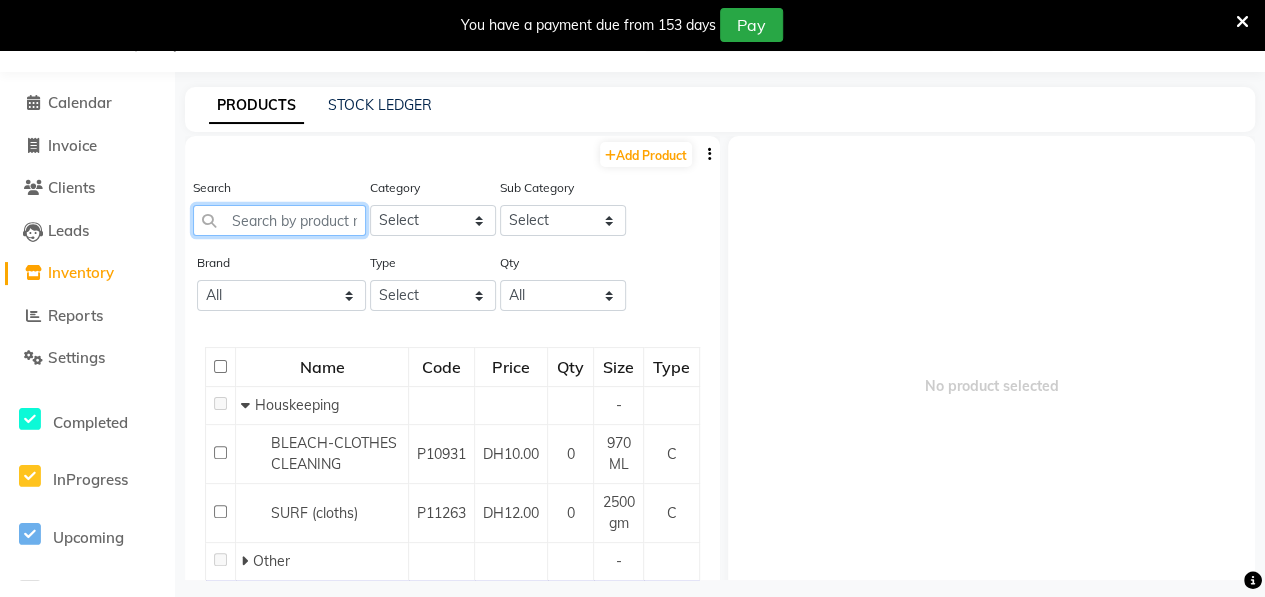 click 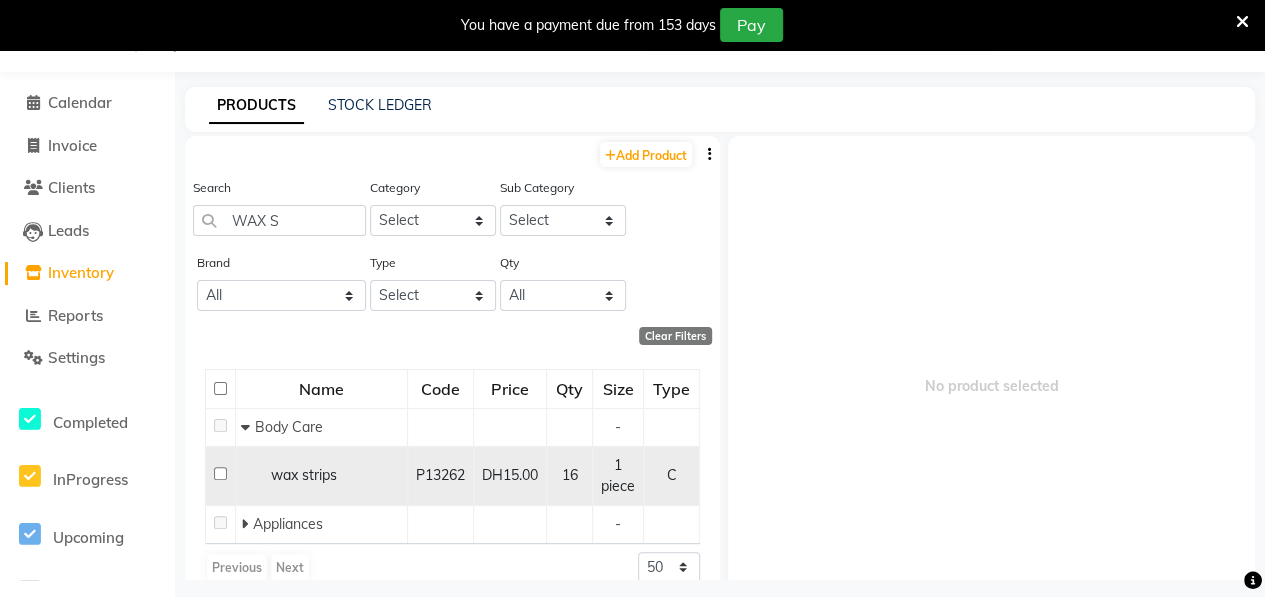 click 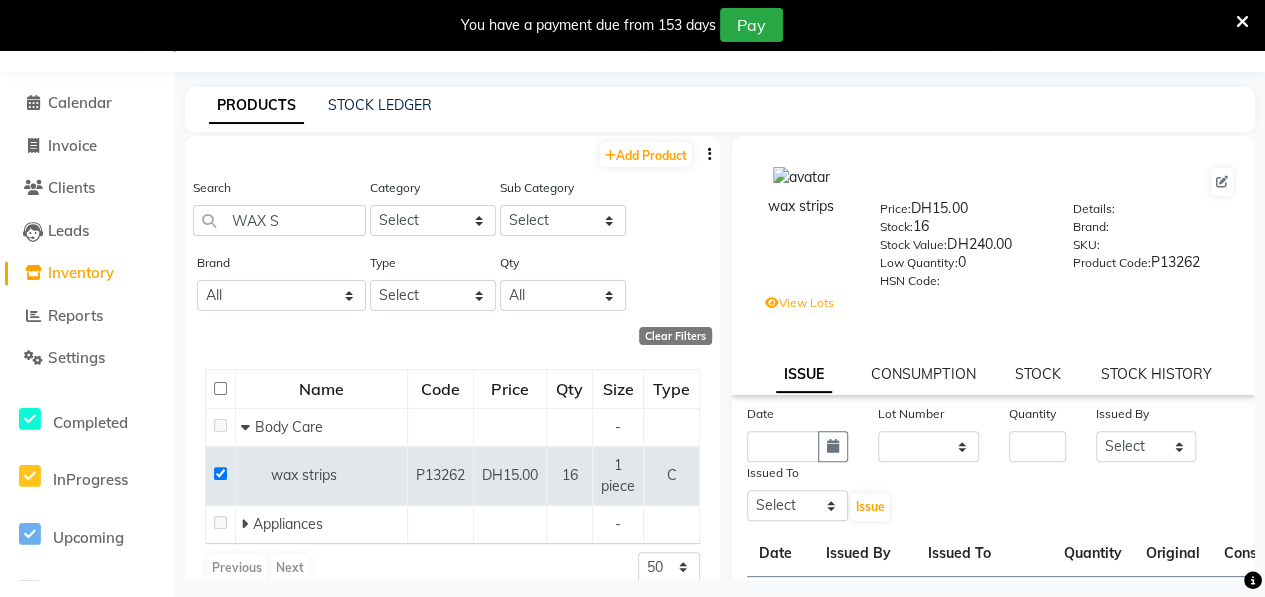 scroll, scrollTop: 388, scrollLeft: 0, axis: vertical 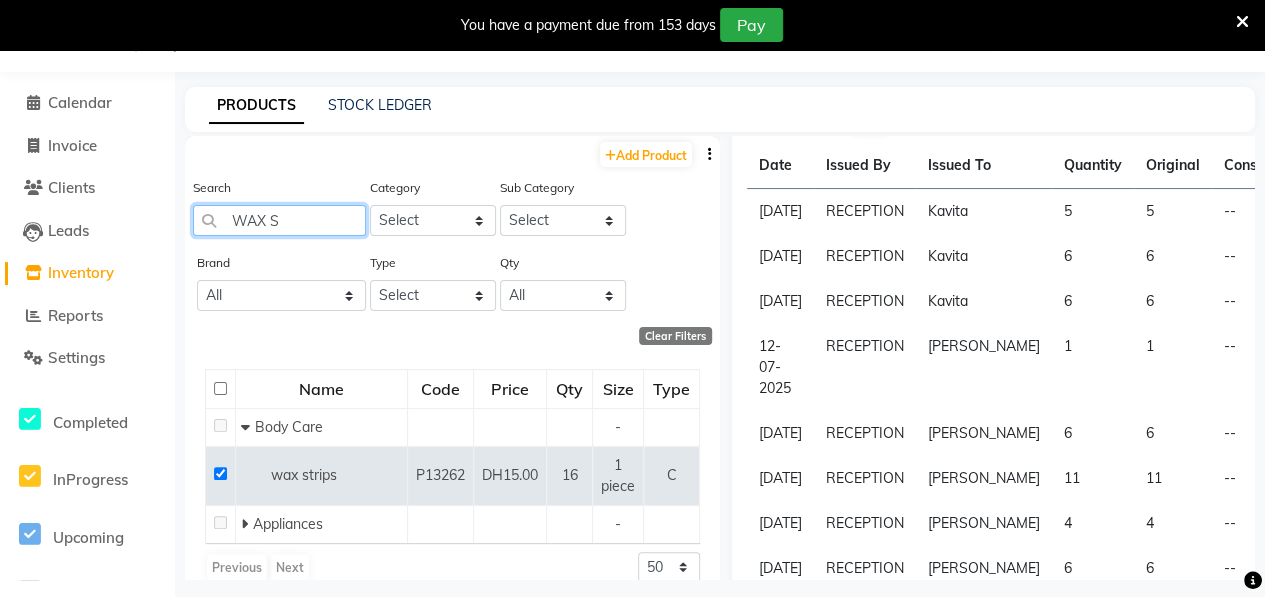 click on "WAX S" 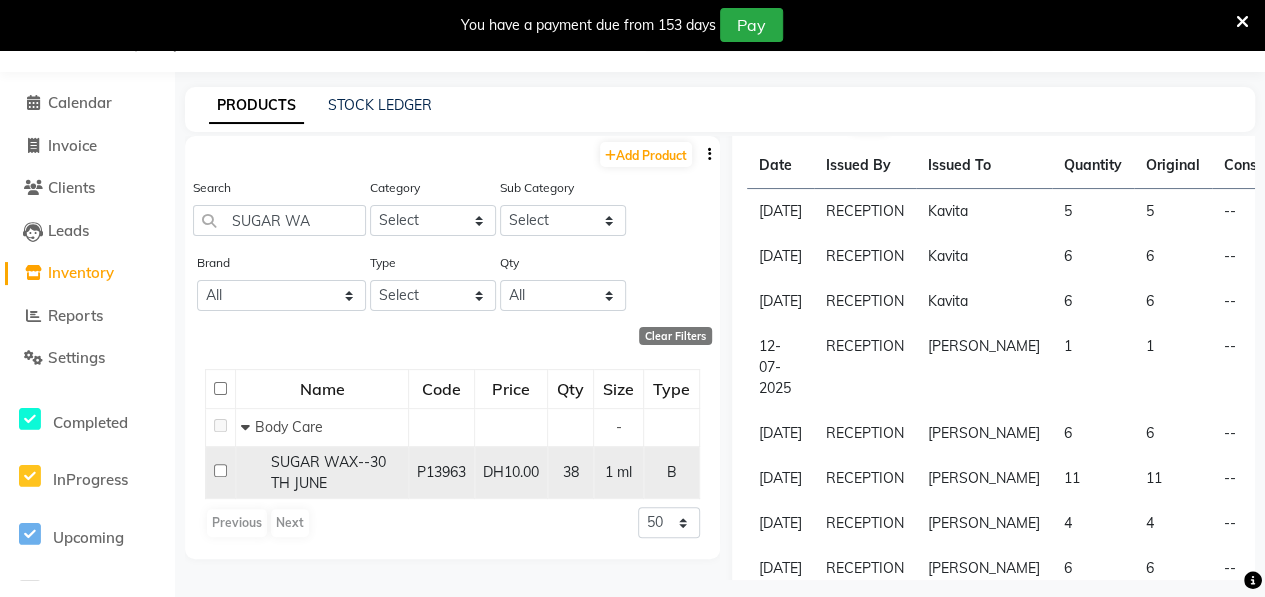 click 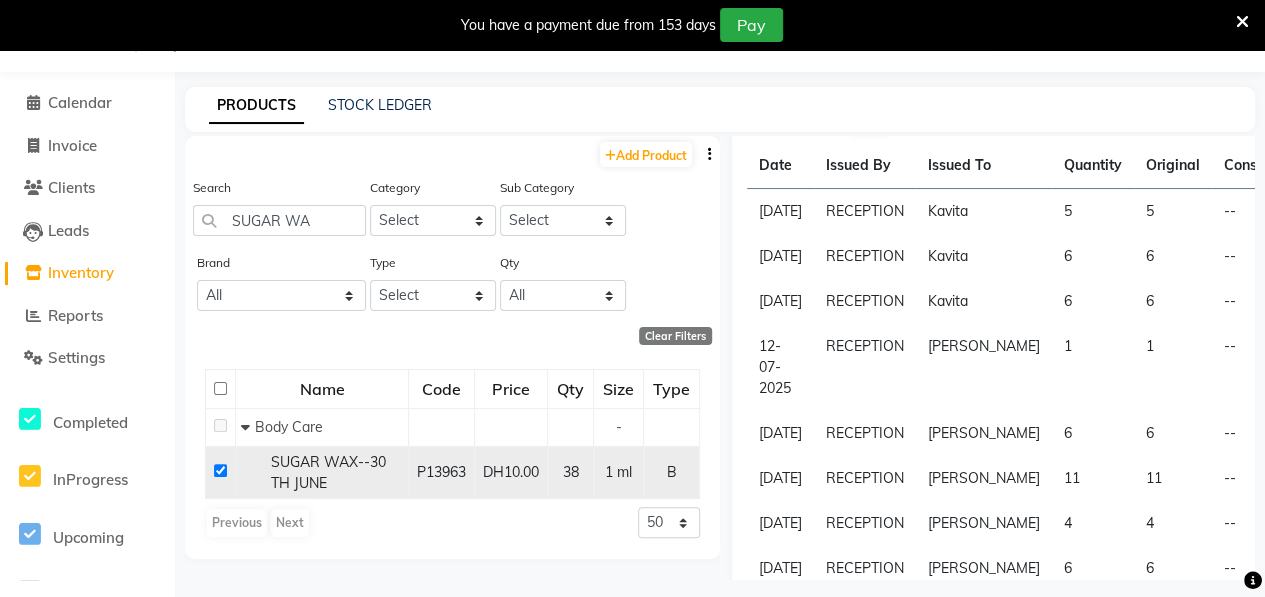scroll, scrollTop: 56, scrollLeft: 0, axis: vertical 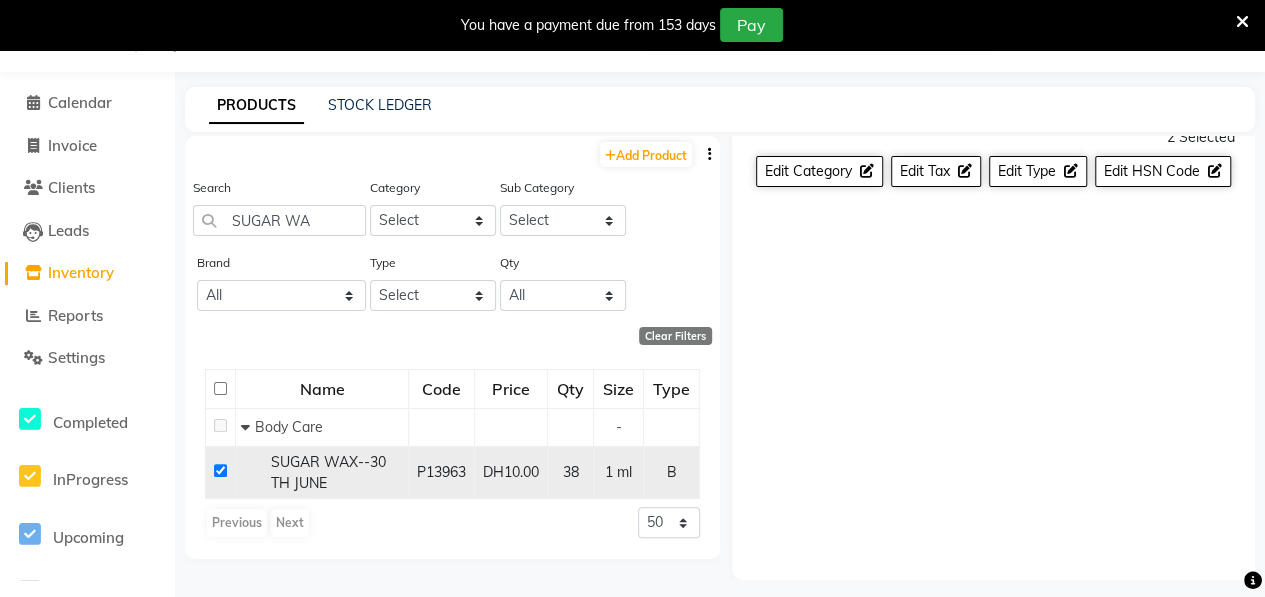 click 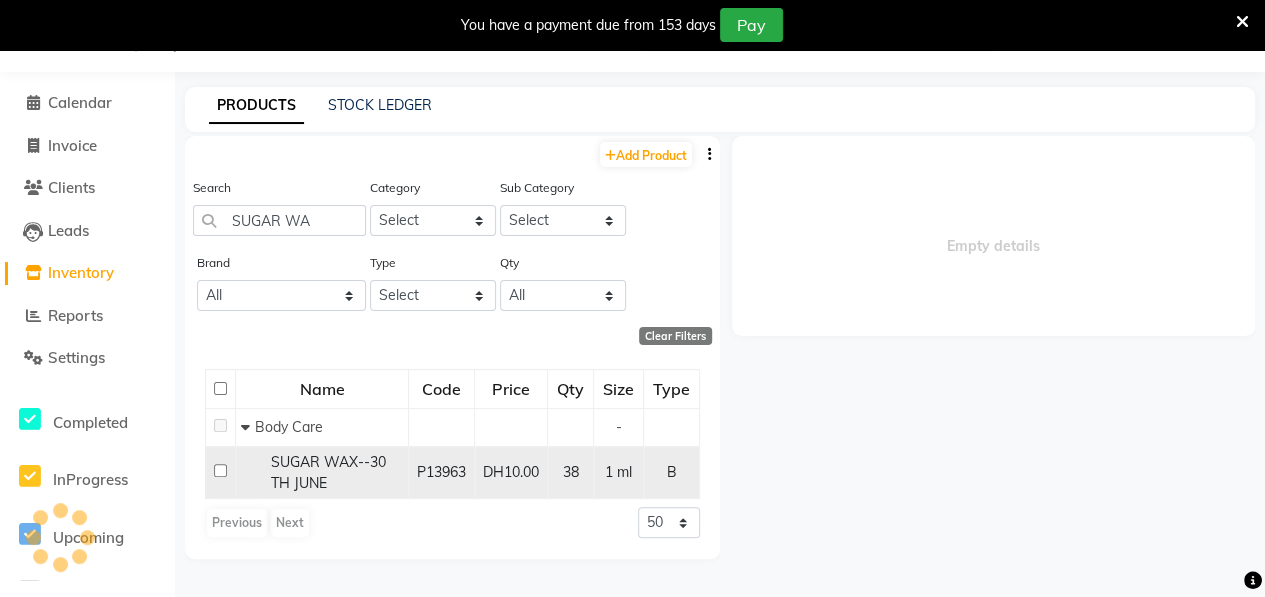 scroll, scrollTop: 0, scrollLeft: 0, axis: both 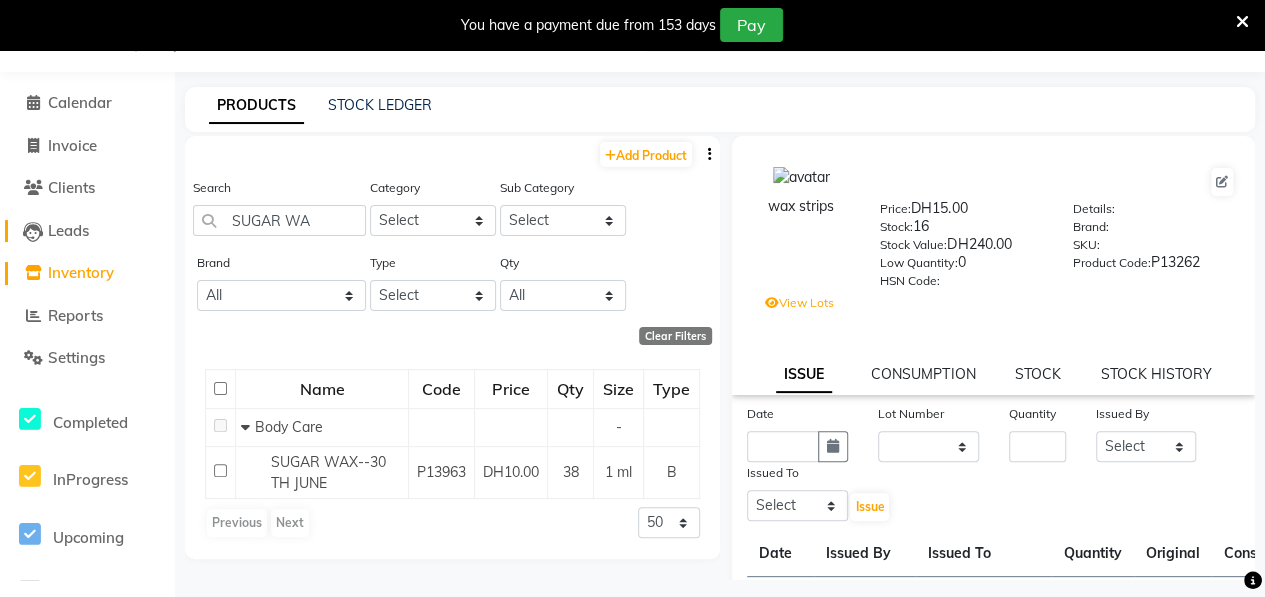 click on "Leads" 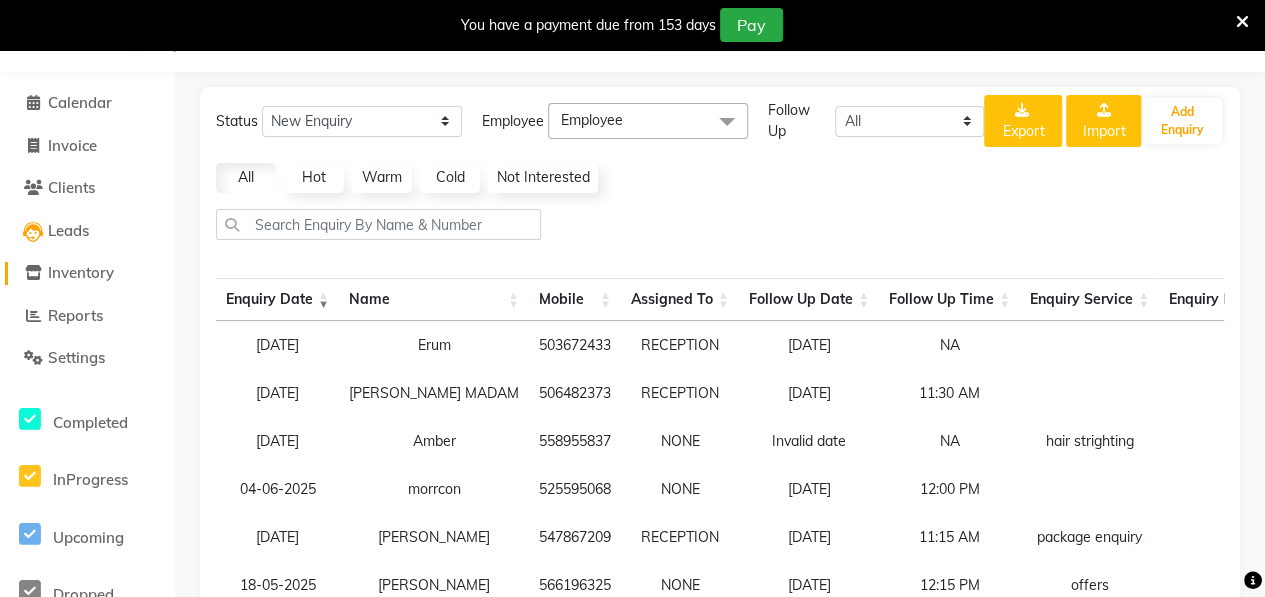 click on "Inventory" 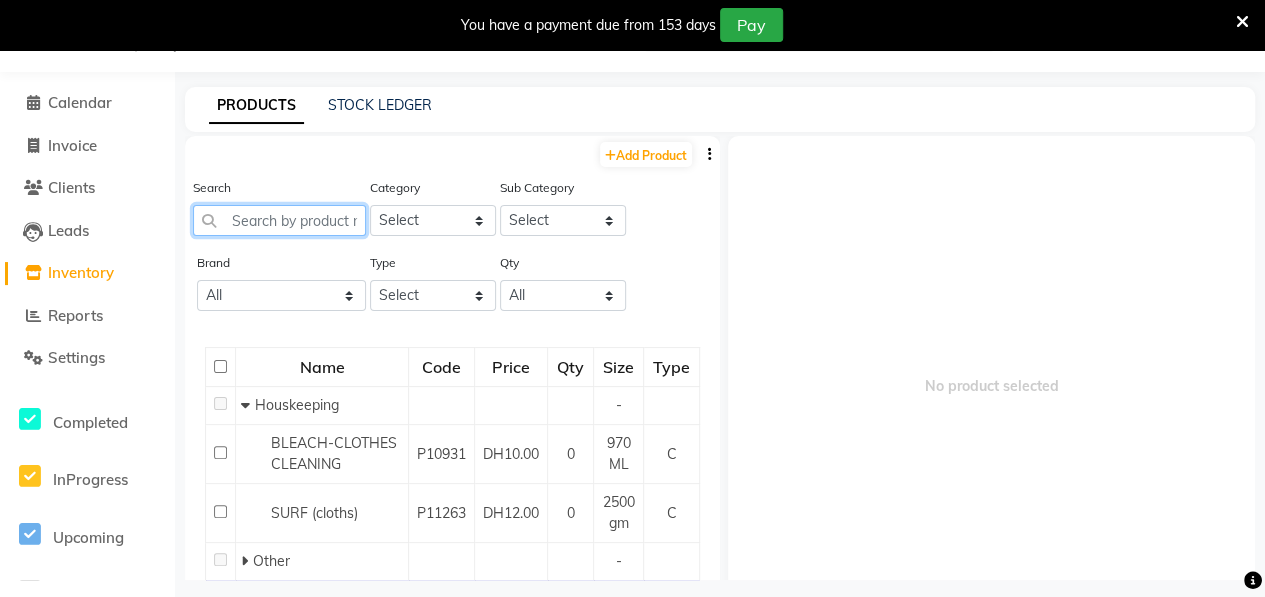 click 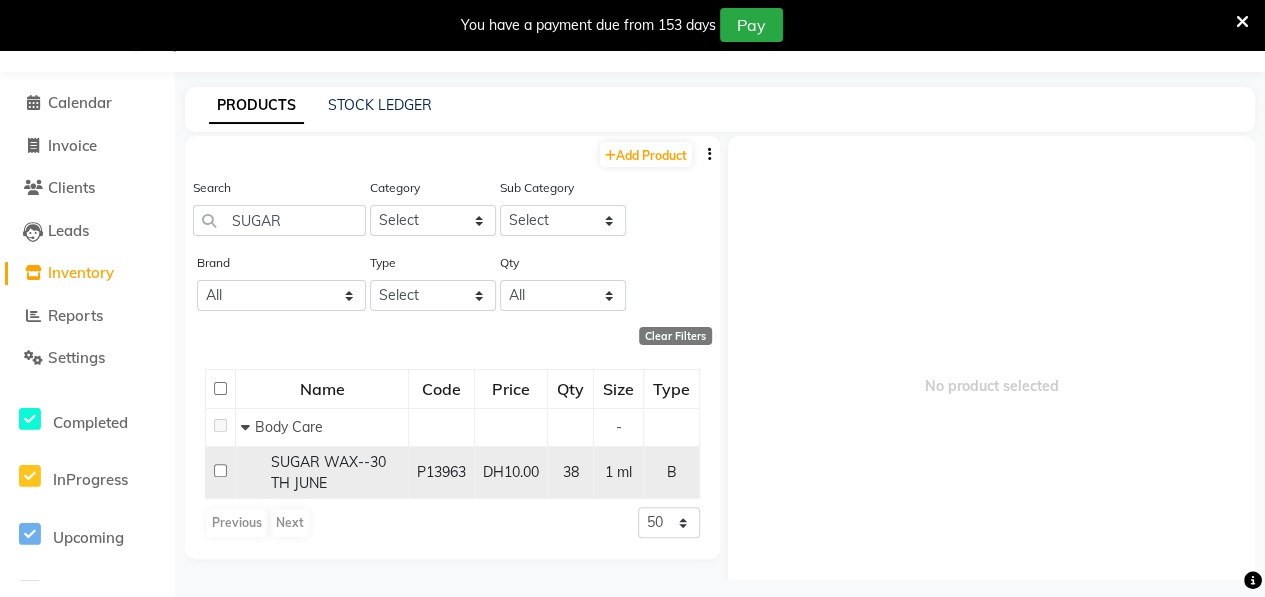 click 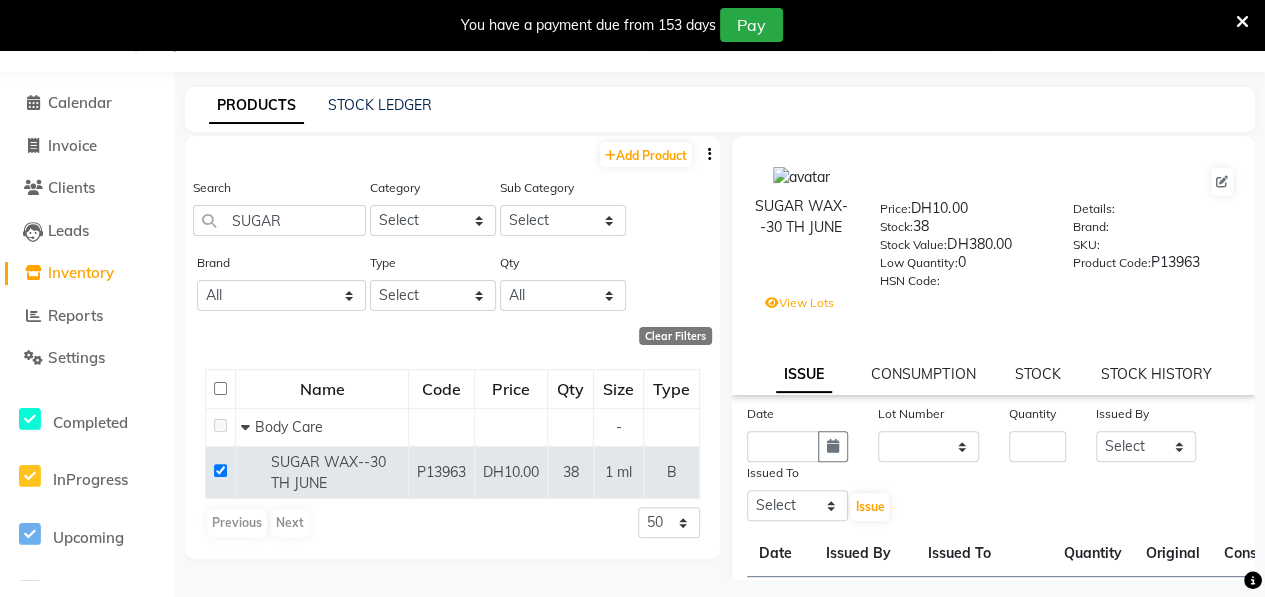 scroll, scrollTop: 388, scrollLeft: 0, axis: vertical 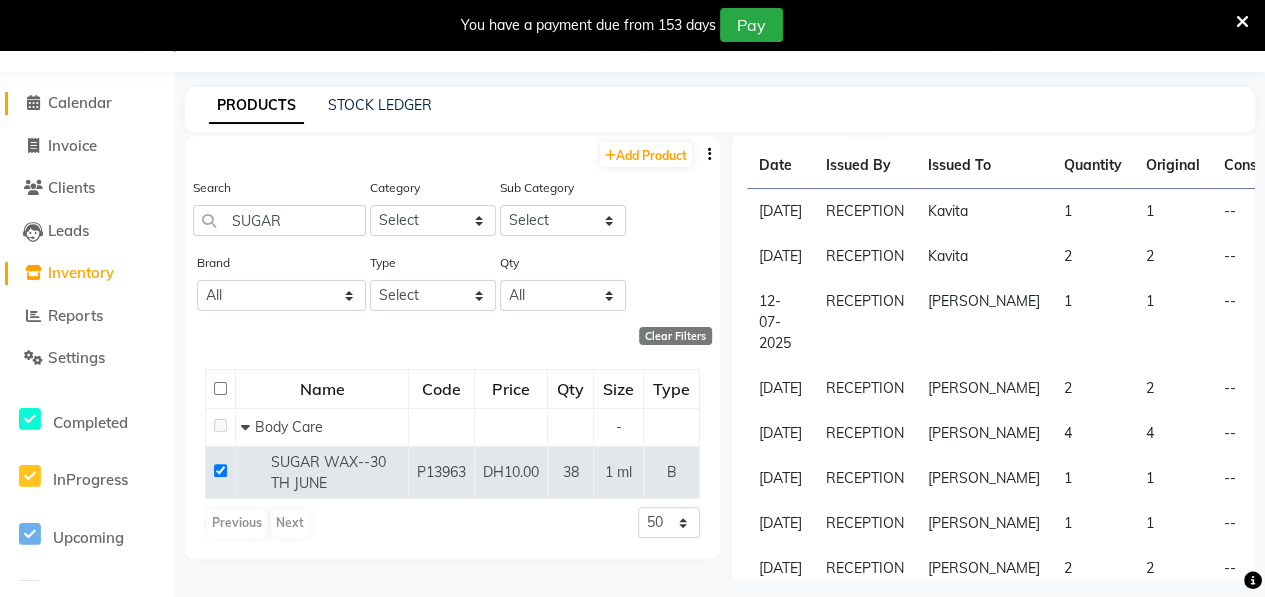 click 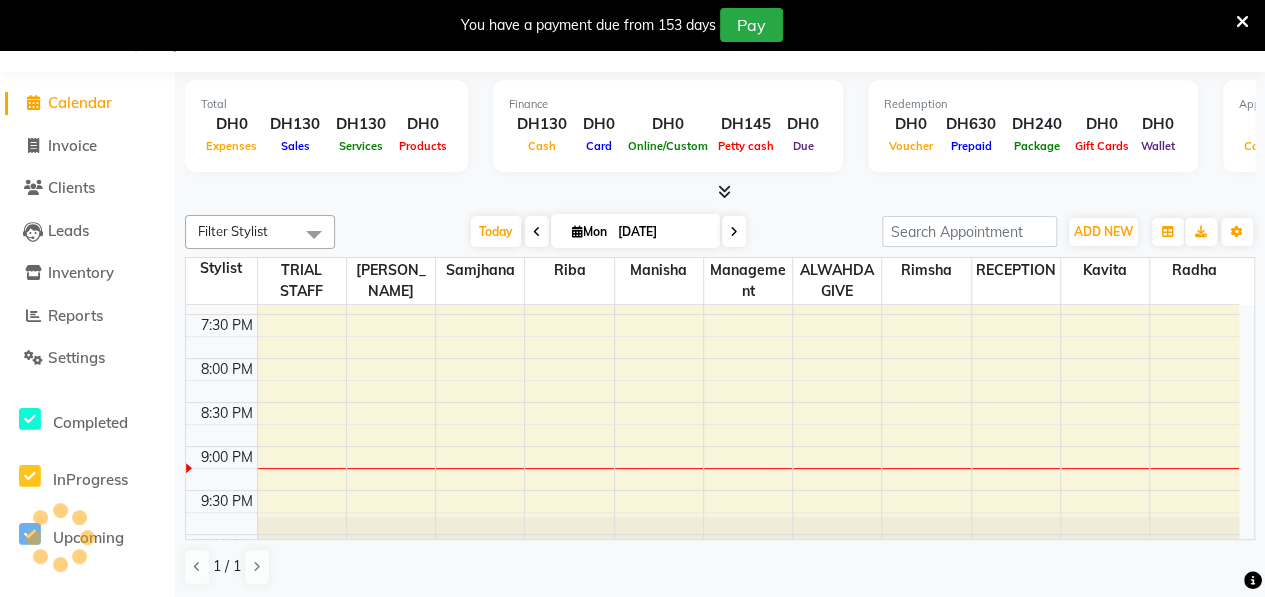 scroll, scrollTop: 0, scrollLeft: 0, axis: both 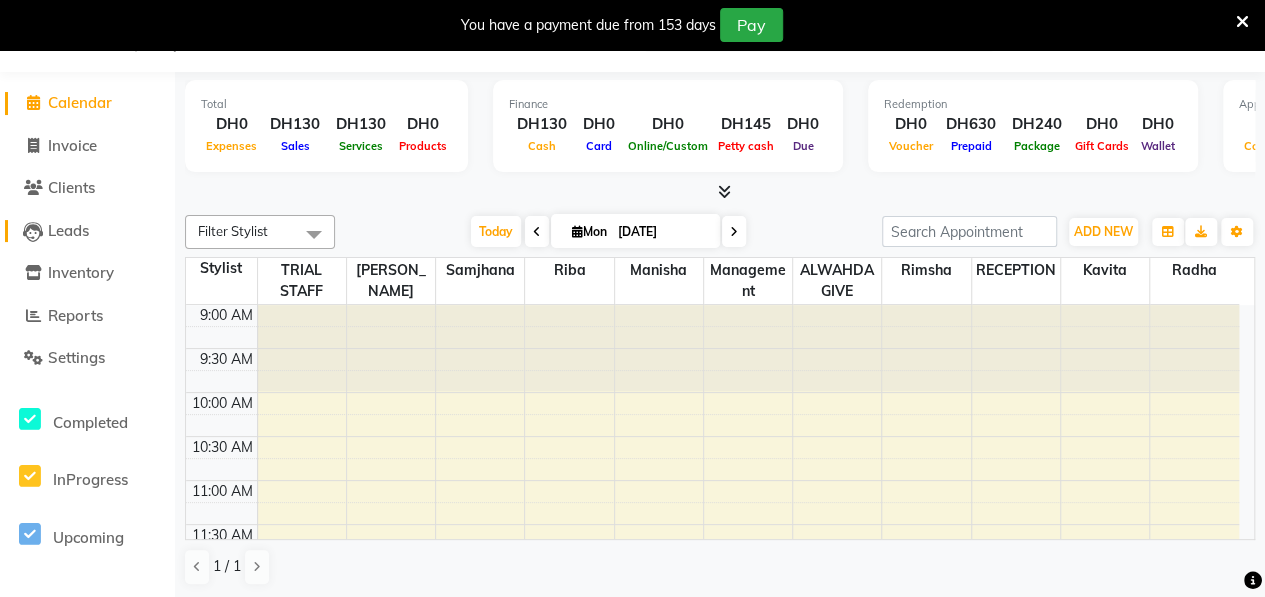 click on "Leads" 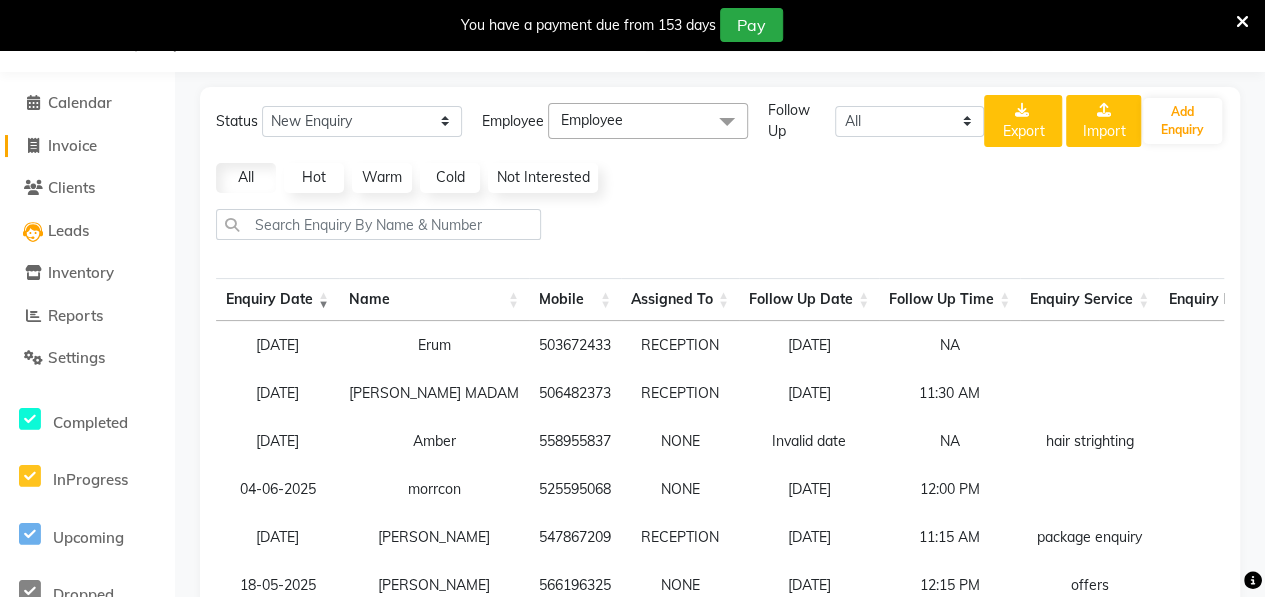 click on "Invoice" 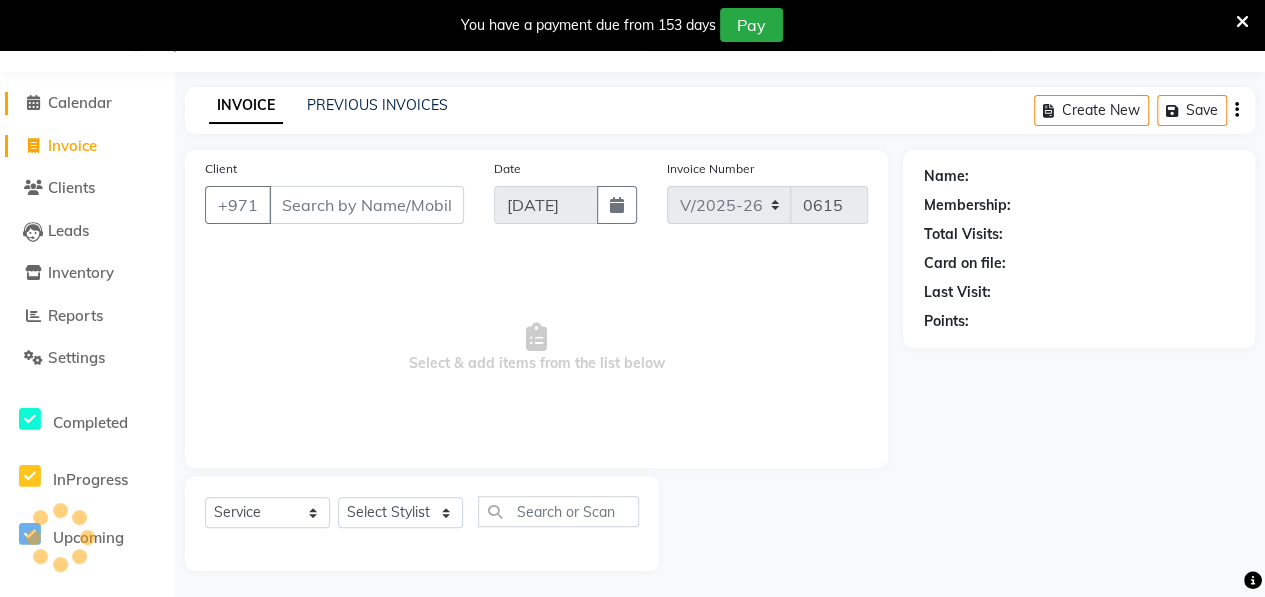 click on "Calendar" 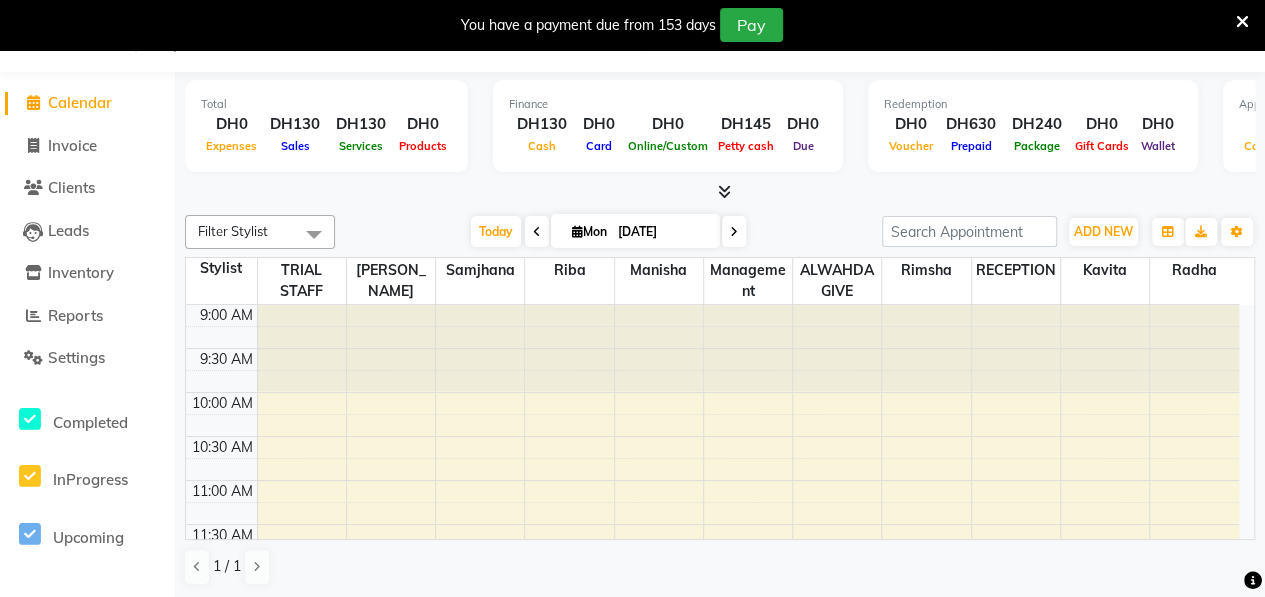 scroll, scrollTop: 940, scrollLeft: 0, axis: vertical 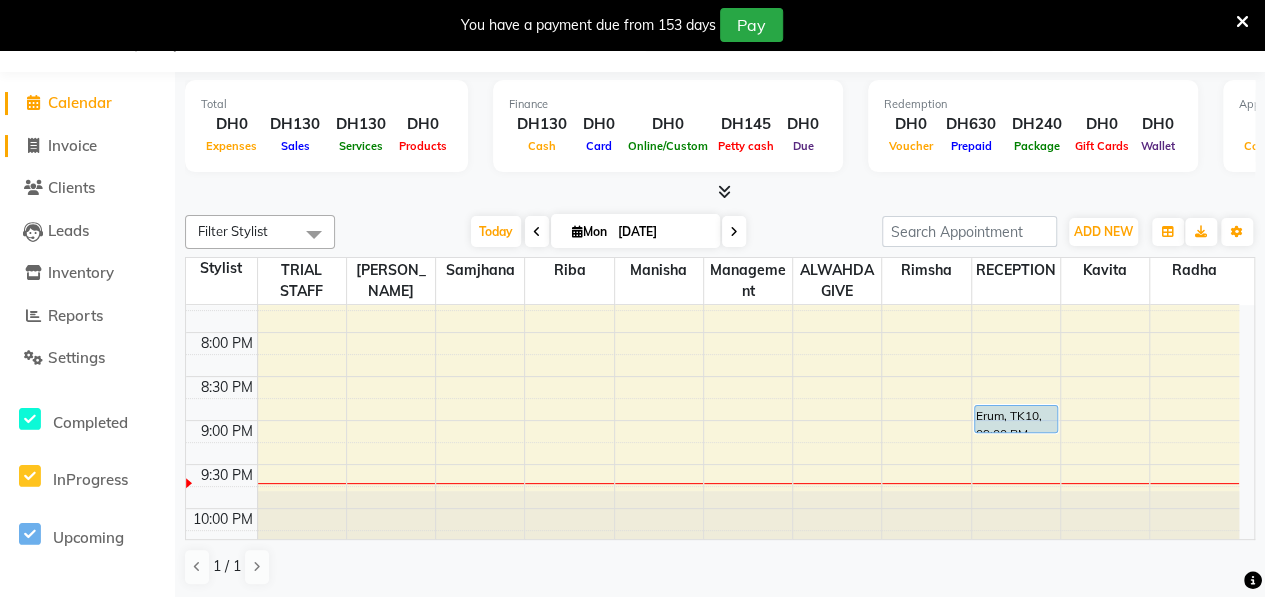click on "Invoice" 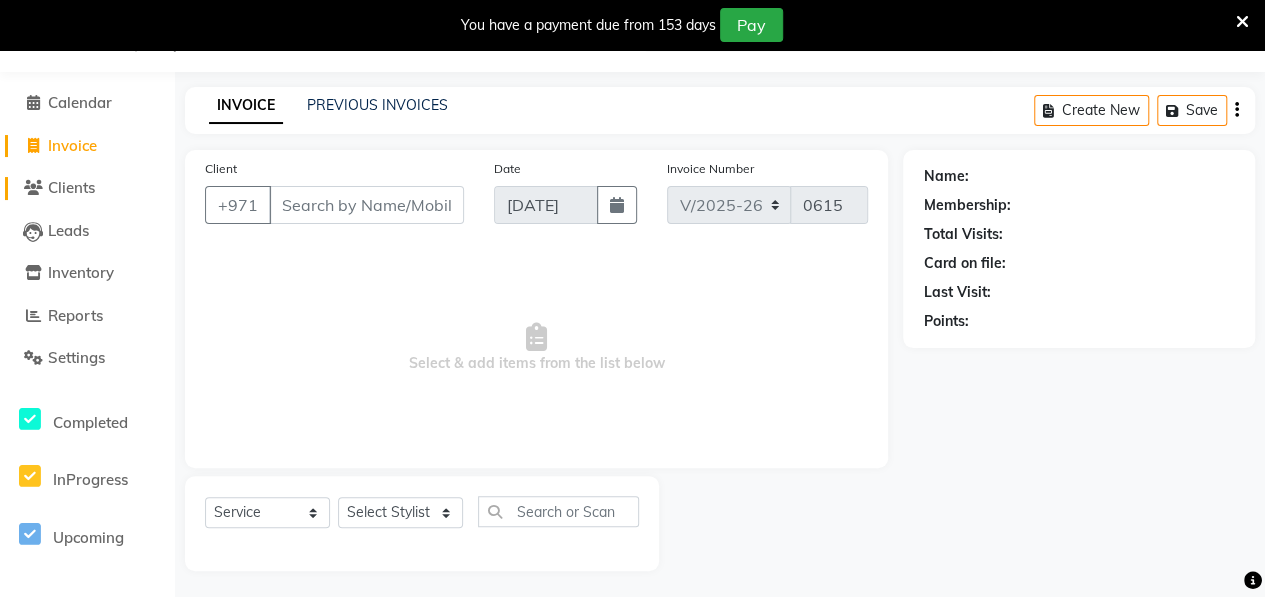 click on "Clients" 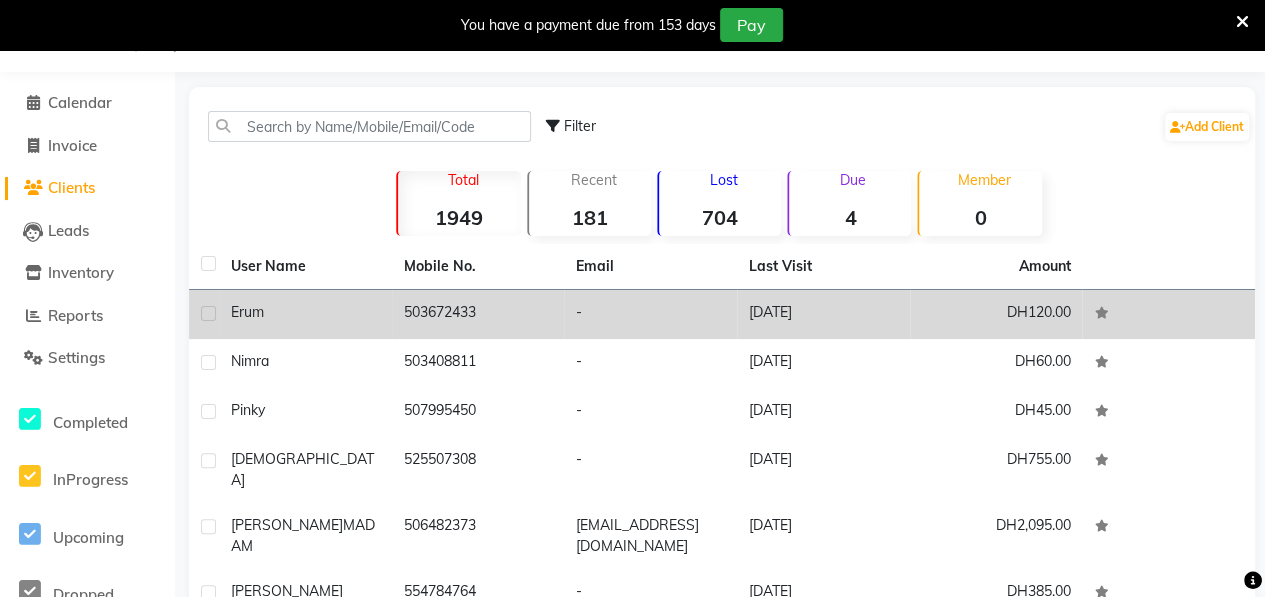 click on "Erum" 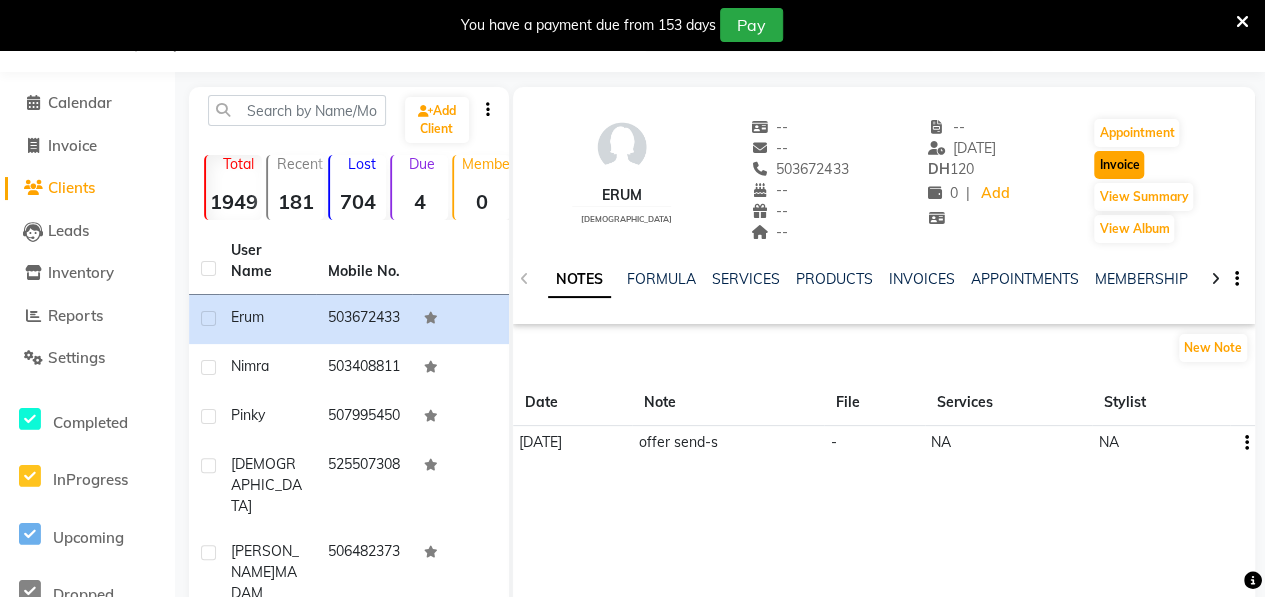 click on "Invoice" 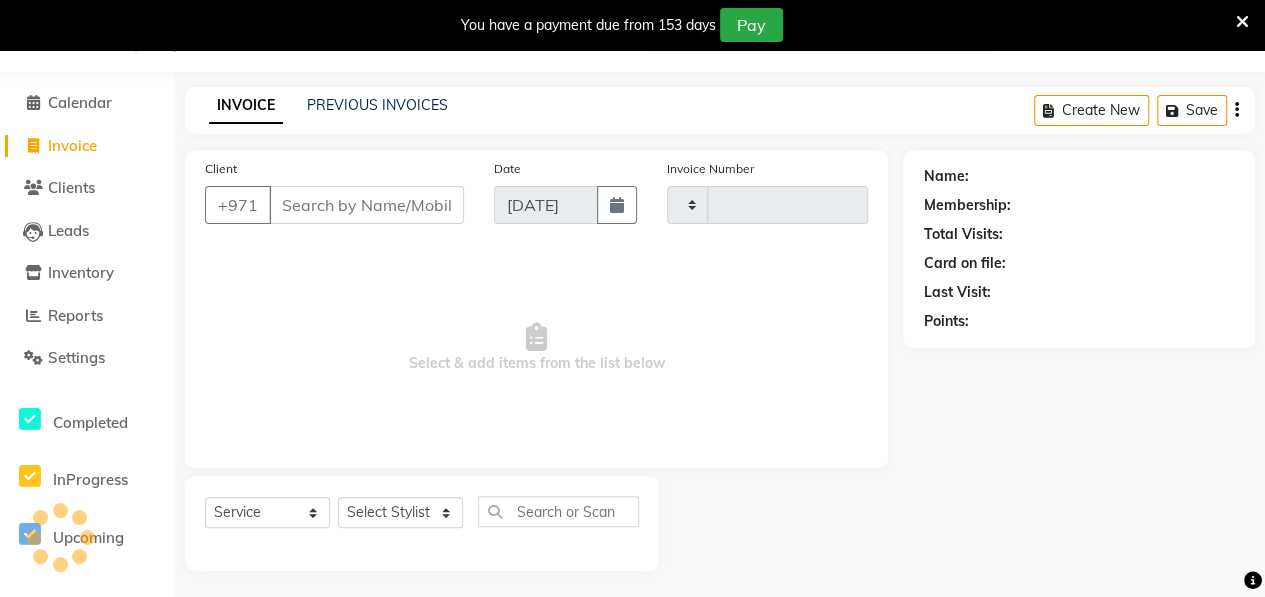 scroll, scrollTop: 52, scrollLeft: 0, axis: vertical 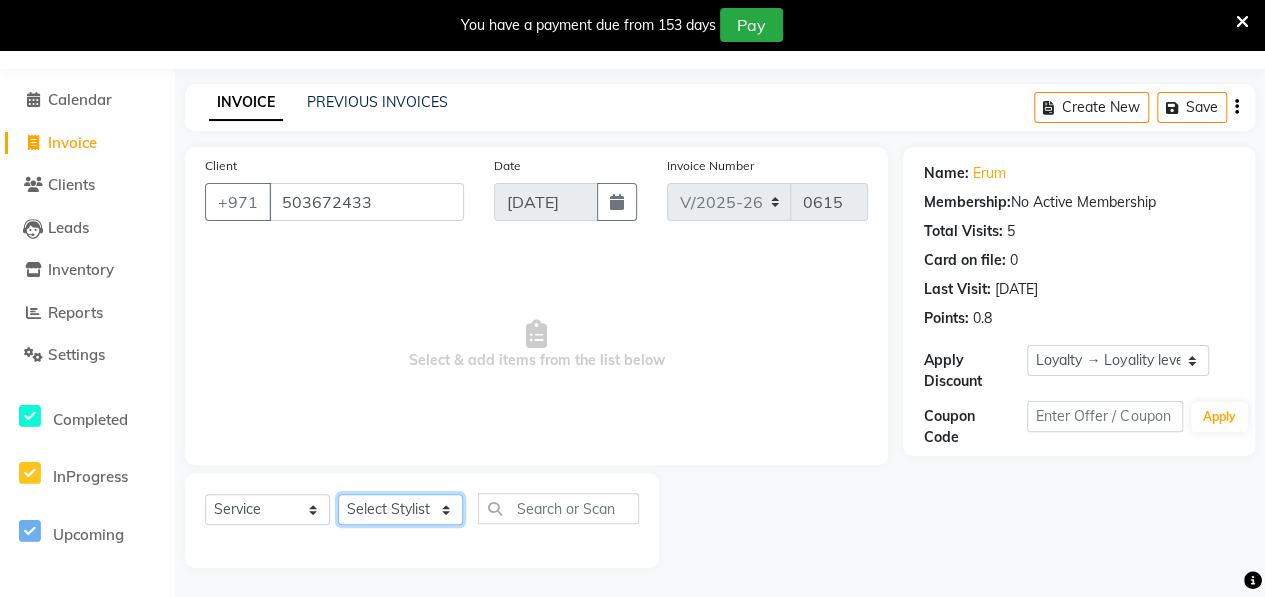 click on "Select Stylist ALWAHDA GIVE Kavita LAXMI Management [PERSON_NAME] RECEPTION [PERSON_NAME] [PERSON_NAME] TRIAL STAFF" 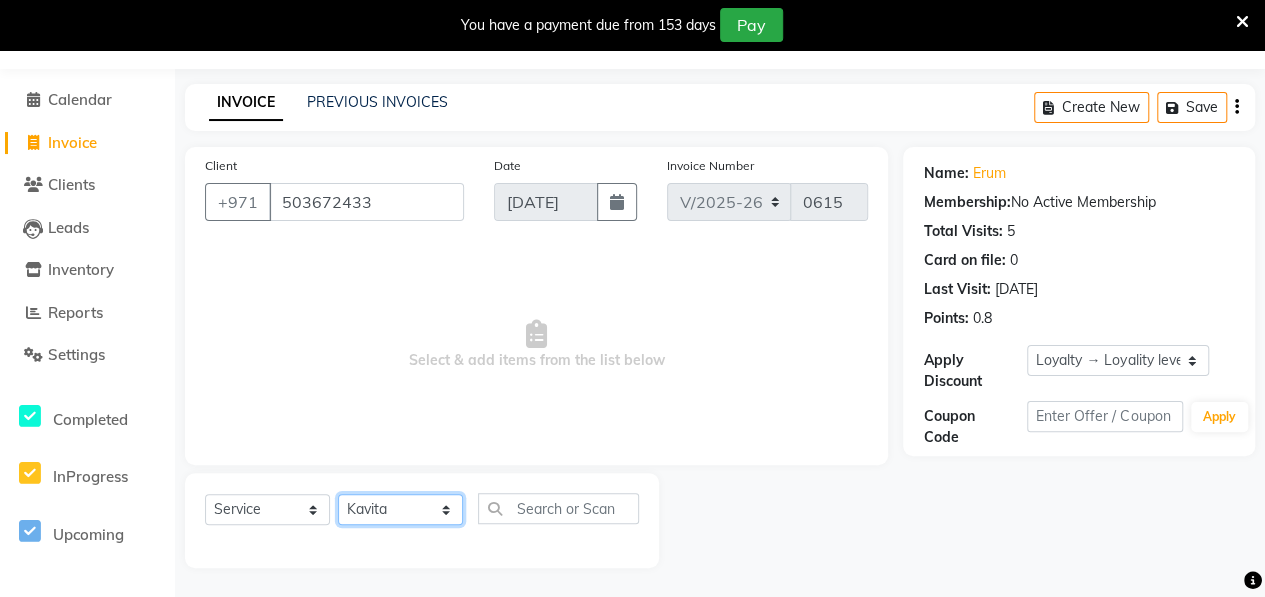 click on "Select Stylist ALWAHDA GIVE Kavita LAXMI Management [PERSON_NAME] RECEPTION [PERSON_NAME] [PERSON_NAME] TRIAL STAFF" 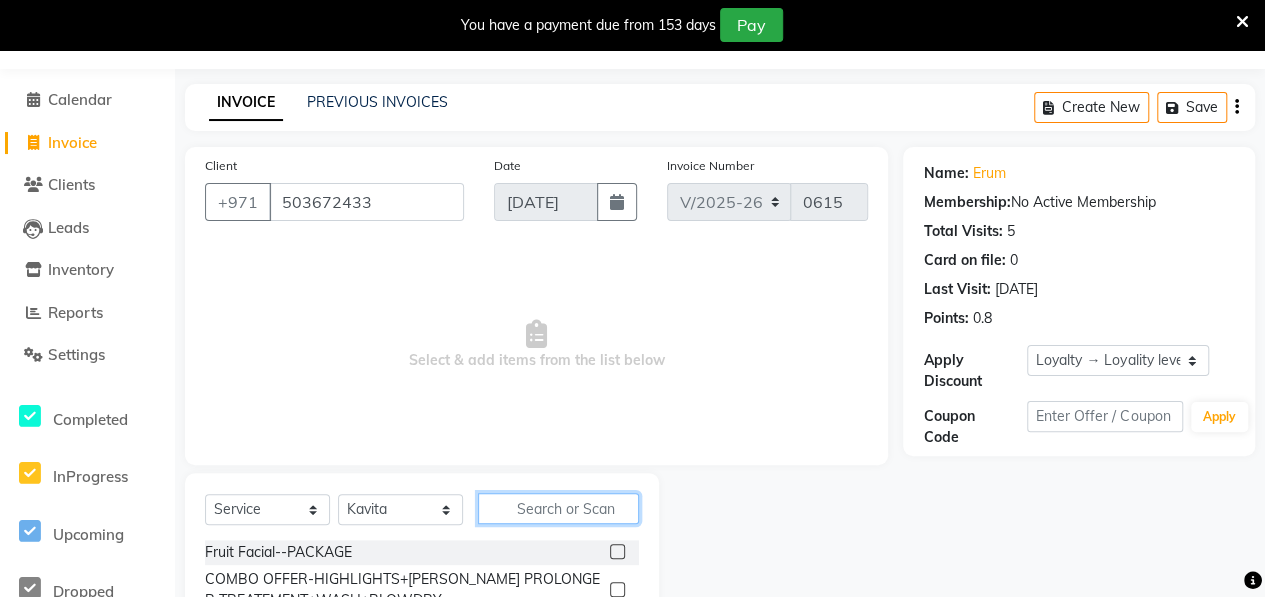 click 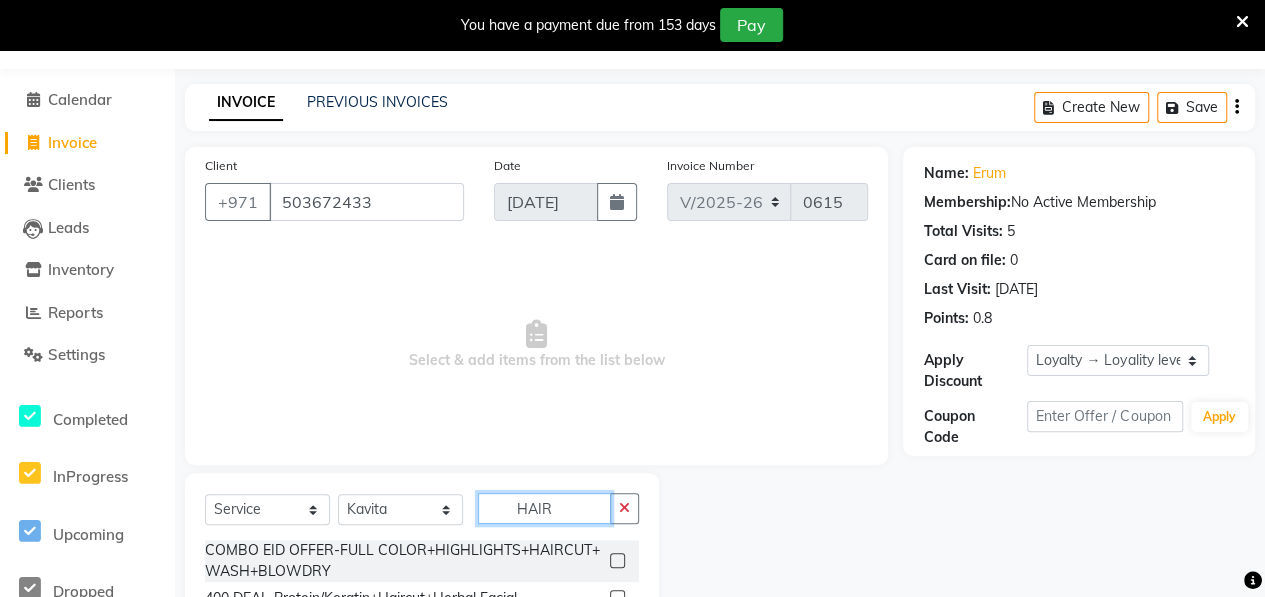 scroll, scrollTop: 252, scrollLeft: 0, axis: vertical 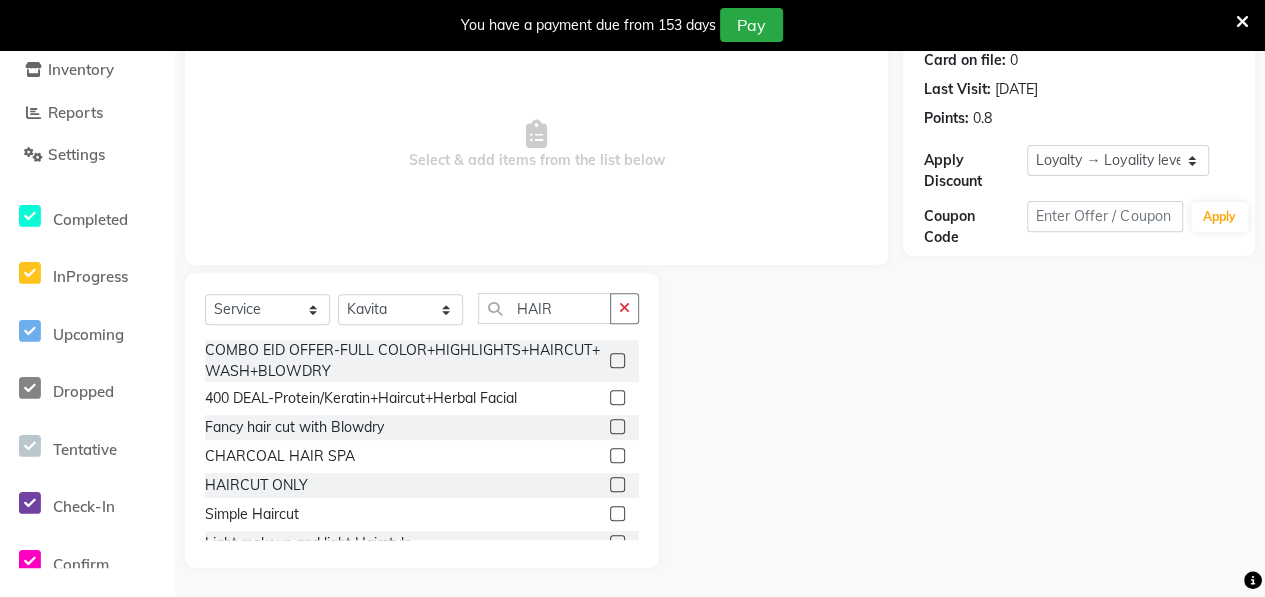 click 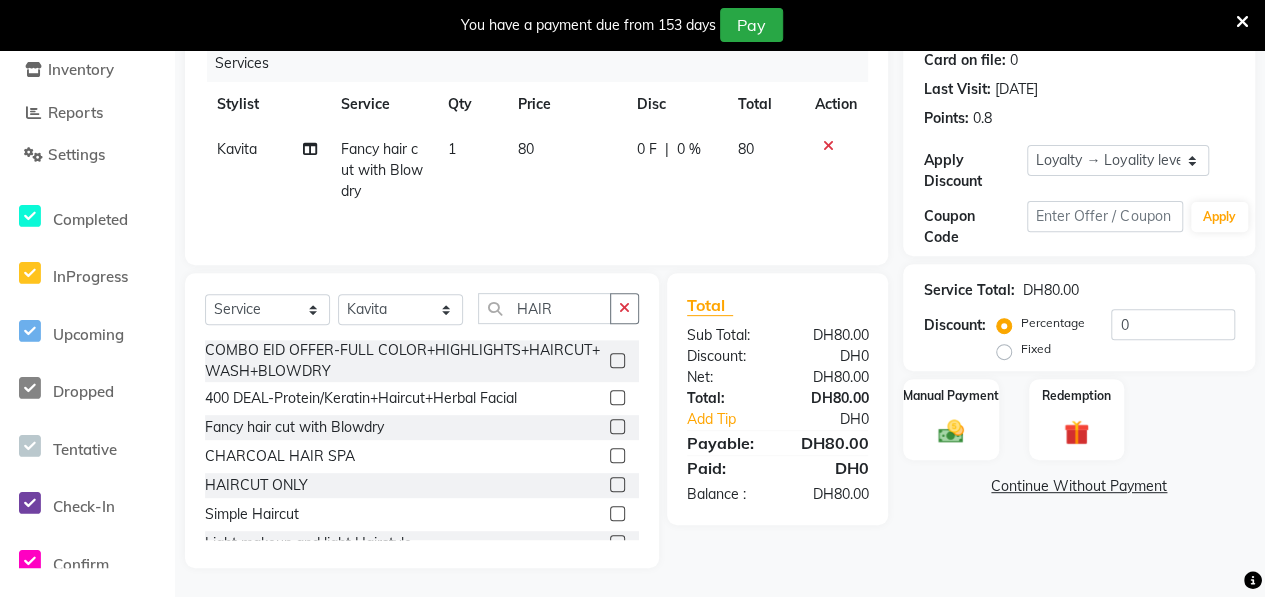 click 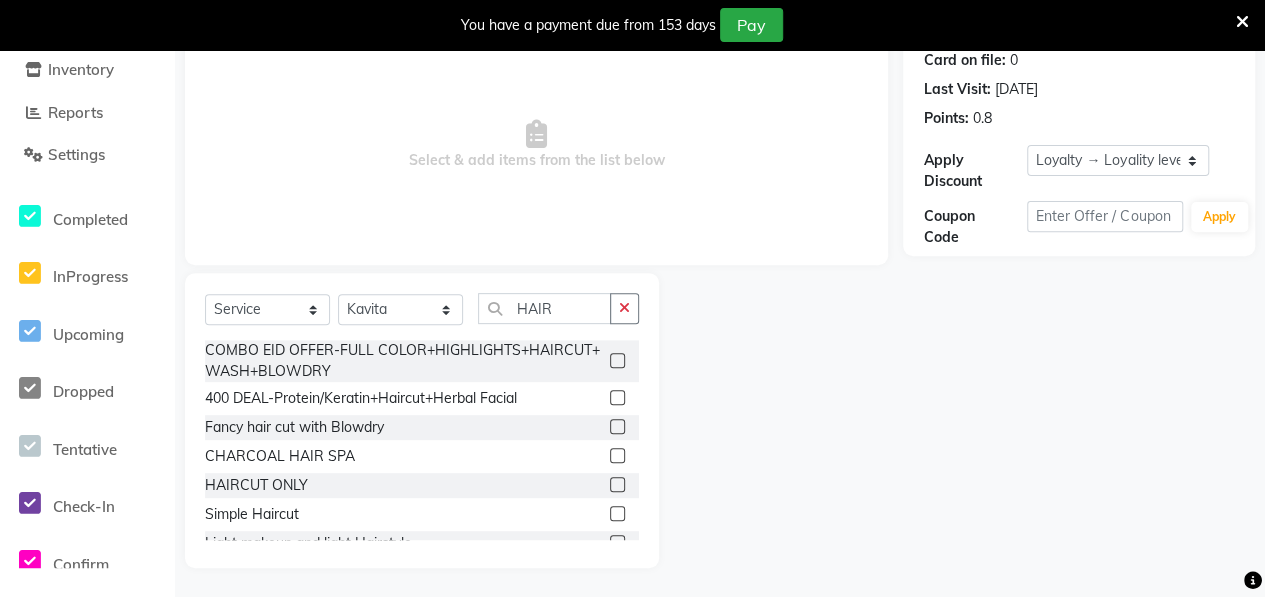 click 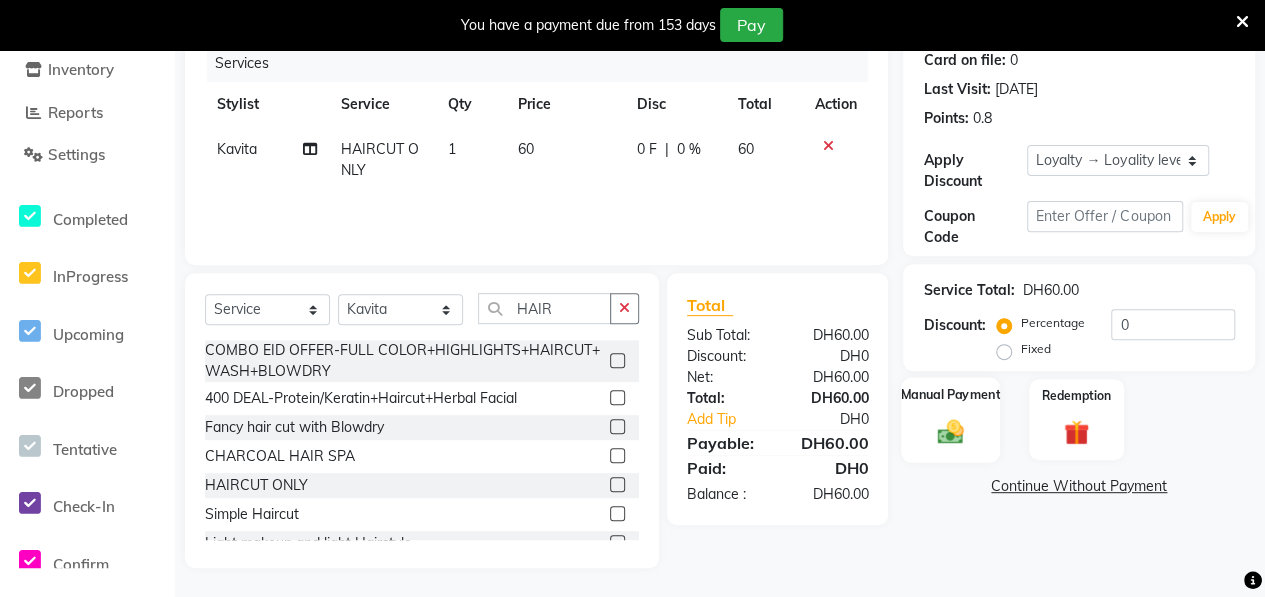 click 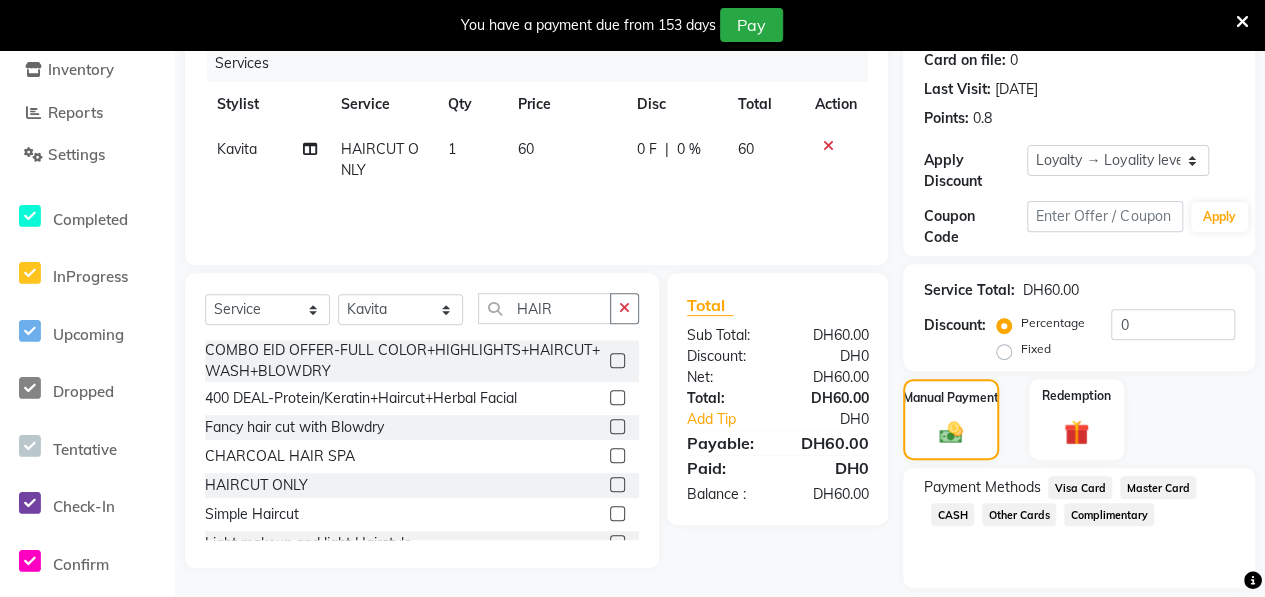 click on "CASH" 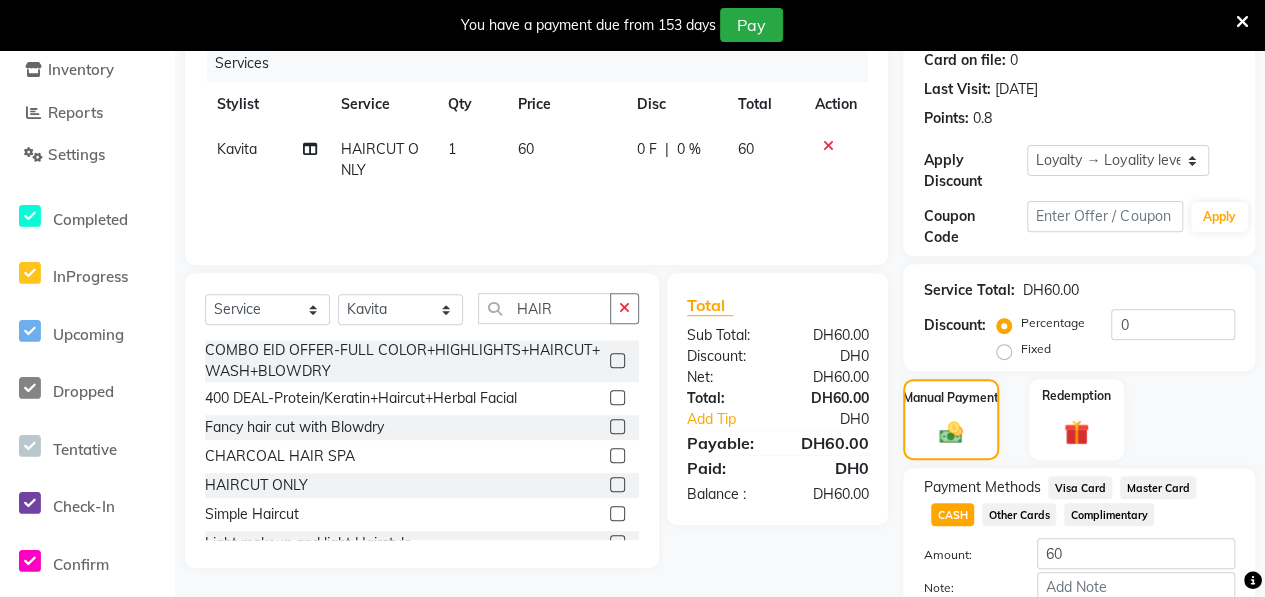 scroll, scrollTop: 369, scrollLeft: 0, axis: vertical 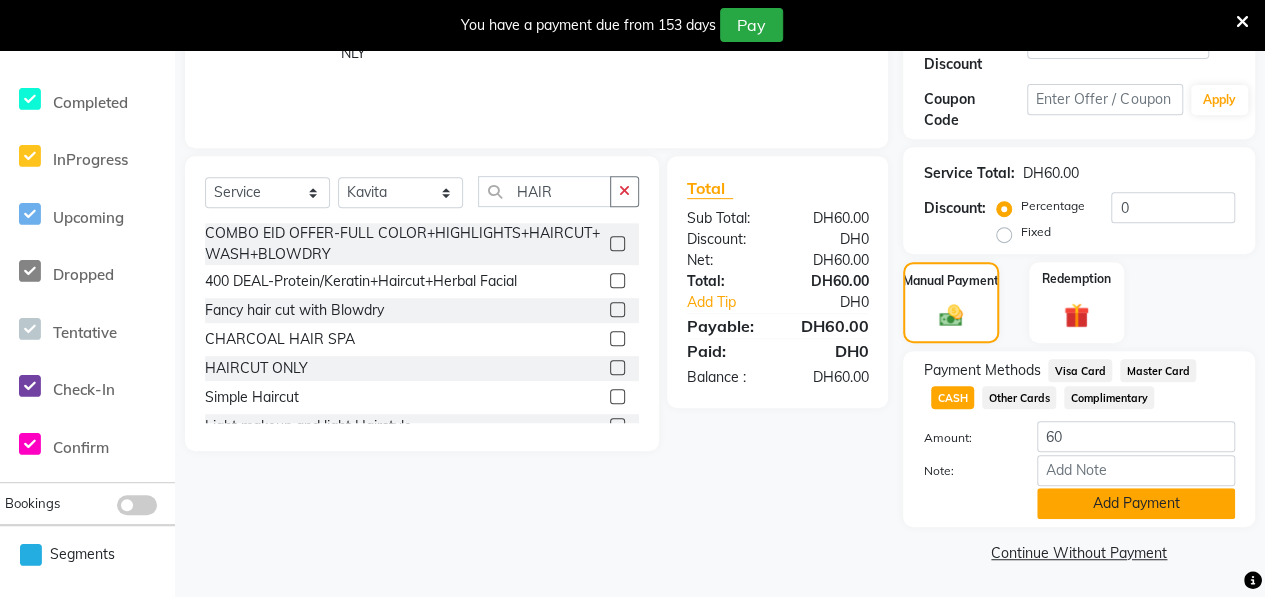 click on "Add Payment" 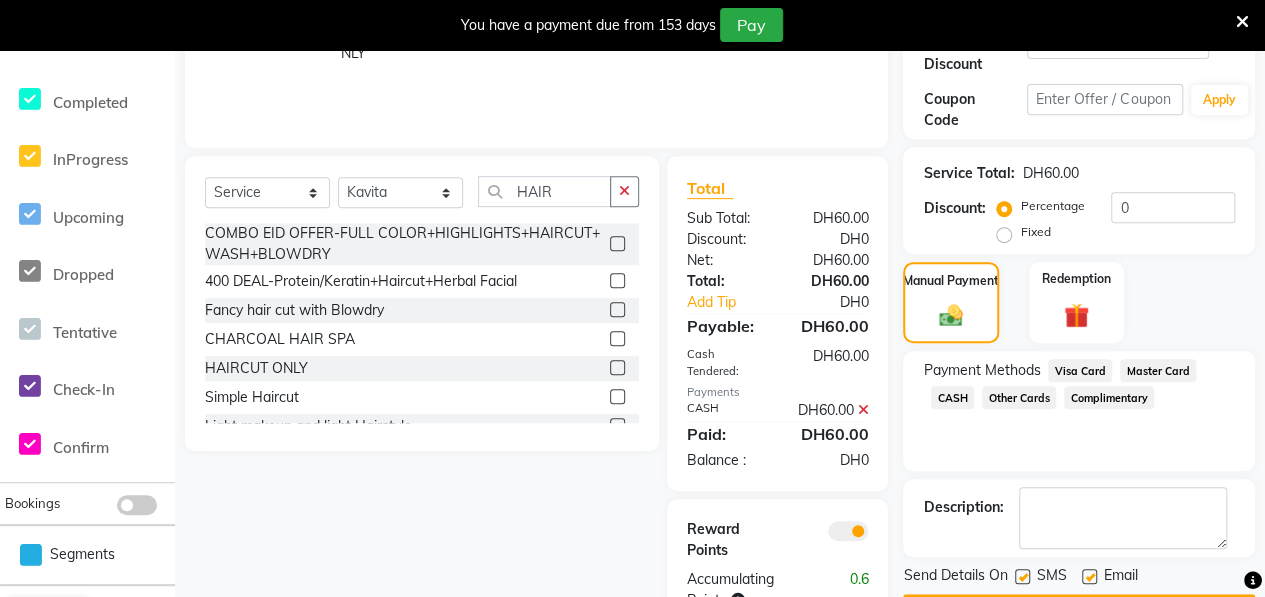 scroll, scrollTop: 0, scrollLeft: 0, axis: both 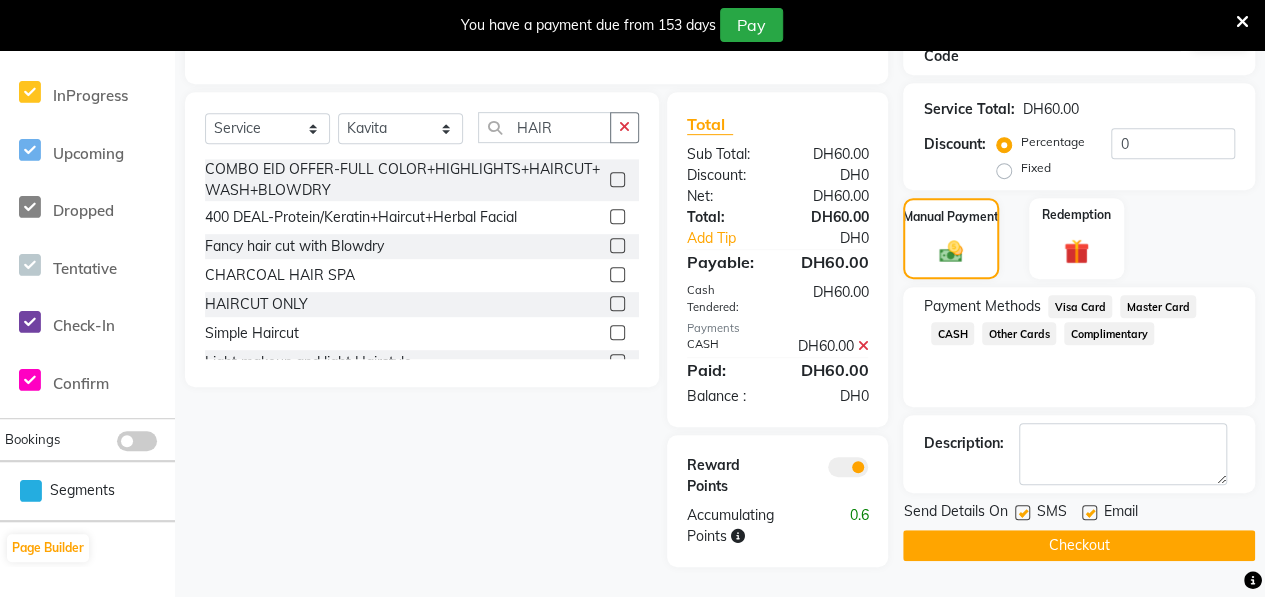 click on "Checkout" 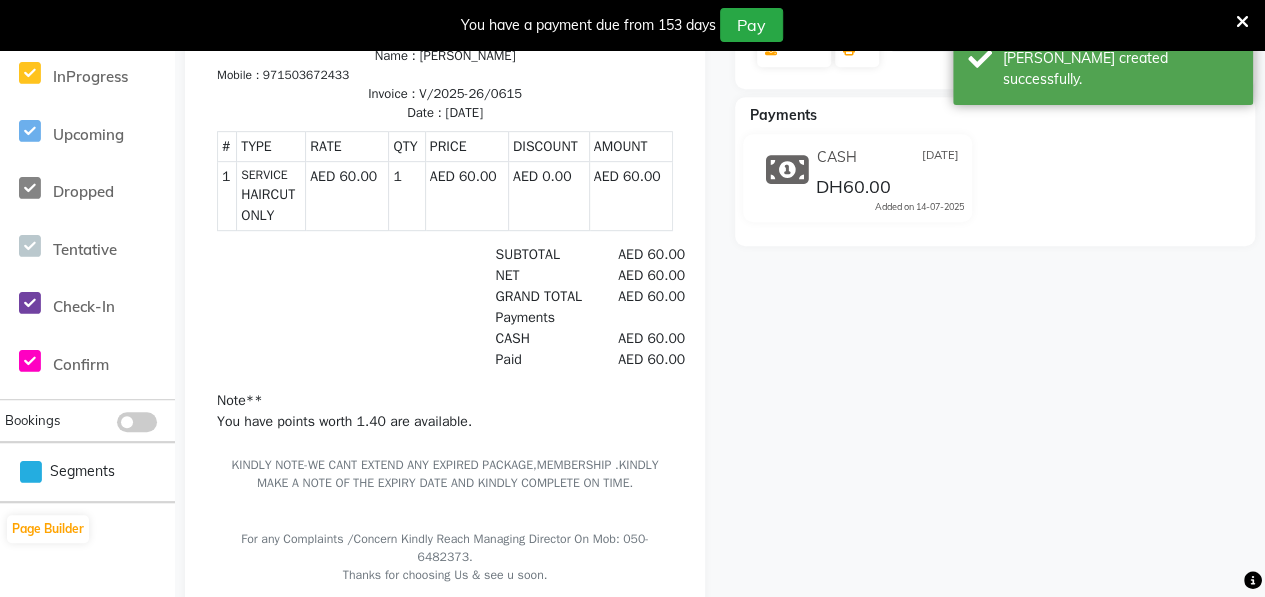scroll, scrollTop: 0, scrollLeft: 0, axis: both 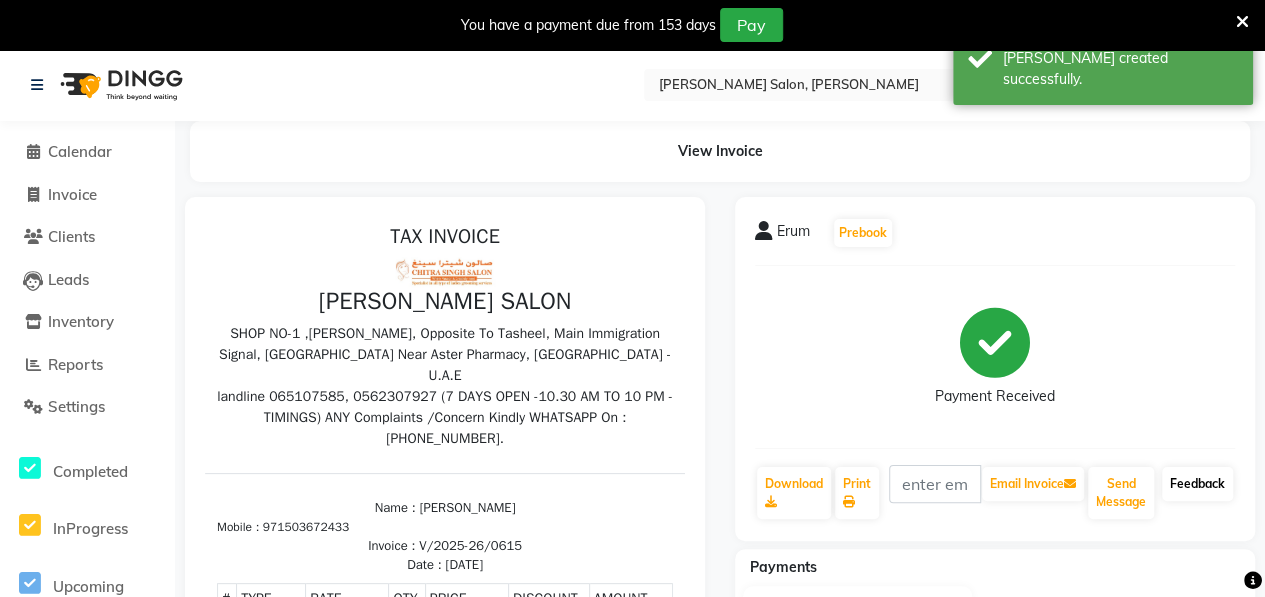 click on "Feedback" 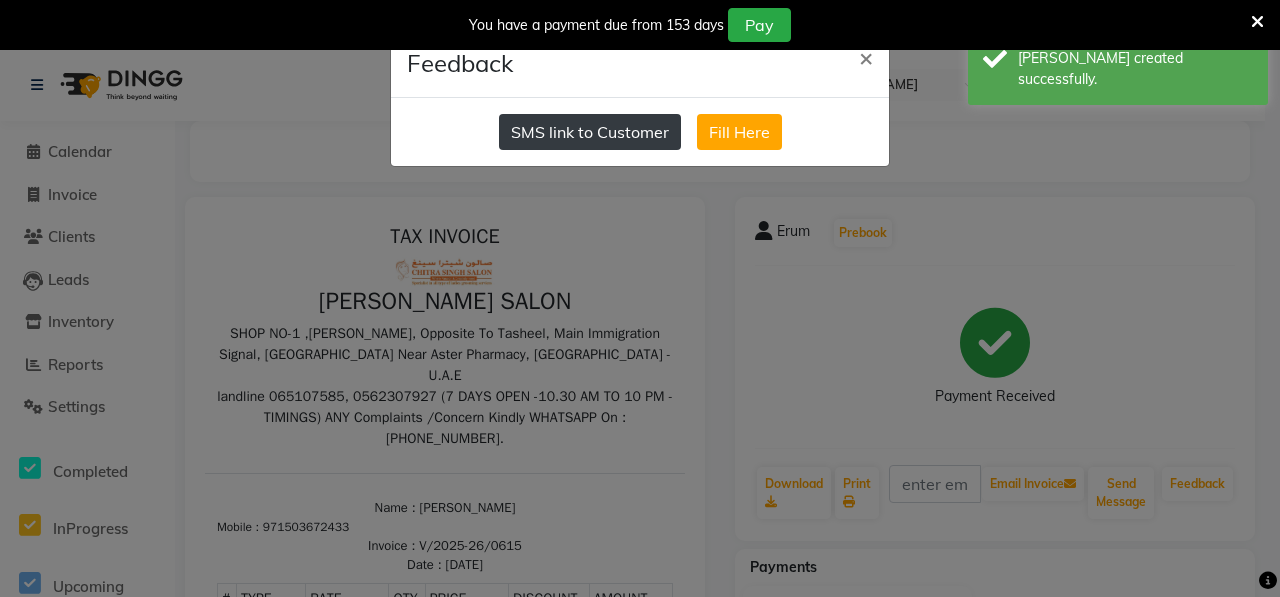 click on "SMS link to Customer" 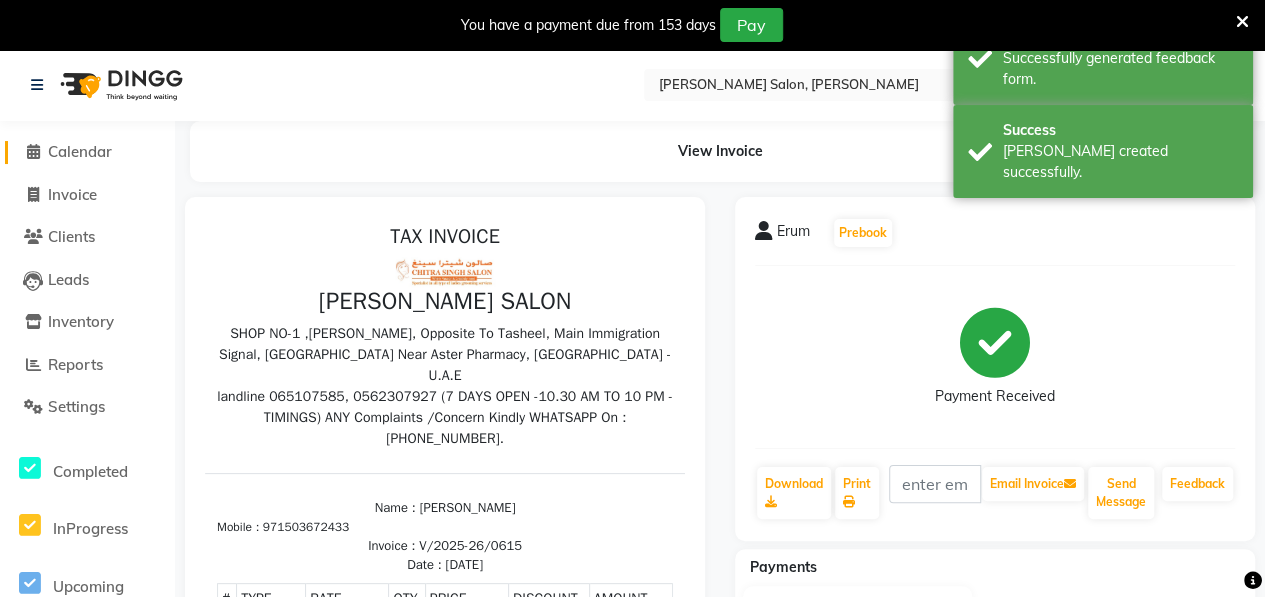 click 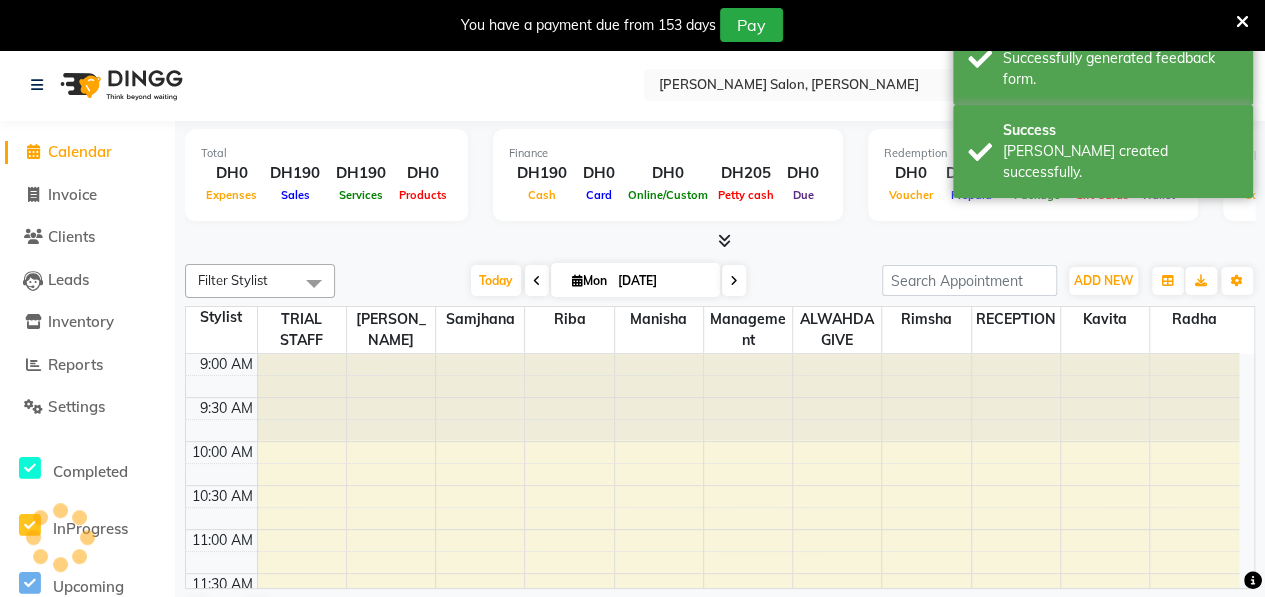 scroll, scrollTop: 0, scrollLeft: 0, axis: both 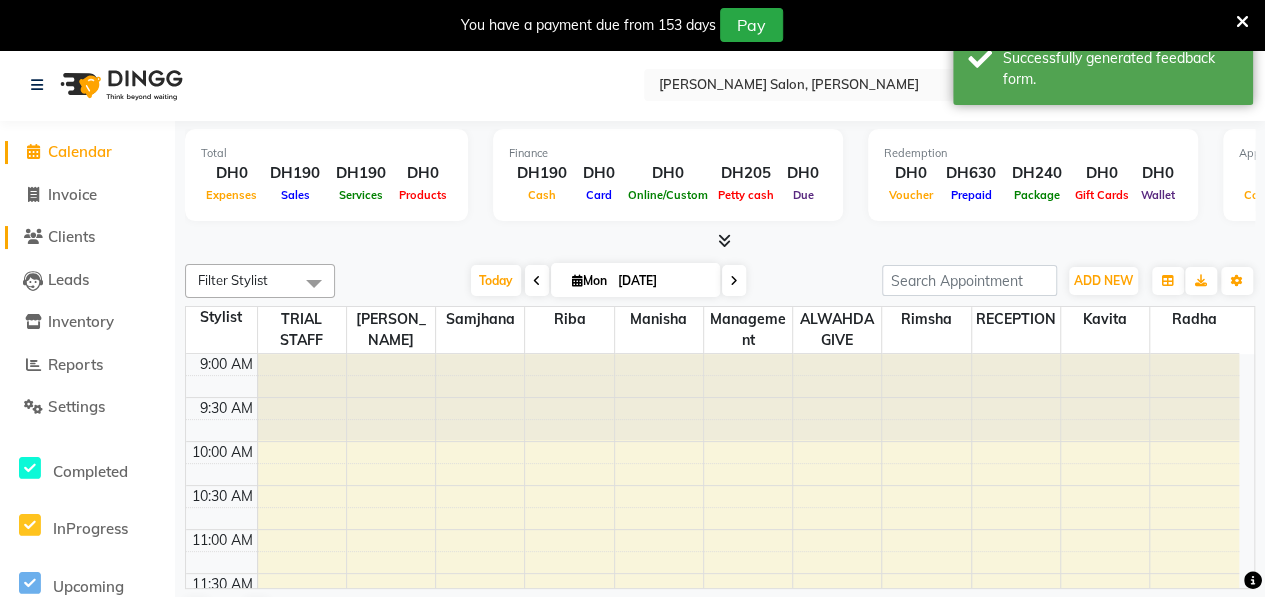 click on "Clients" 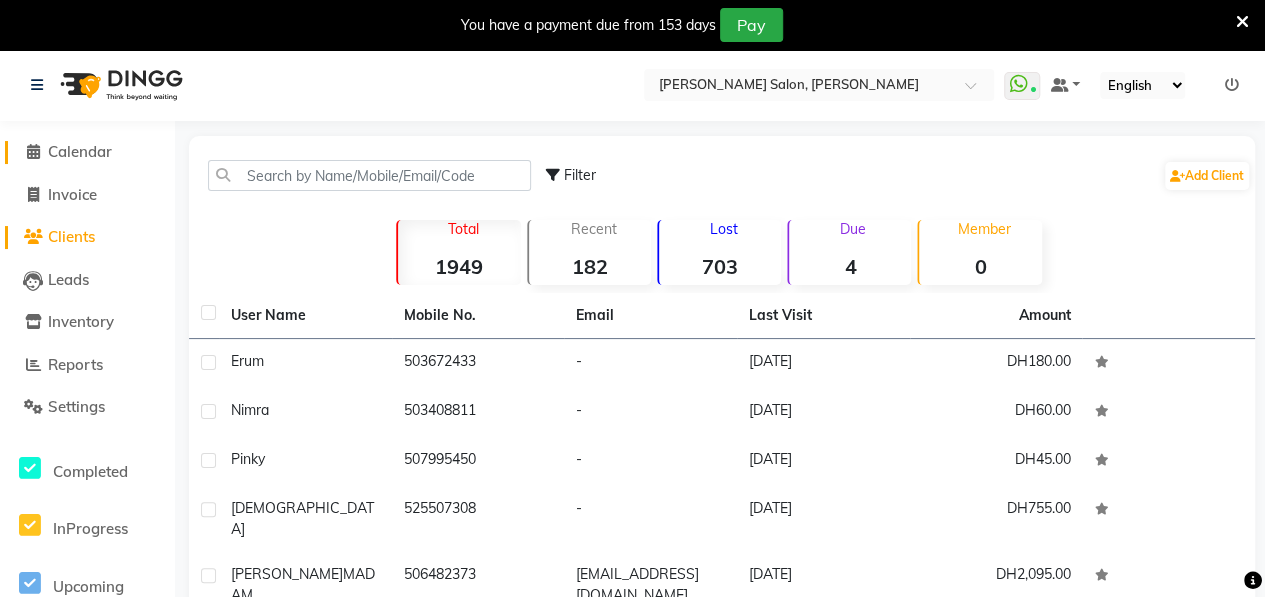 click 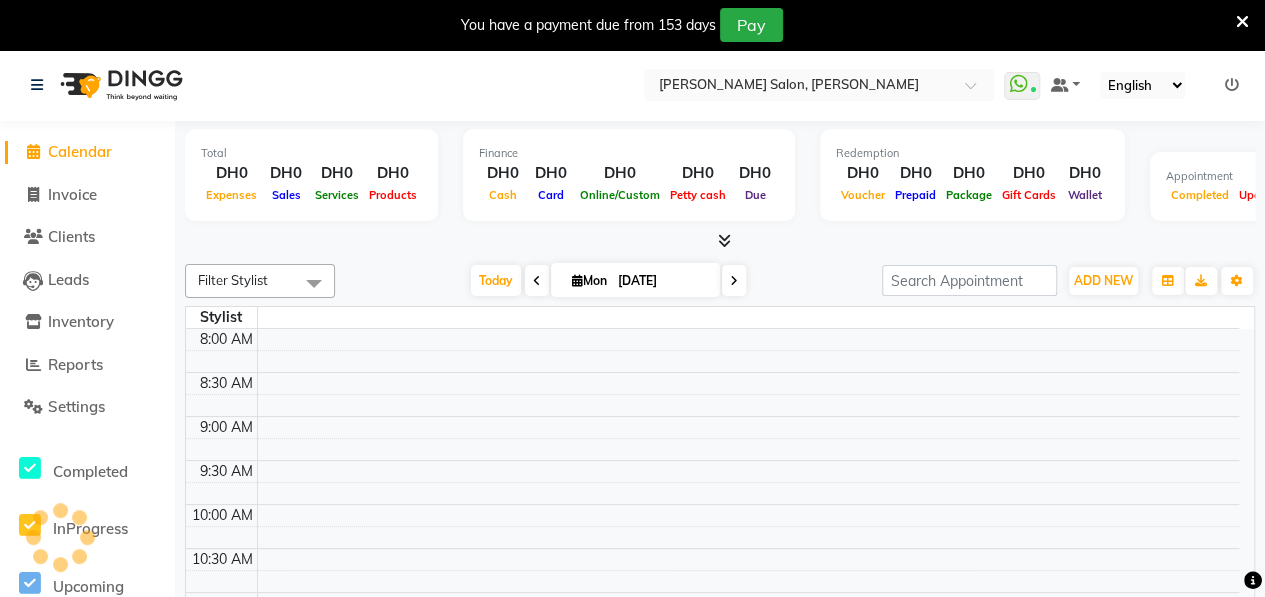 scroll, scrollTop: 0, scrollLeft: 0, axis: both 